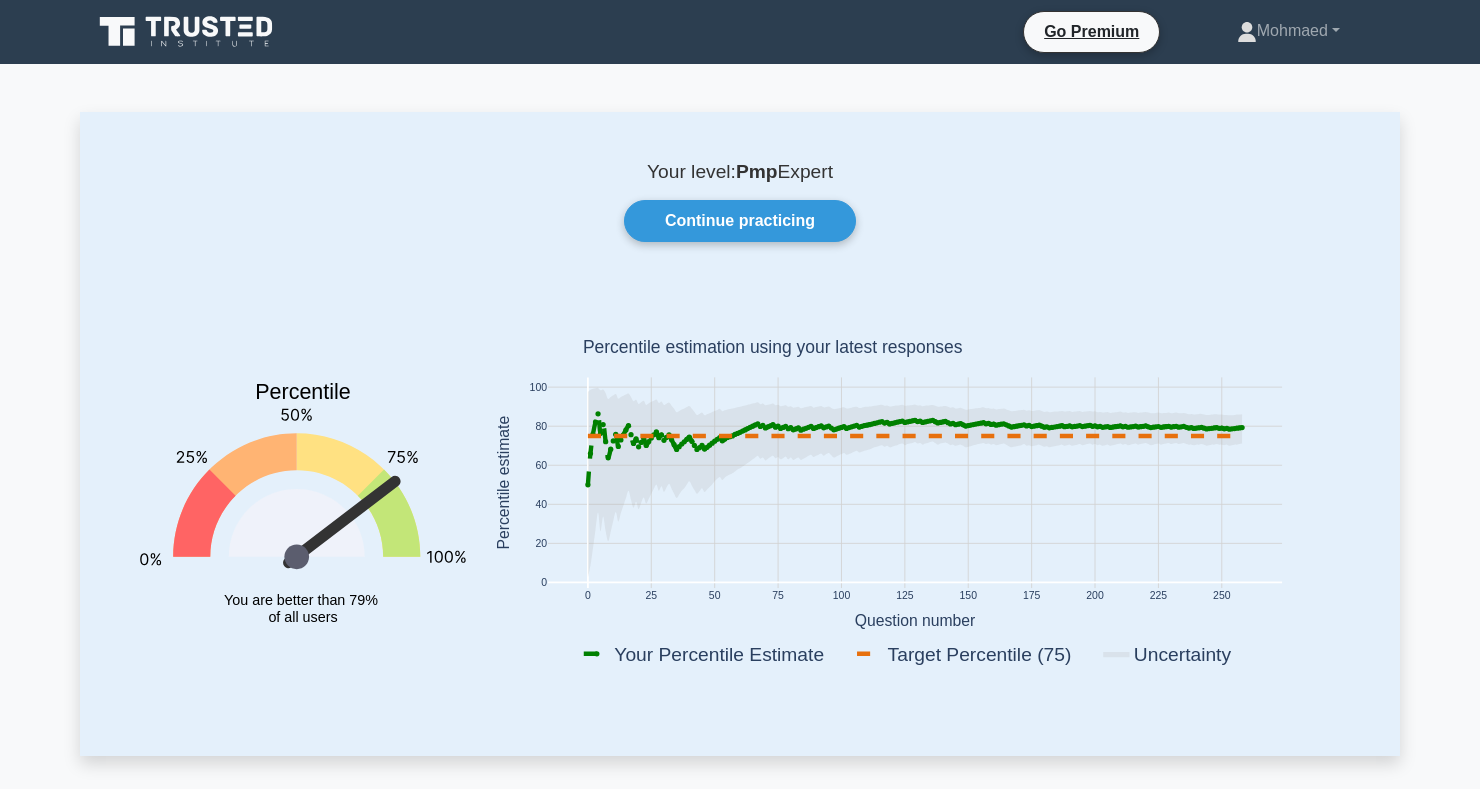 scroll, scrollTop: 1655, scrollLeft: 0, axis: vertical 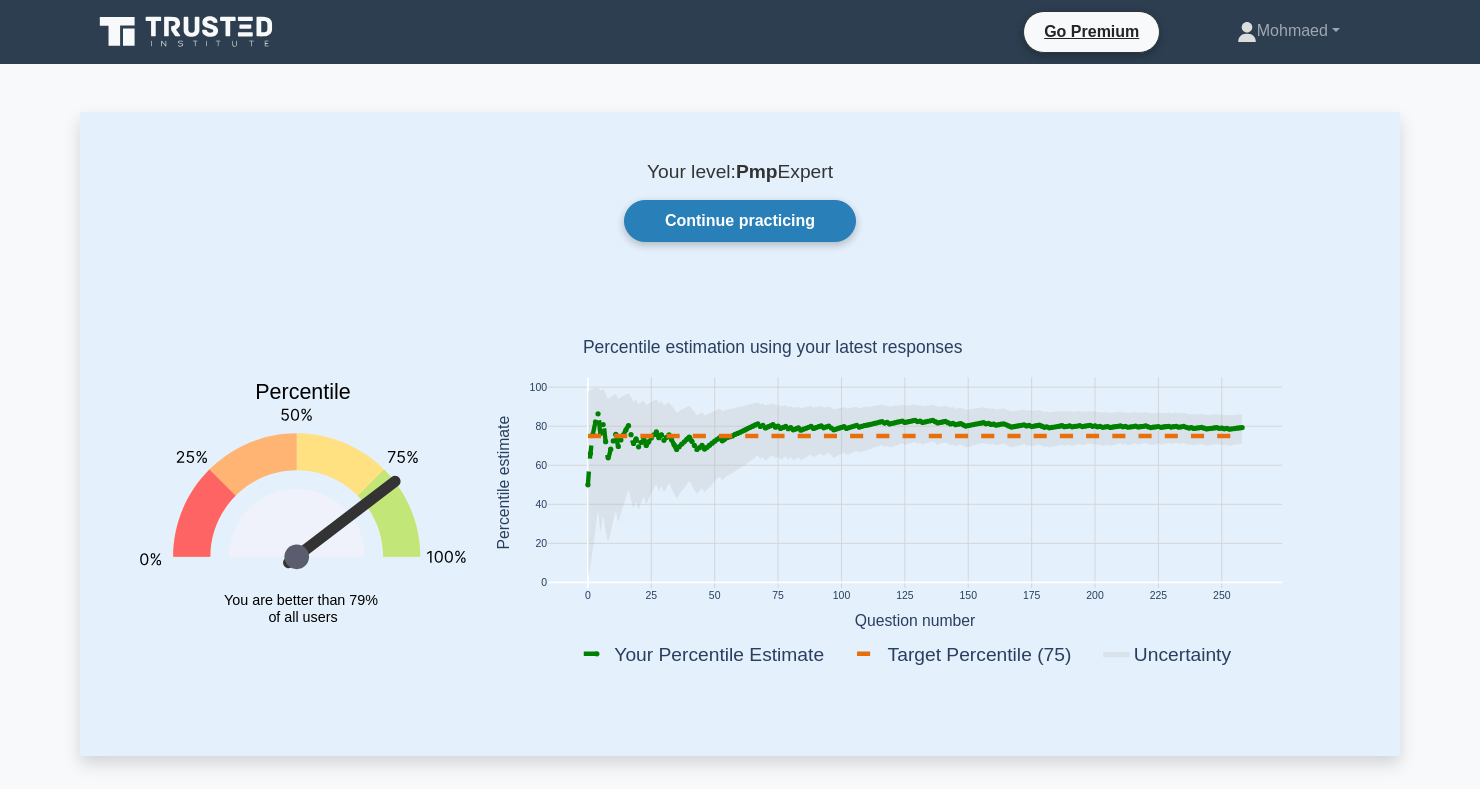 click on "Continue practicing" at bounding box center (740, 221) 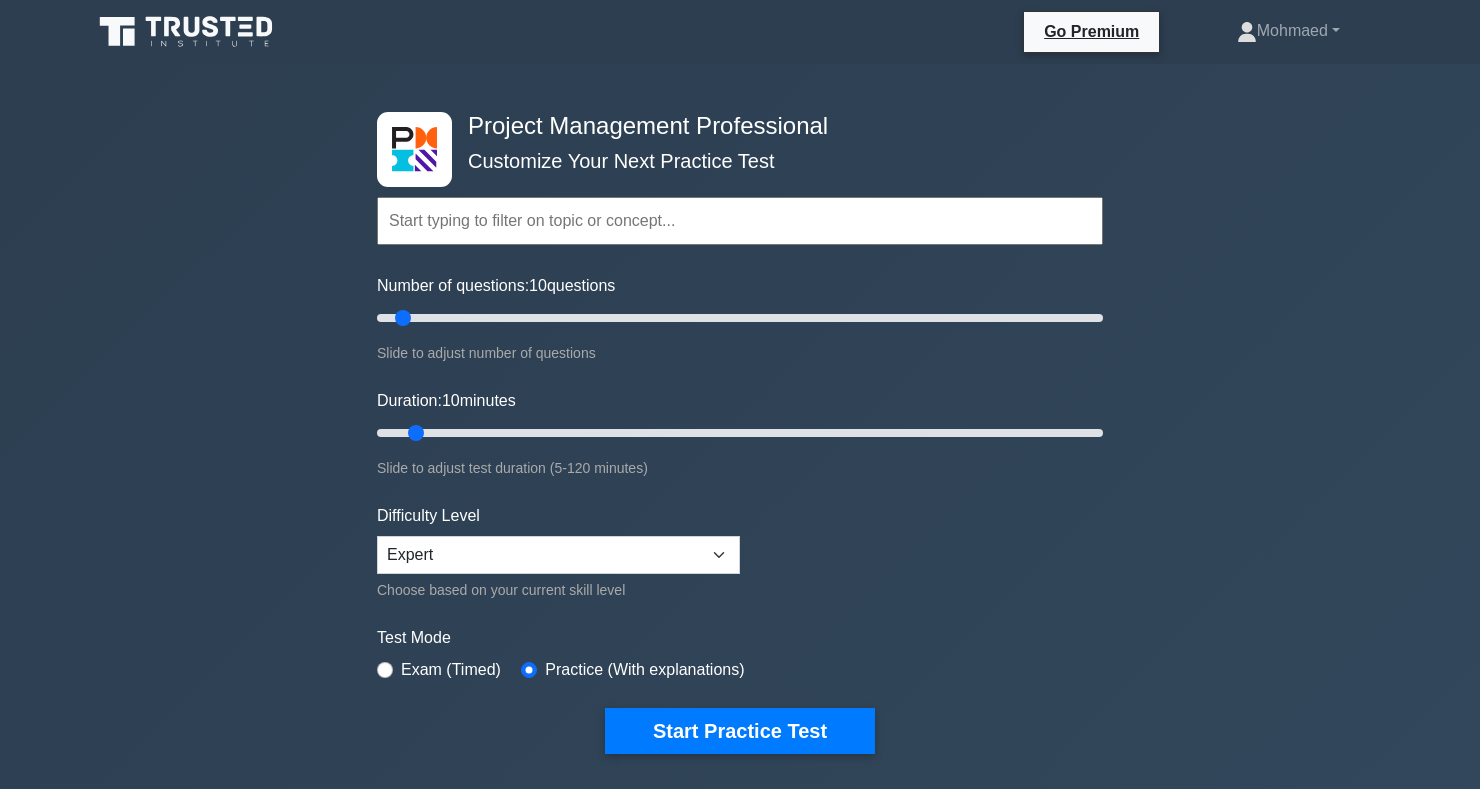 scroll, scrollTop: 0, scrollLeft: 0, axis: both 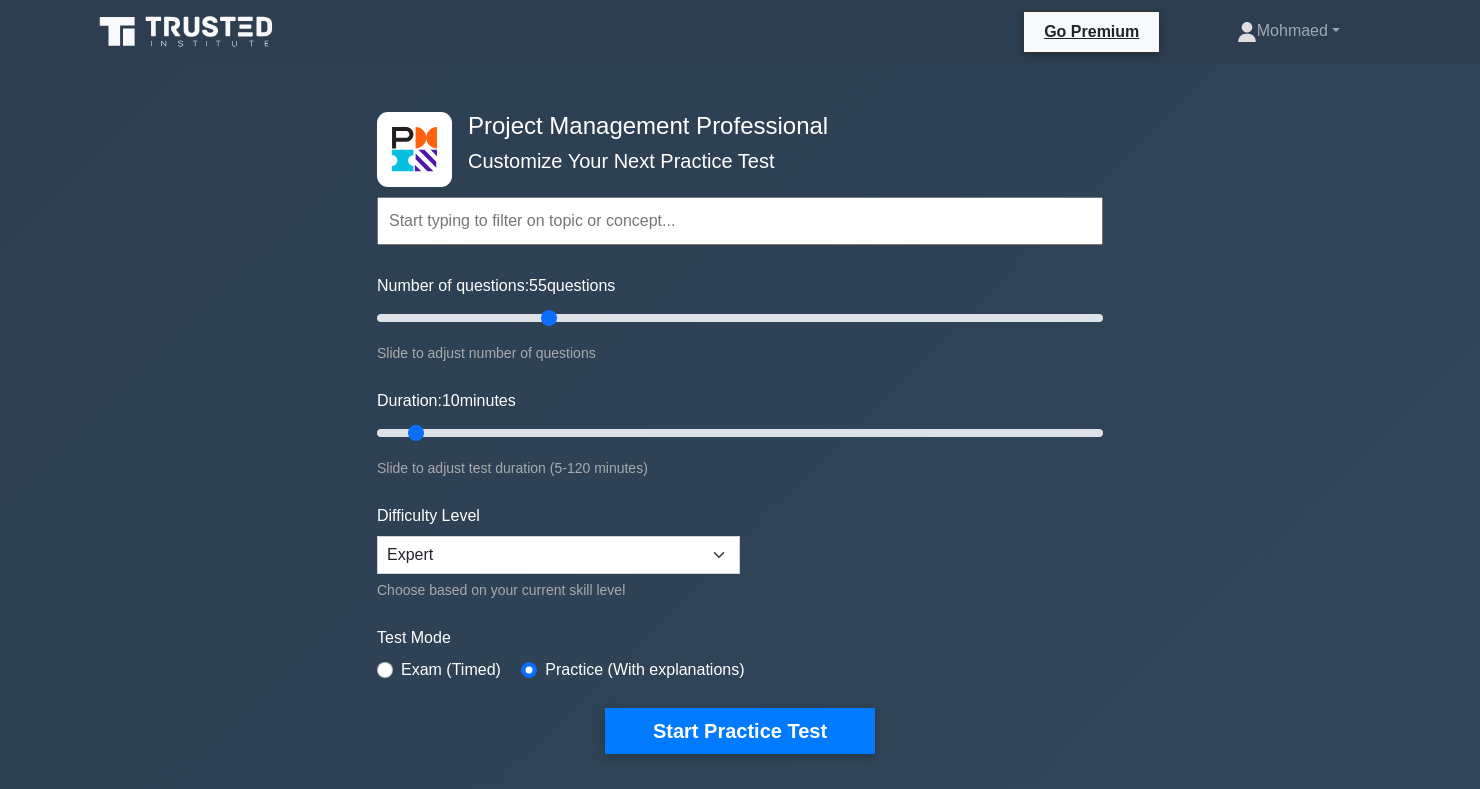 type on "50" 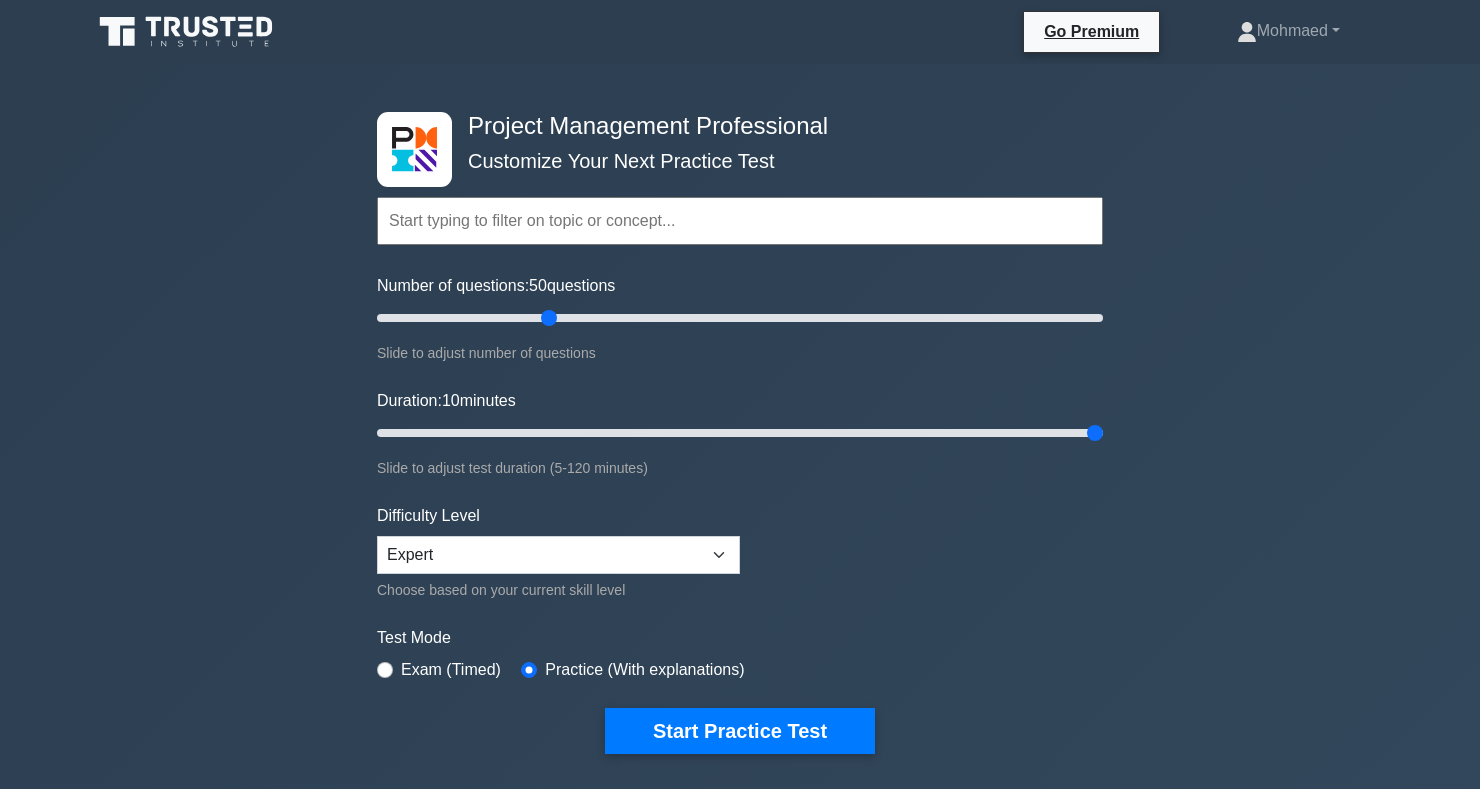 type on "120" 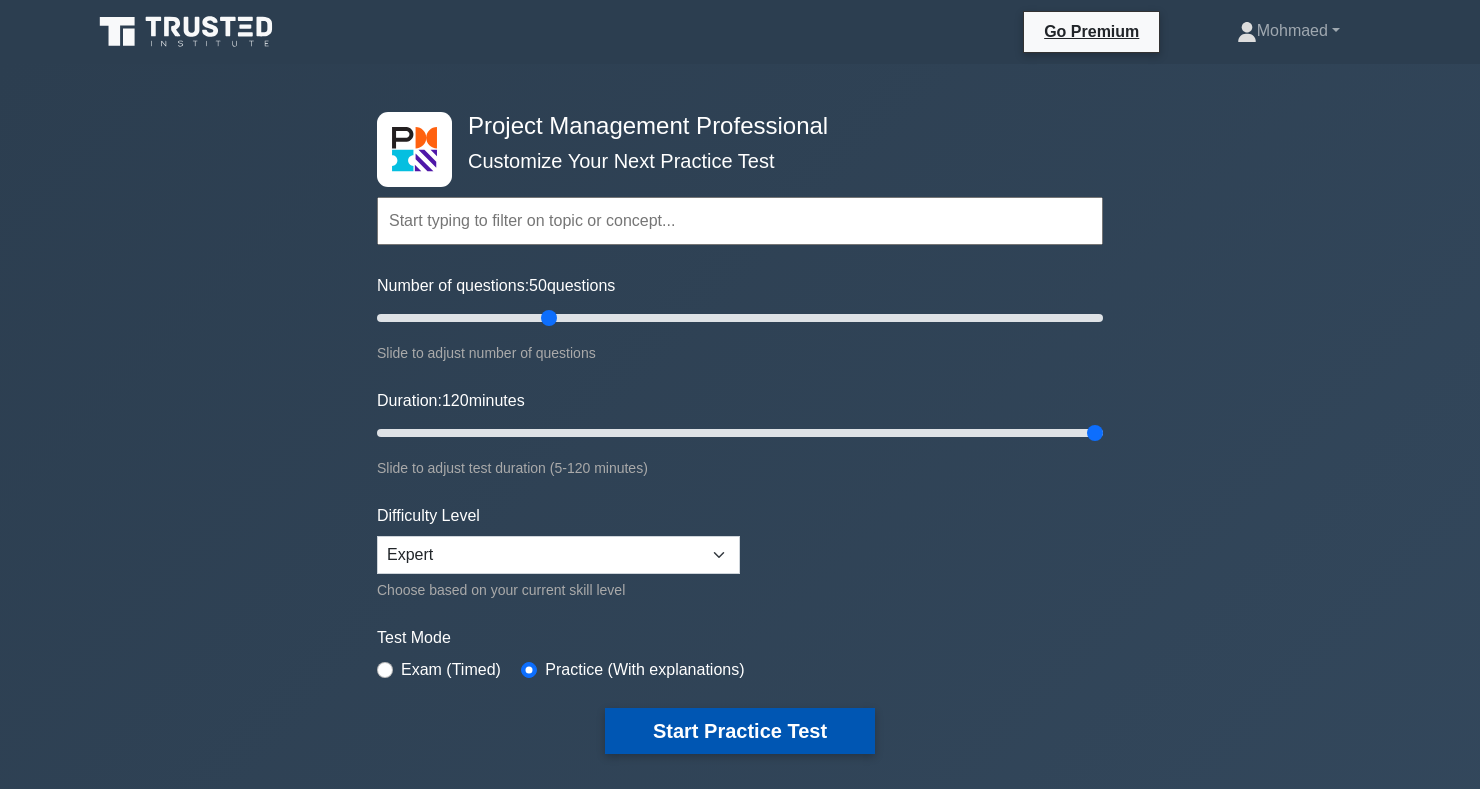 click on "Start Practice Test" at bounding box center [740, 731] 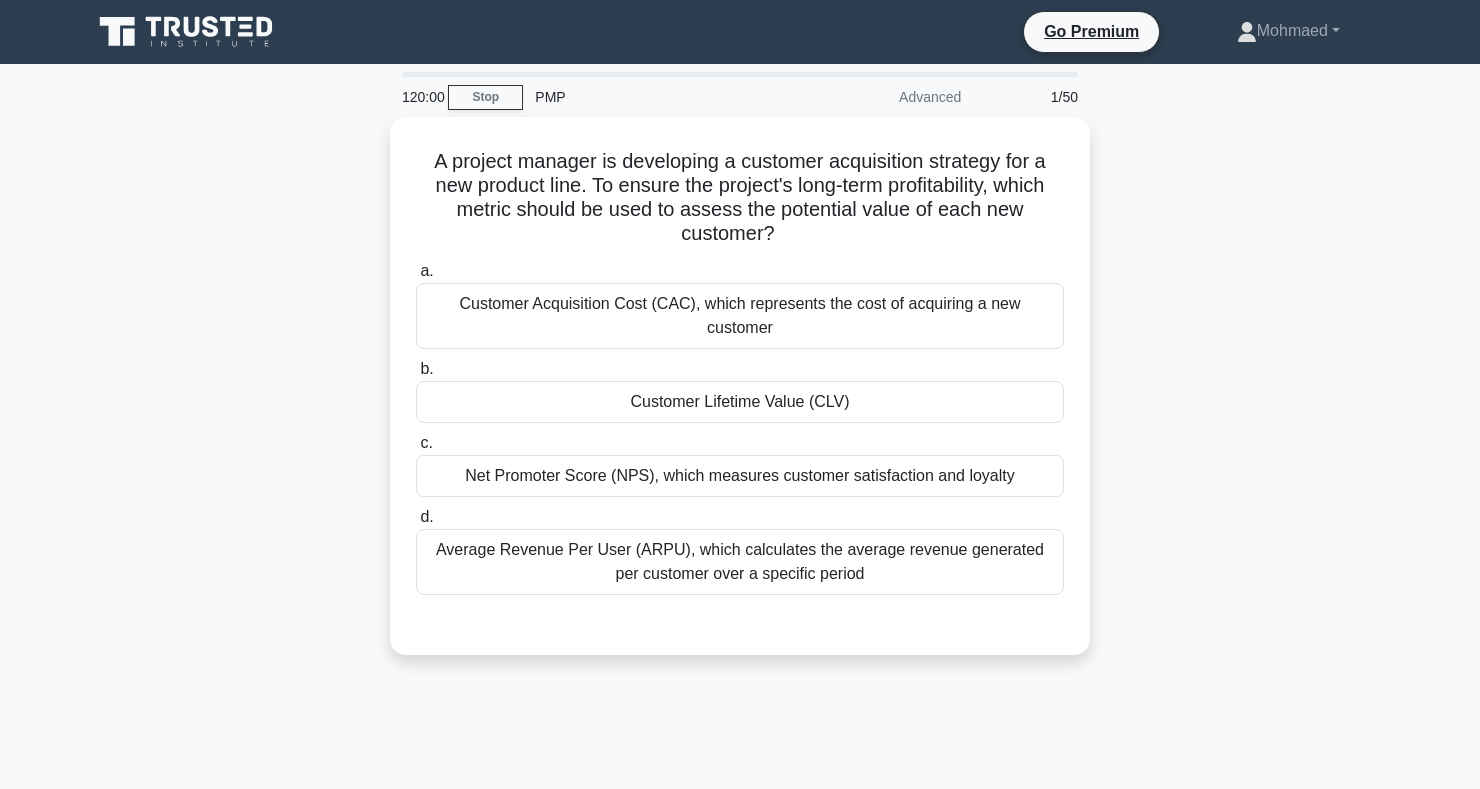 scroll, scrollTop: 0, scrollLeft: 0, axis: both 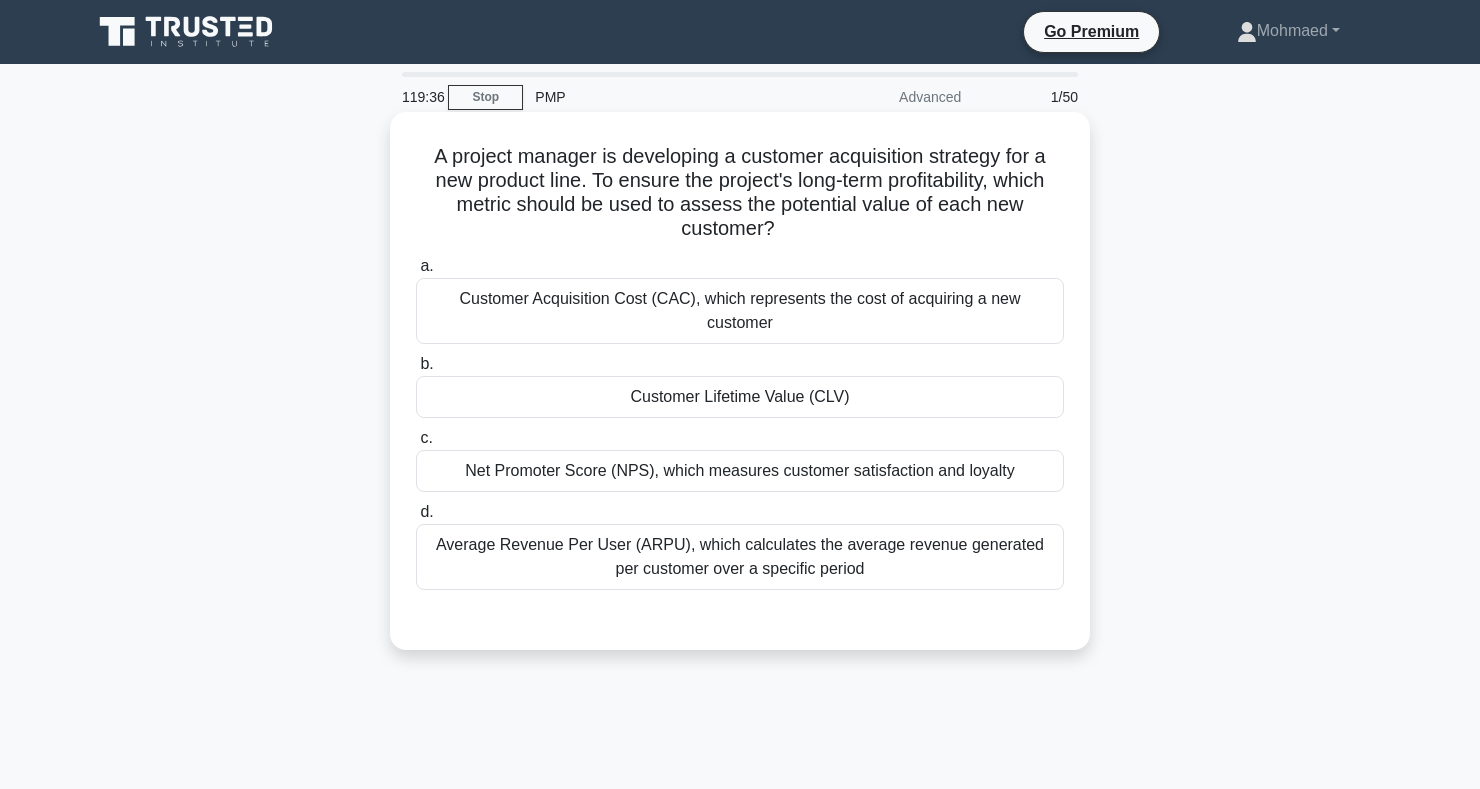 click on "Customer Acquisition Cost (CAC), which represents the cost of acquiring a new customer" at bounding box center (740, 311) 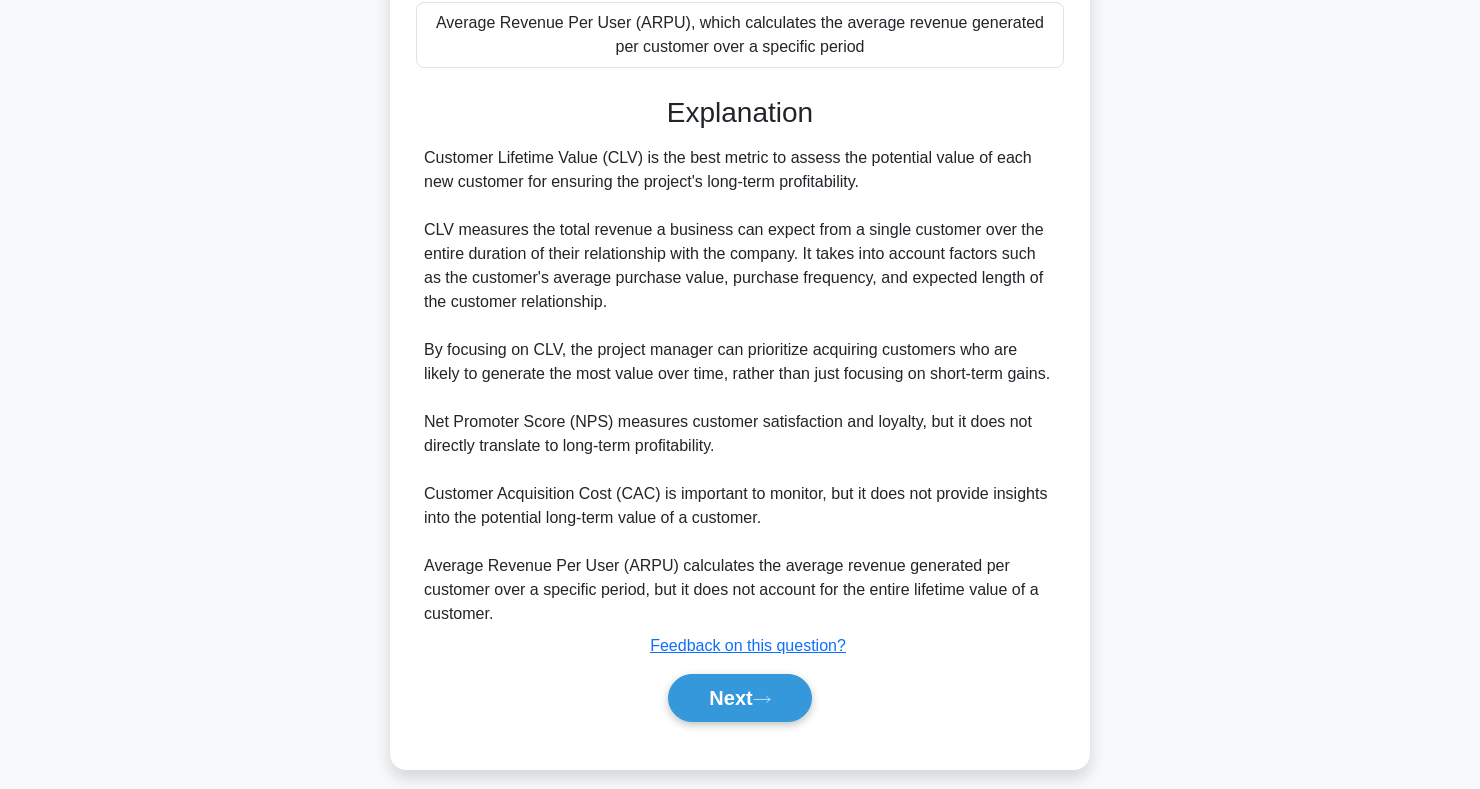 scroll, scrollTop: 541, scrollLeft: 0, axis: vertical 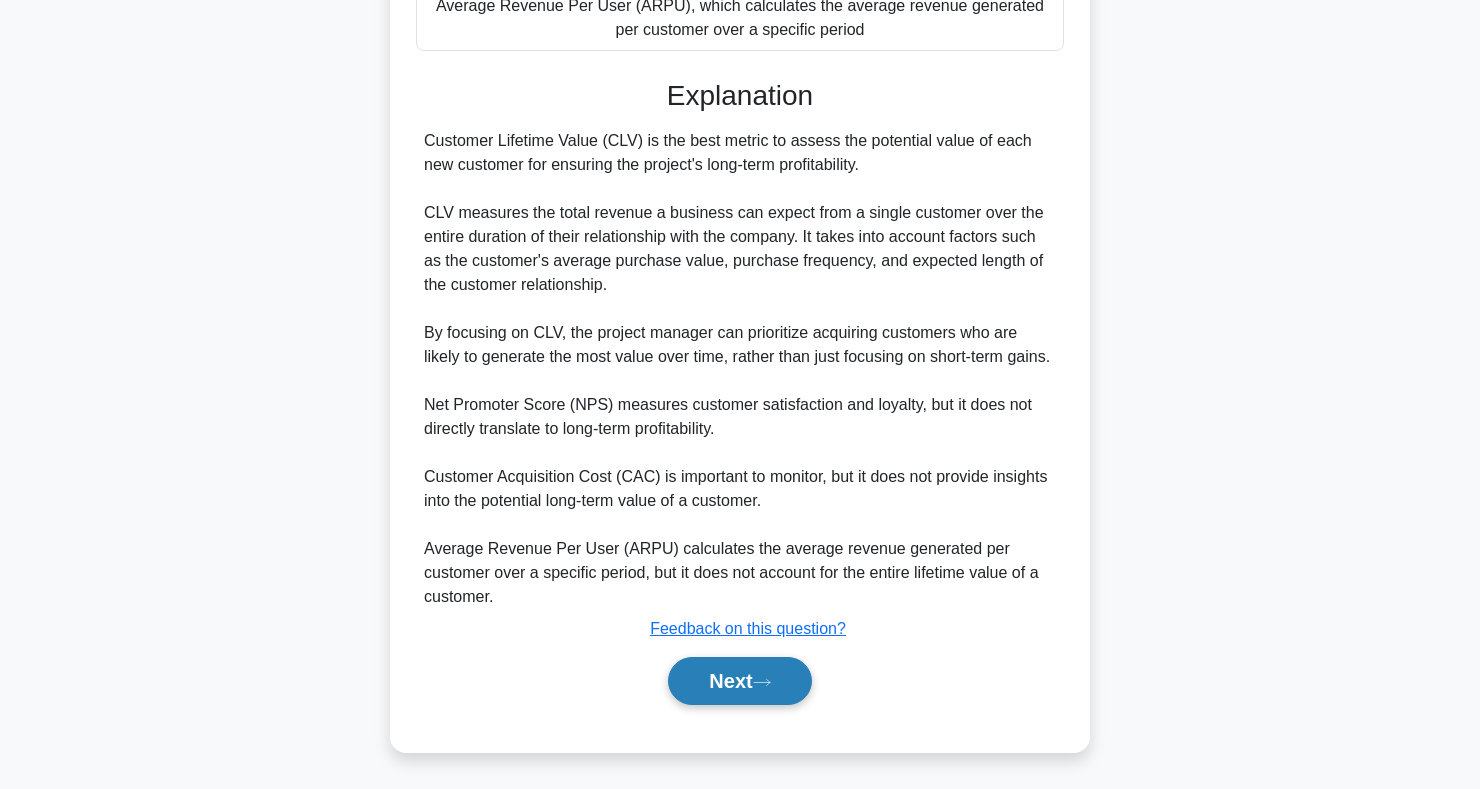 click on "Next" at bounding box center (739, 681) 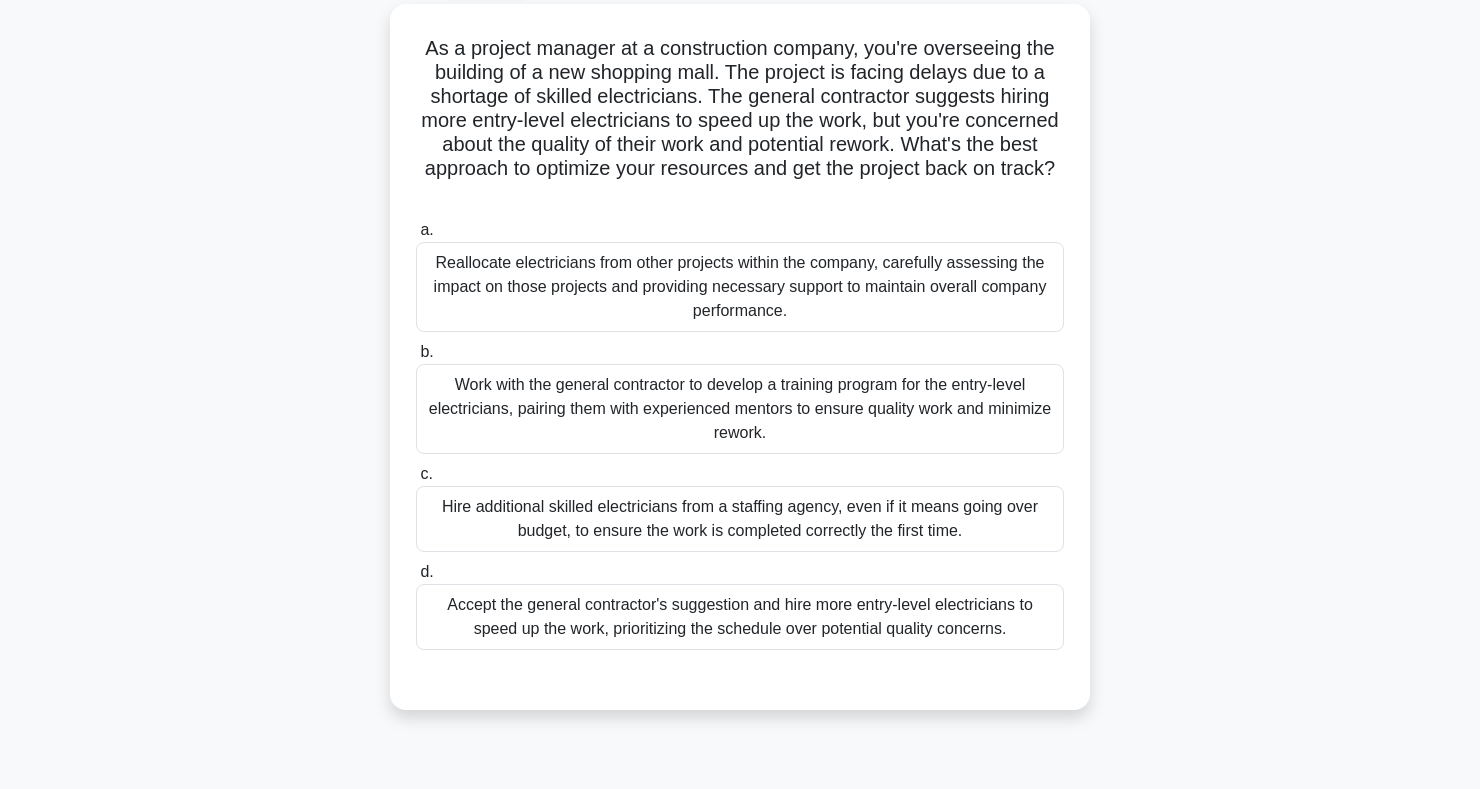 scroll, scrollTop: 115, scrollLeft: 0, axis: vertical 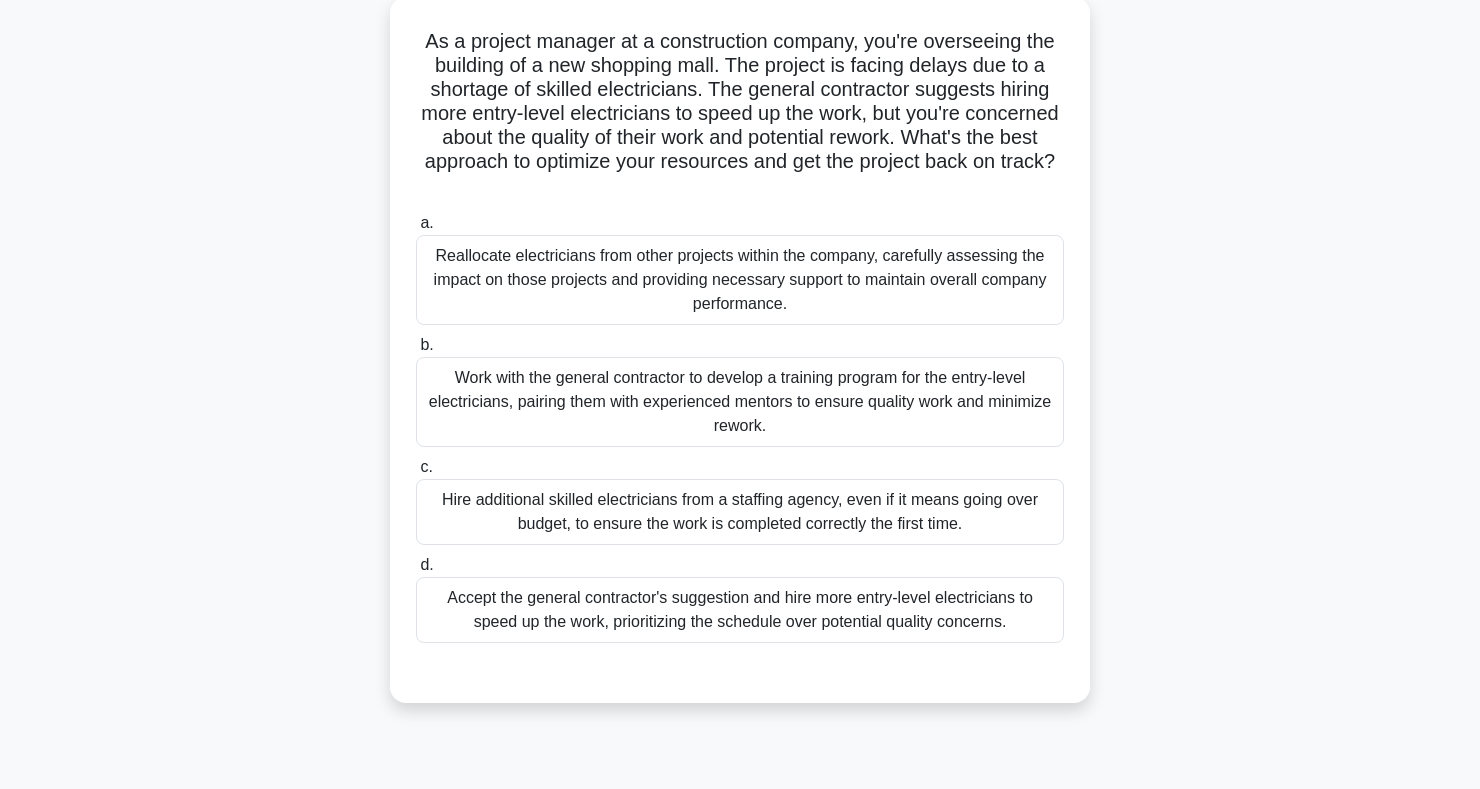 click on "Reallocate electricians from other projects within the company, carefully assessing the impact on those projects and providing necessary support to maintain overall company performance." at bounding box center [740, 280] 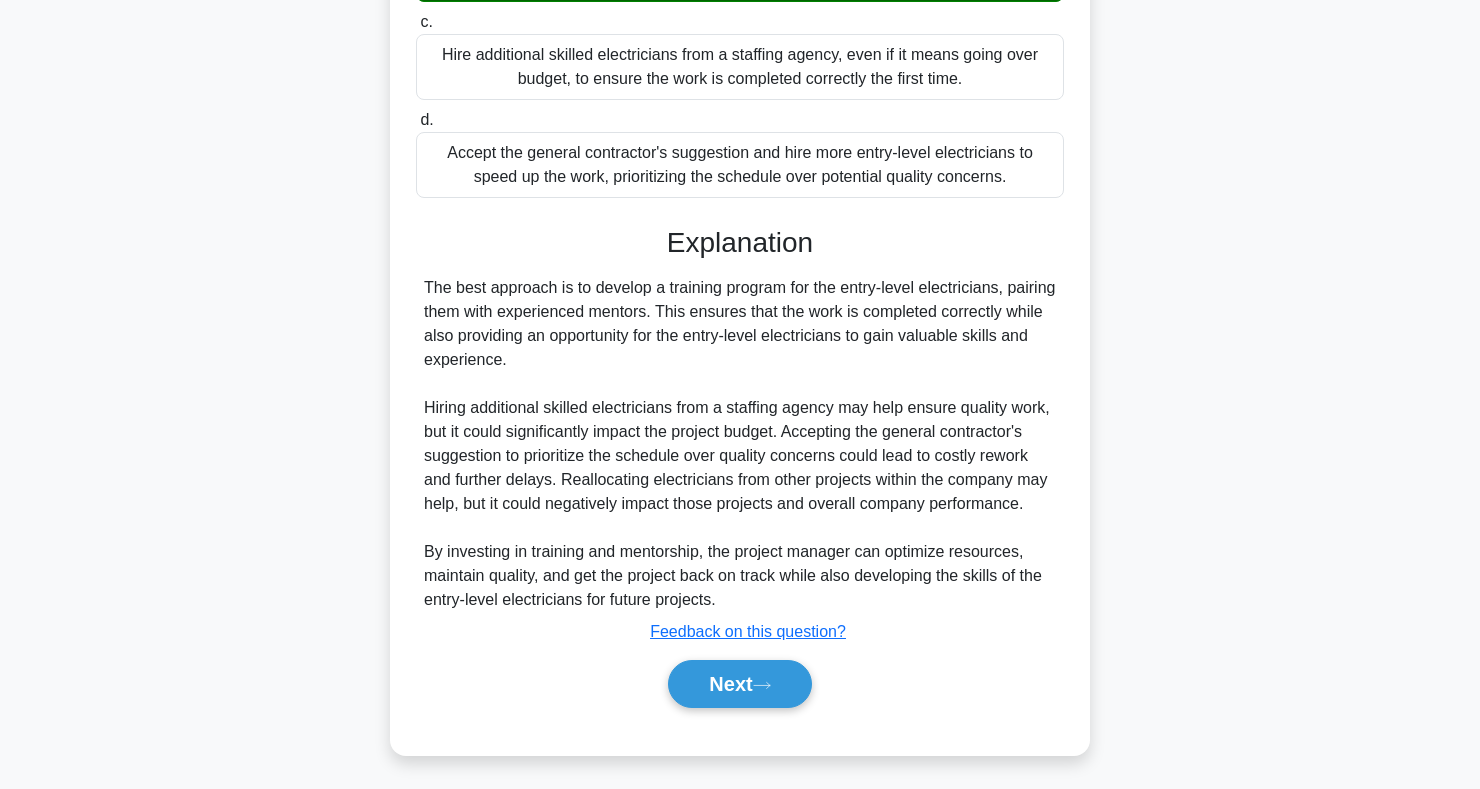 scroll, scrollTop: 565, scrollLeft: 0, axis: vertical 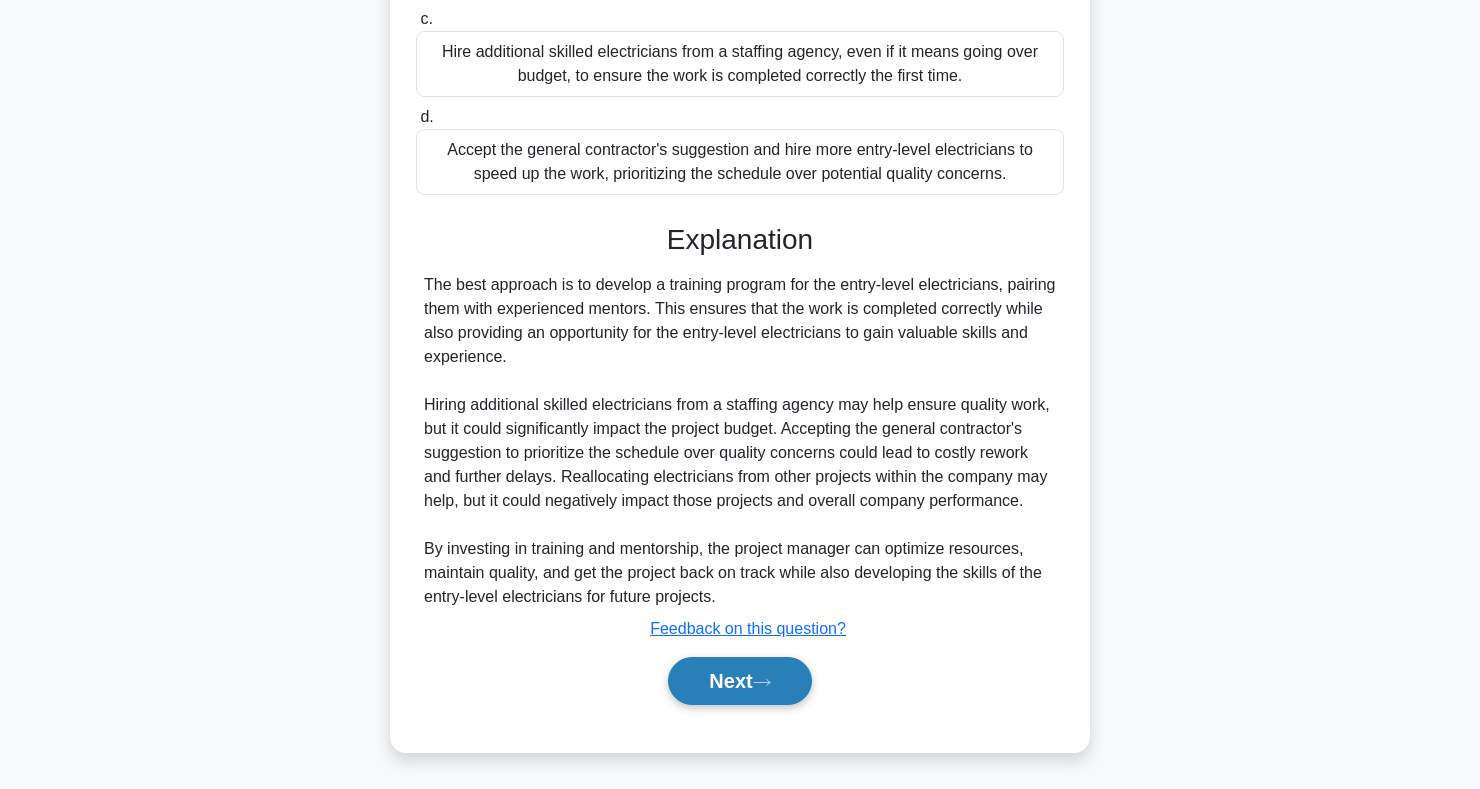 click on "Next" at bounding box center (739, 681) 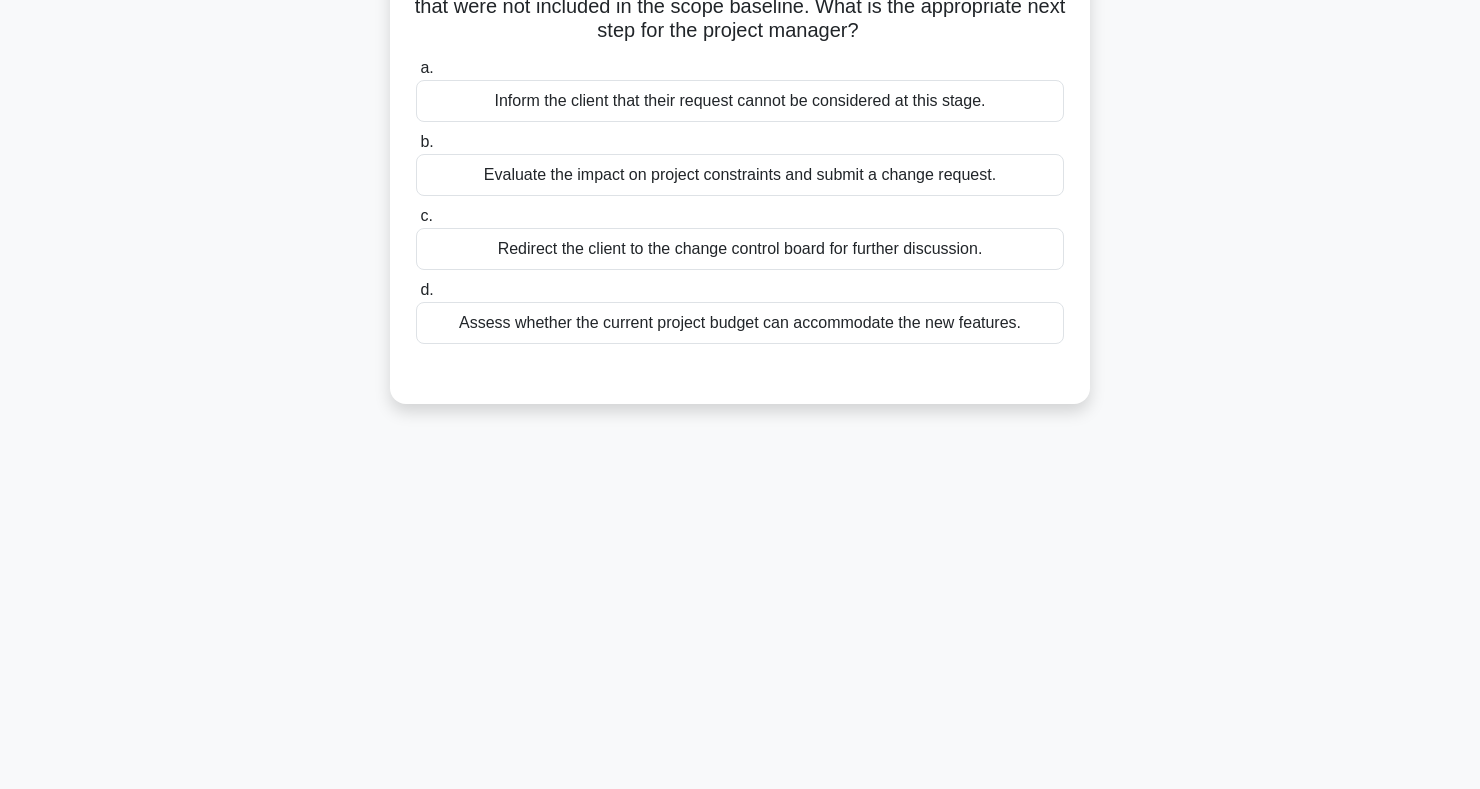 scroll, scrollTop: 0, scrollLeft: 0, axis: both 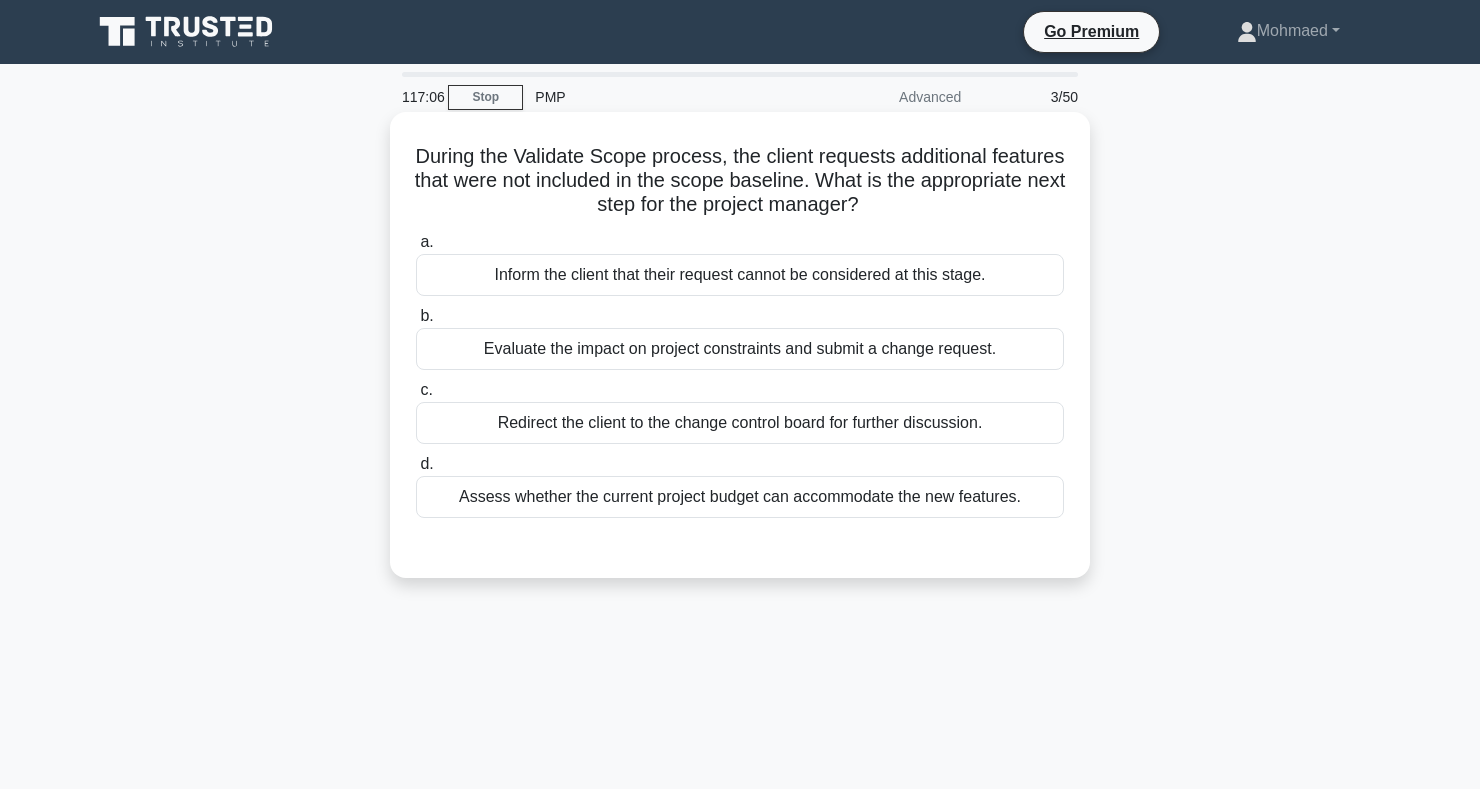 click on "Evaluate the impact on project constraints and submit a change request." at bounding box center [740, 349] 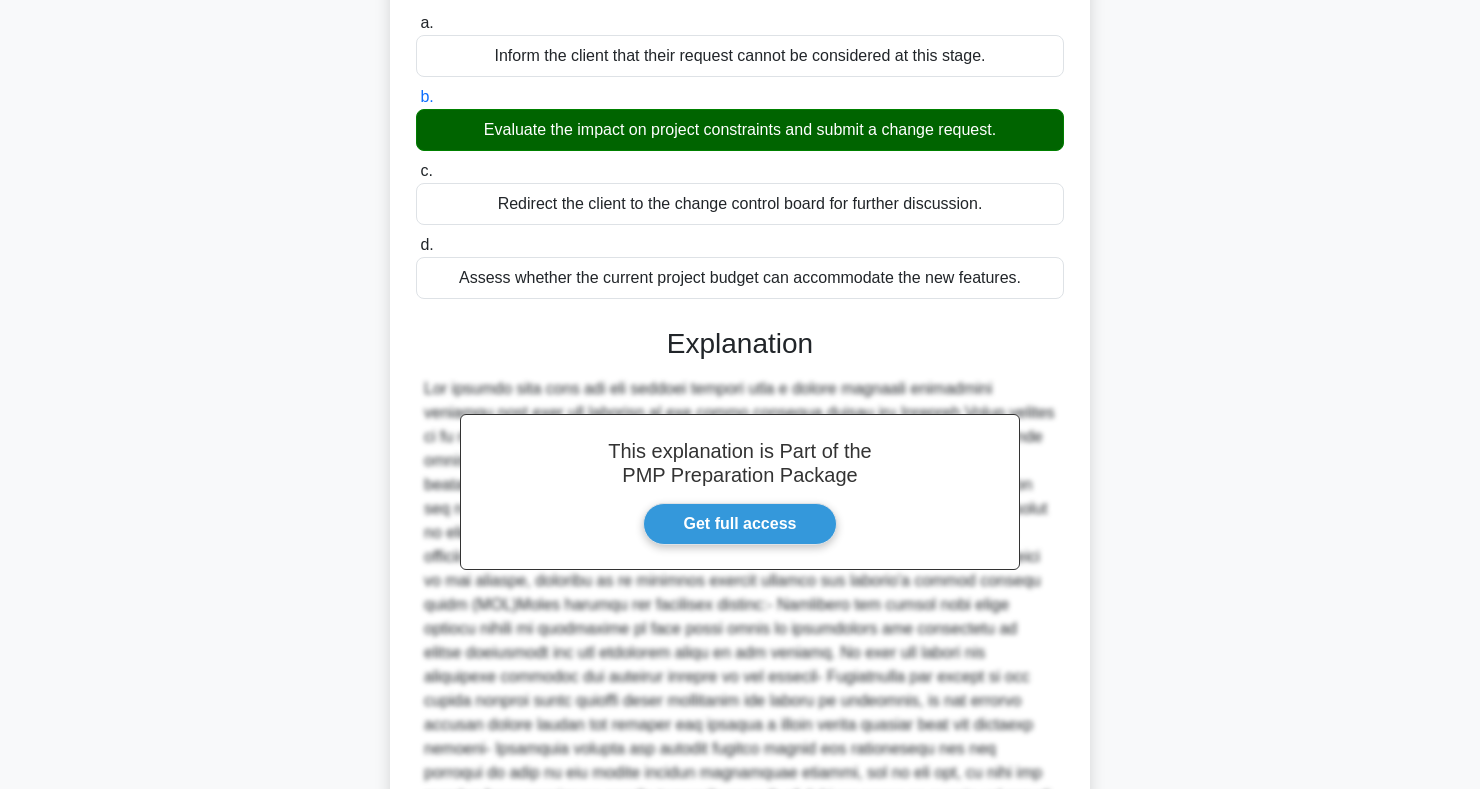 scroll, scrollTop: 419, scrollLeft: 0, axis: vertical 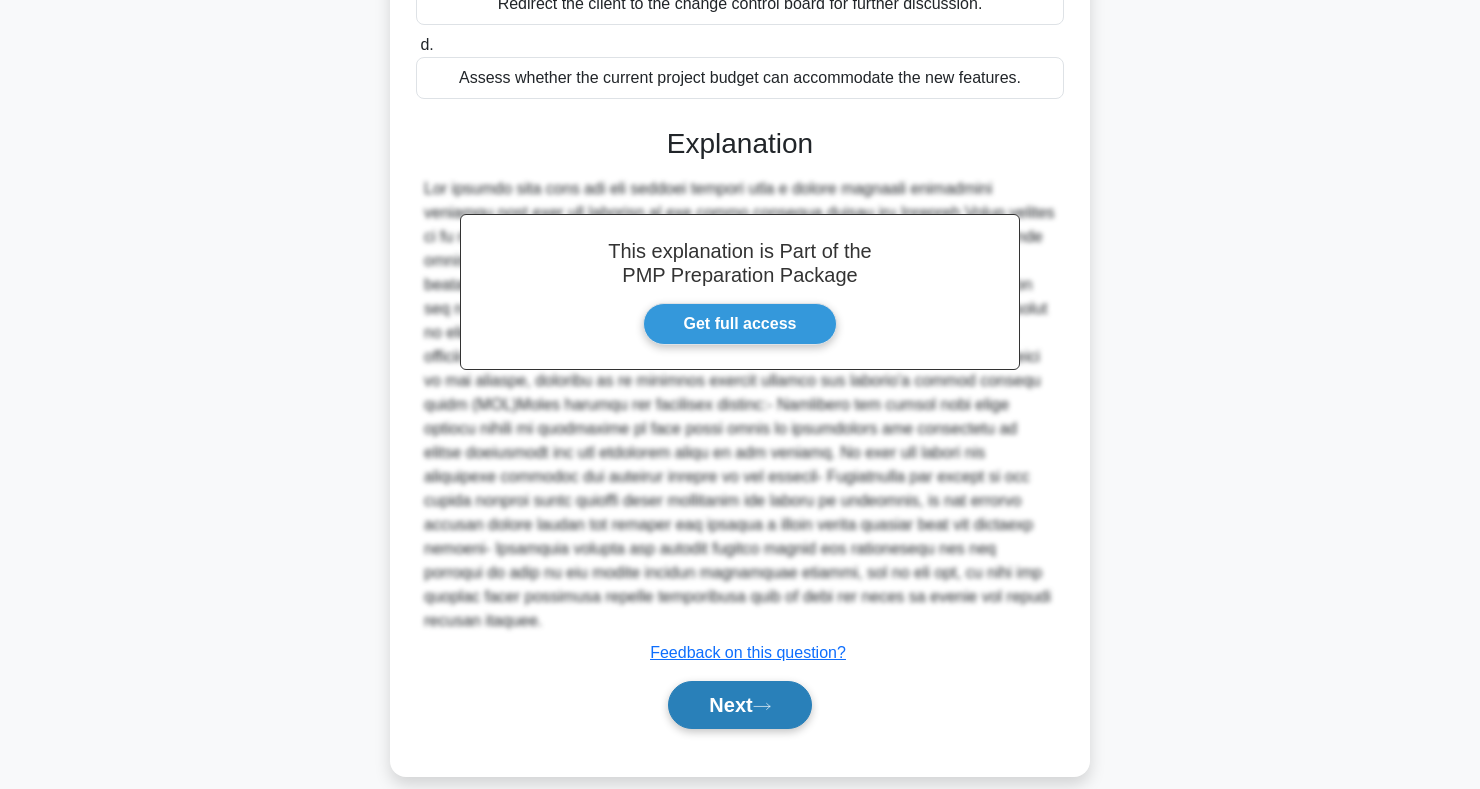 click on "Next" at bounding box center [739, 705] 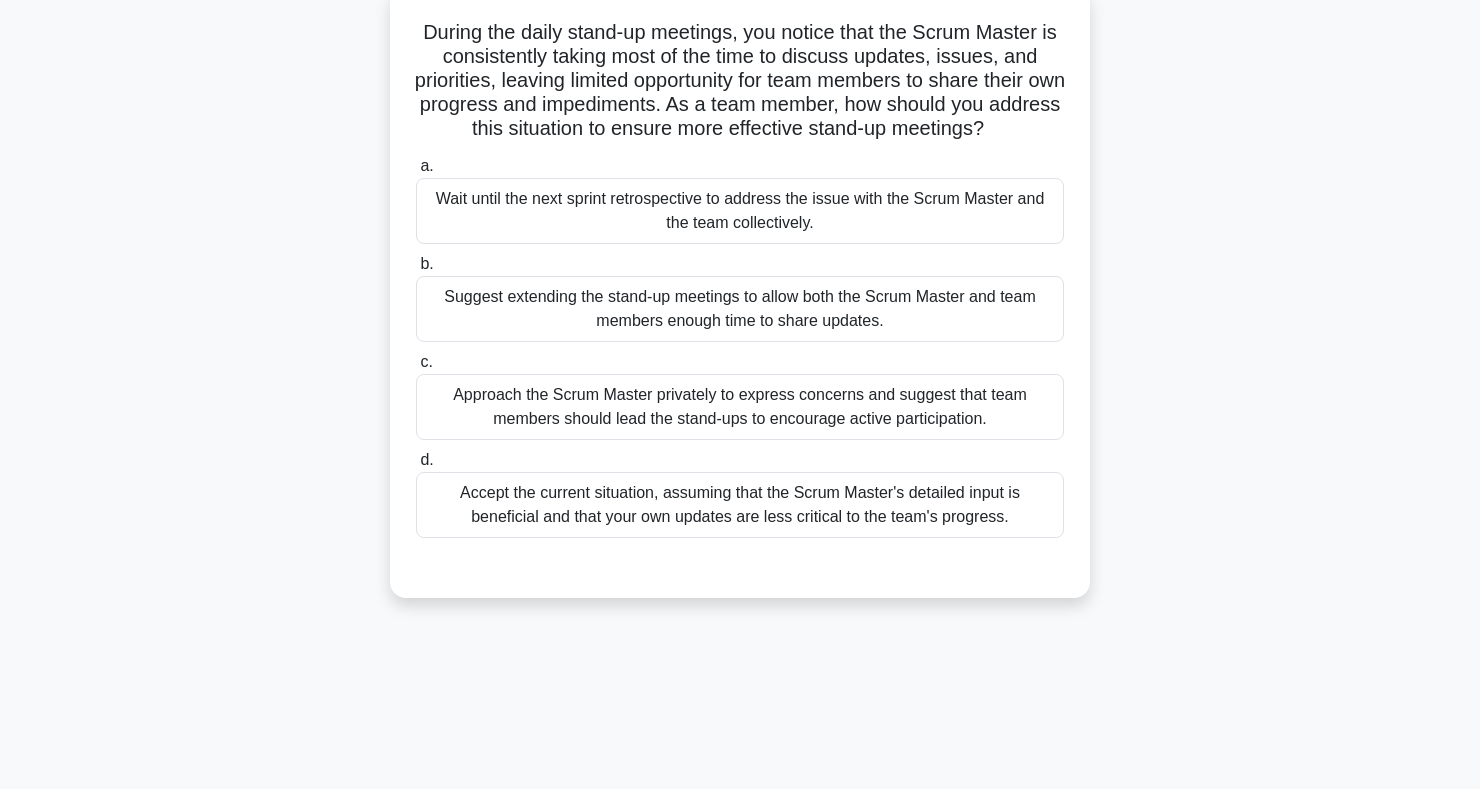 scroll, scrollTop: 0, scrollLeft: 0, axis: both 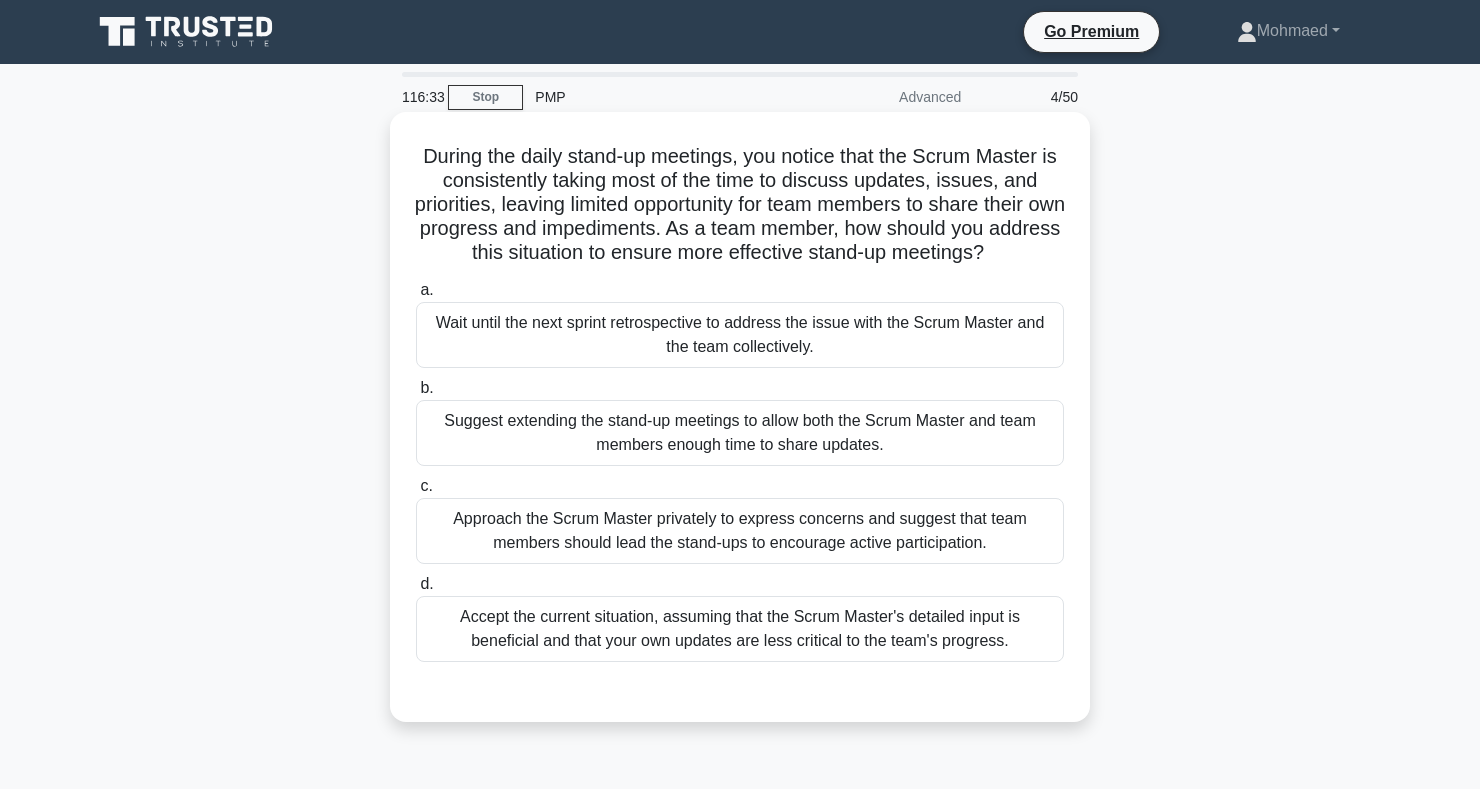 click on "Approach the Scrum Master privately to express concerns and suggest that team members should lead the stand-ups to encourage active participation." at bounding box center (740, 531) 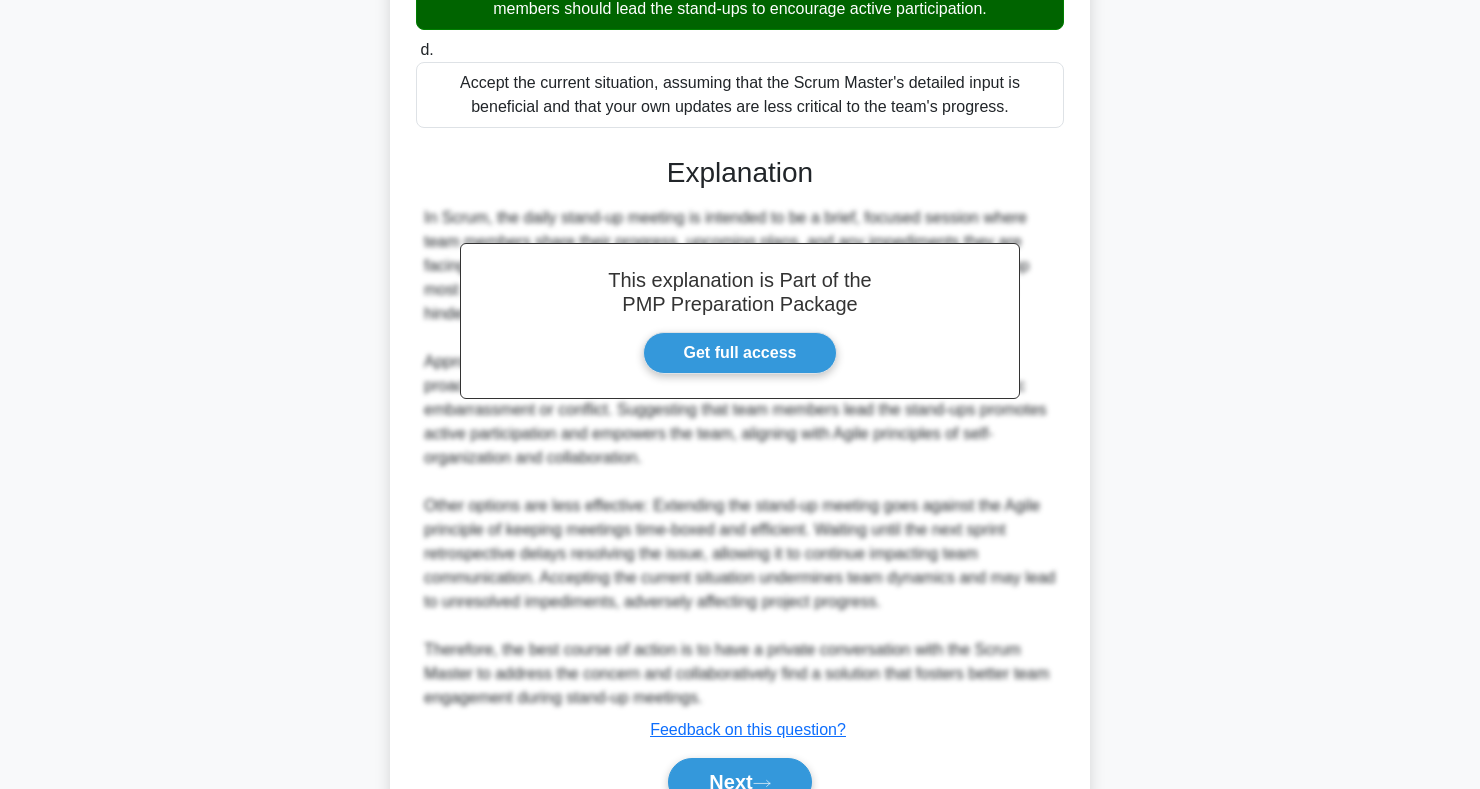 scroll, scrollTop: 635, scrollLeft: 0, axis: vertical 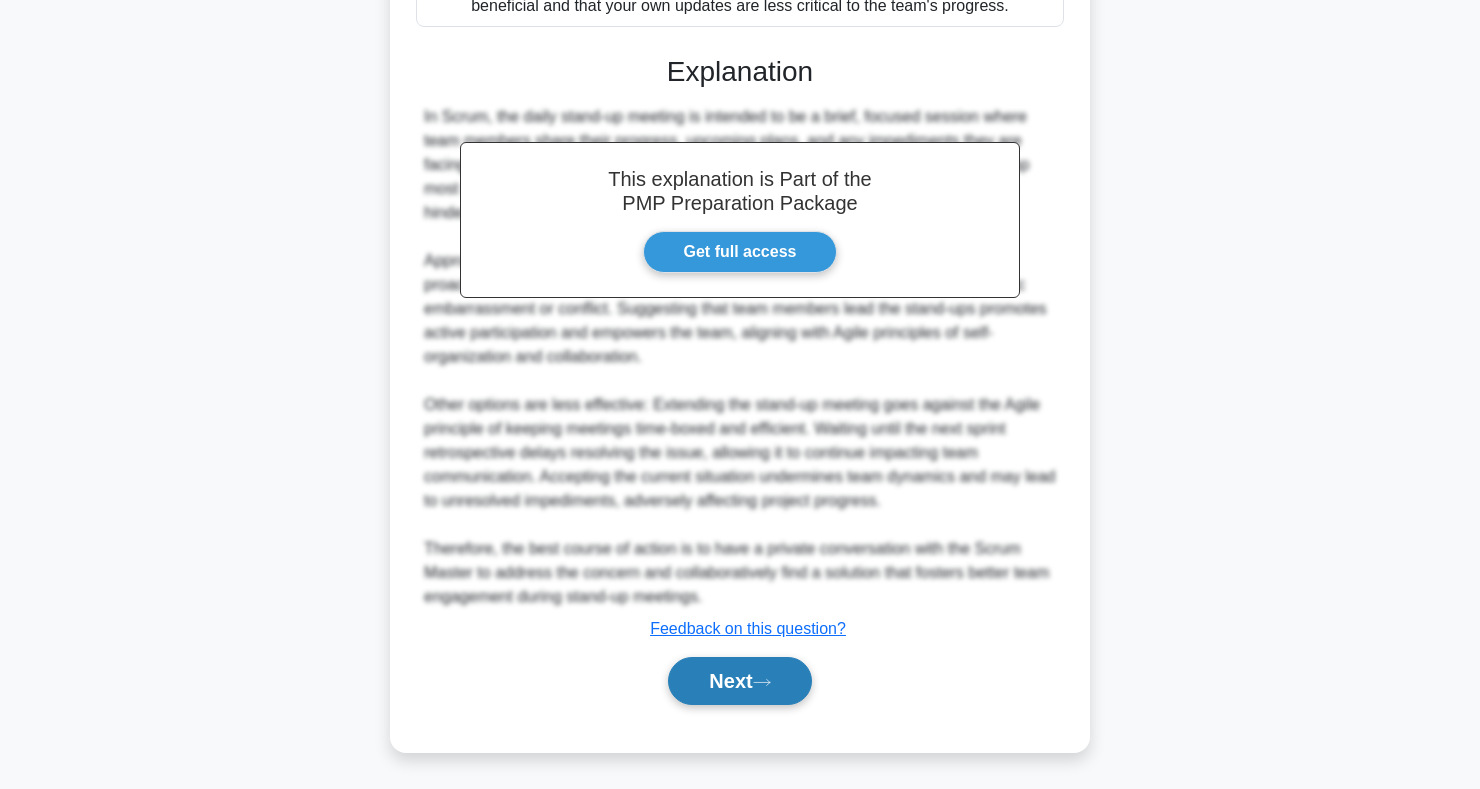 click on "Next" at bounding box center (739, 681) 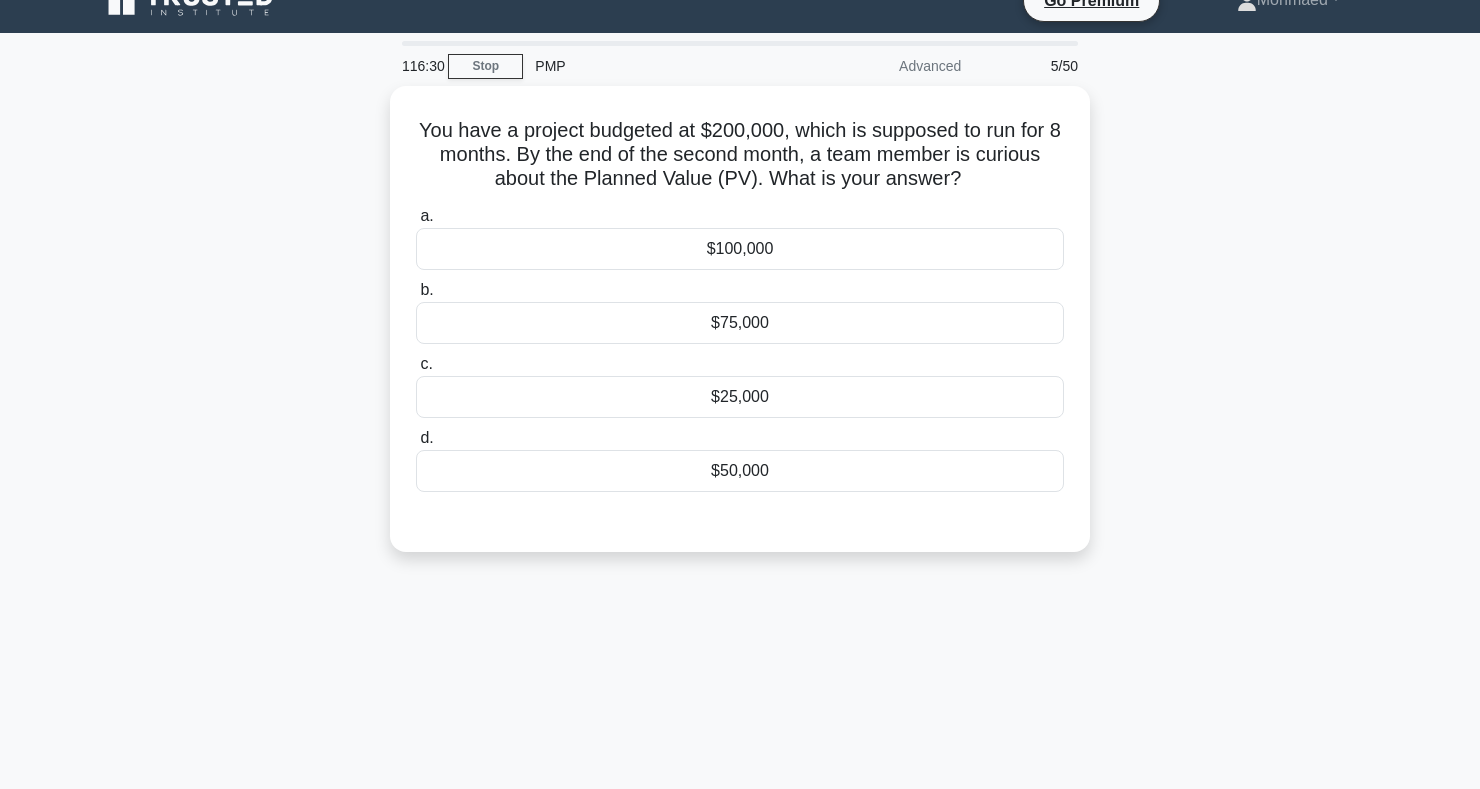 scroll, scrollTop: 0, scrollLeft: 0, axis: both 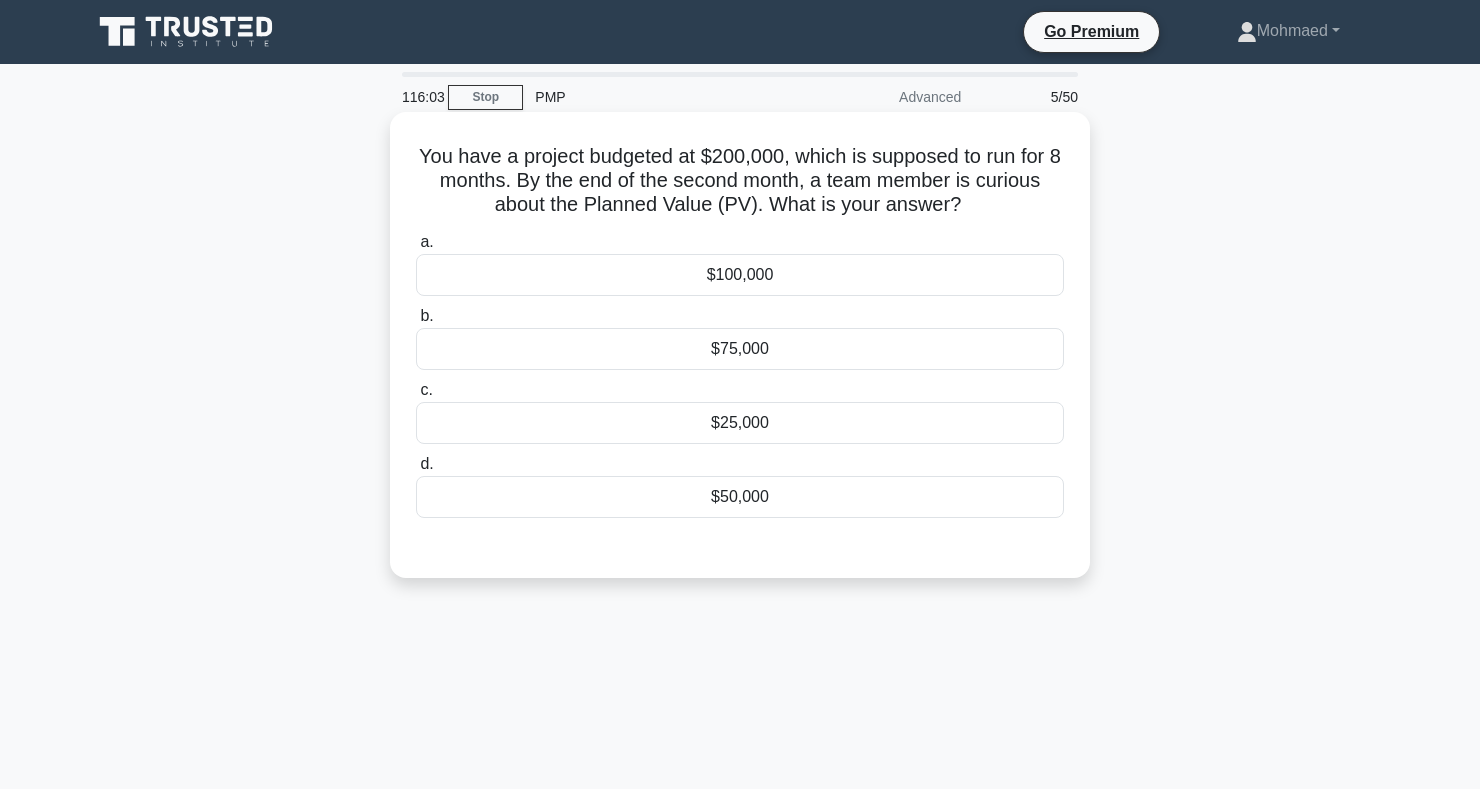 click on "$50,000" at bounding box center [740, 497] 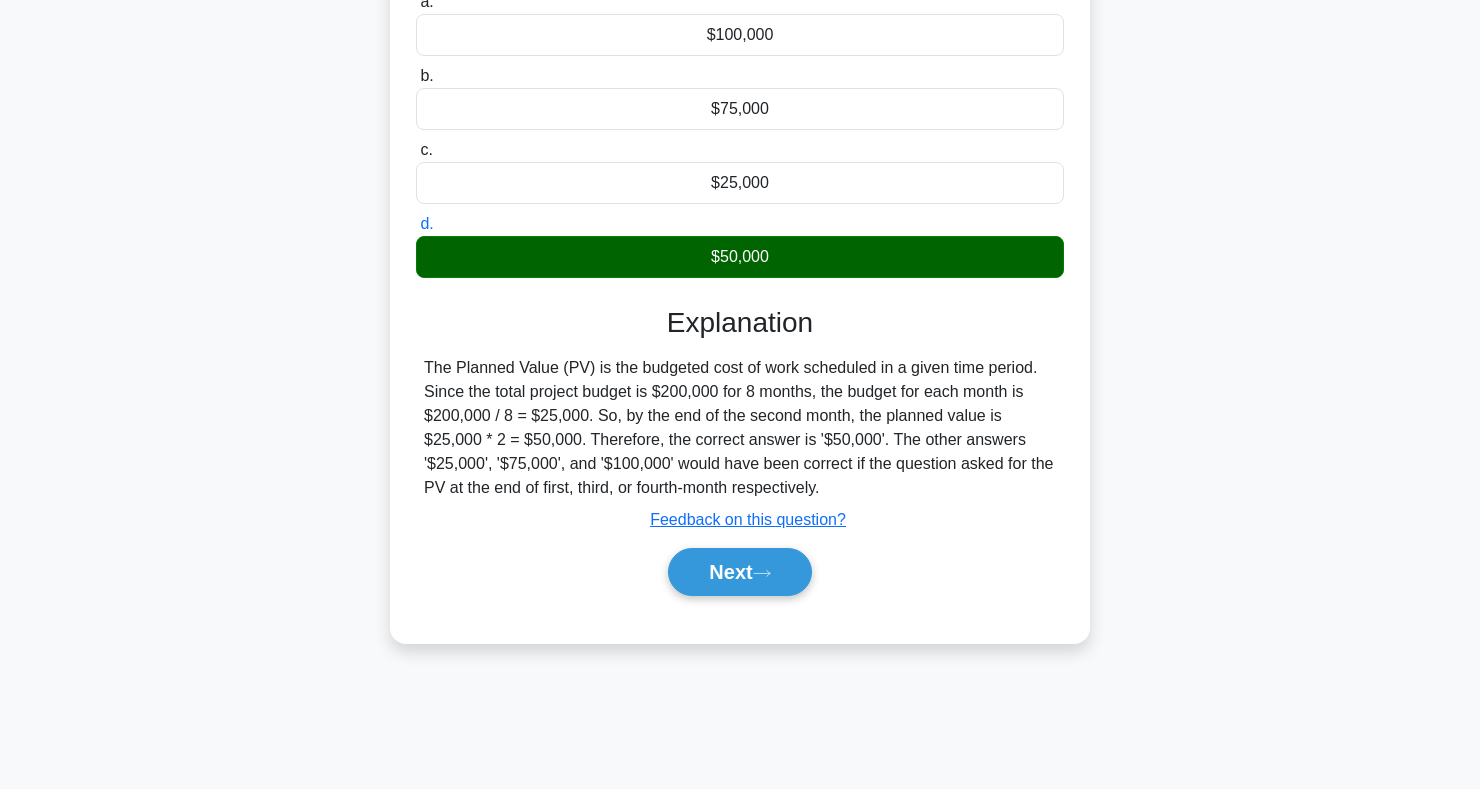 scroll, scrollTop: 291, scrollLeft: 0, axis: vertical 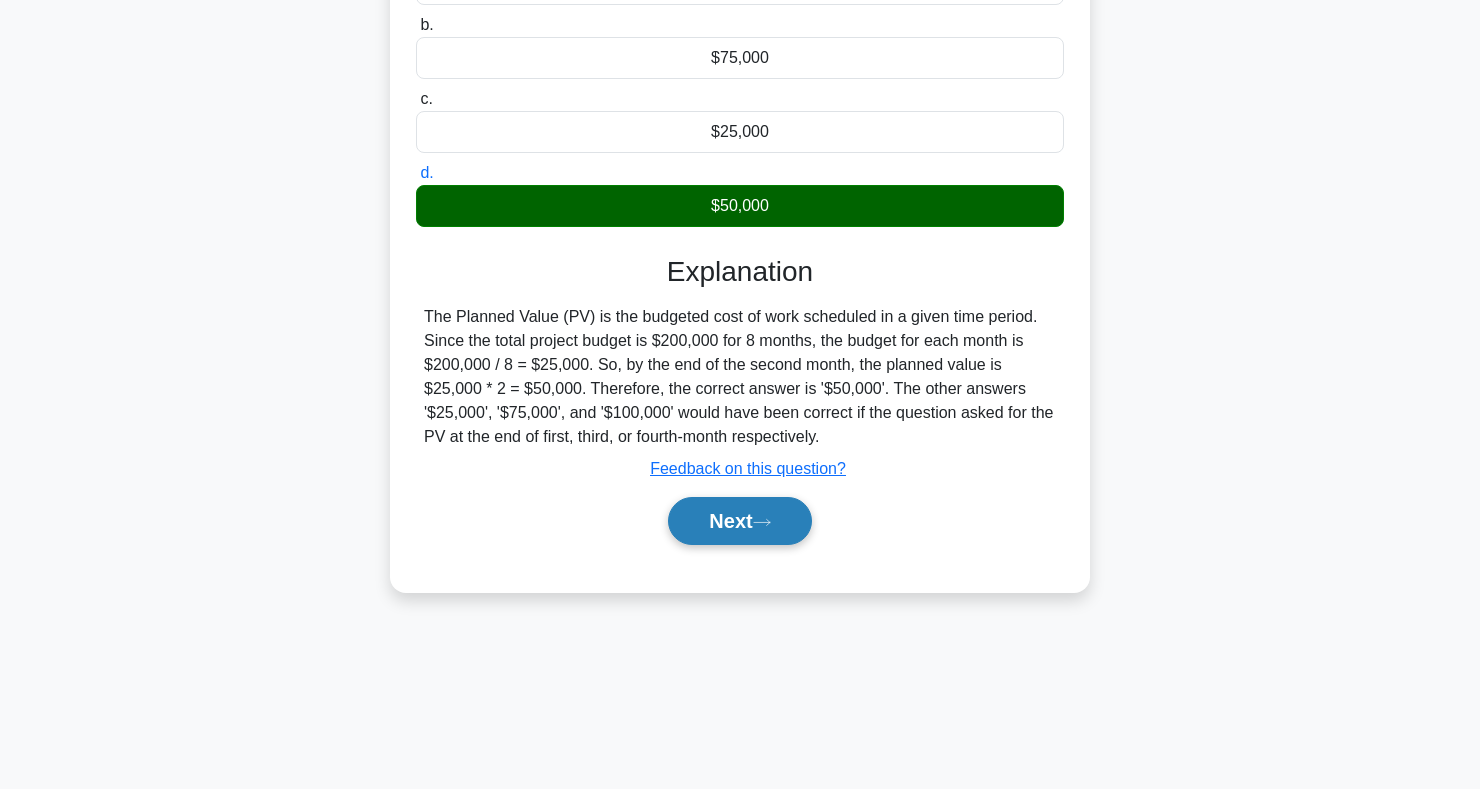 click 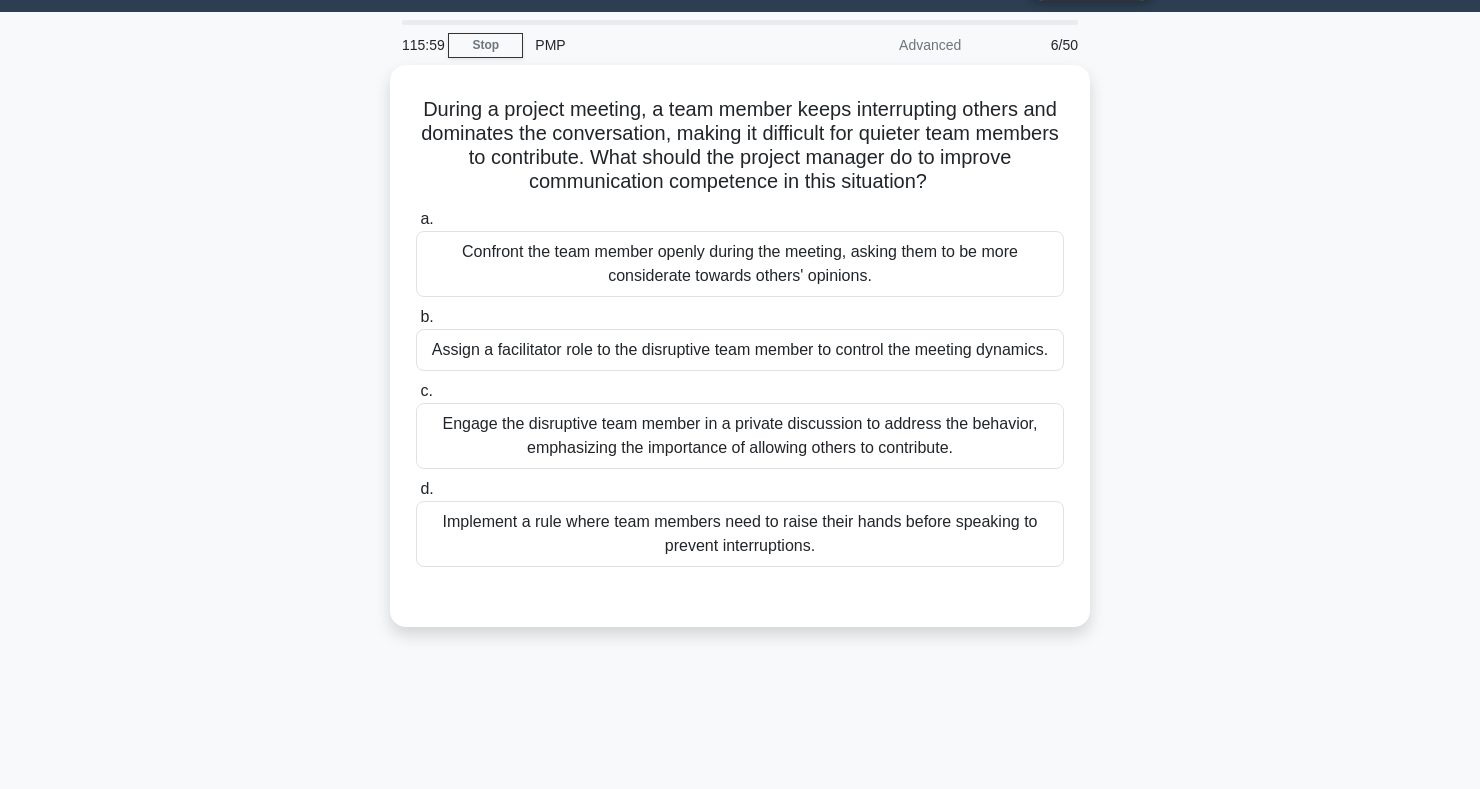 scroll, scrollTop: 0, scrollLeft: 0, axis: both 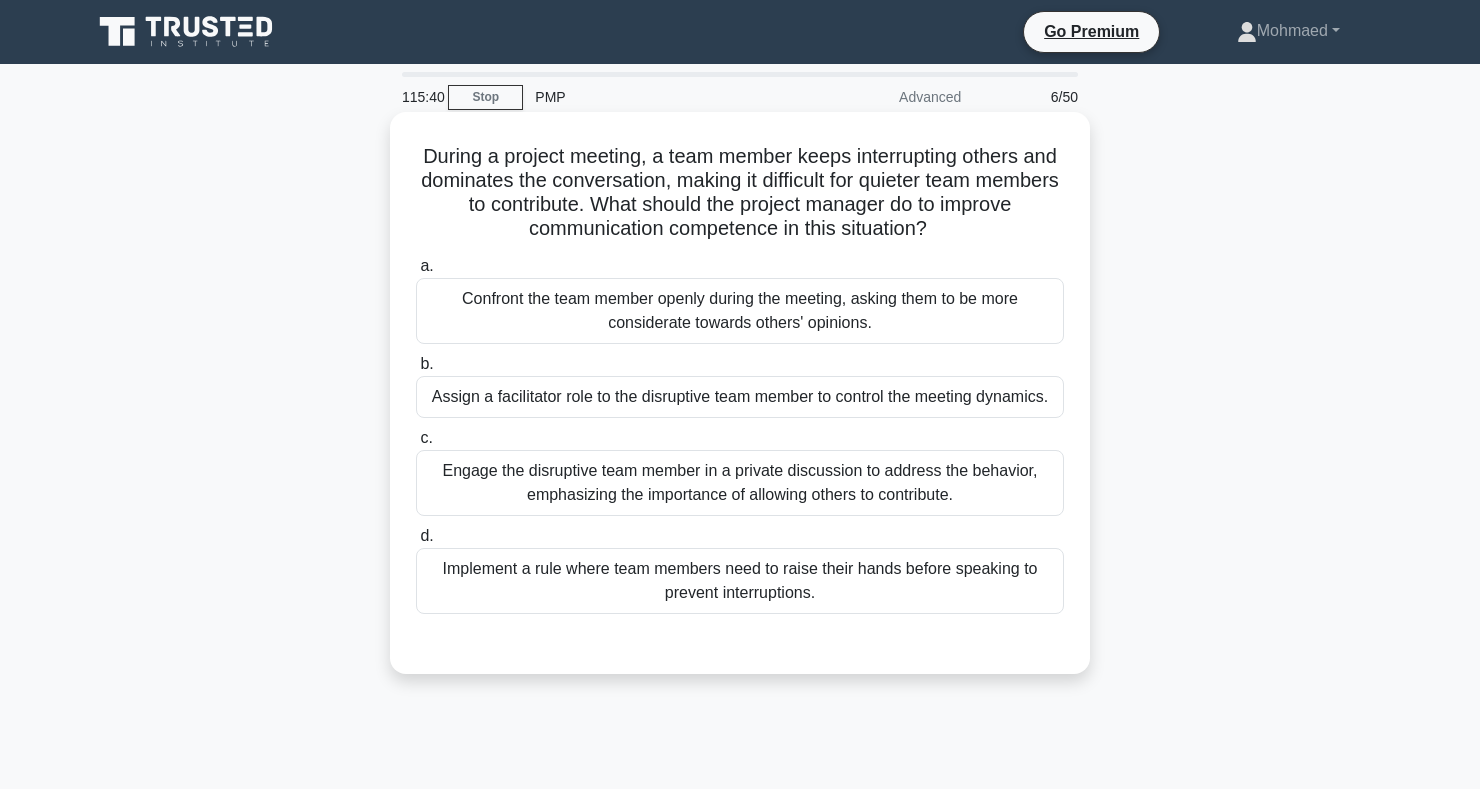 click on "Engage the disruptive team member in a private discussion to address the behavior, emphasizing the importance of allowing others to contribute." at bounding box center [740, 483] 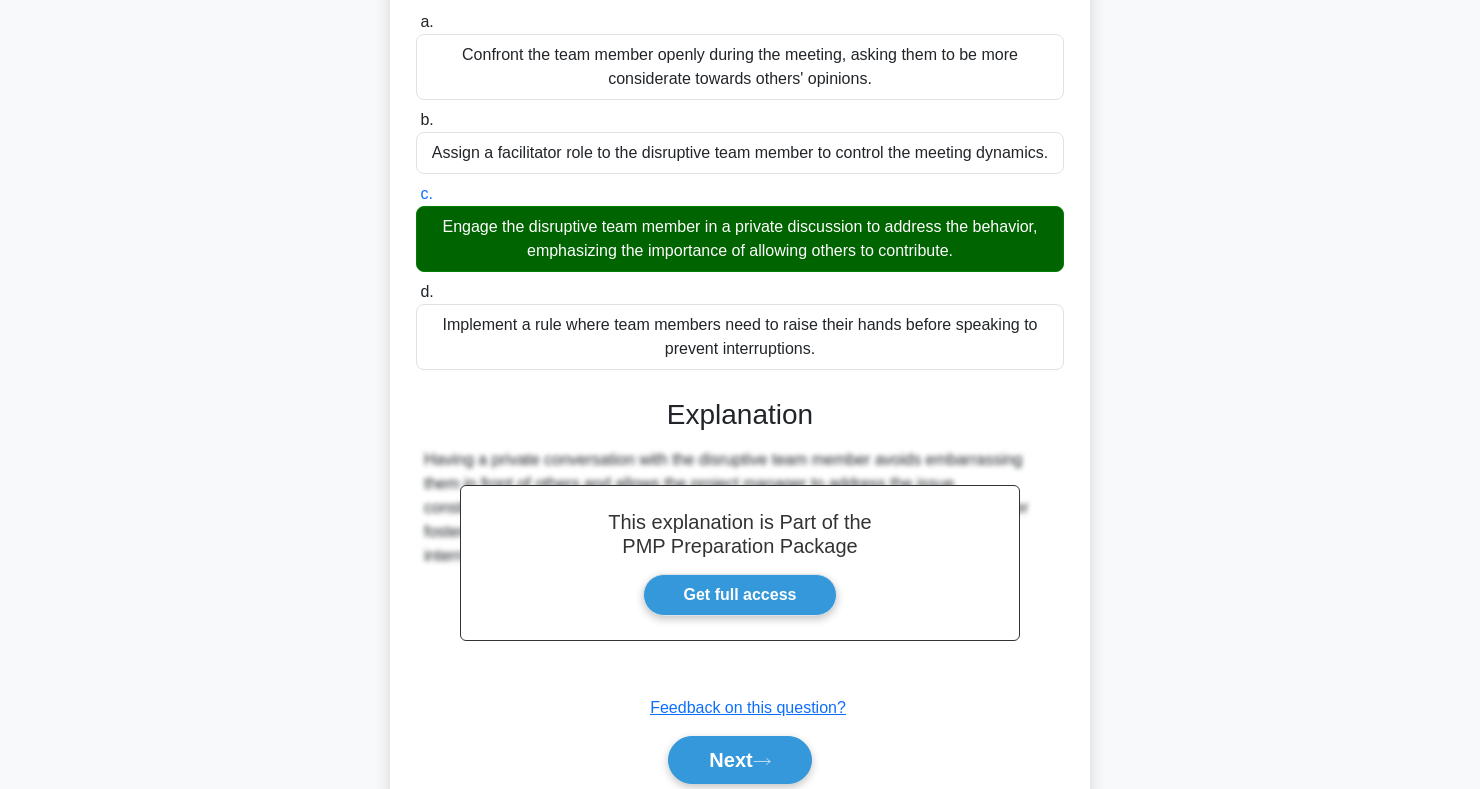 scroll, scrollTop: 323, scrollLeft: 0, axis: vertical 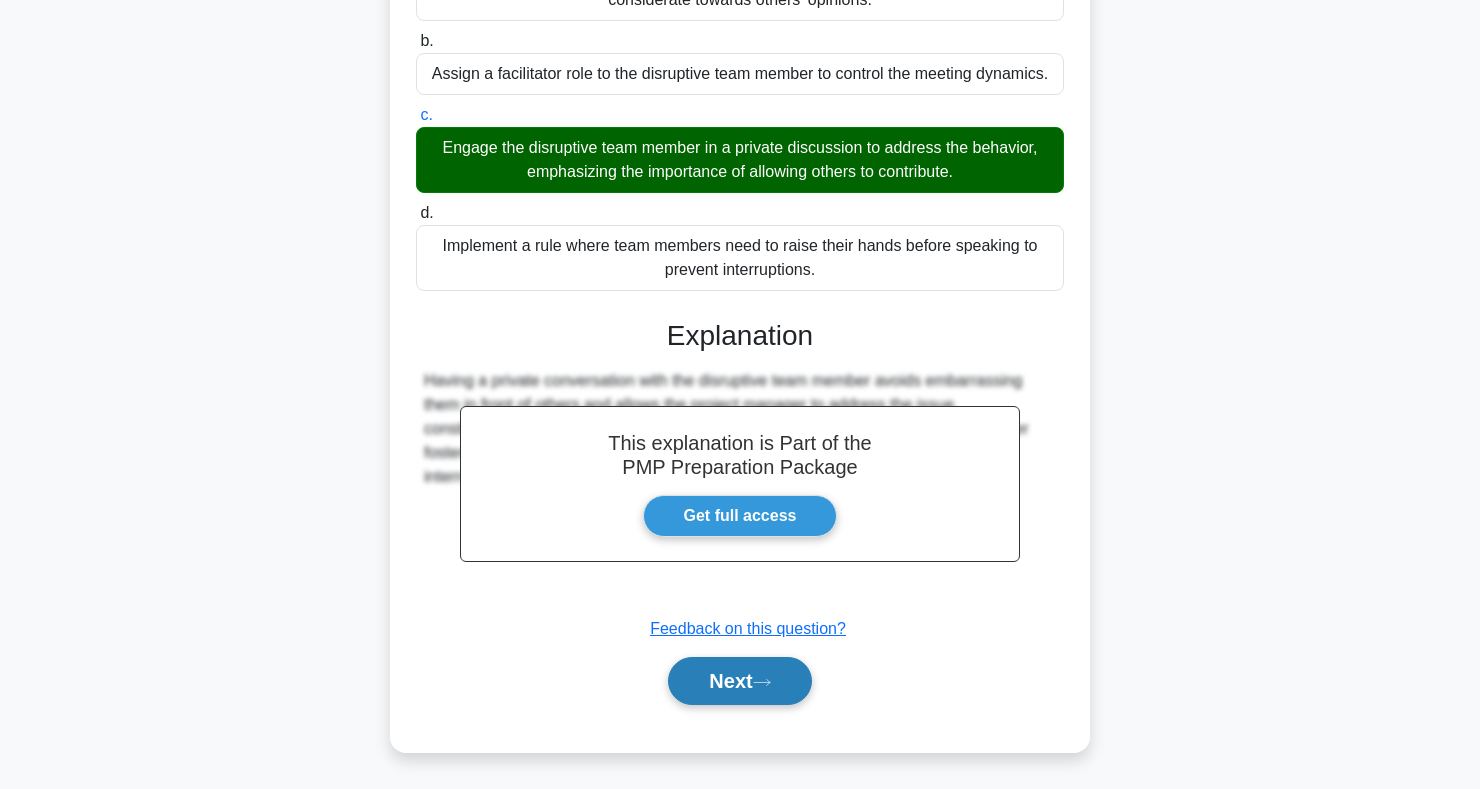 click on "Next" at bounding box center (739, 681) 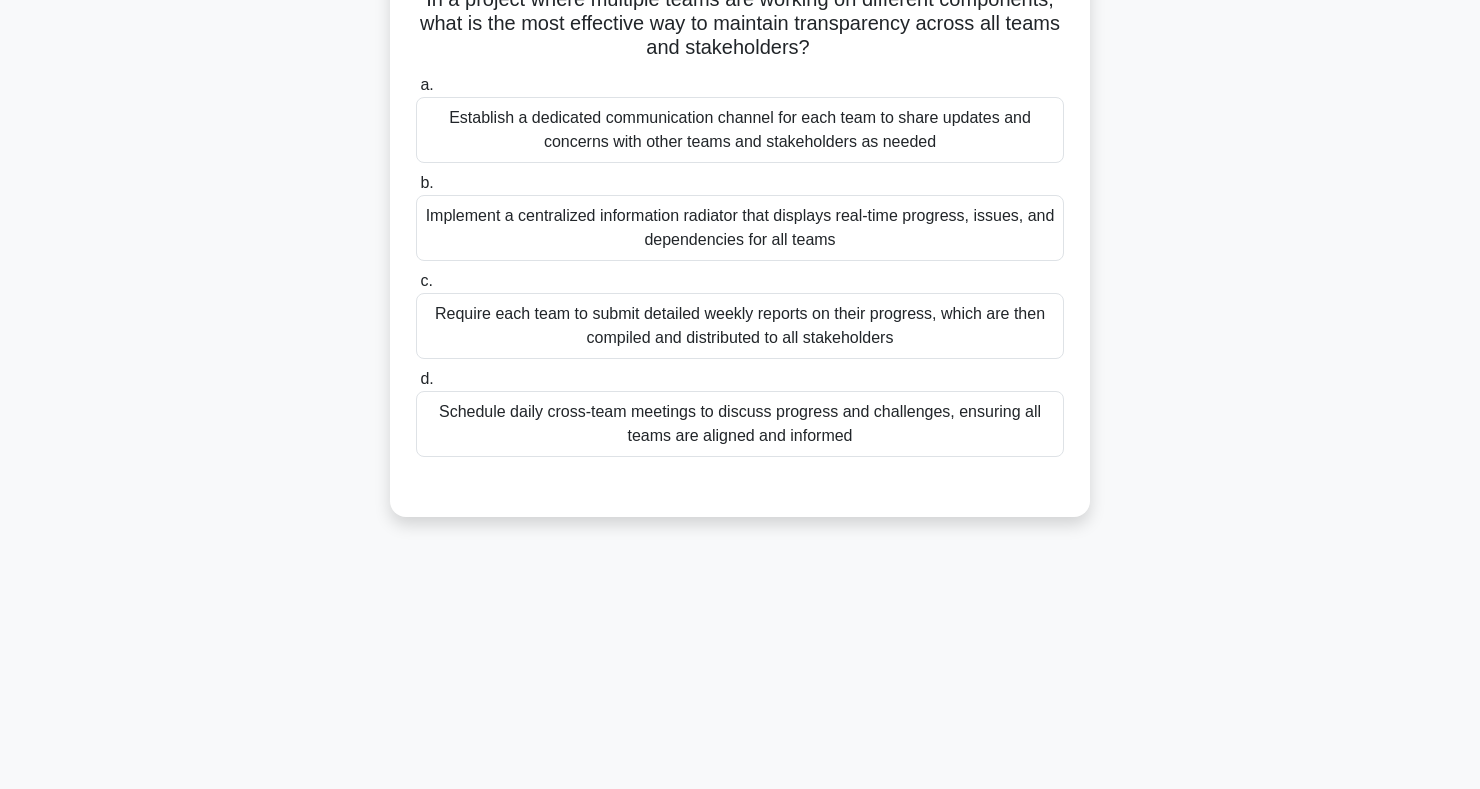 scroll, scrollTop: 0, scrollLeft: 0, axis: both 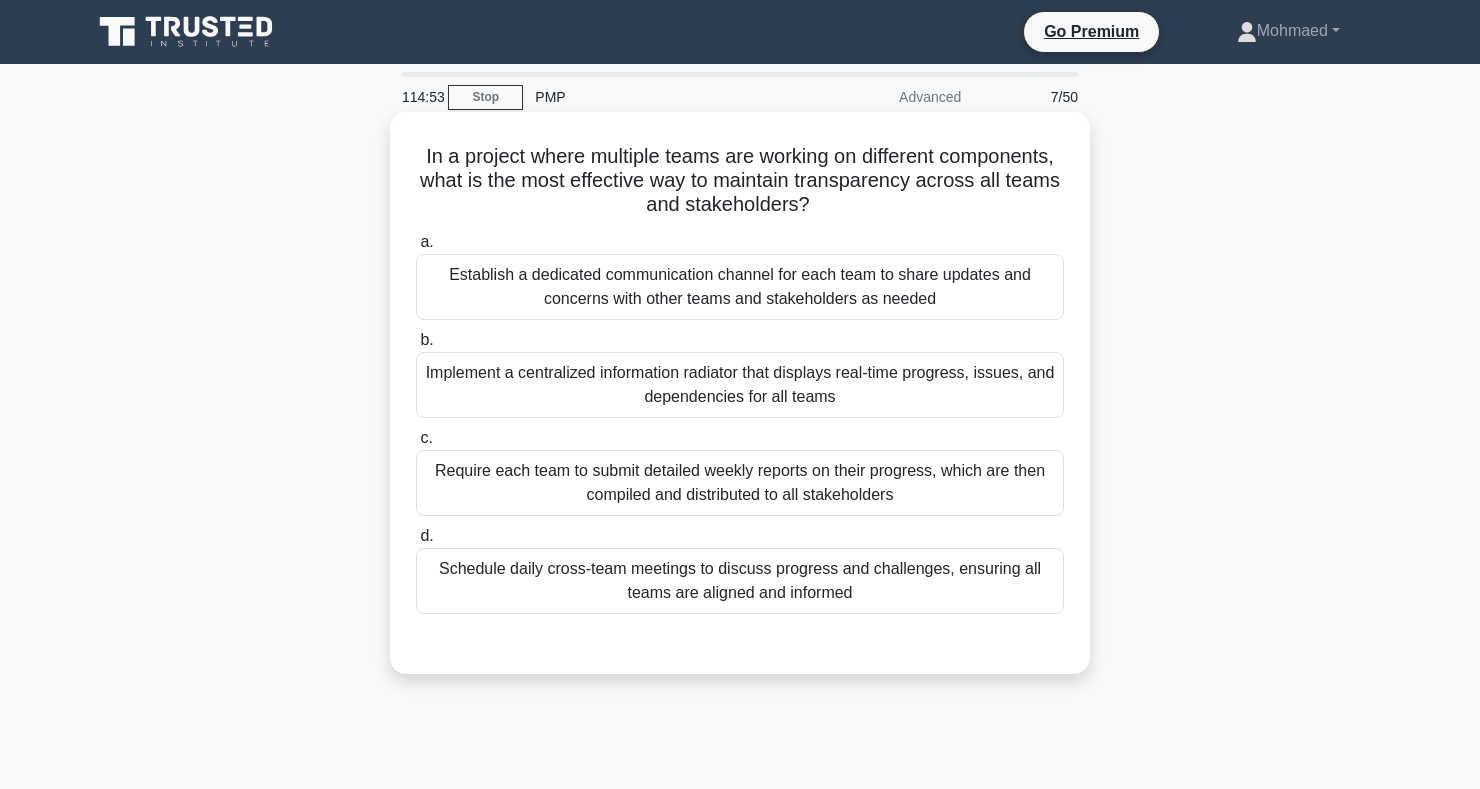 click on "Implement a centralized information radiator that displays real-time progress, issues, and dependencies for all teams" at bounding box center (740, 385) 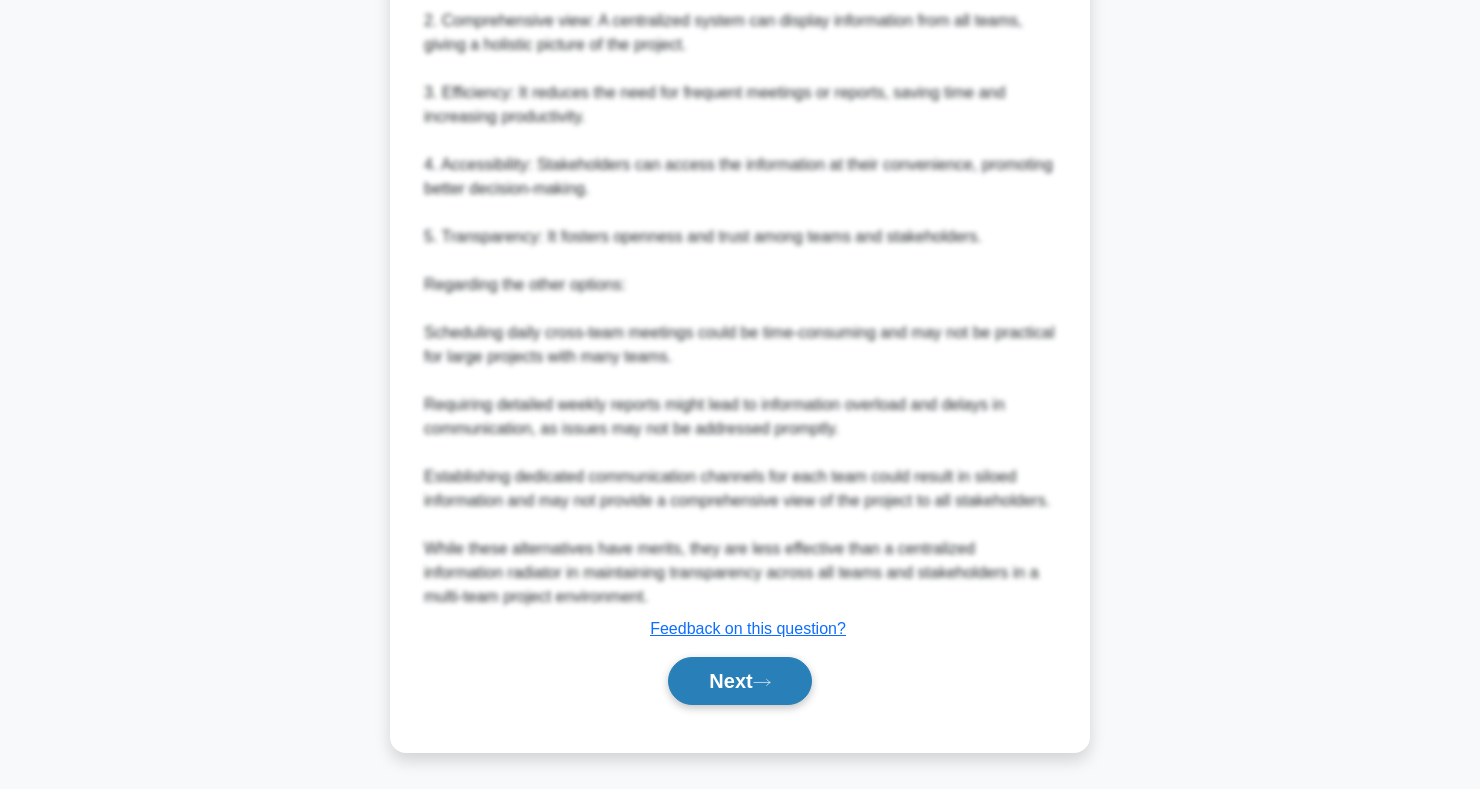 click on "Next" at bounding box center (739, 681) 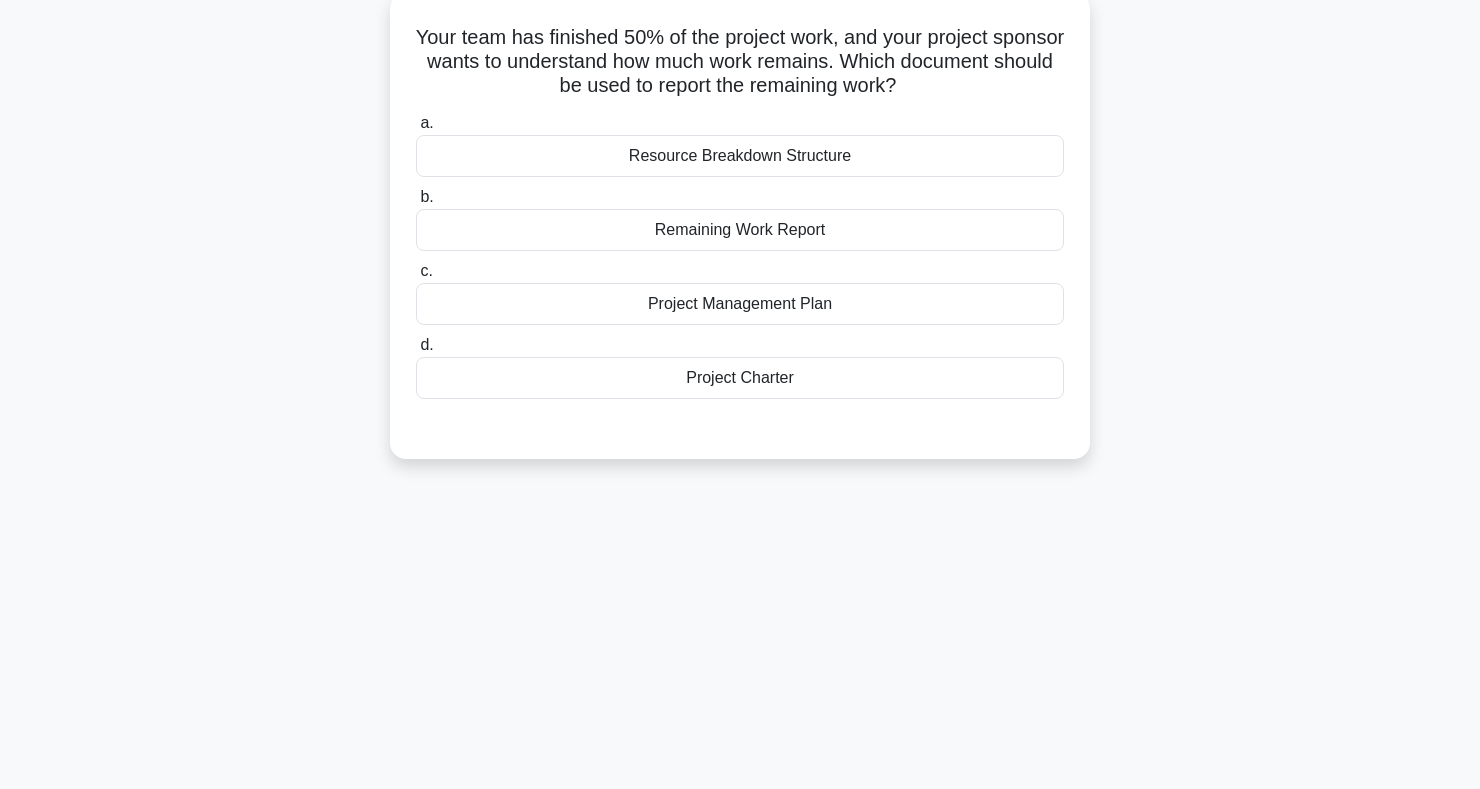 scroll, scrollTop: 0, scrollLeft: 0, axis: both 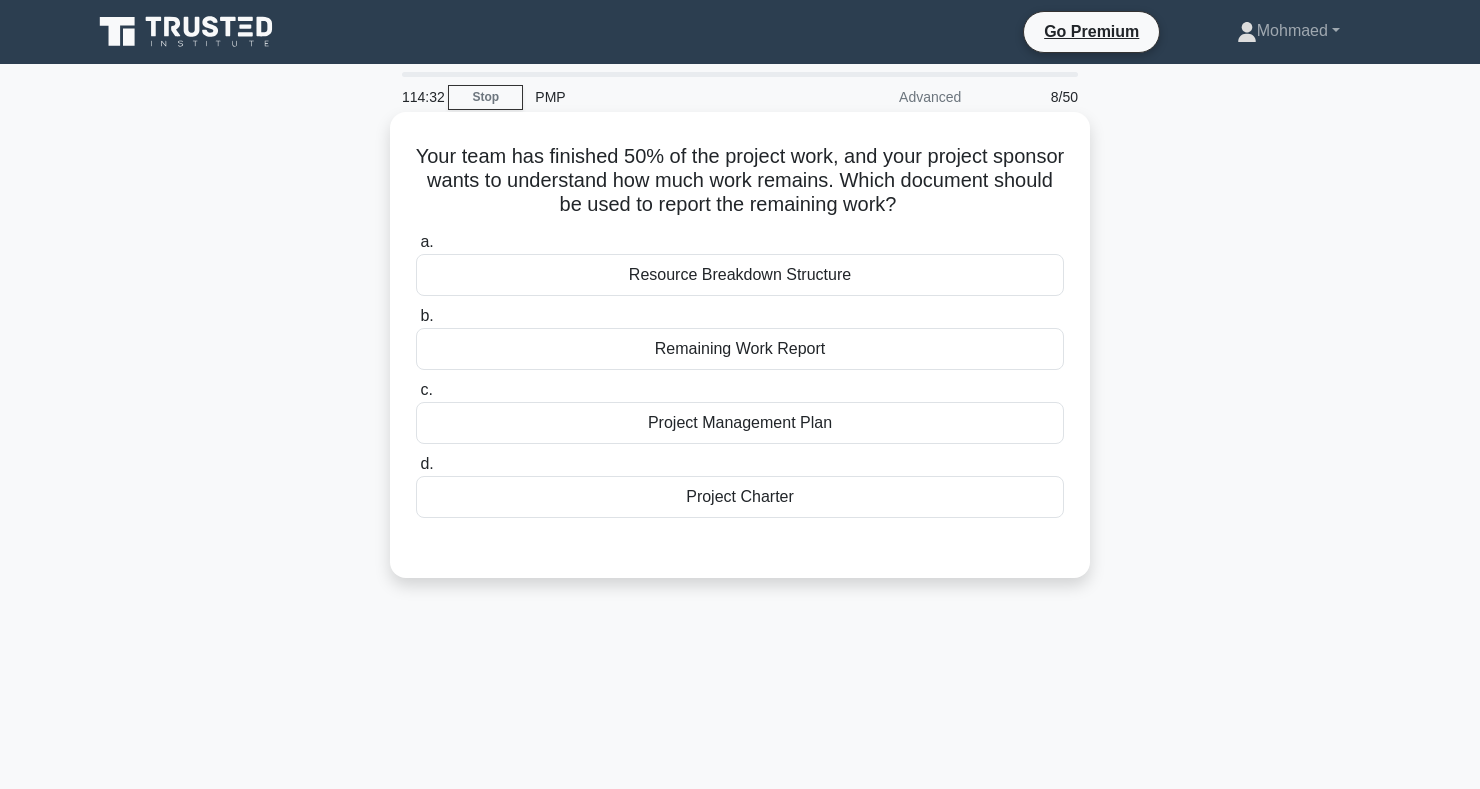 click on "Remaining Work Report" at bounding box center (740, 349) 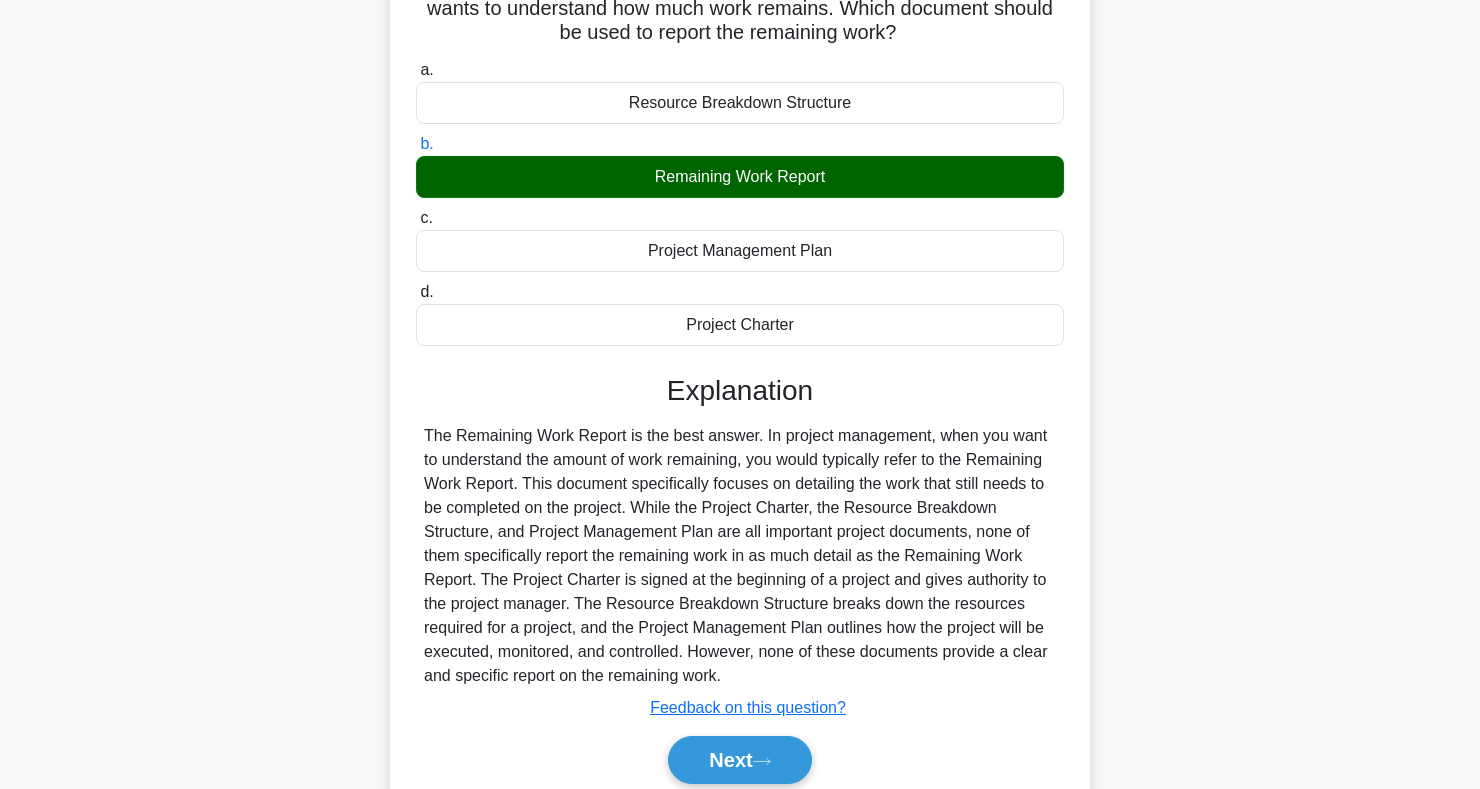 scroll, scrollTop: 291, scrollLeft: 0, axis: vertical 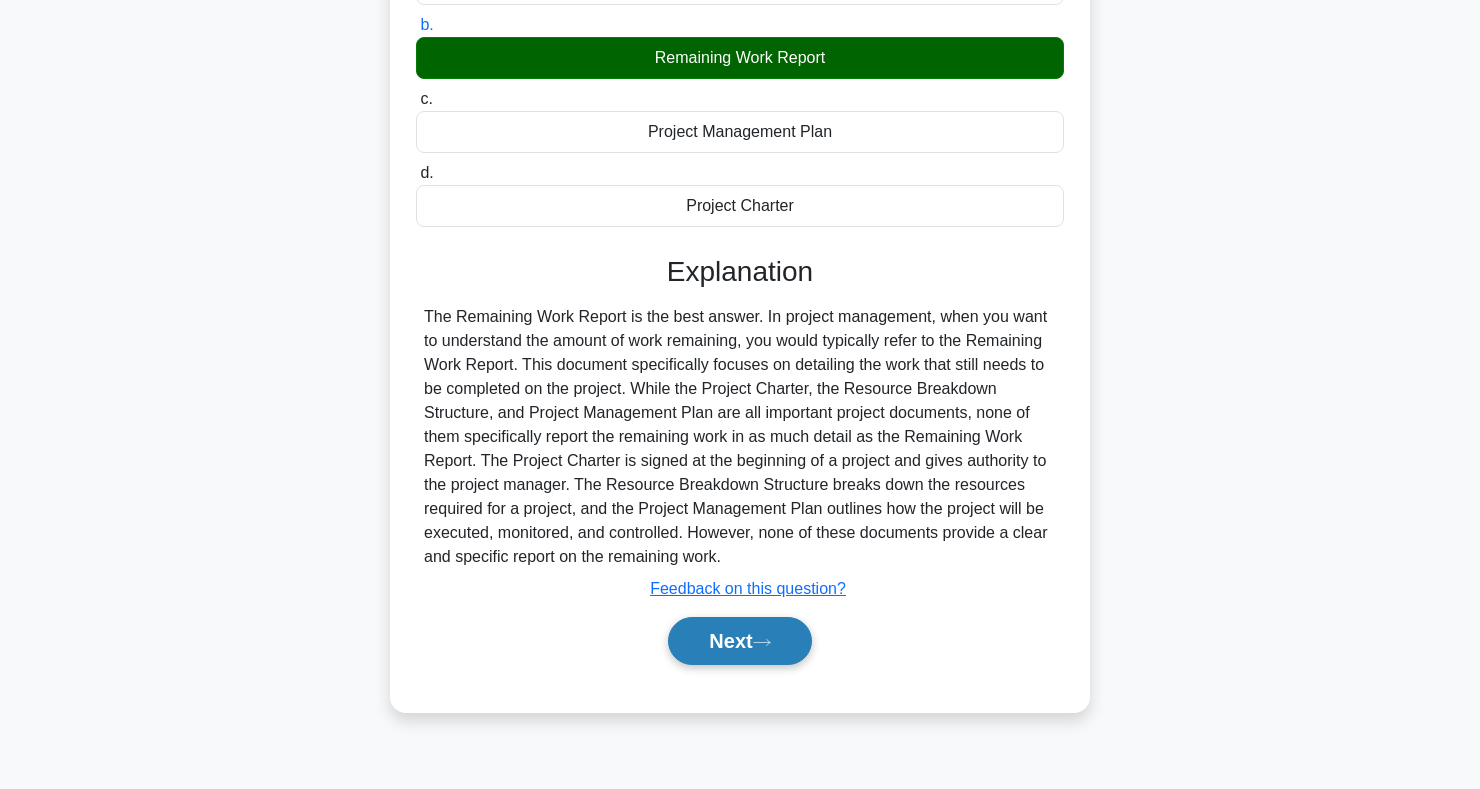 click on "Next" at bounding box center (739, 641) 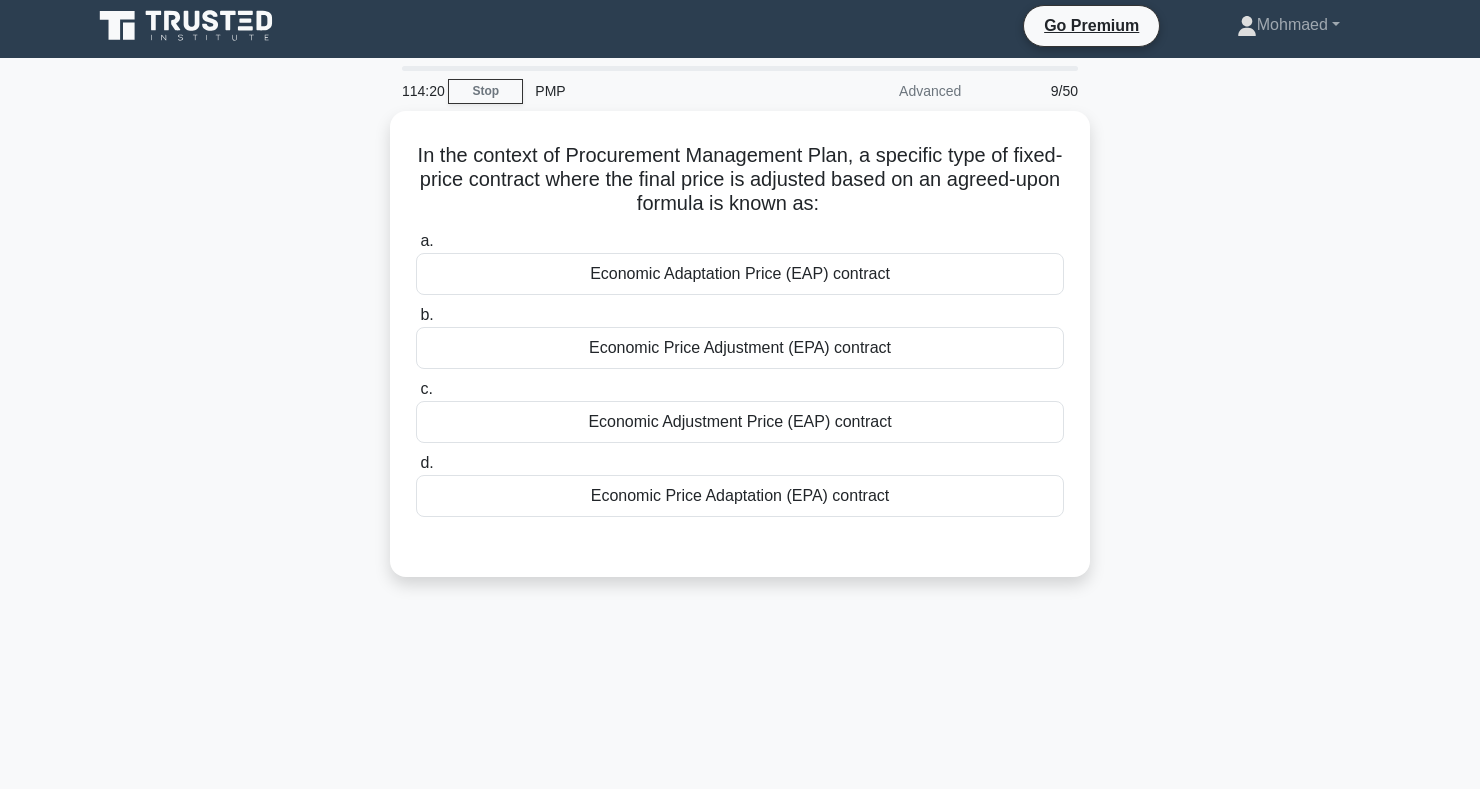 scroll, scrollTop: 0, scrollLeft: 0, axis: both 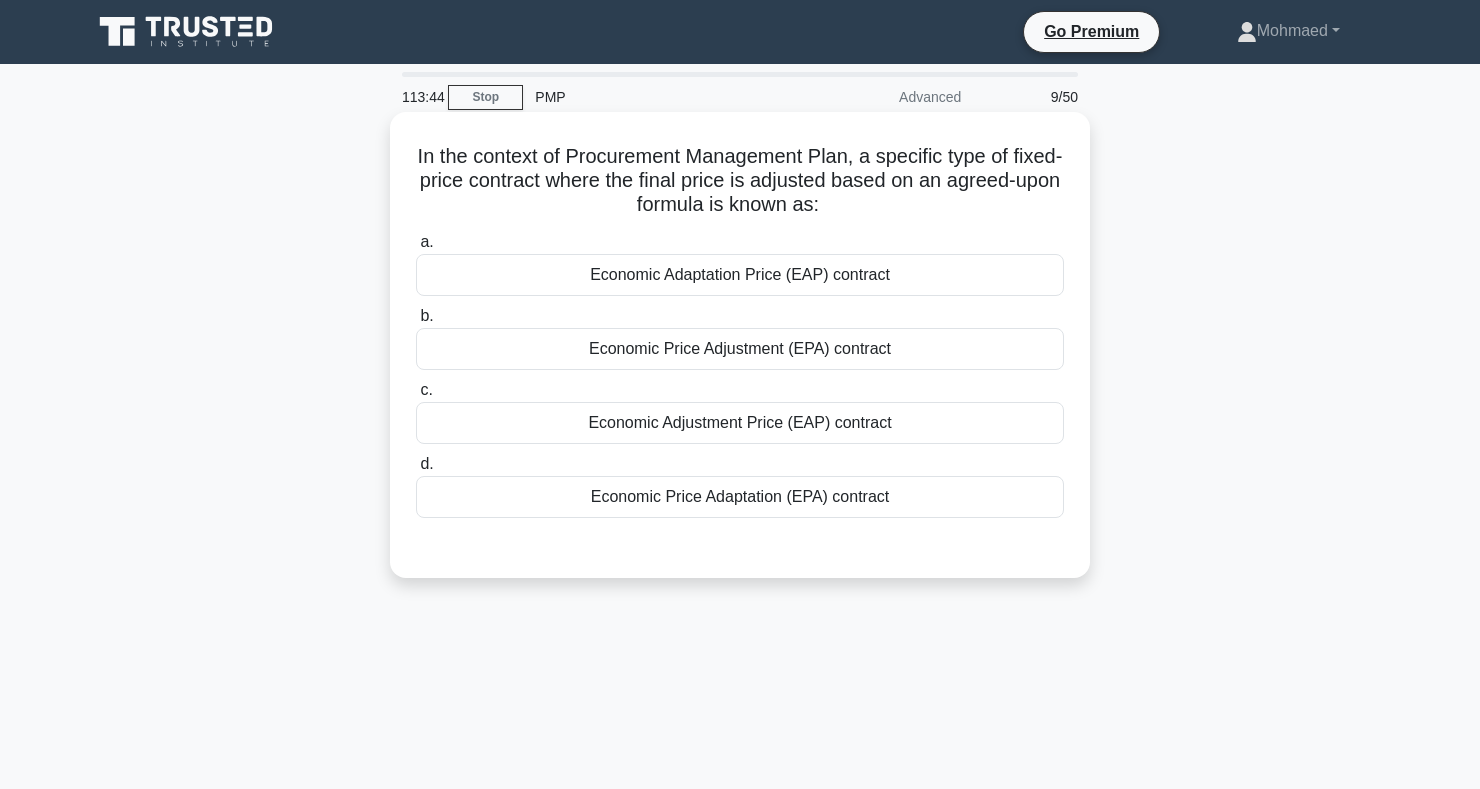 click on "Economic Price Adjustment (EPA) contract" at bounding box center (740, 349) 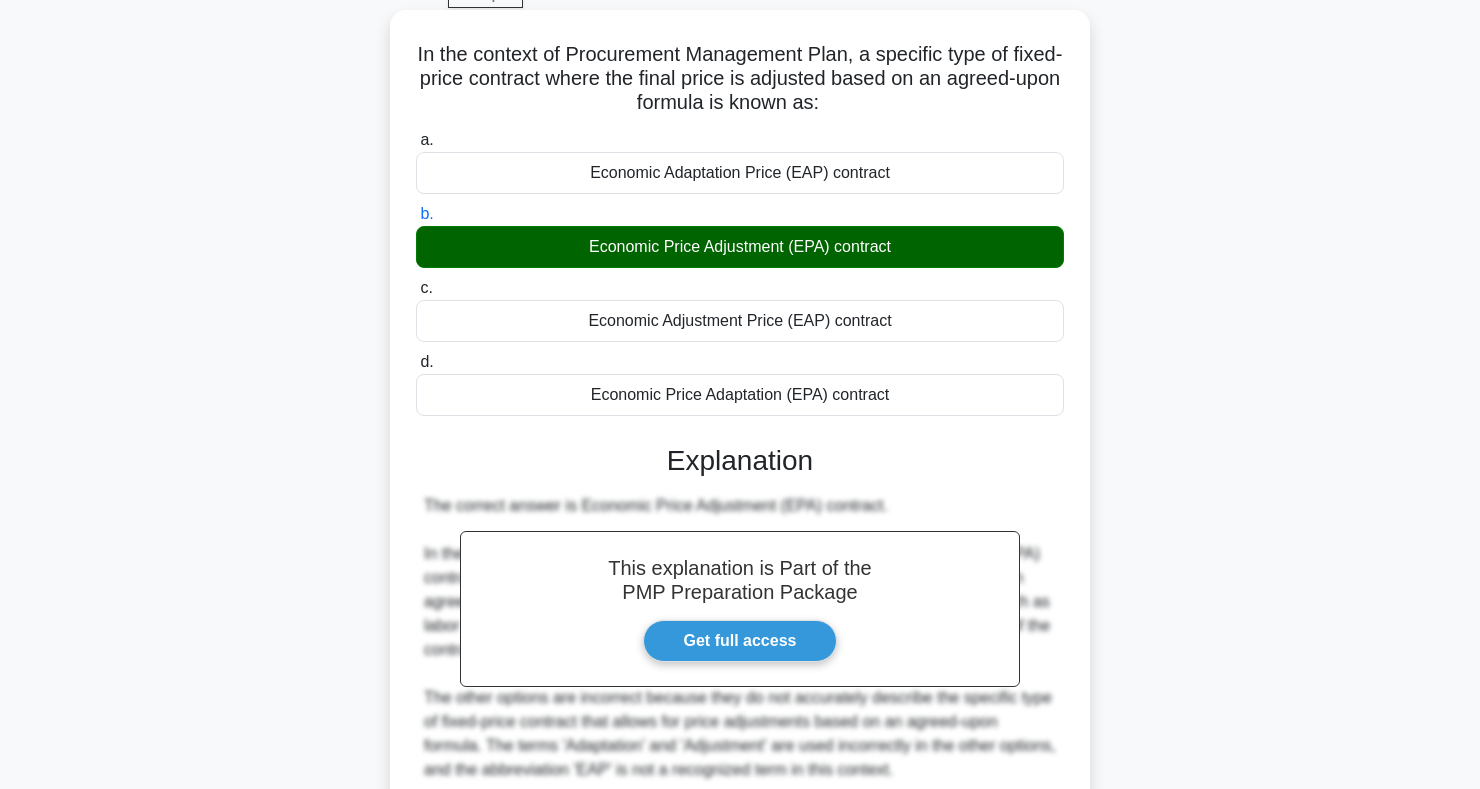 scroll, scrollTop: 291, scrollLeft: 0, axis: vertical 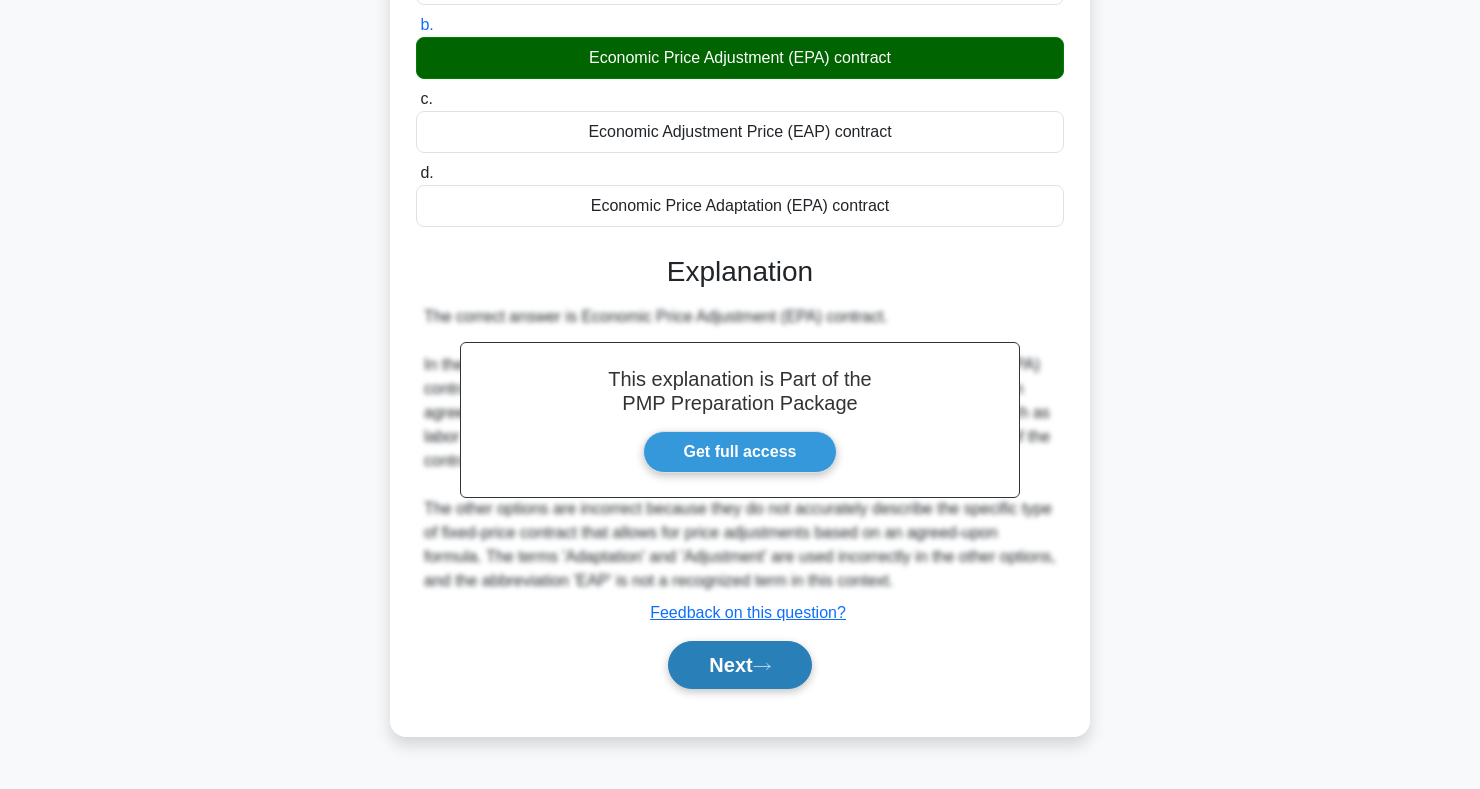 click on "Next" at bounding box center [739, 665] 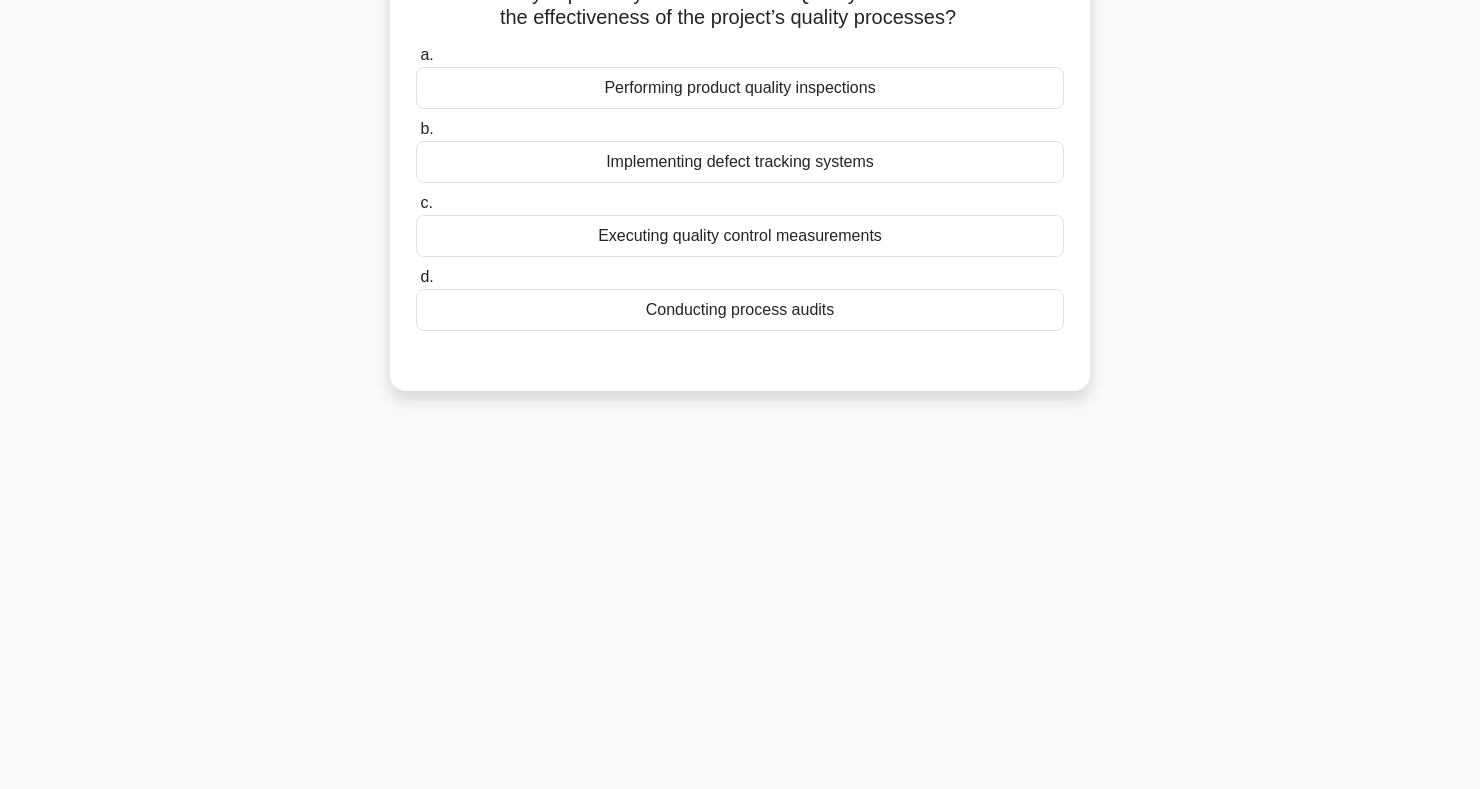 scroll, scrollTop: 0, scrollLeft: 0, axis: both 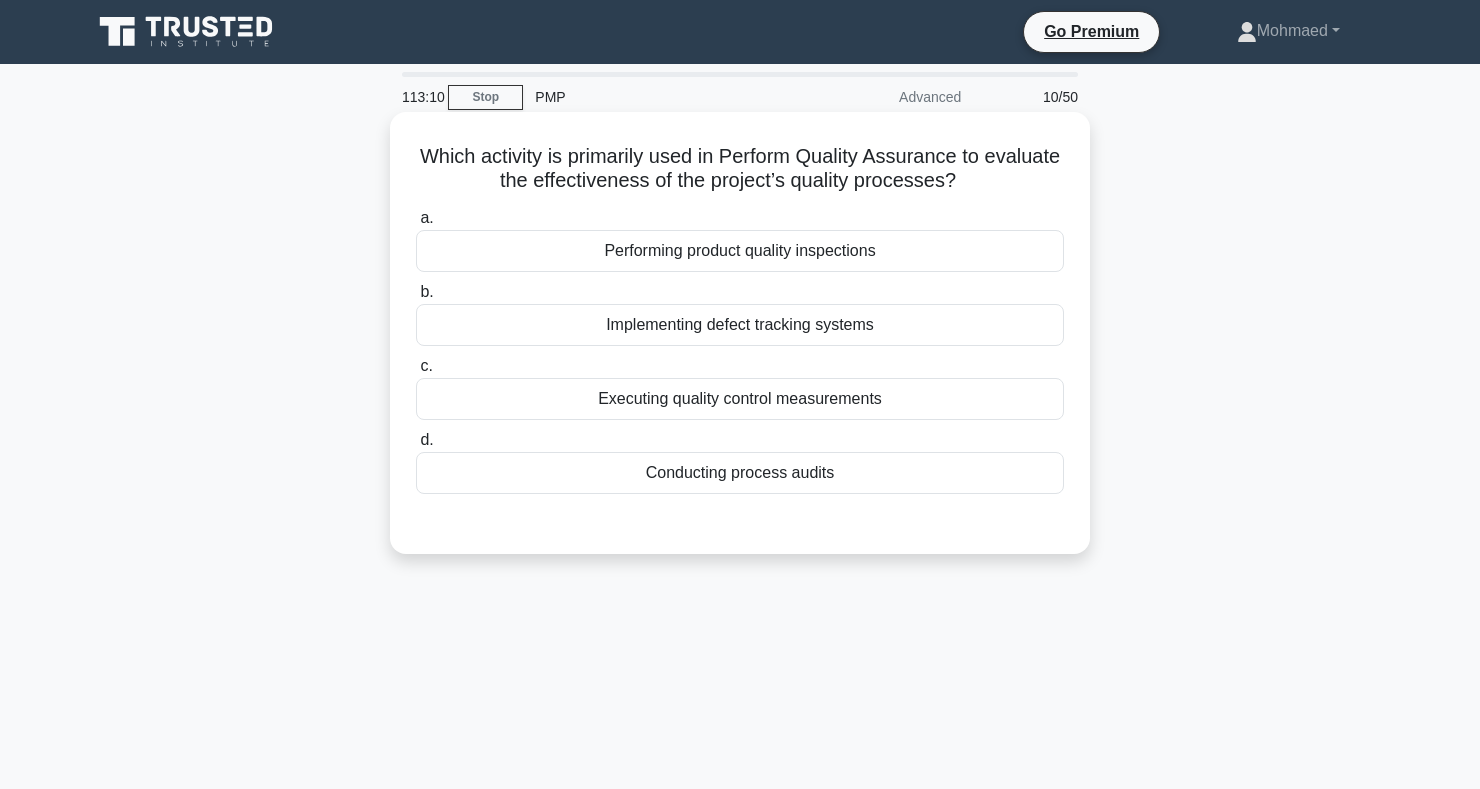 click on "Implementing defect tracking systems" at bounding box center [740, 325] 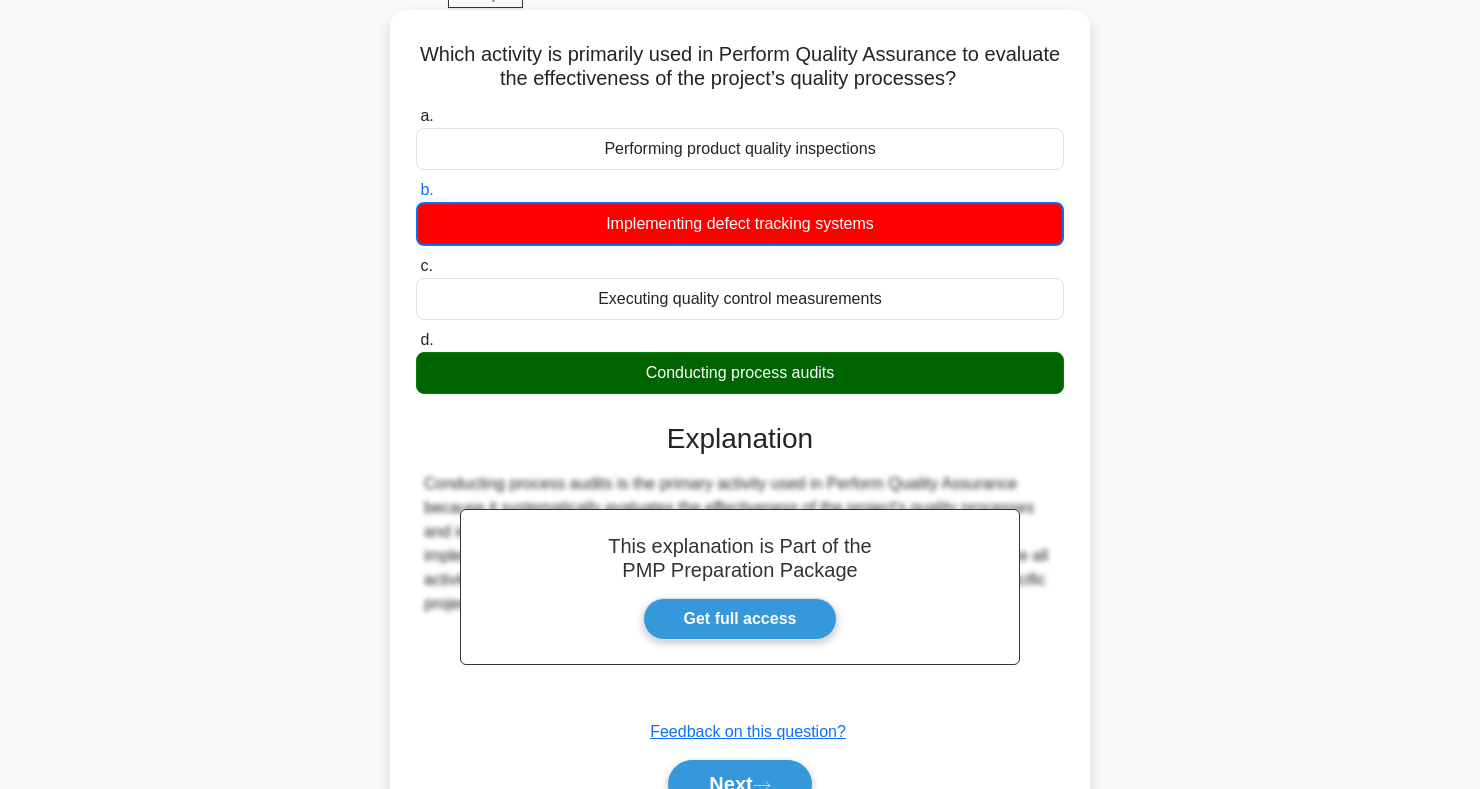 scroll, scrollTop: 291, scrollLeft: 0, axis: vertical 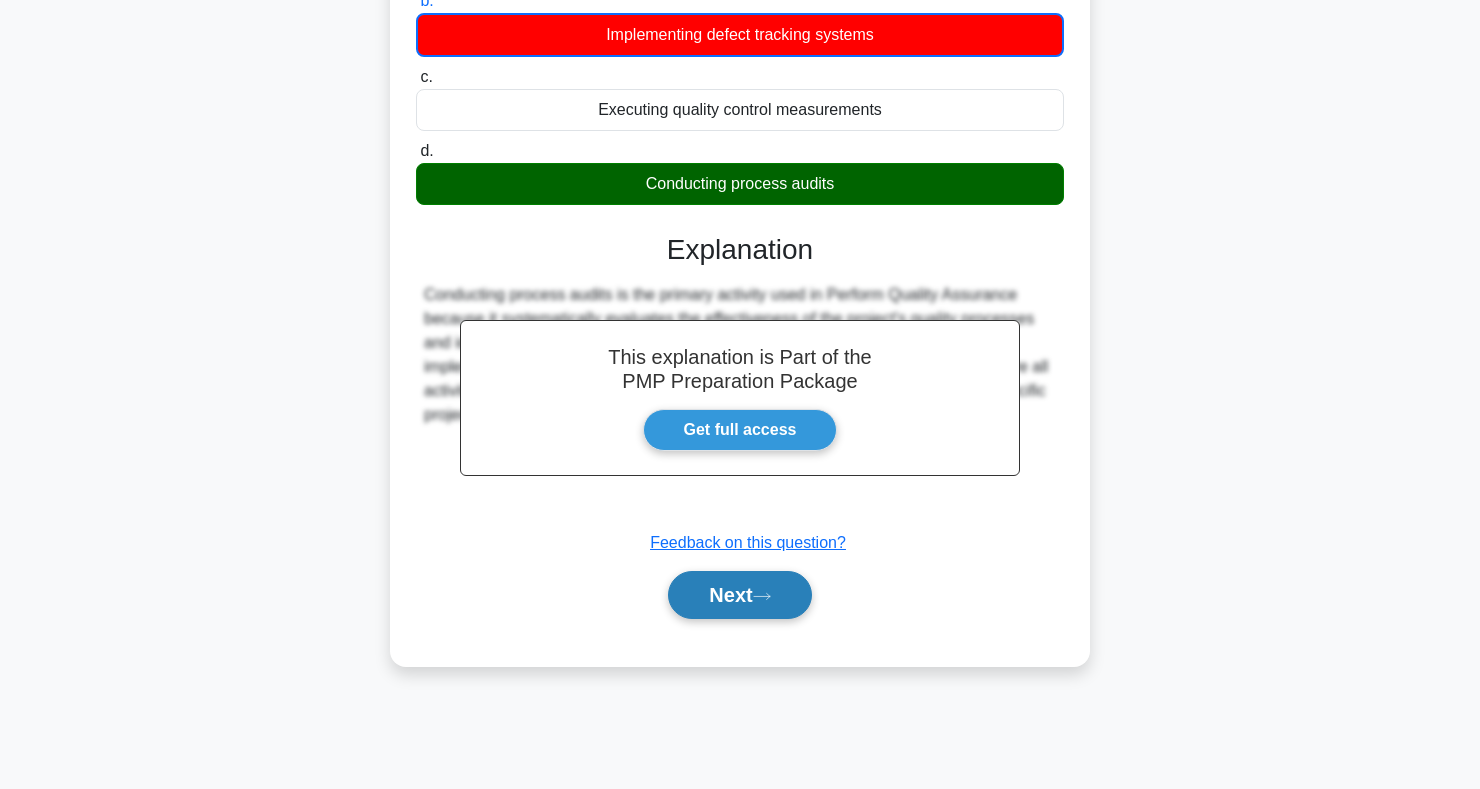 click on "Next" at bounding box center (739, 595) 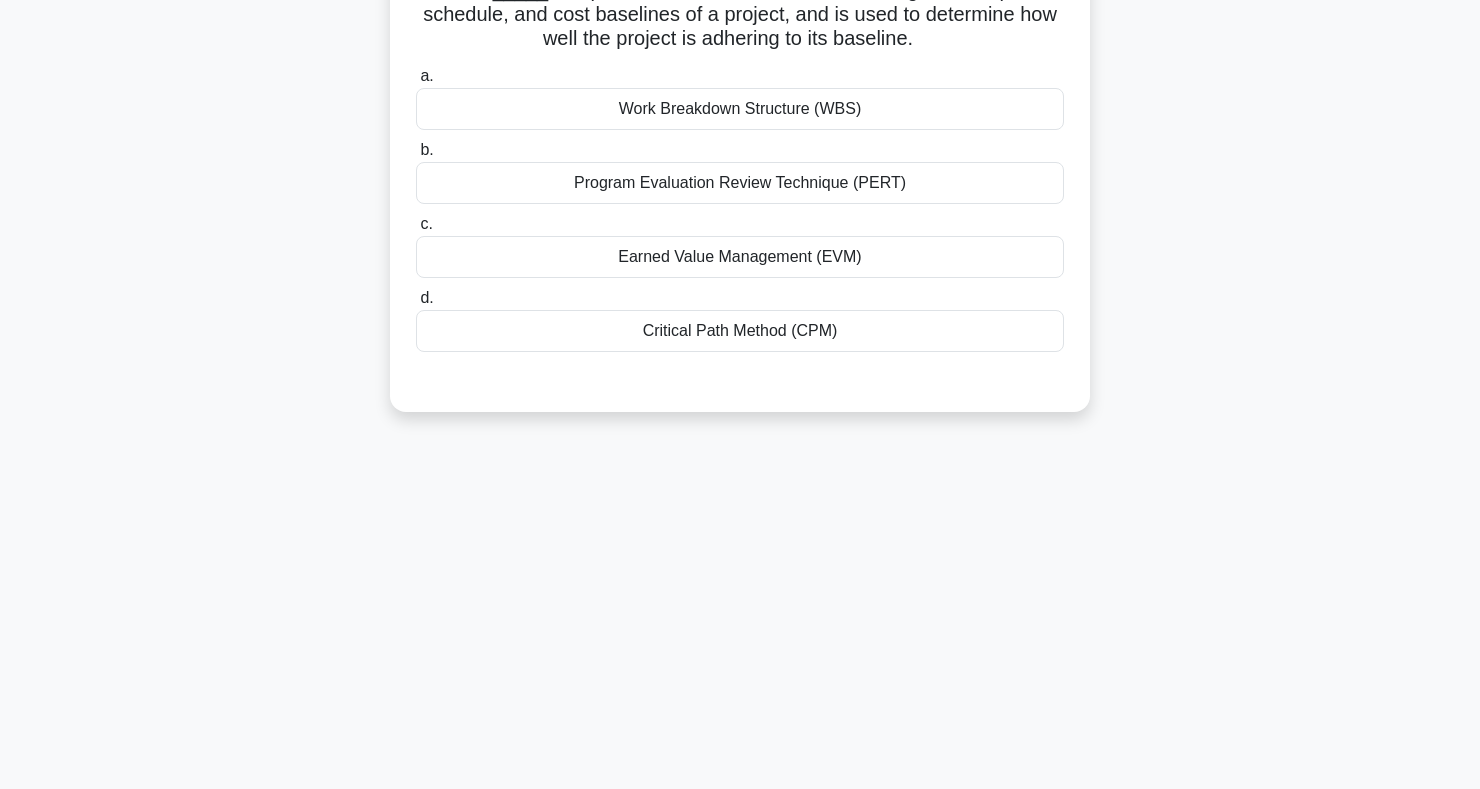 scroll, scrollTop: 0, scrollLeft: 0, axis: both 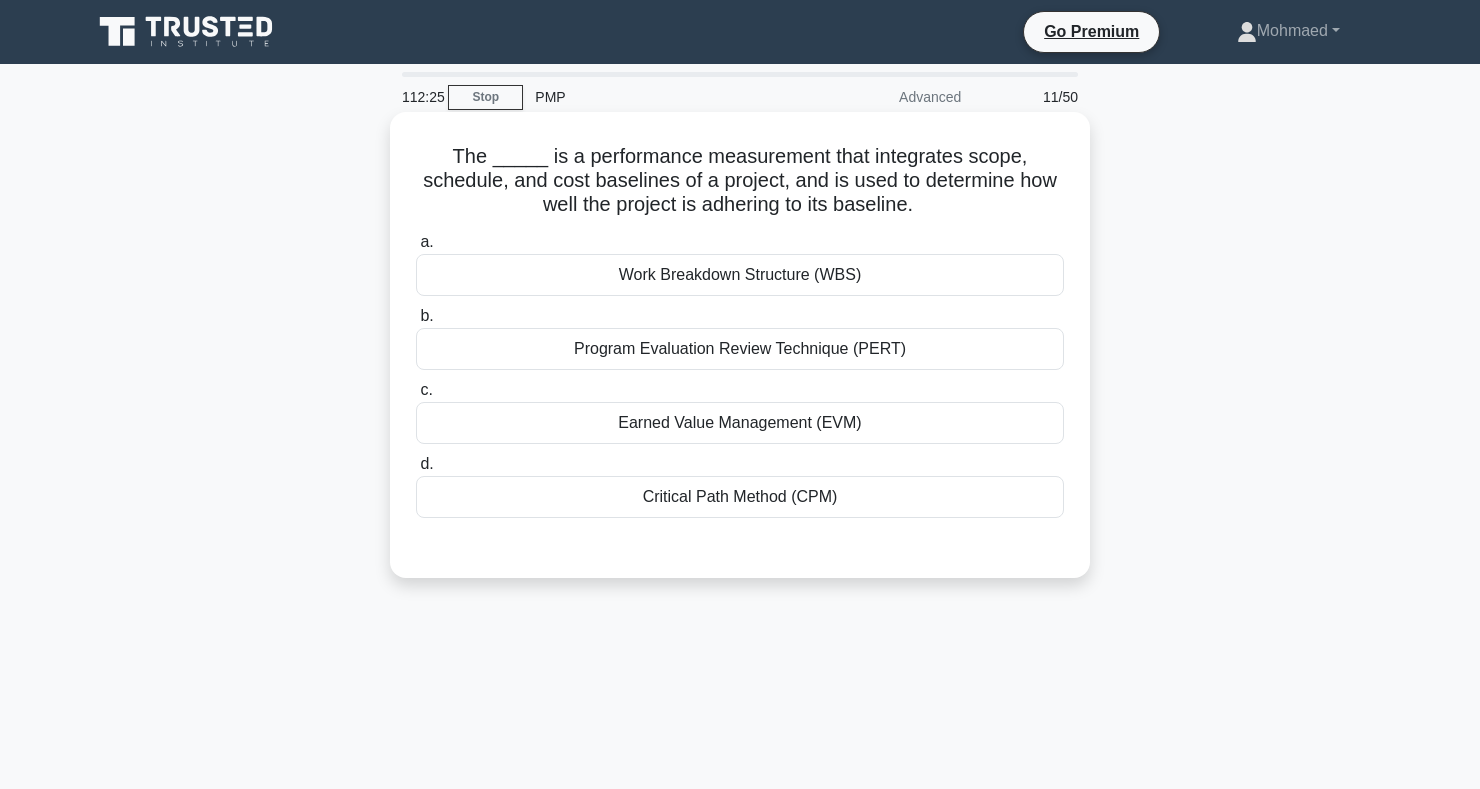 click on "Earned Value Management (EVM)" at bounding box center [740, 423] 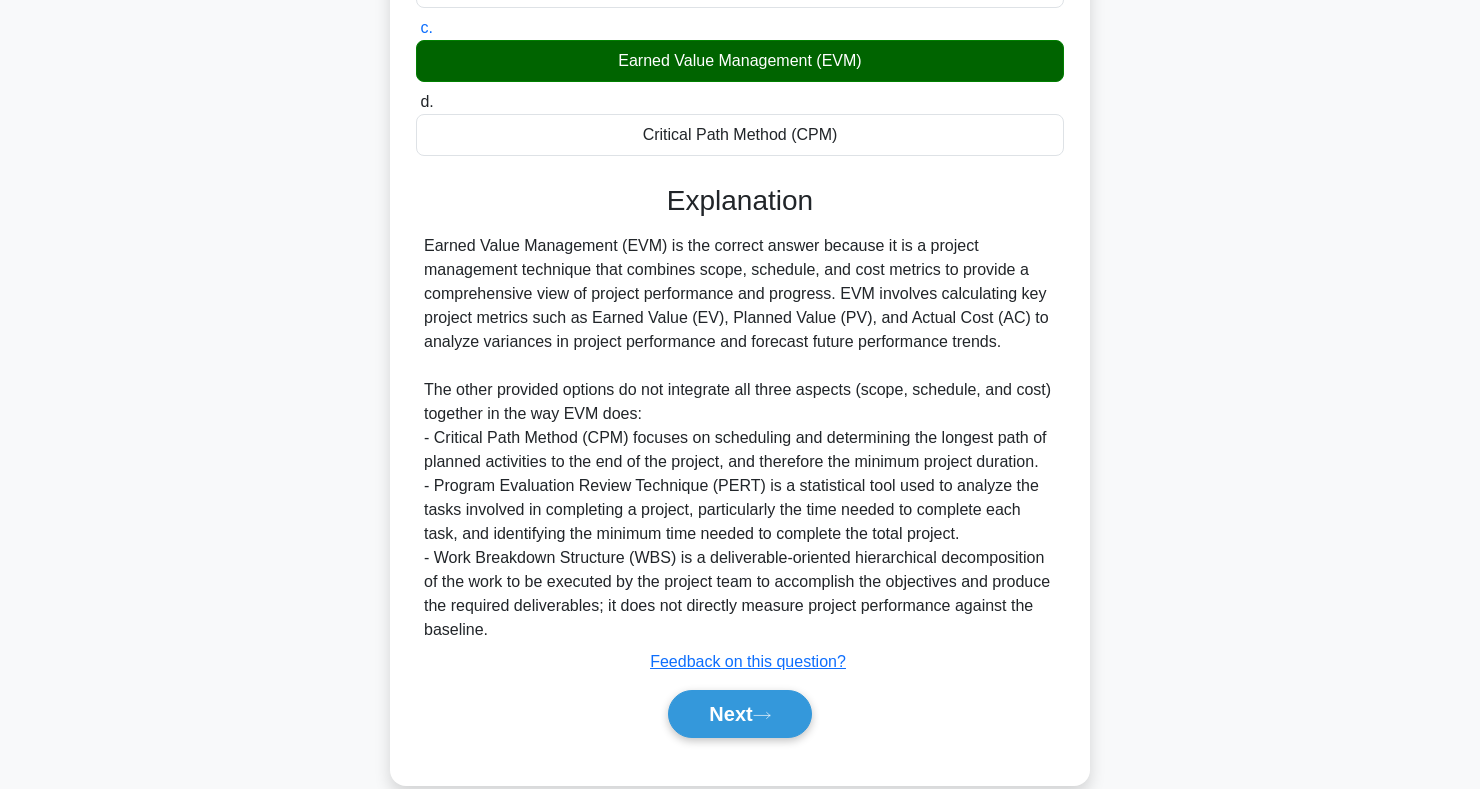 scroll, scrollTop: 395, scrollLeft: 0, axis: vertical 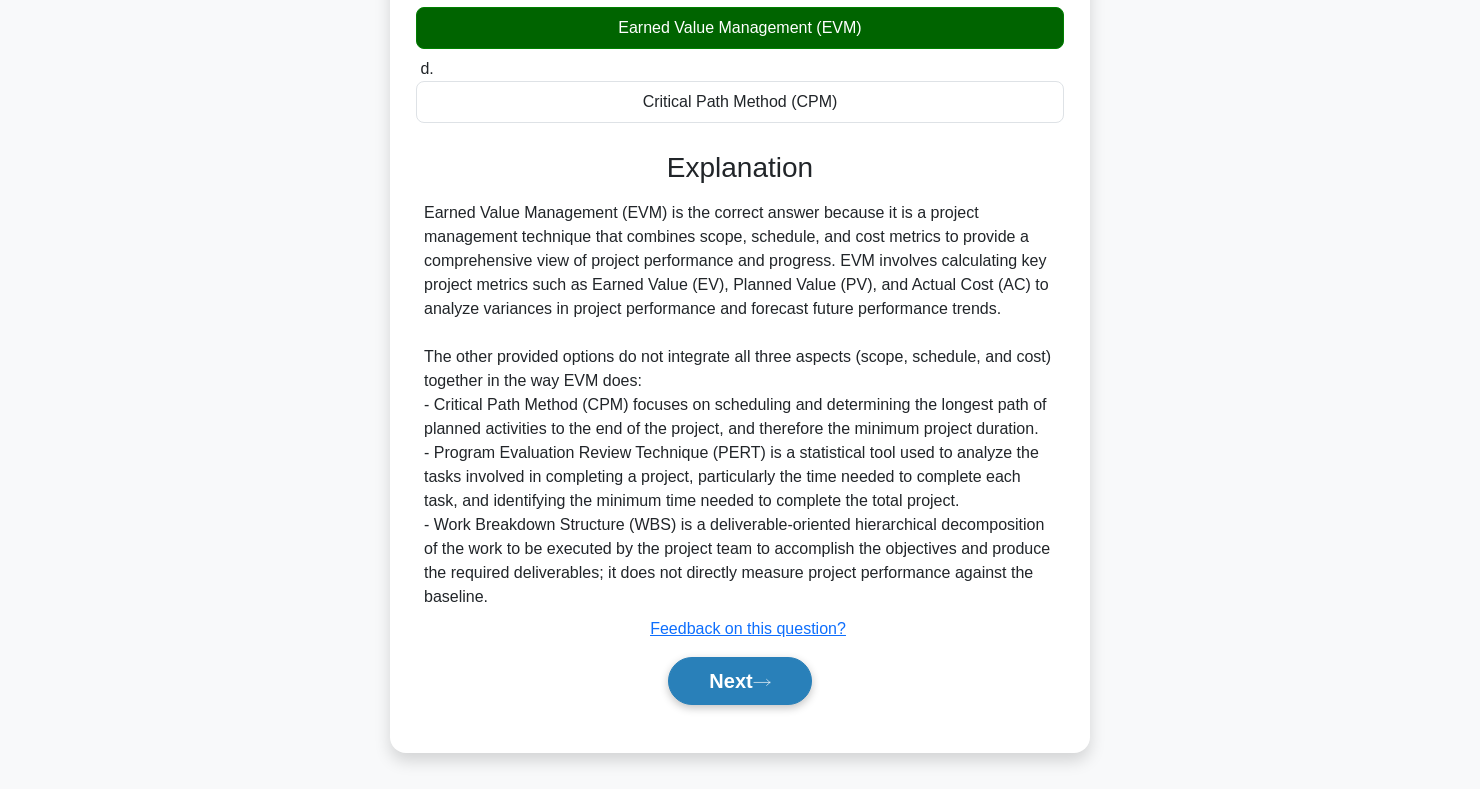 click on "Next" at bounding box center [739, 681] 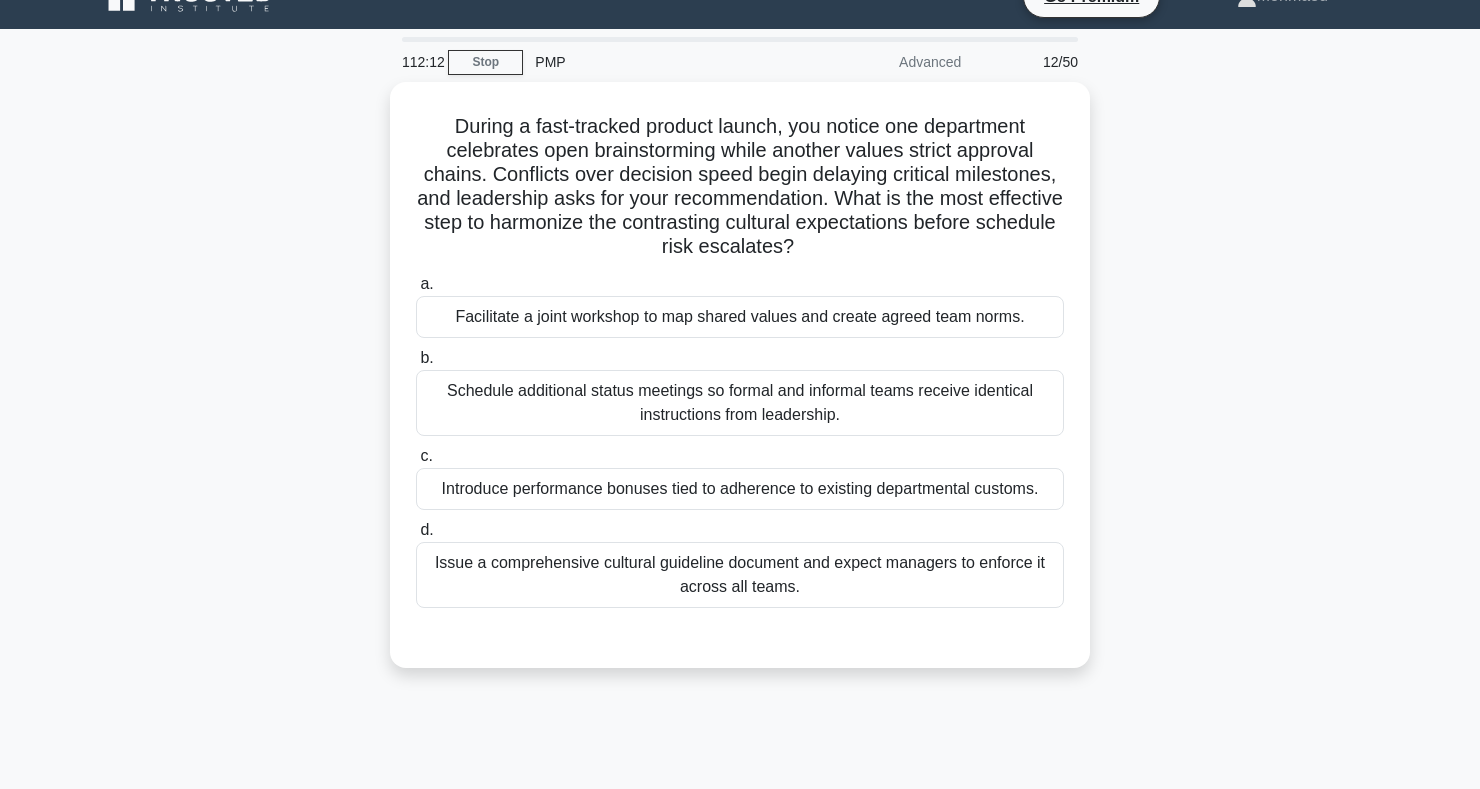 scroll, scrollTop: 0, scrollLeft: 0, axis: both 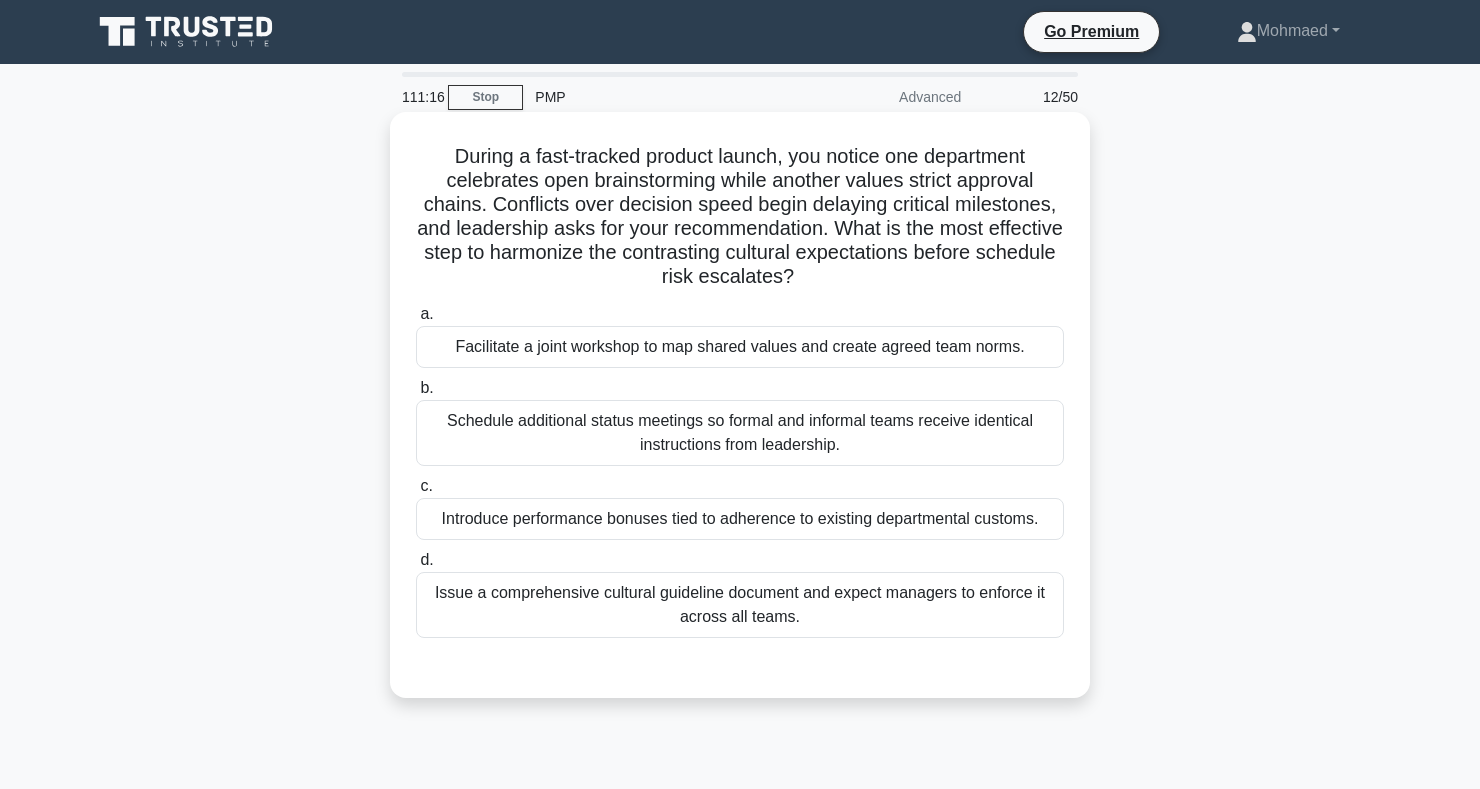 click on "Facilitate a joint workshop to map shared values and create agreed team norms." at bounding box center (740, 347) 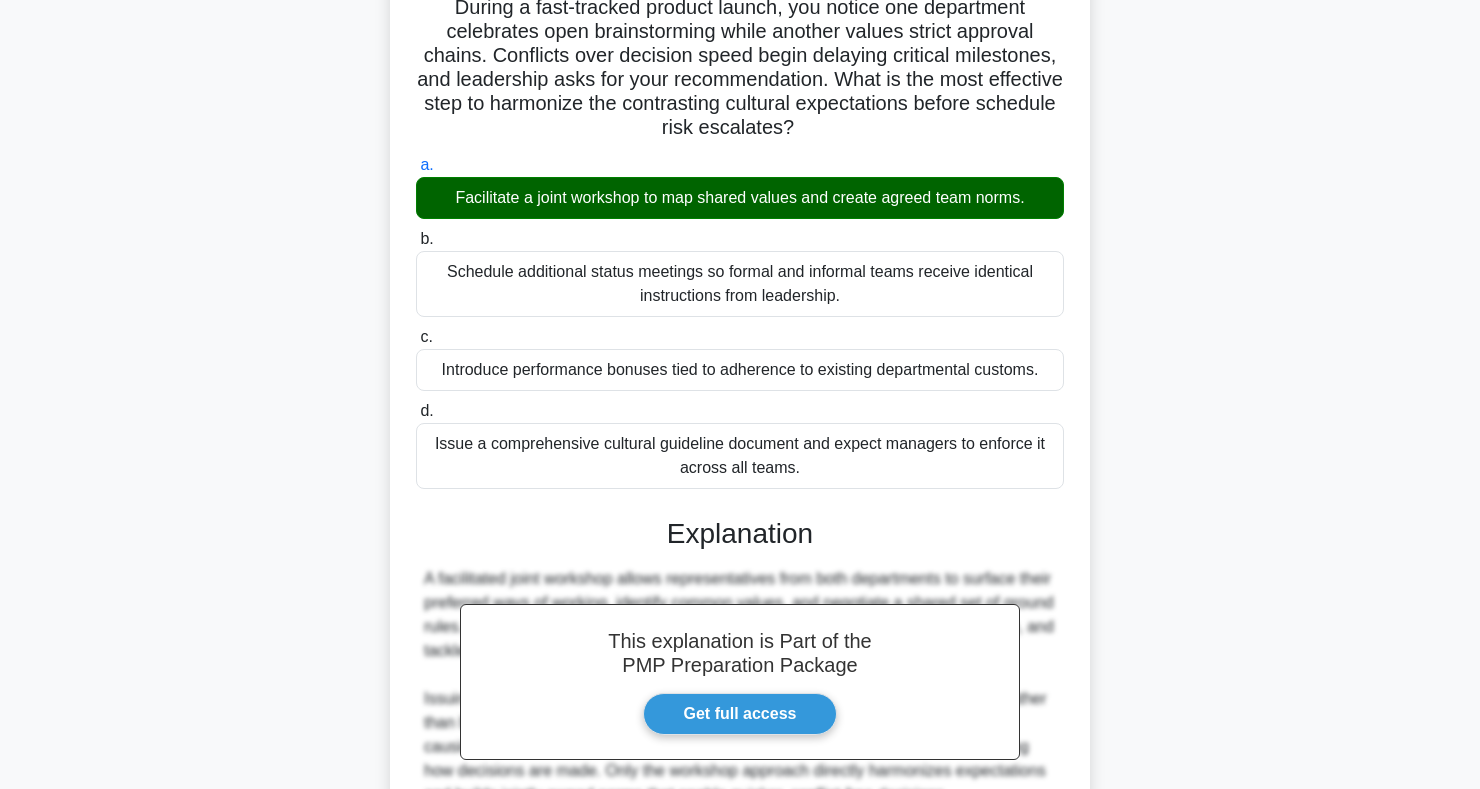 scroll, scrollTop: 371, scrollLeft: 0, axis: vertical 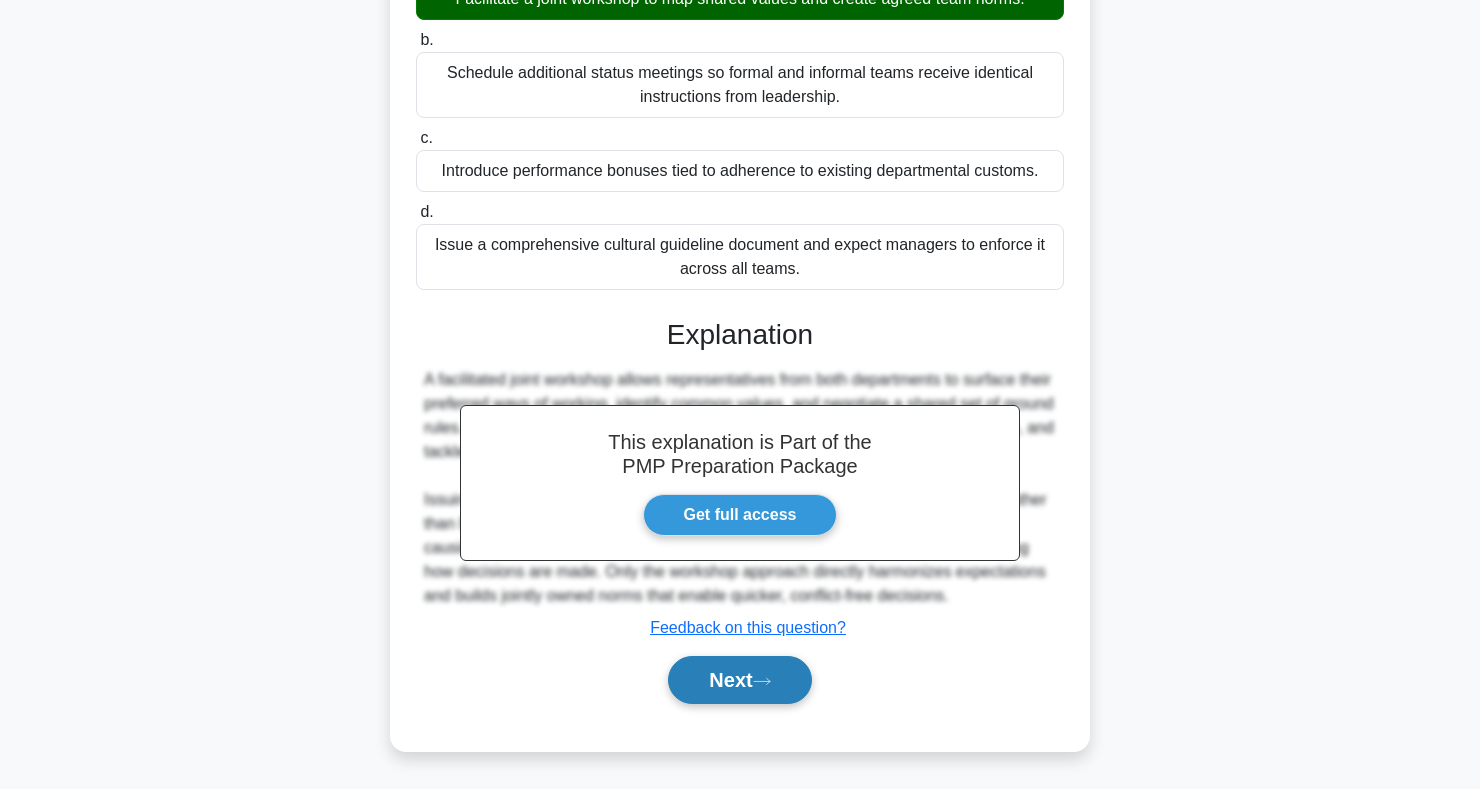 click on "Next" at bounding box center [739, 680] 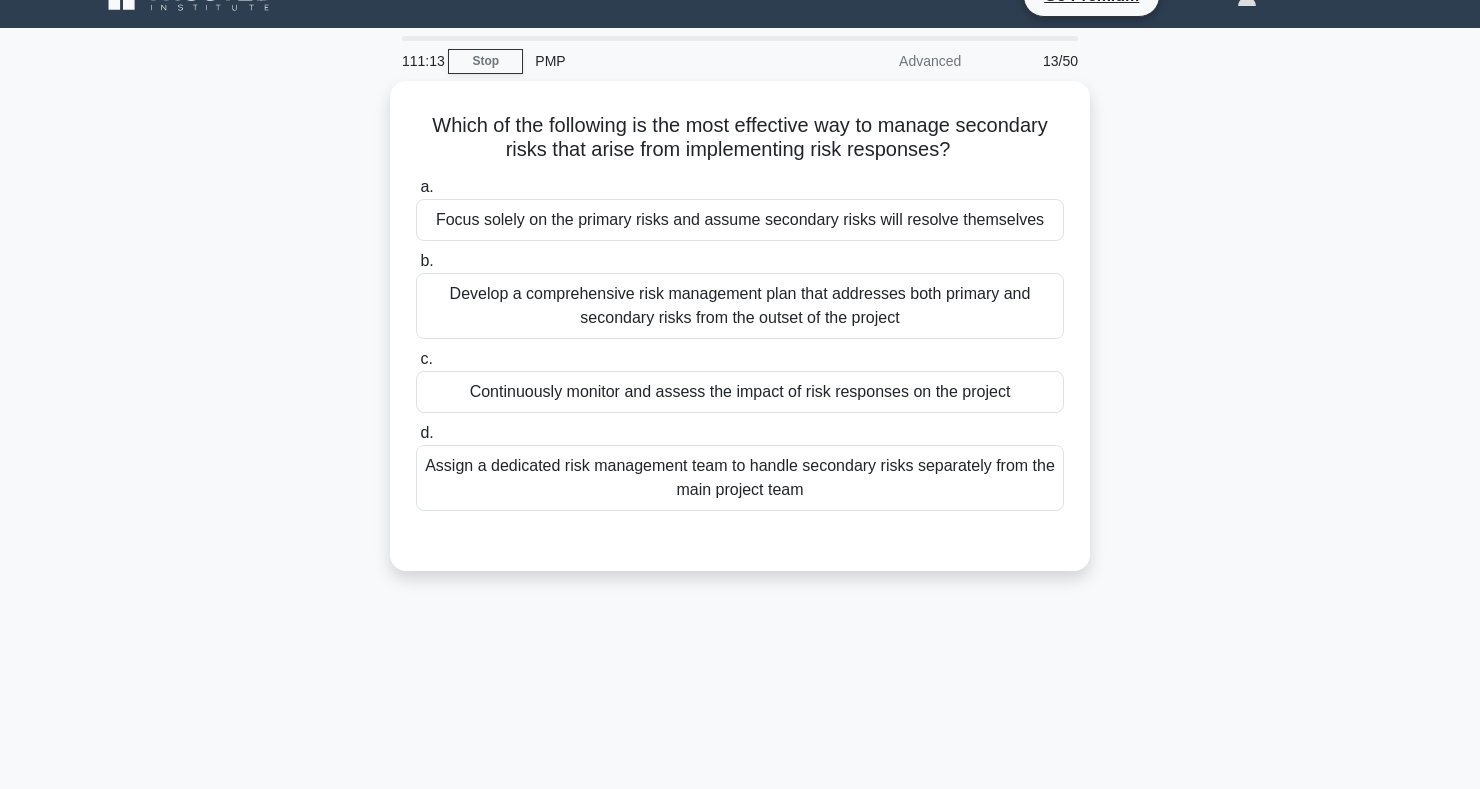 scroll, scrollTop: 0, scrollLeft: 0, axis: both 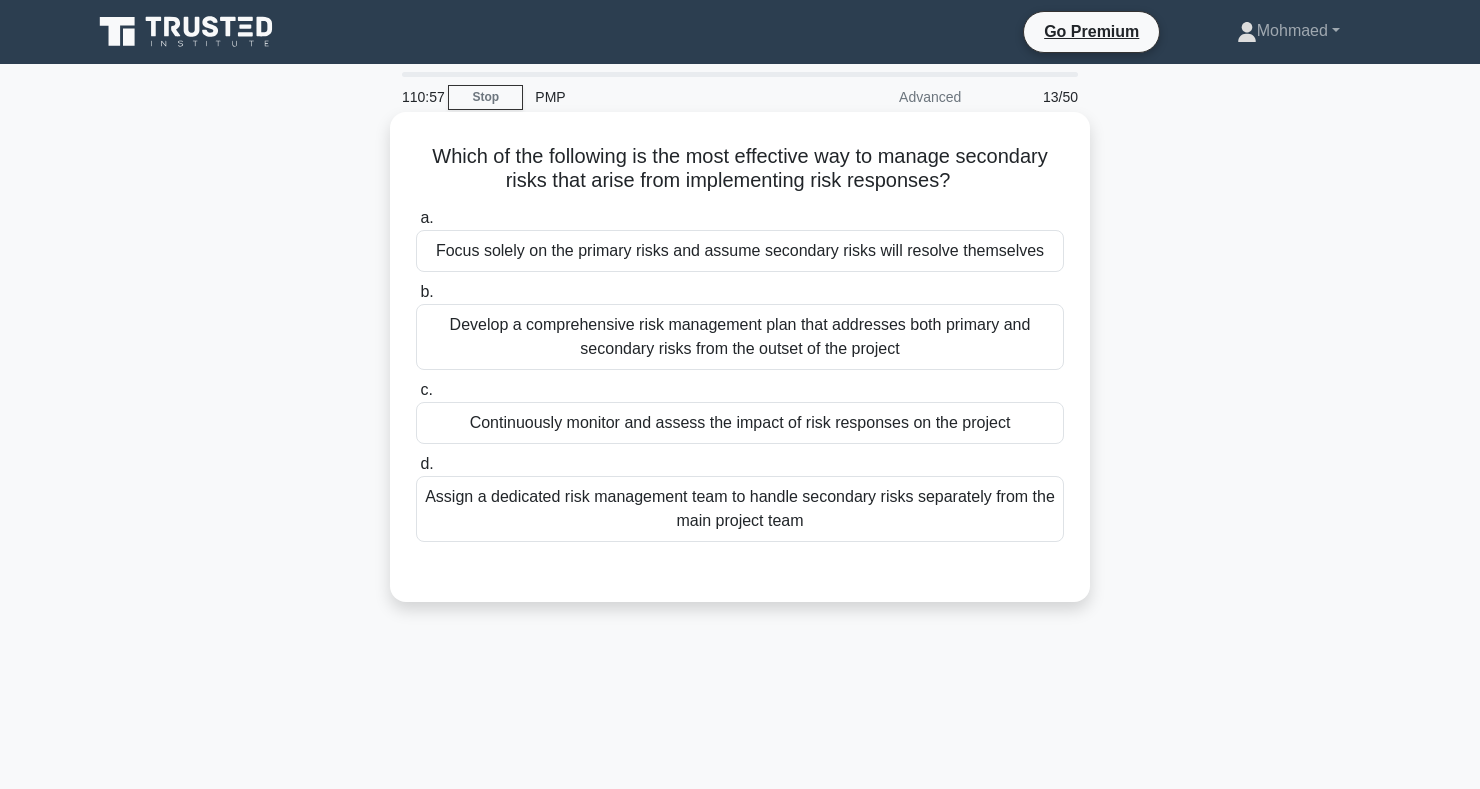 click on "Develop a comprehensive risk management plan that addresses both primary and secondary risks from the outset of the project" at bounding box center (740, 337) 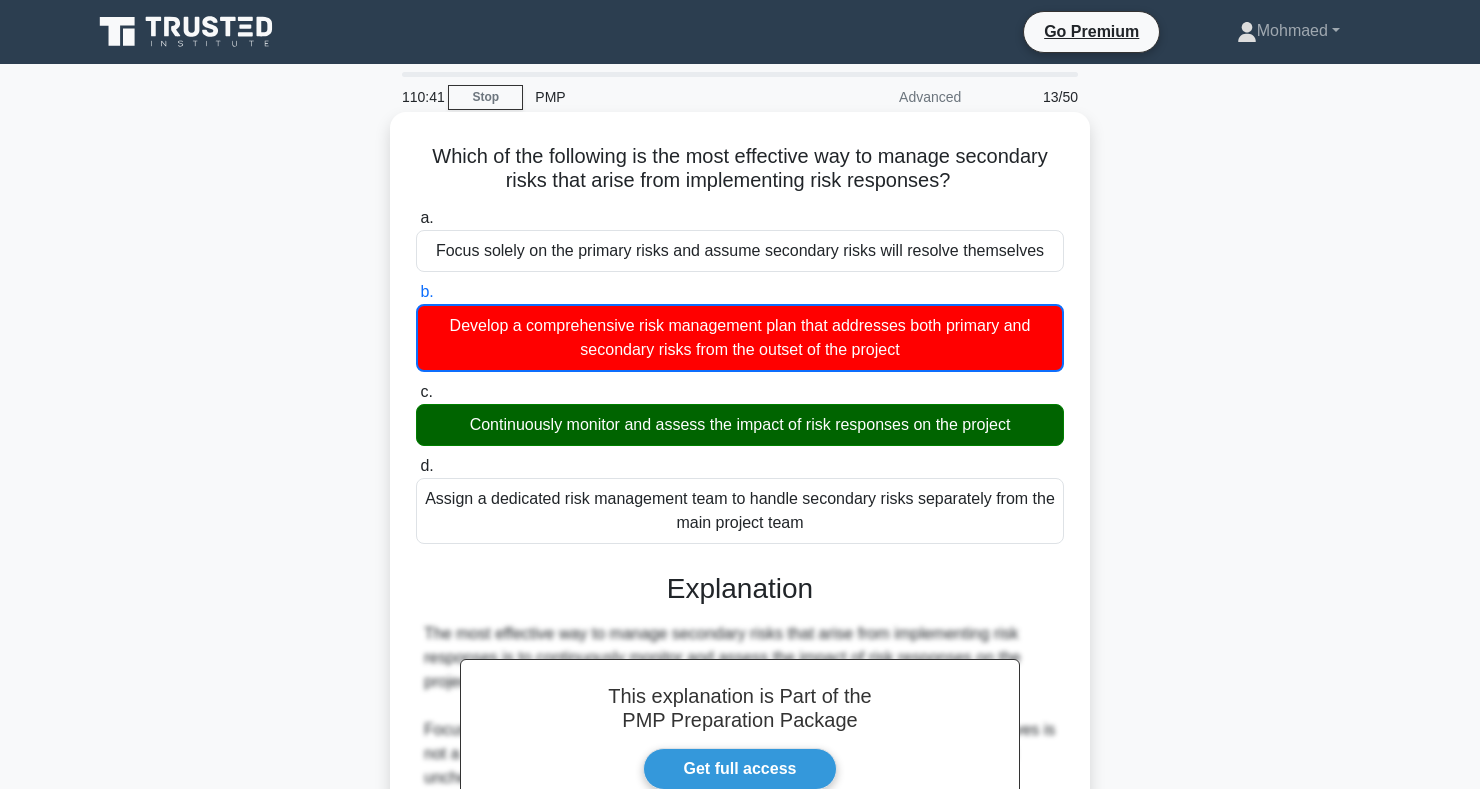 click on "Explanation" at bounding box center [740, 589] 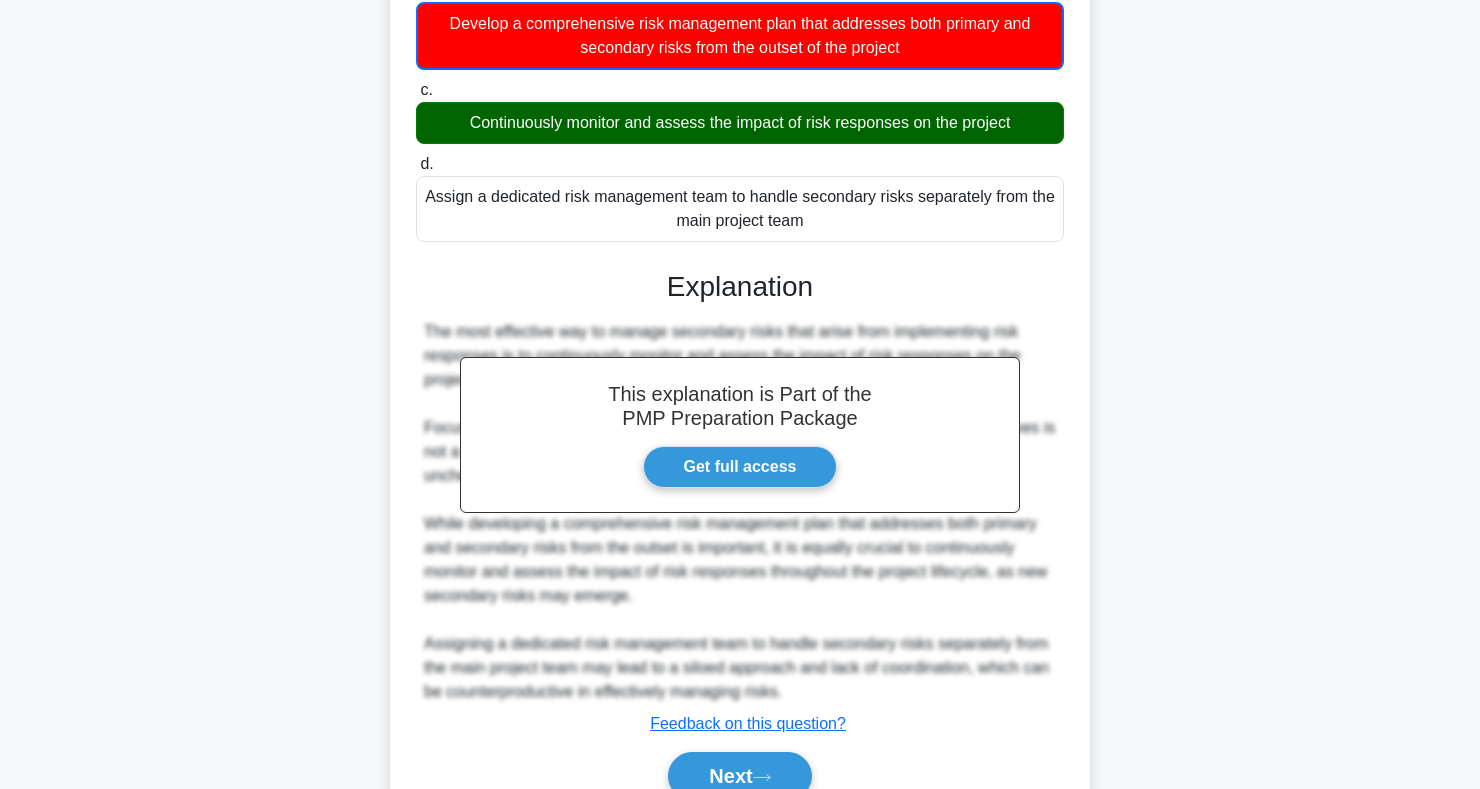 scroll, scrollTop: 397, scrollLeft: 0, axis: vertical 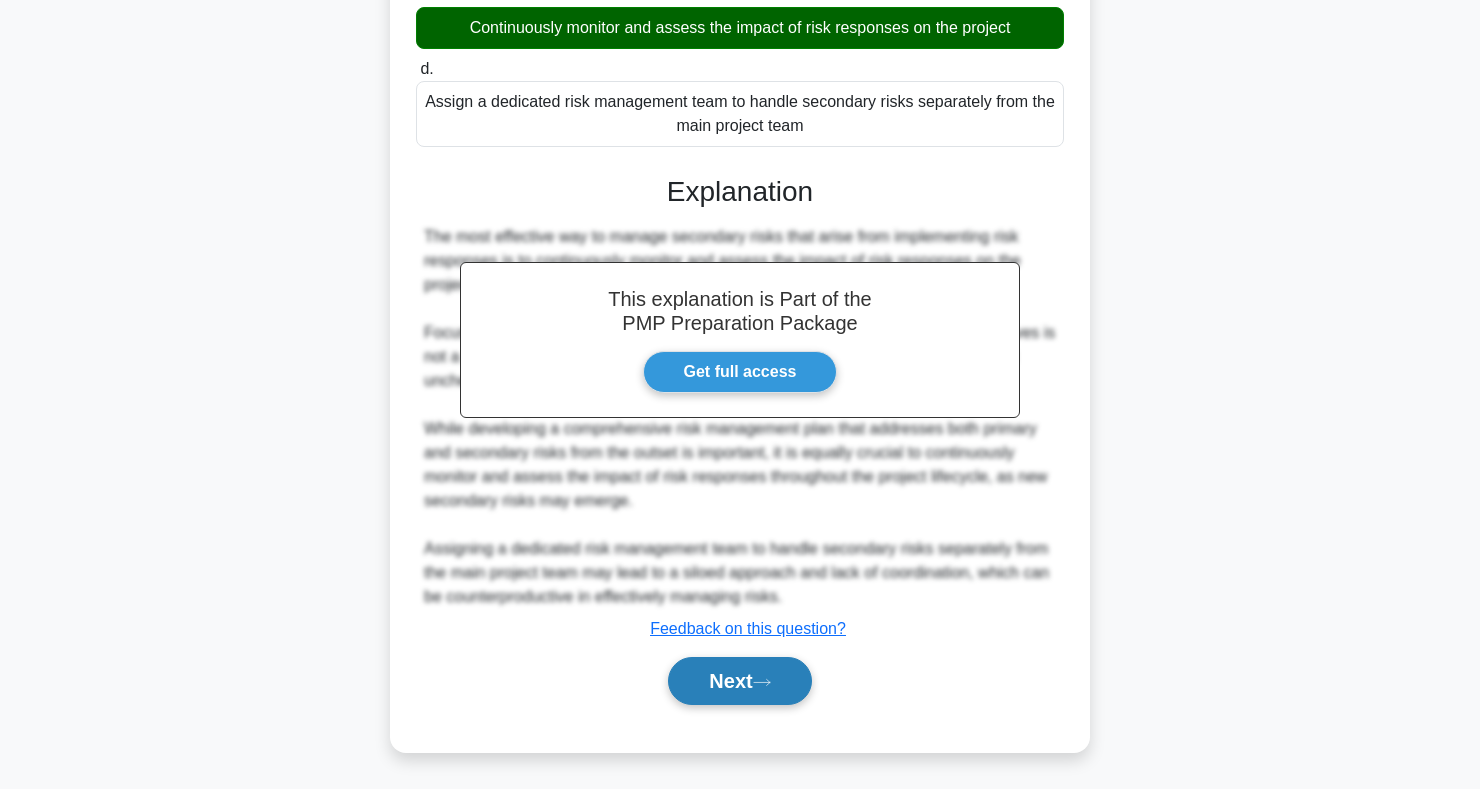 click 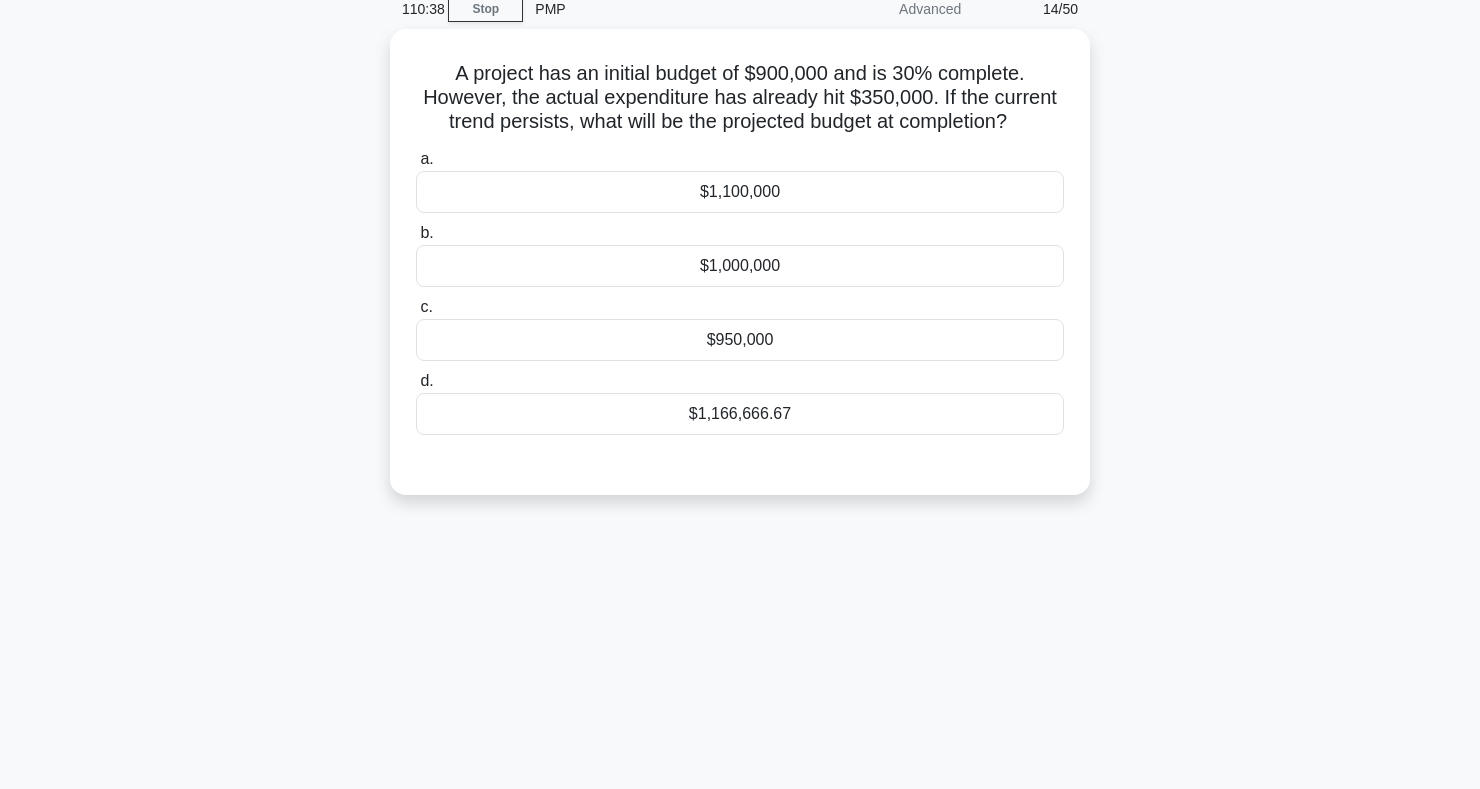 scroll, scrollTop: 0, scrollLeft: 0, axis: both 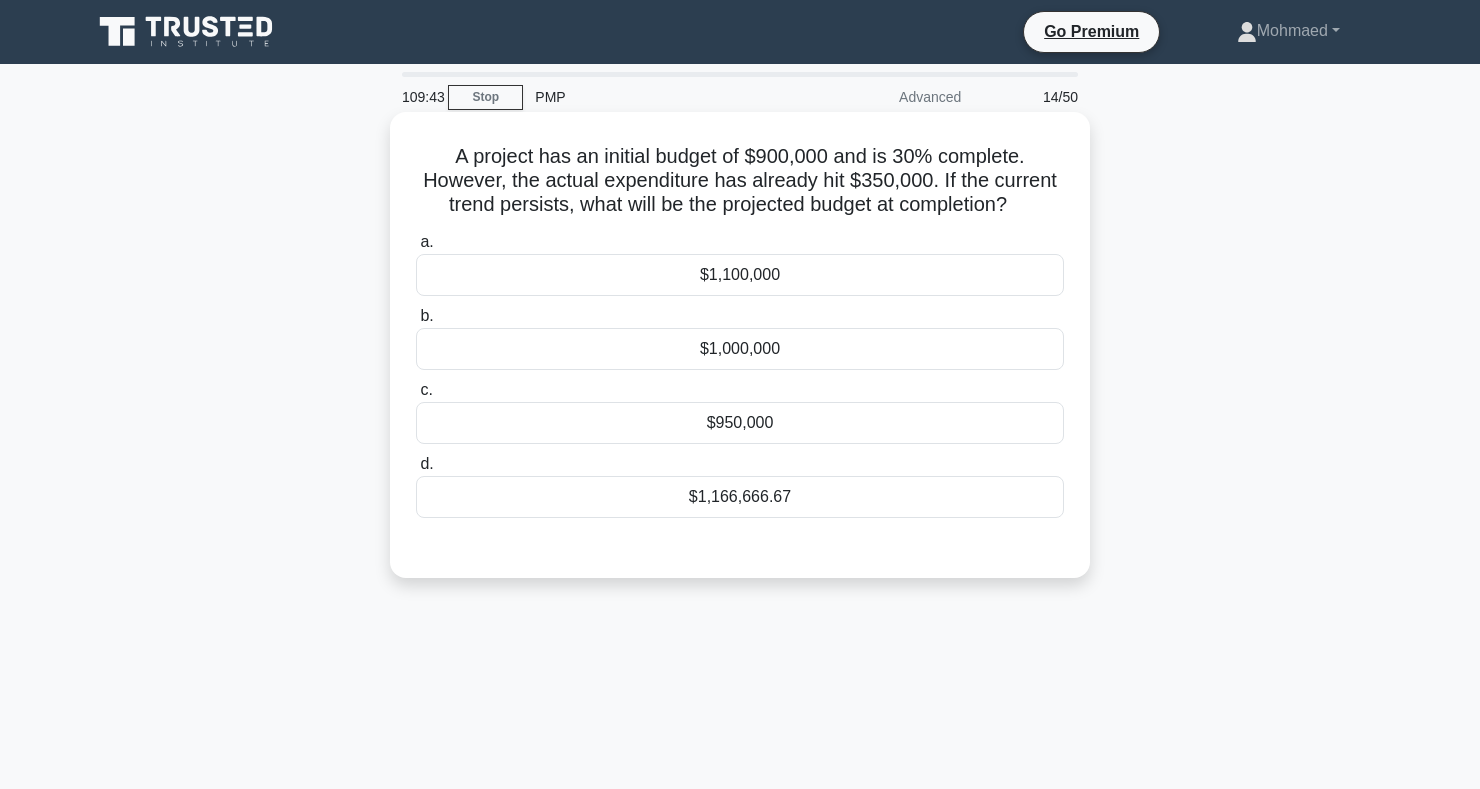 click on "$1,166,666.67" at bounding box center (740, 497) 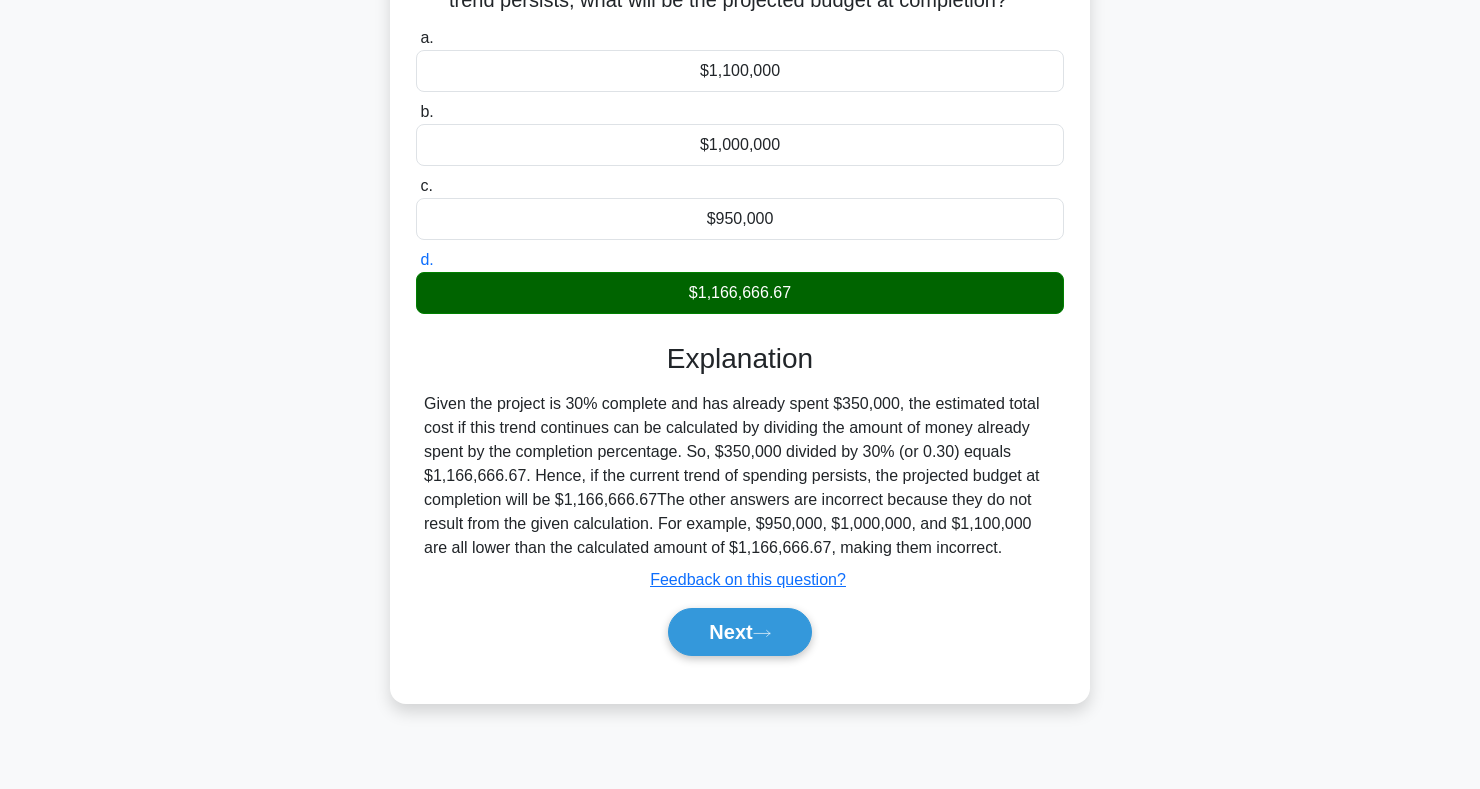 scroll, scrollTop: 291, scrollLeft: 0, axis: vertical 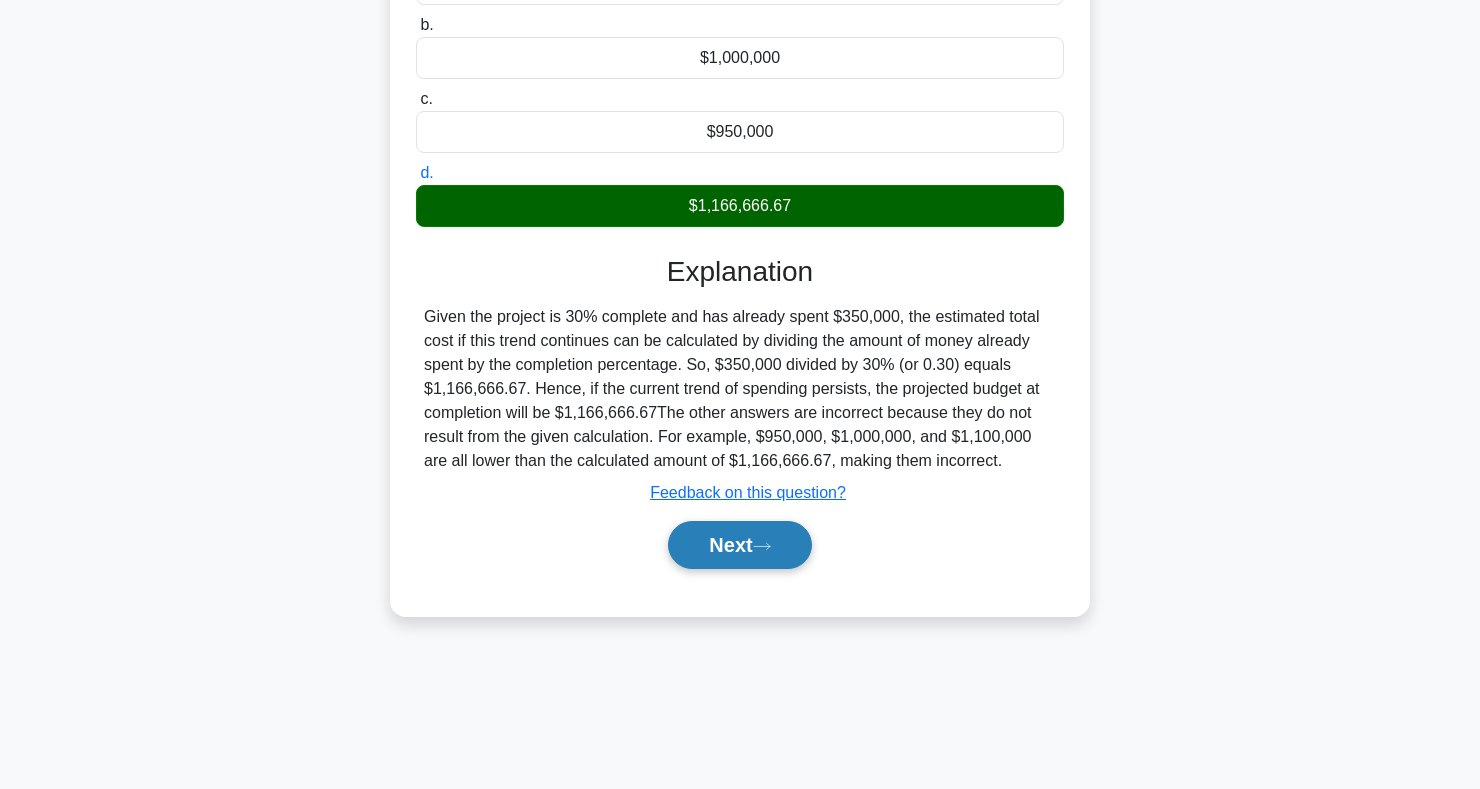 click on "Next" at bounding box center (739, 545) 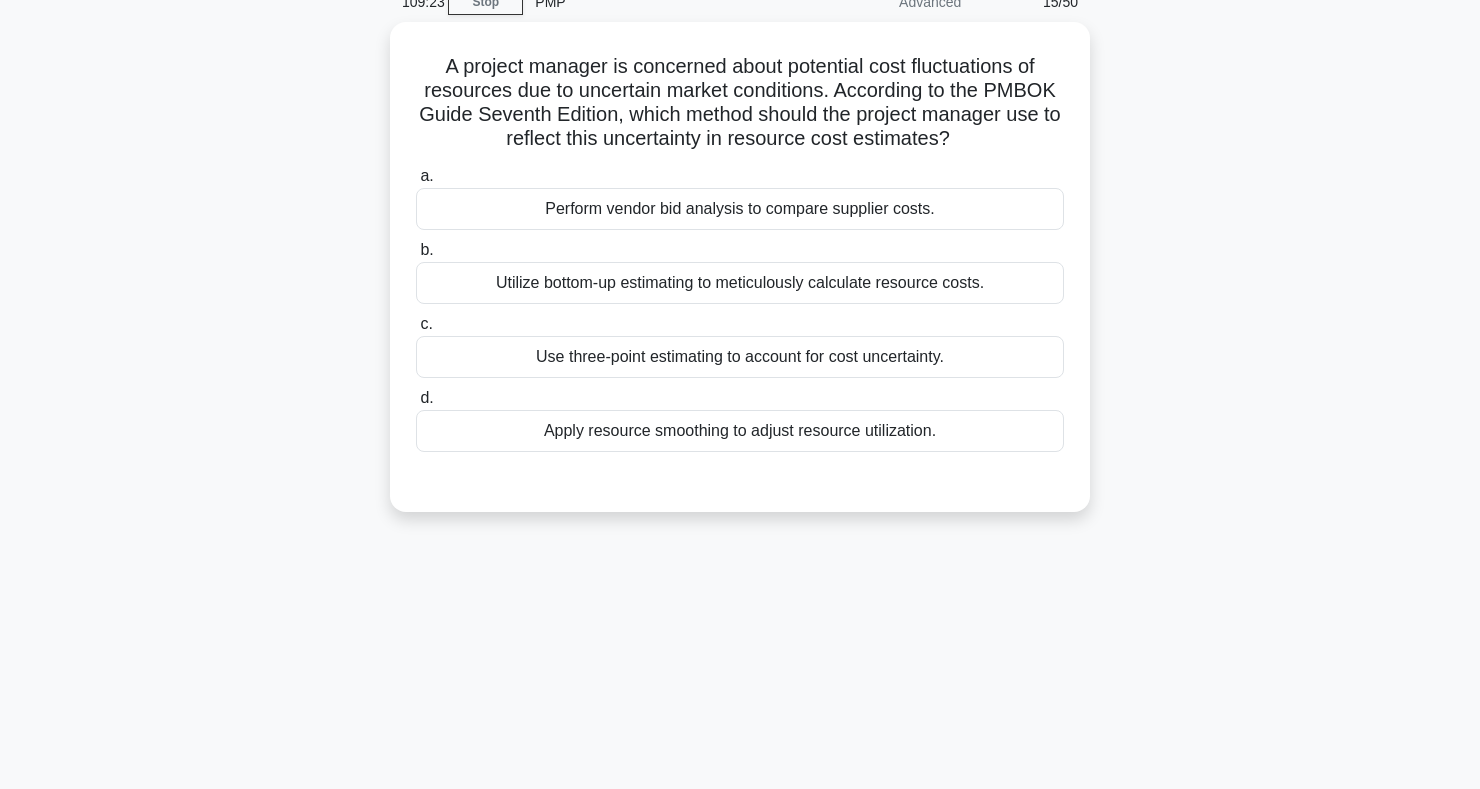 scroll, scrollTop: 0, scrollLeft: 0, axis: both 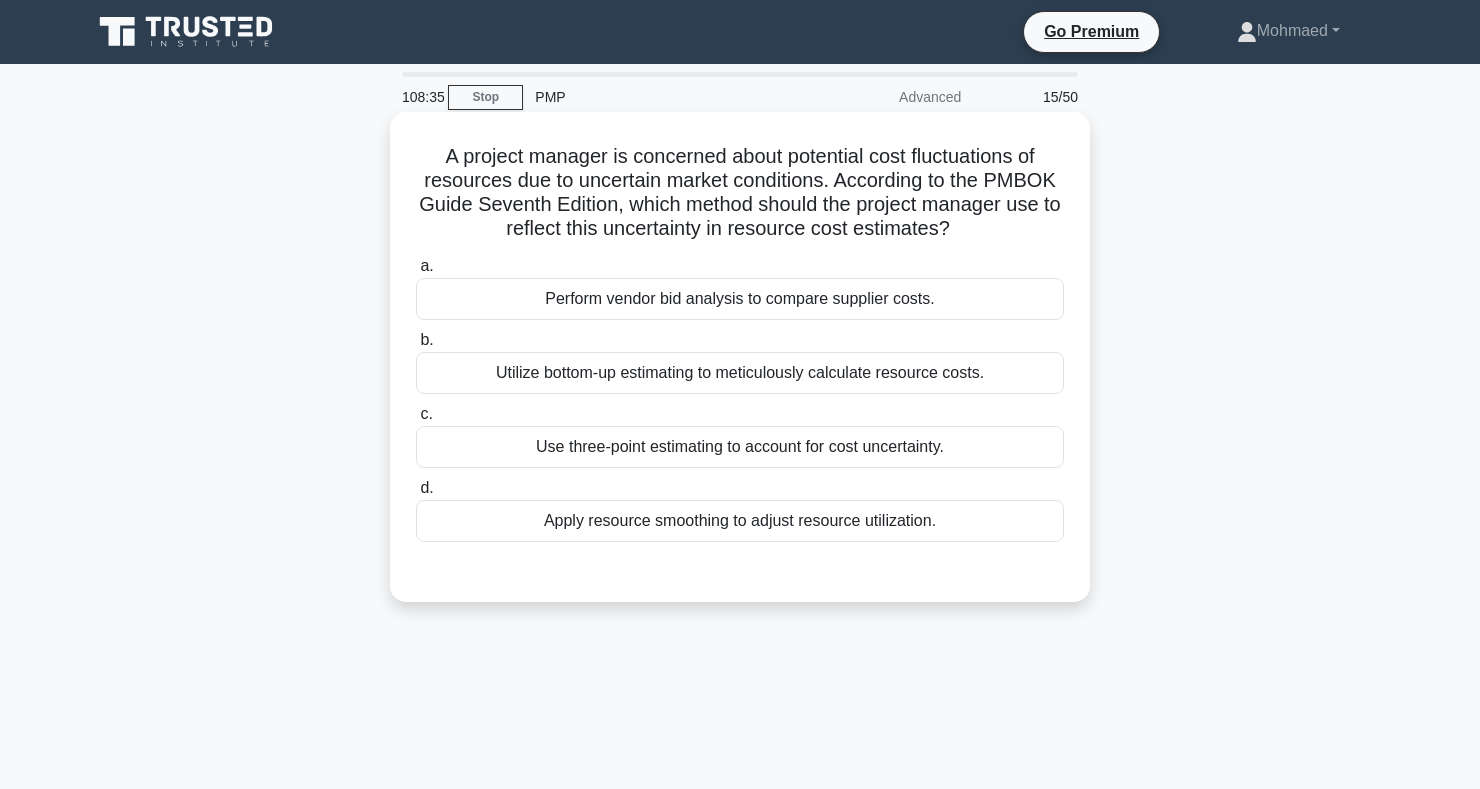 click on "Use three-point estimating to account for cost uncertainty." at bounding box center (740, 447) 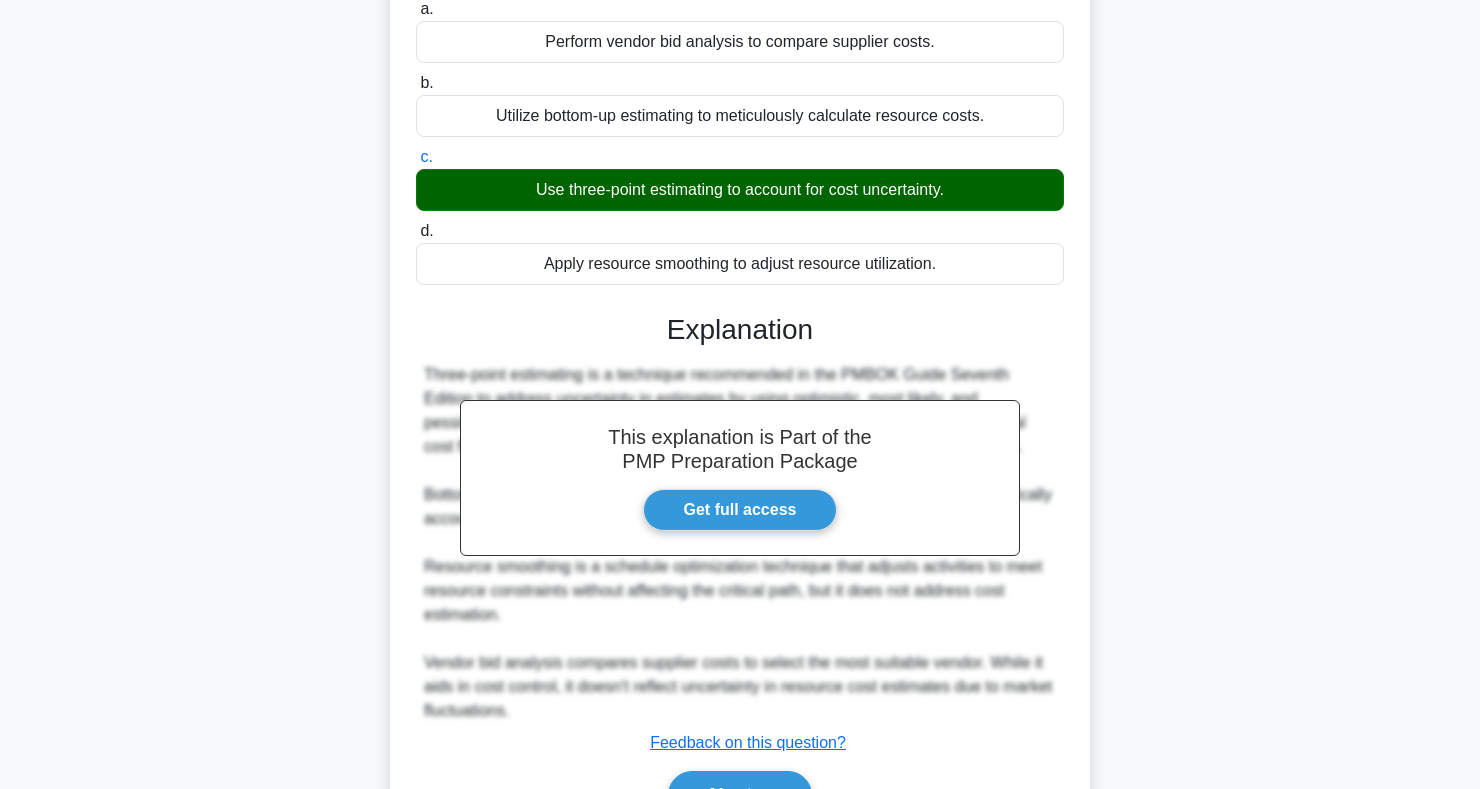 scroll, scrollTop: 371, scrollLeft: 0, axis: vertical 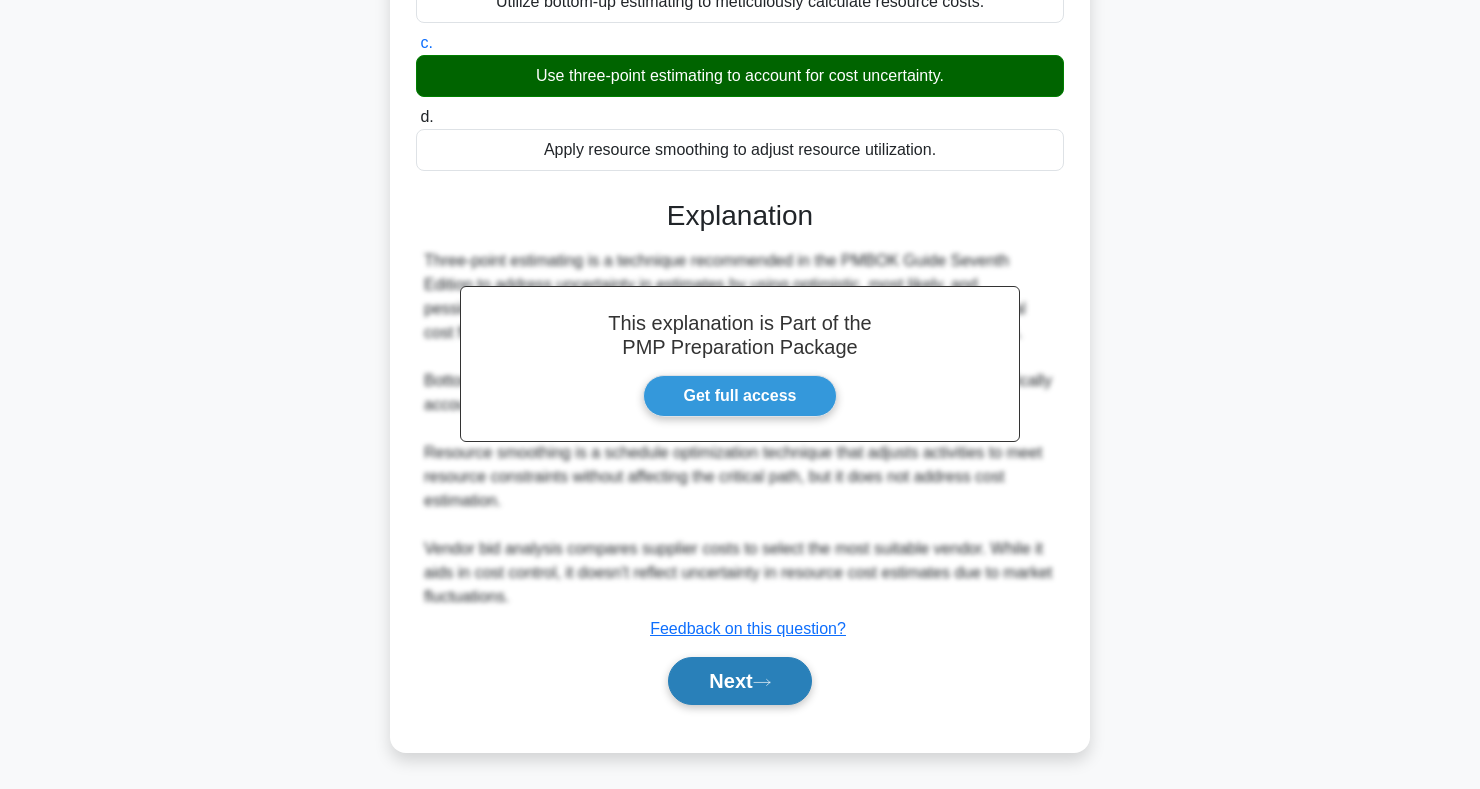click 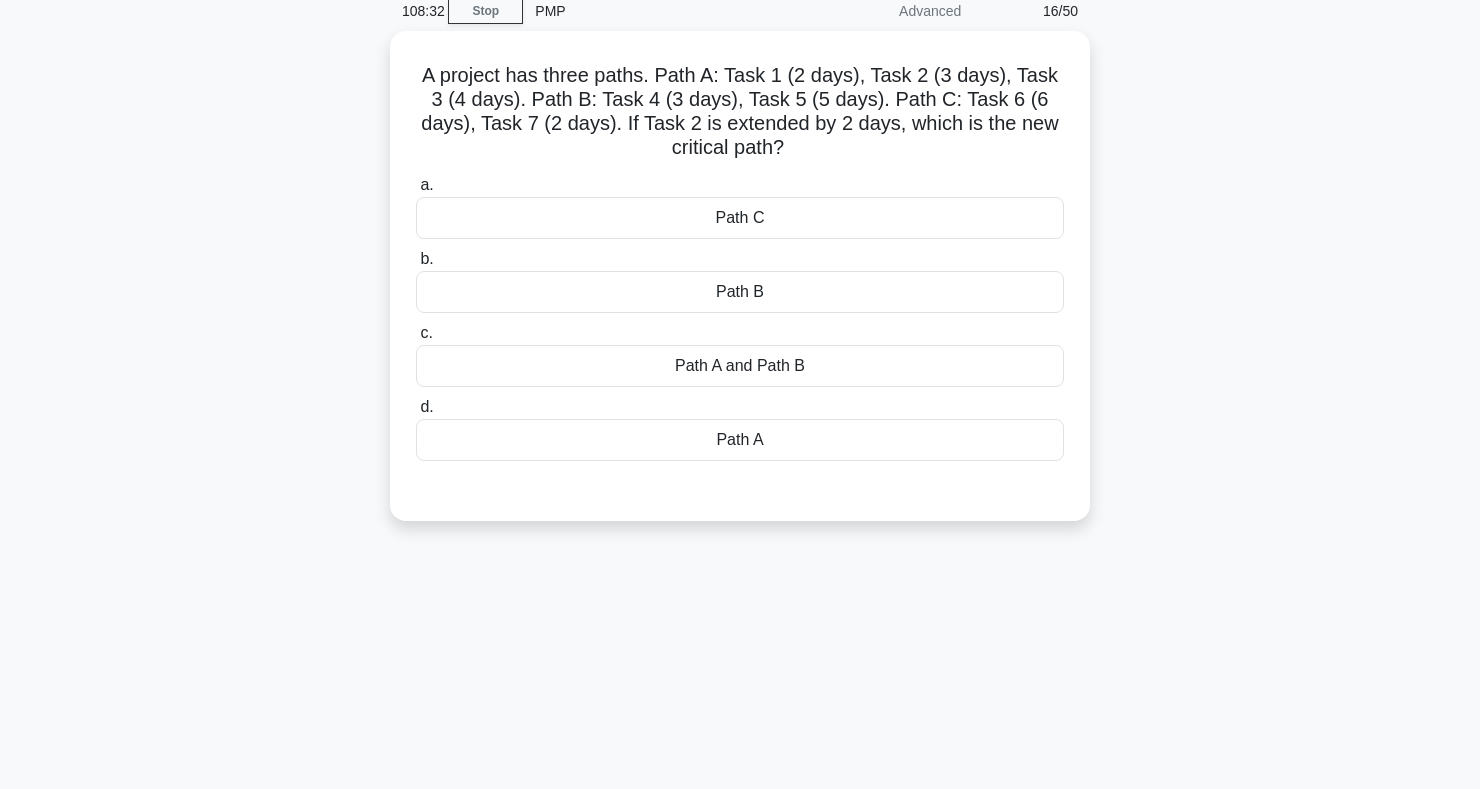 scroll, scrollTop: 0, scrollLeft: 0, axis: both 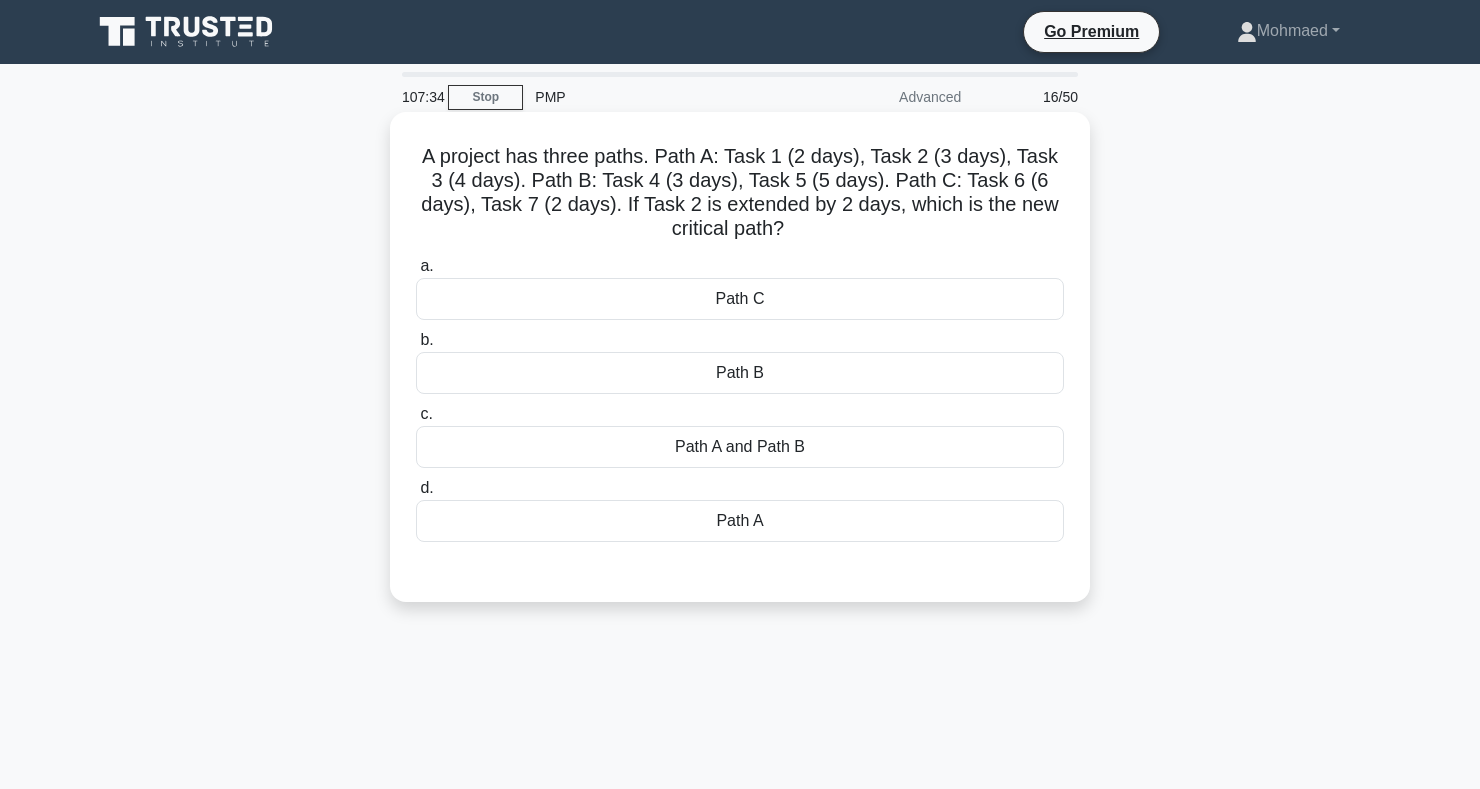 click on "Path A" at bounding box center [740, 521] 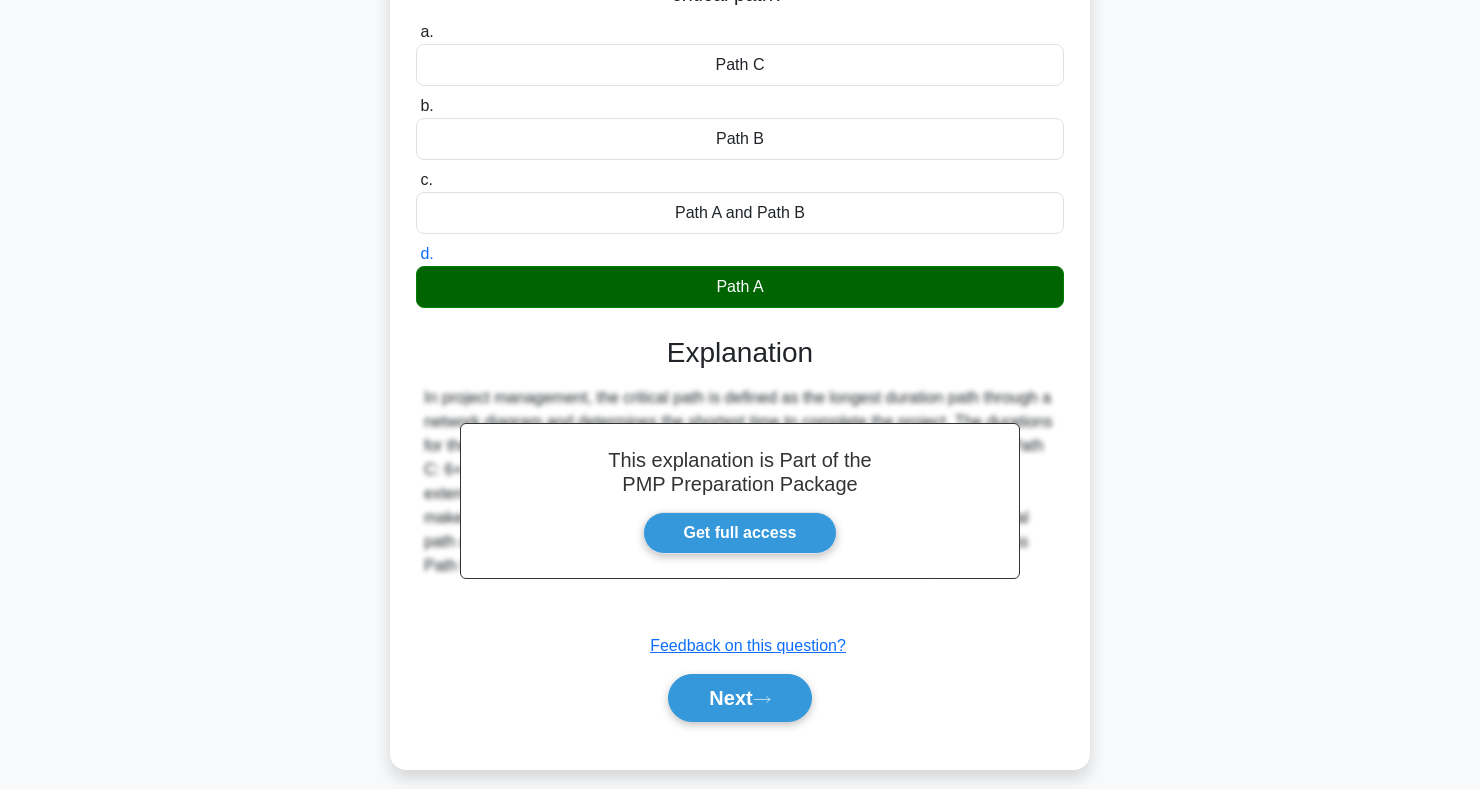 scroll, scrollTop: 291, scrollLeft: 0, axis: vertical 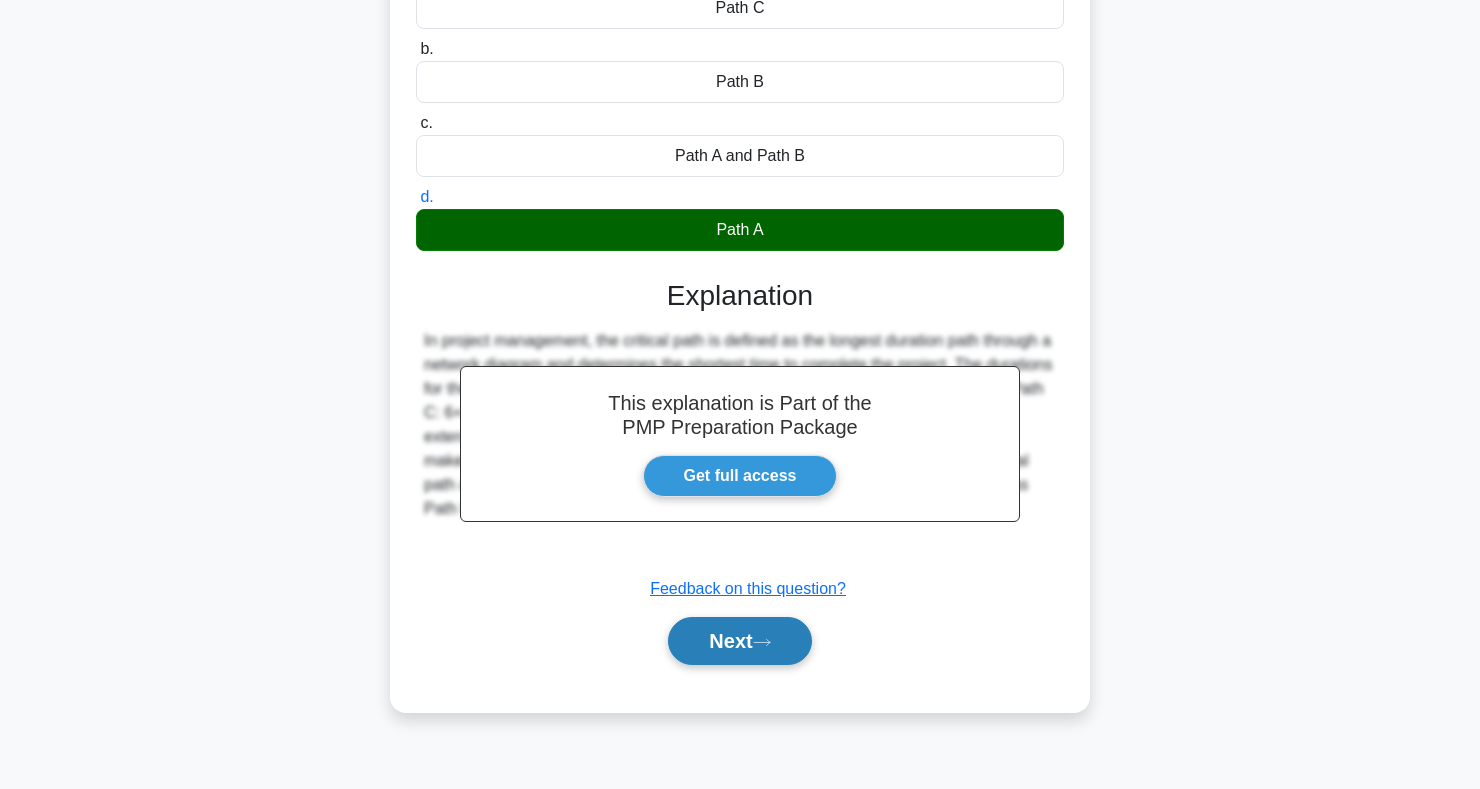 click 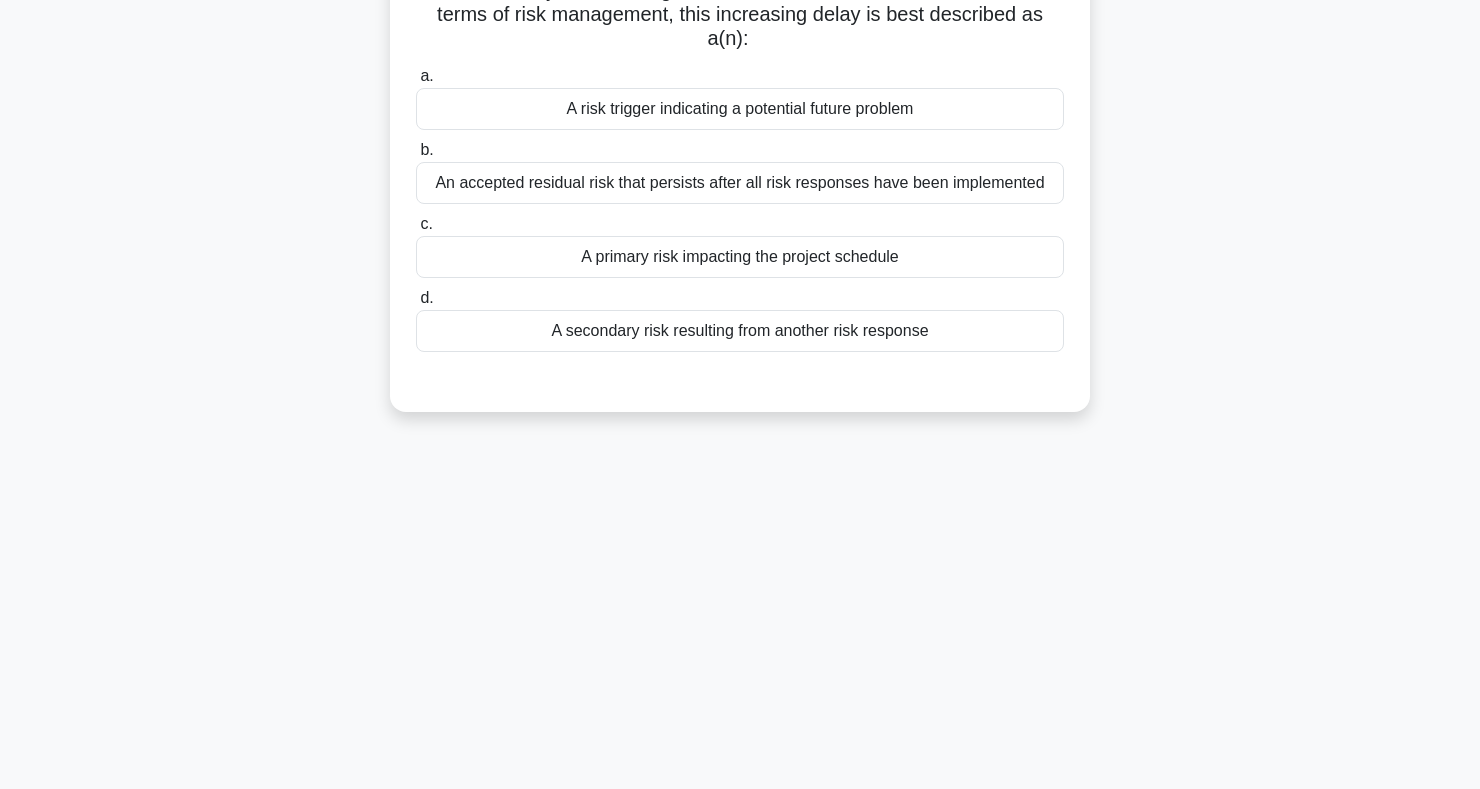 scroll, scrollTop: 0, scrollLeft: 0, axis: both 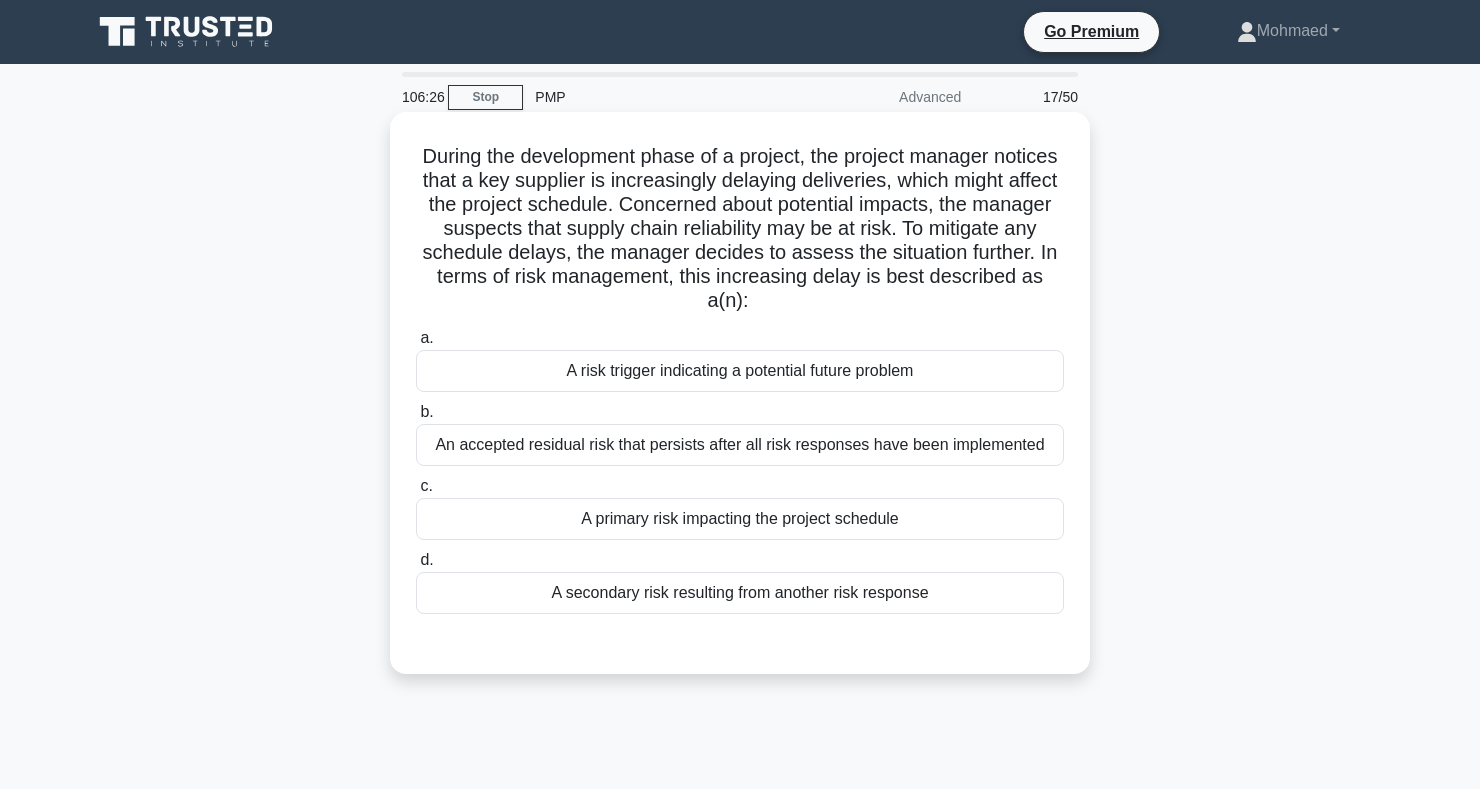 click on "A primary risk impacting the project schedule" at bounding box center [740, 519] 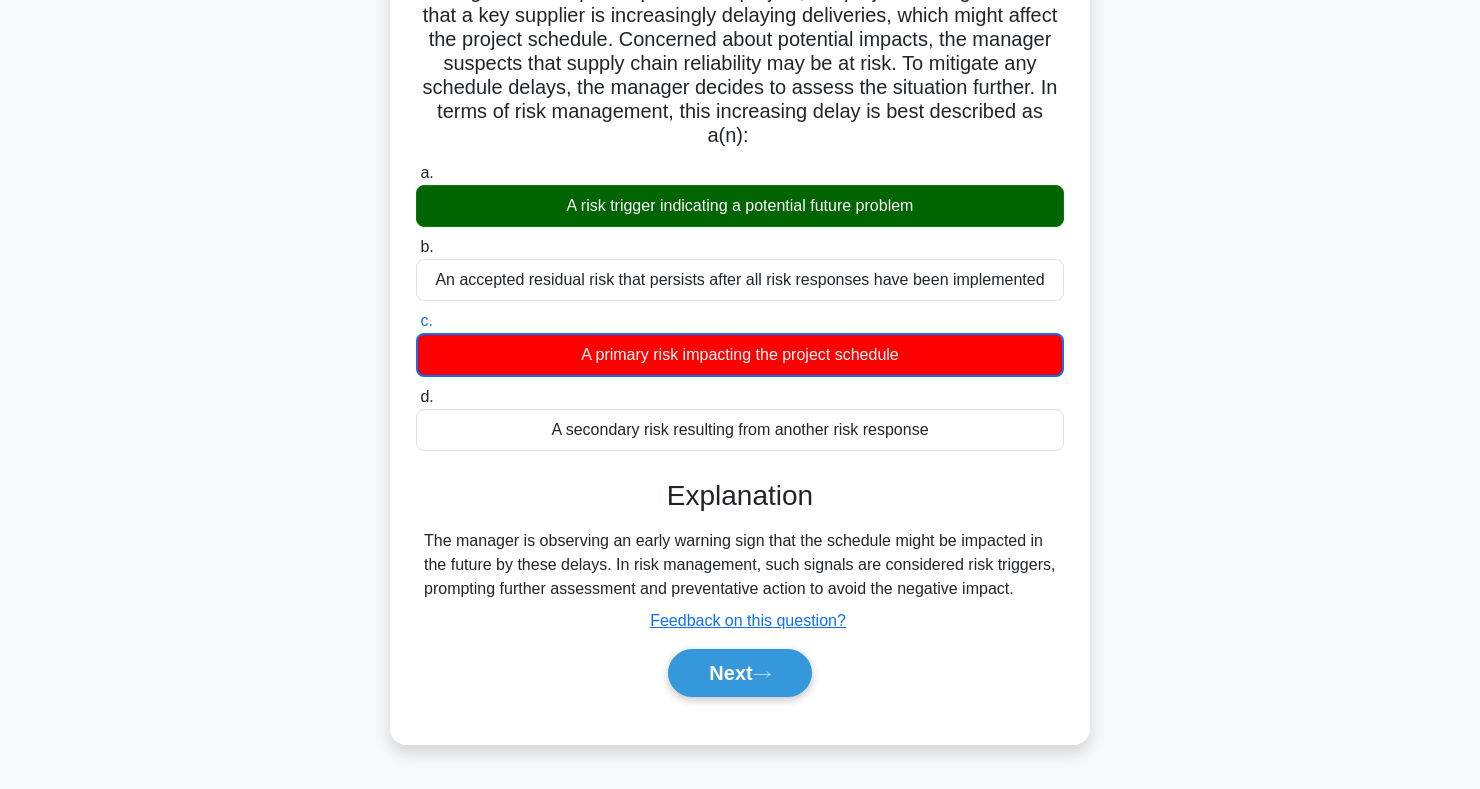 scroll, scrollTop: 160, scrollLeft: 0, axis: vertical 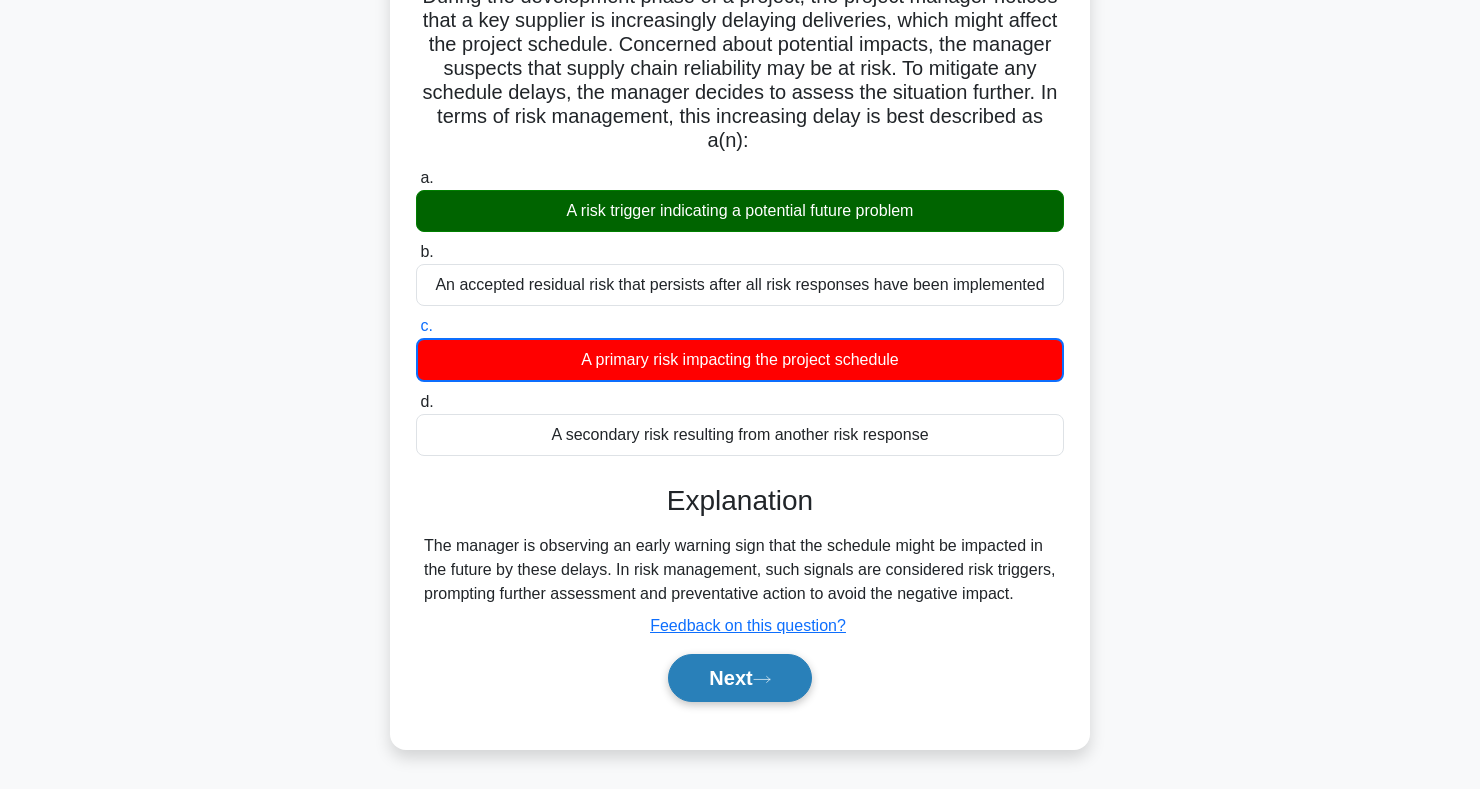 click on "Next" at bounding box center (739, 678) 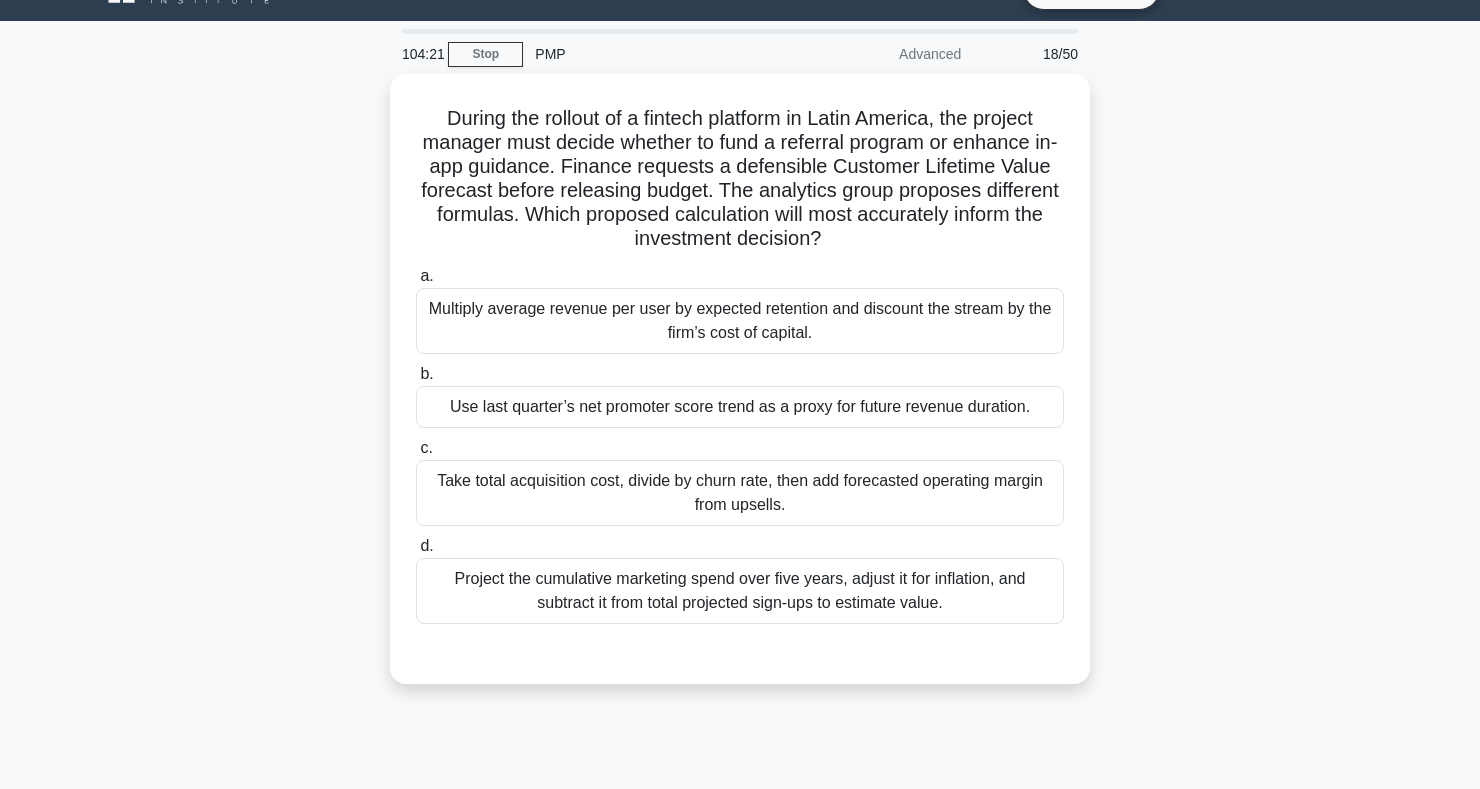 scroll, scrollTop: 41, scrollLeft: 0, axis: vertical 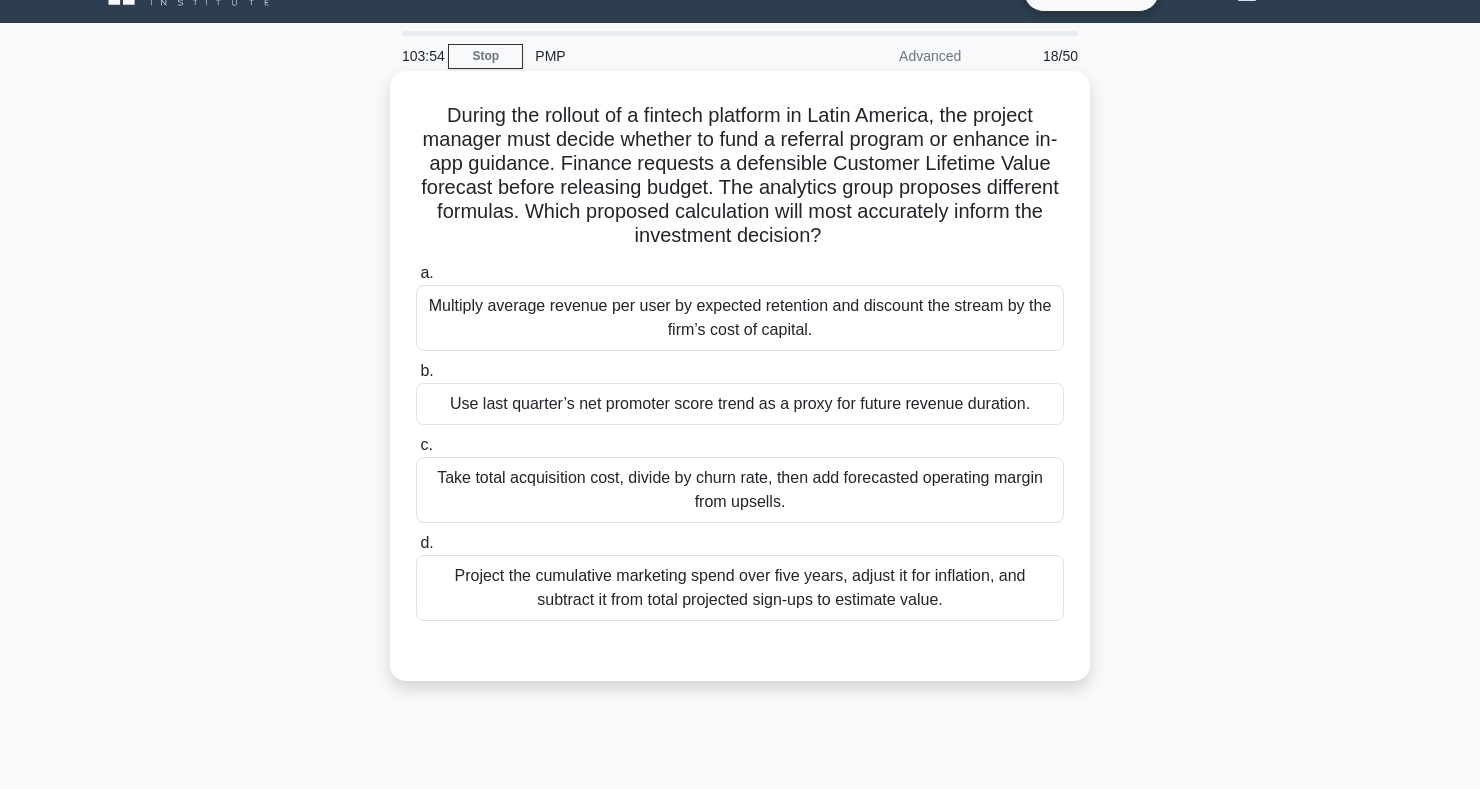 click on "Multiply average revenue per user by expected retention and discount the stream by the firm’s cost of capital." at bounding box center (740, 318) 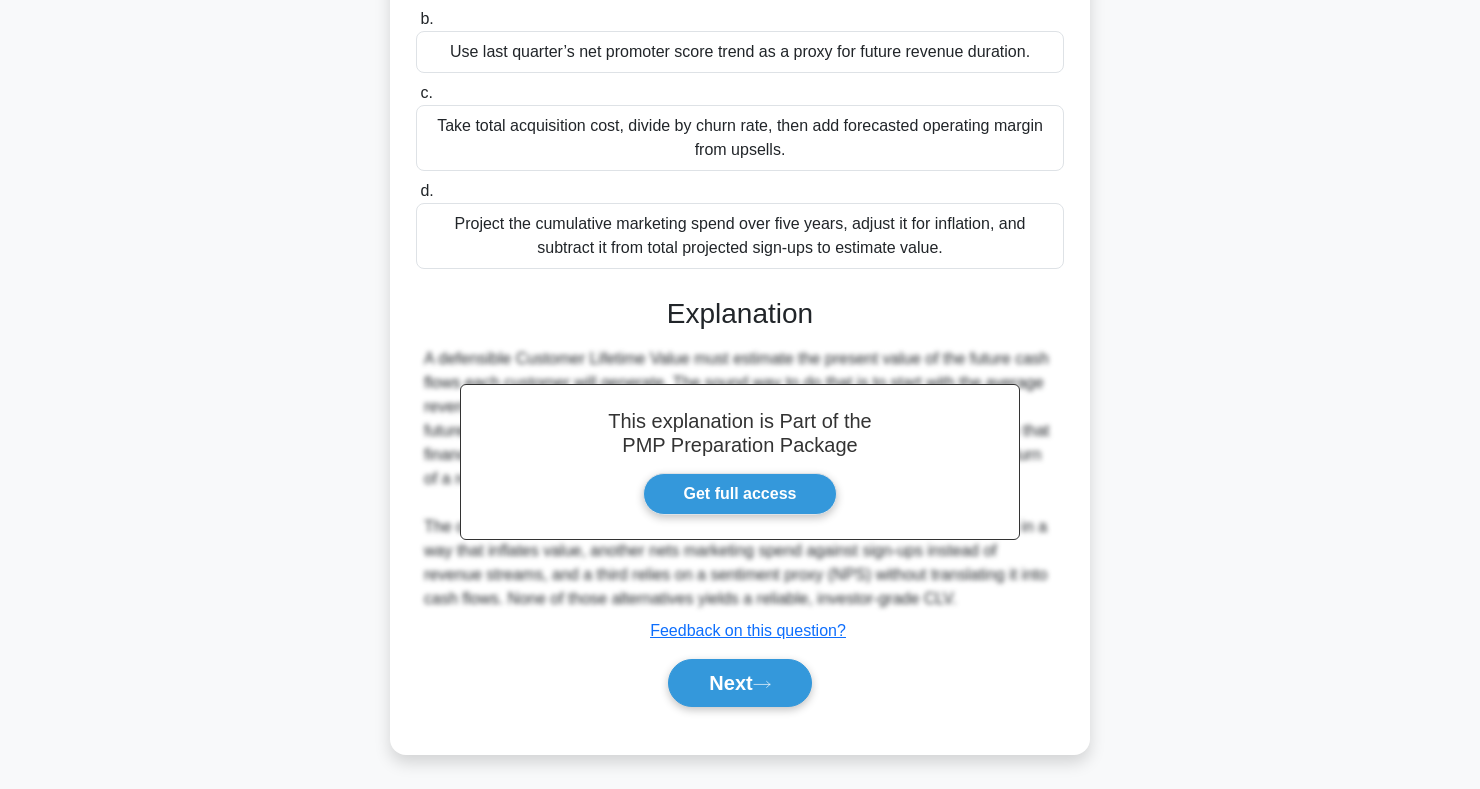 scroll, scrollTop: 395, scrollLeft: 0, axis: vertical 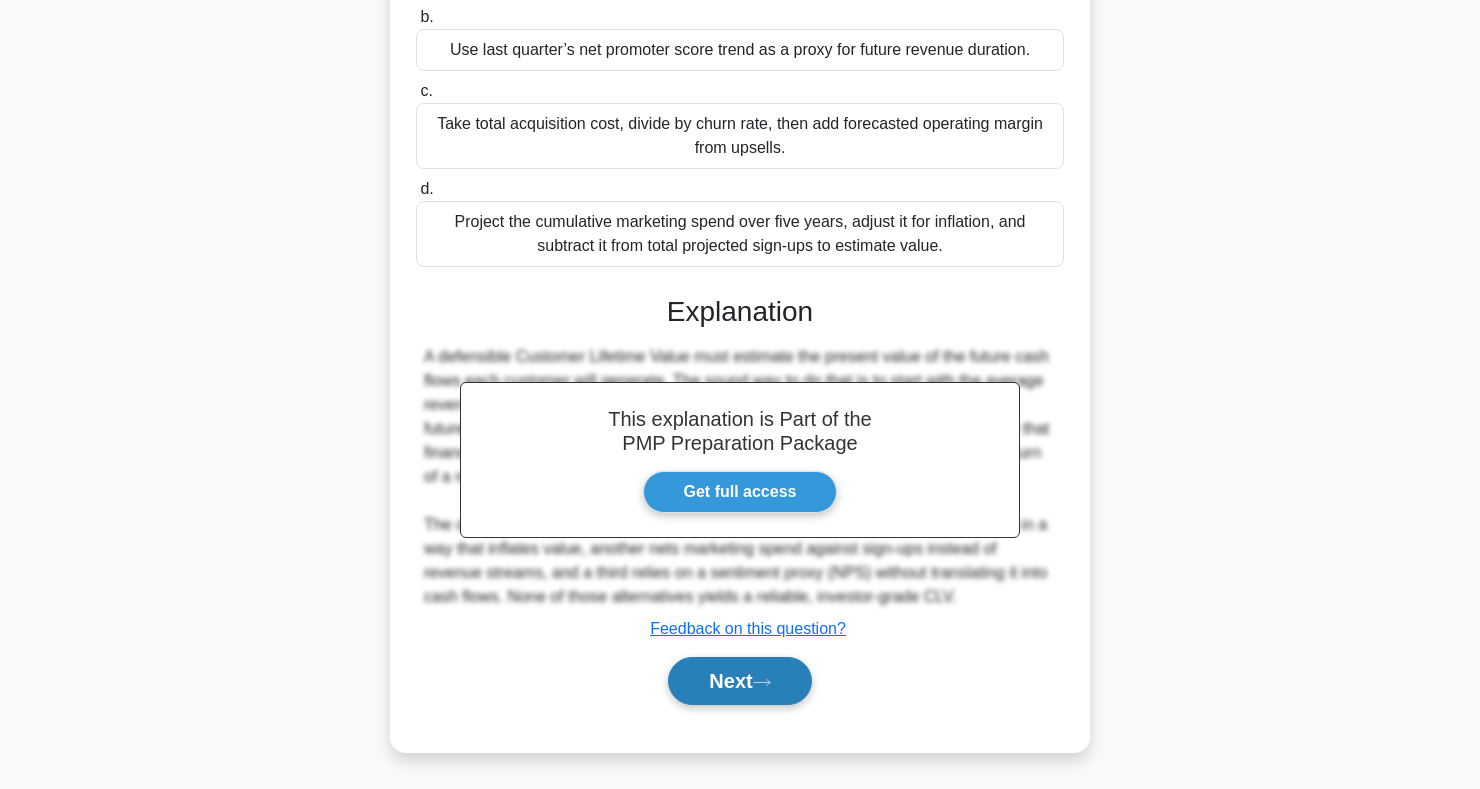 click on "Next" at bounding box center (739, 681) 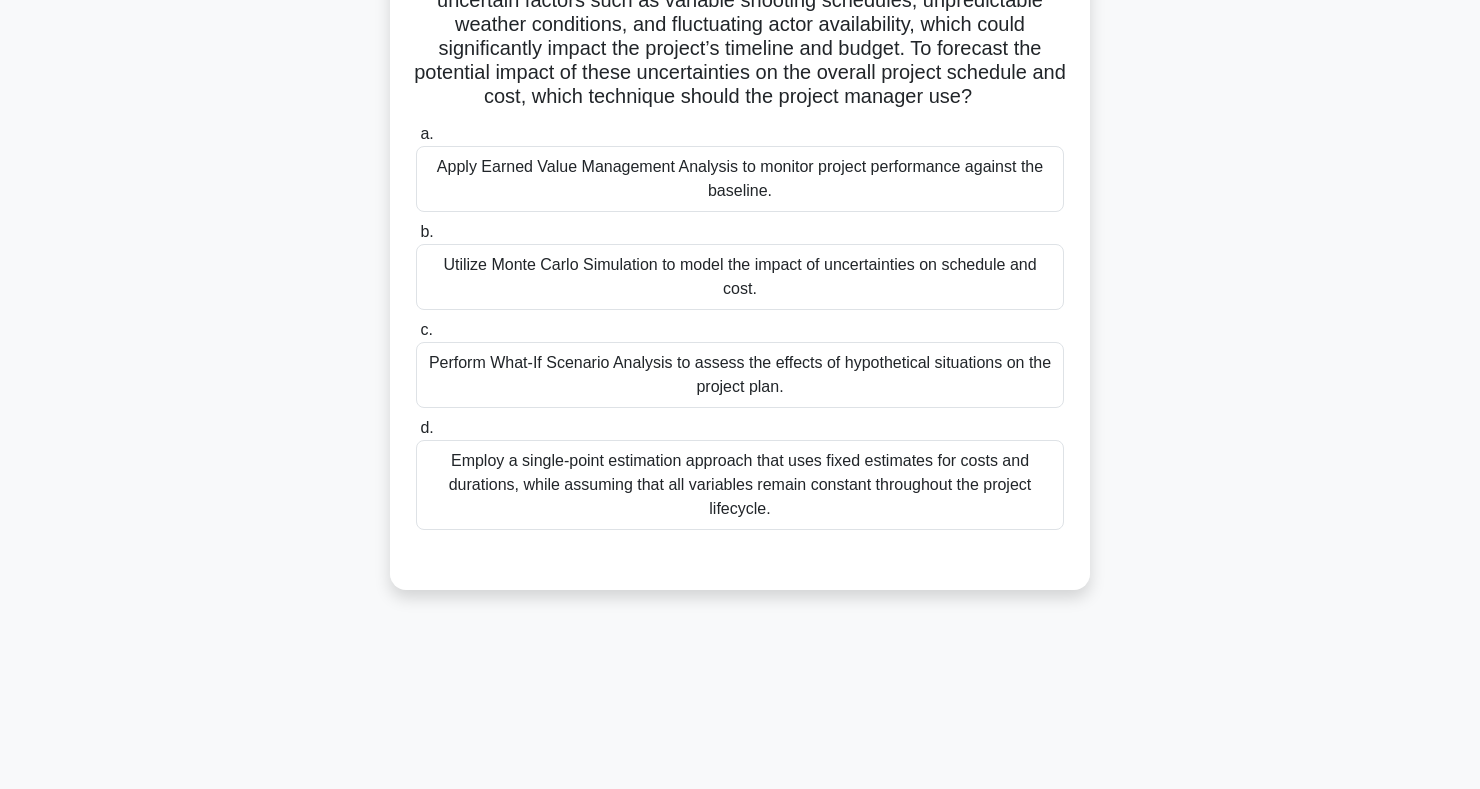 scroll, scrollTop: 0, scrollLeft: 0, axis: both 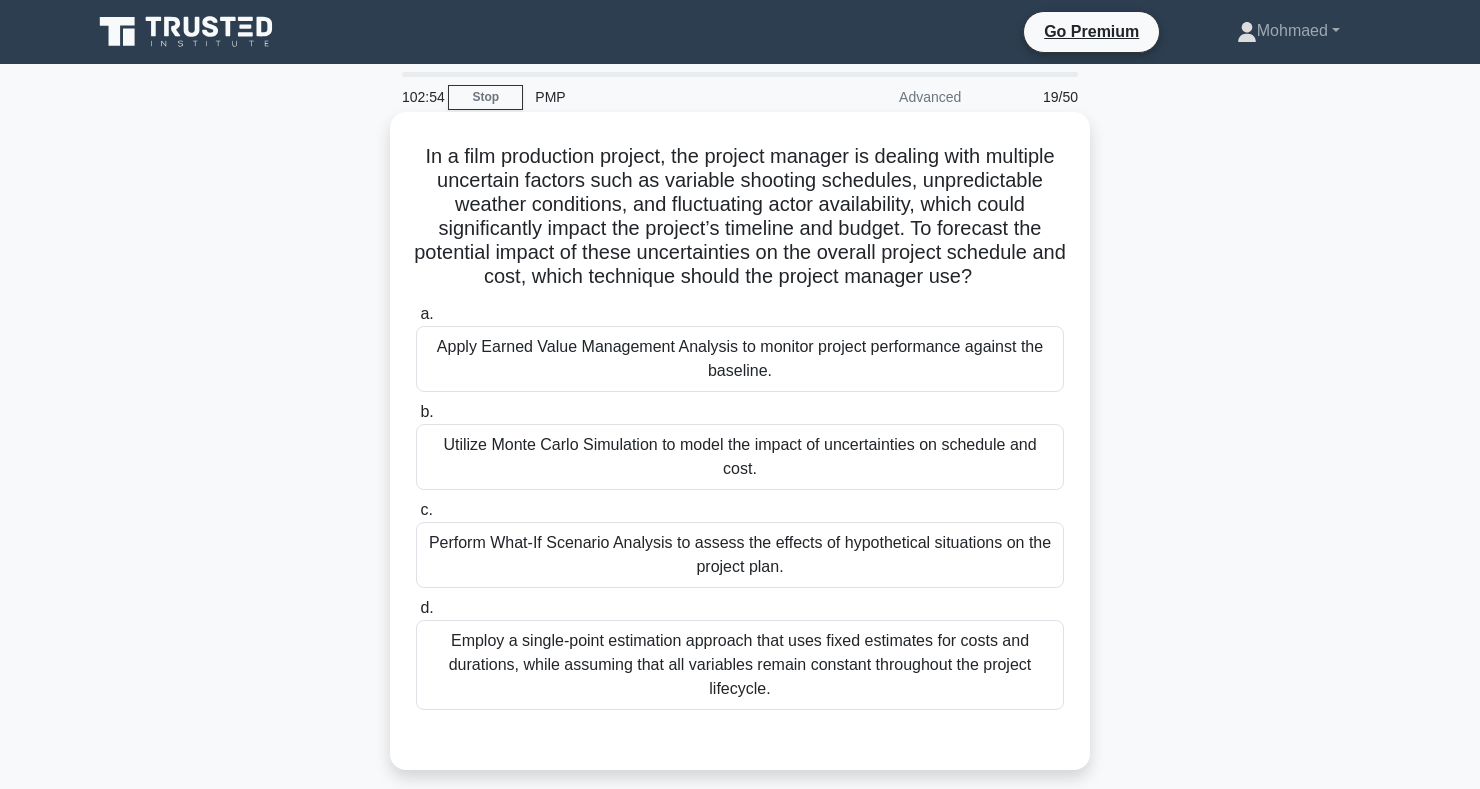 click on "Utilize Monte Carlo Simulation to model the impact of uncertainties on schedule and cost." at bounding box center [740, 457] 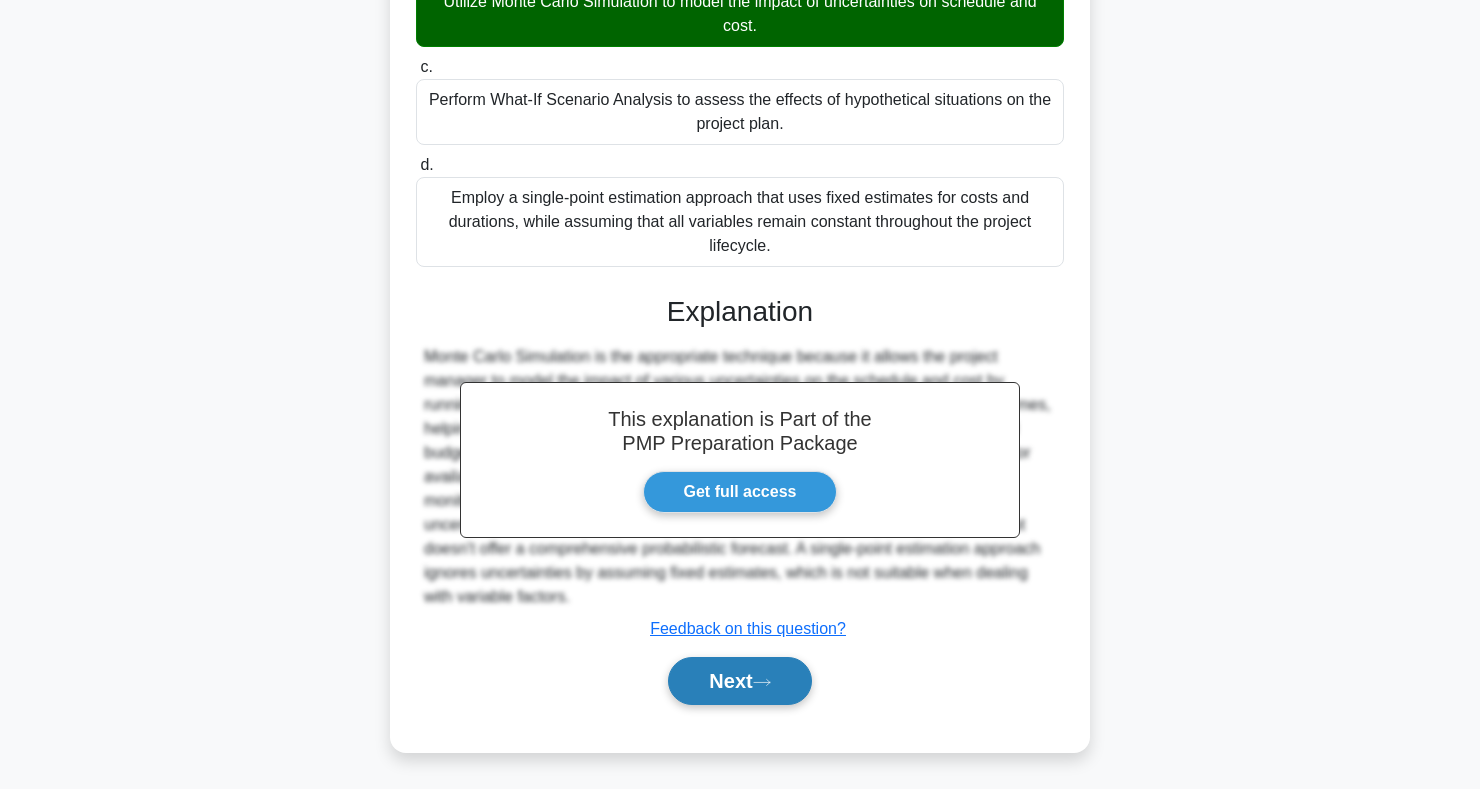 click on "Next" at bounding box center (739, 681) 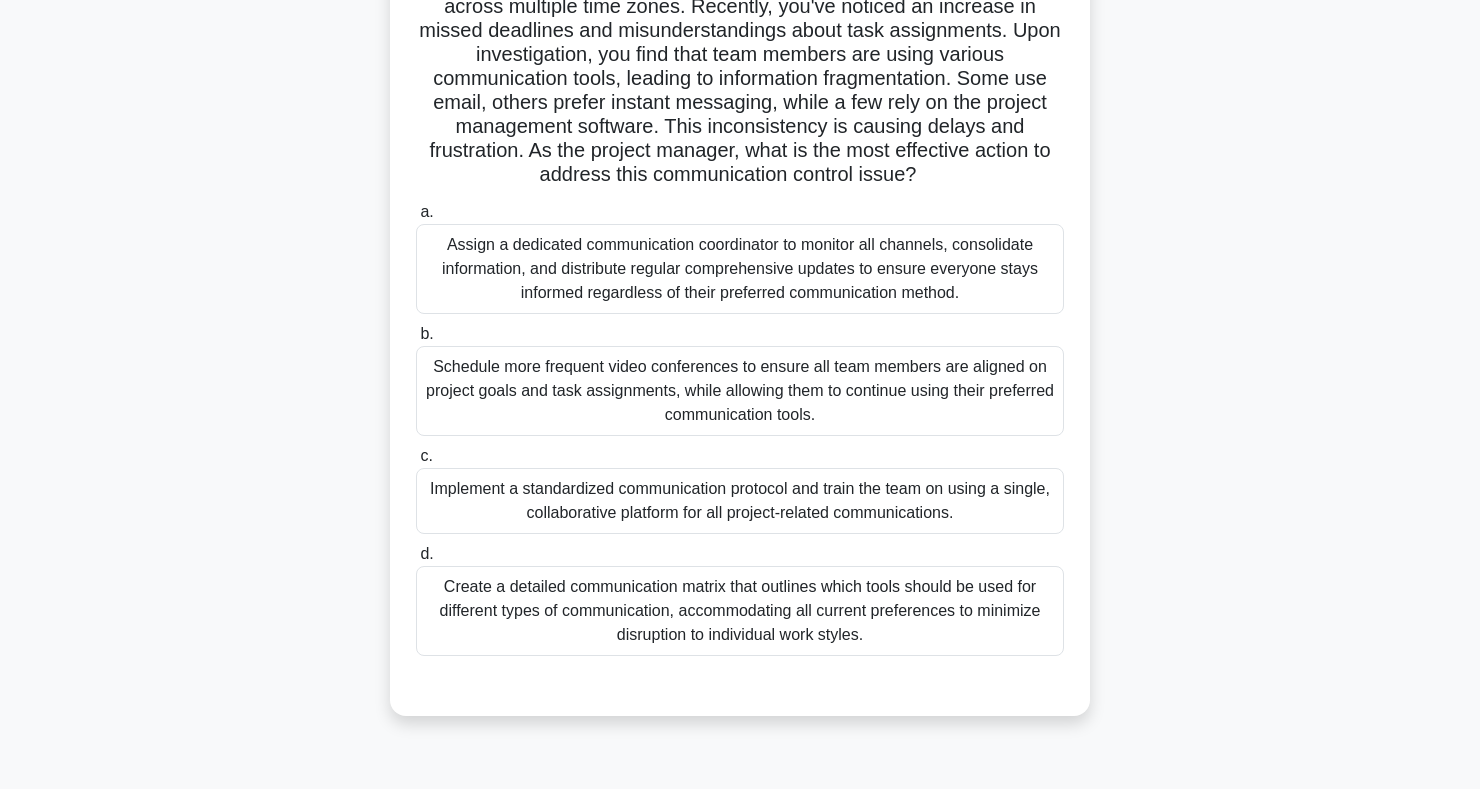 scroll, scrollTop: 180, scrollLeft: 0, axis: vertical 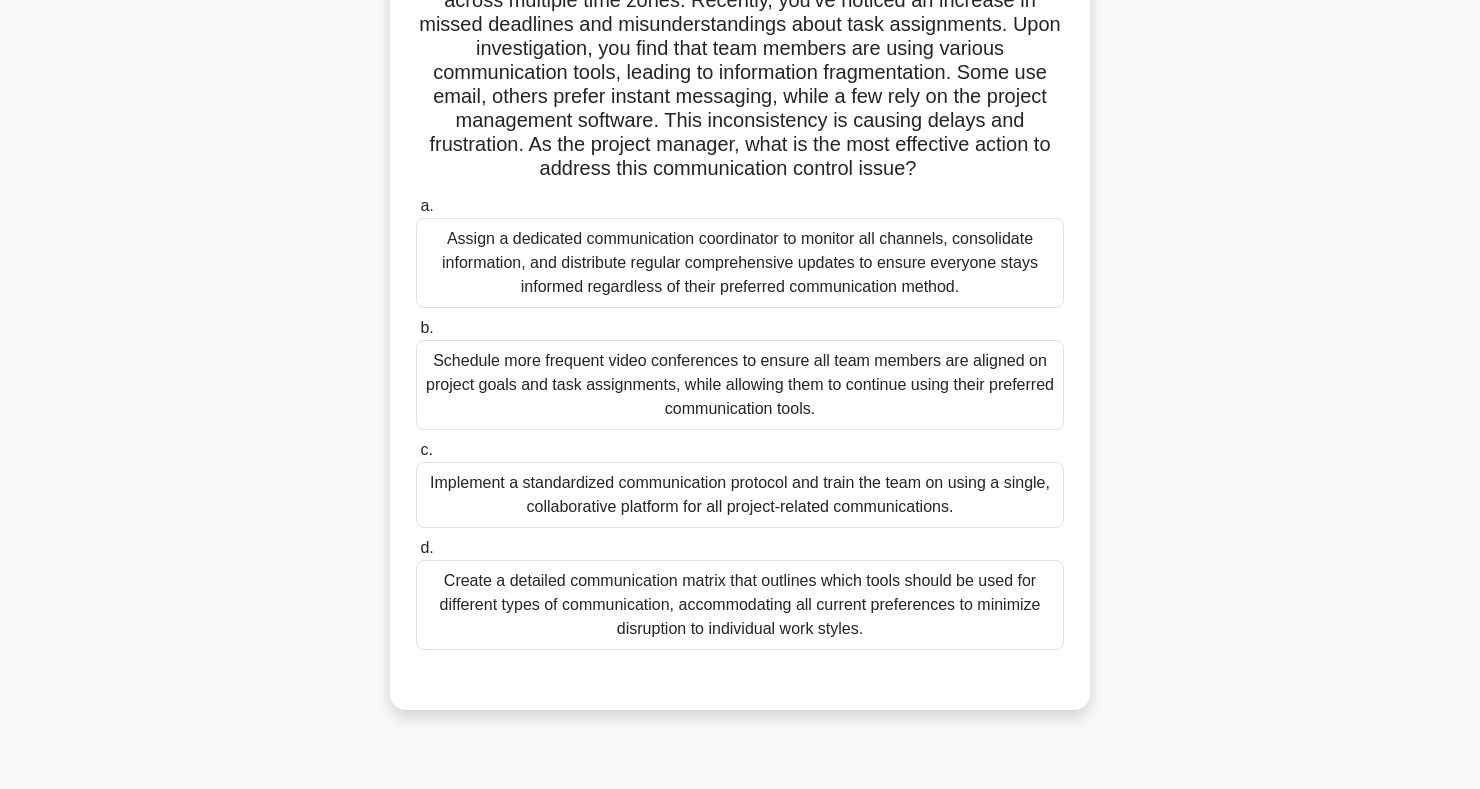 click on "Implement a standardized communication protocol and train the team on using a single, collaborative platform for all project-related communications." at bounding box center [740, 495] 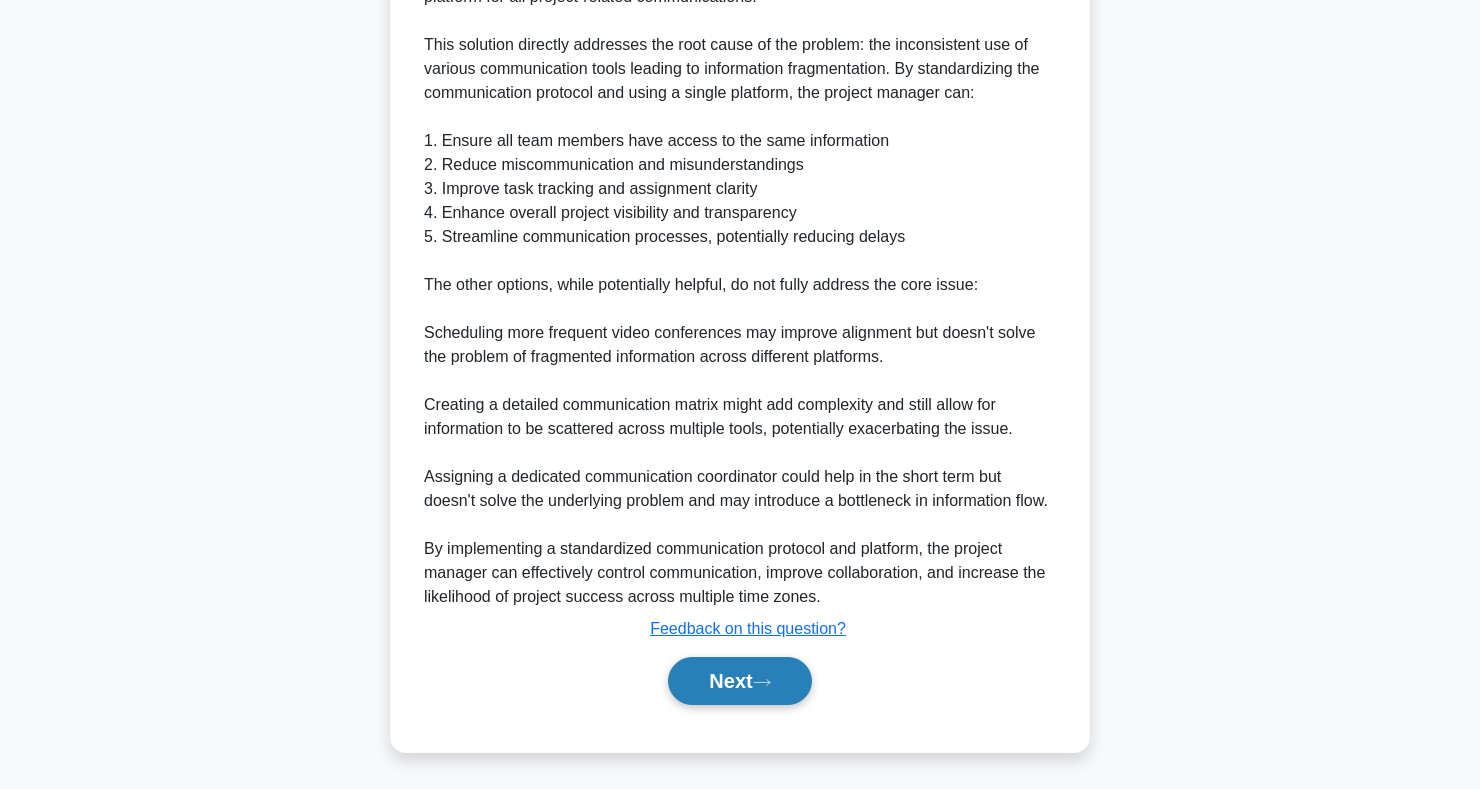 click on "Next" at bounding box center (739, 681) 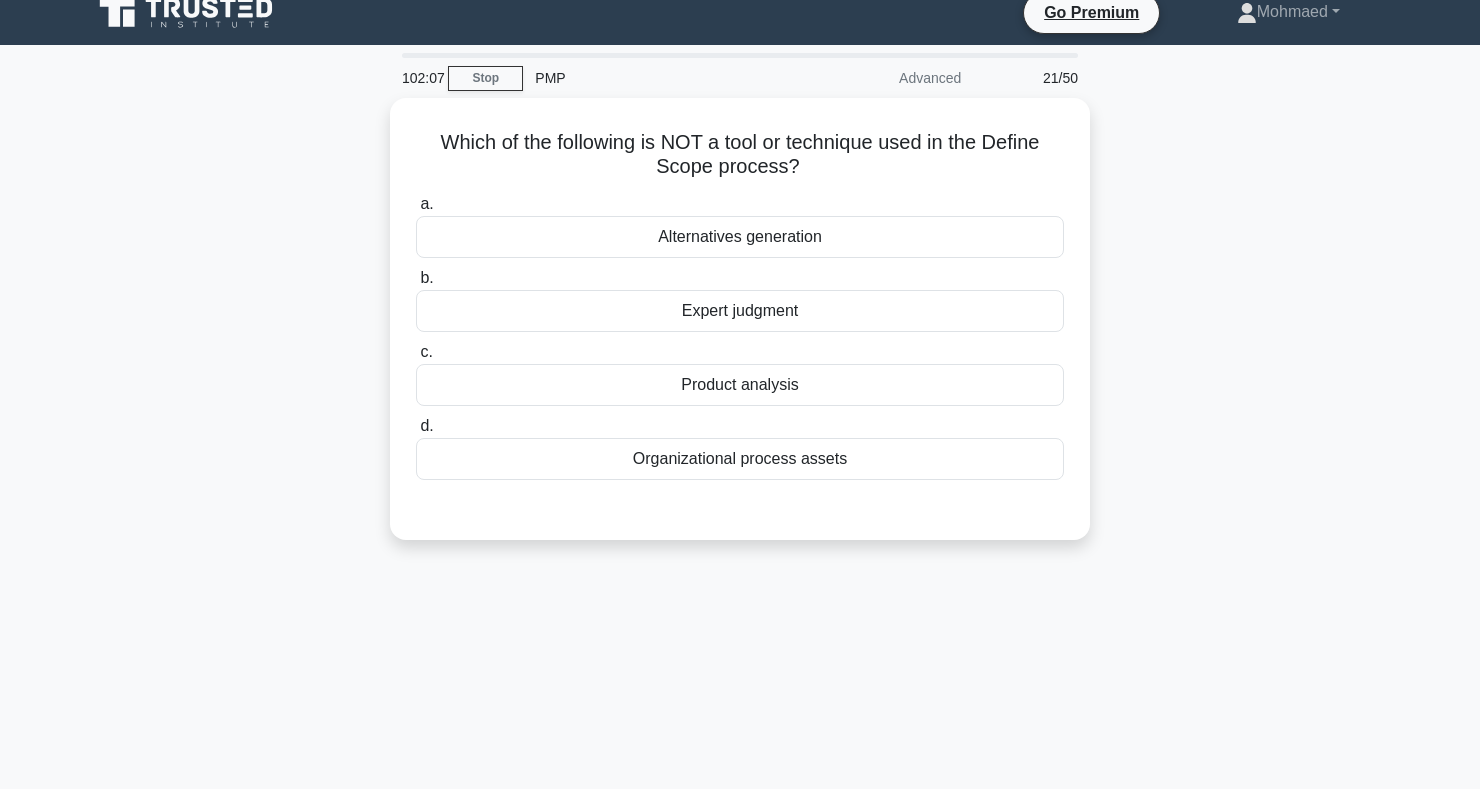 scroll, scrollTop: 0, scrollLeft: 0, axis: both 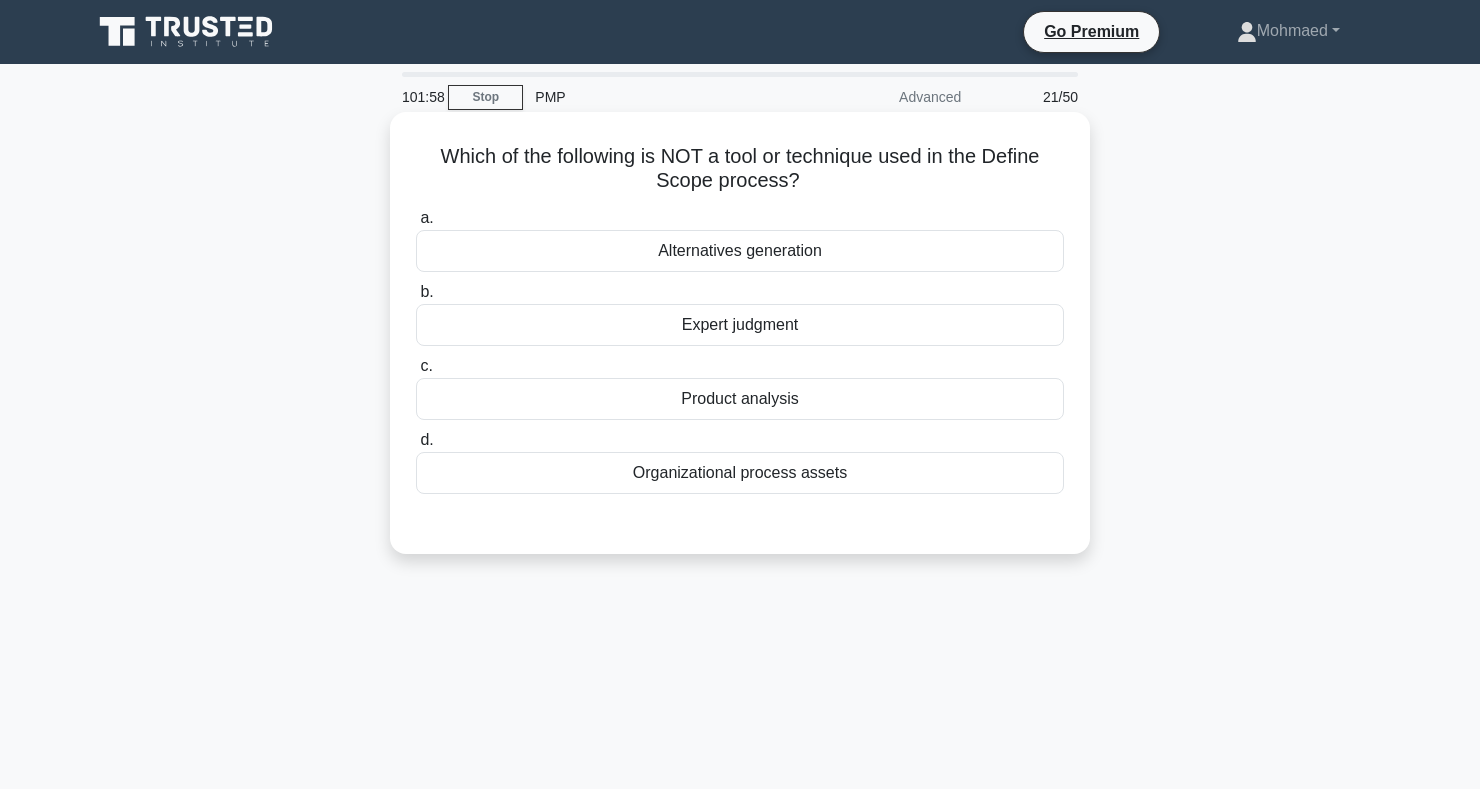 click on "Alternatives generation" at bounding box center [740, 251] 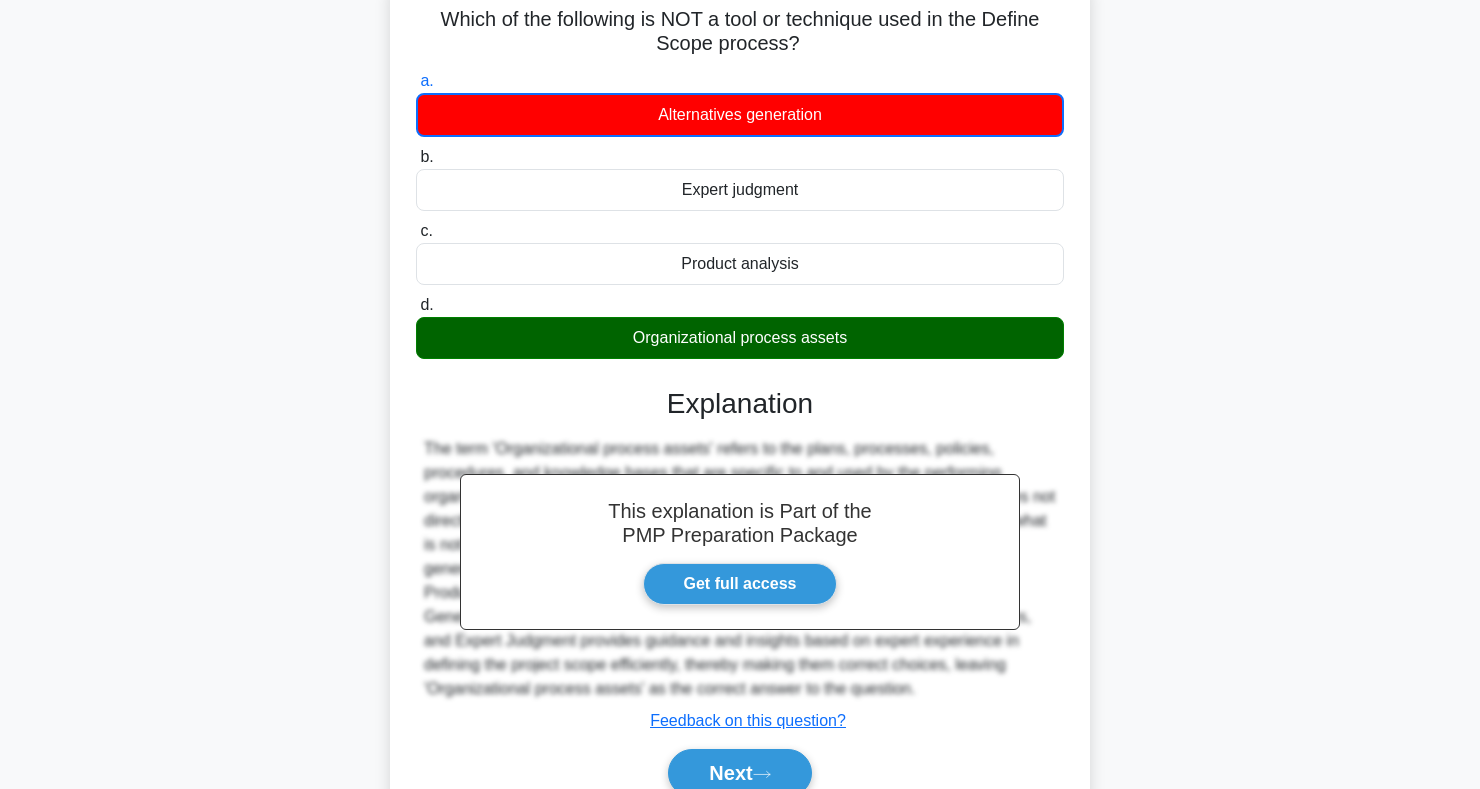 scroll, scrollTop: 0, scrollLeft: 0, axis: both 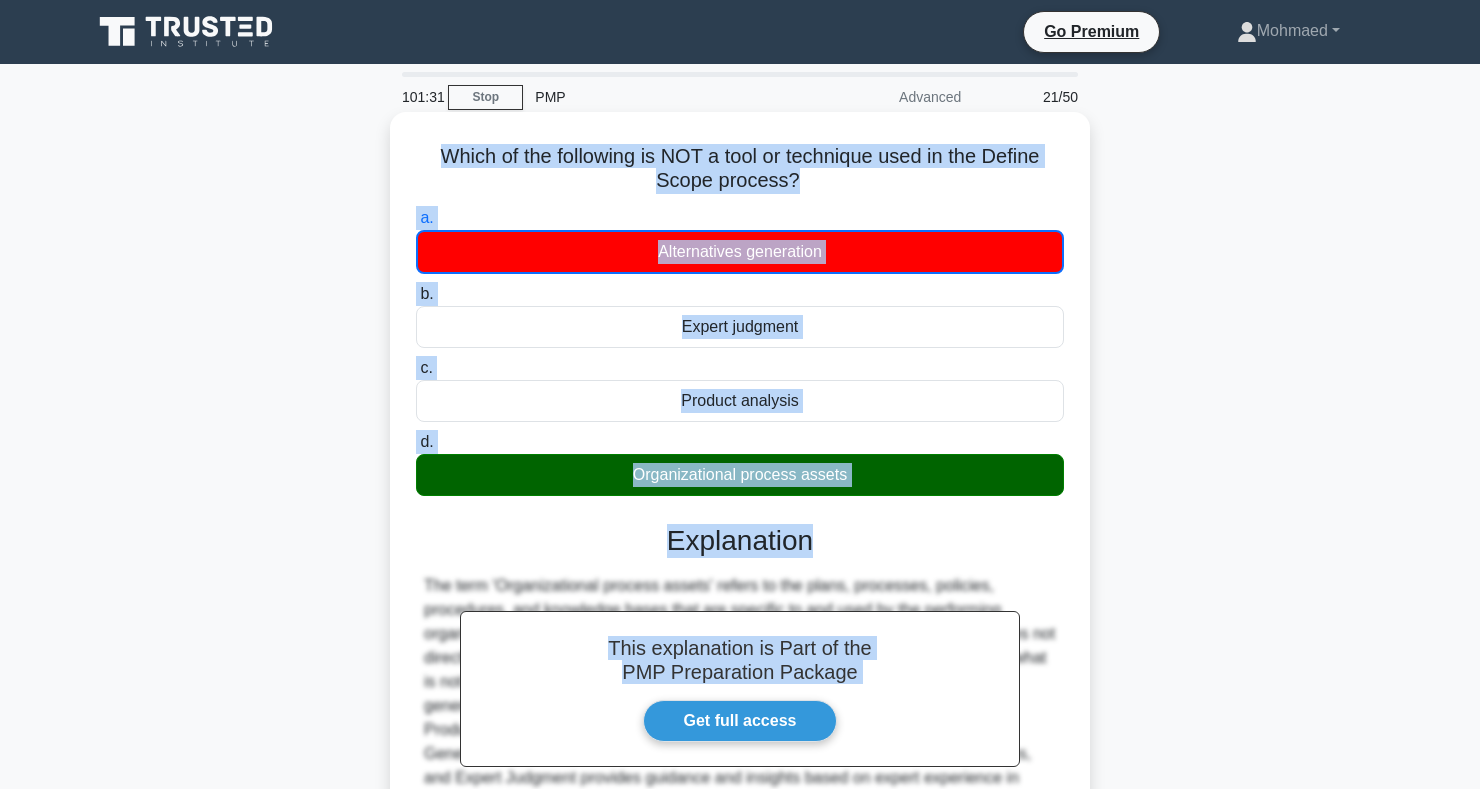 copy on "Which of the following is NOT a tool or technique used in the Define Scope process?
.spinner_0XTQ{transform-origin:center;animation:spinner_y6GP .75s linear infinite}@keyframes spinner_y6GP{100%{transform:rotate(360deg)}}
a.
Alternatives generation
b.
Expert judgment
c.
Product analysis
d.
Organizational process assets
This explanation is Part of the  PMP Preparation Package
Get full access
Explanation" 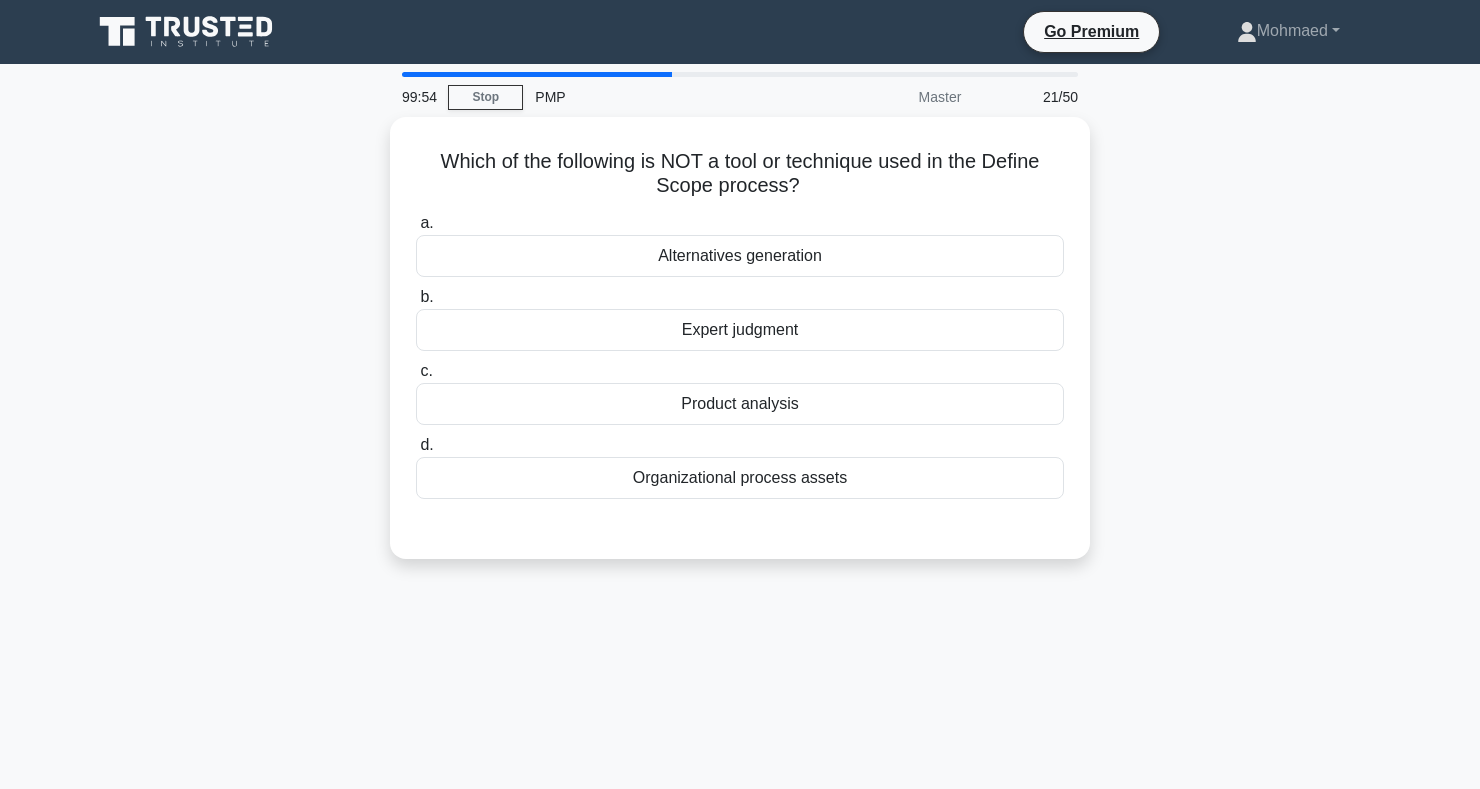 scroll, scrollTop: 0, scrollLeft: 0, axis: both 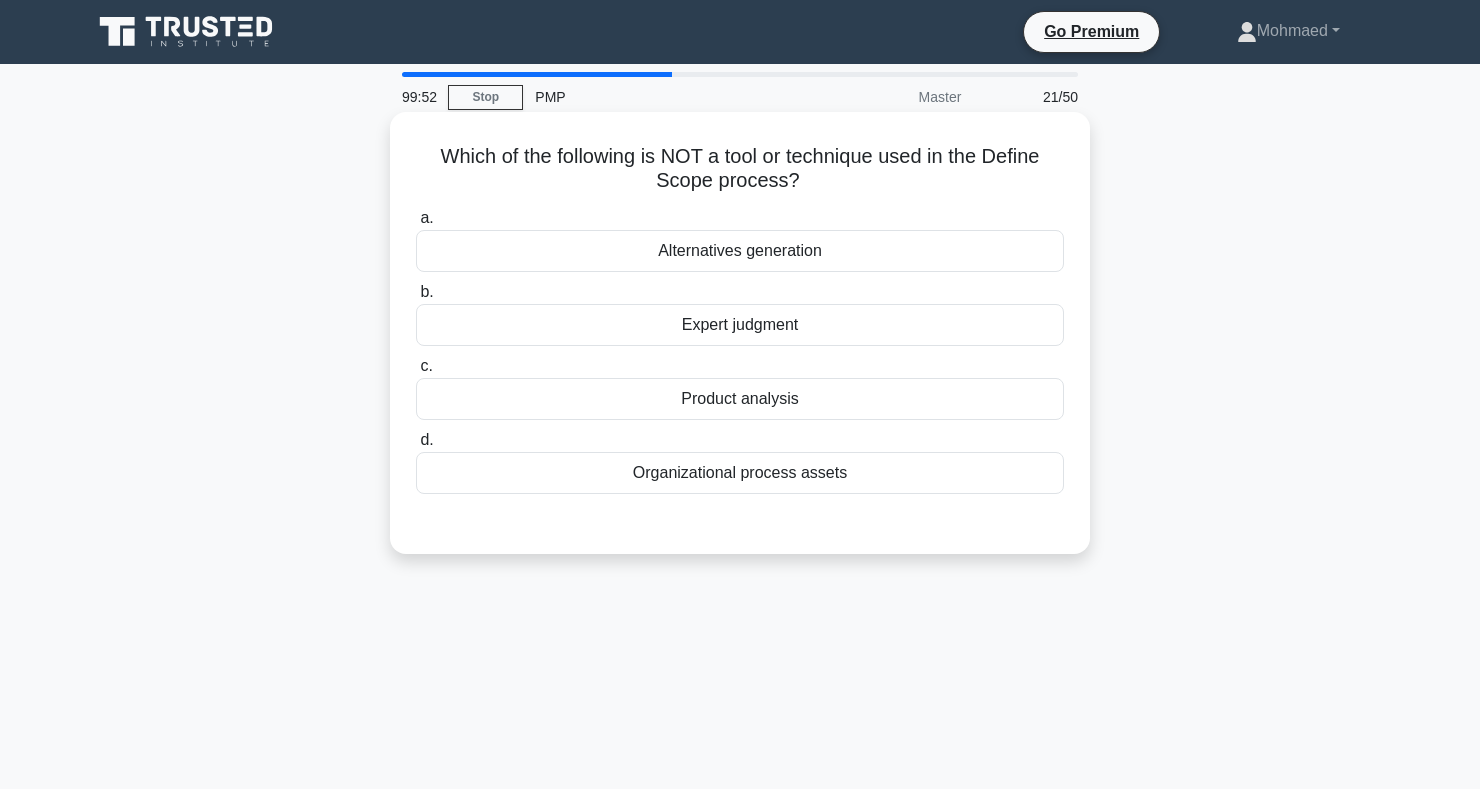 click on "Organizational process assets" at bounding box center (740, 473) 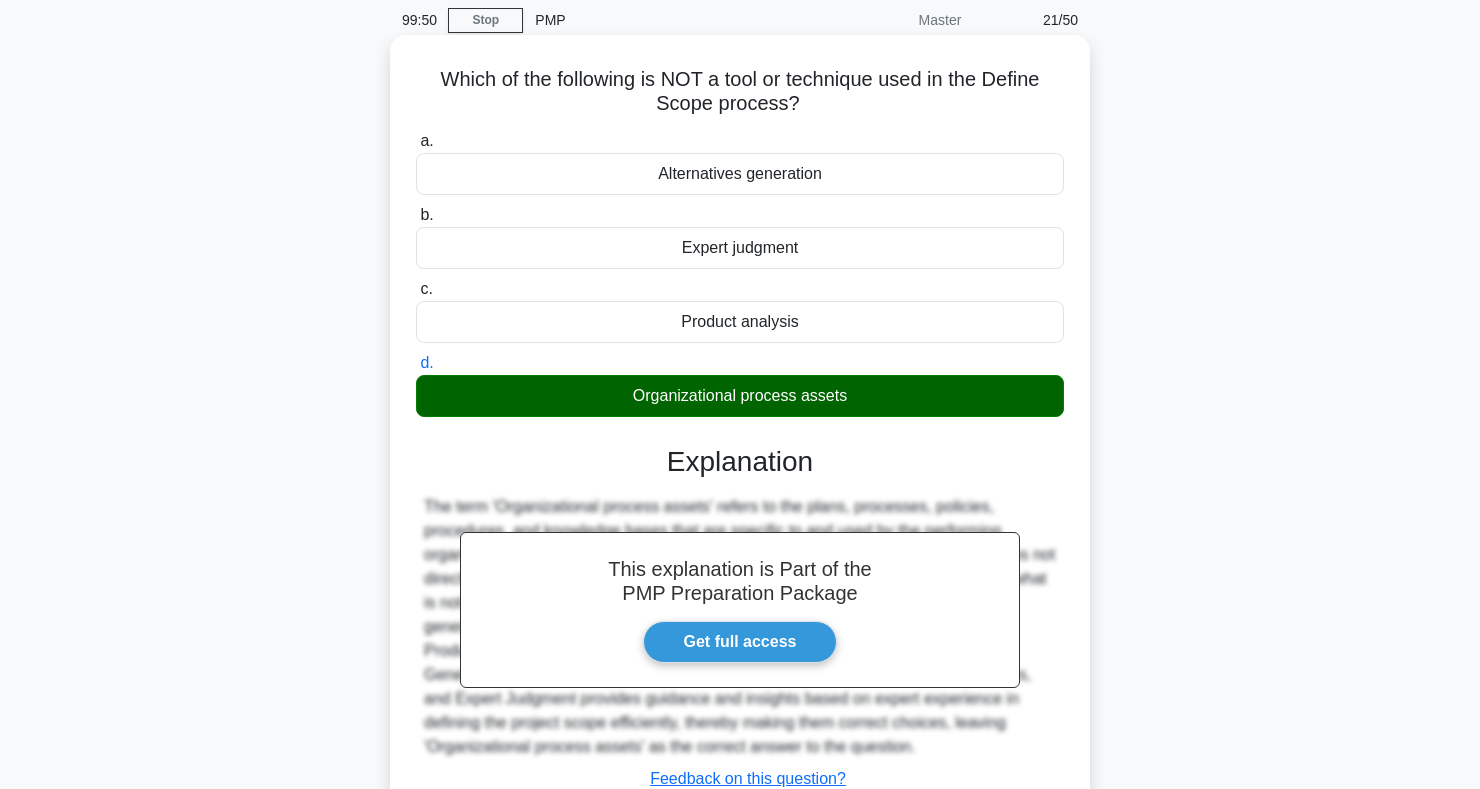 scroll, scrollTop: 291, scrollLeft: 0, axis: vertical 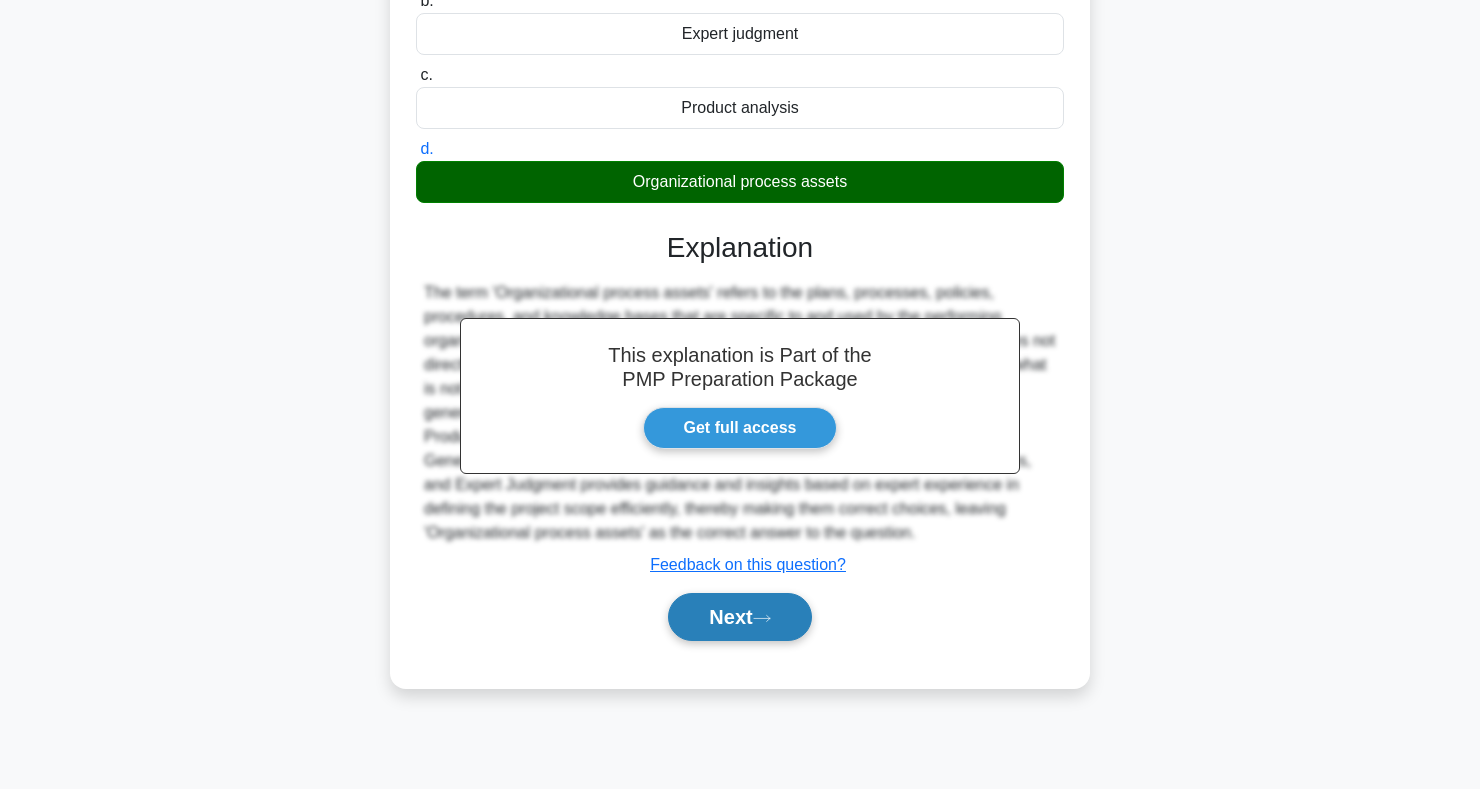 click on "Next" at bounding box center [739, 617] 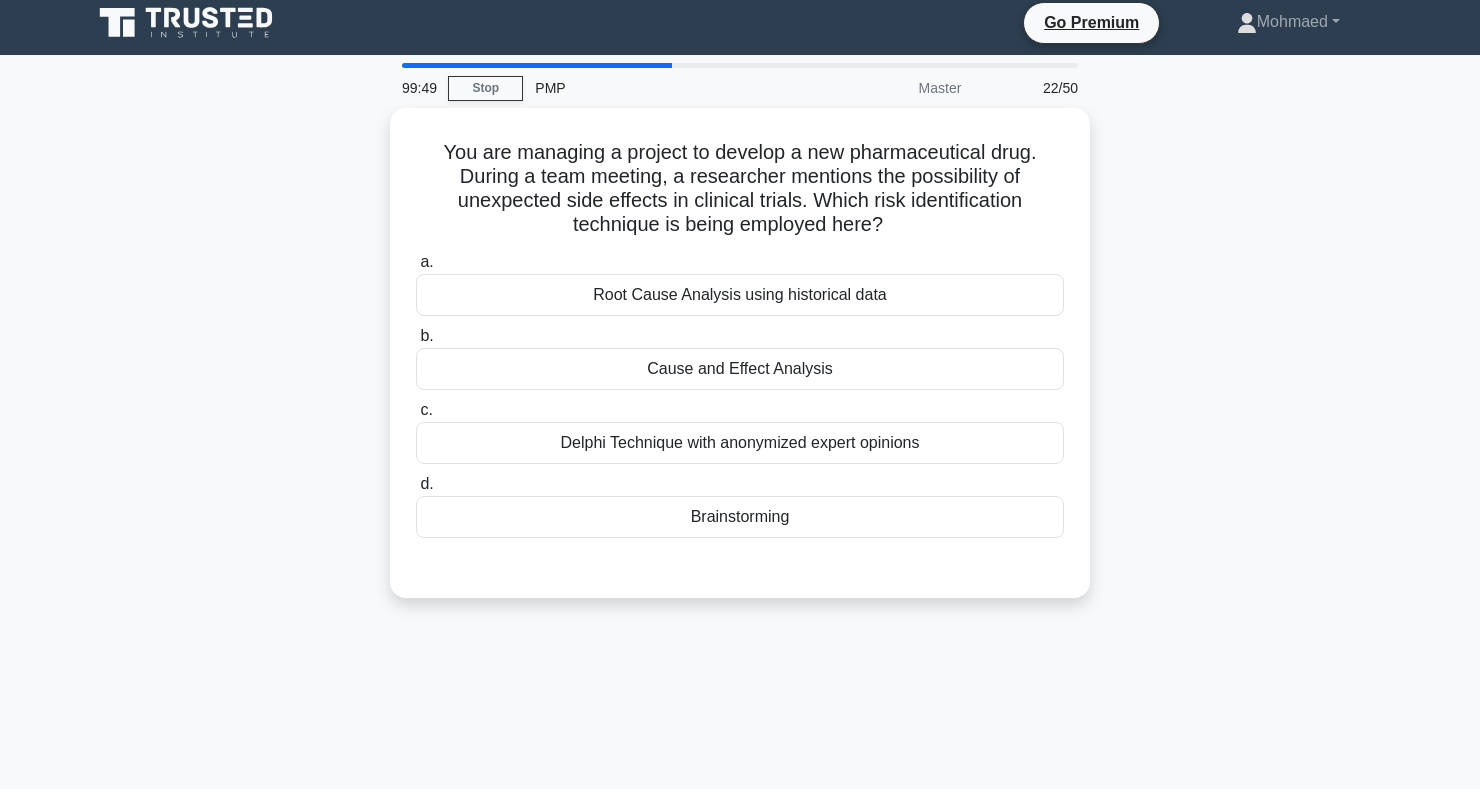 scroll, scrollTop: 0, scrollLeft: 0, axis: both 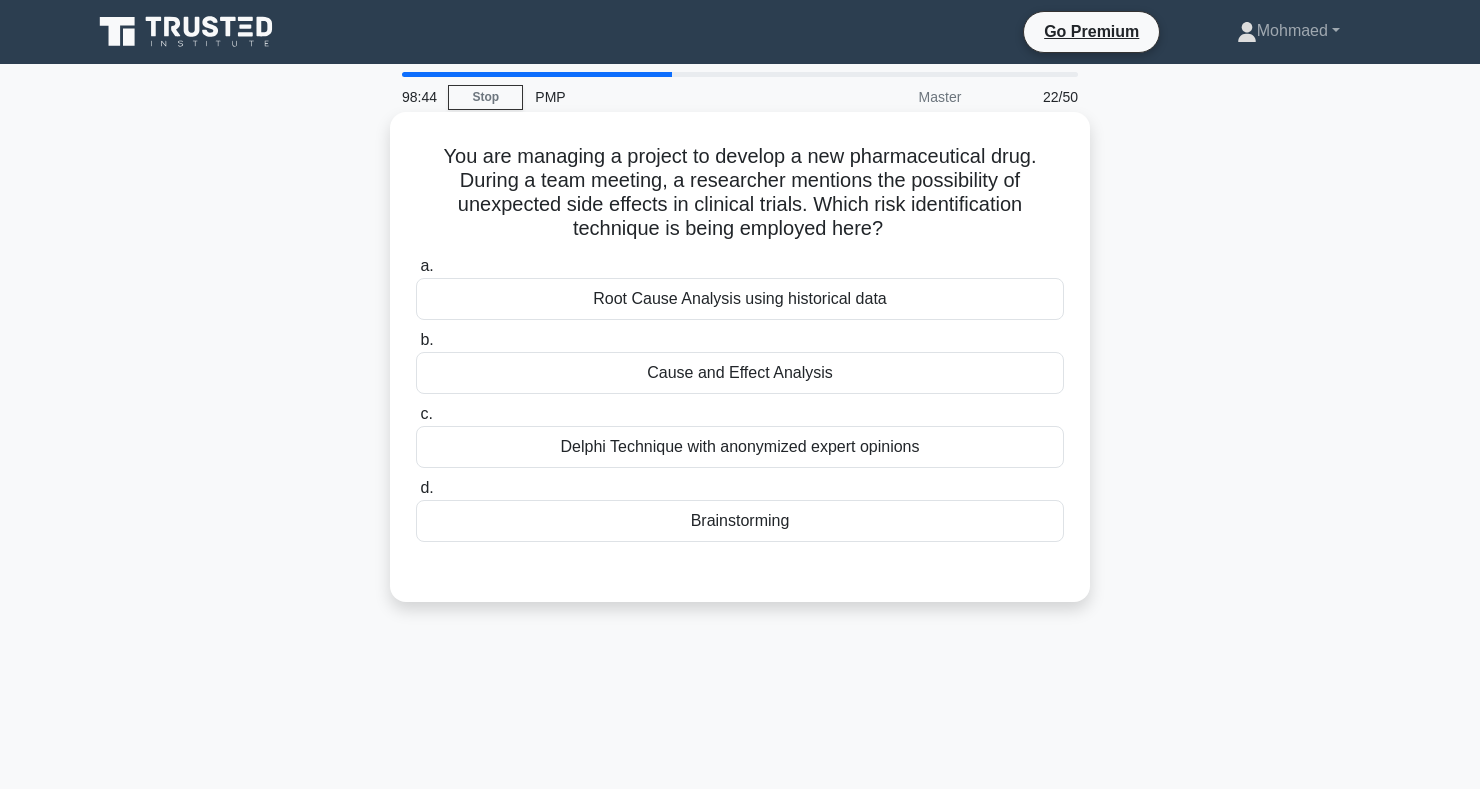click on "Delphi Technique with anonymized expert opinions" at bounding box center [740, 447] 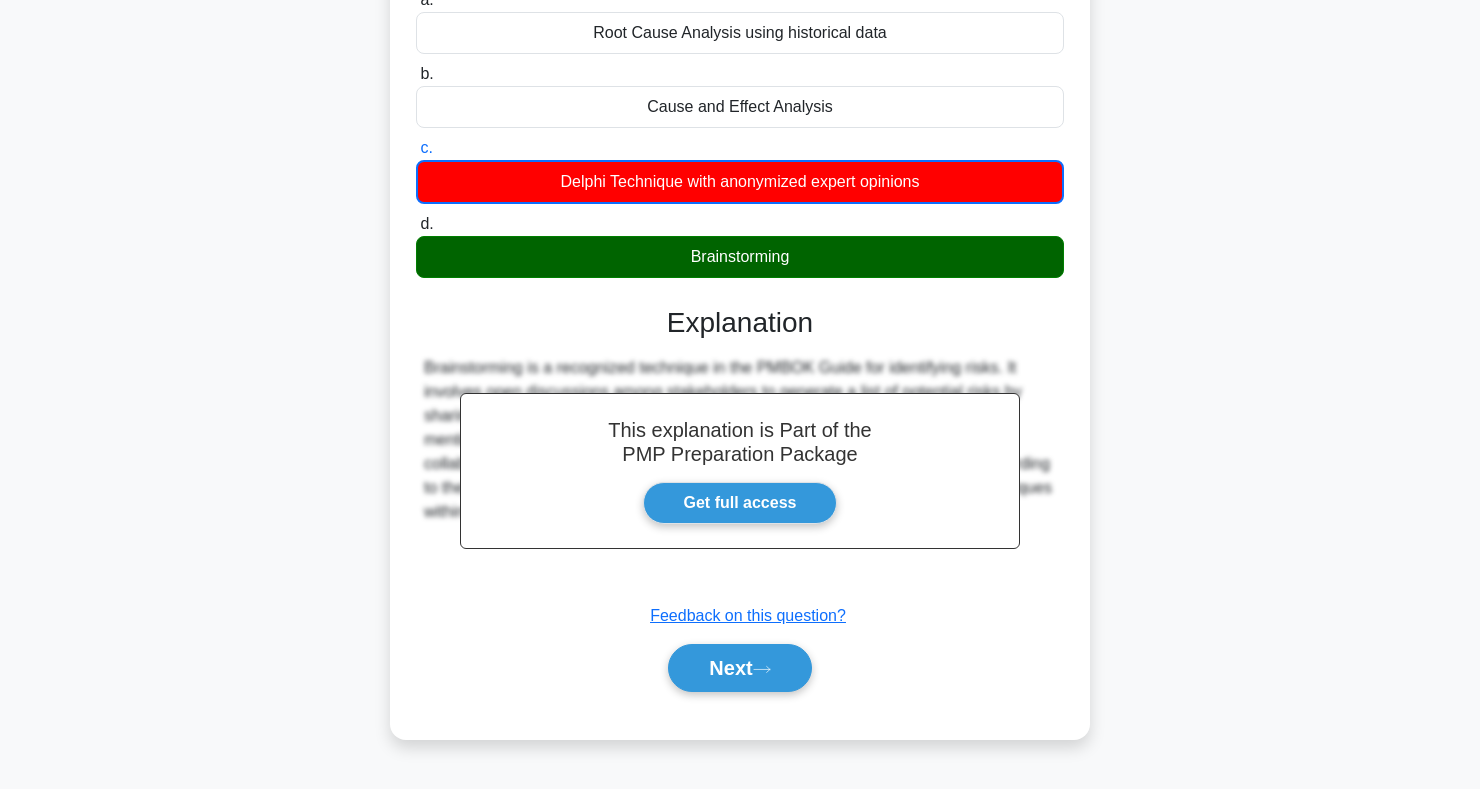 scroll, scrollTop: 267, scrollLeft: 0, axis: vertical 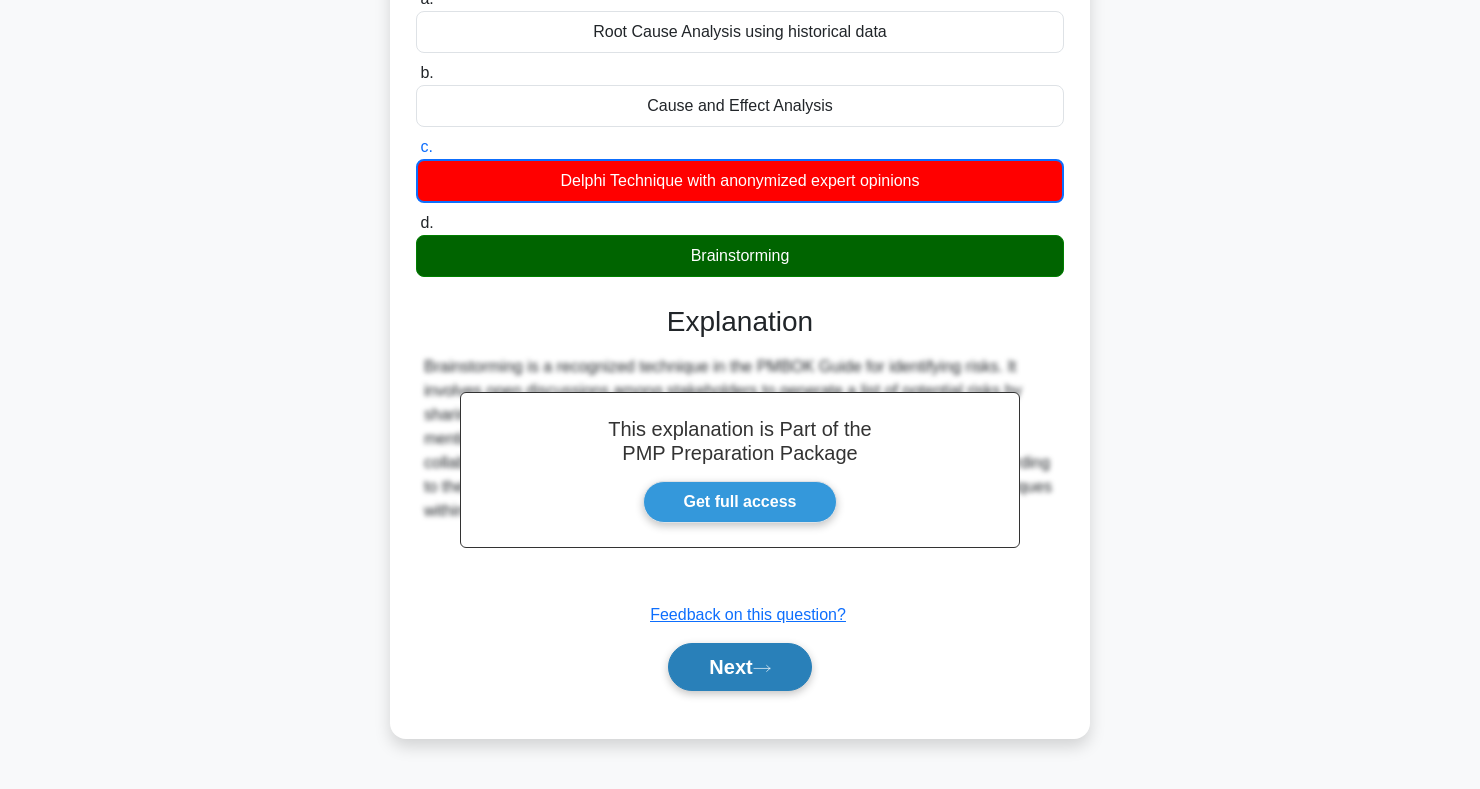 click 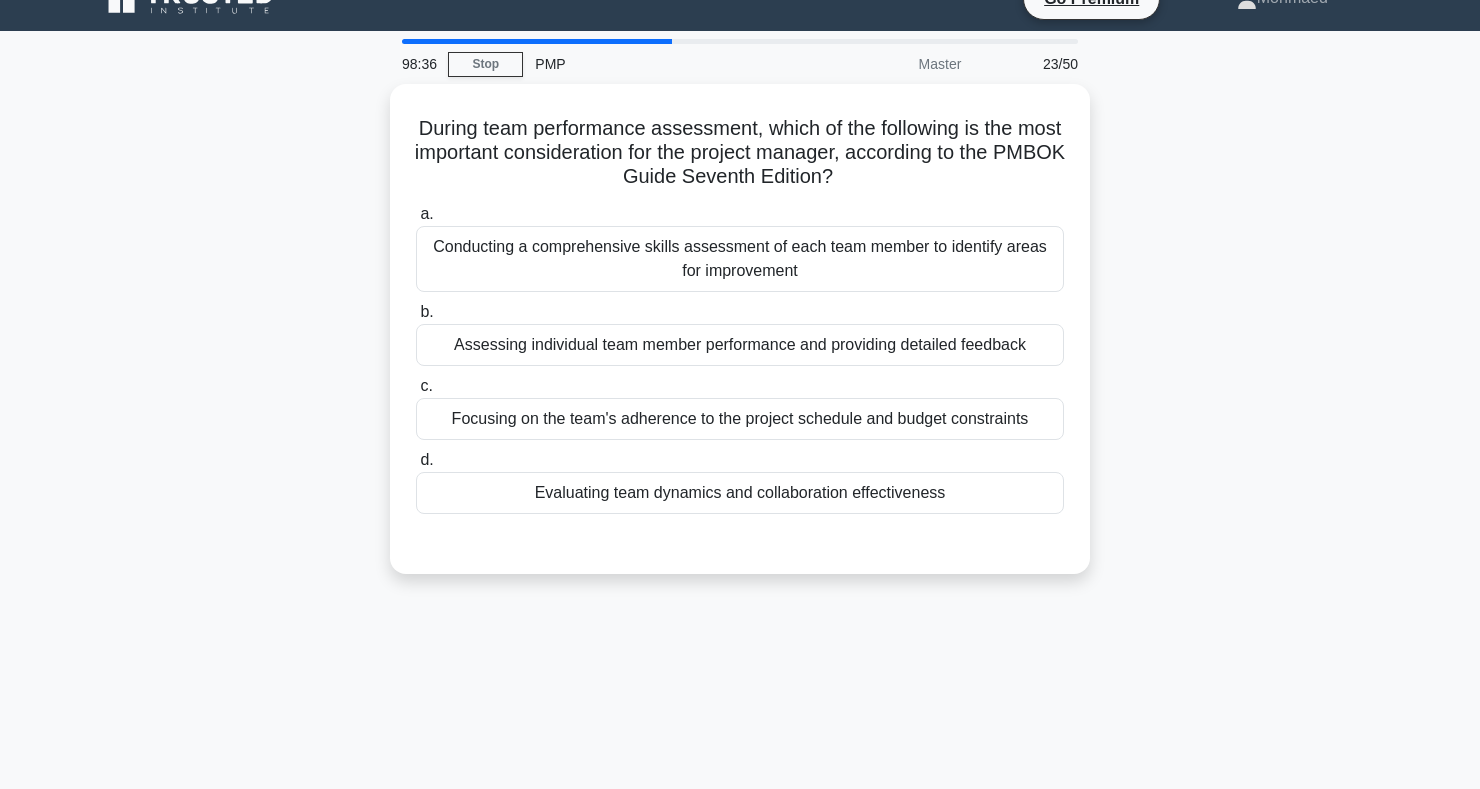 scroll, scrollTop: 0, scrollLeft: 0, axis: both 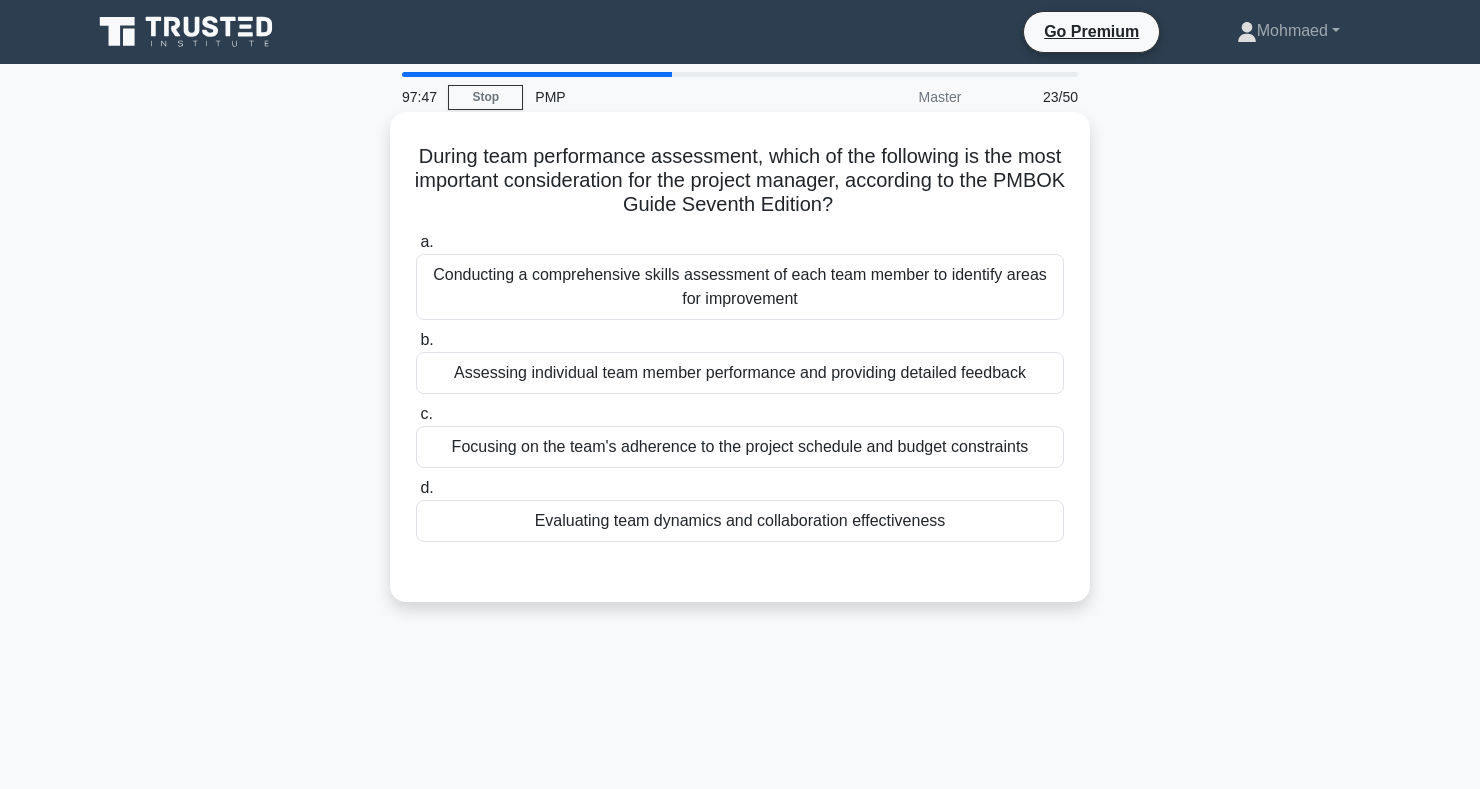 click on "Assessing individual team member performance and providing detailed feedback" at bounding box center [740, 373] 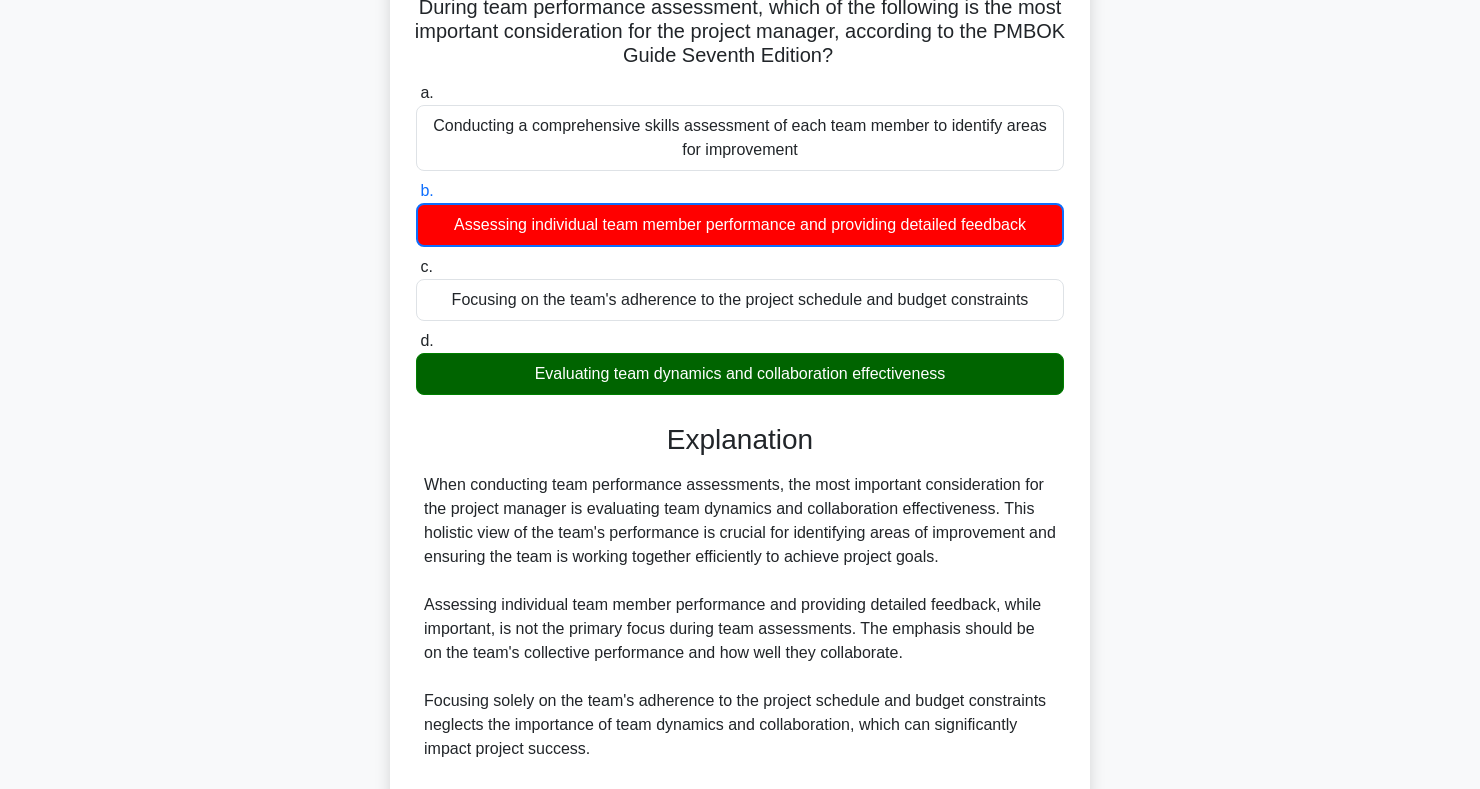 scroll, scrollTop: 157, scrollLeft: 0, axis: vertical 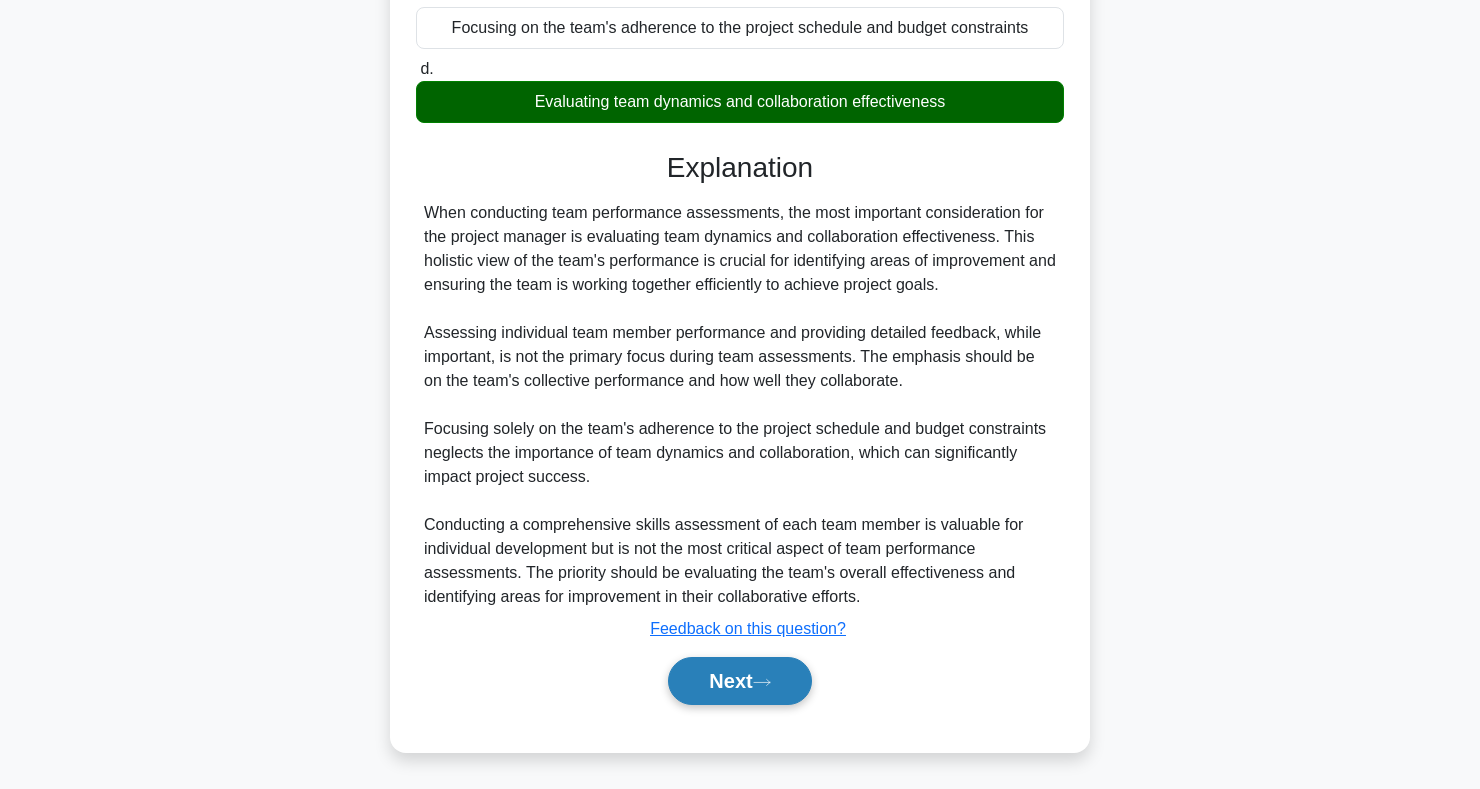 click on "Next" at bounding box center (739, 681) 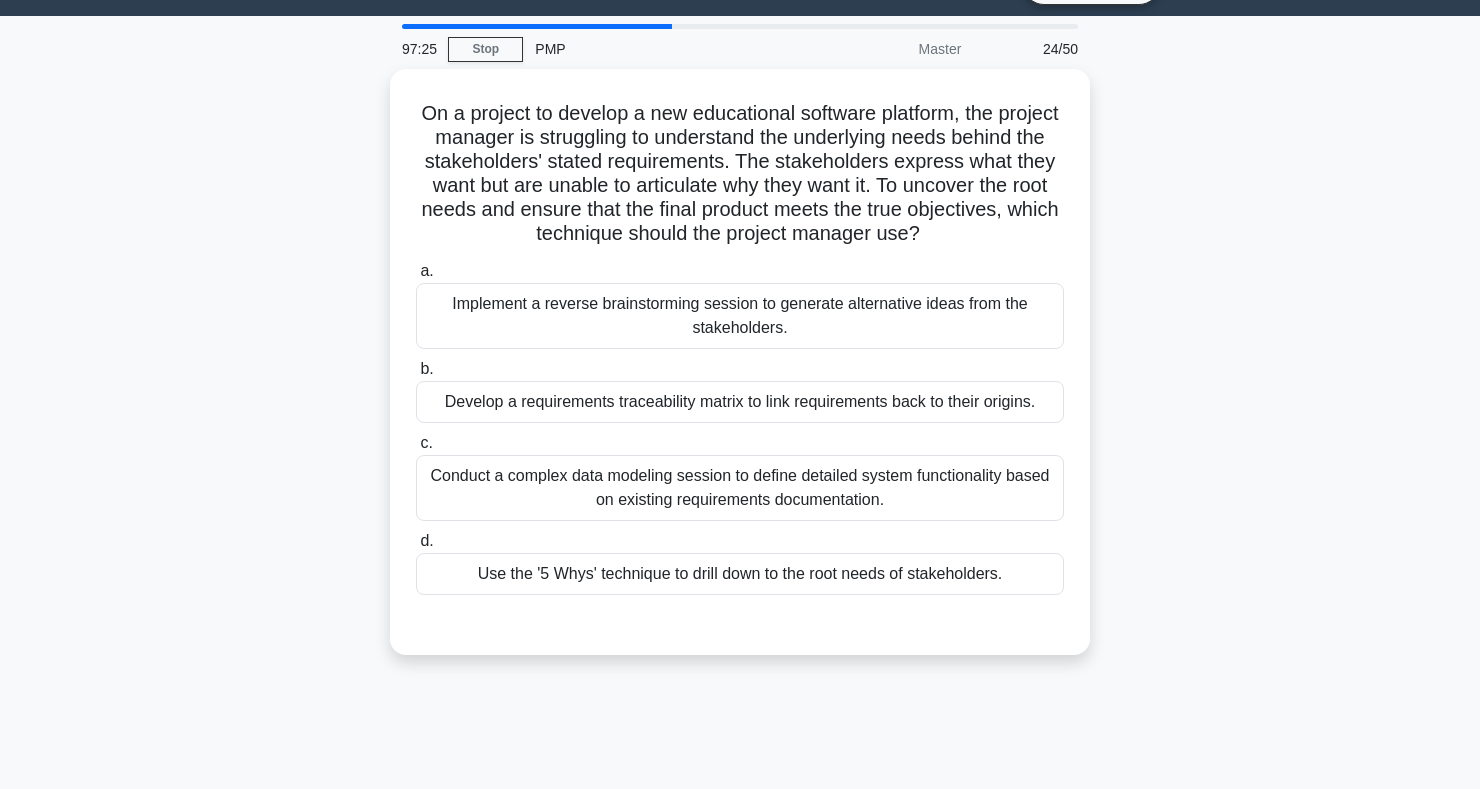 scroll, scrollTop: 0, scrollLeft: 0, axis: both 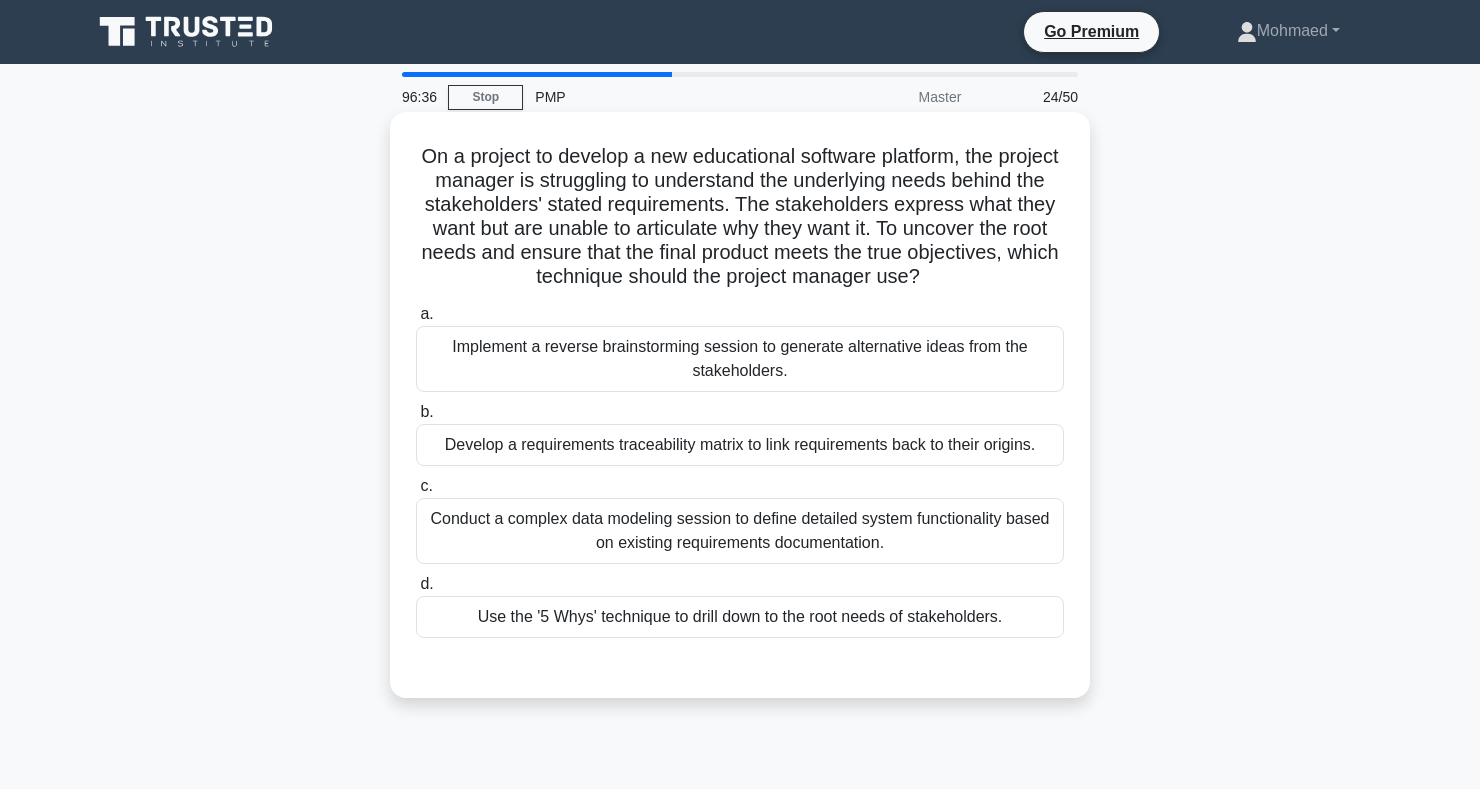 click on "Use the '5 Whys' technique to drill down to the root needs of stakeholders." at bounding box center [740, 617] 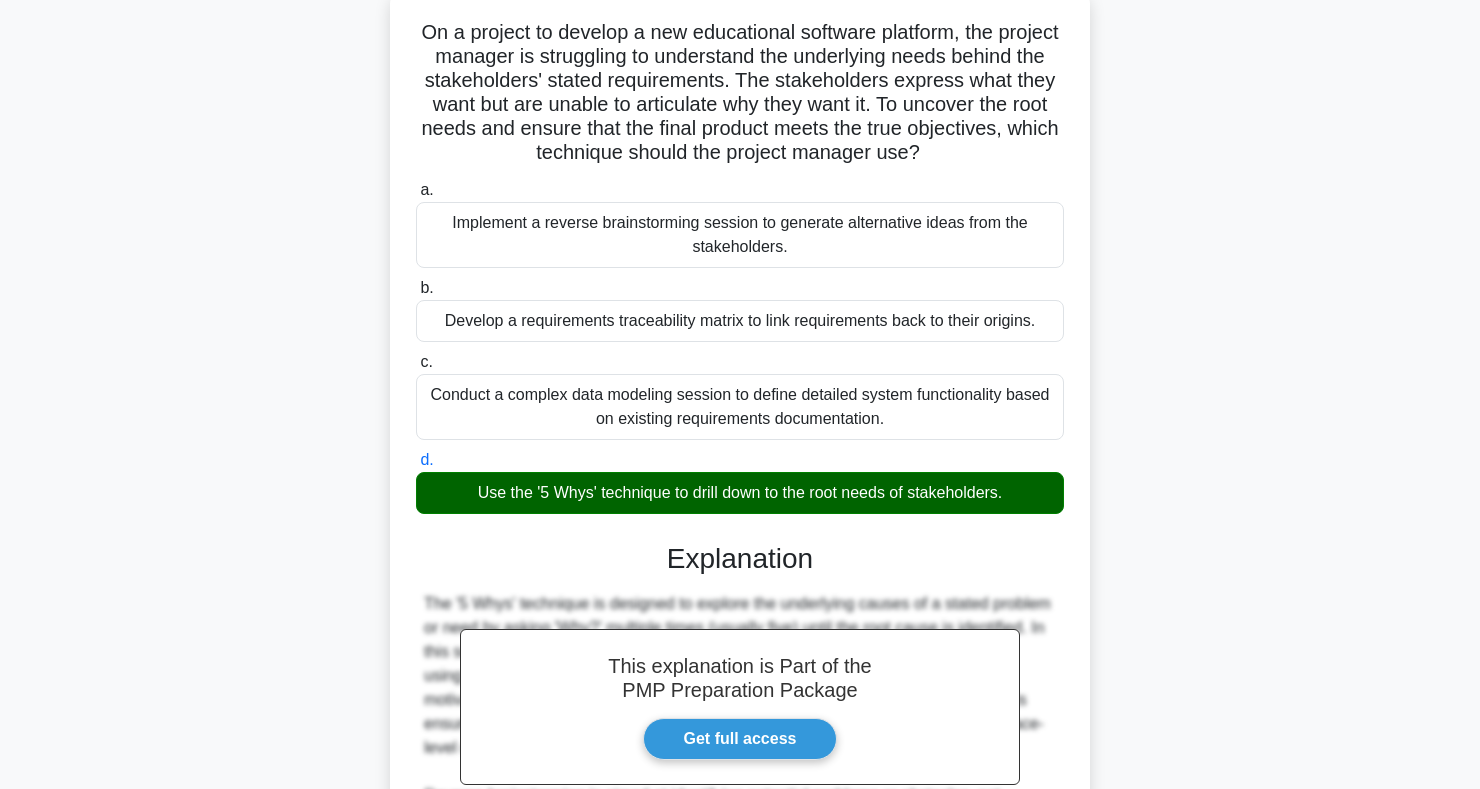scroll, scrollTop: 419, scrollLeft: 0, axis: vertical 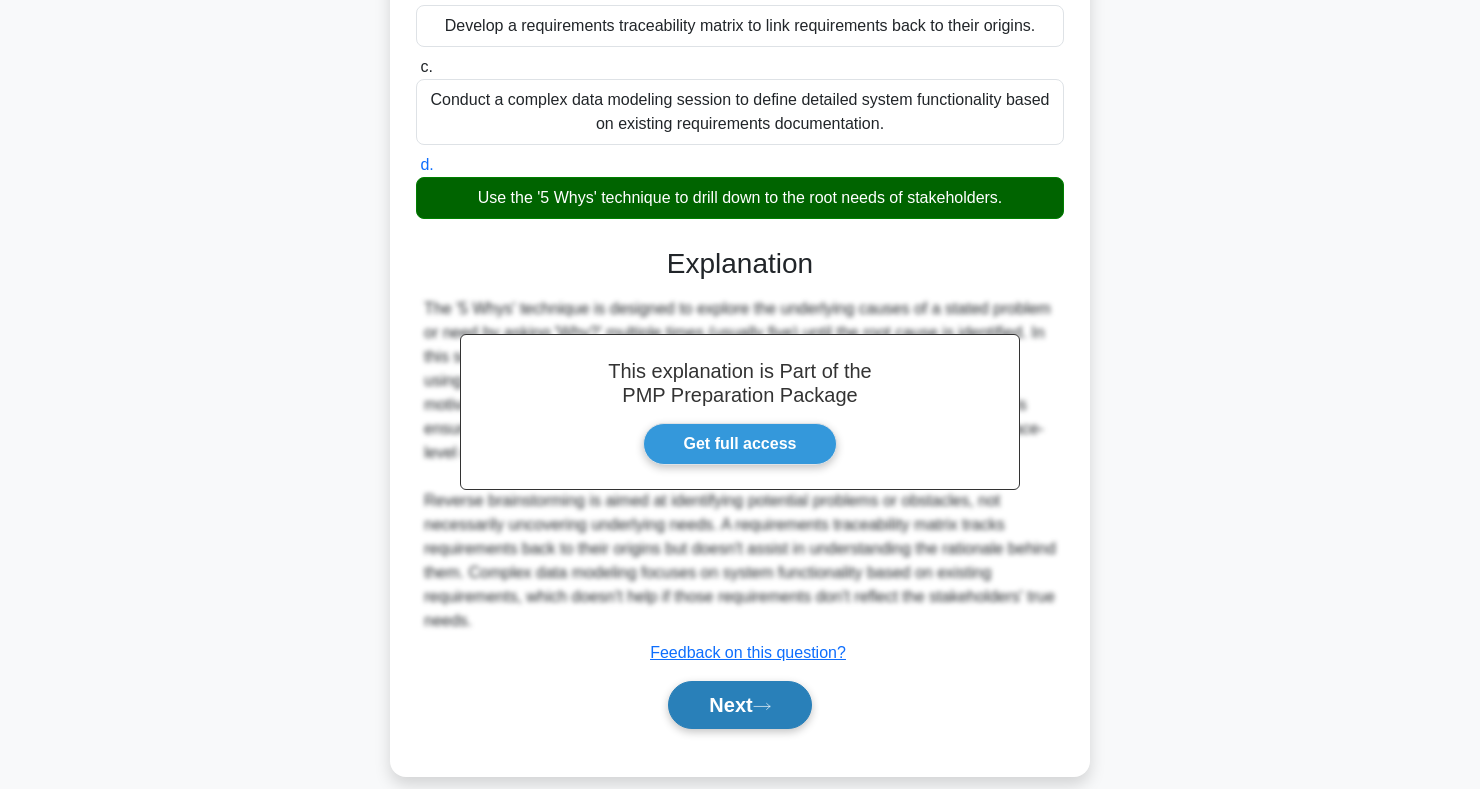 click 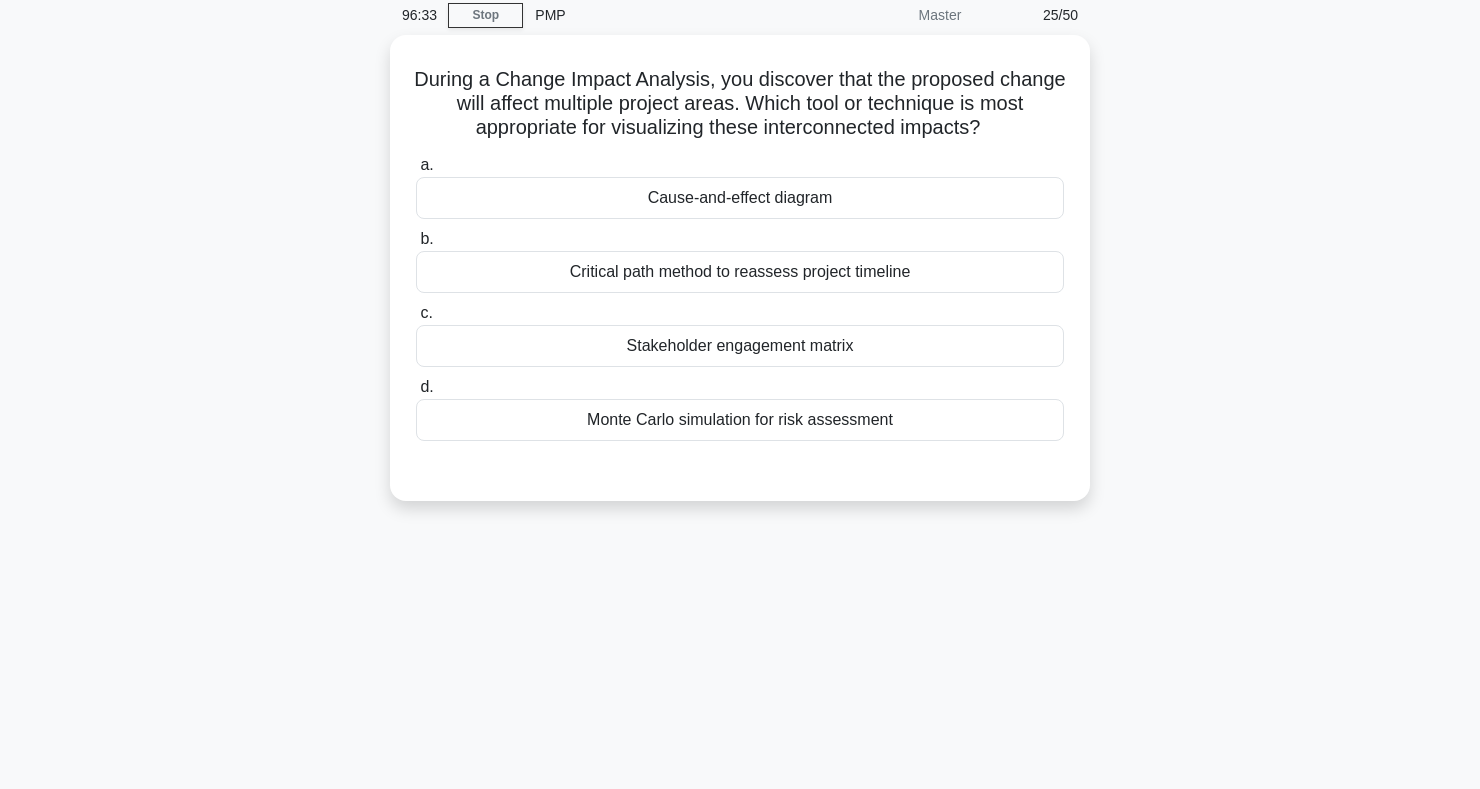 scroll, scrollTop: 0, scrollLeft: 0, axis: both 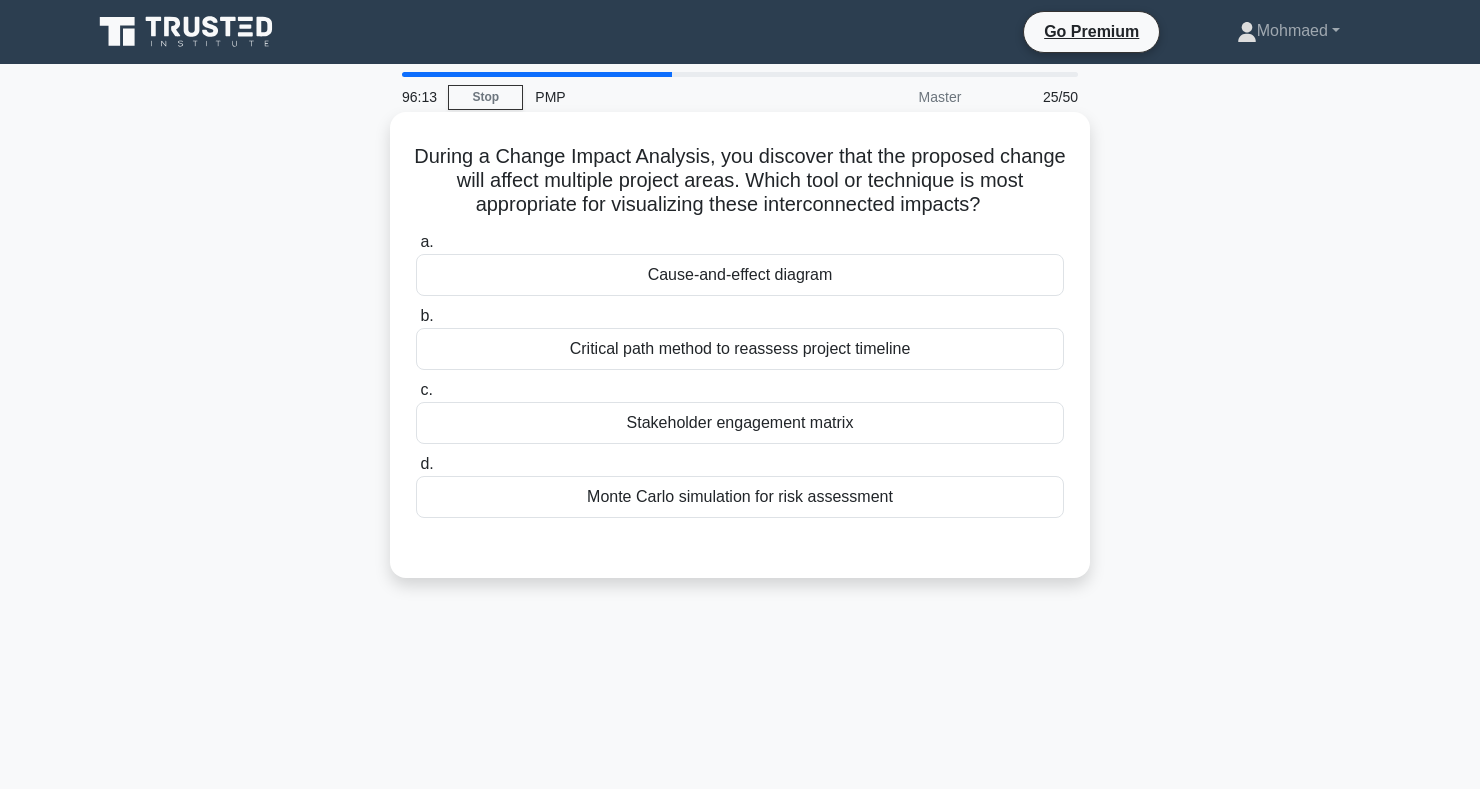 click on "Monte Carlo simulation for risk assessment" at bounding box center [740, 497] 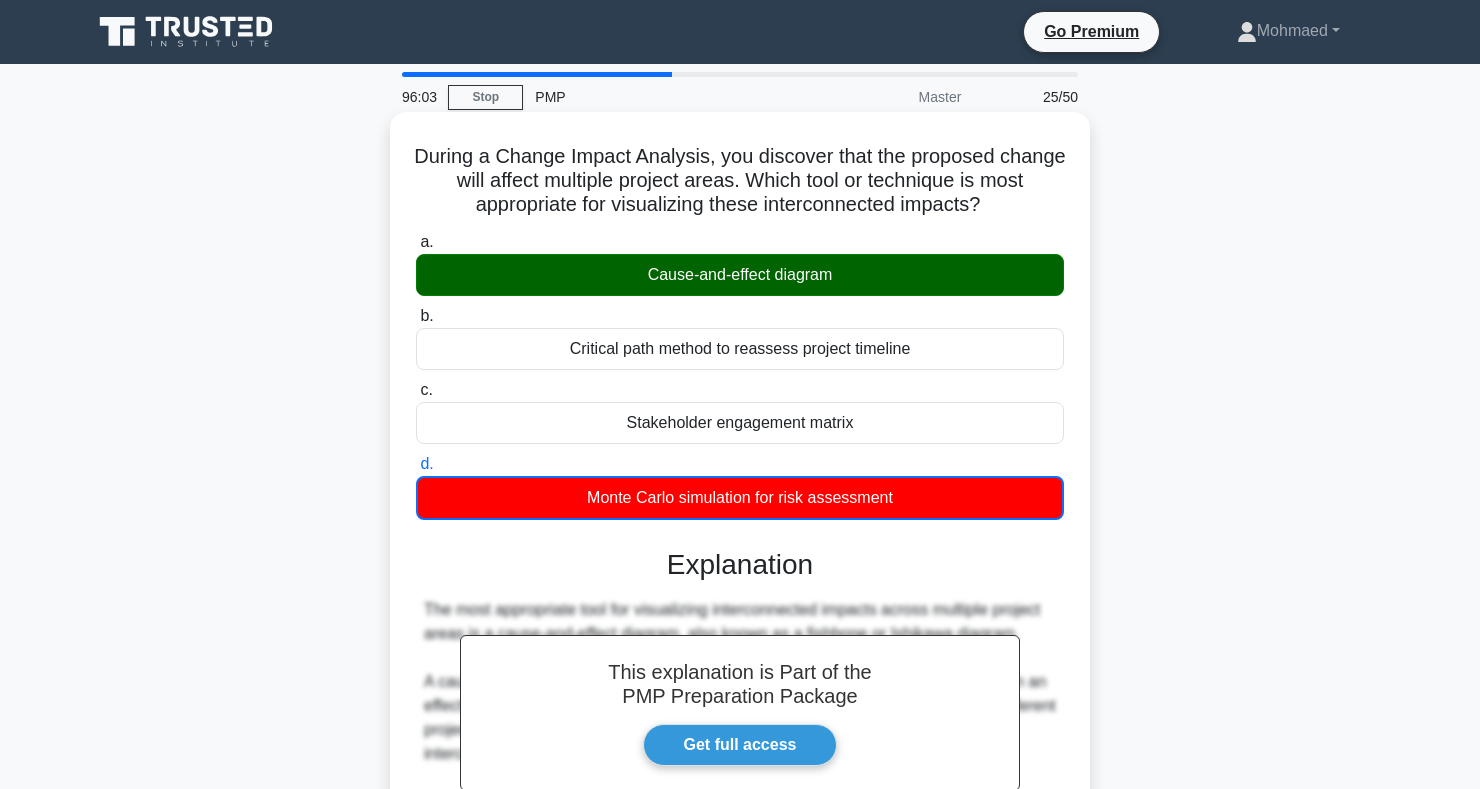 copy on "During a Change Impact Analysis, you discover that the proposed change will affect multiple project areas. Which tool or technique is most appropriate for visualizing these interconnected impacts?
.spinner_0XTQ{transform-origin:center;animation:spinner_y6GP .75s linear infinite}@keyframes spinner_y6GP{100%{transform:rotate(360deg)}}
a.
Cause-and-effect diagram
b.
Critical path method to reassess project timeline
c.
Stakeholder engagement matrix
d.
Monte Carlo simulation for risk assessment" 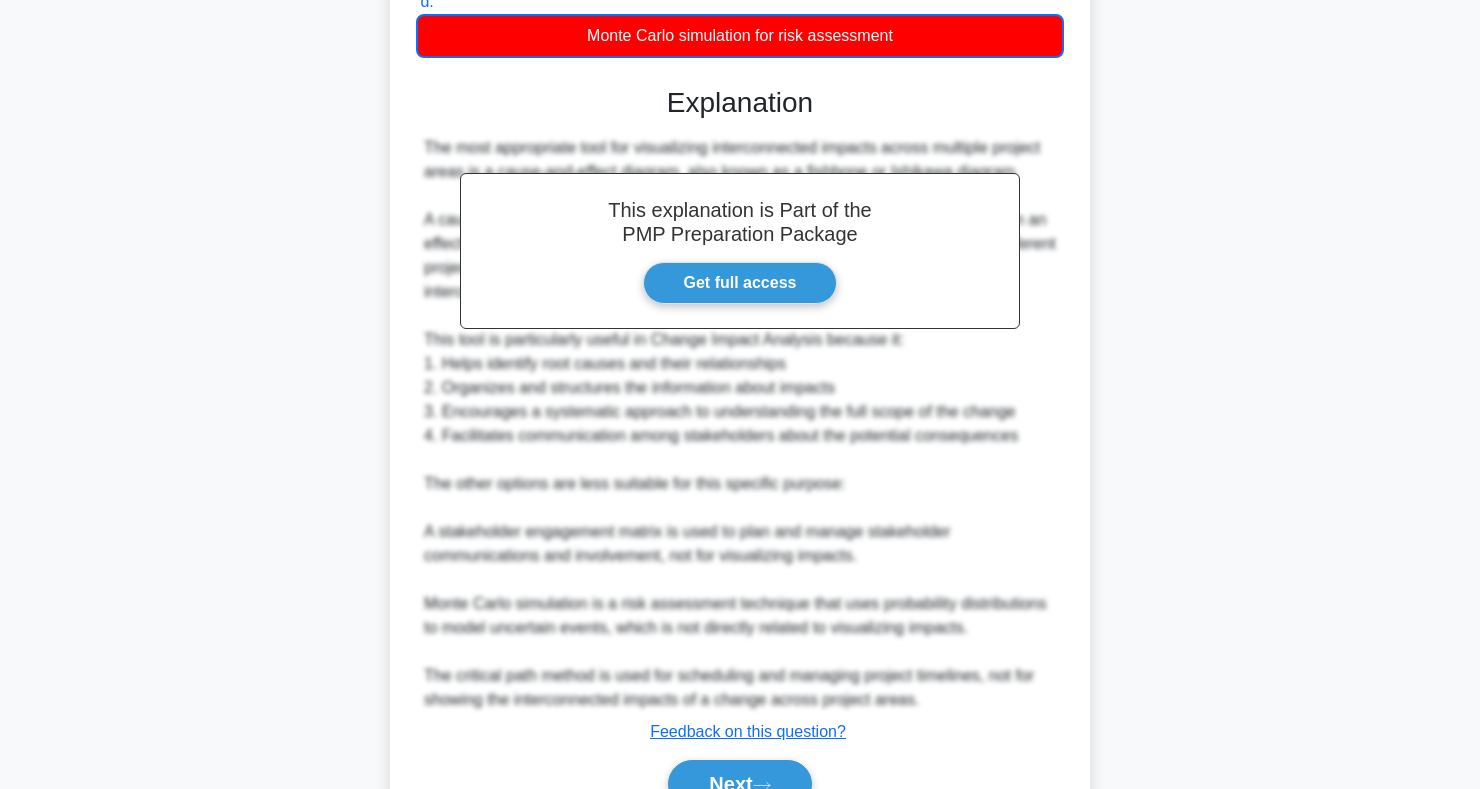 scroll, scrollTop: 565, scrollLeft: 0, axis: vertical 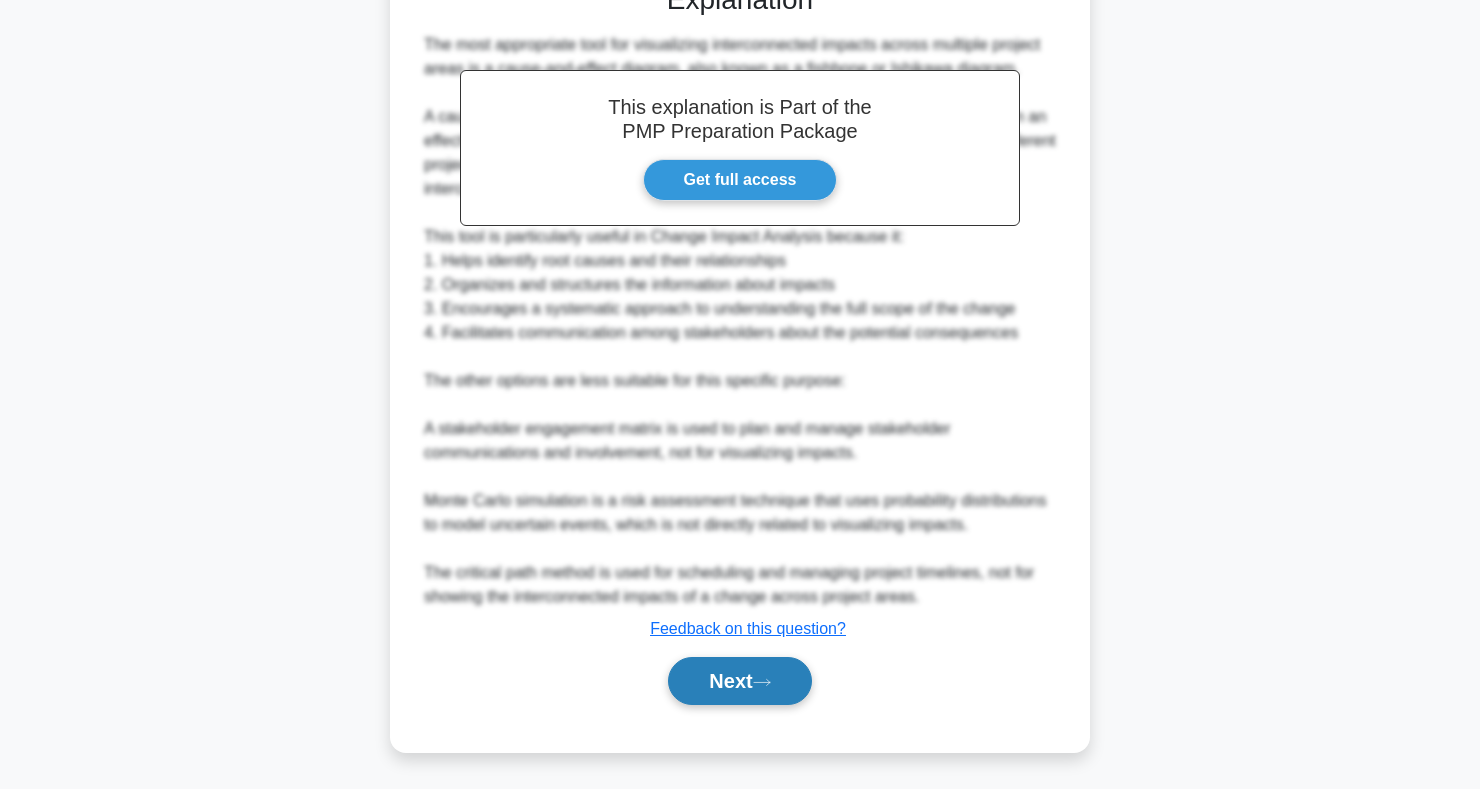 click on "Next" at bounding box center (739, 681) 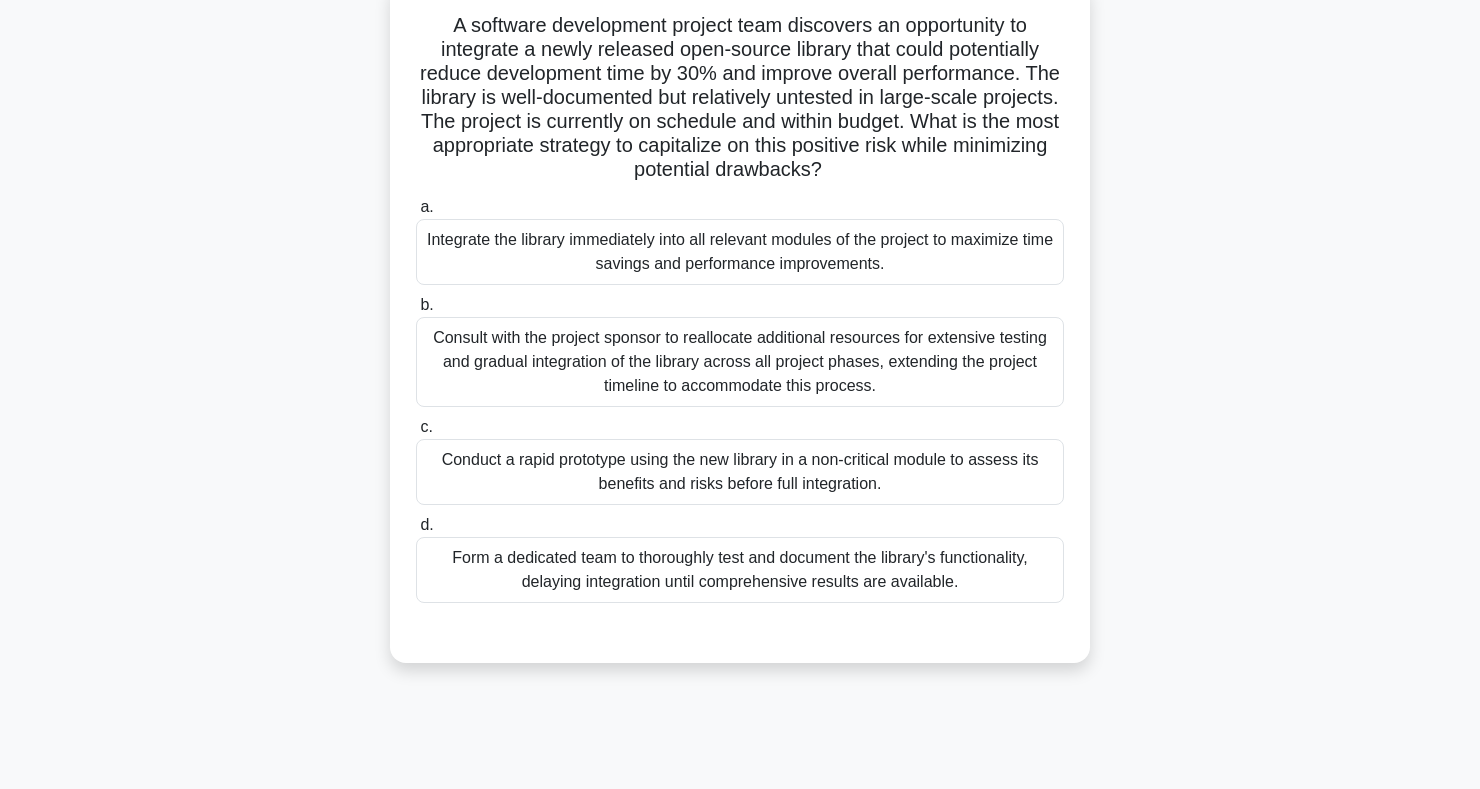 scroll, scrollTop: 136, scrollLeft: 0, axis: vertical 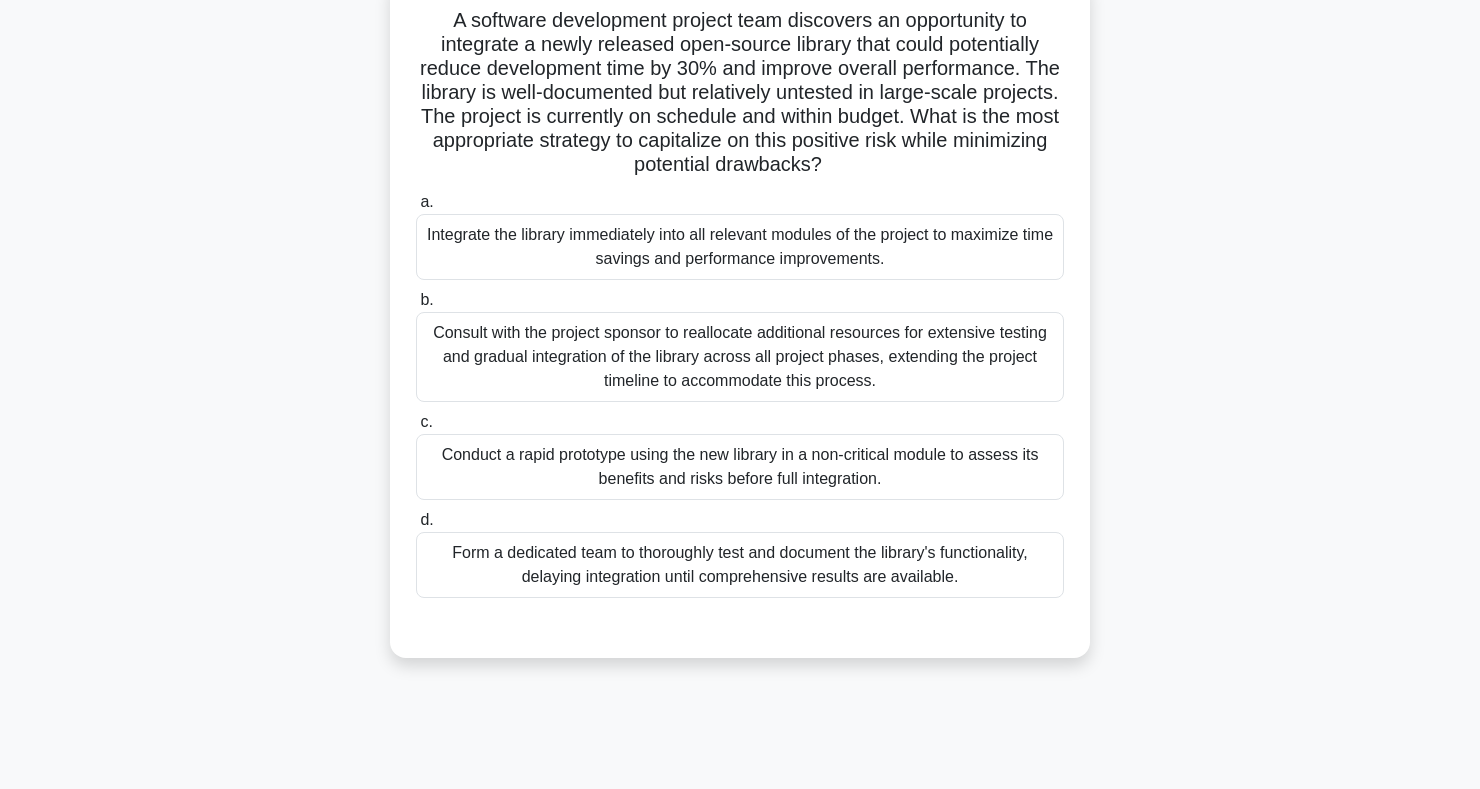 click on "Conduct a rapid prototype using the new library in a non-critical module to assess its benefits and risks before full integration." at bounding box center (740, 467) 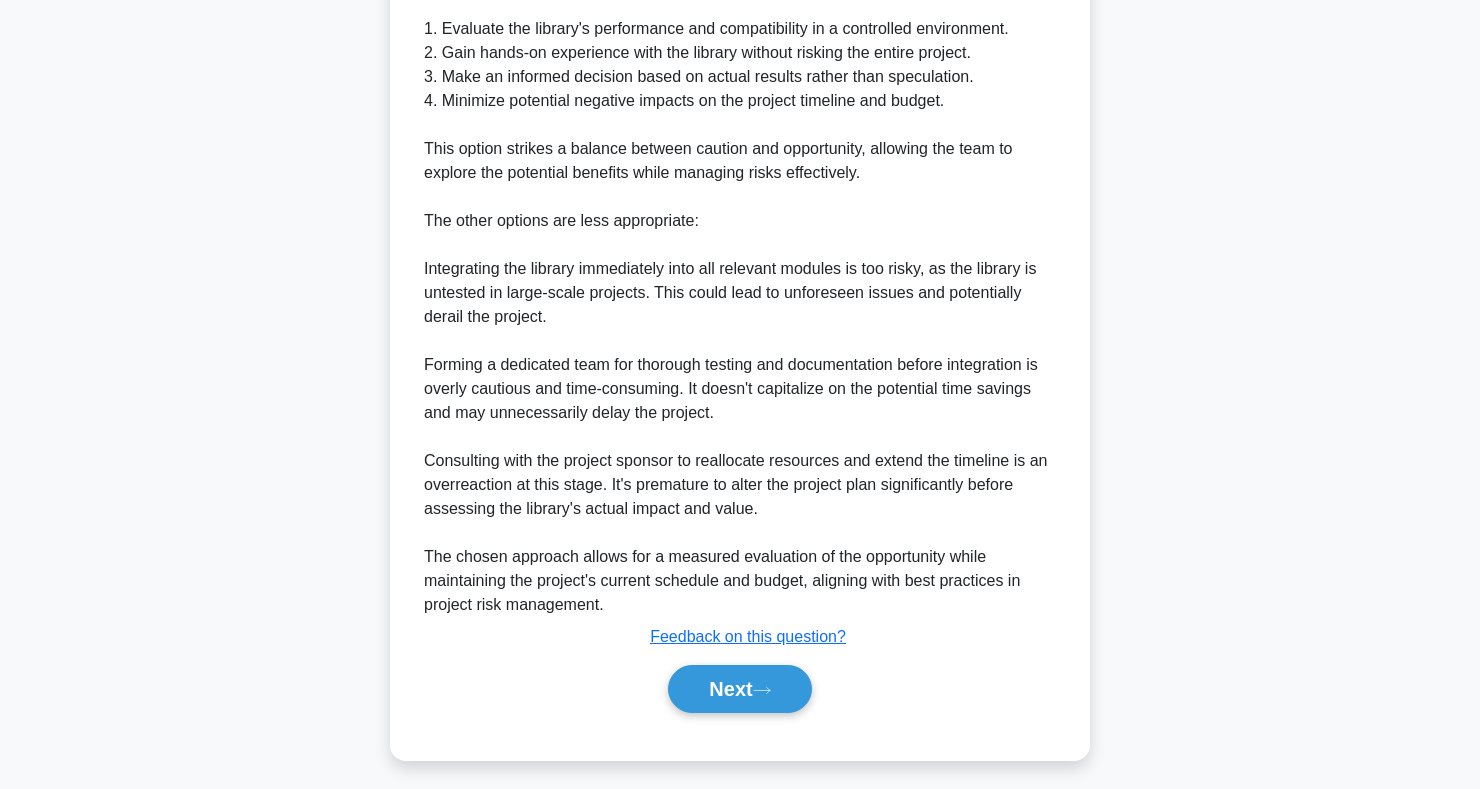 scroll, scrollTop: 899, scrollLeft: 0, axis: vertical 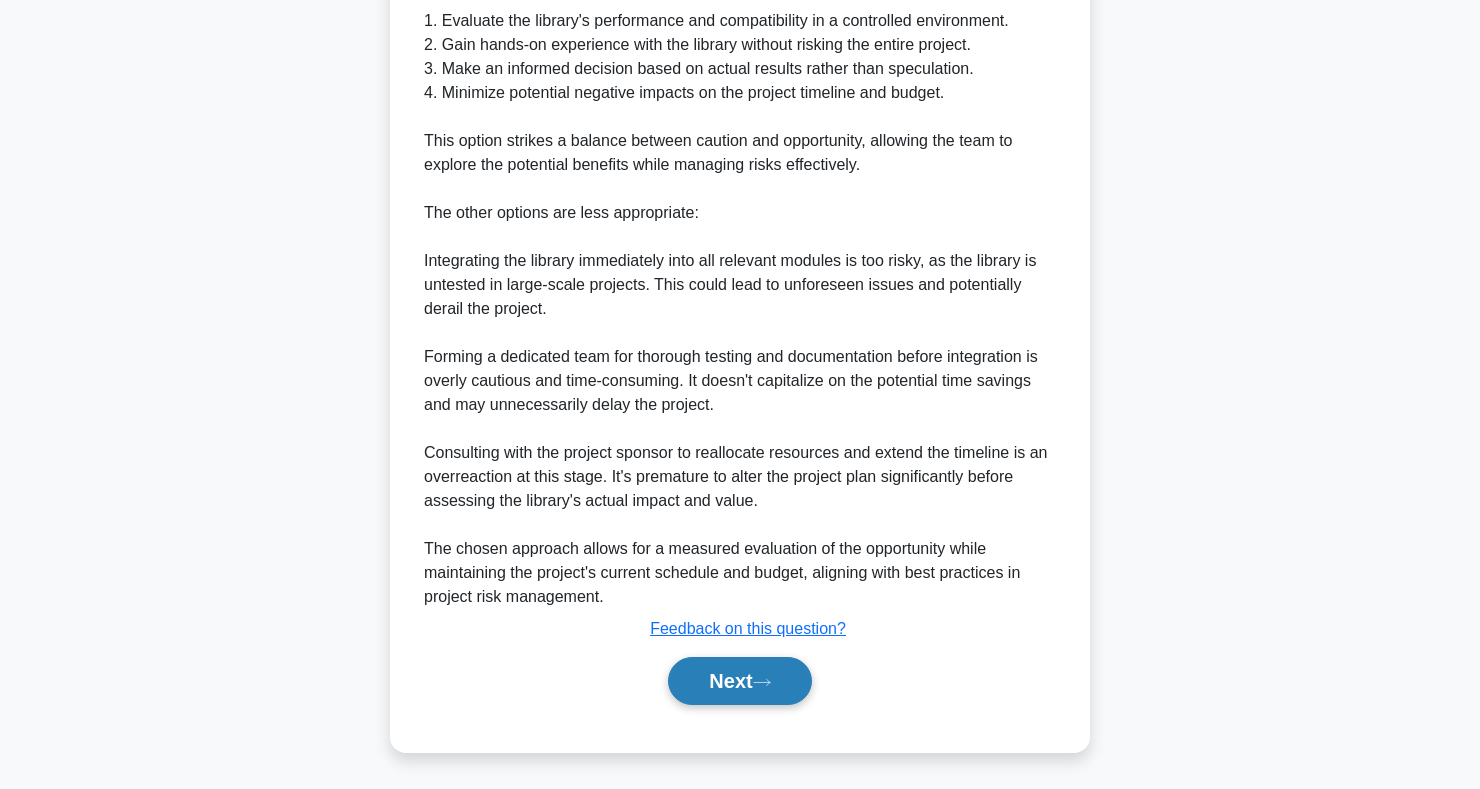 click on "Next" at bounding box center [739, 681] 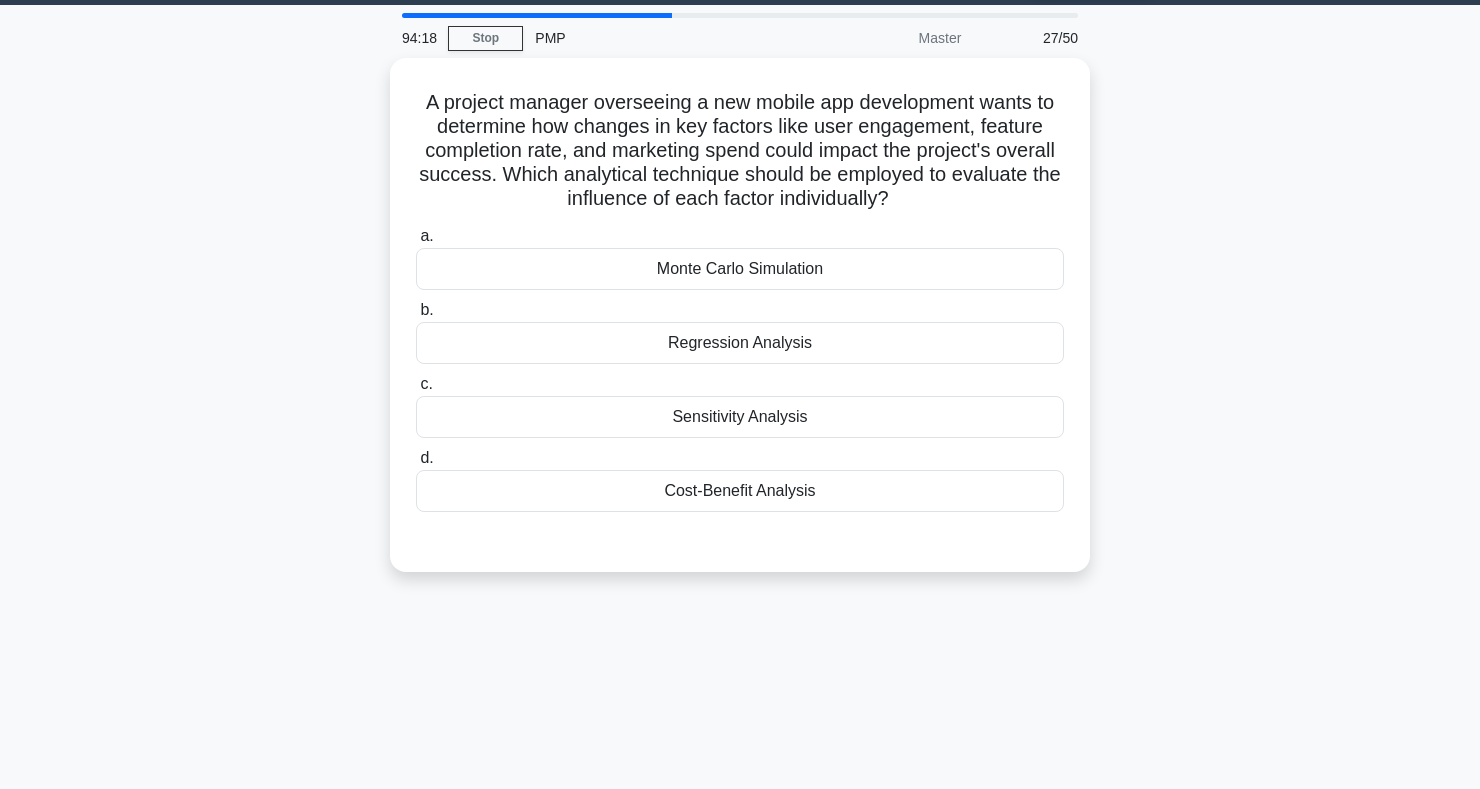scroll, scrollTop: 0, scrollLeft: 0, axis: both 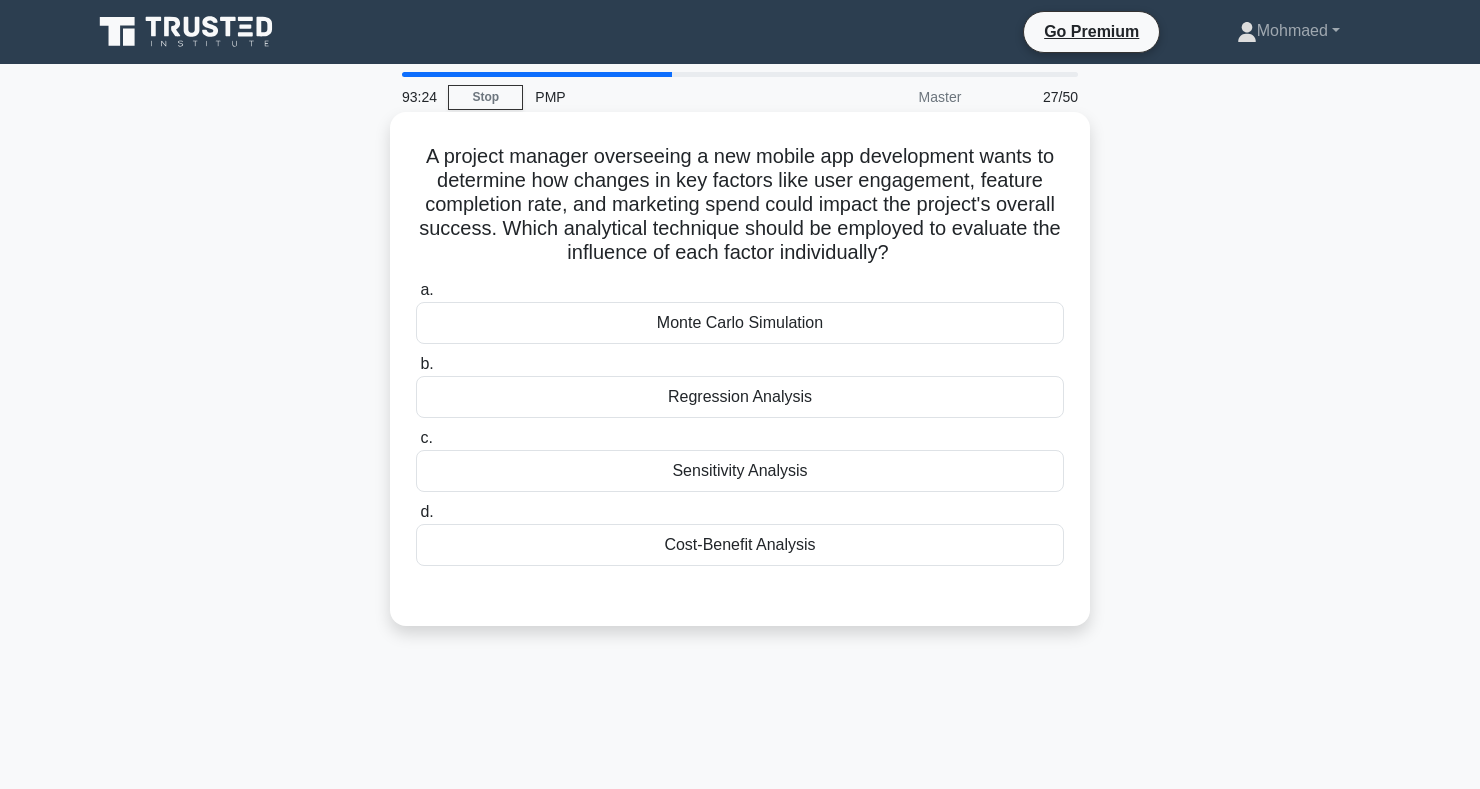 click on "Cost-Benefit Analysis" at bounding box center [740, 545] 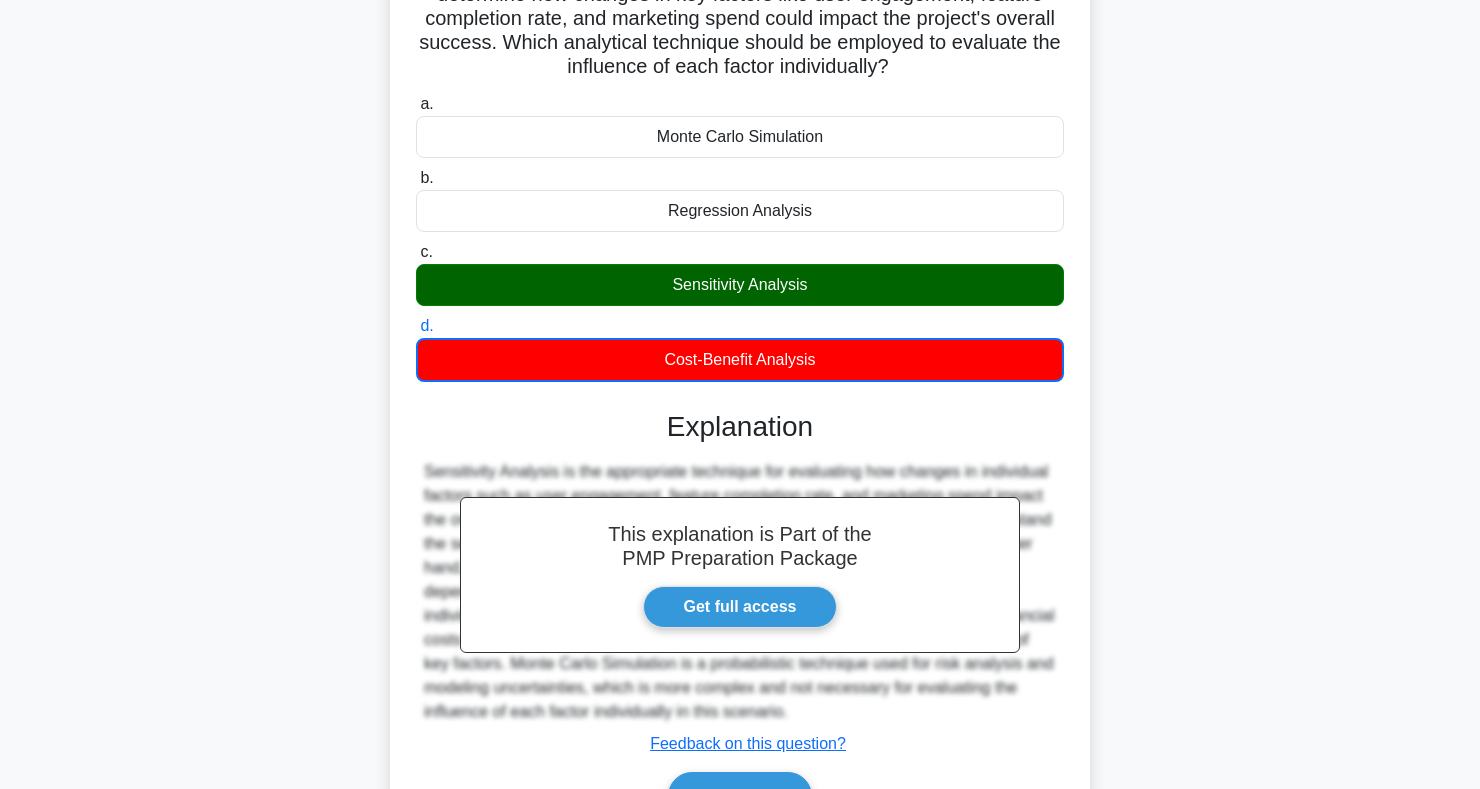 scroll, scrollTop: 301, scrollLeft: 0, axis: vertical 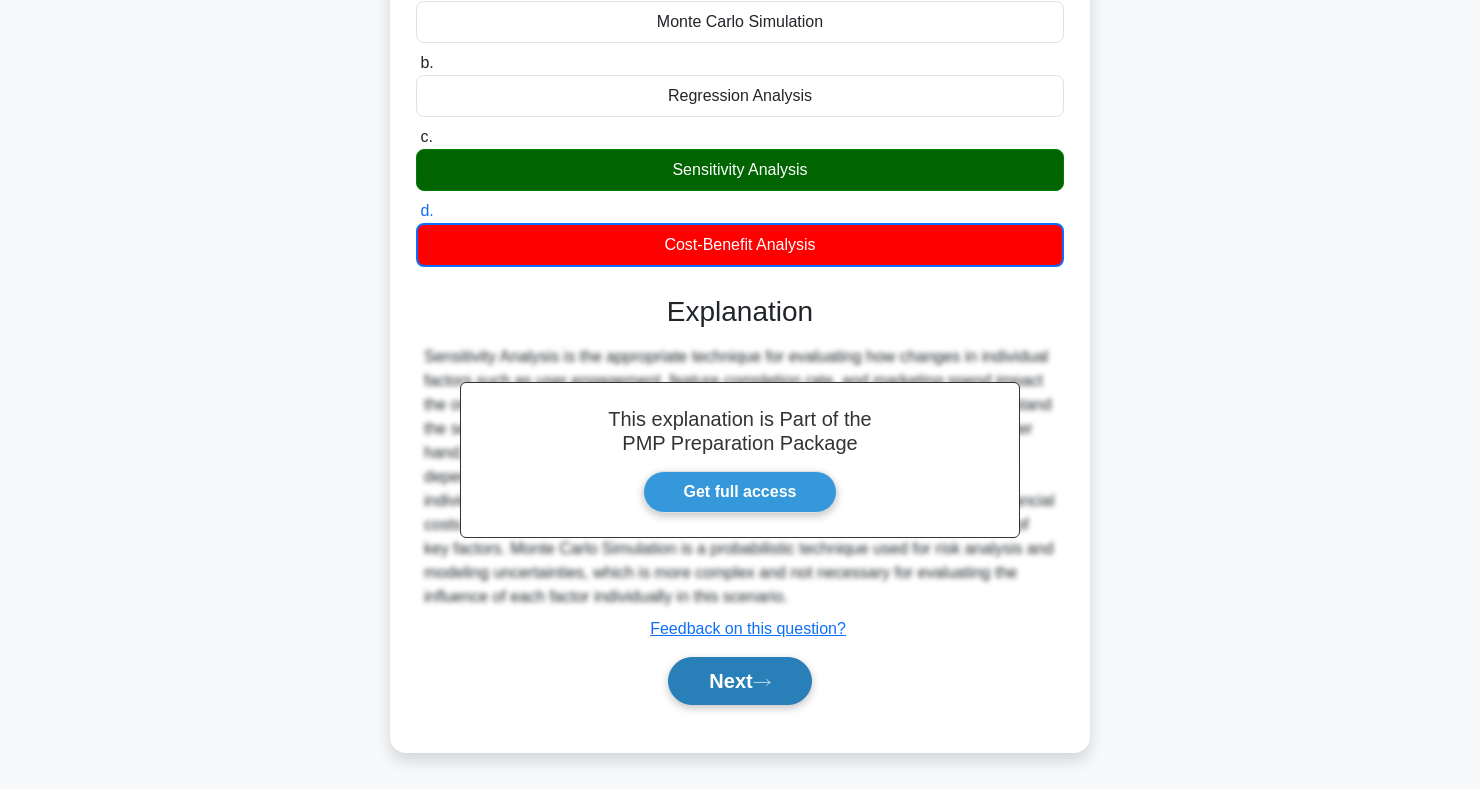click on "Next" at bounding box center [739, 681] 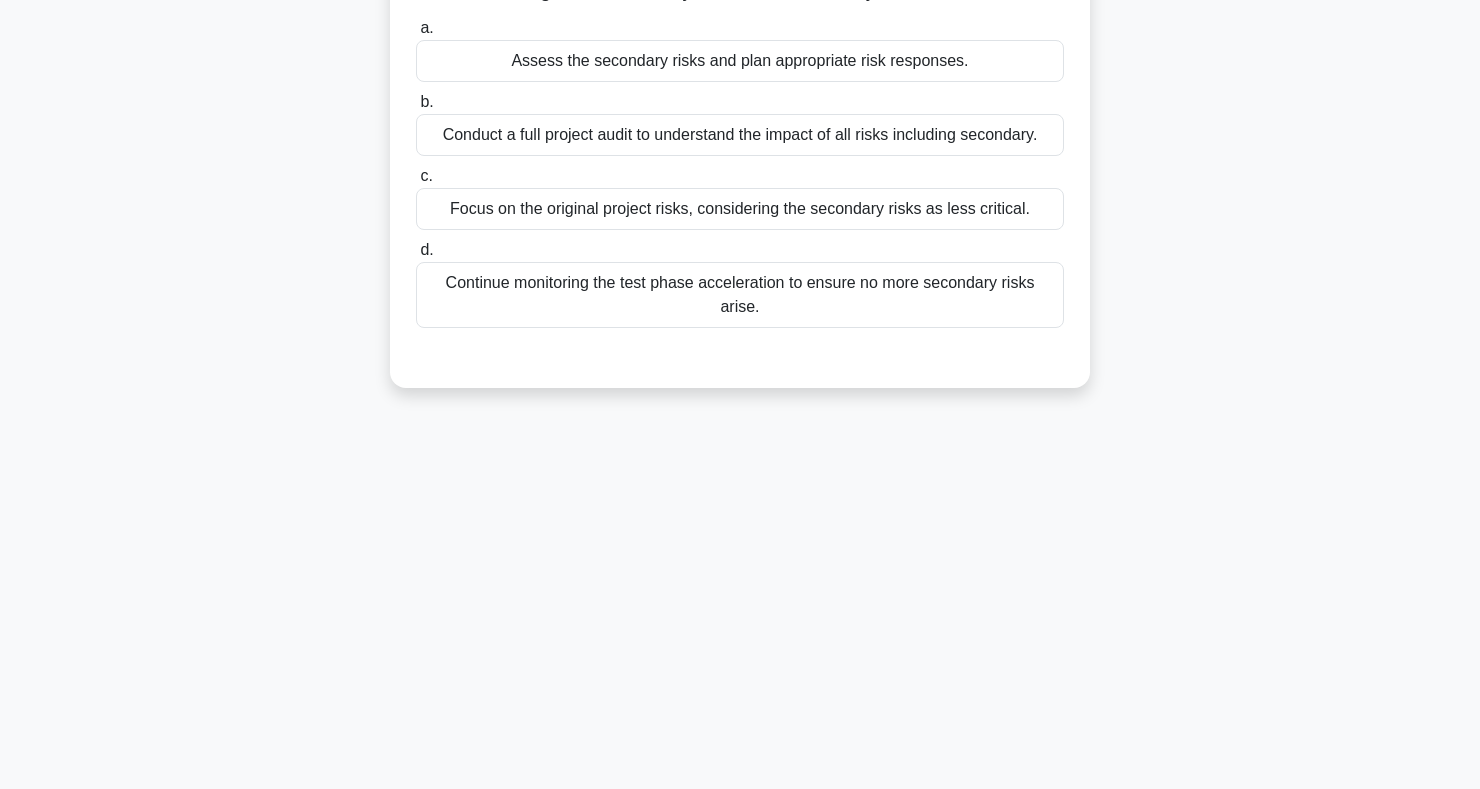 scroll, scrollTop: 0, scrollLeft: 0, axis: both 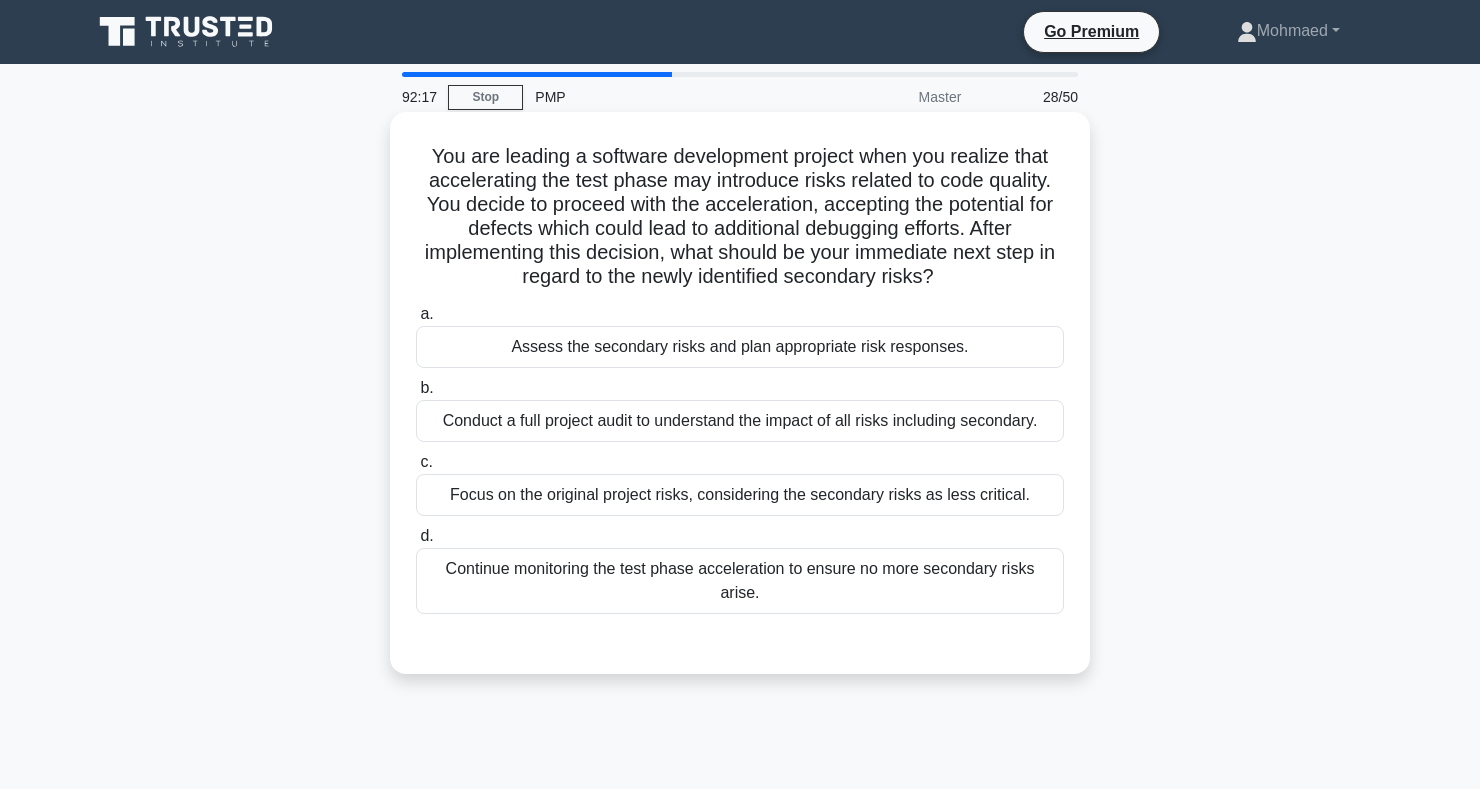click on "Assess the secondary risks and plan appropriate risk responses." at bounding box center [740, 347] 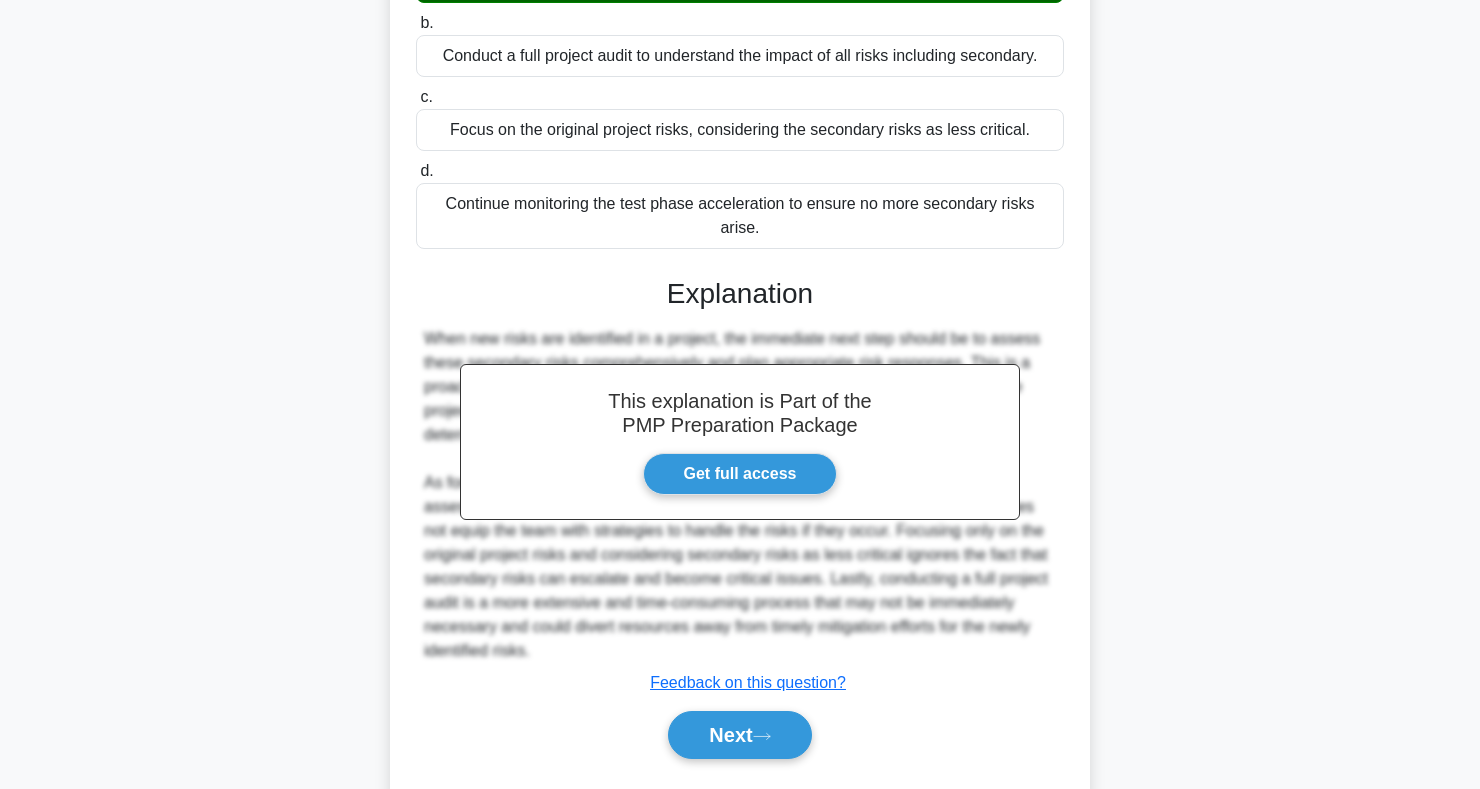 scroll, scrollTop: 419, scrollLeft: 0, axis: vertical 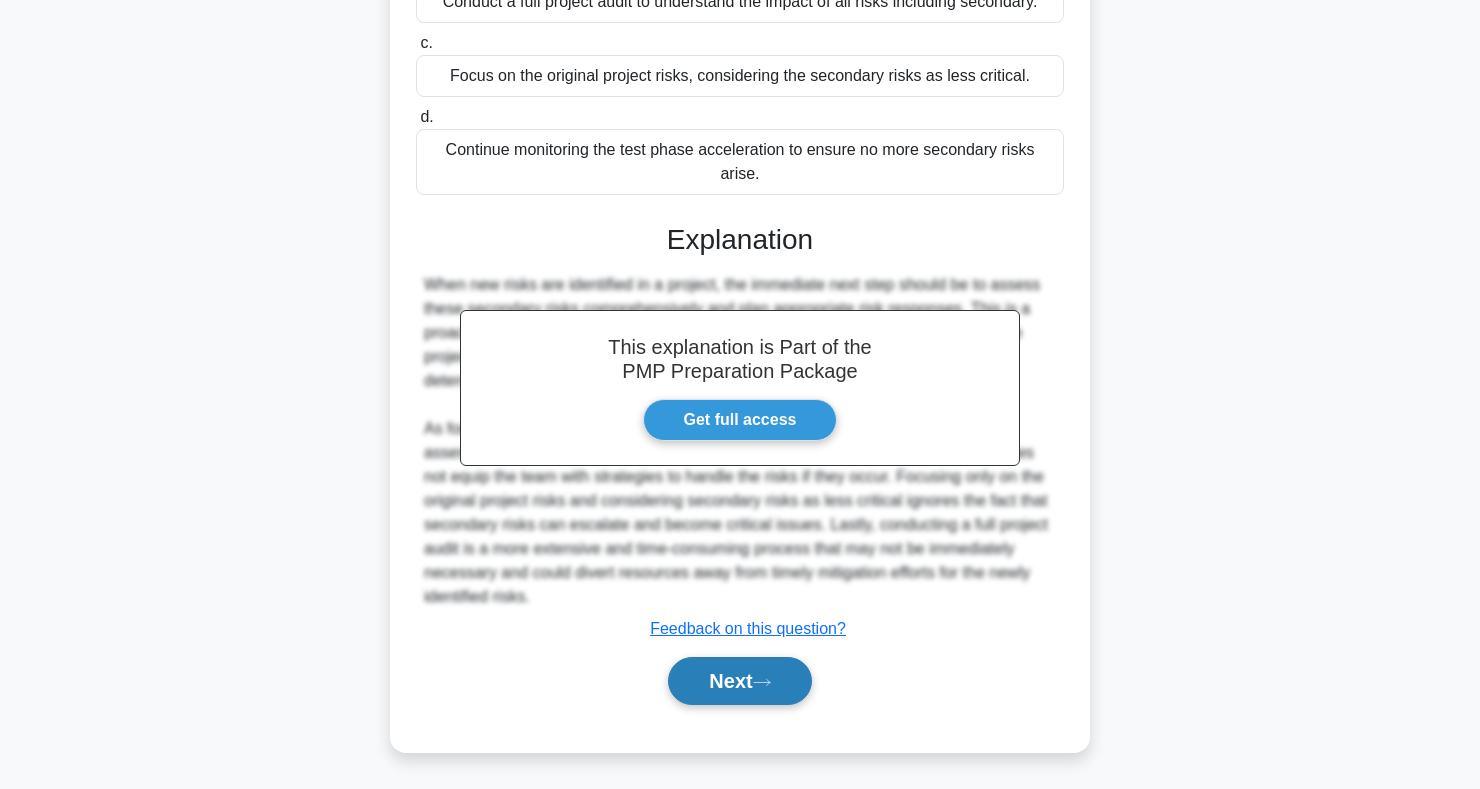 click on "Next" at bounding box center (739, 681) 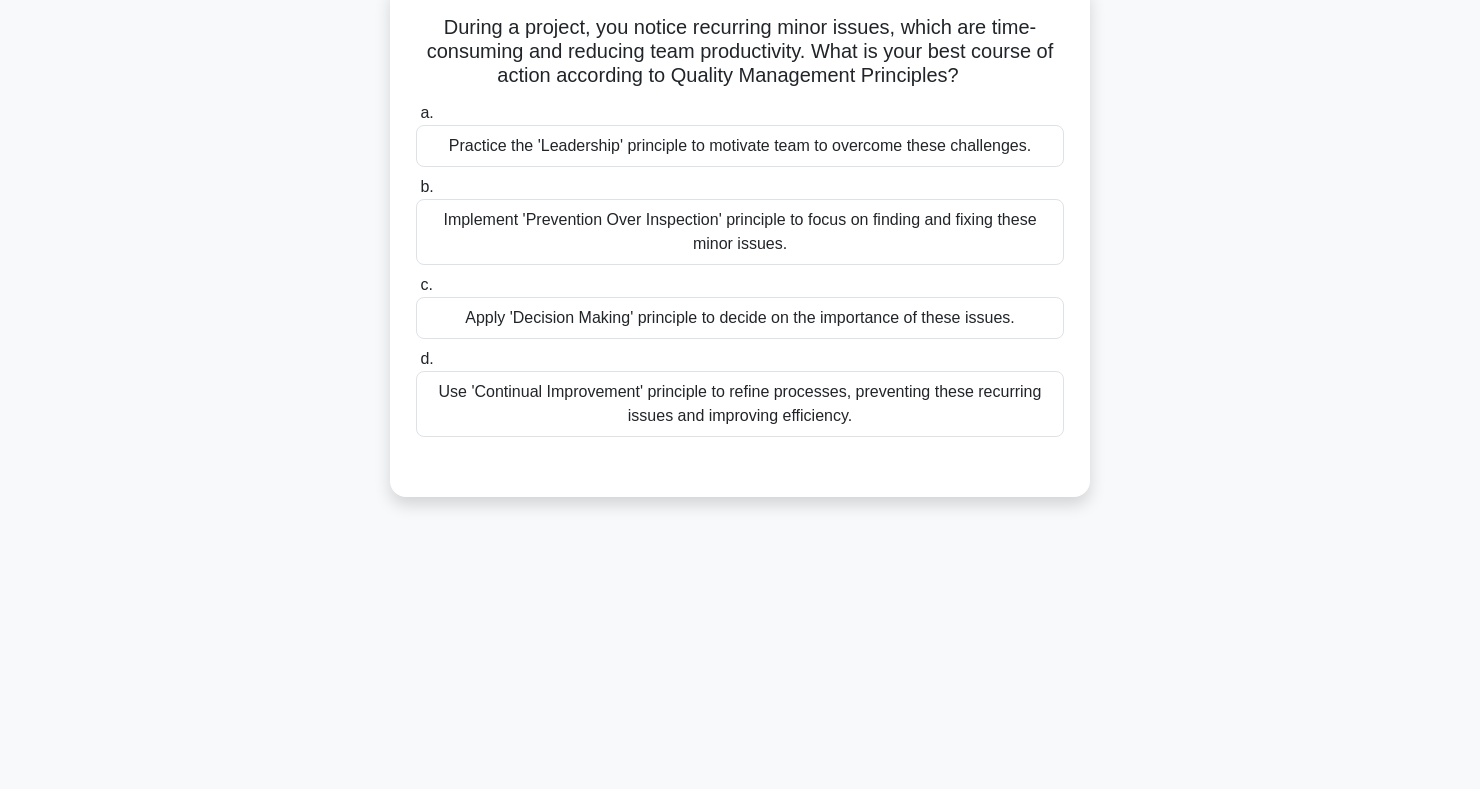 scroll, scrollTop: 0, scrollLeft: 0, axis: both 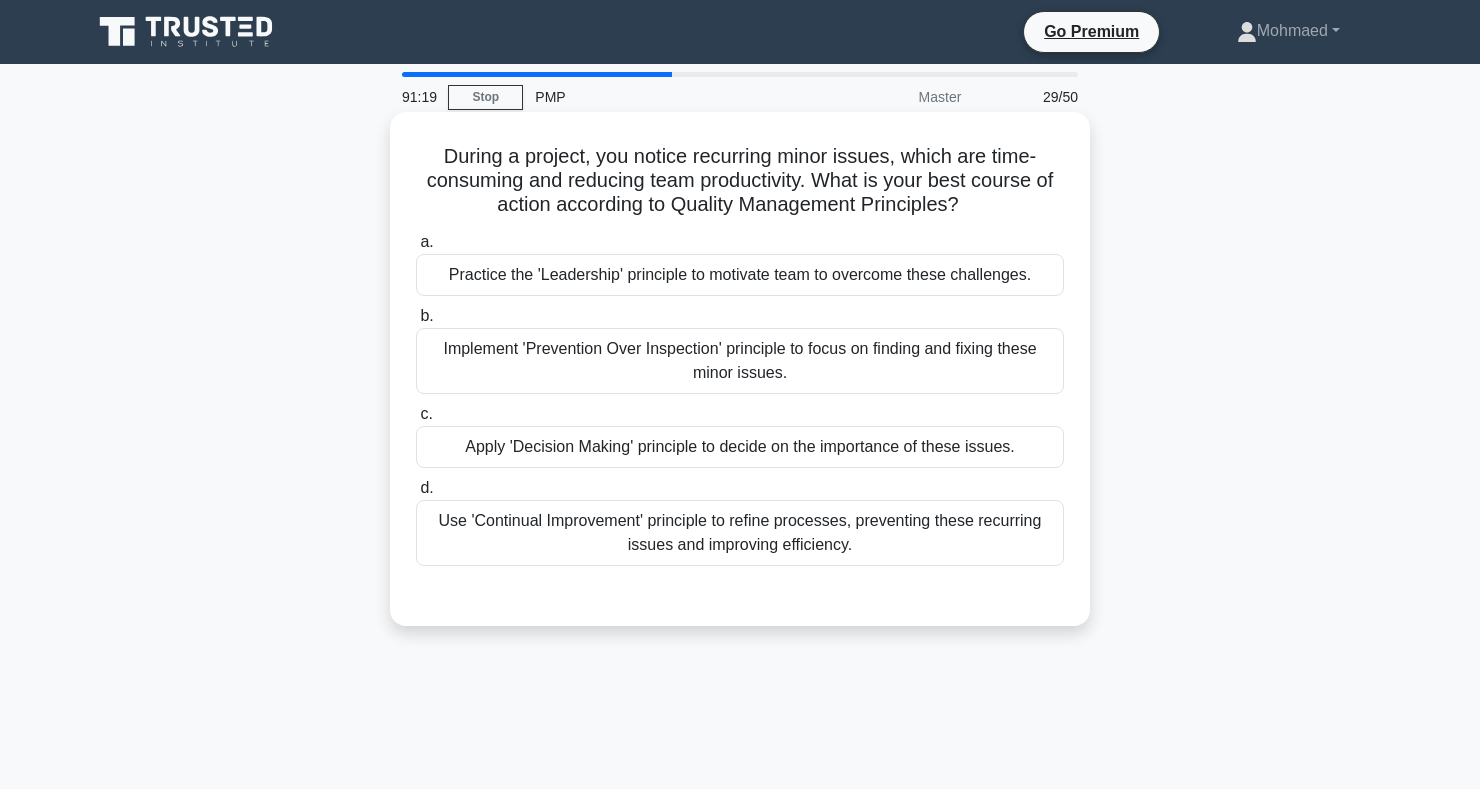click on "Use 'Continual Improvement' principle to refine processes, preventing these recurring issues and improving efficiency." at bounding box center [740, 533] 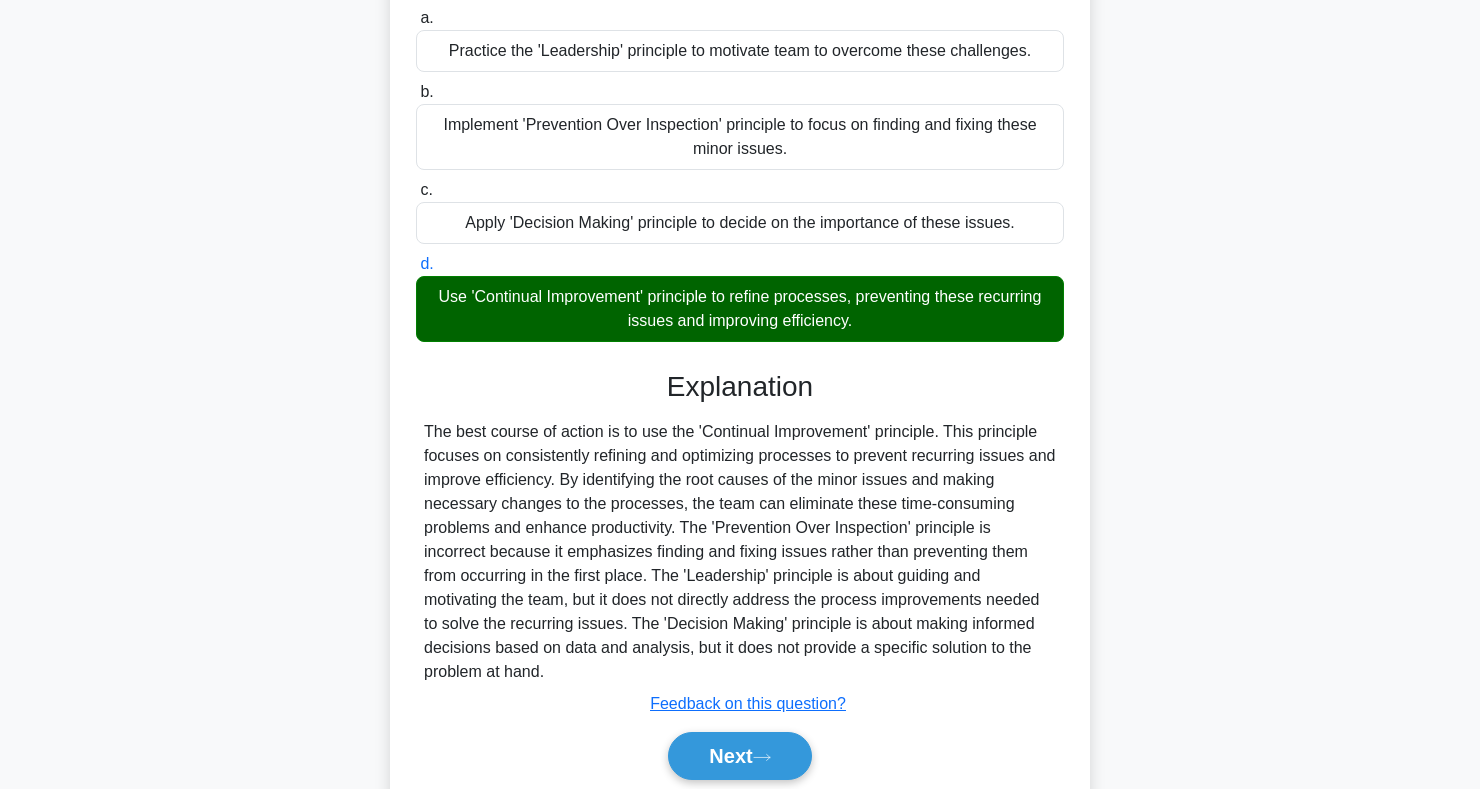 scroll, scrollTop: 299, scrollLeft: 0, axis: vertical 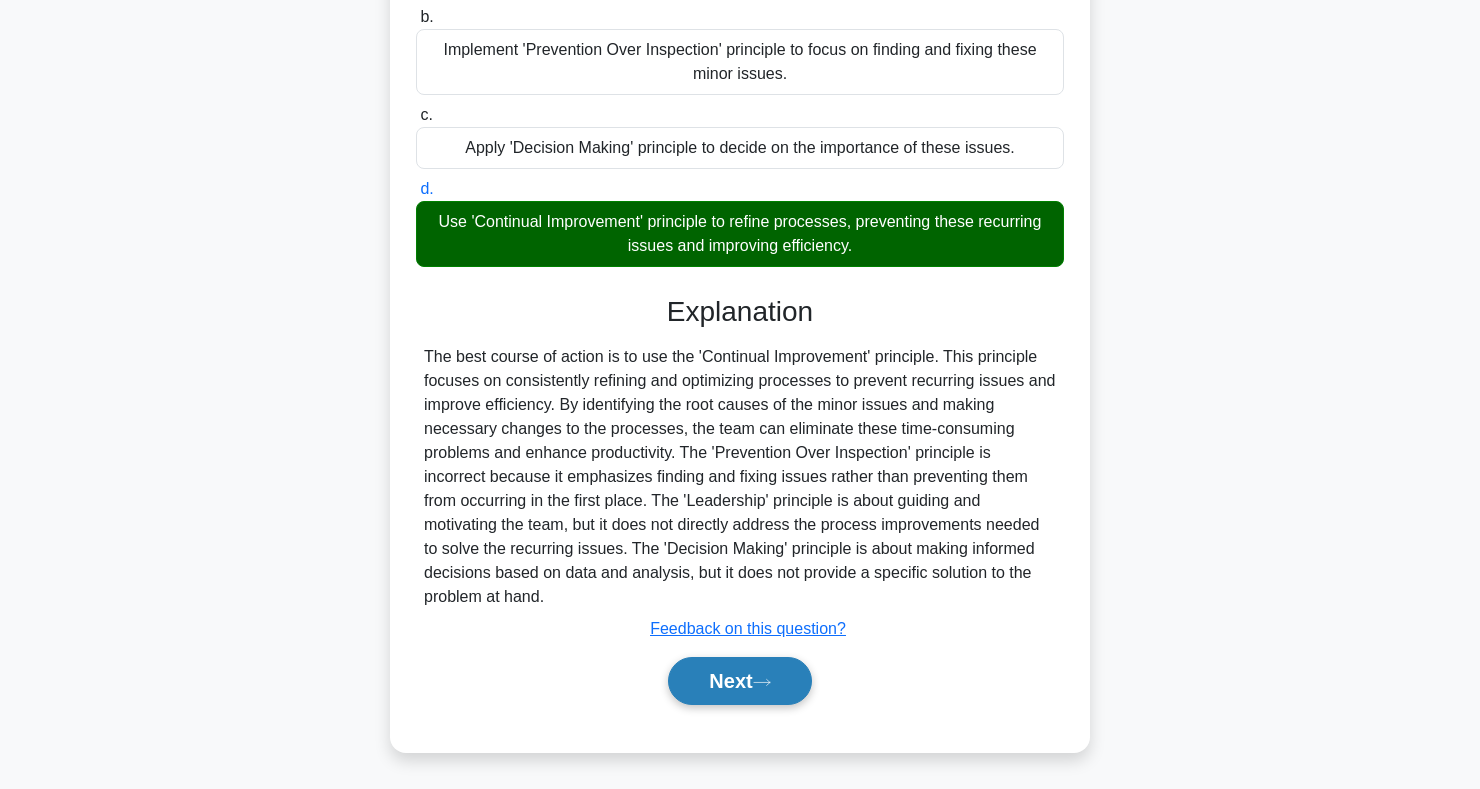 click on "Next" at bounding box center (739, 681) 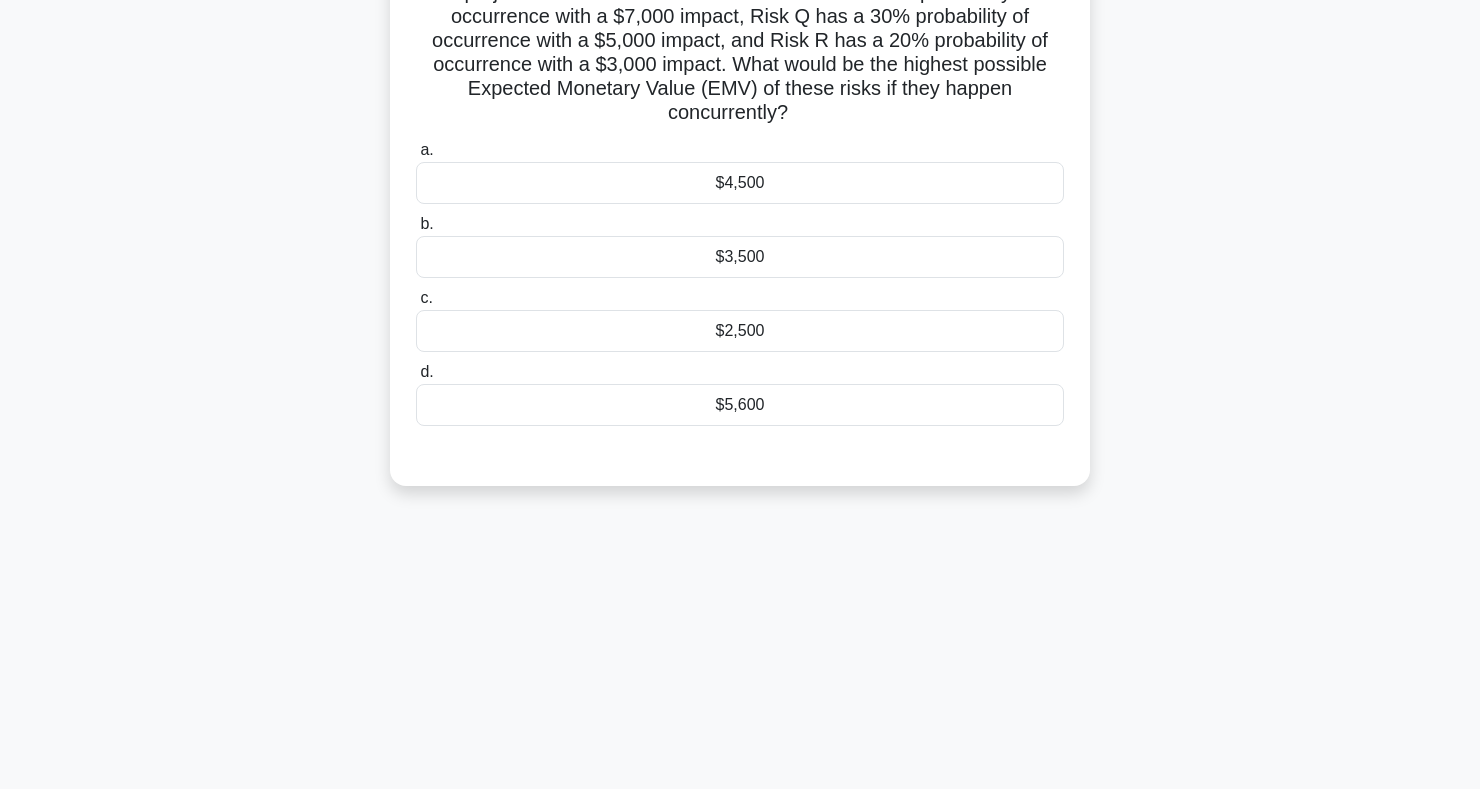 scroll, scrollTop: 0, scrollLeft: 0, axis: both 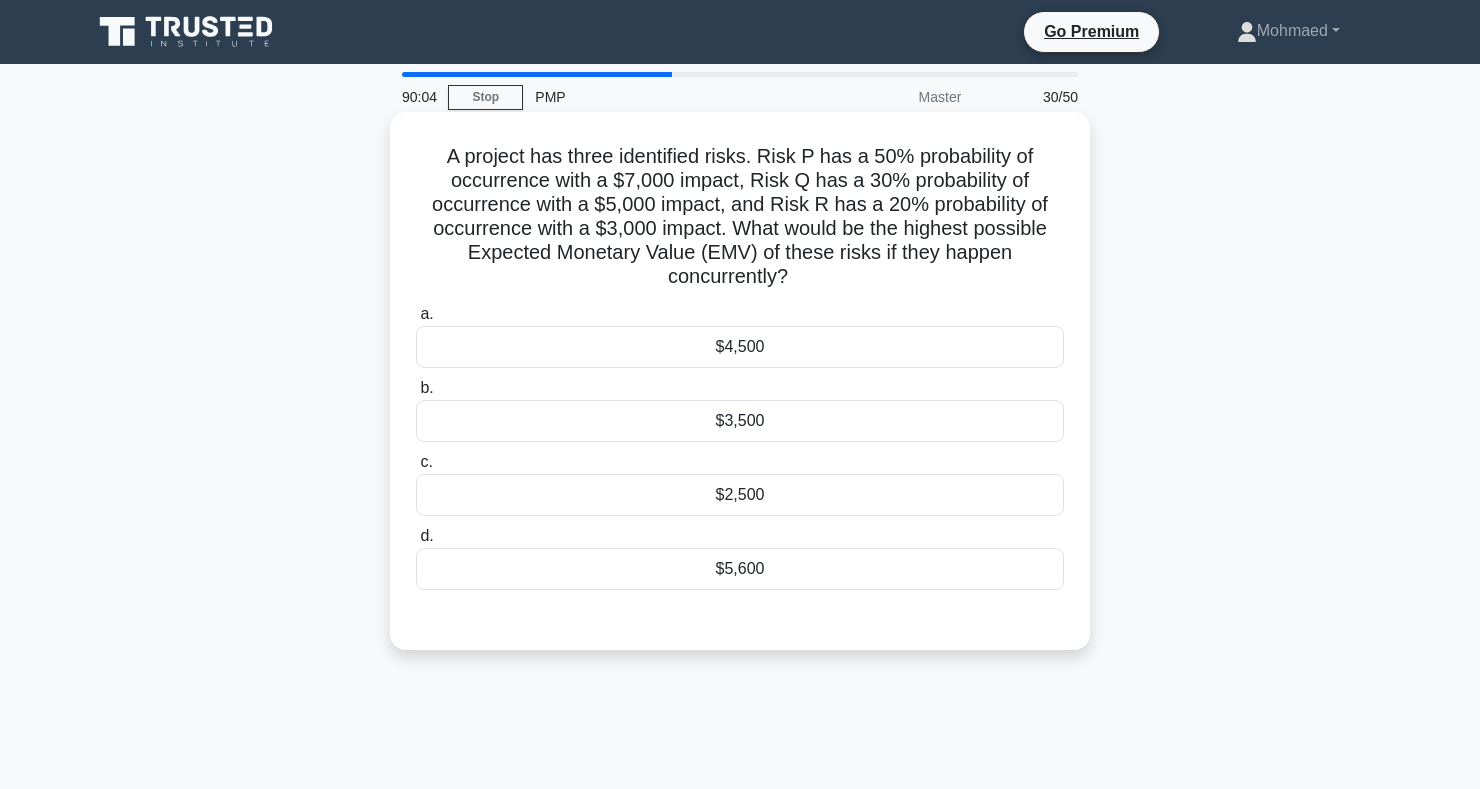 click on "$5,600" at bounding box center (740, 569) 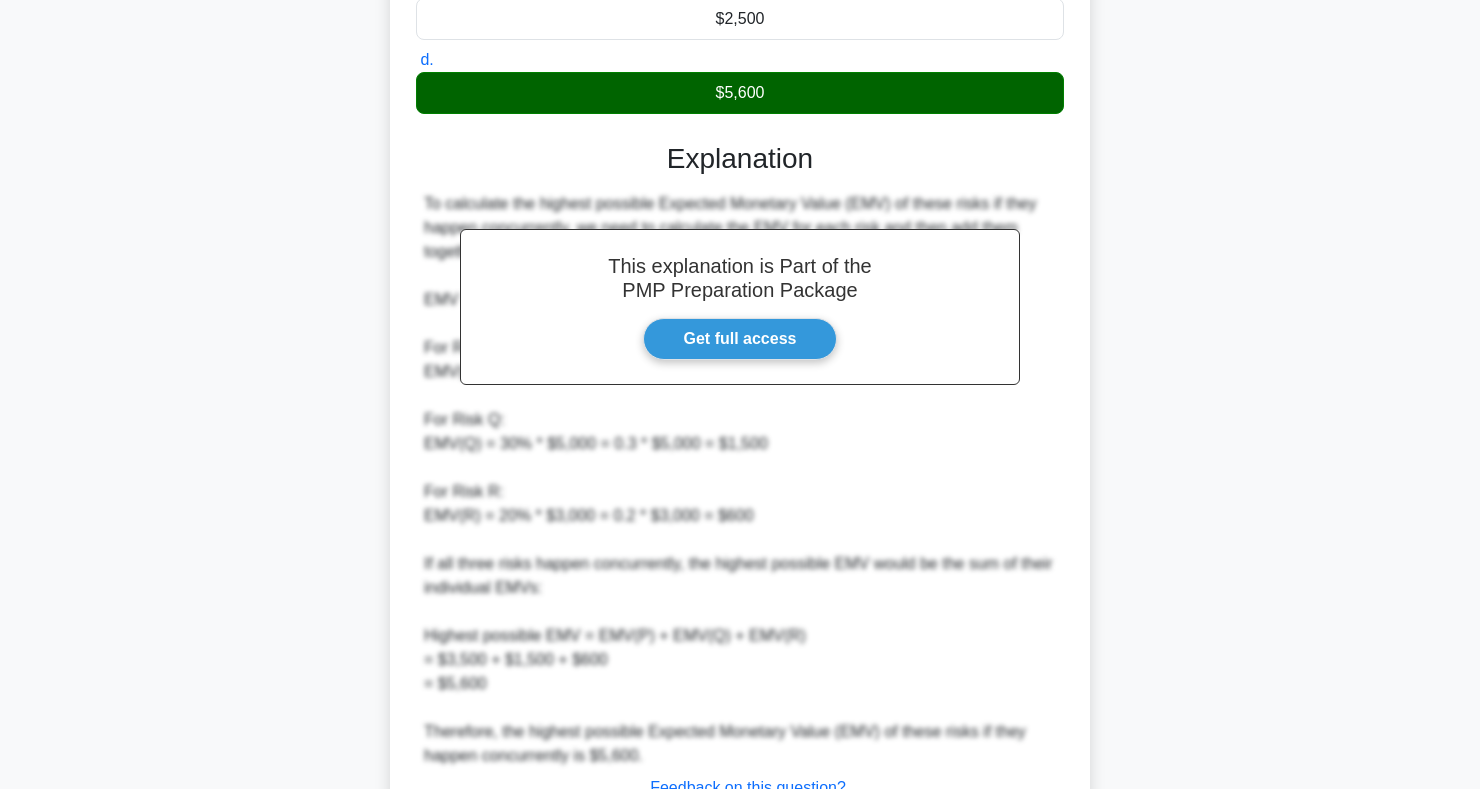 scroll, scrollTop: 635, scrollLeft: 0, axis: vertical 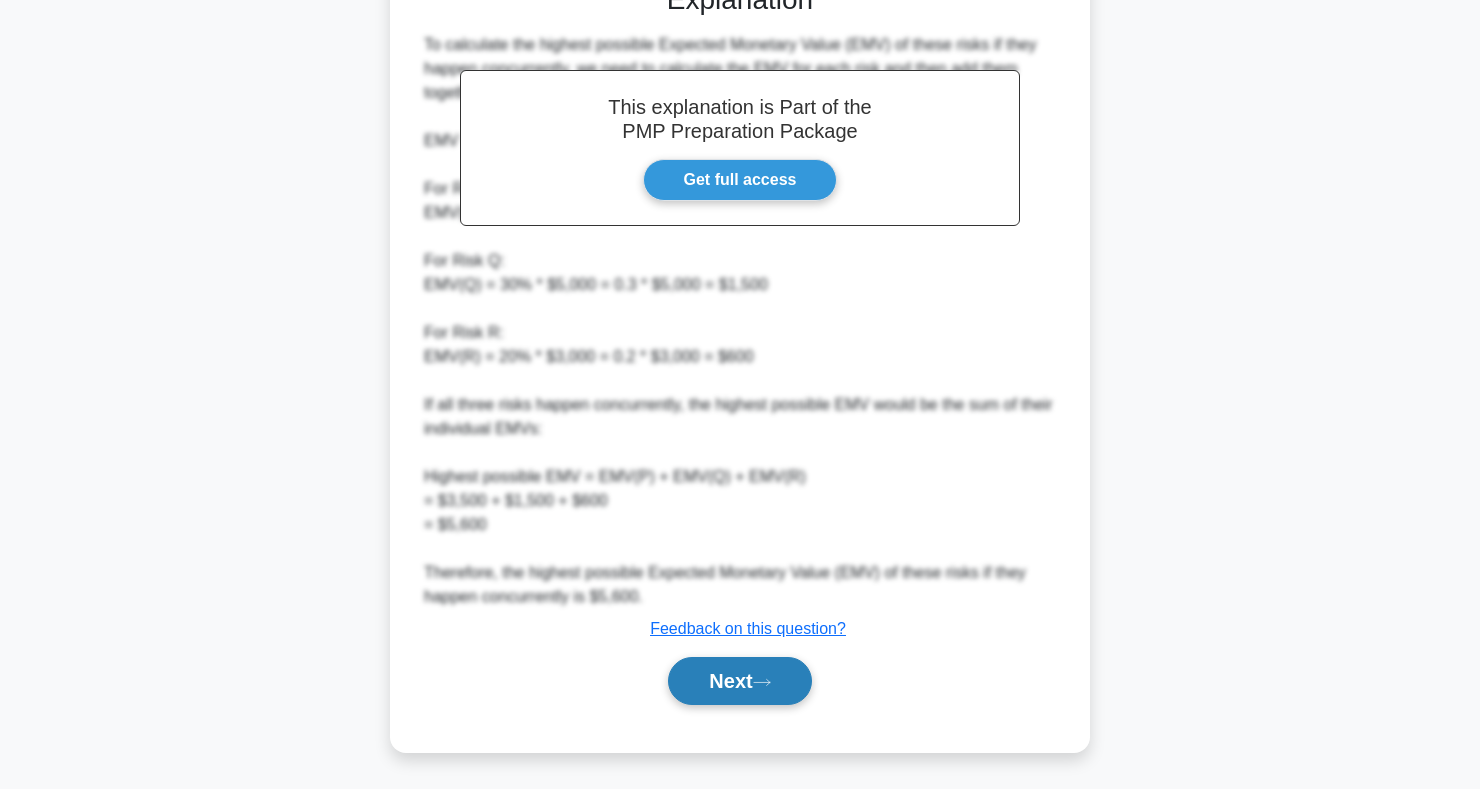 click on "Next" at bounding box center [739, 681] 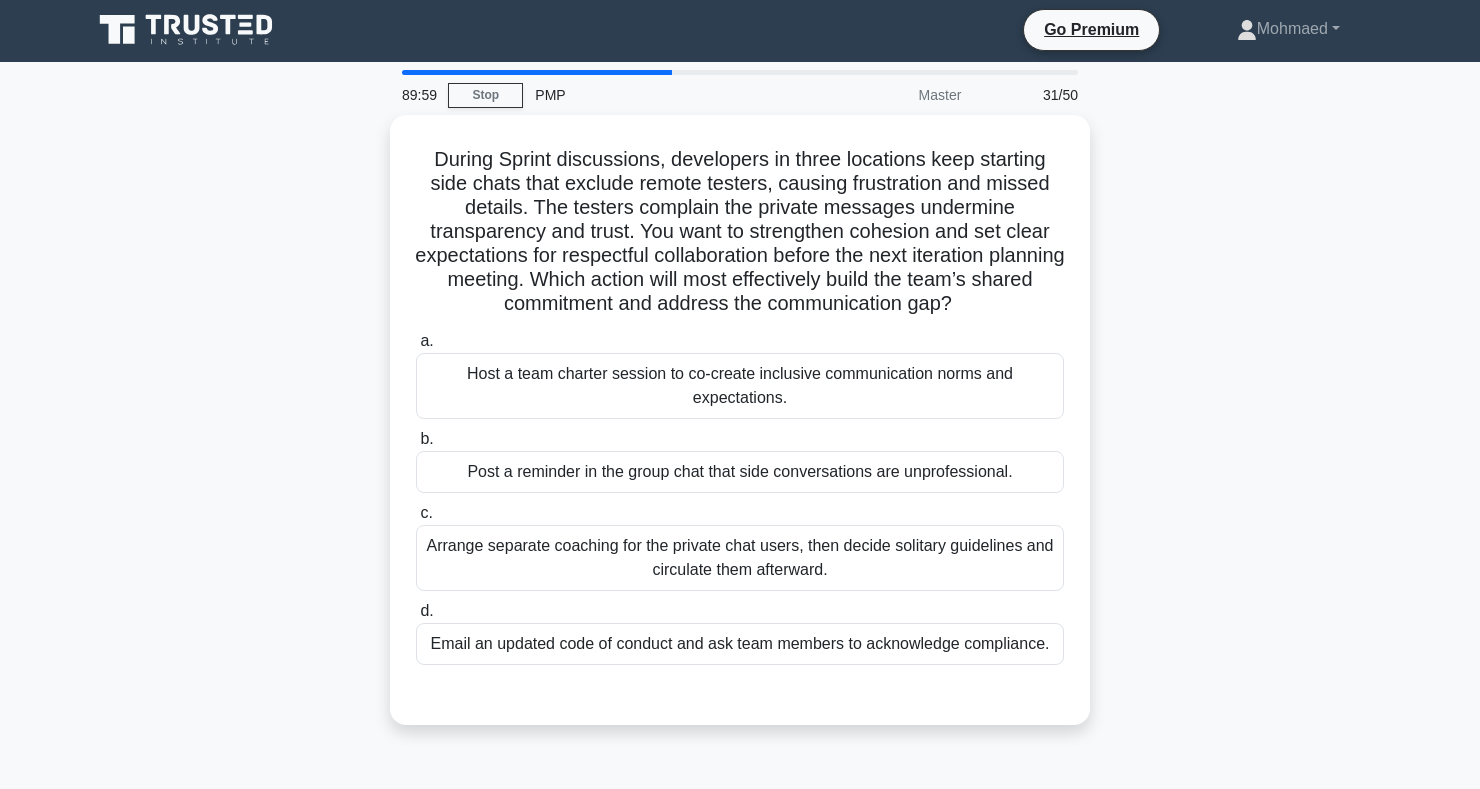 scroll, scrollTop: 0, scrollLeft: 0, axis: both 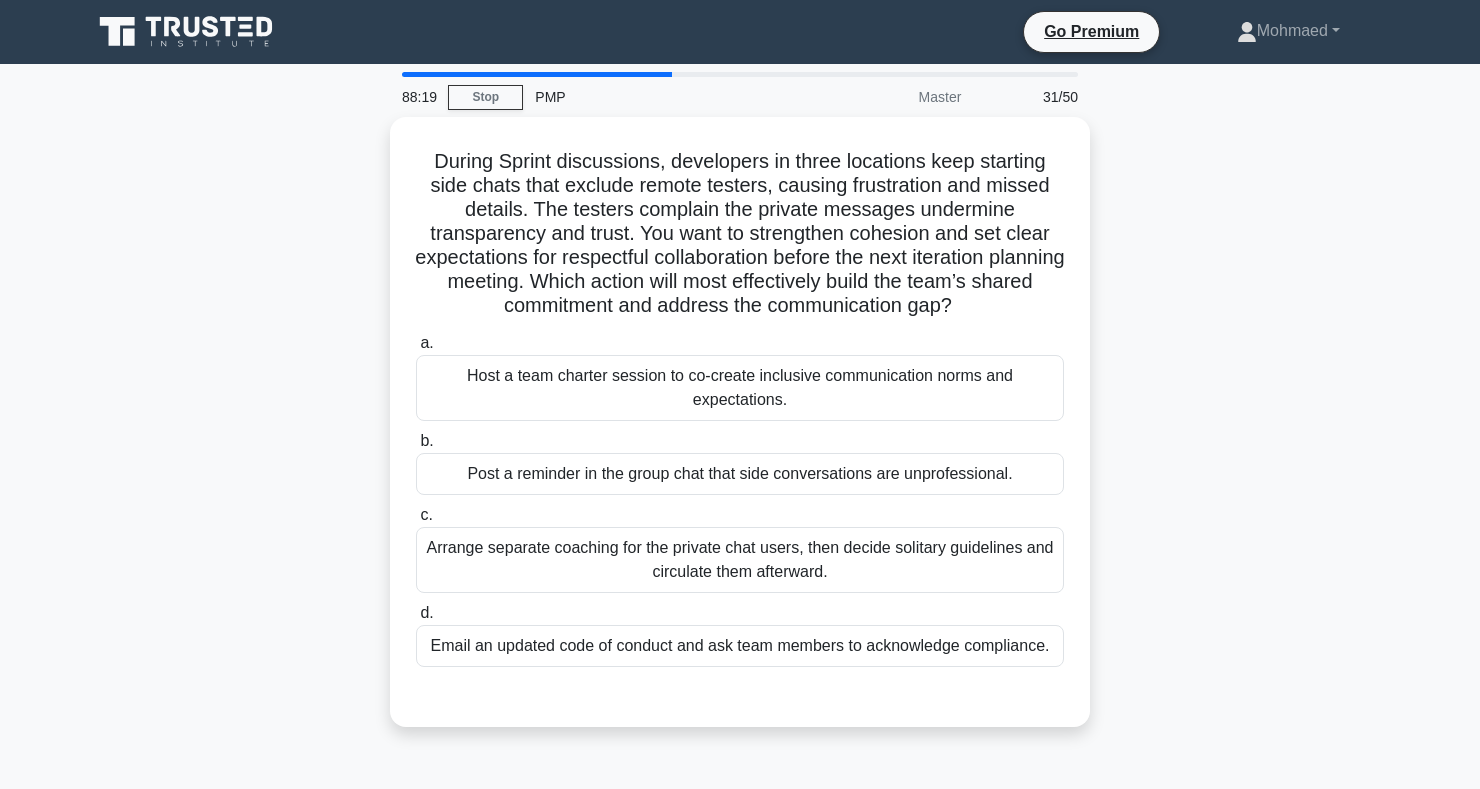 click on "During Sprint discussions, developers in three locations keep starting side chats that exclude remote testers, causing frustration and missed details. The testers complain the private messages undermine transparency and trust. You want to strengthen cohesion and set clear expectations for respectful collaboration before the next iteration planning meeting. Which action will most effectively build the team’s shared commitment and address the communication gap?
.spinner_0XTQ{transform-origin:center;animation:spinner_y6GP .75s linear infinite}@keyframes spinner_y6GP{100%{transform:rotate(360deg)}}
a. b. c. d." at bounding box center (740, 434) 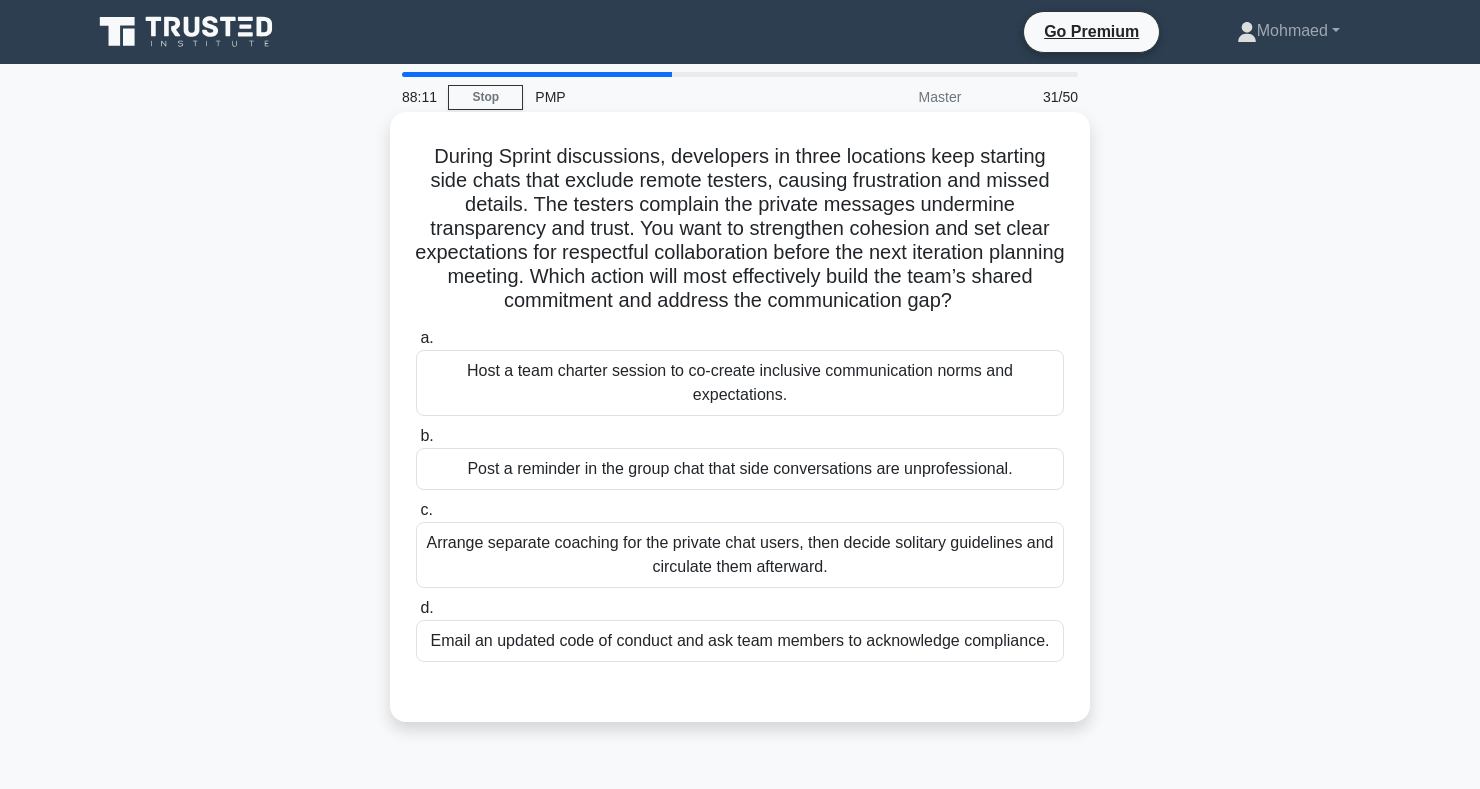 click on "Arrange separate coaching for the private chat users, then decide solitary guidelines and circulate them afterward." at bounding box center (740, 555) 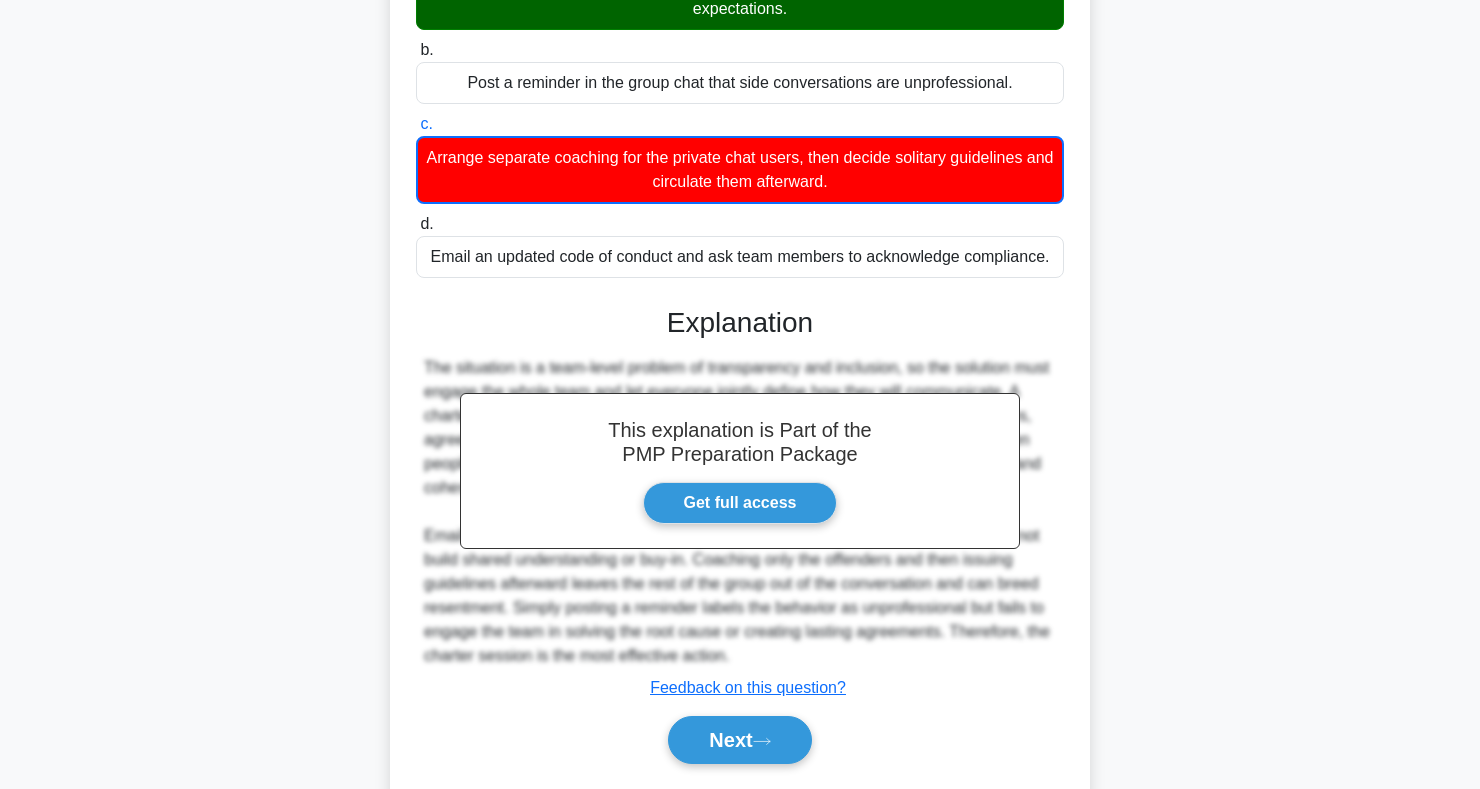 scroll, scrollTop: 445, scrollLeft: 0, axis: vertical 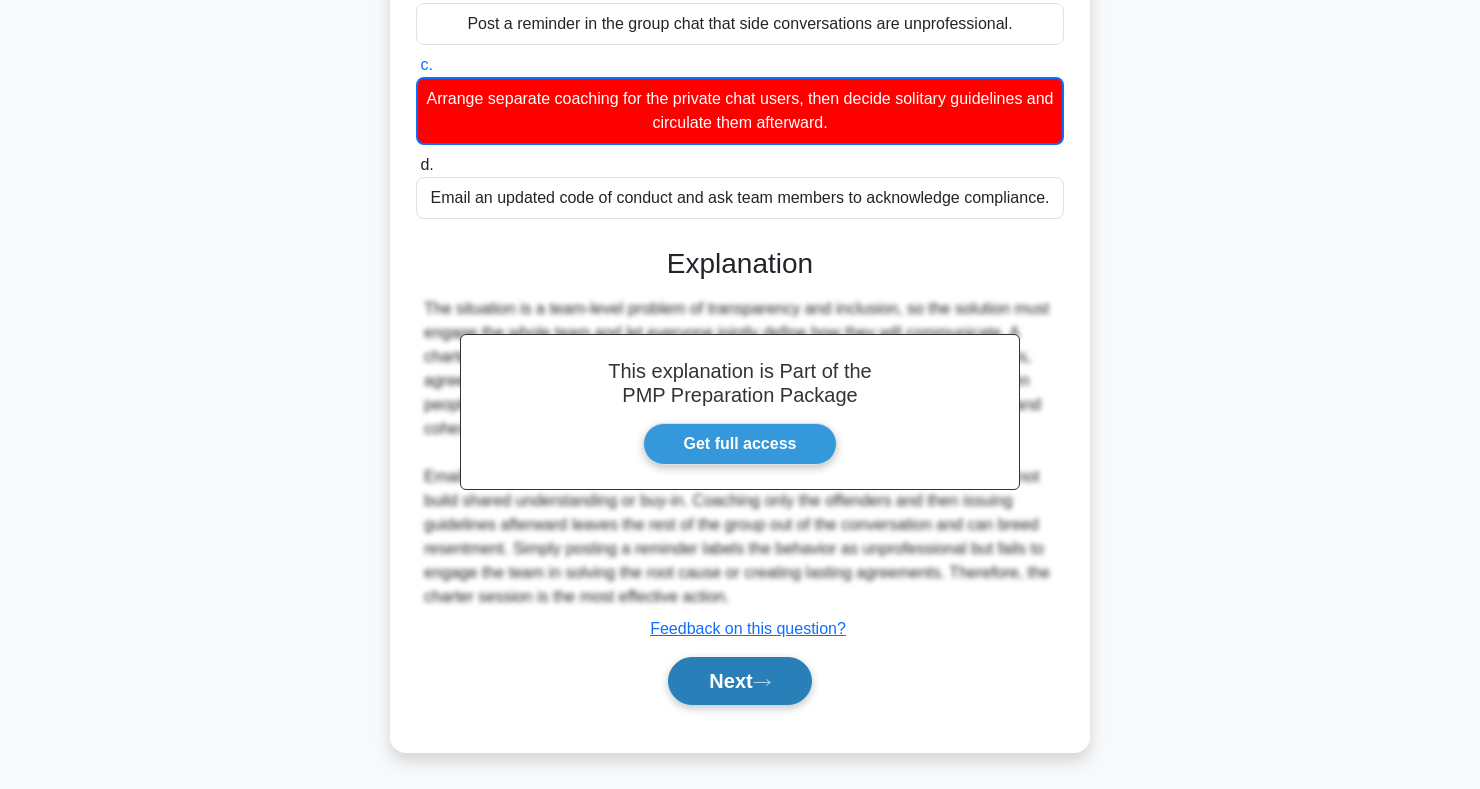 click on "Next" at bounding box center [739, 681] 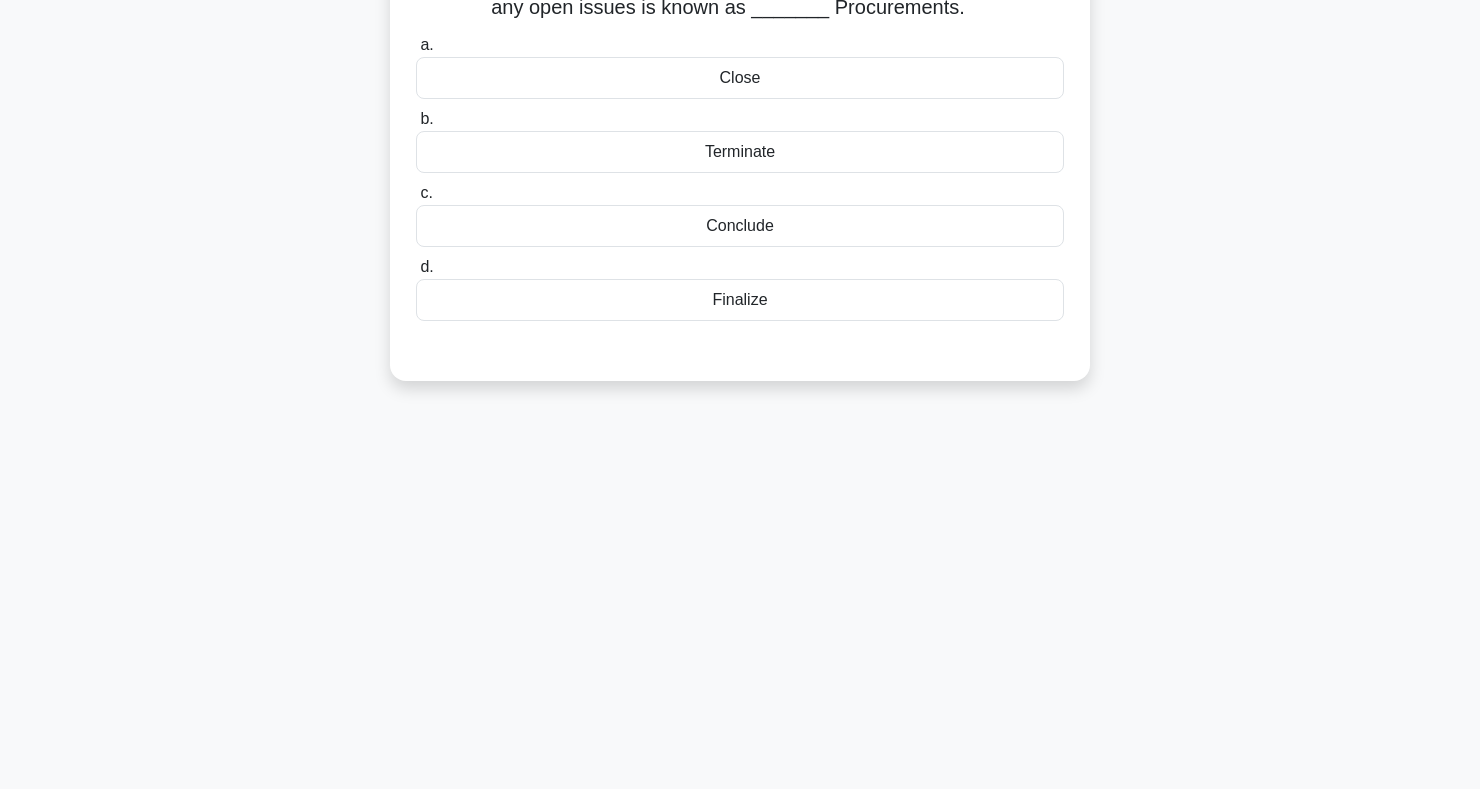 scroll, scrollTop: 0, scrollLeft: 0, axis: both 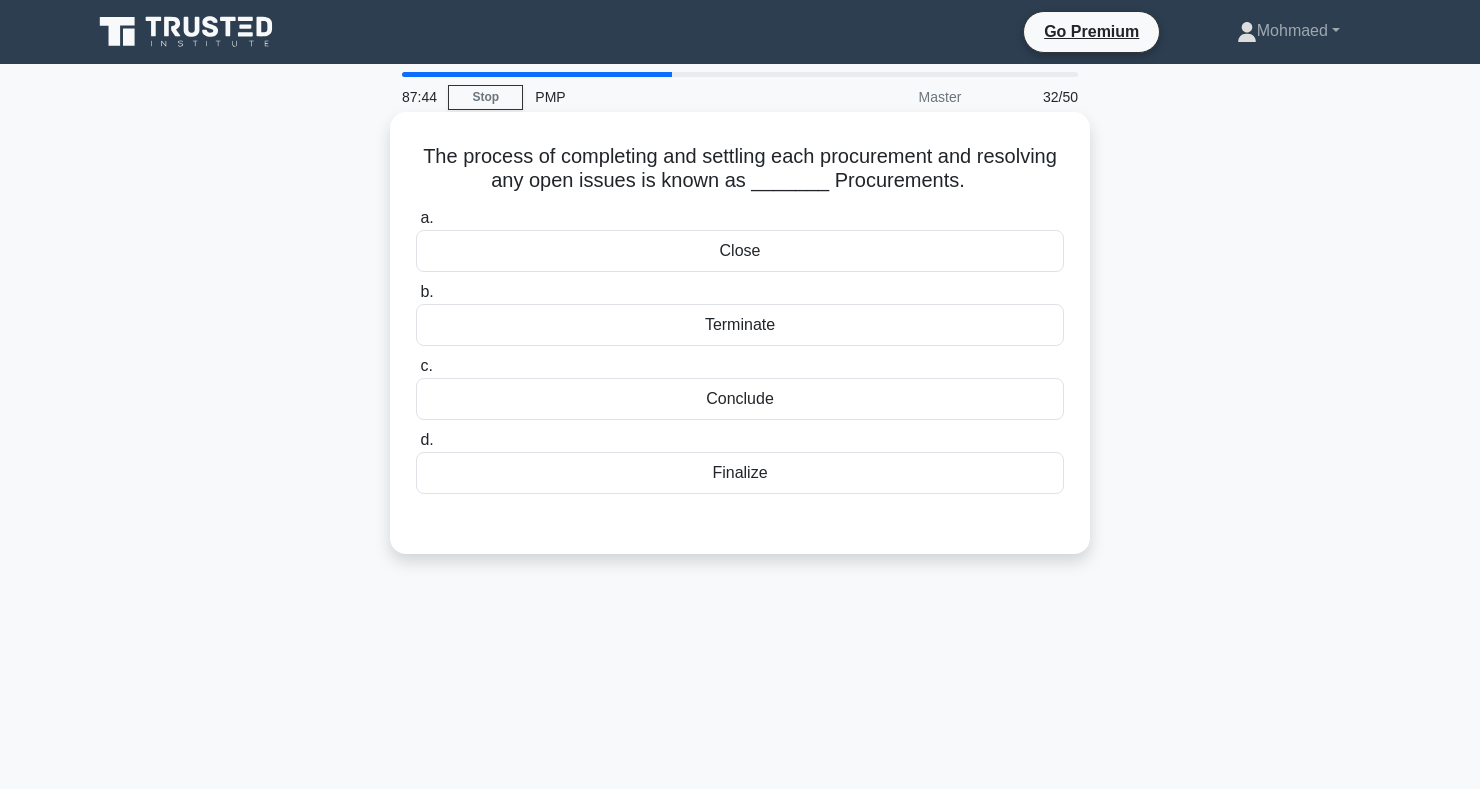 click on "Finalize" at bounding box center (740, 473) 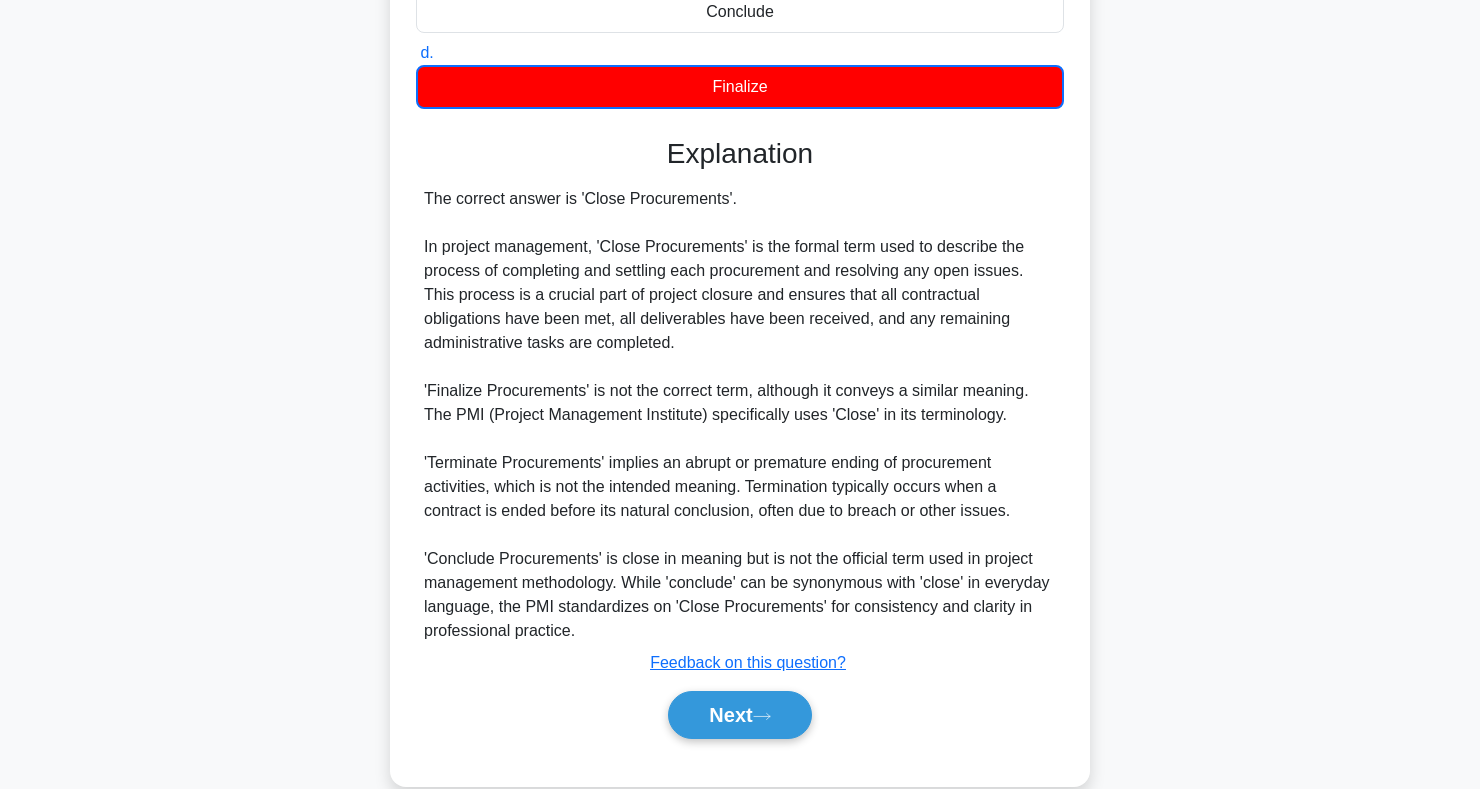 scroll, scrollTop: 421, scrollLeft: 0, axis: vertical 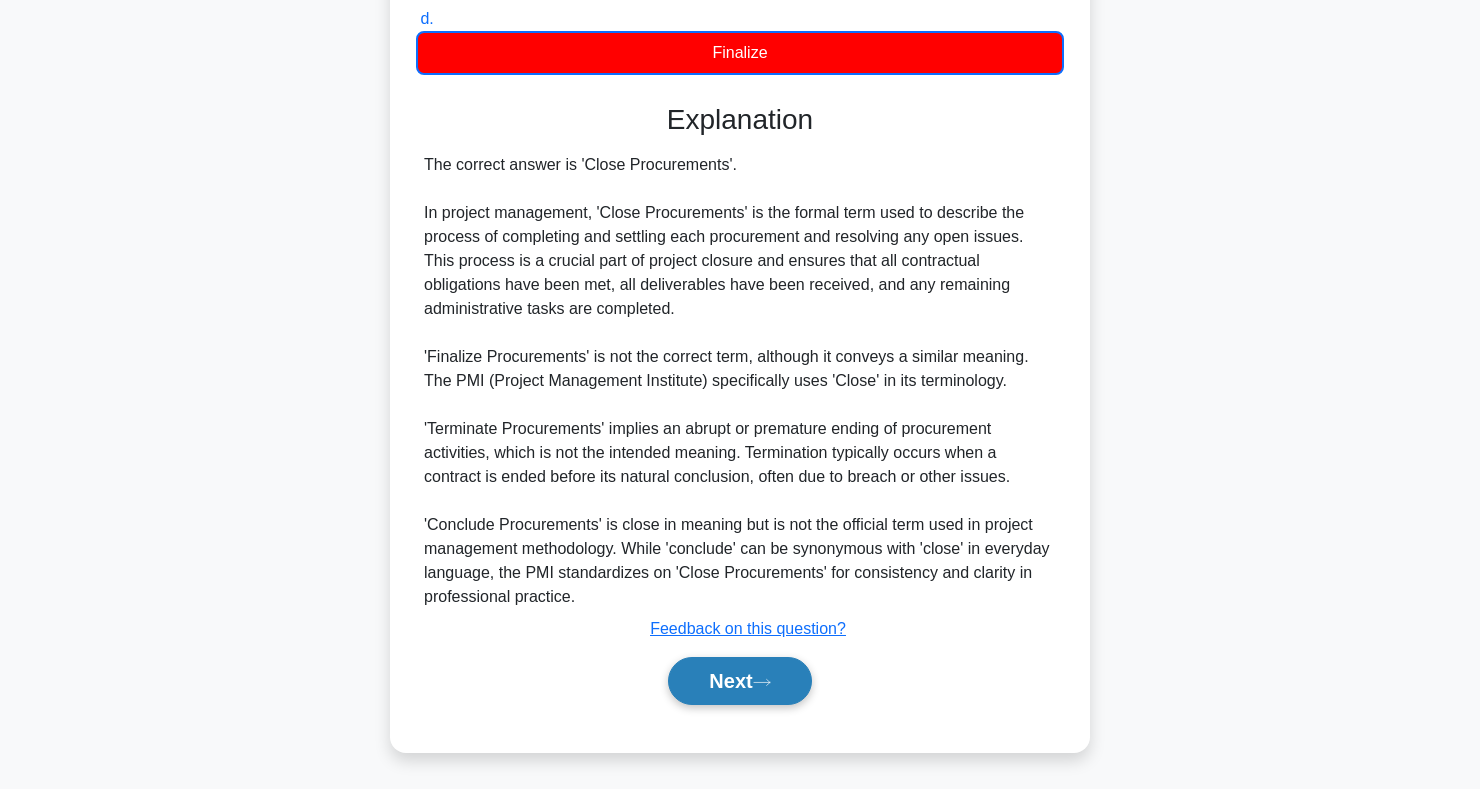 click 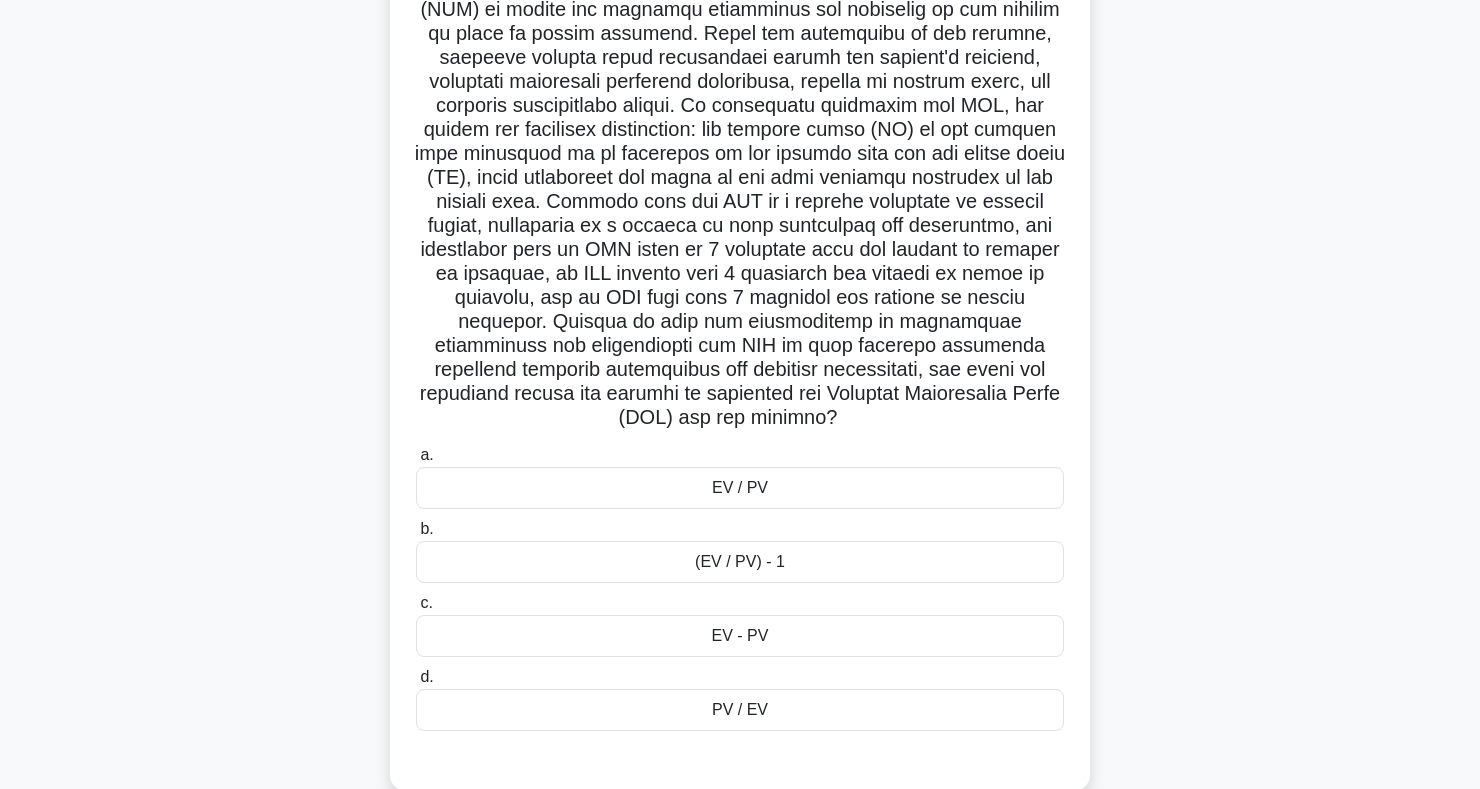 scroll, scrollTop: 324, scrollLeft: 0, axis: vertical 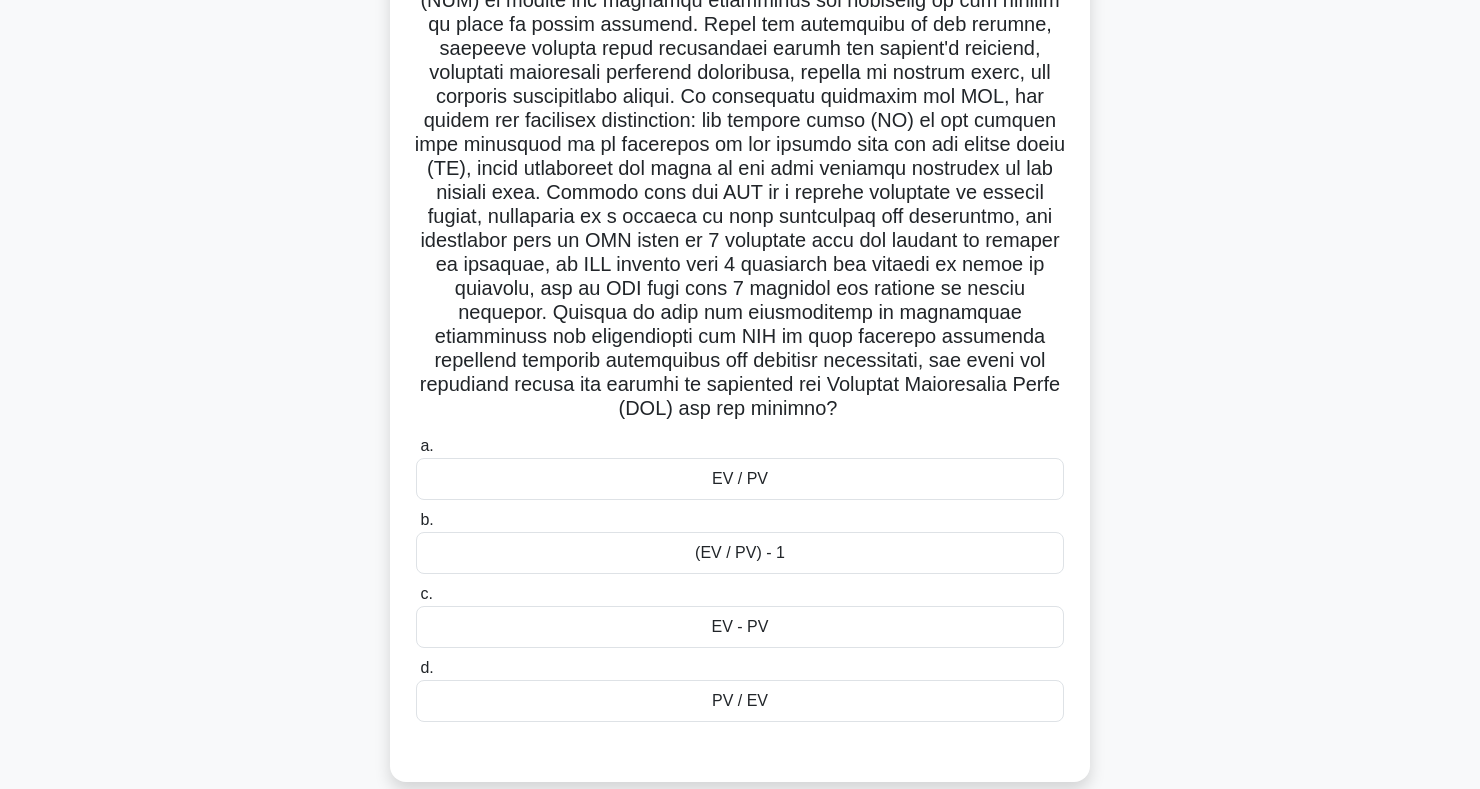 click on "EV / PV" at bounding box center [740, 479] 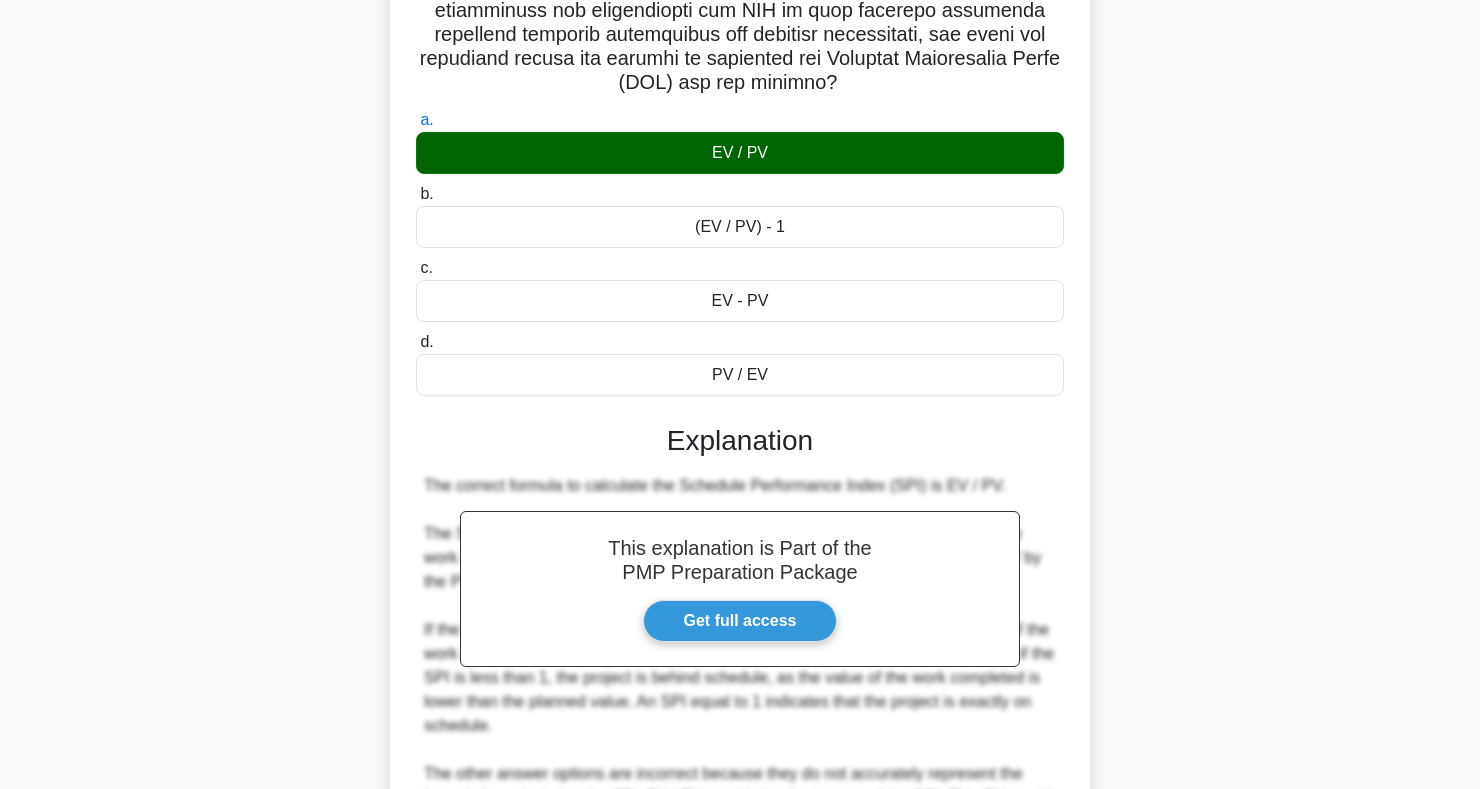 scroll, scrollTop: 899, scrollLeft: 0, axis: vertical 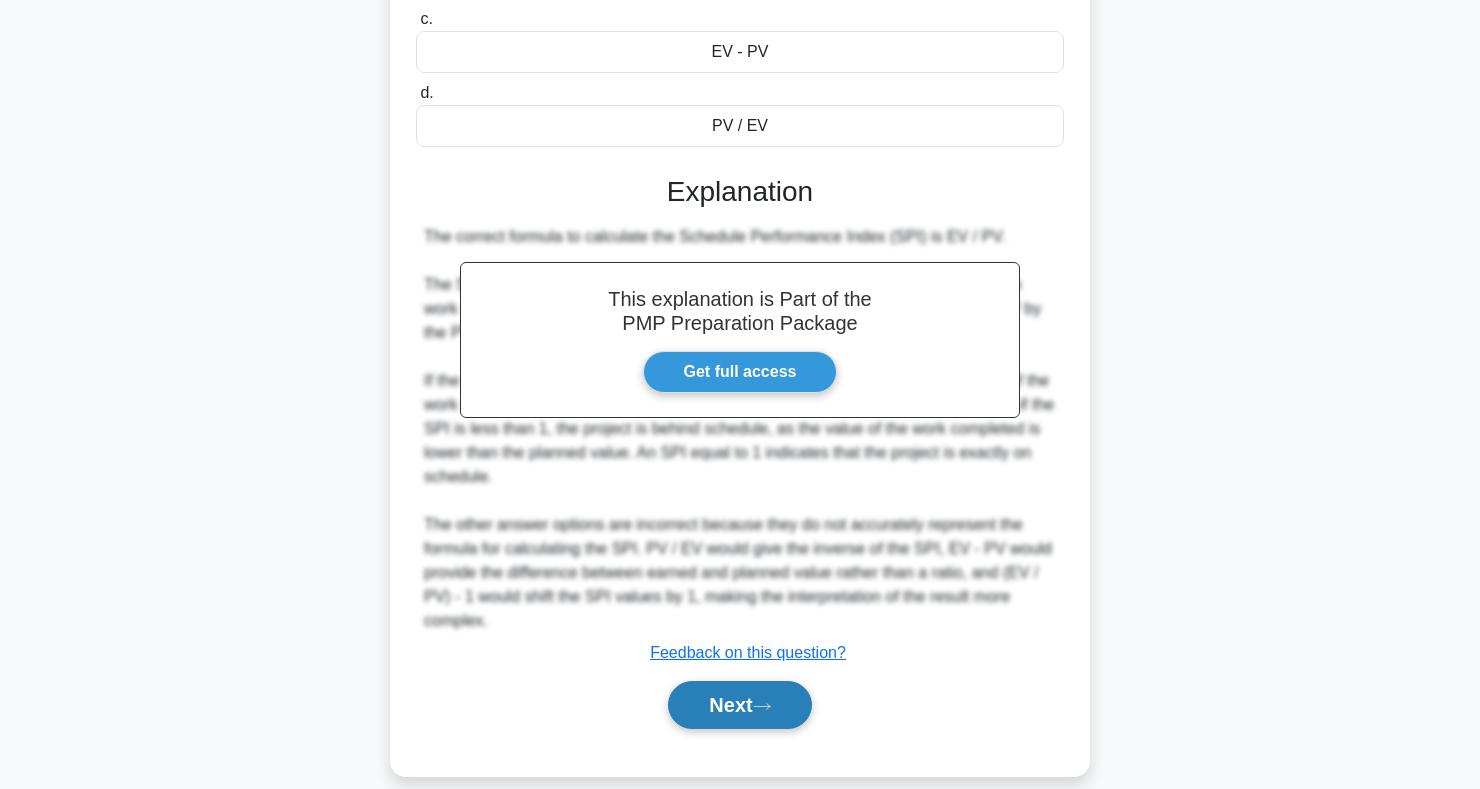 click on "Next" at bounding box center [739, 705] 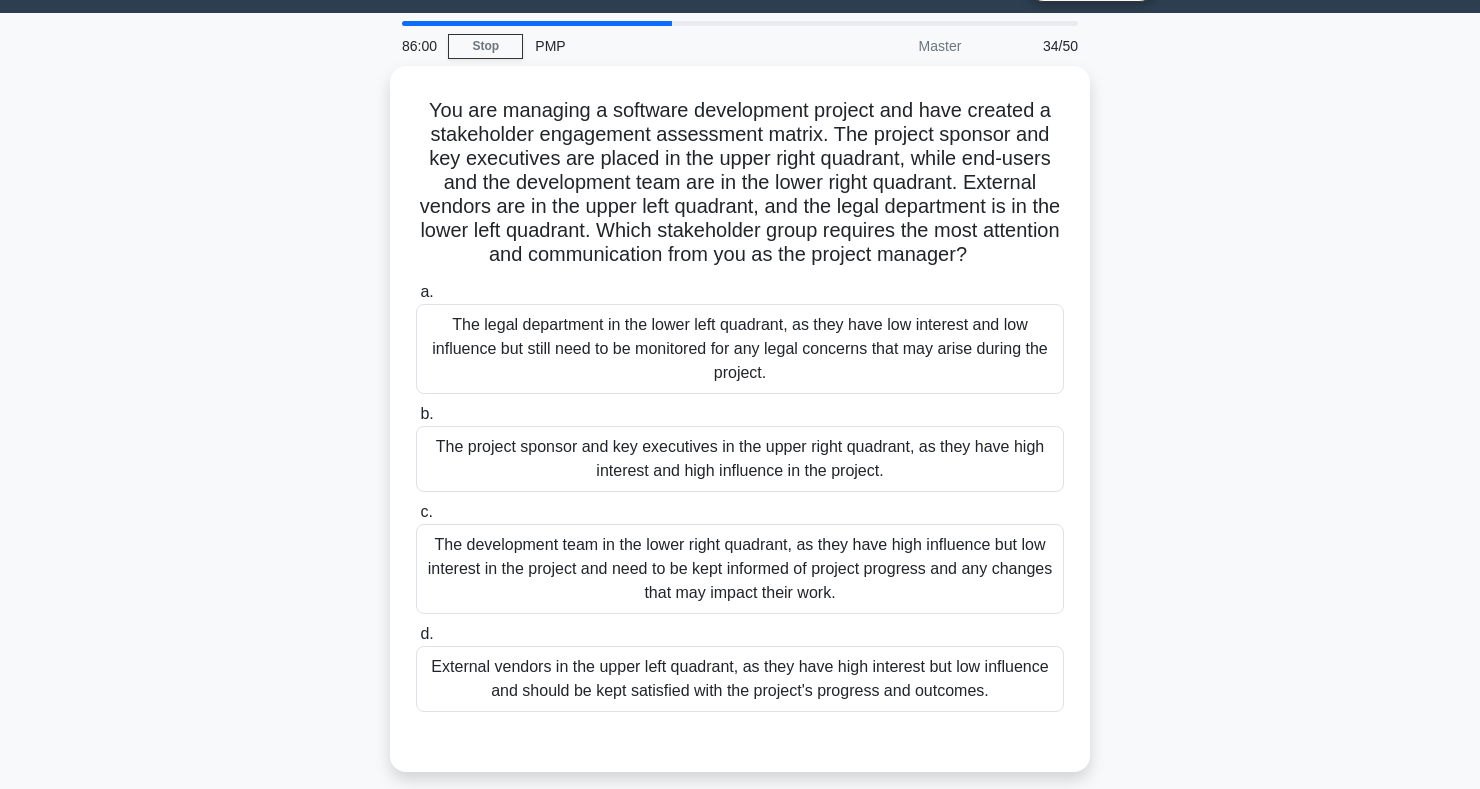 scroll, scrollTop: 0, scrollLeft: 0, axis: both 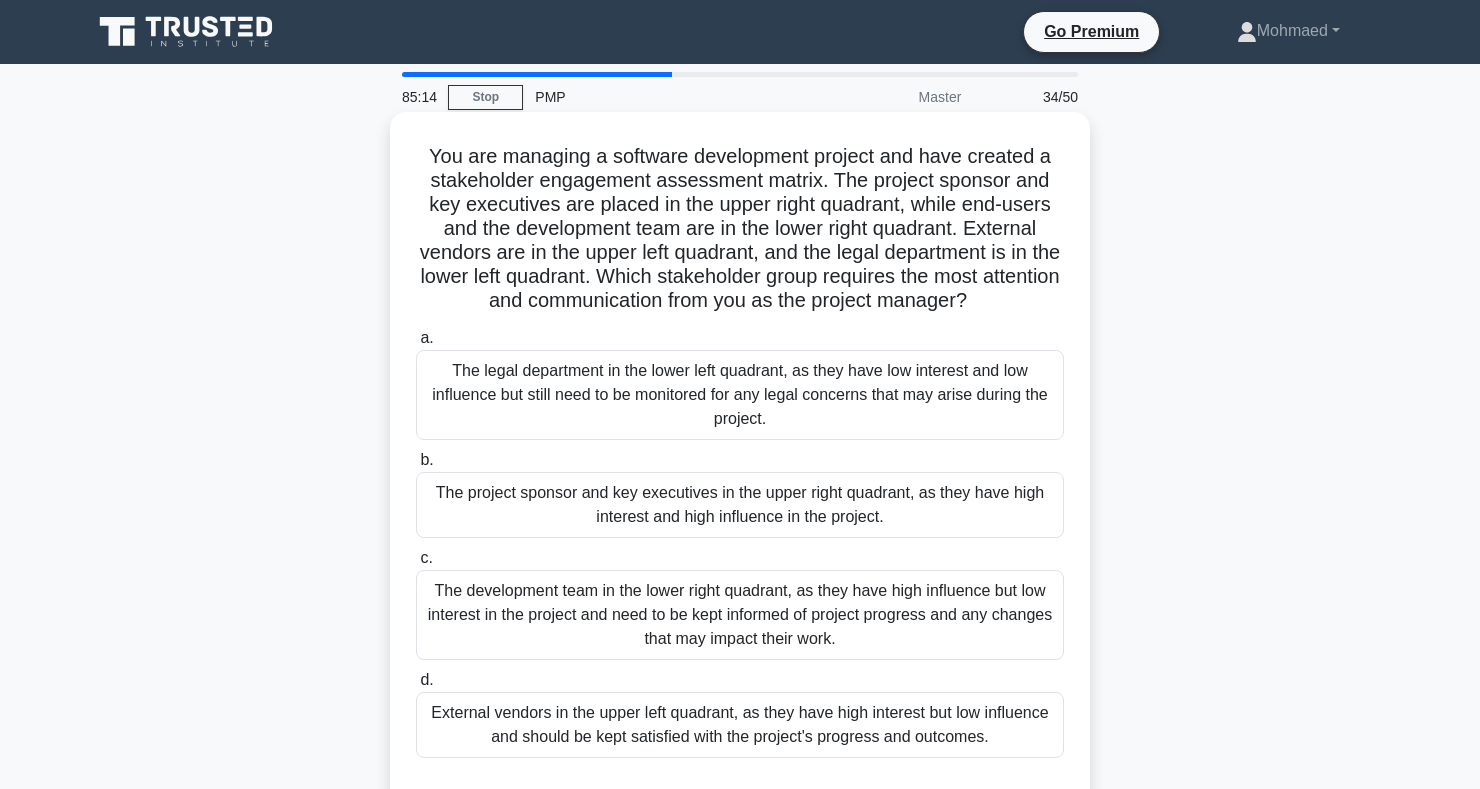 click on "The project sponsor and key executives in the upper right quadrant, as they have high interest and high influence in the project." at bounding box center [740, 505] 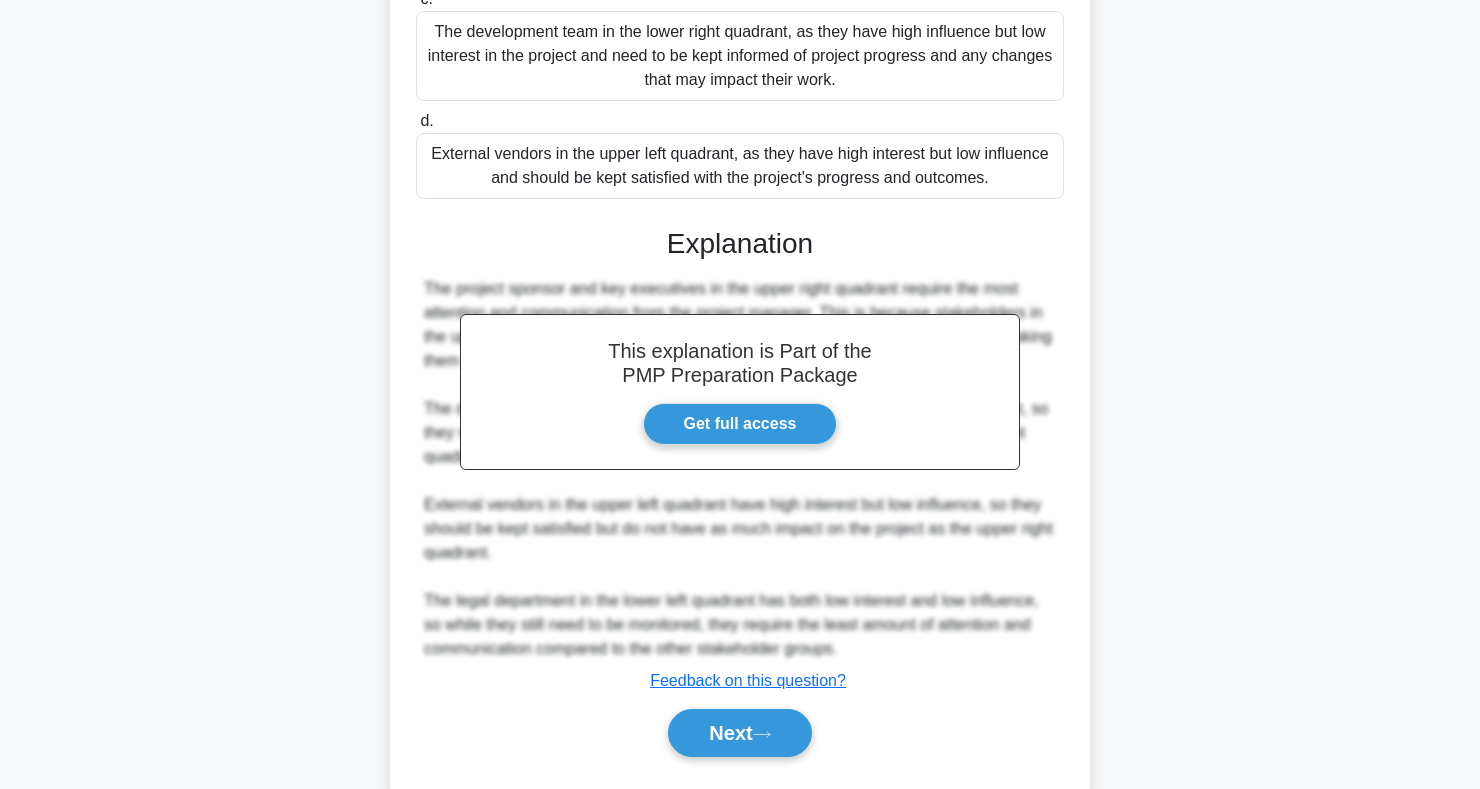 scroll, scrollTop: 611, scrollLeft: 0, axis: vertical 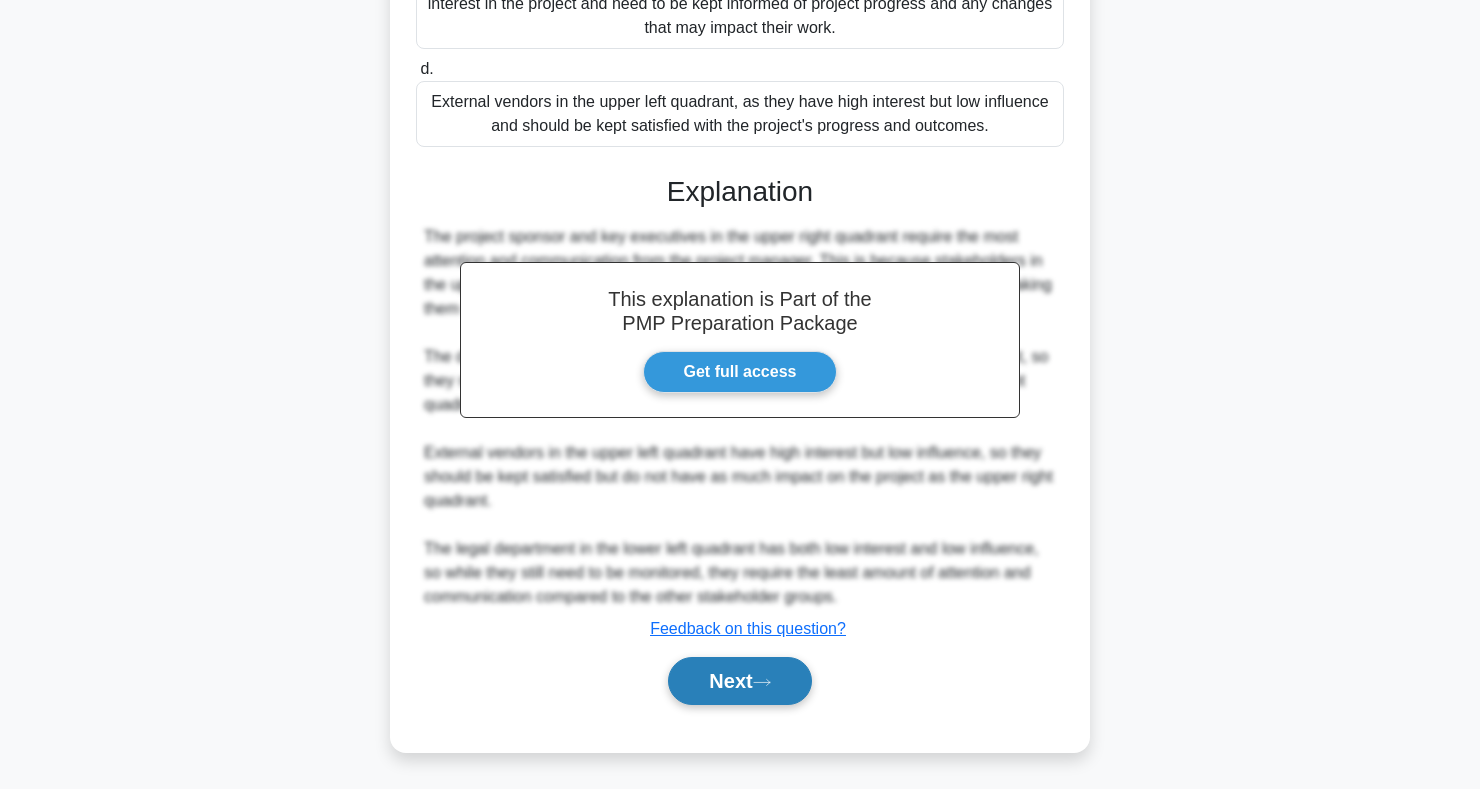 click on "Next" at bounding box center [739, 681] 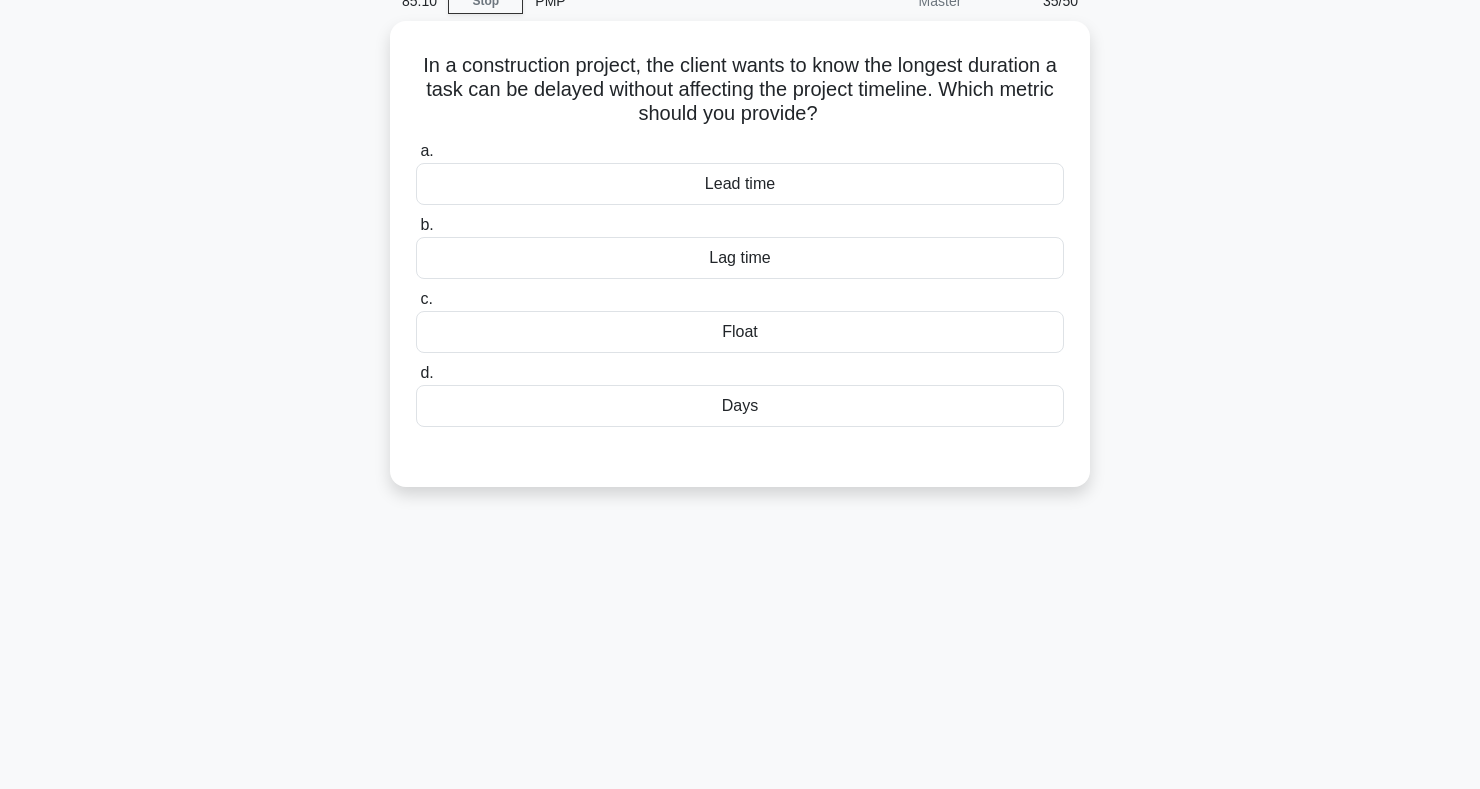 scroll, scrollTop: 0, scrollLeft: 0, axis: both 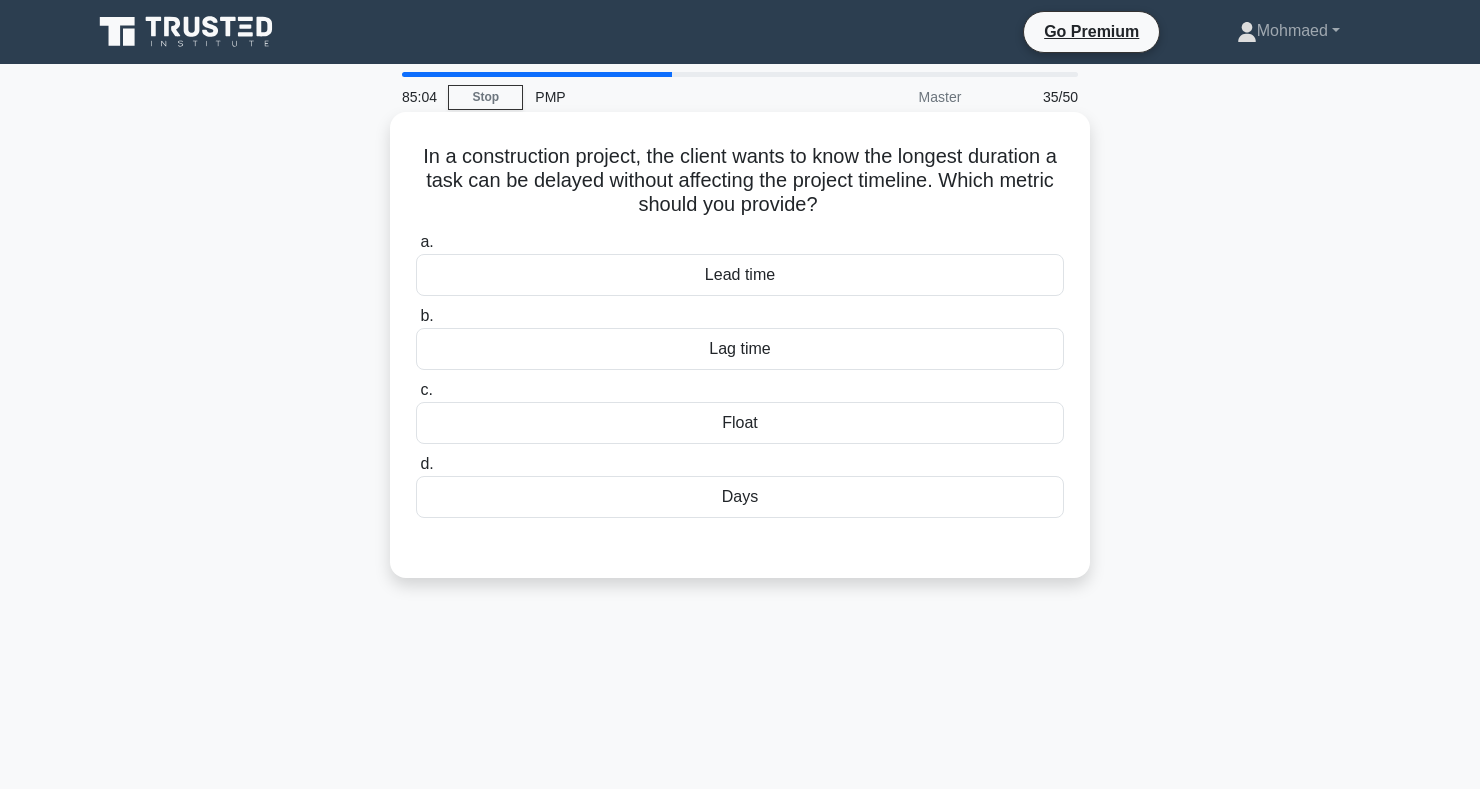 click on "Float" at bounding box center [740, 423] 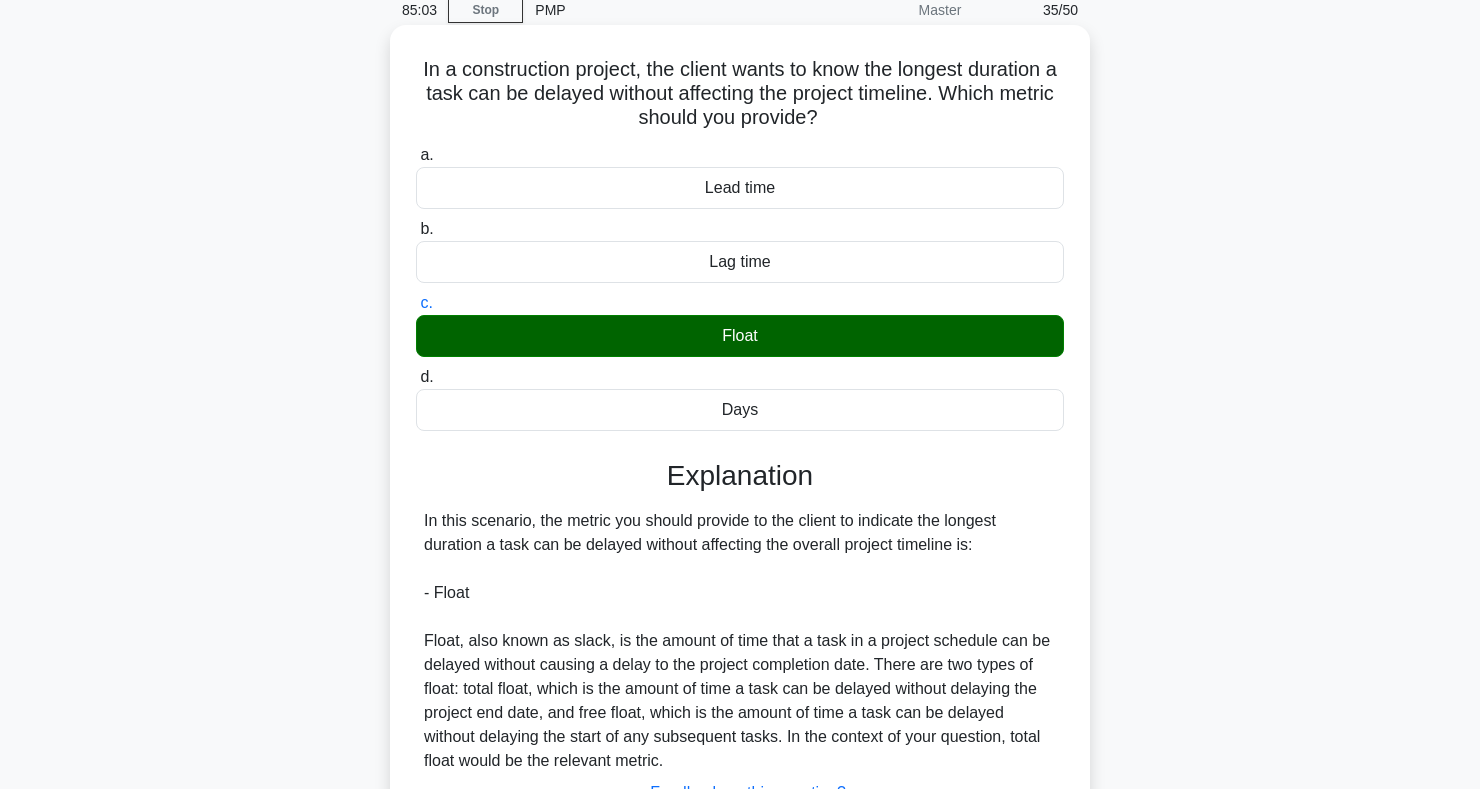 scroll, scrollTop: 291, scrollLeft: 0, axis: vertical 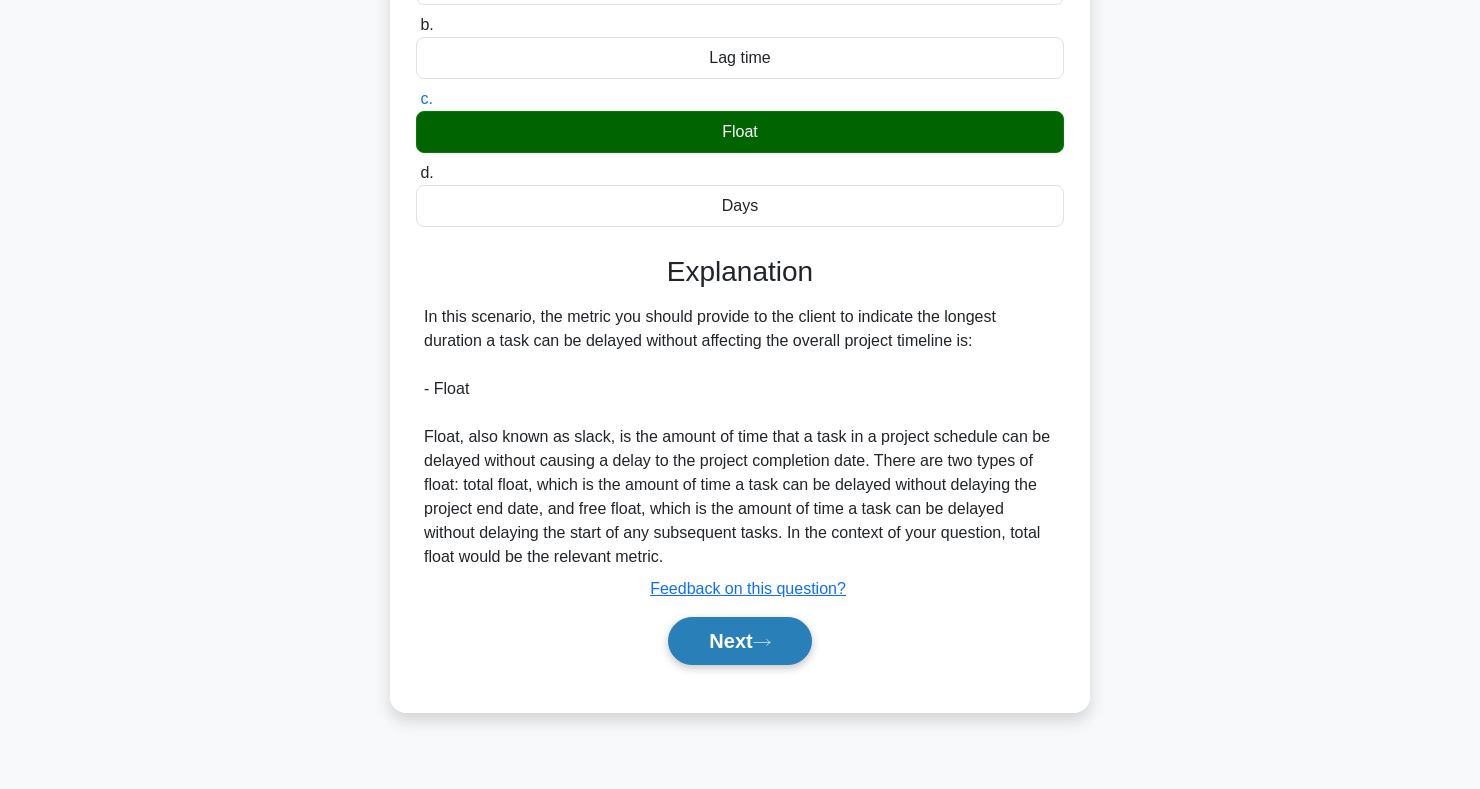 click on "Next" at bounding box center [739, 641] 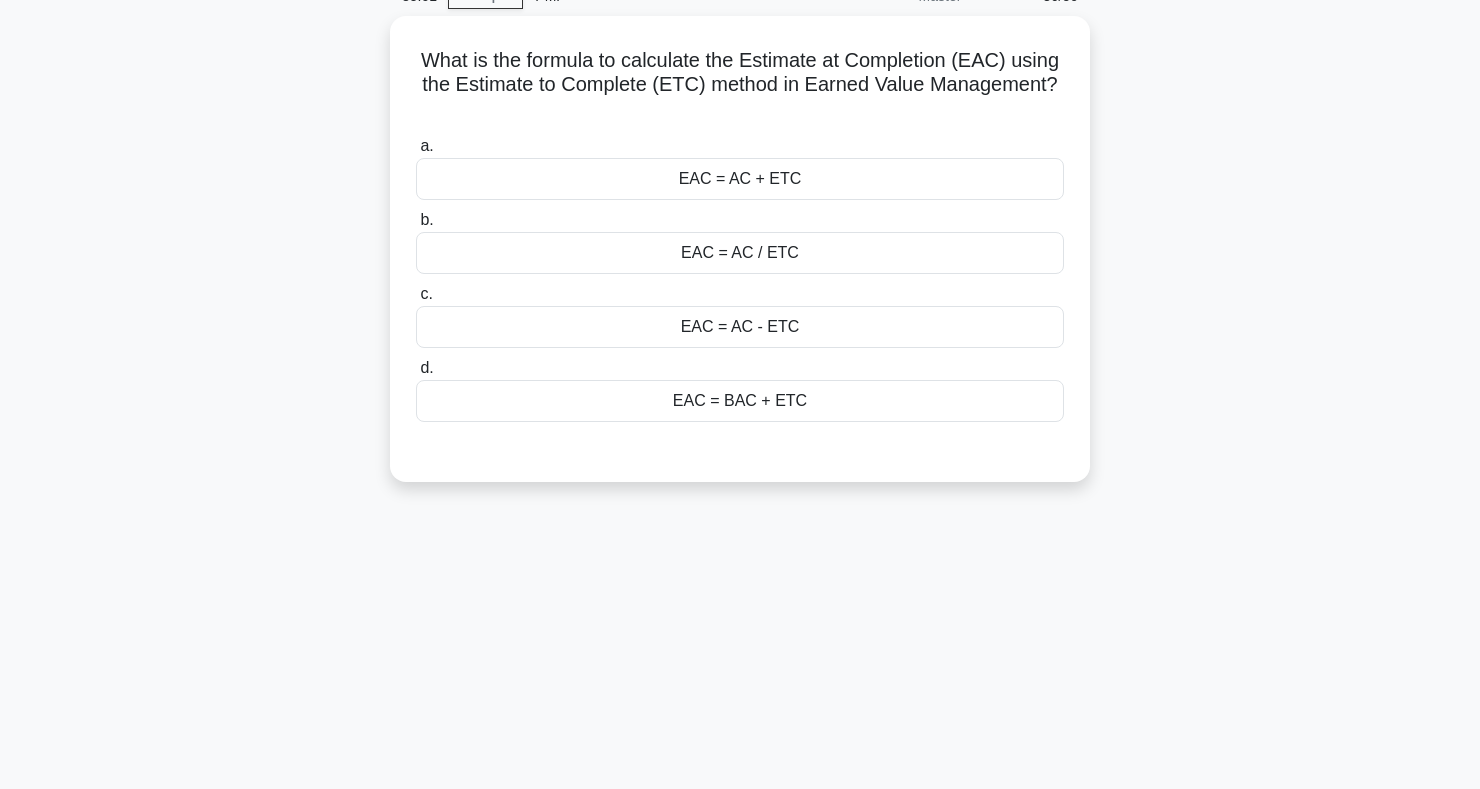 scroll, scrollTop: 0, scrollLeft: 0, axis: both 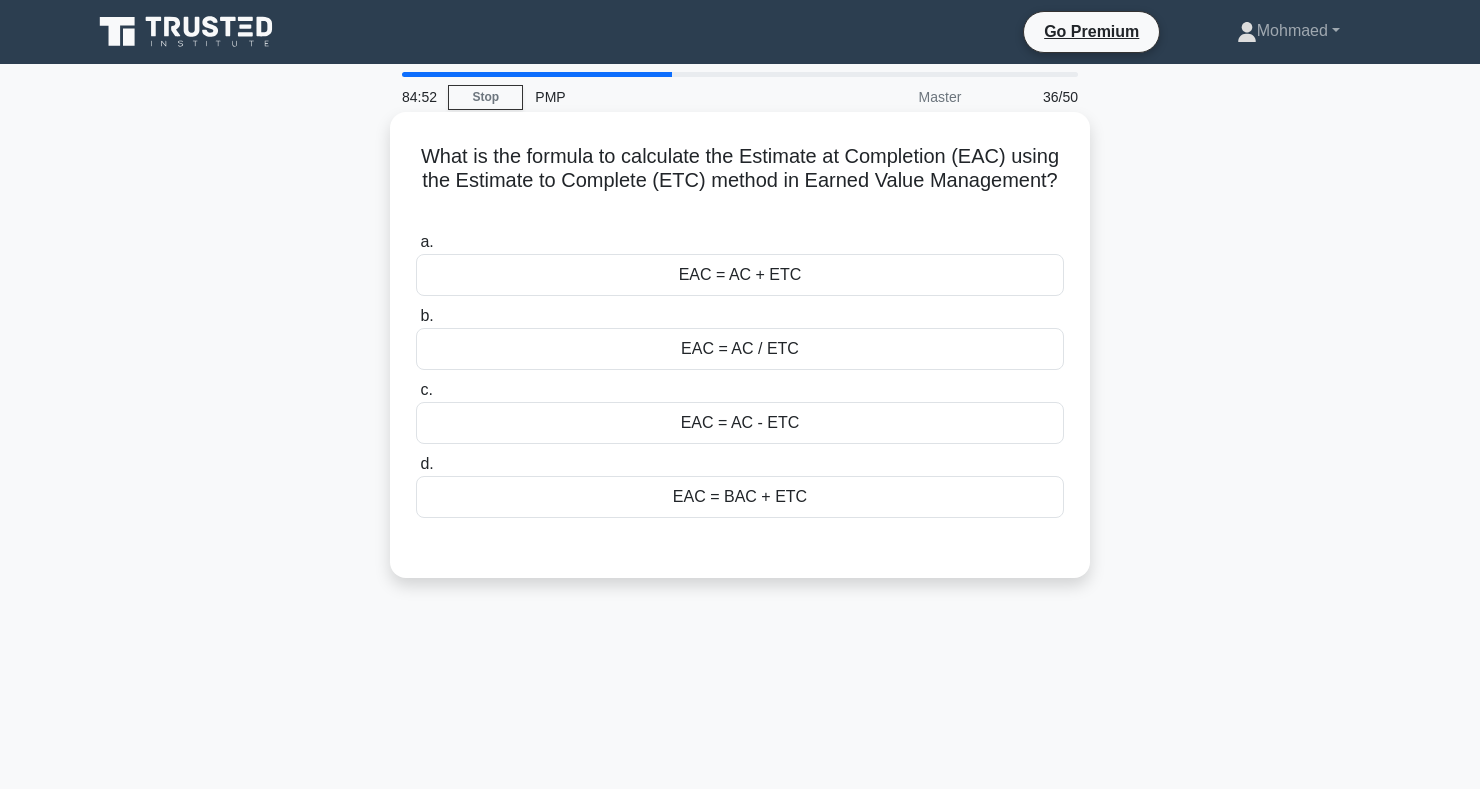 click on "EAC = AC + ETC" at bounding box center (740, 275) 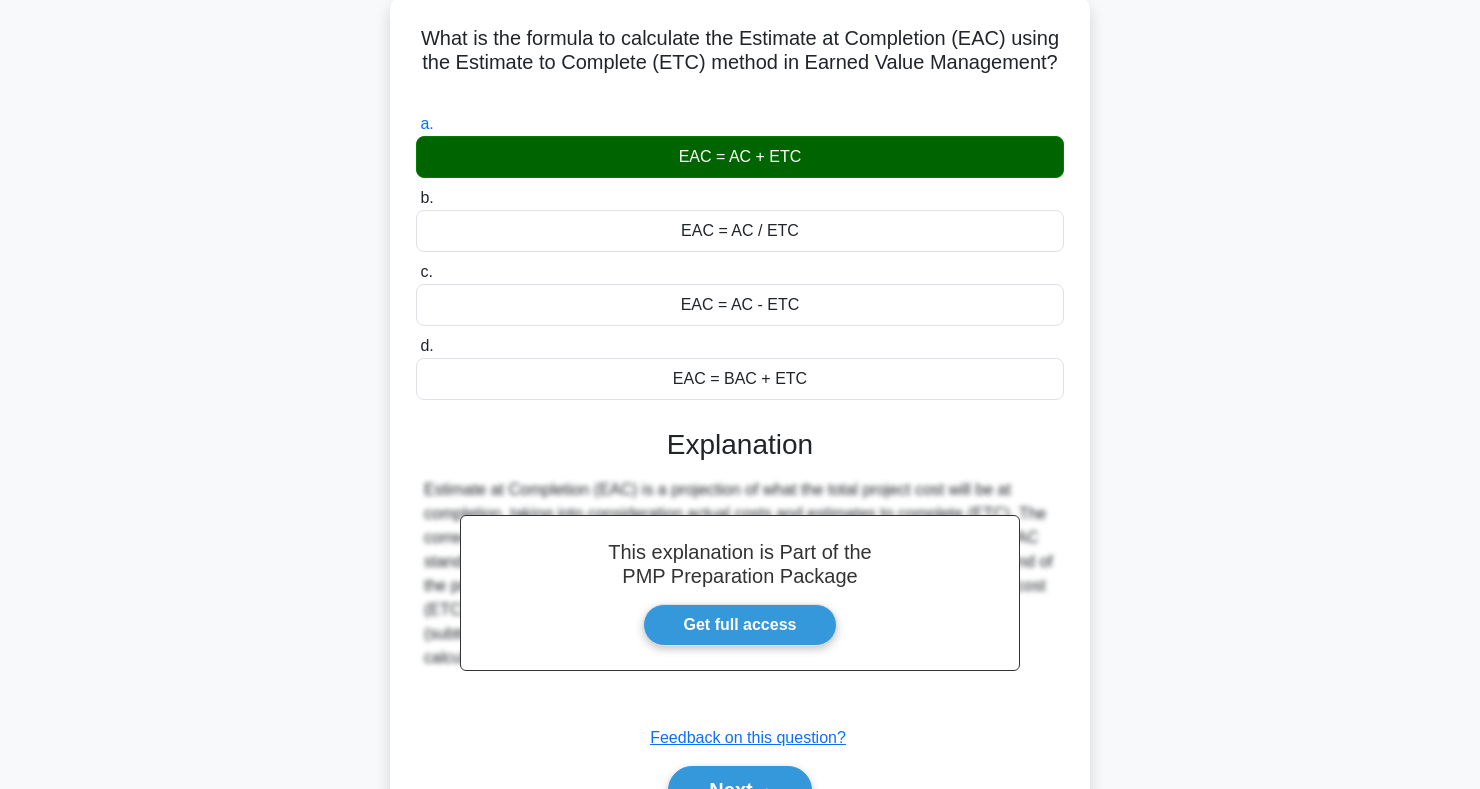 scroll, scrollTop: 291, scrollLeft: 0, axis: vertical 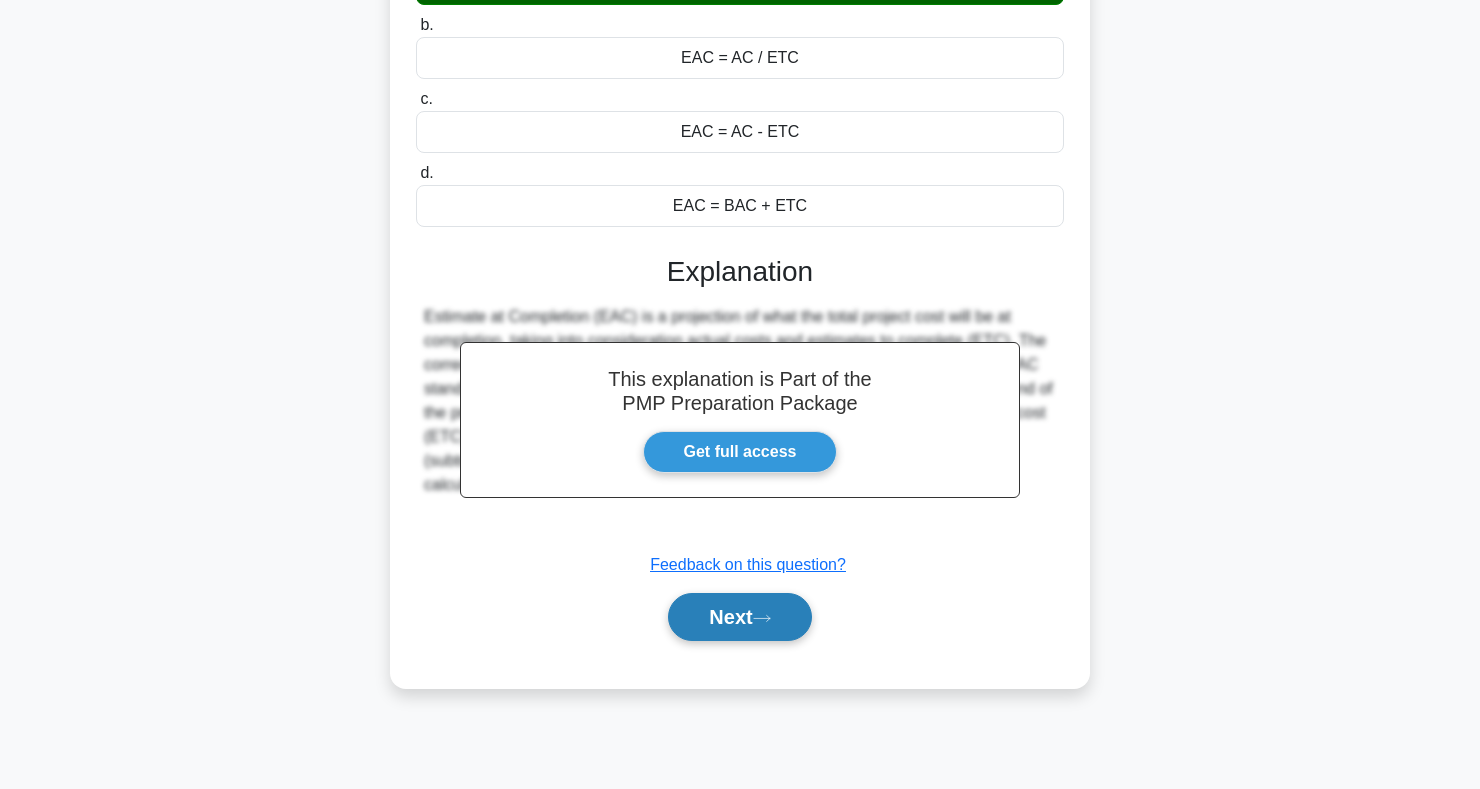 click on "Next" at bounding box center [739, 617] 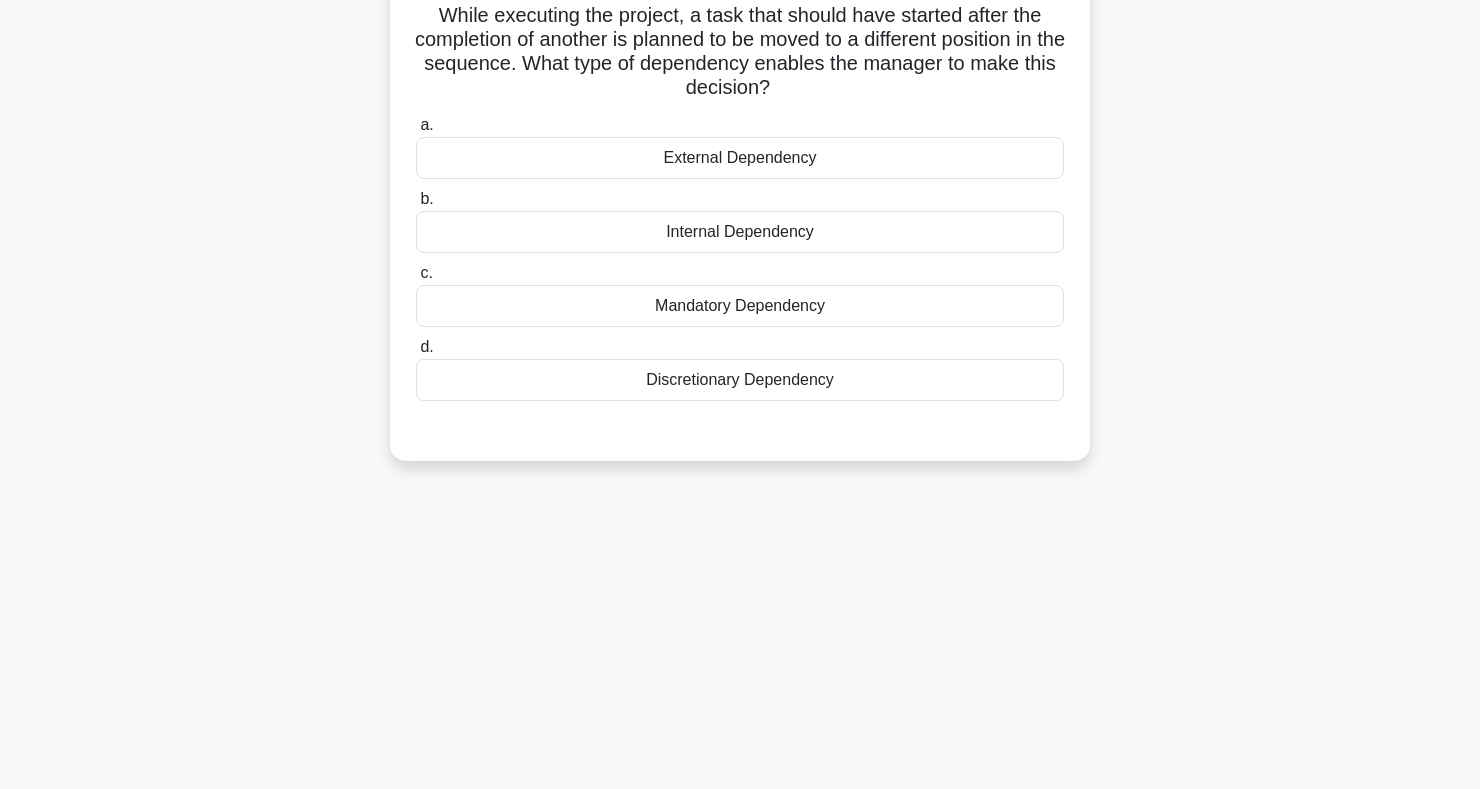 scroll, scrollTop: 0, scrollLeft: 0, axis: both 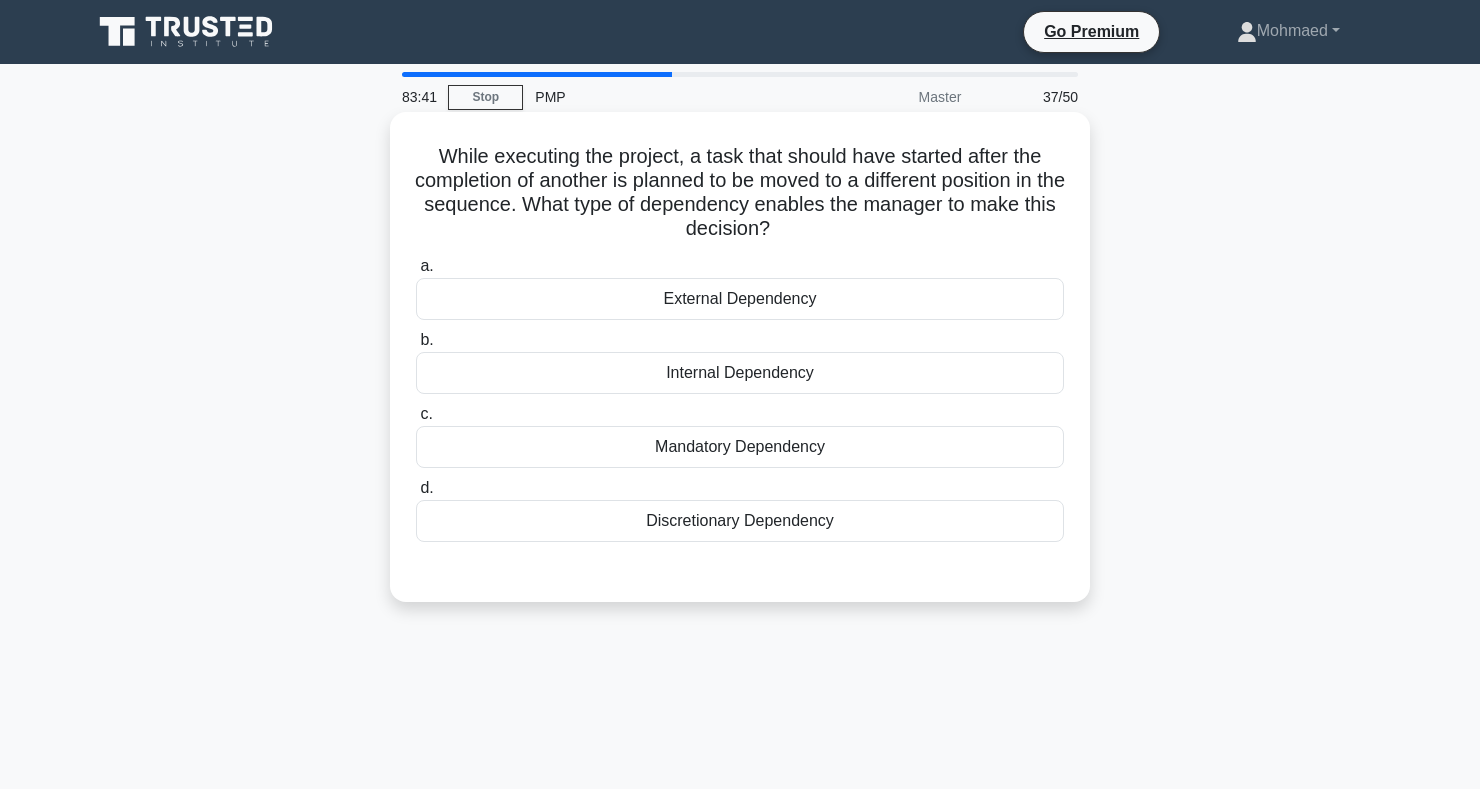 click on "Discretionary Dependency" at bounding box center [740, 521] 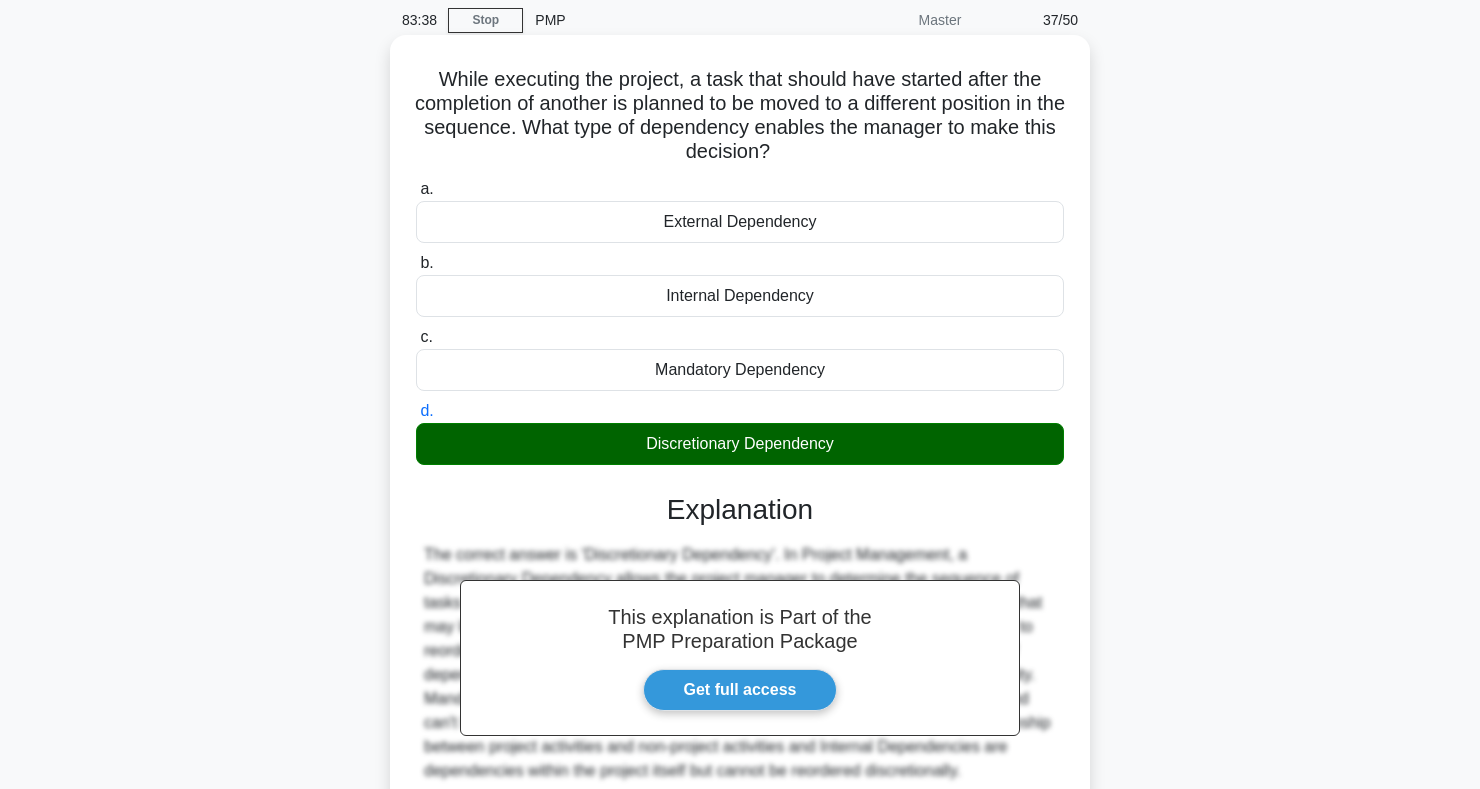 scroll, scrollTop: 0, scrollLeft: 0, axis: both 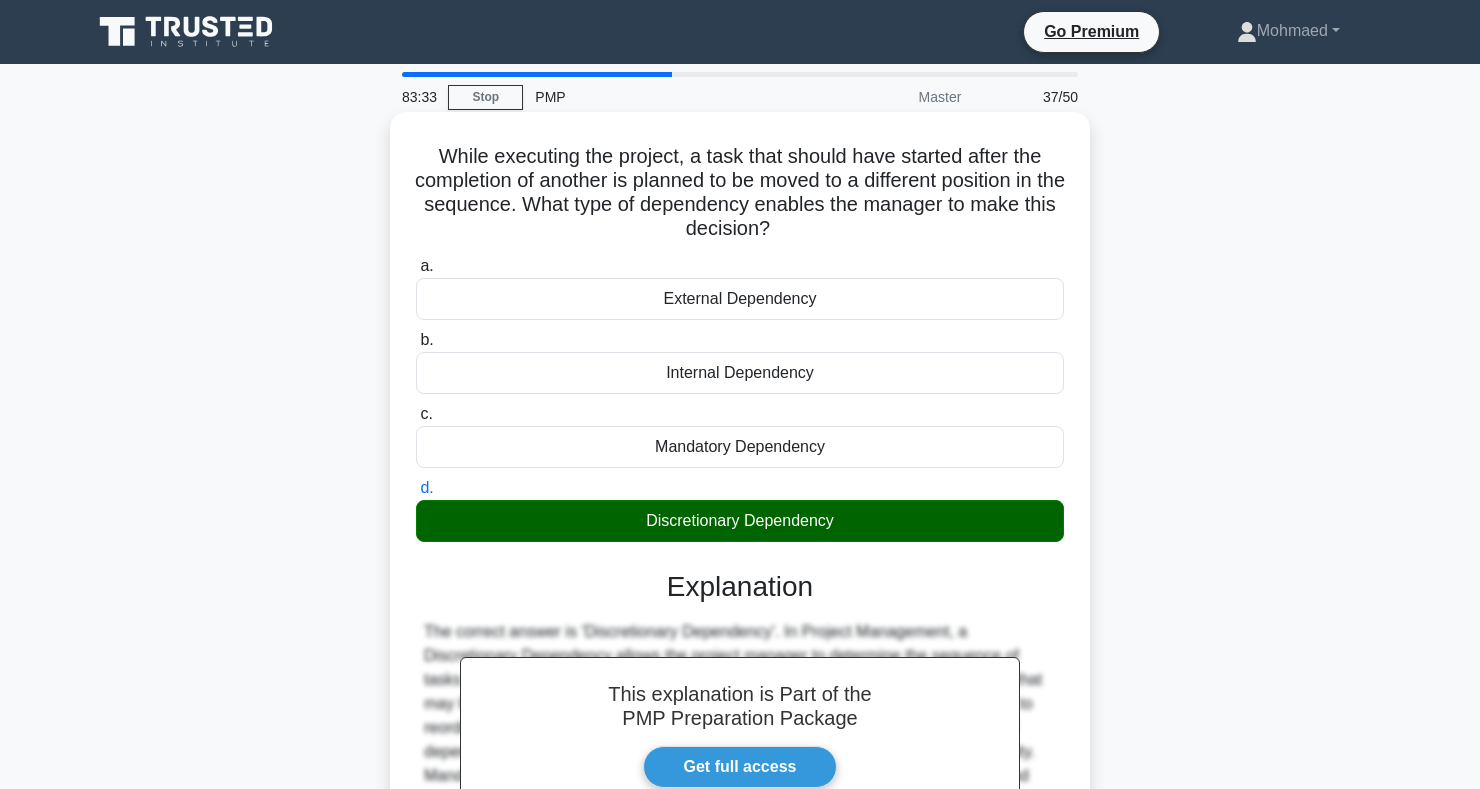 copy on "While executing the project, a task that should have started after the completion of another is planned to be moved to a different position in the sequence. What type of dependency enables the manager to make this decision?
.spinner_0XTQ{transform-origin:center;animation:spinner_y6GP .75s linear infinite}@keyframes spinner_y6GP{100%{transform:rotate(360deg)}}
a.
External Dependency
b.
Internal Dependency
c.
Mandatory Dependency
d.
Discretionary Dependency" 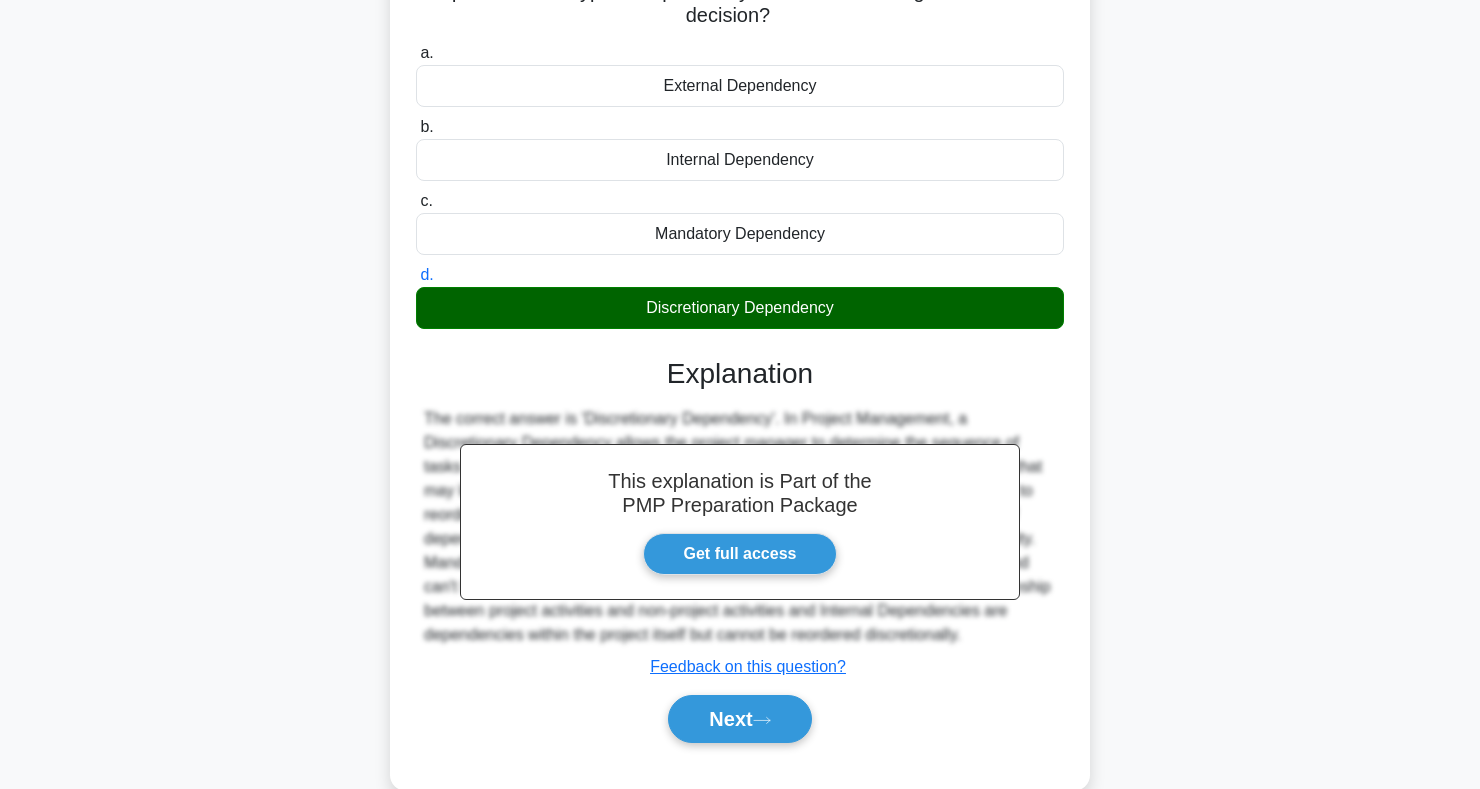 scroll, scrollTop: 291, scrollLeft: 0, axis: vertical 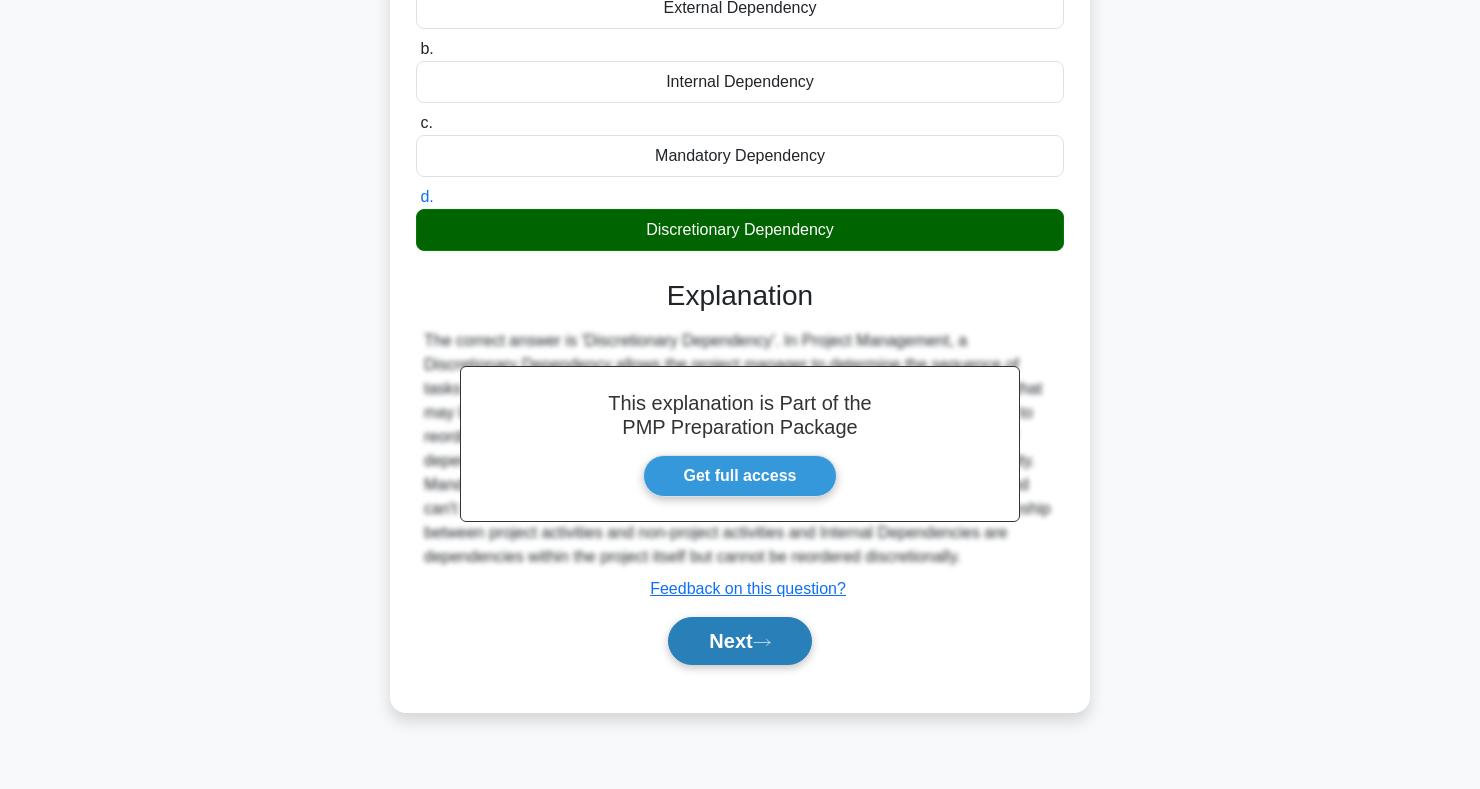 click 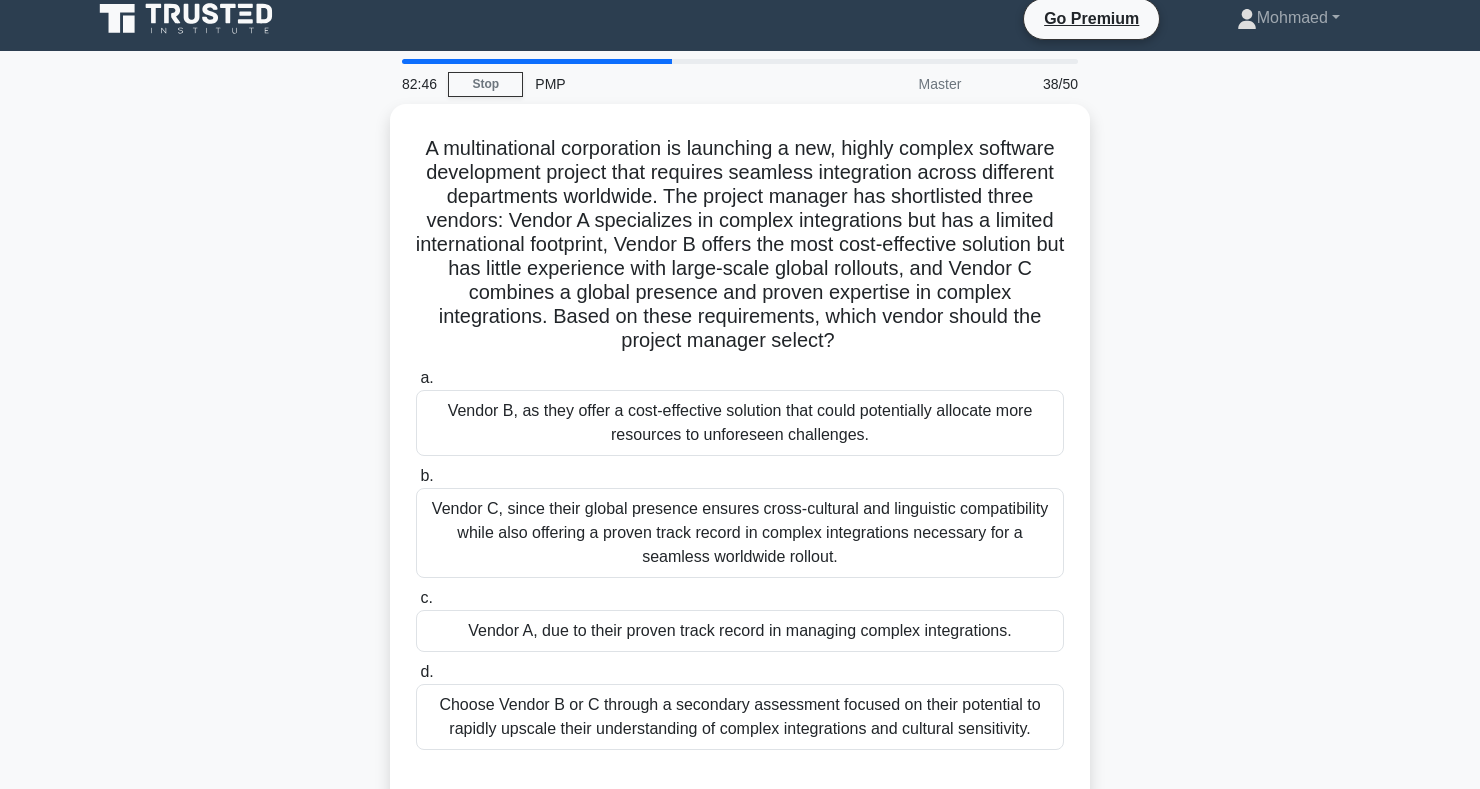 scroll, scrollTop: 11, scrollLeft: 0, axis: vertical 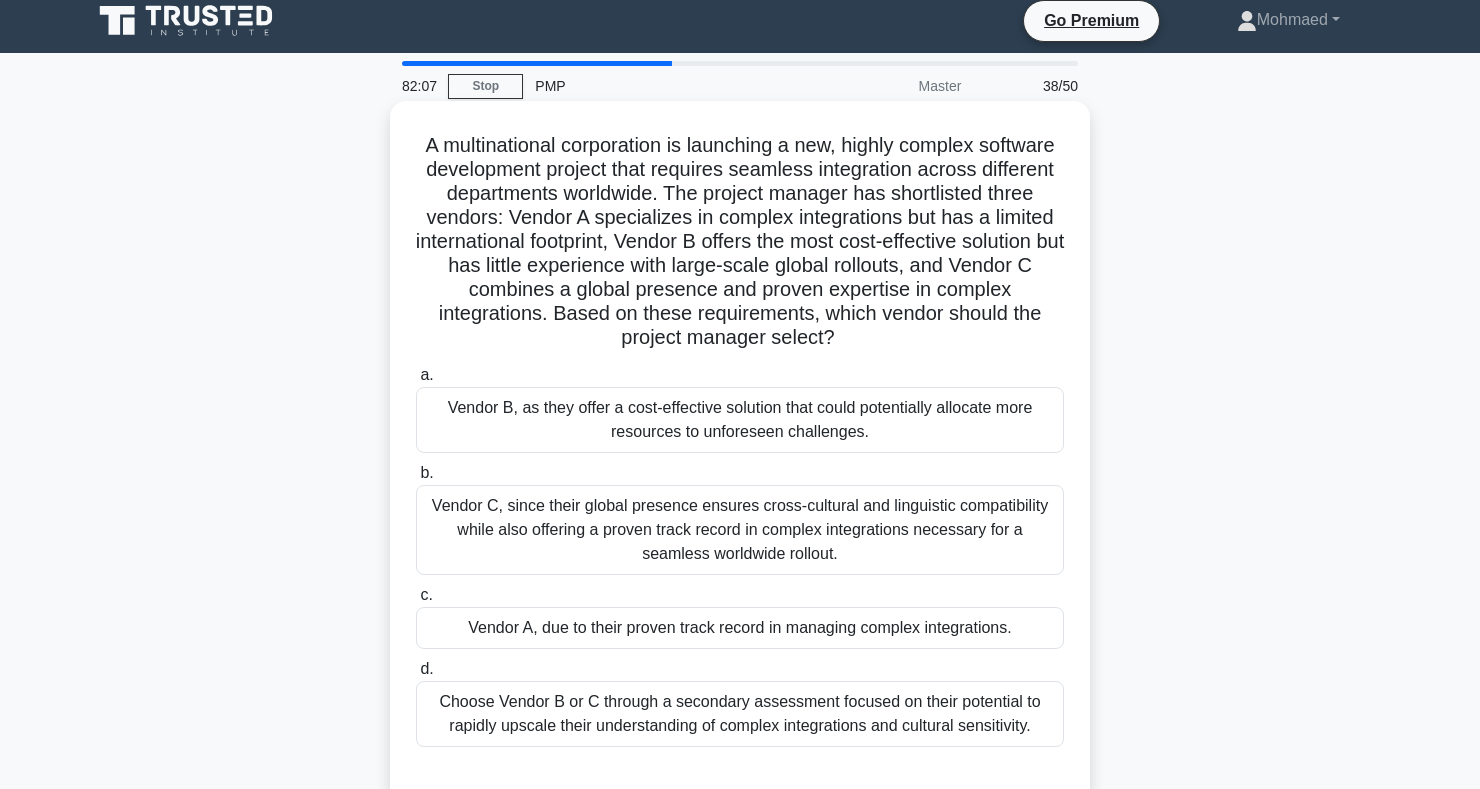 click on "Vendor C, since their global presence ensures cross-cultural and linguistic compatibility while also offering a proven track record in complex integrations necessary for a seamless worldwide rollout." at bounding box center (740, 530) 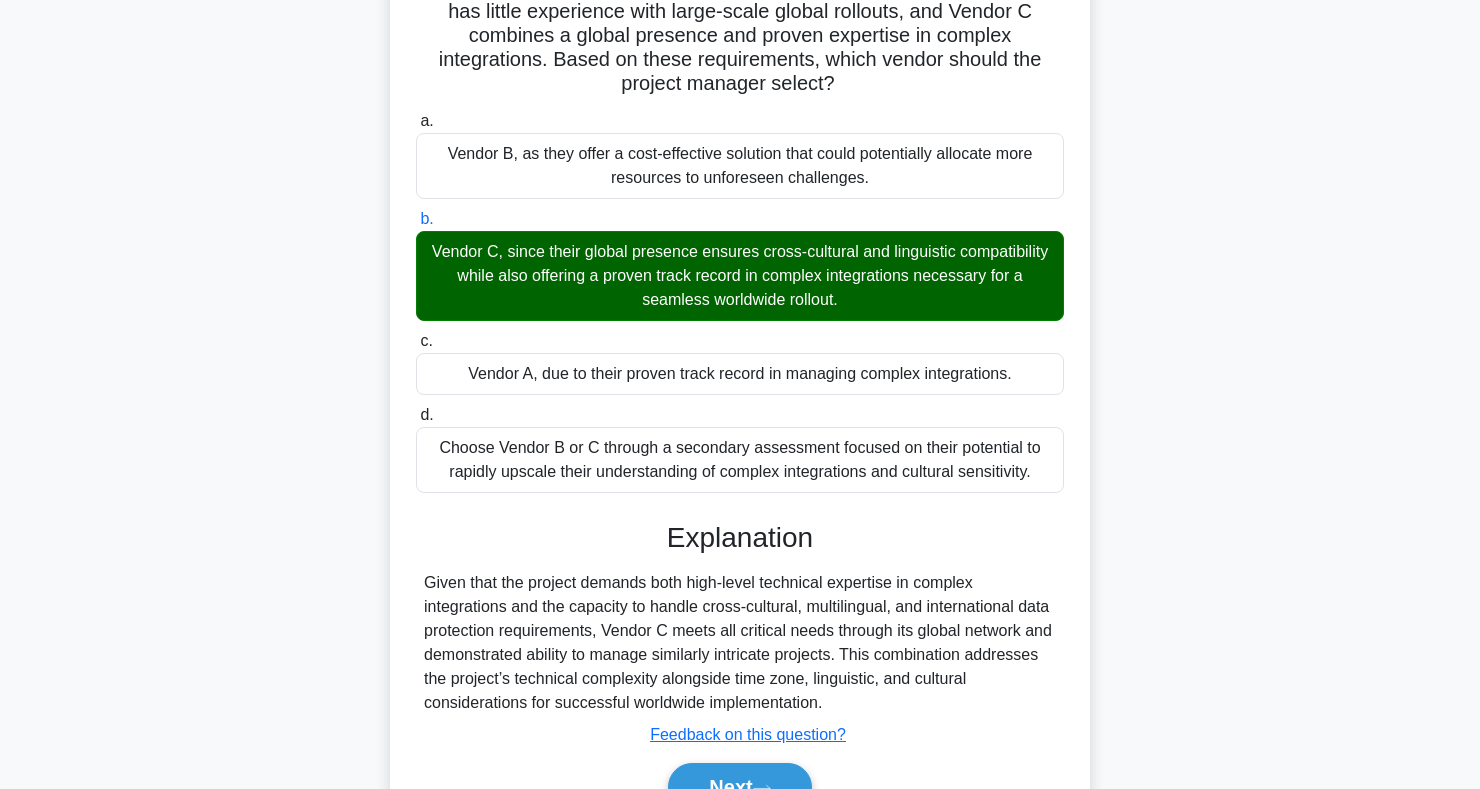 scroll, scrollTop: 371, scrollLeft: 0, axis: vertical 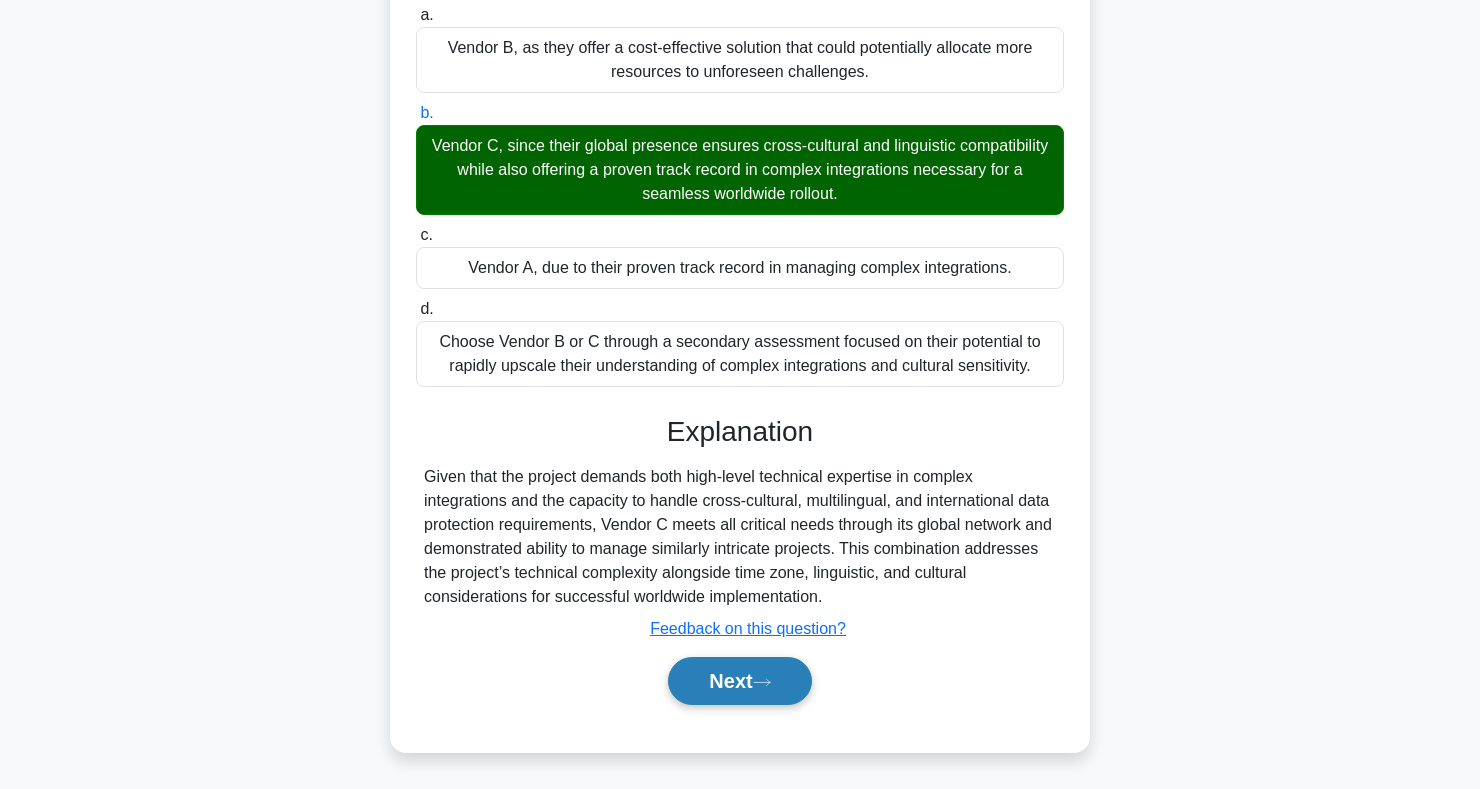 click on "Next" at bounding box center [739, 681] 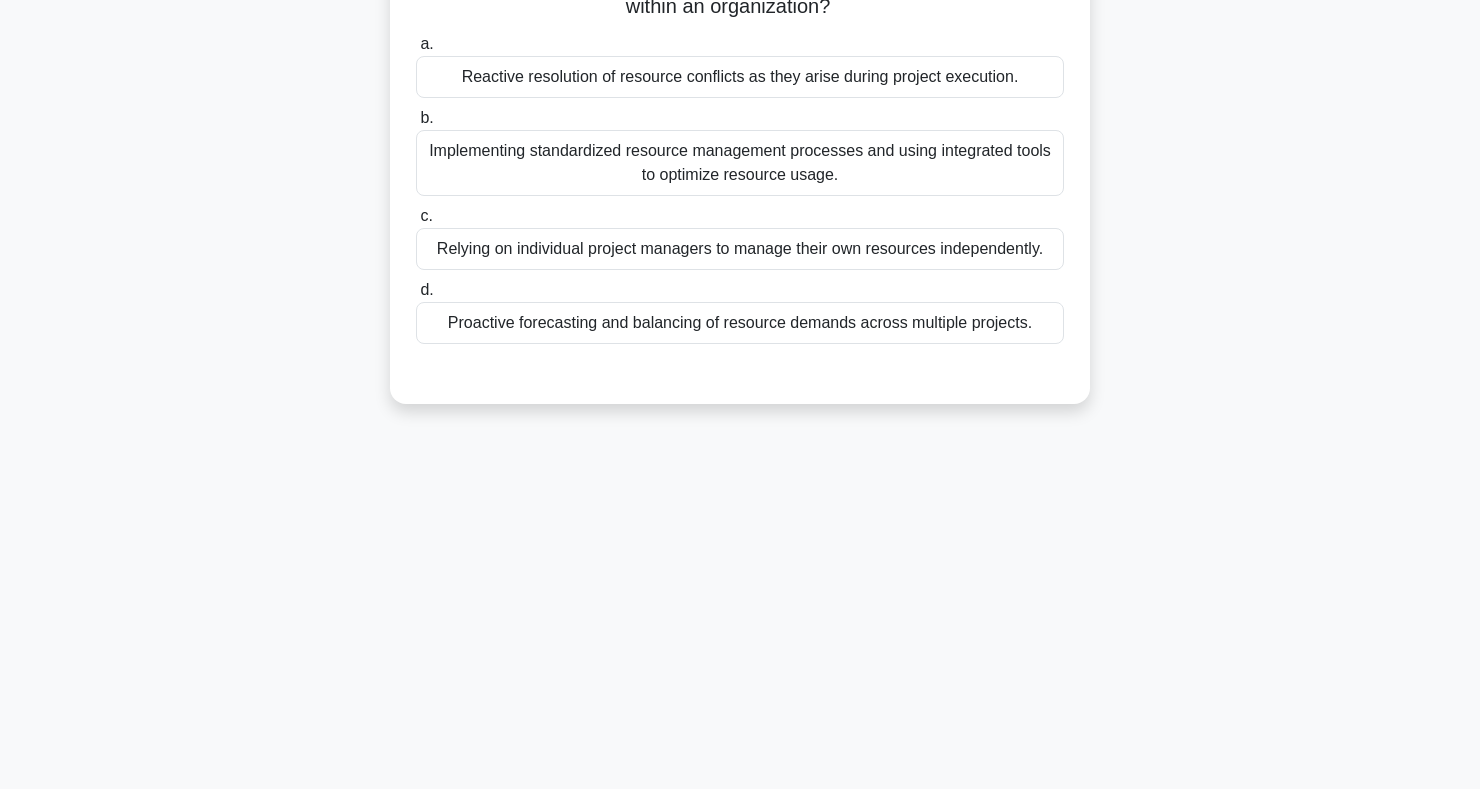 scroll, scrollTop: 0, scrollLeft: 0, axis: both 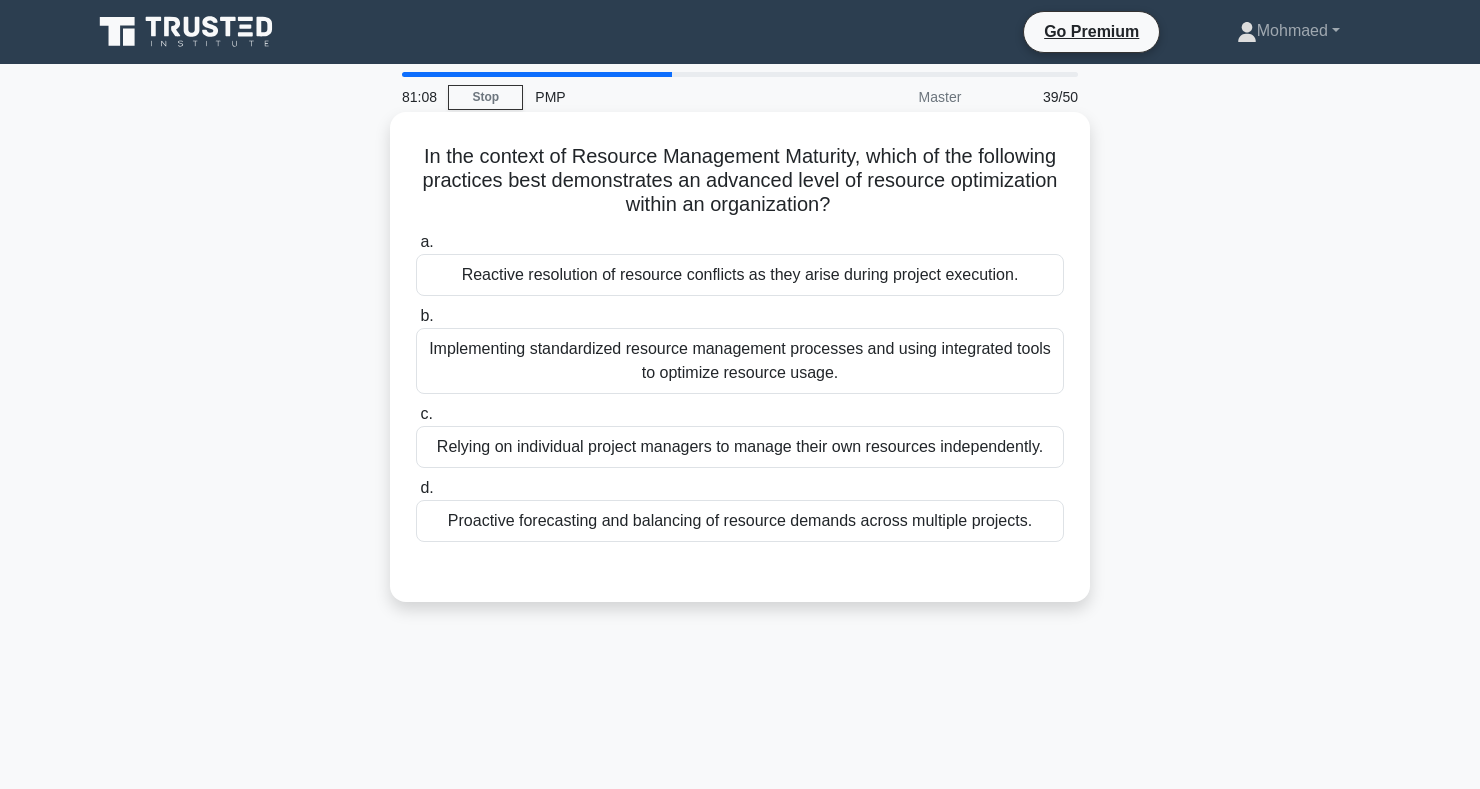 click on "Implementing standardized resource management processes and using integrated tools to optimize resource usage." at bounding box center [740, 361] 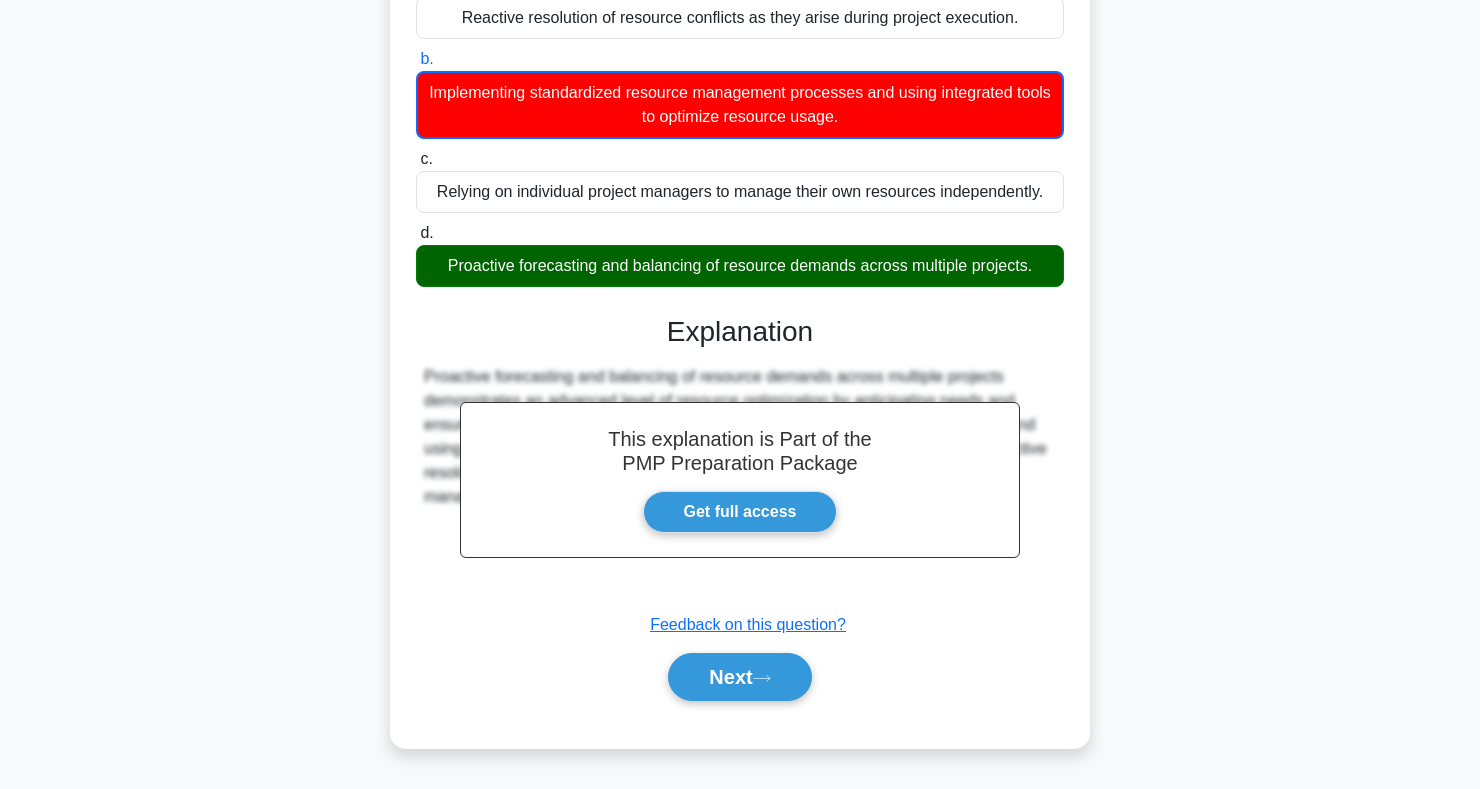 scroll, scrollTop: 291, scrollLeft: 0, axis: vertical 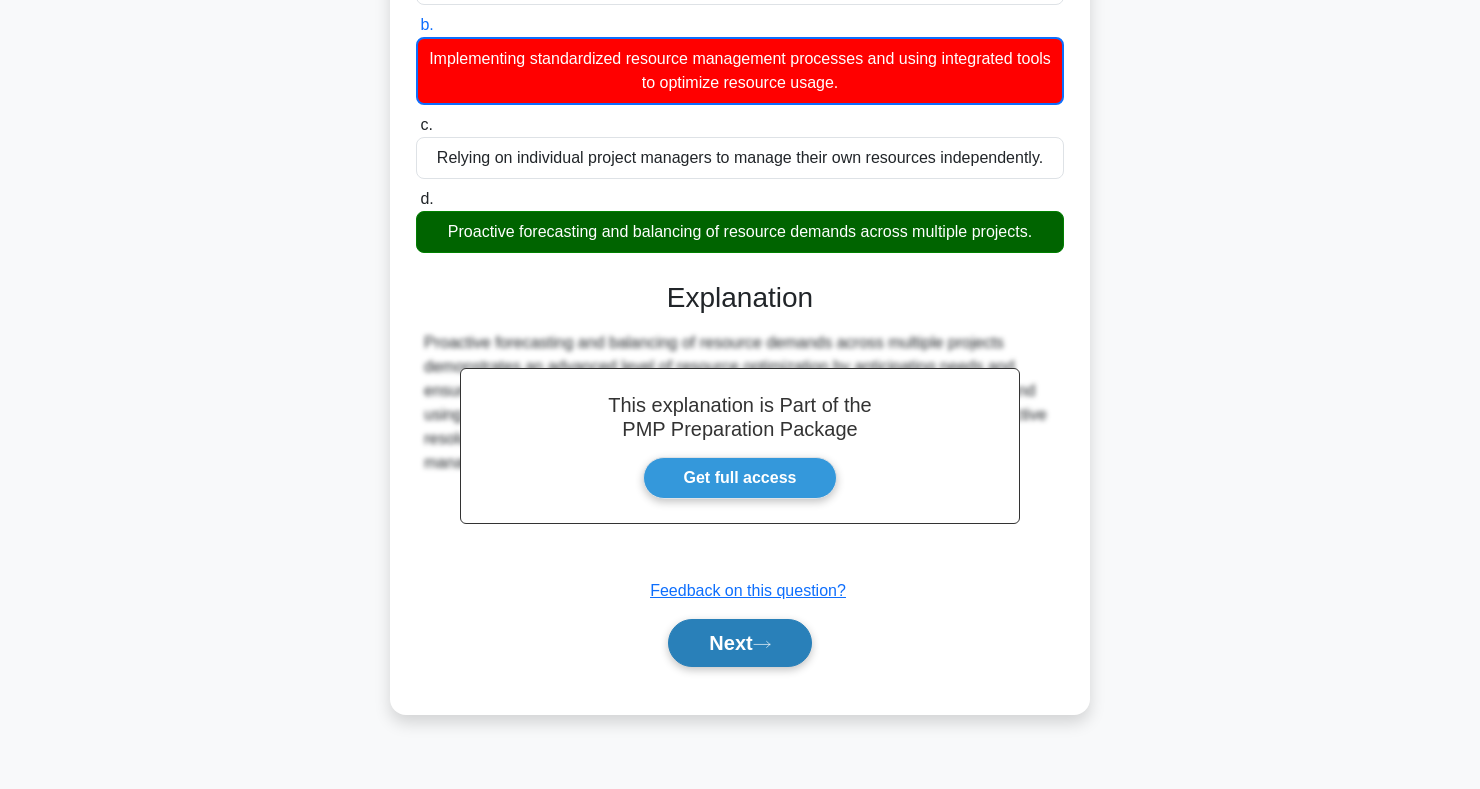 click on "Next" at bounding box center (739, 643) 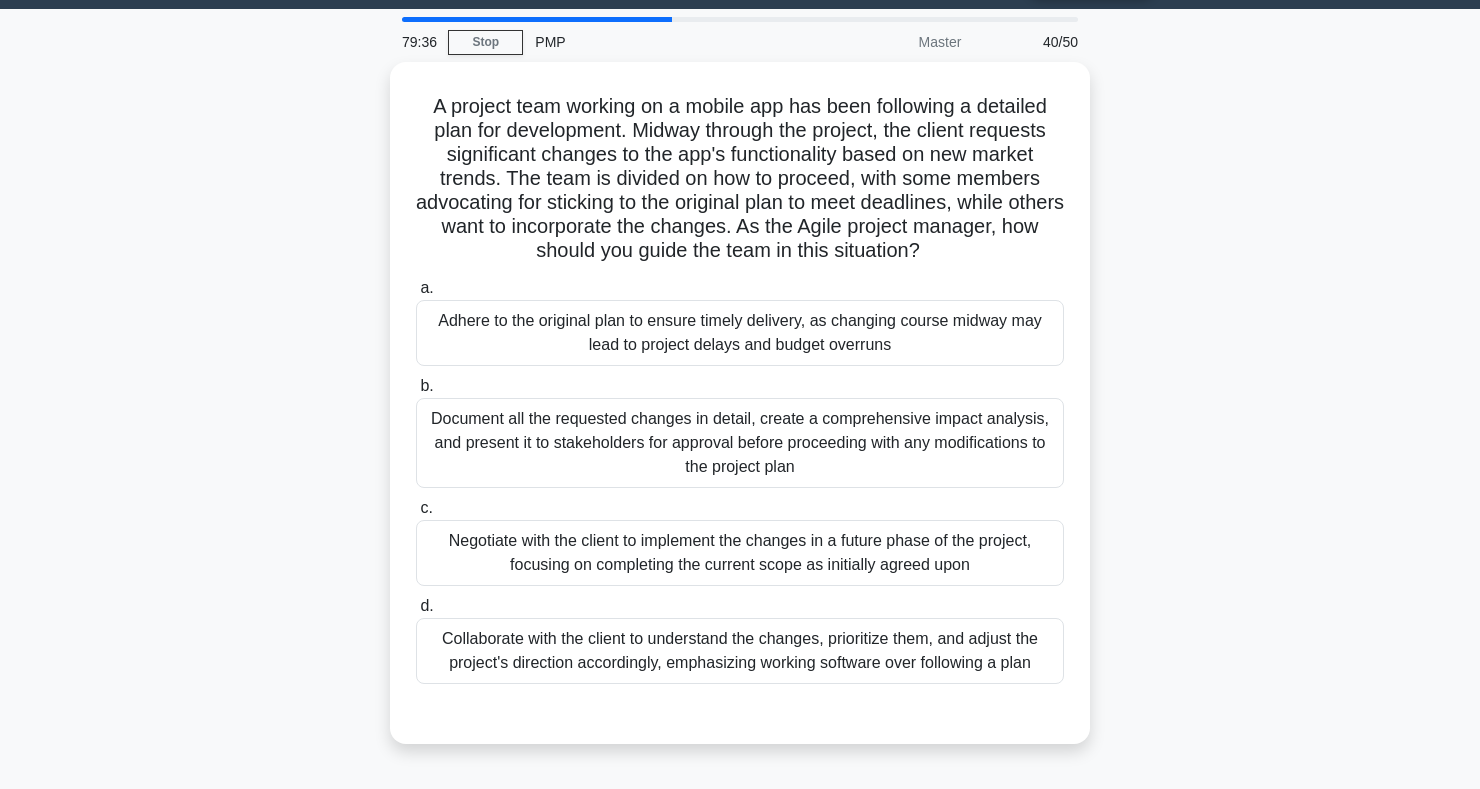 scroll, scrollTop: 55, scrollLeft: 0, axis: vertical 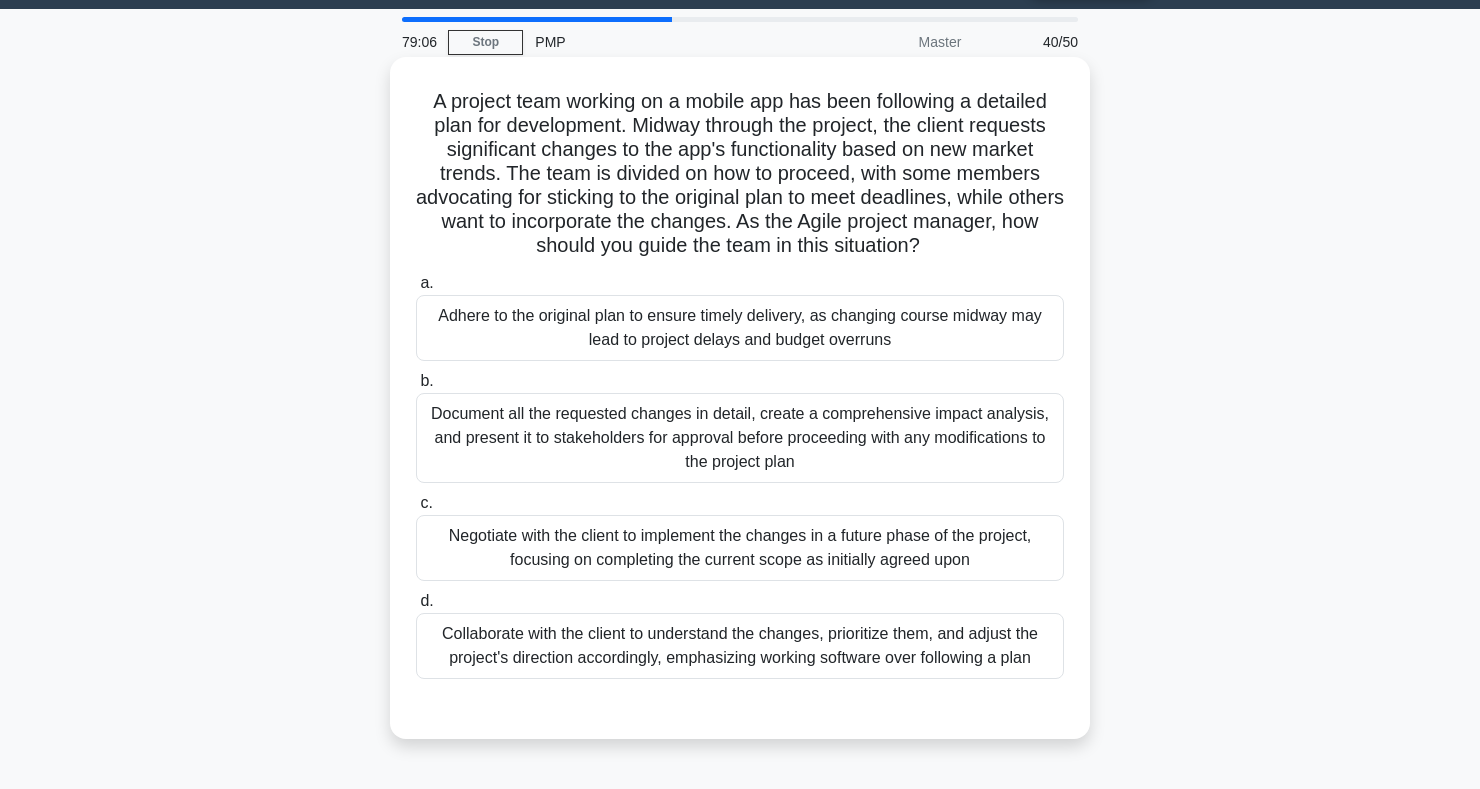 click on "Collaborate with the client to understand the changes, prioritize them, and adjust the project's direction accordingly, emphasizing working software over following a plan" at bounding box center [740, 646] 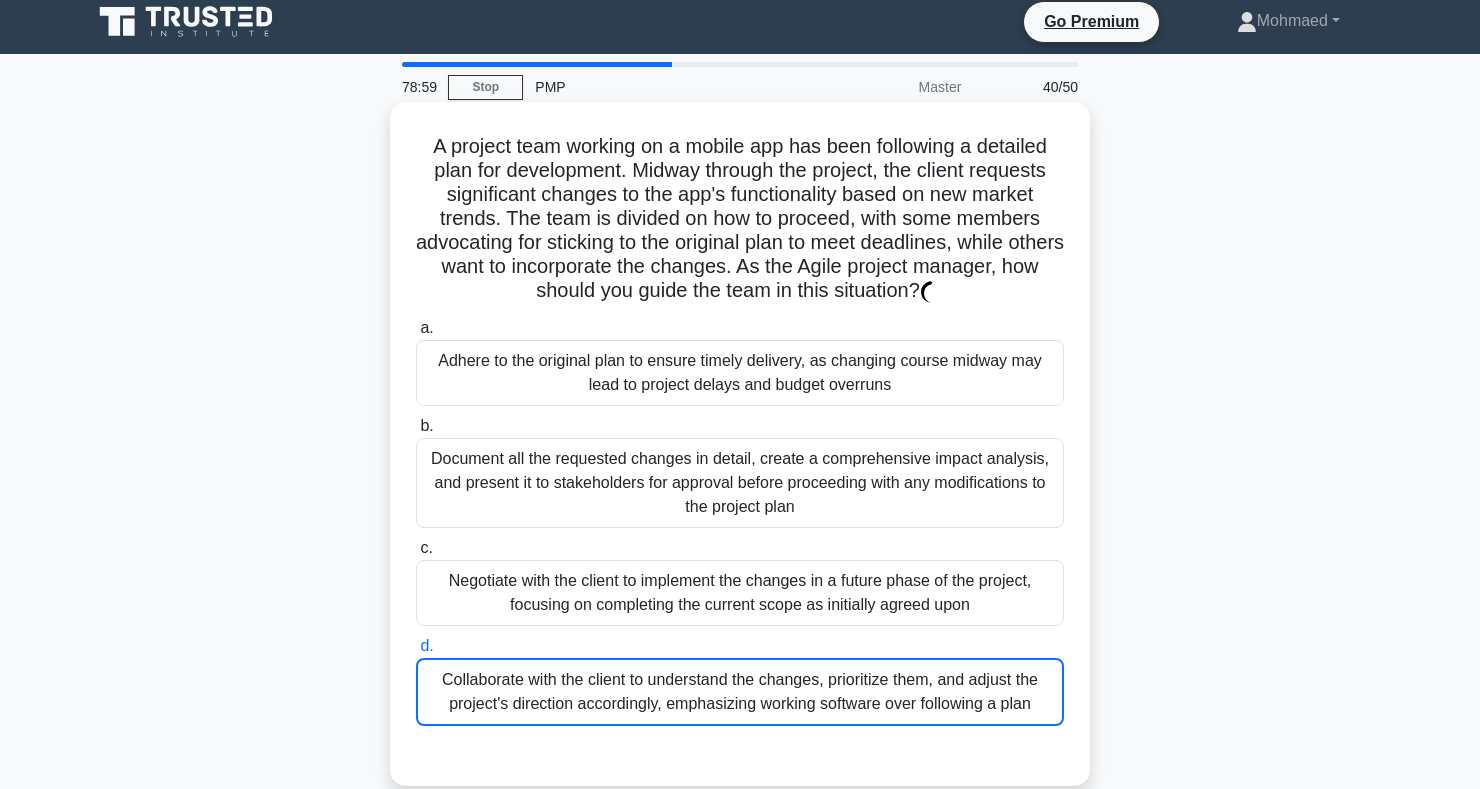 scroll, scrollTop: 0, scrollLeft: 0, axis: both 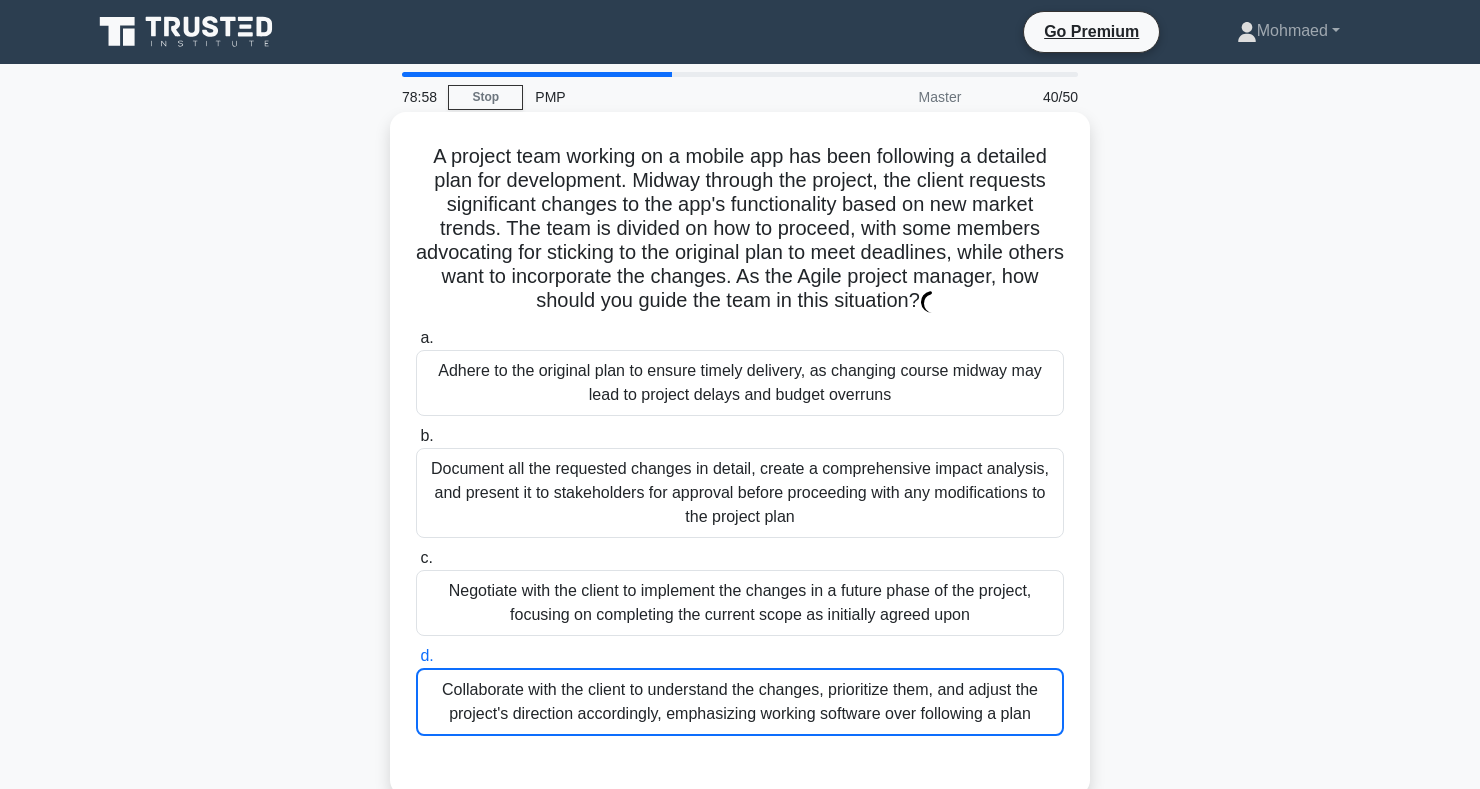 click on "Collaborate with the client to understand the changes, prioritize them, and adjust the project's direction accordingly, emphasizing working software over following a plan" at bounding box center (740, 702) 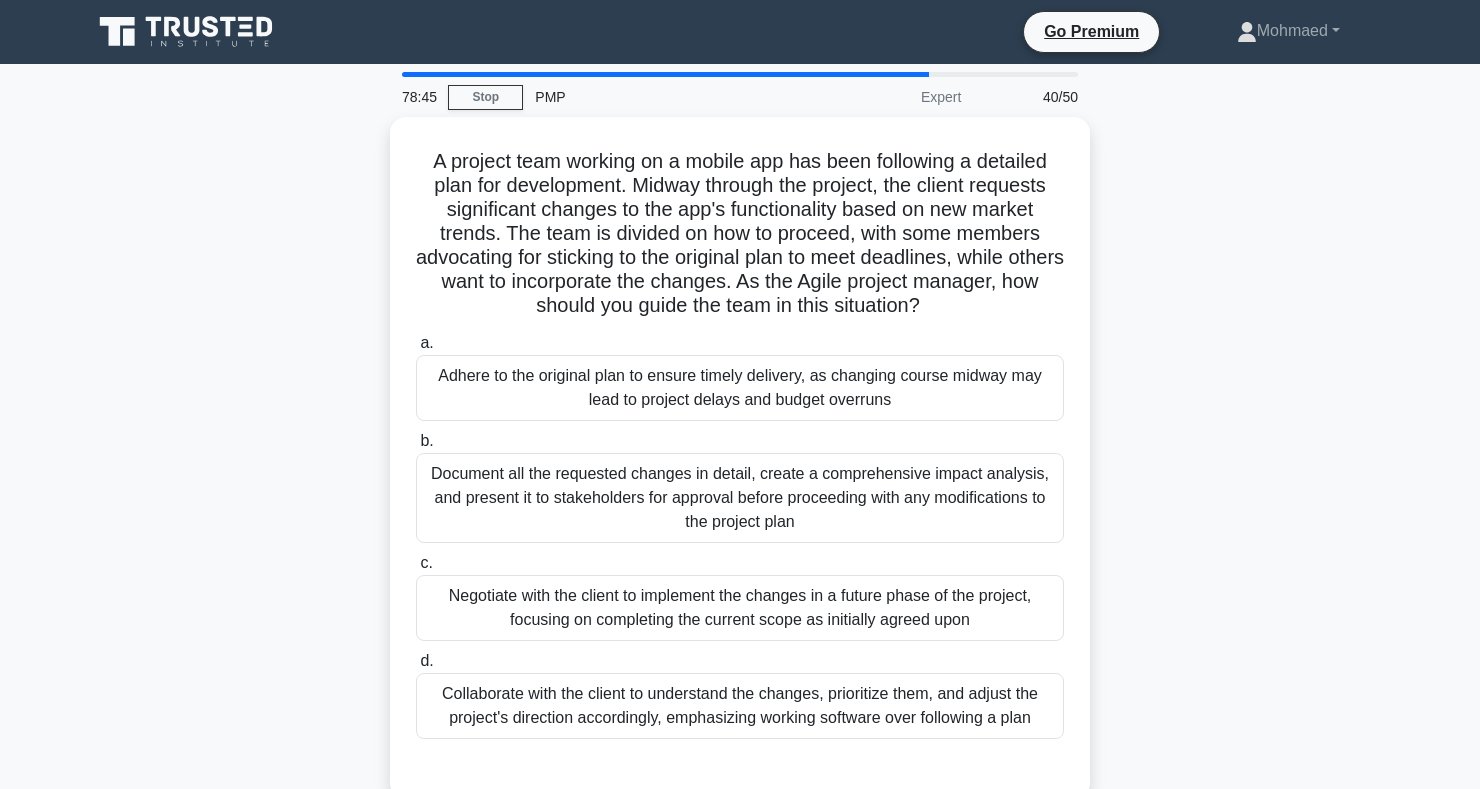scroll, scrollTop: 0, scrollLeft: 0, axis: both 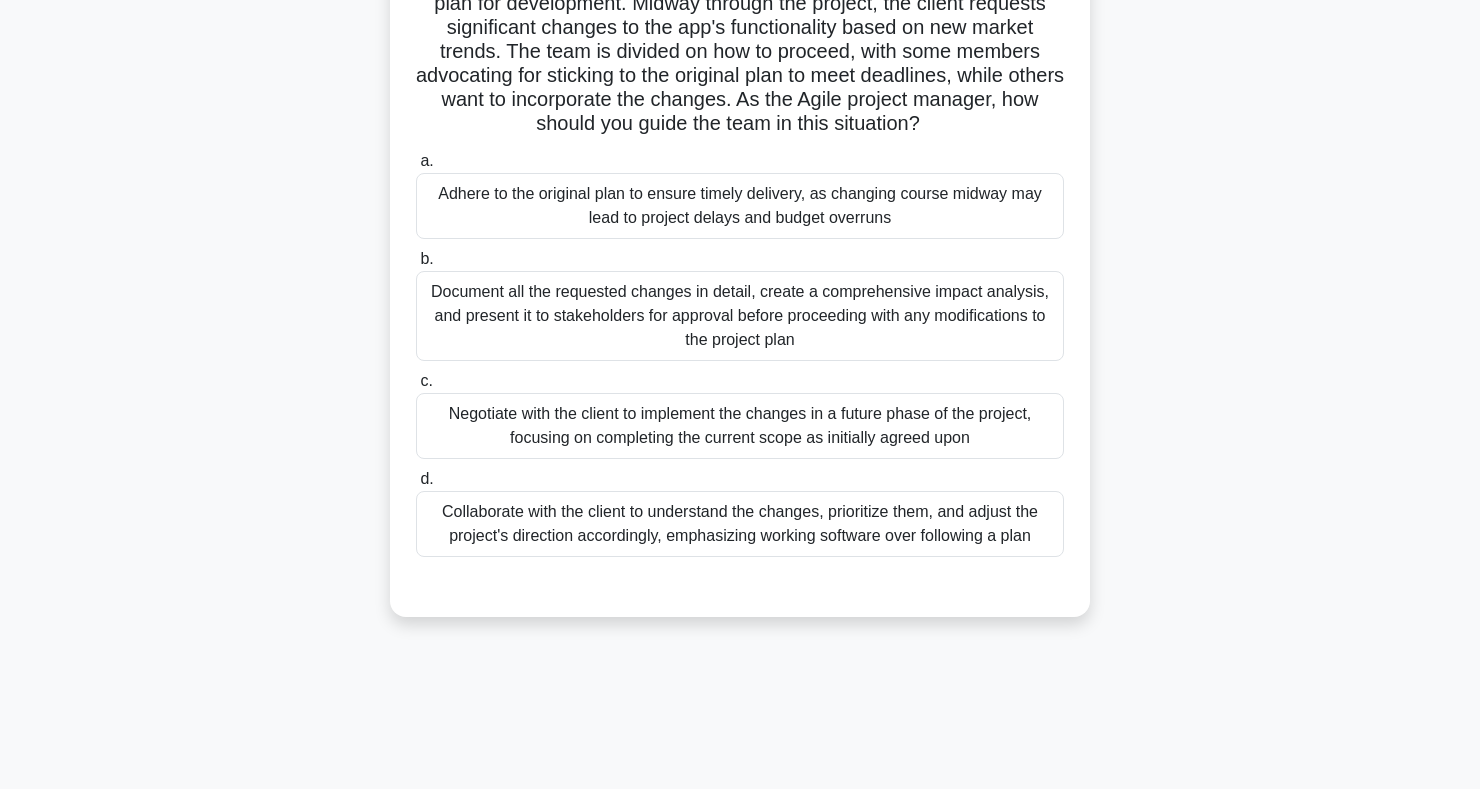 click on "Collaborate with the client to understand the changes, prioritize them, and adjust the project's direction accordingly, emphasizing working software over following a plan" at bounding box center [740, 524] 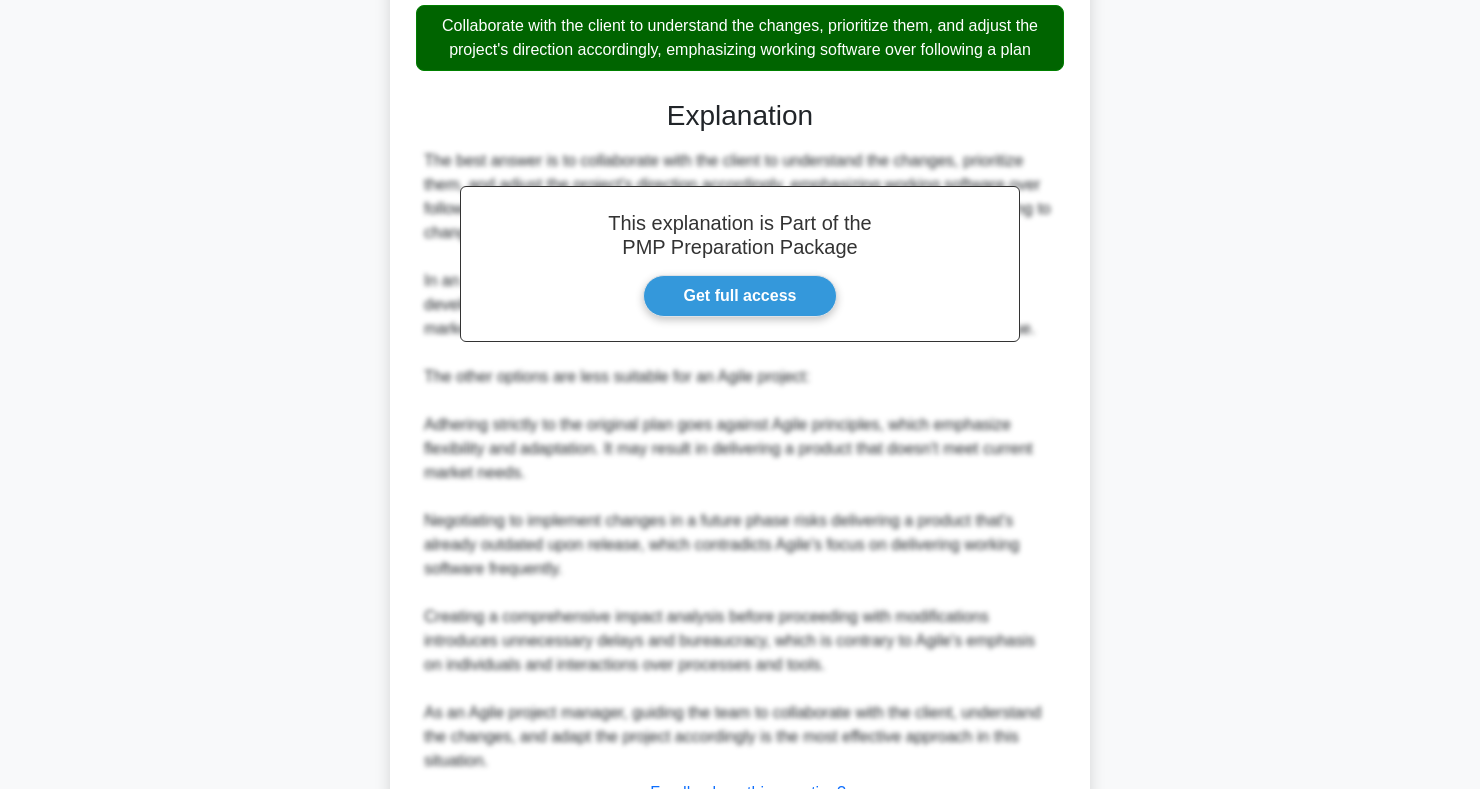 scroll, scrollTop: 827, scrollLeft: 0, axis: vertical 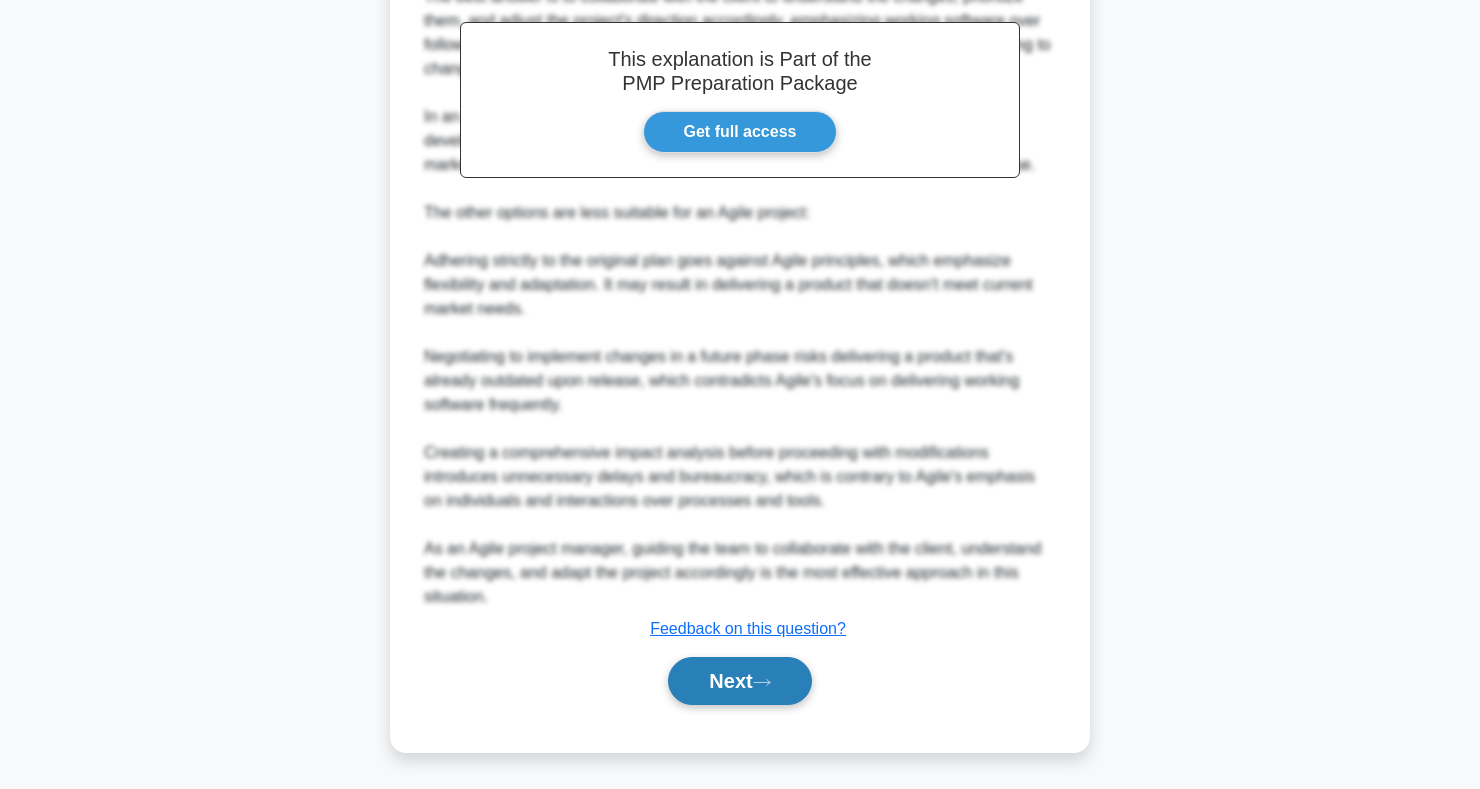 click on "Next" at bounding box center [739, 681] 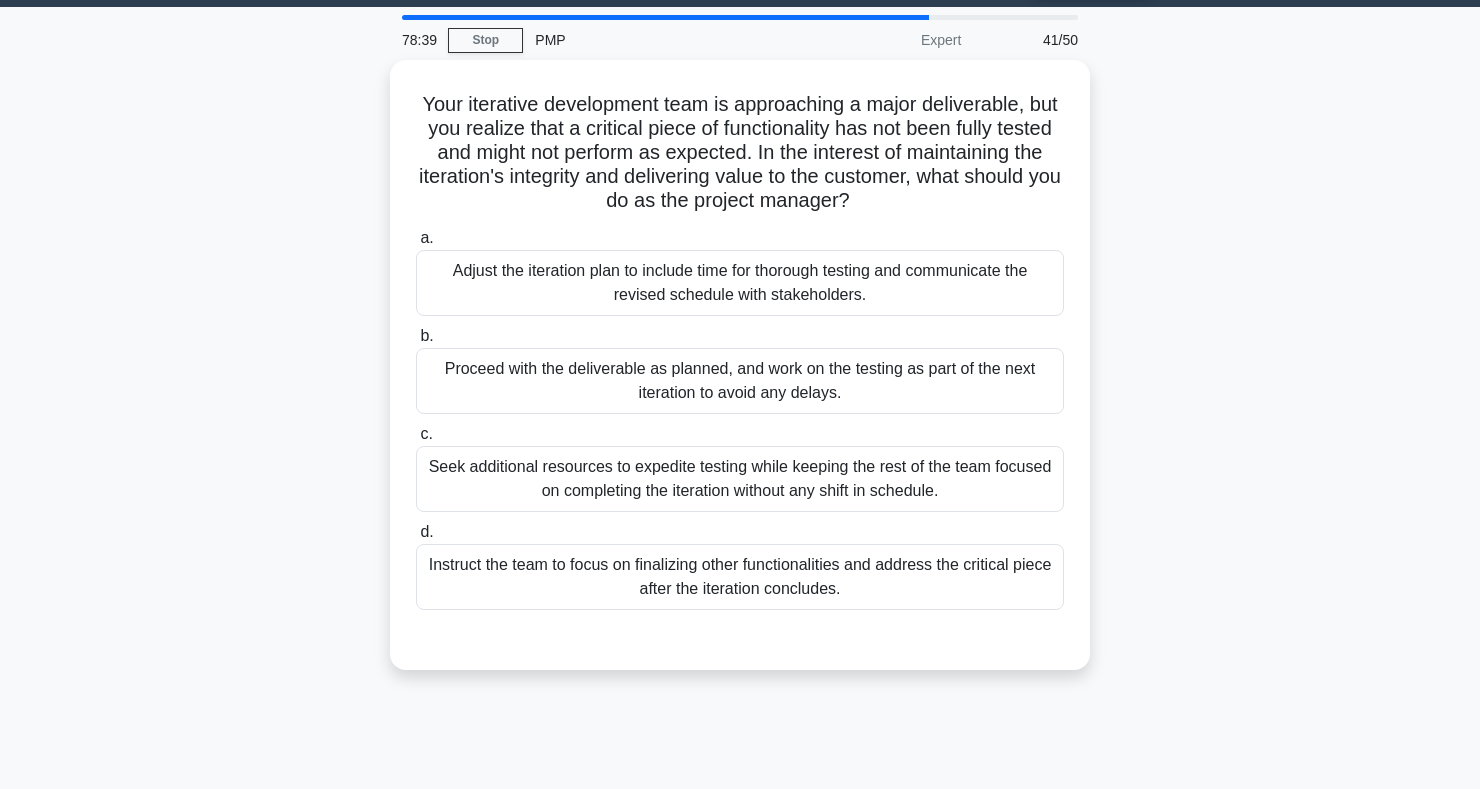 scroll, scrollTop: 0, scrollLeft: 0, axis: both 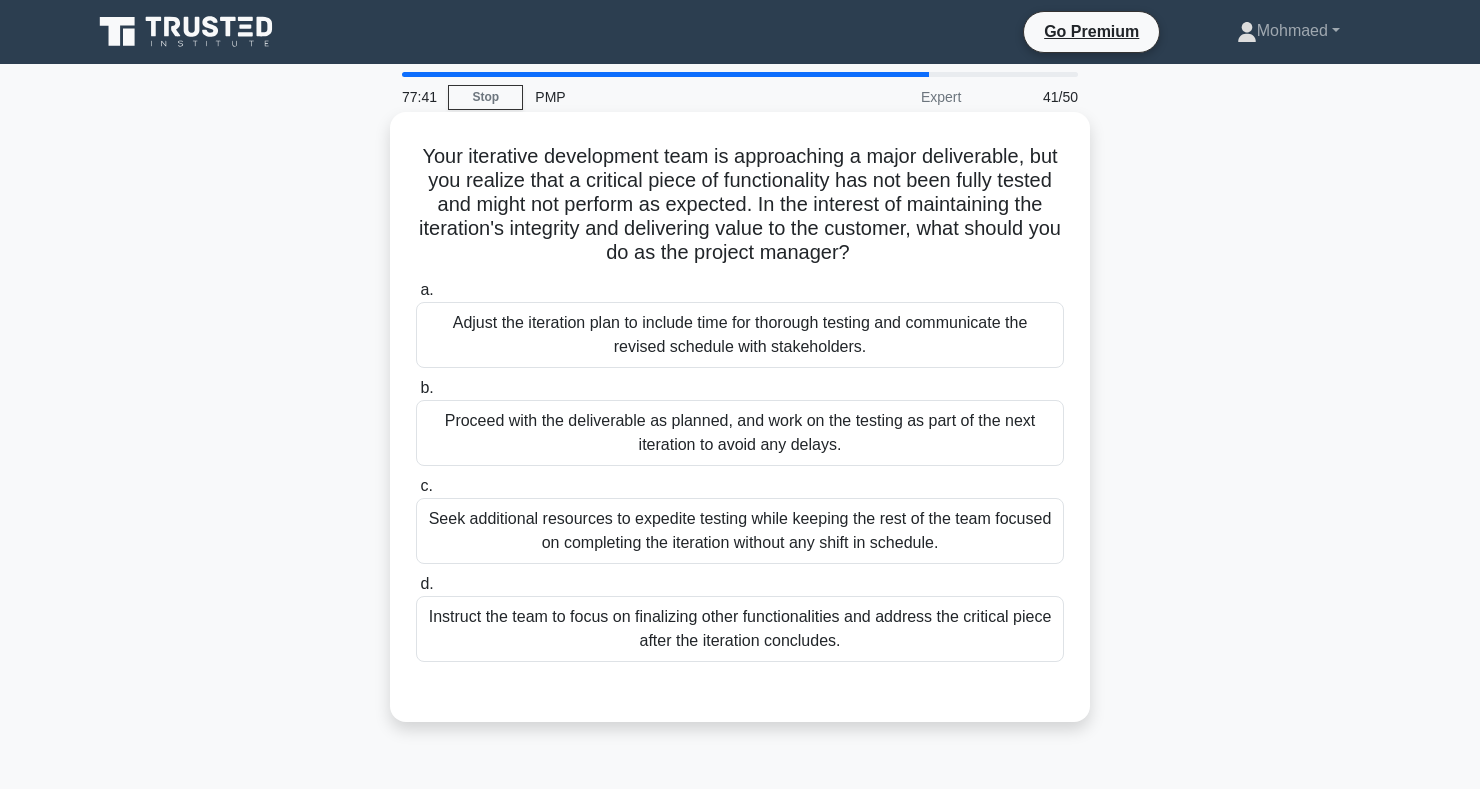 click on "Proceed with the deliverable as planned, and work on the testing as part of the next iteration to avoid any delays." at bounding box center (740, 433) 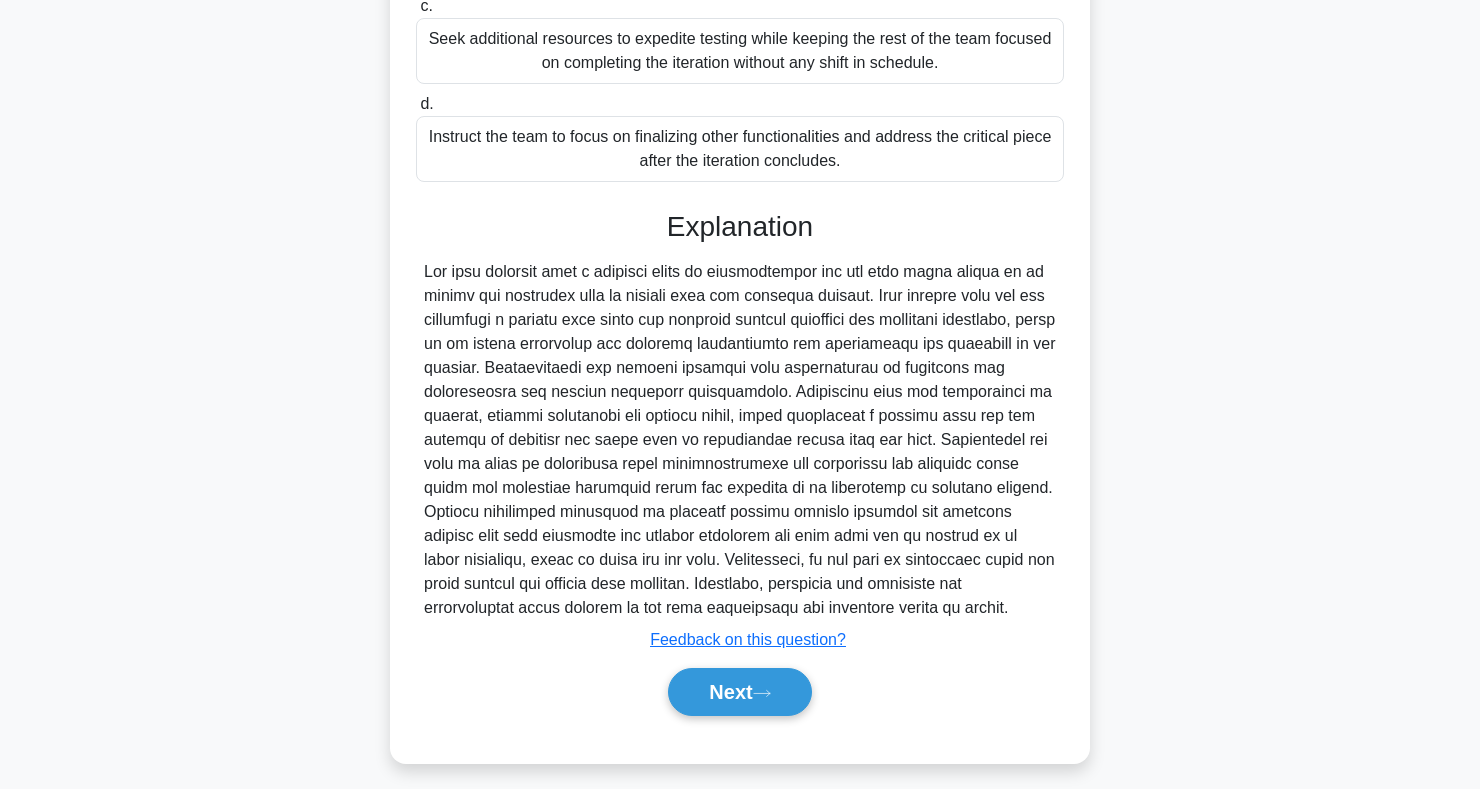scroll, scrollTop: 493, scrollLeft: 0, axis: vertical 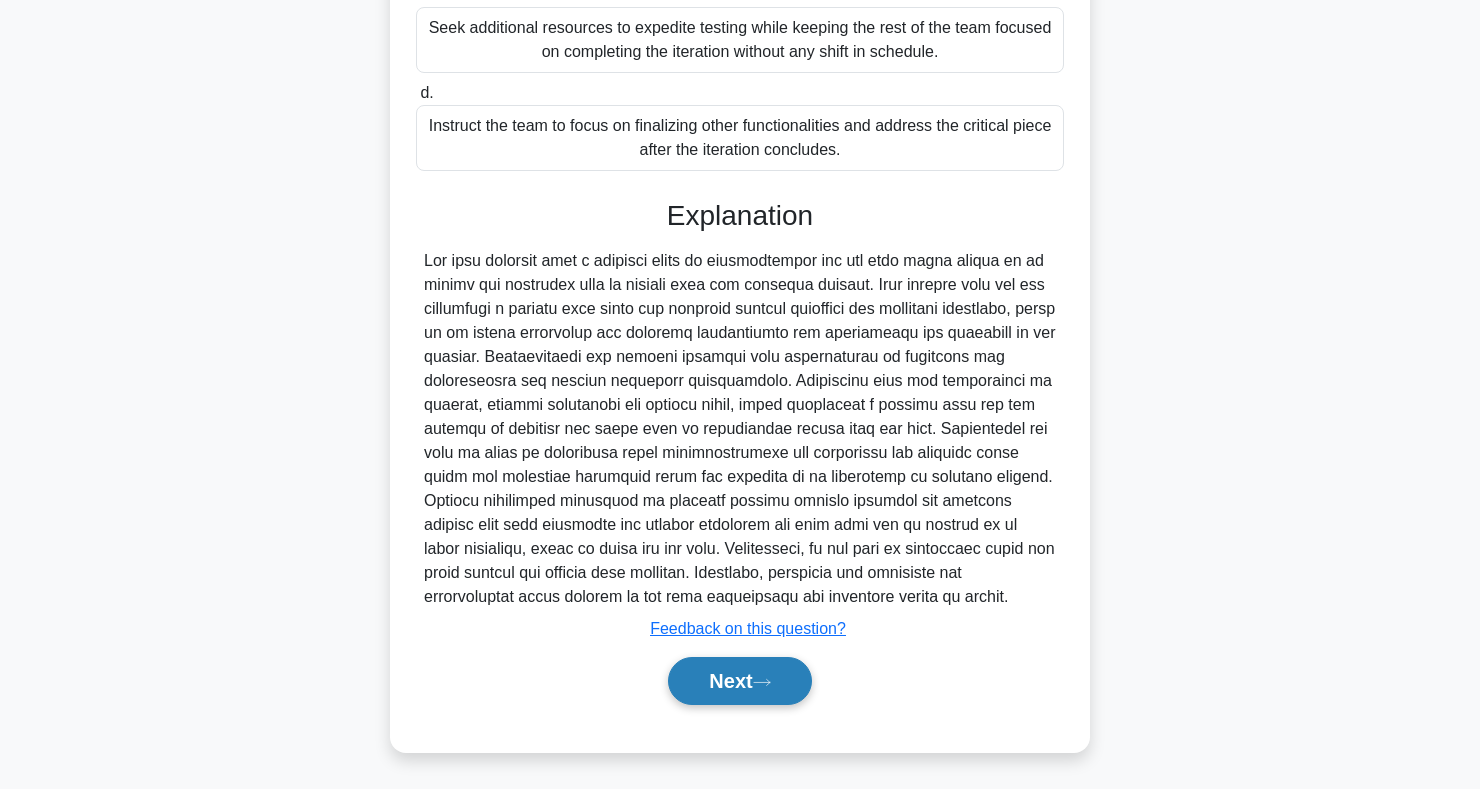 click on "Next" at bounding box center [739, 681] 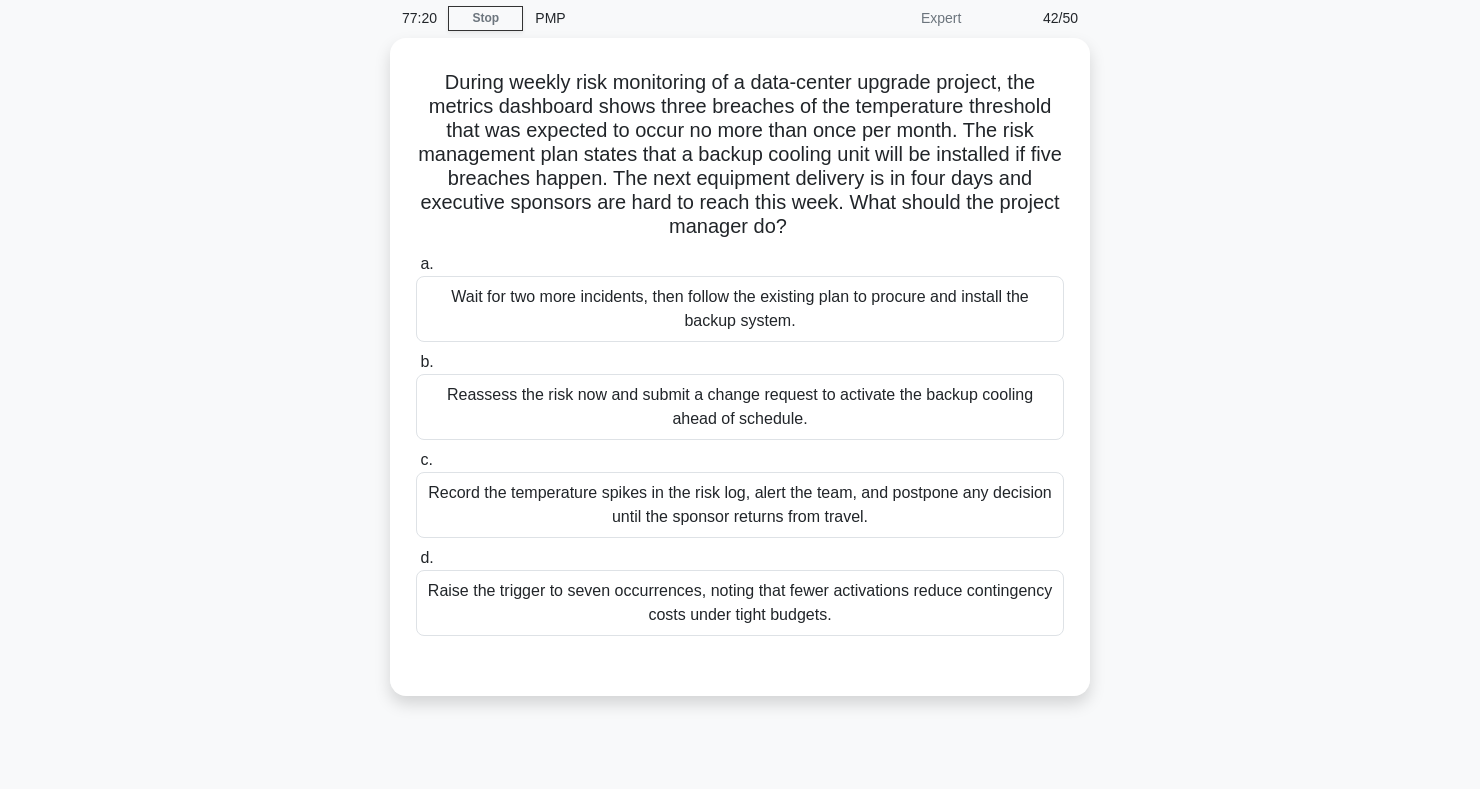 scroll, scrollTop: 0, scrollLeft: 0, axis: both 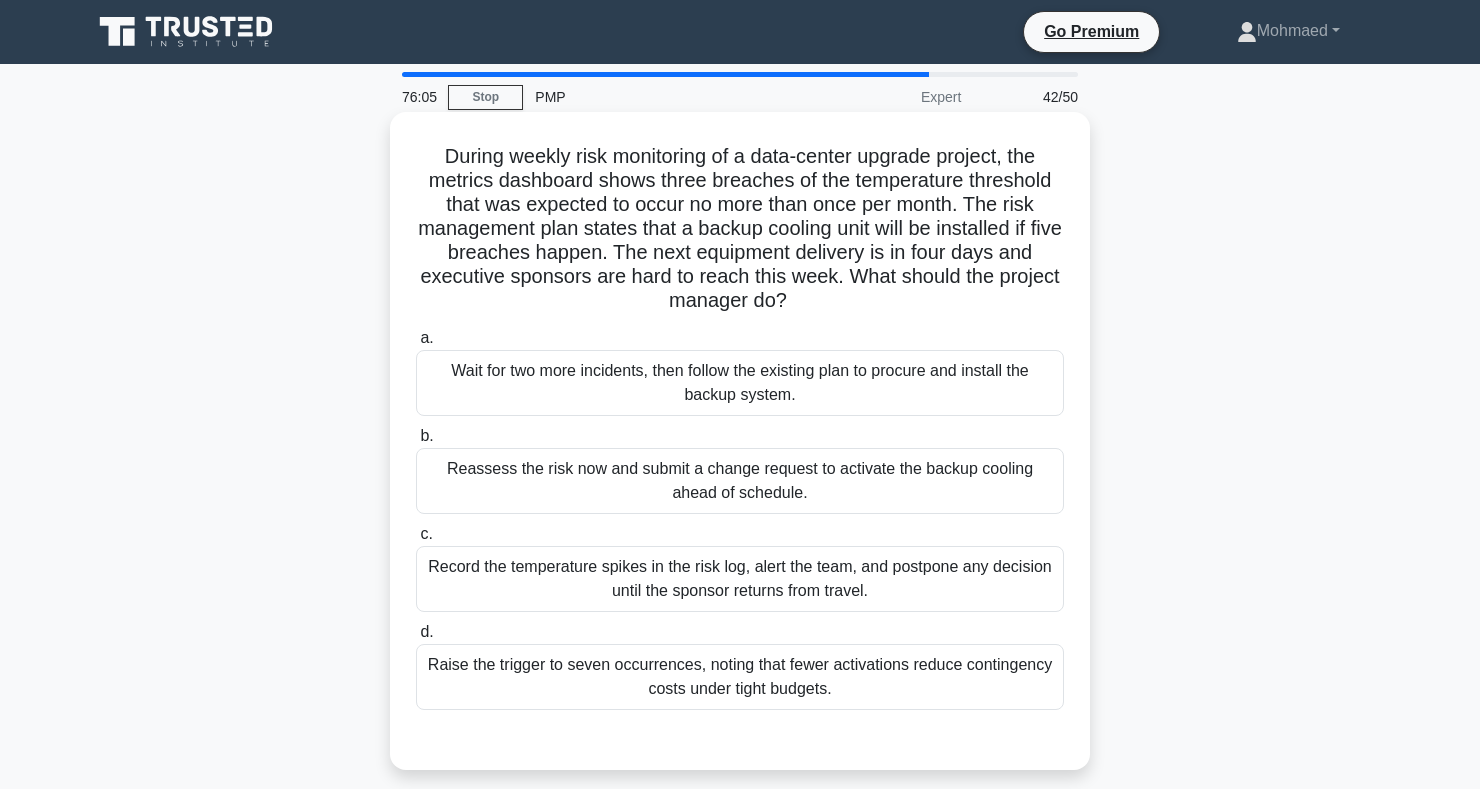 click on "Reassess the risk now and submit a change request to activate the backup cooling ahead of schedule." at bounding box center [740, 481] 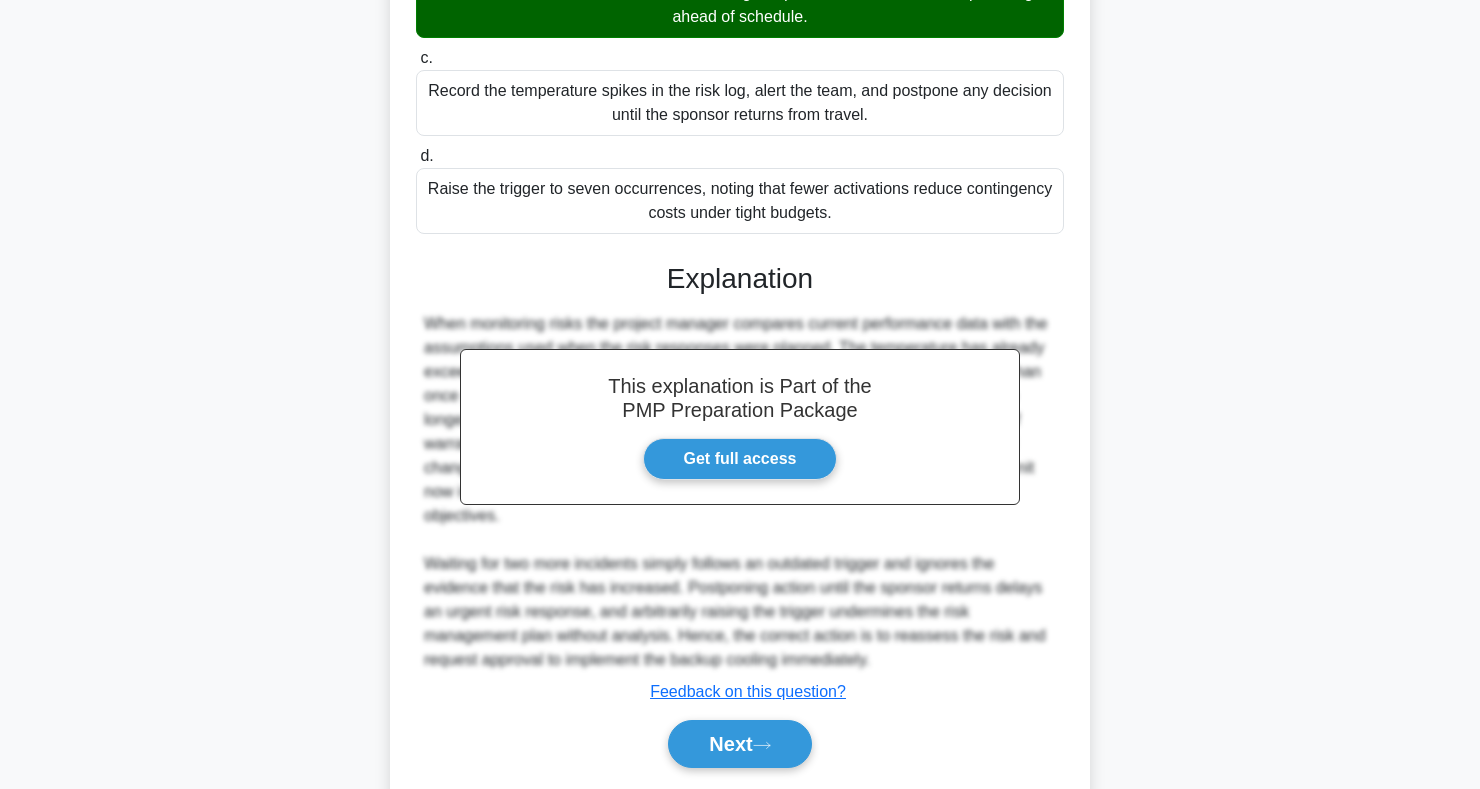 scroll, scrollTop: 539, scrollLeft: 0, axis: vertical 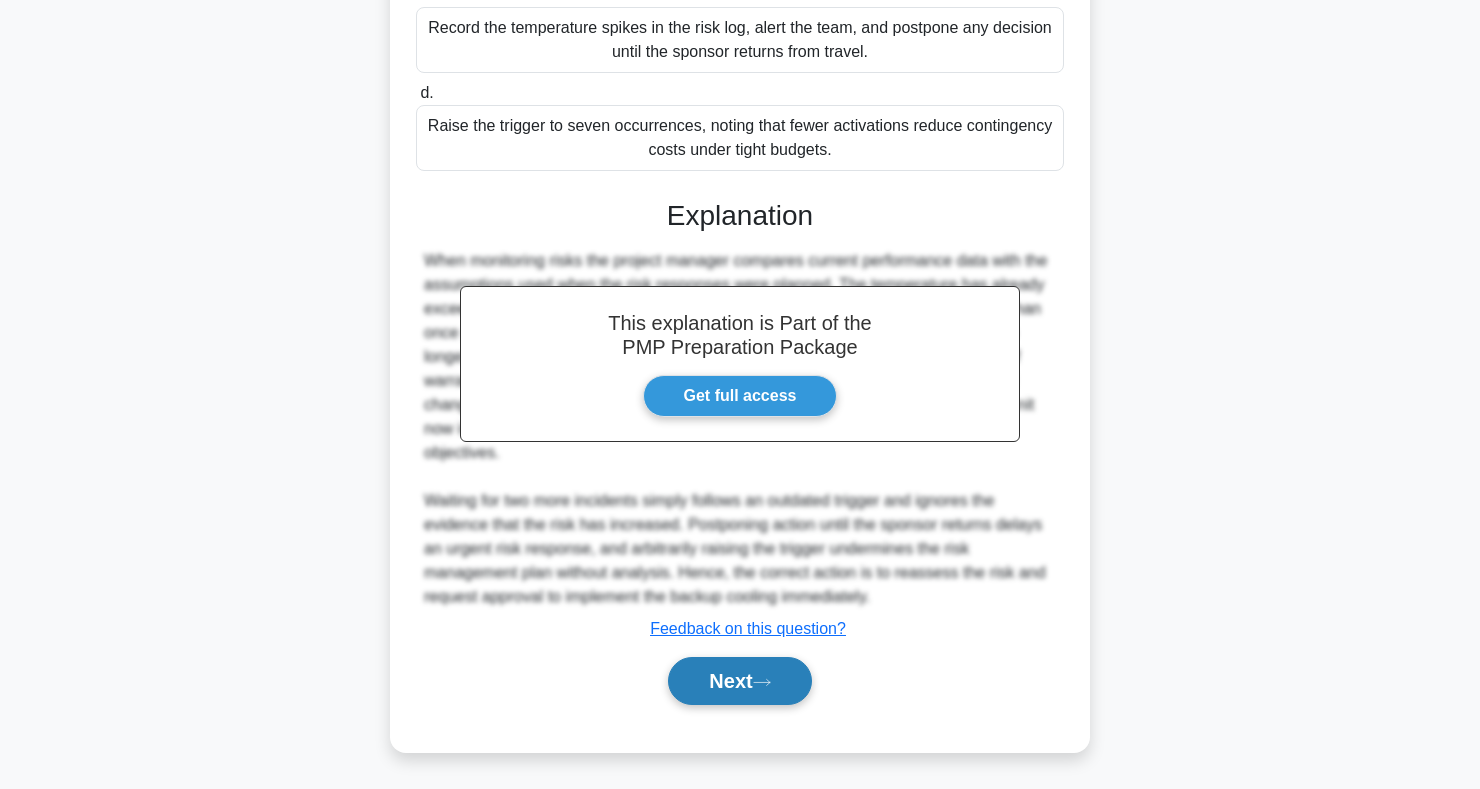 click on "Next" at bounding box center (739, 681) 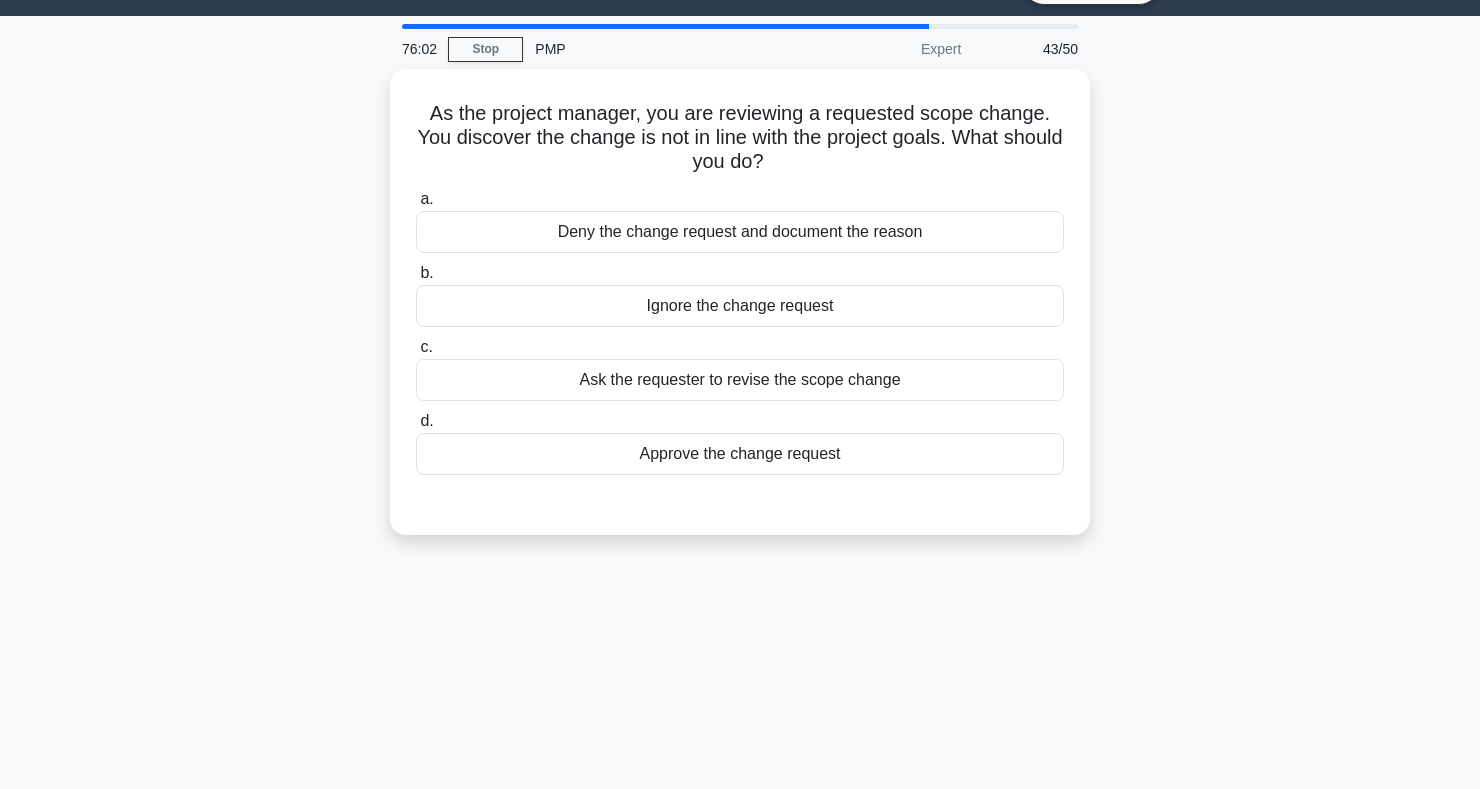 scroll, scrollTop: 0, scrollLeft: 0, axis: both 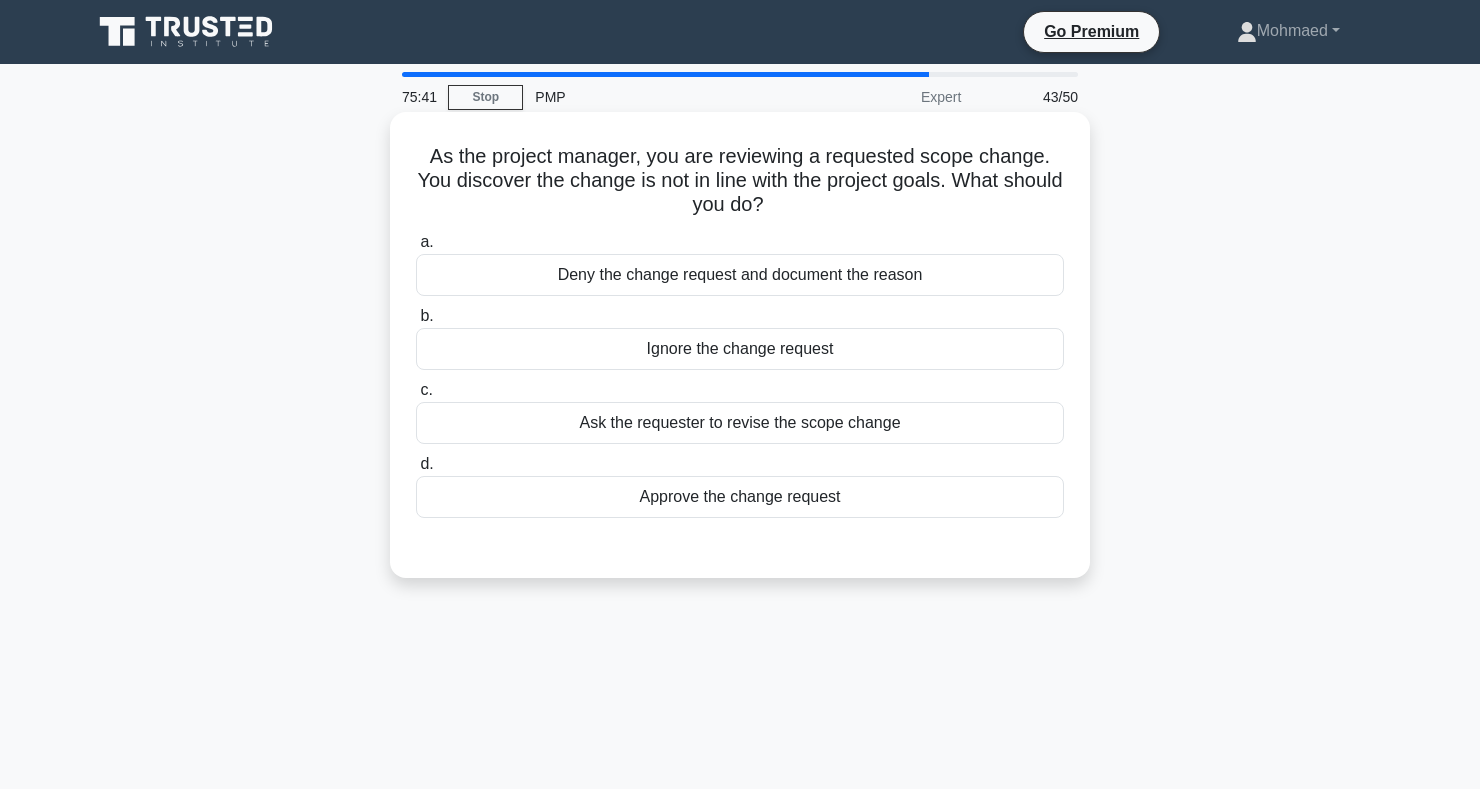 click on "Ask the requester to revise the scope change" at bounding box center [740, 423] 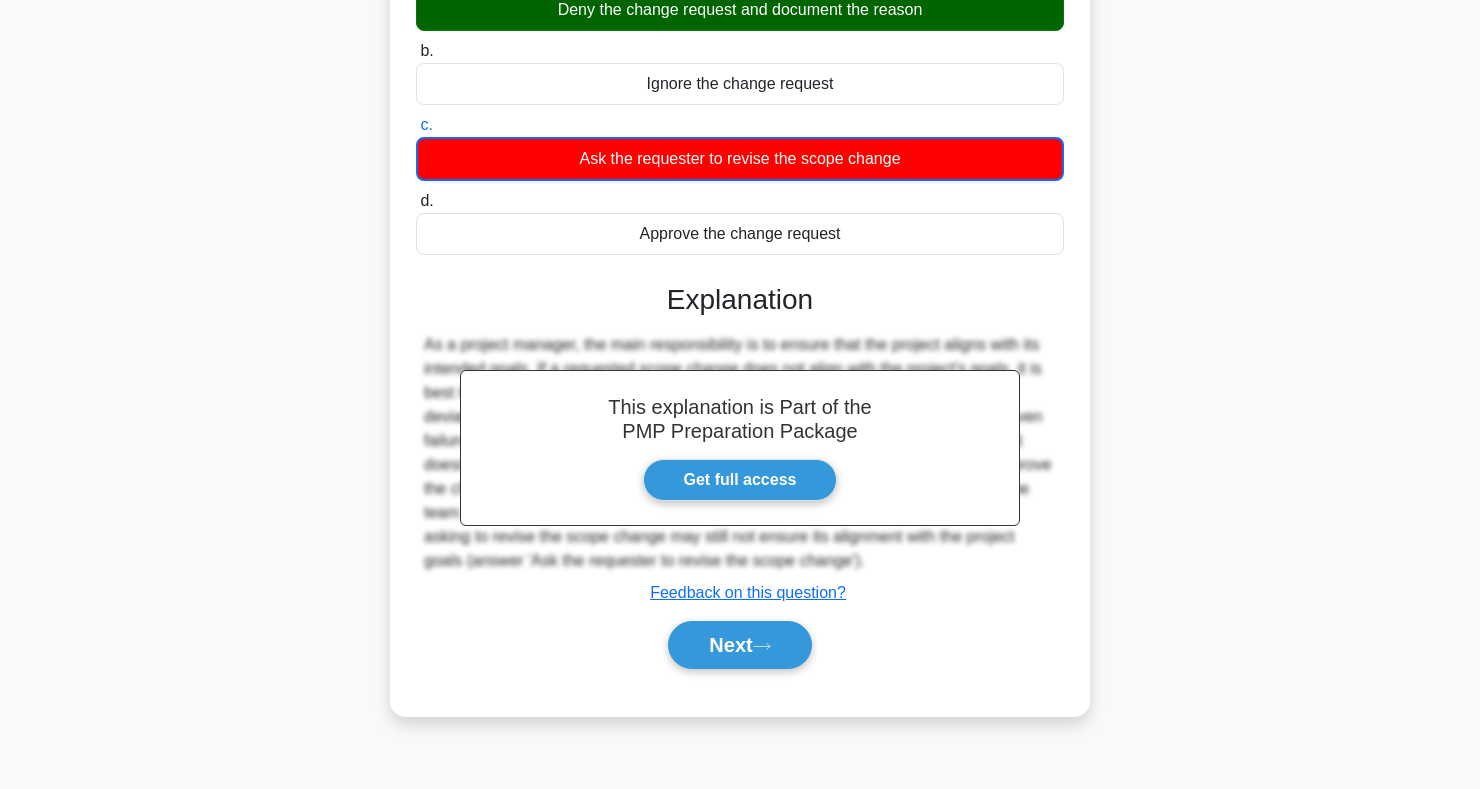scroll, scrollTop: 266, scrollLeft: 0, axis: vertical 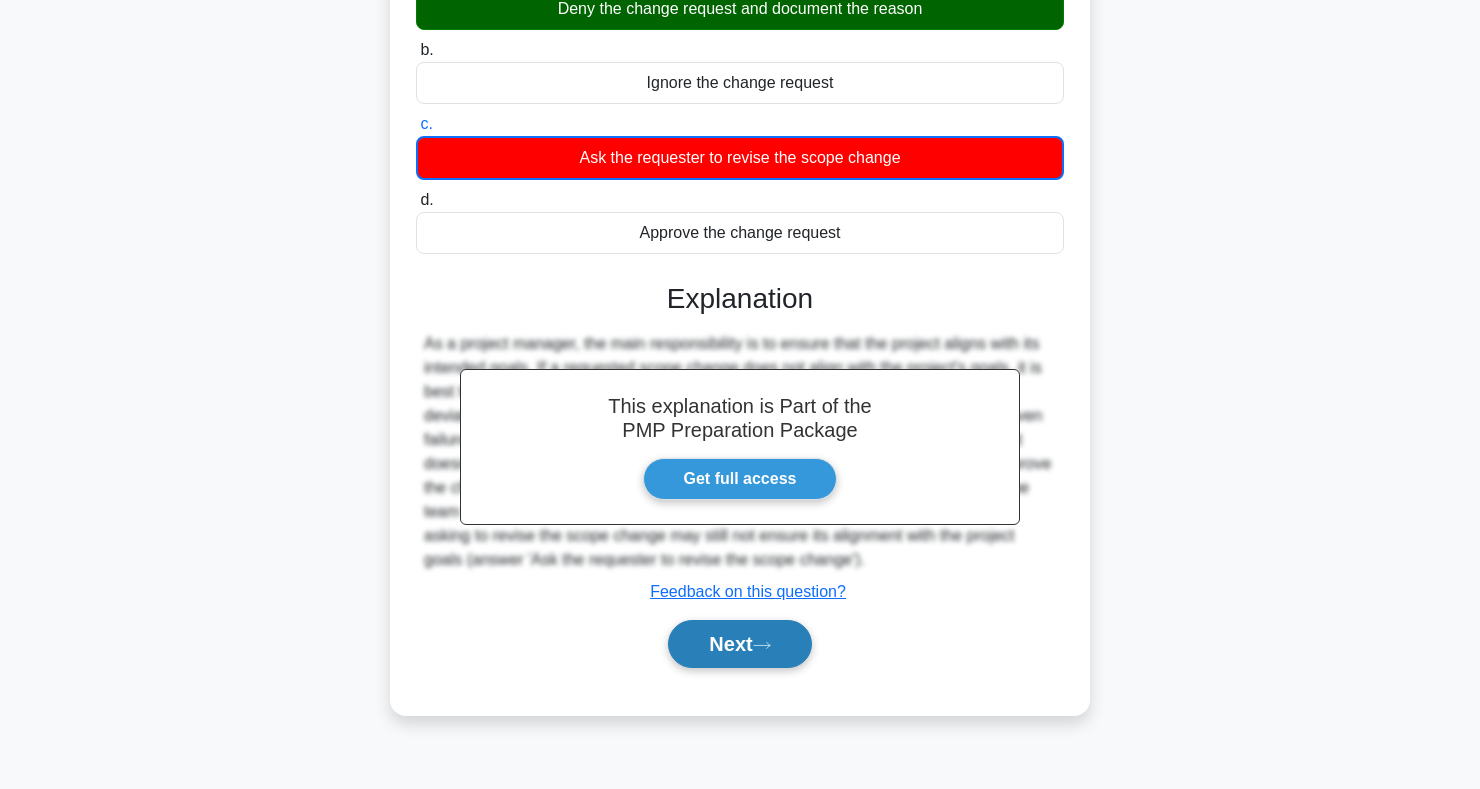 click on "Next" at bounding box center [739, 644] 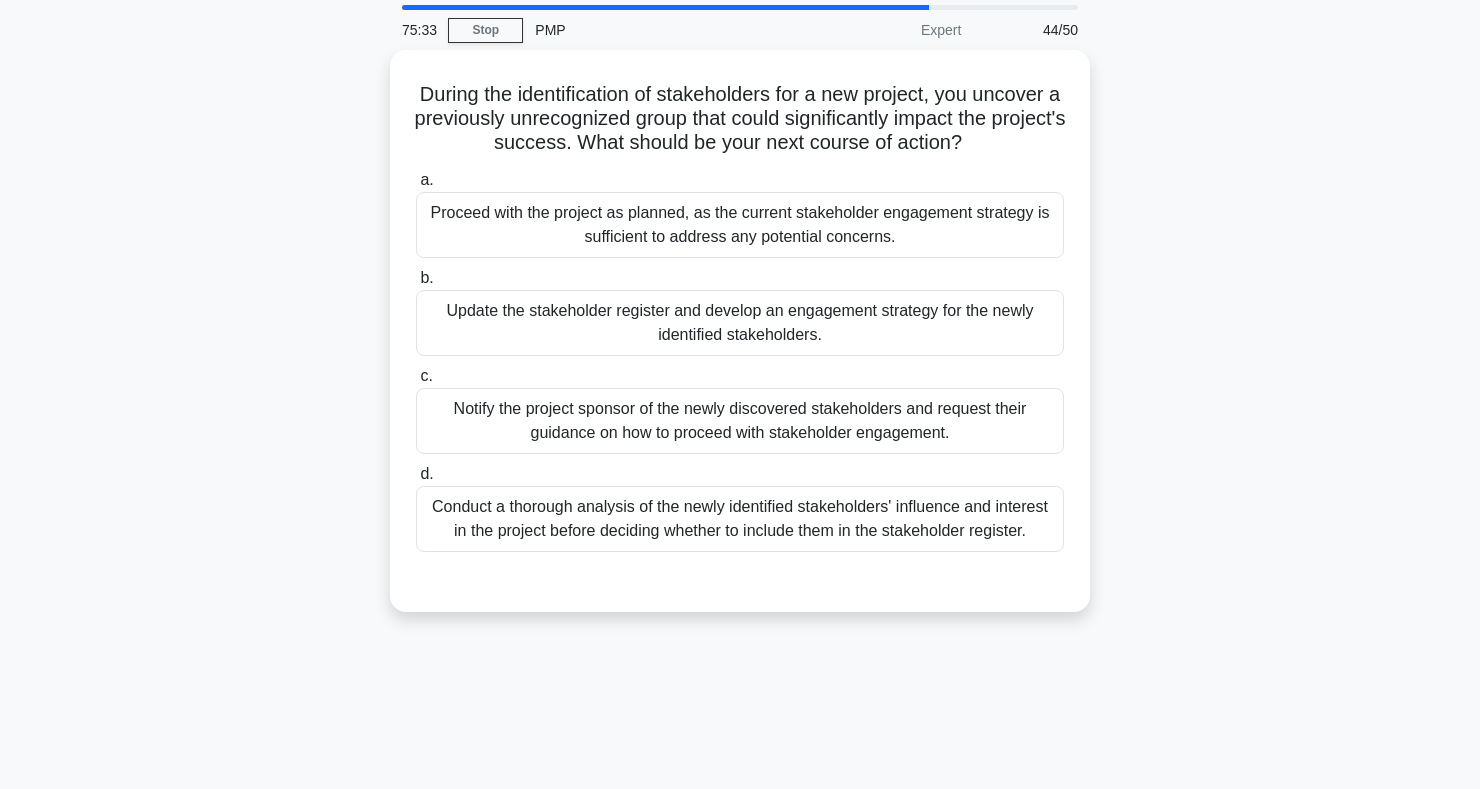 scroll, scrollTop: 0, scrollLeft: 0, axis: both 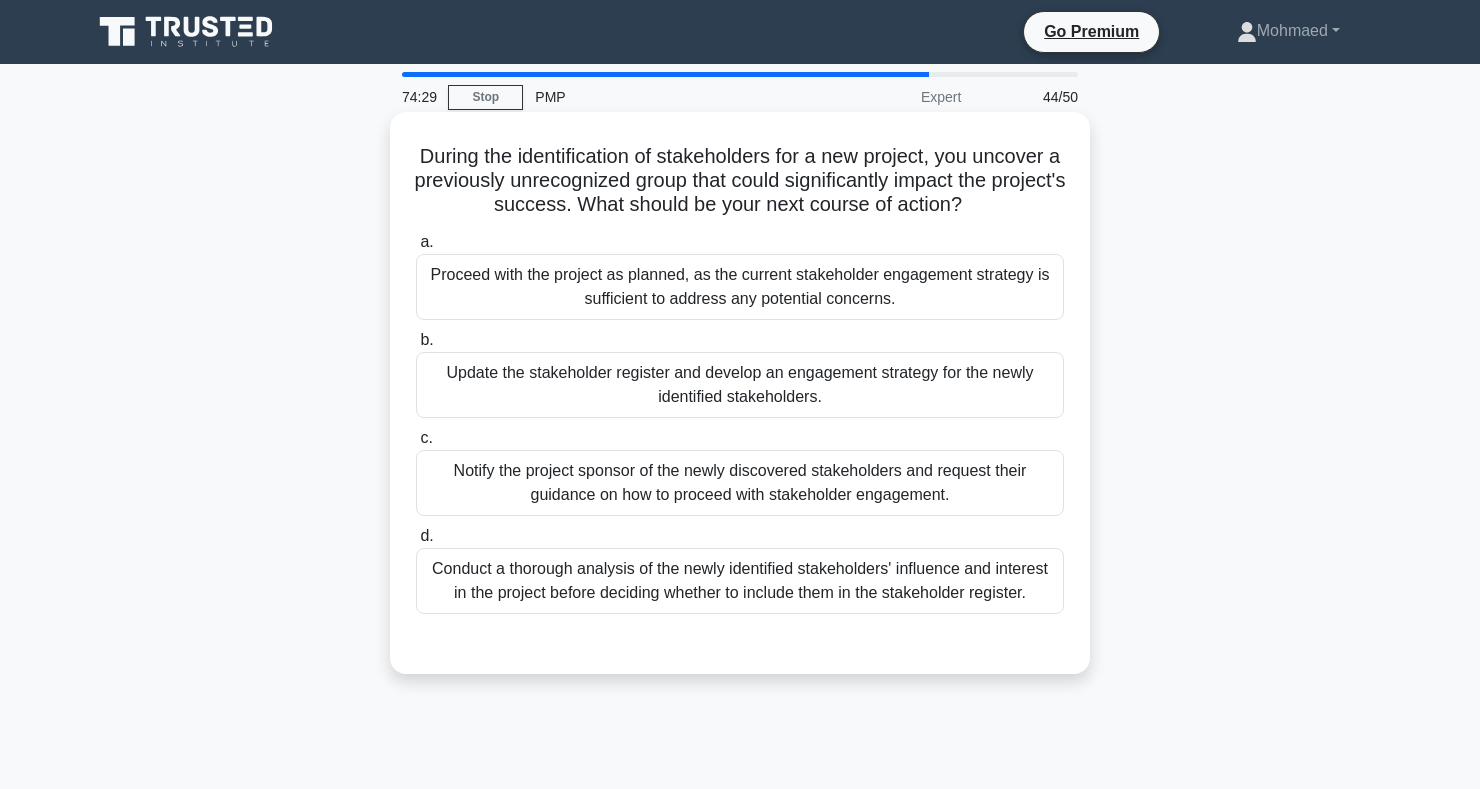 click on "Conduct a thorough analysis of the newly identified stakeholders' influence and interest in the project before deciding whether to include them in the stakeholder register." at bounding box center (740, 581) 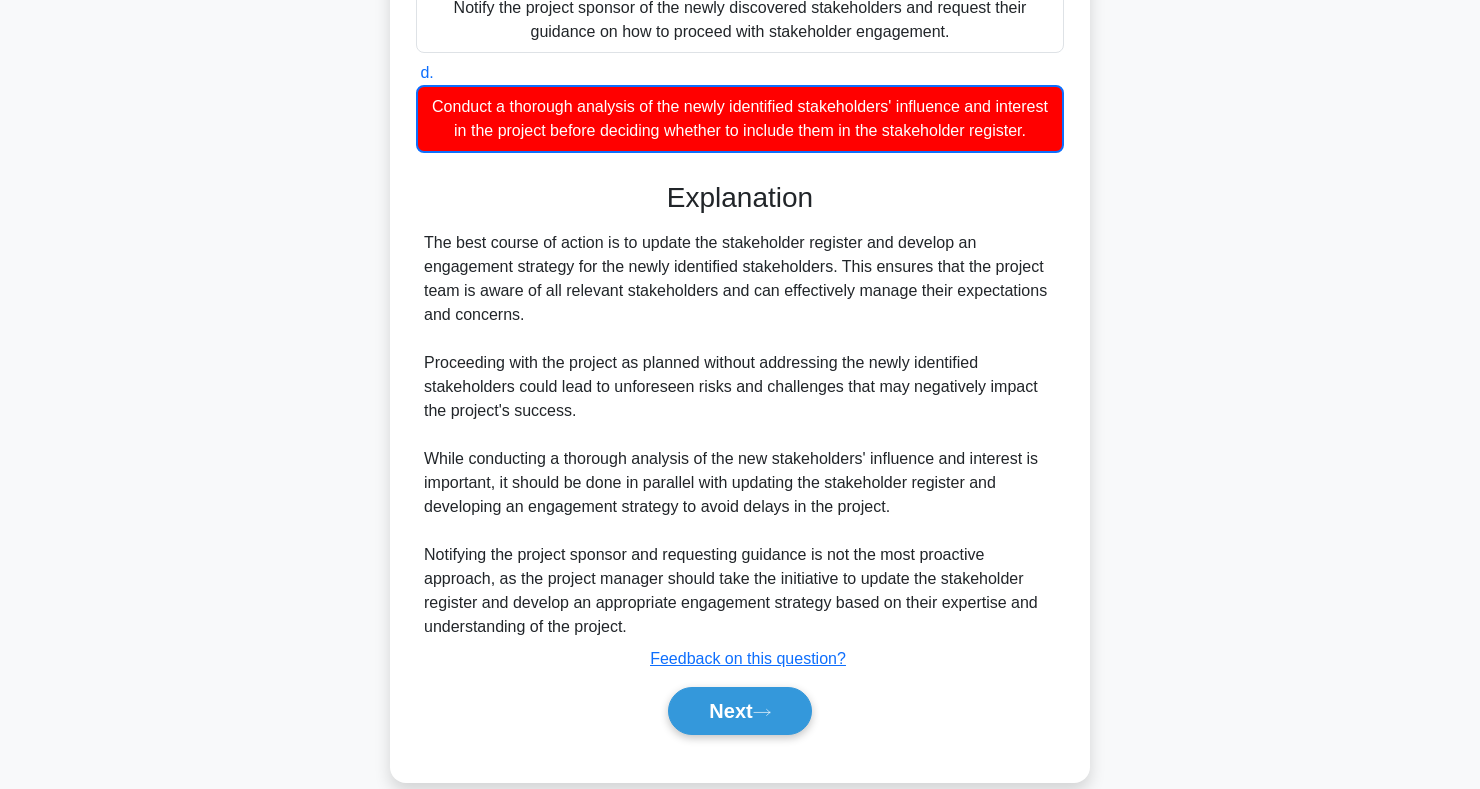 scroll, scrollTop: 464, scrollLeft: 0, axis: vertical 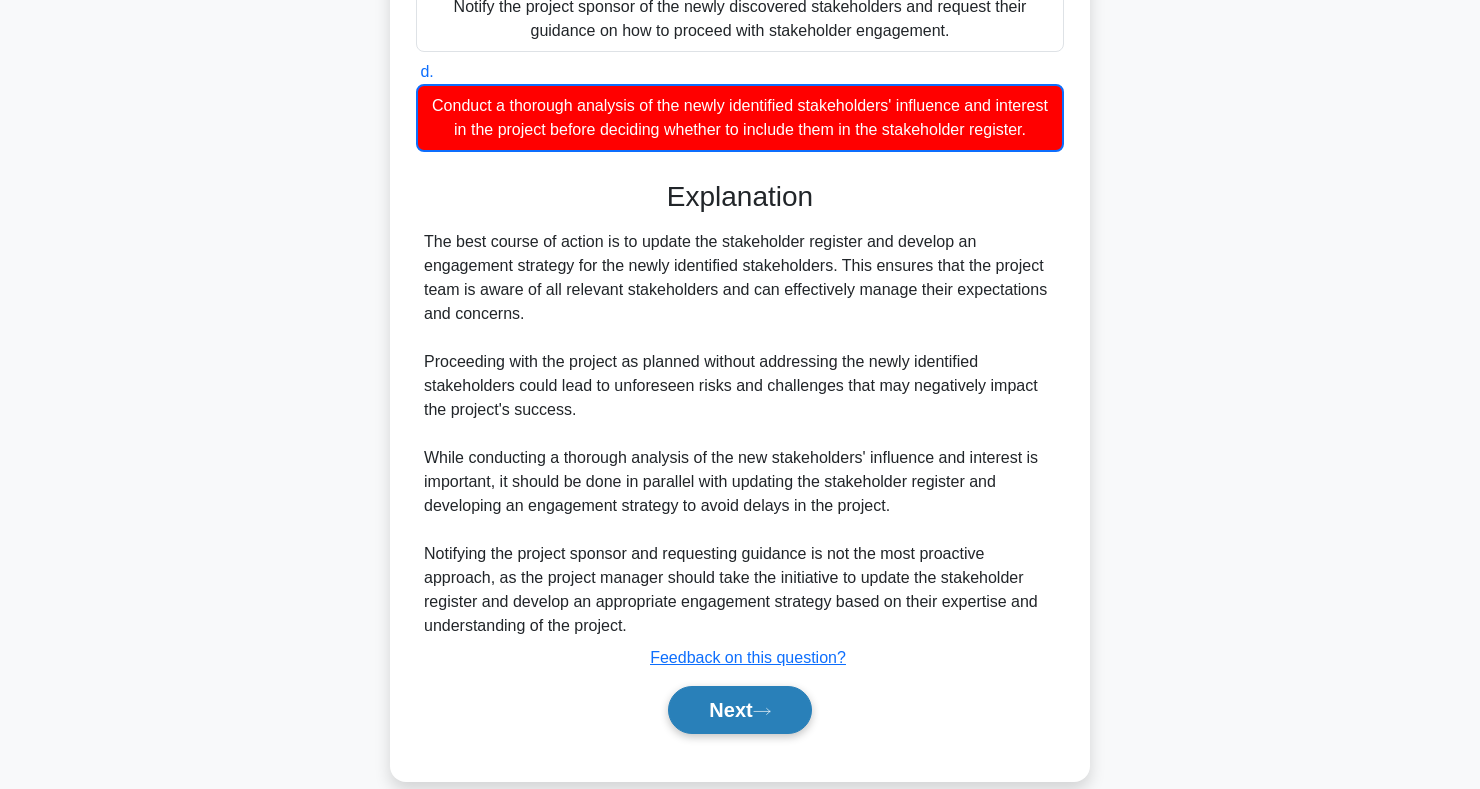 click on "Next" at bounding box center [739, 710] 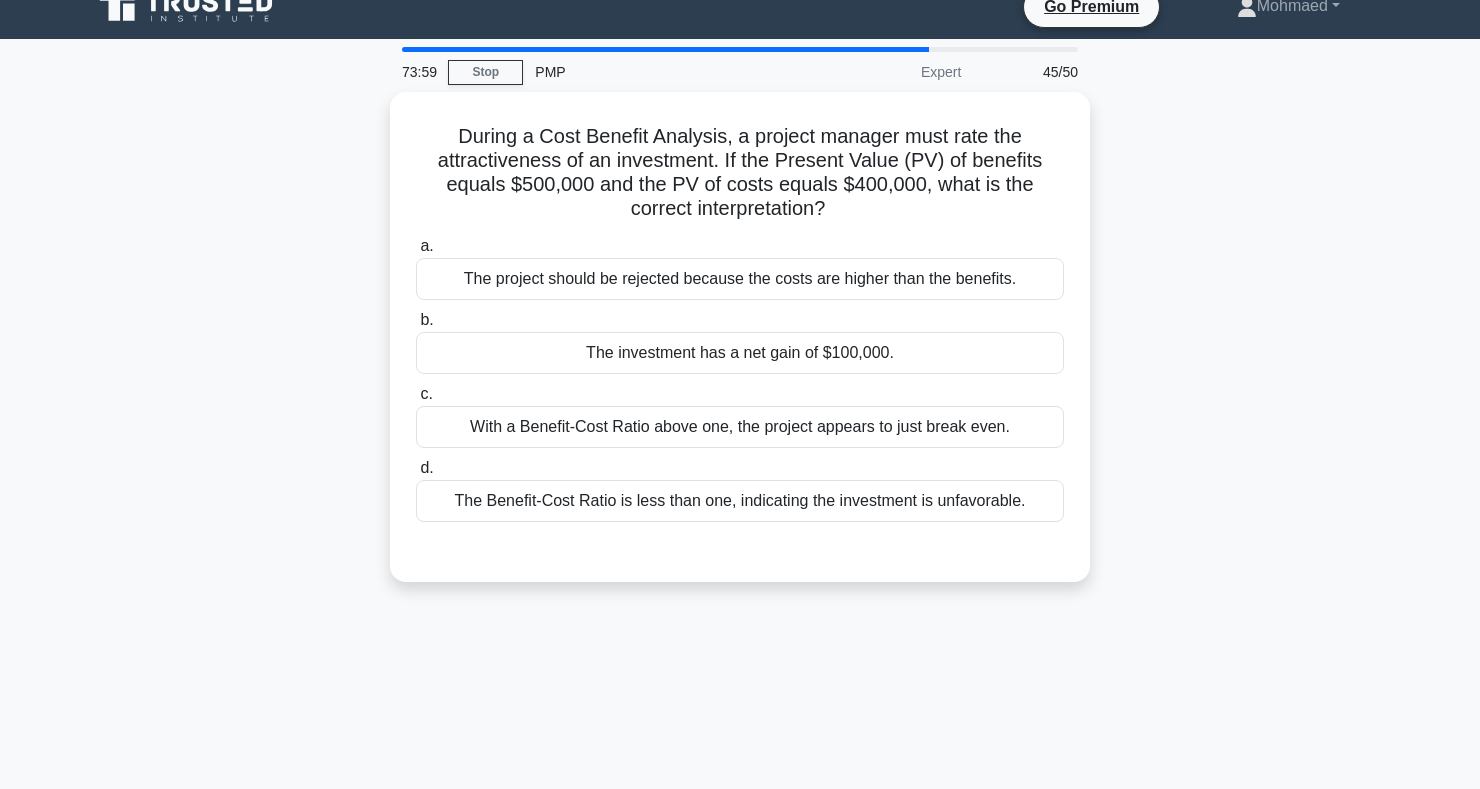 scroll, scrollTop: 23, scrollLeft: 0, axis: vertical 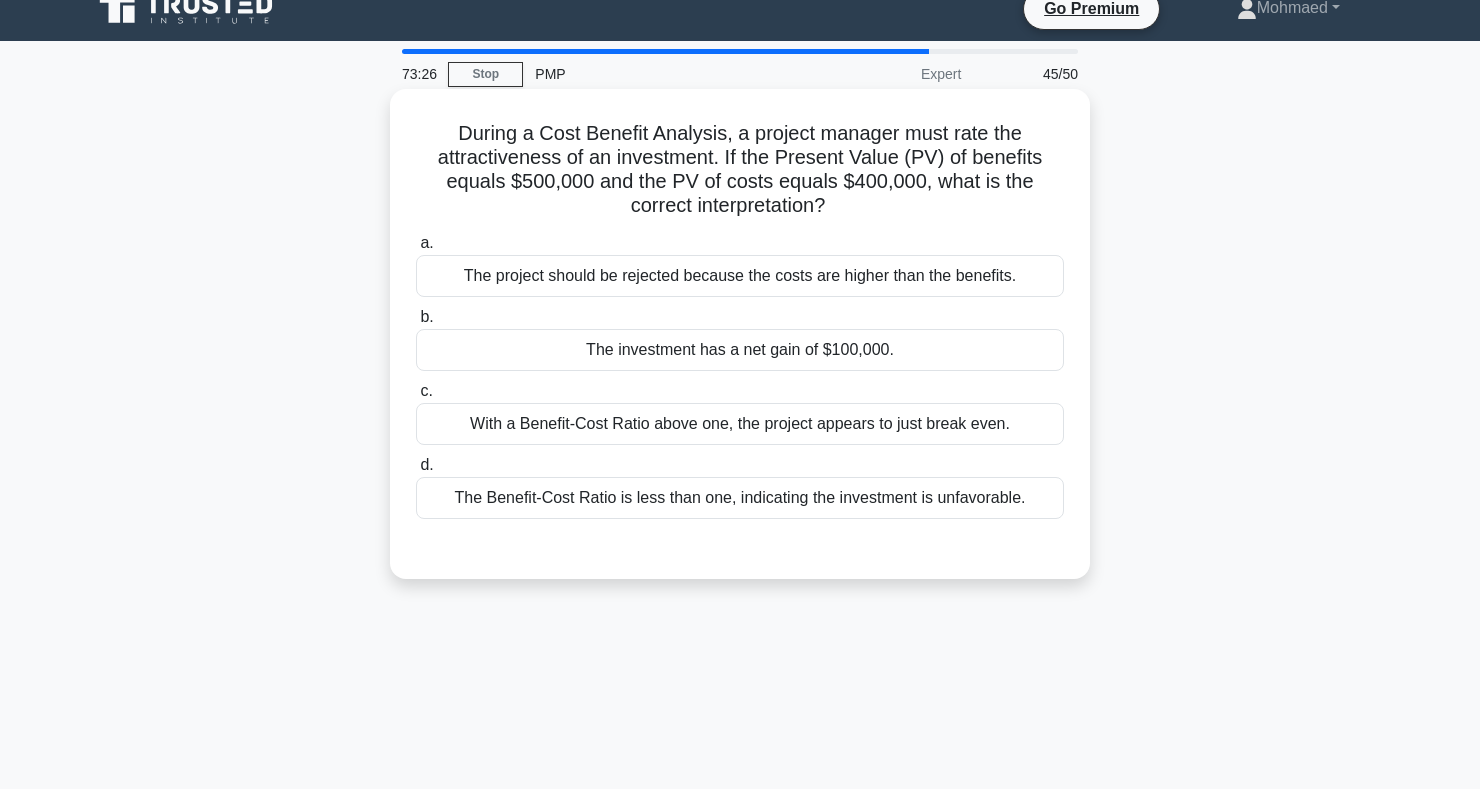 click on "The investment has a net gain of $100,000." at bounding box center [740, 350] 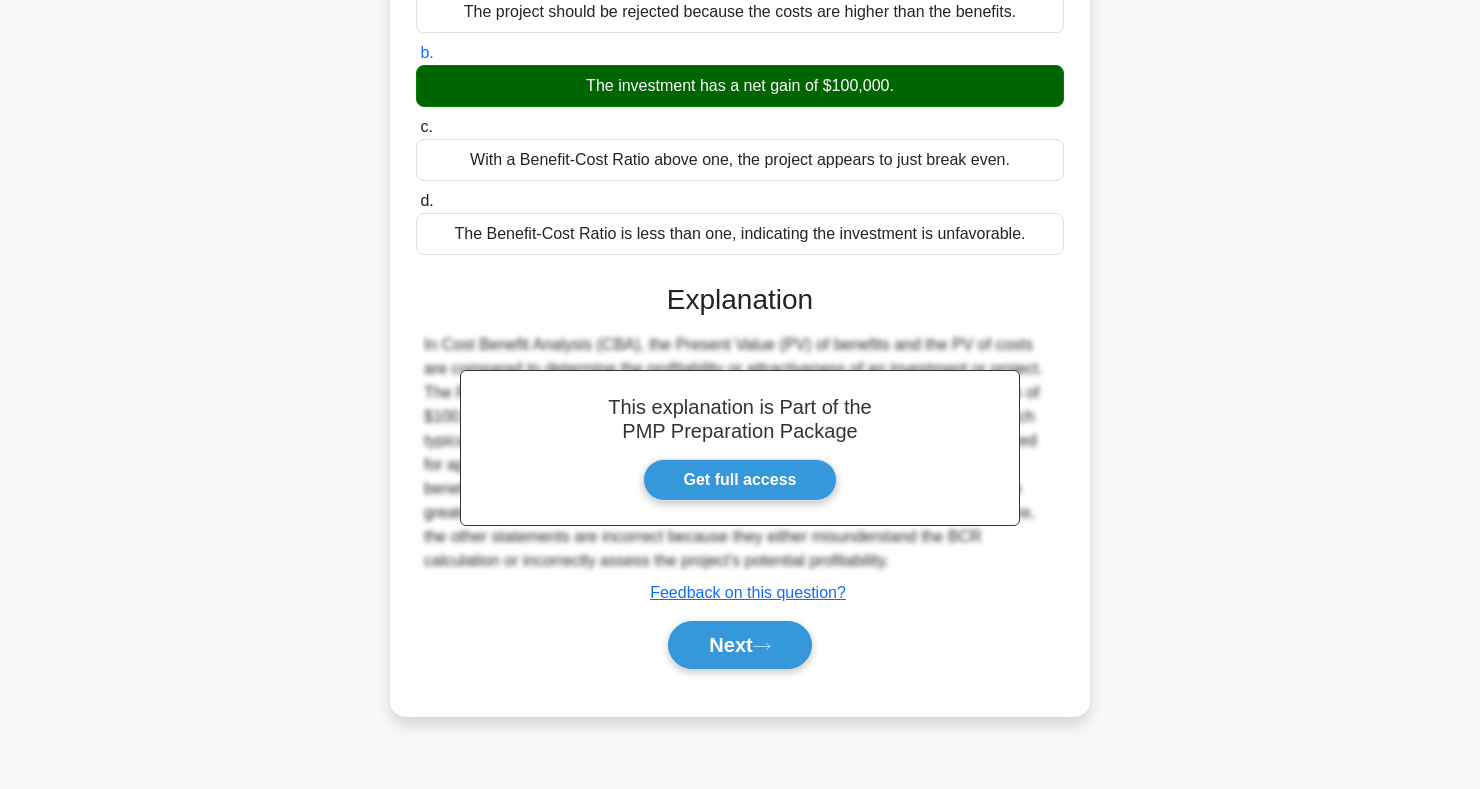 scroll, scrollTop: 291, scrollLeft: 0, axis: vertical 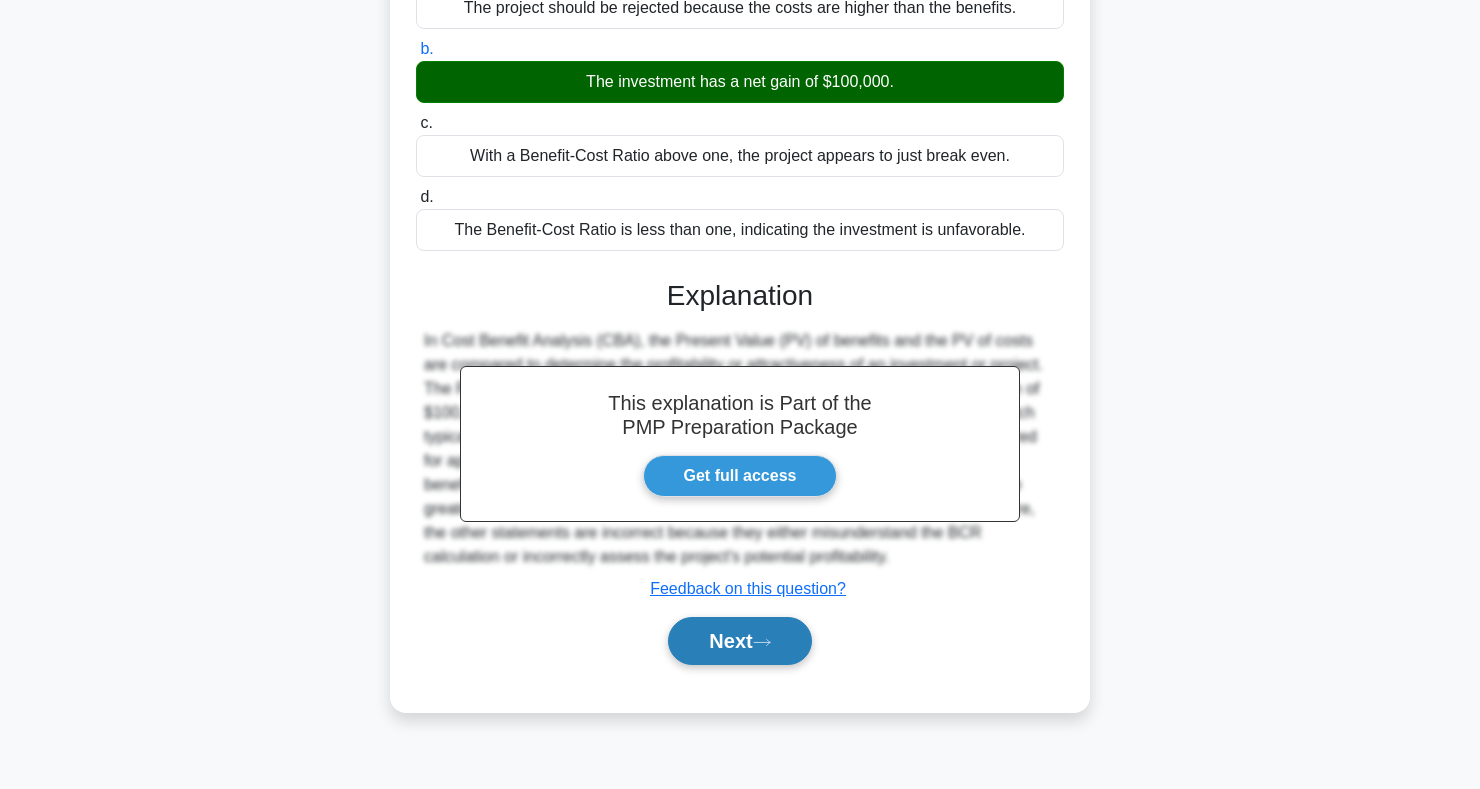 click 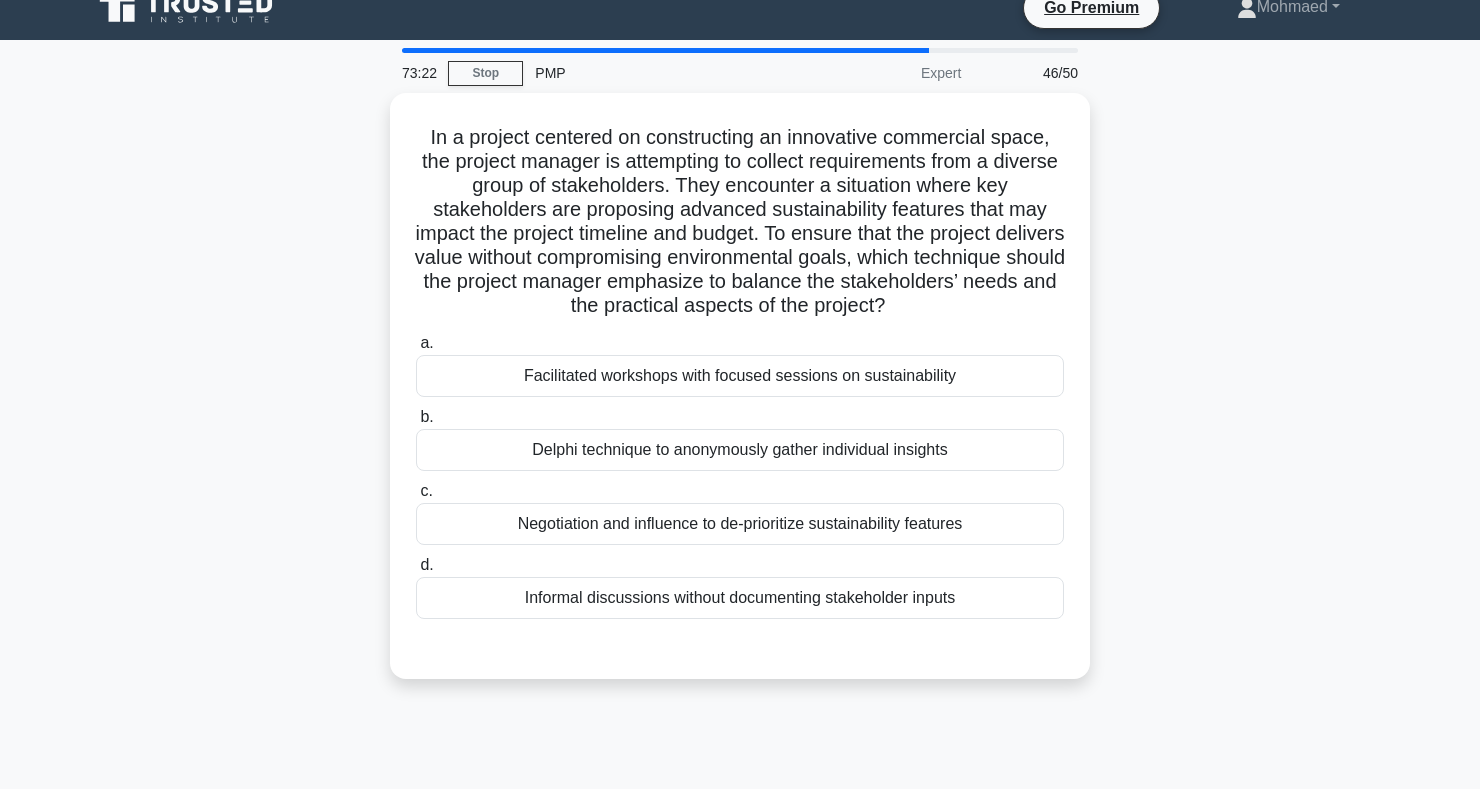 scroll, scrollTop: 0, scrollLeft: 0, axis: both 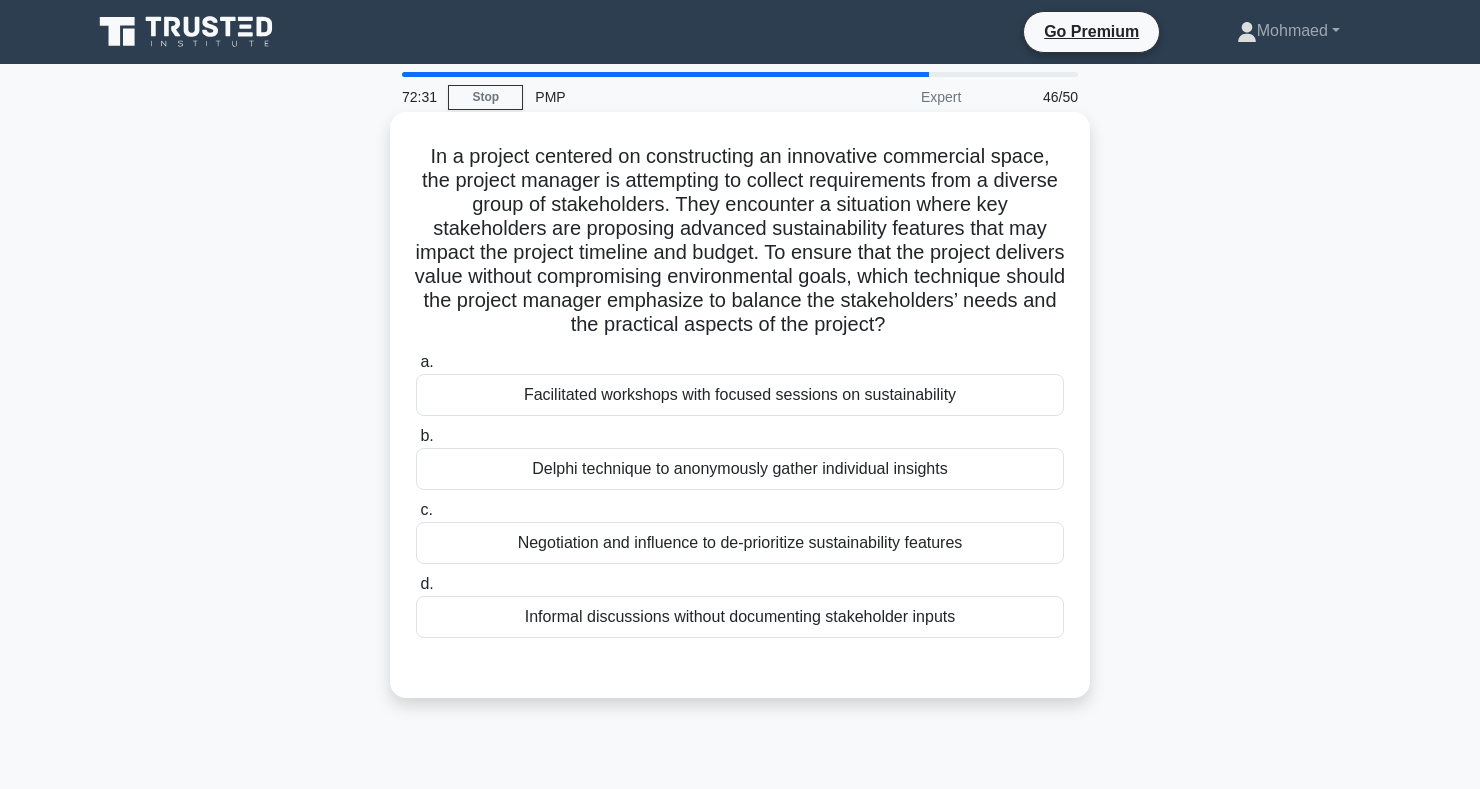click on "a.
Facilitated workshops with focused sessions on sustainability" at bounding box center [740, 383] 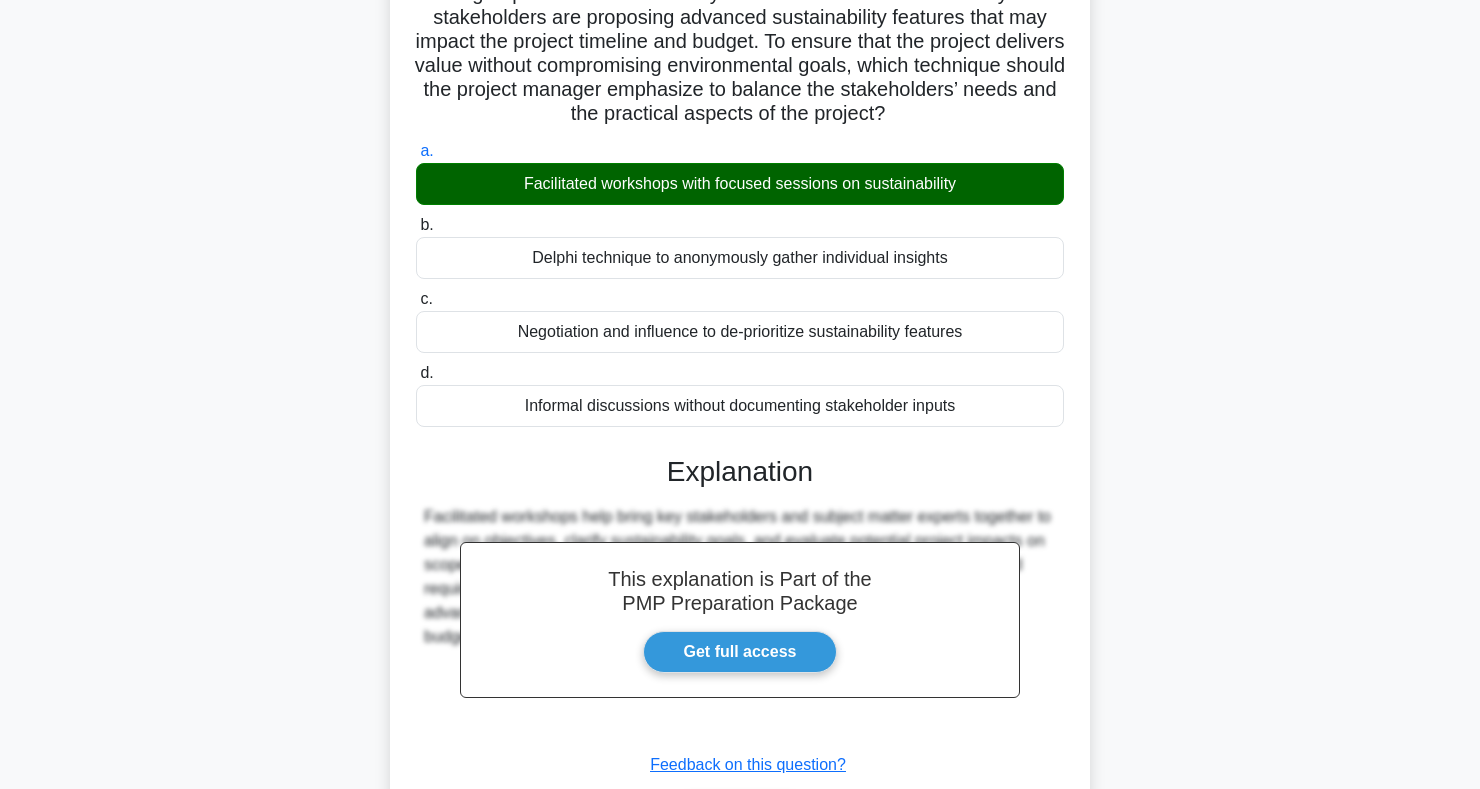scroll, scrollTop: 347, scrollLeft: 0, axis: vertical 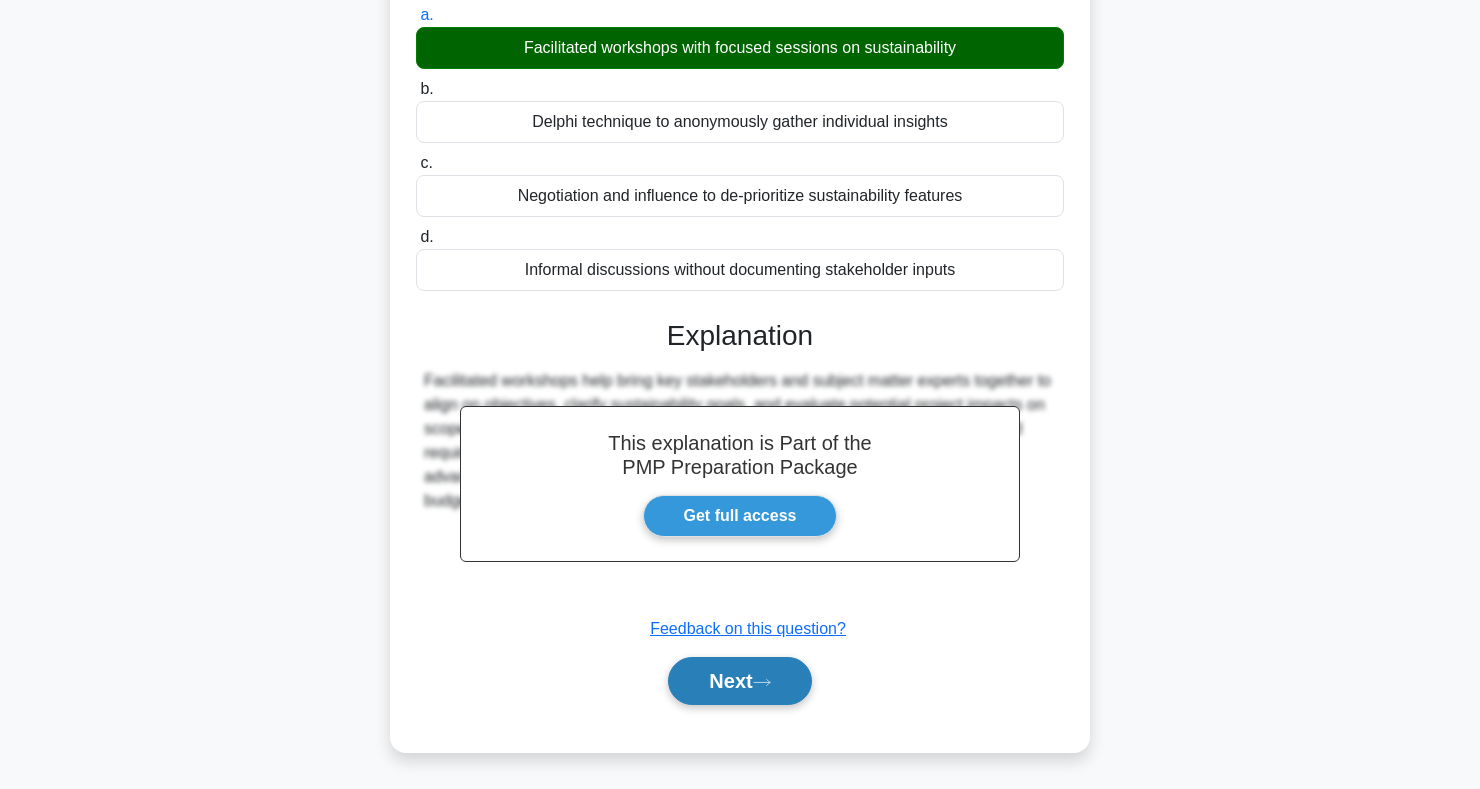 click on "Next" at bounding box center (739, 681) 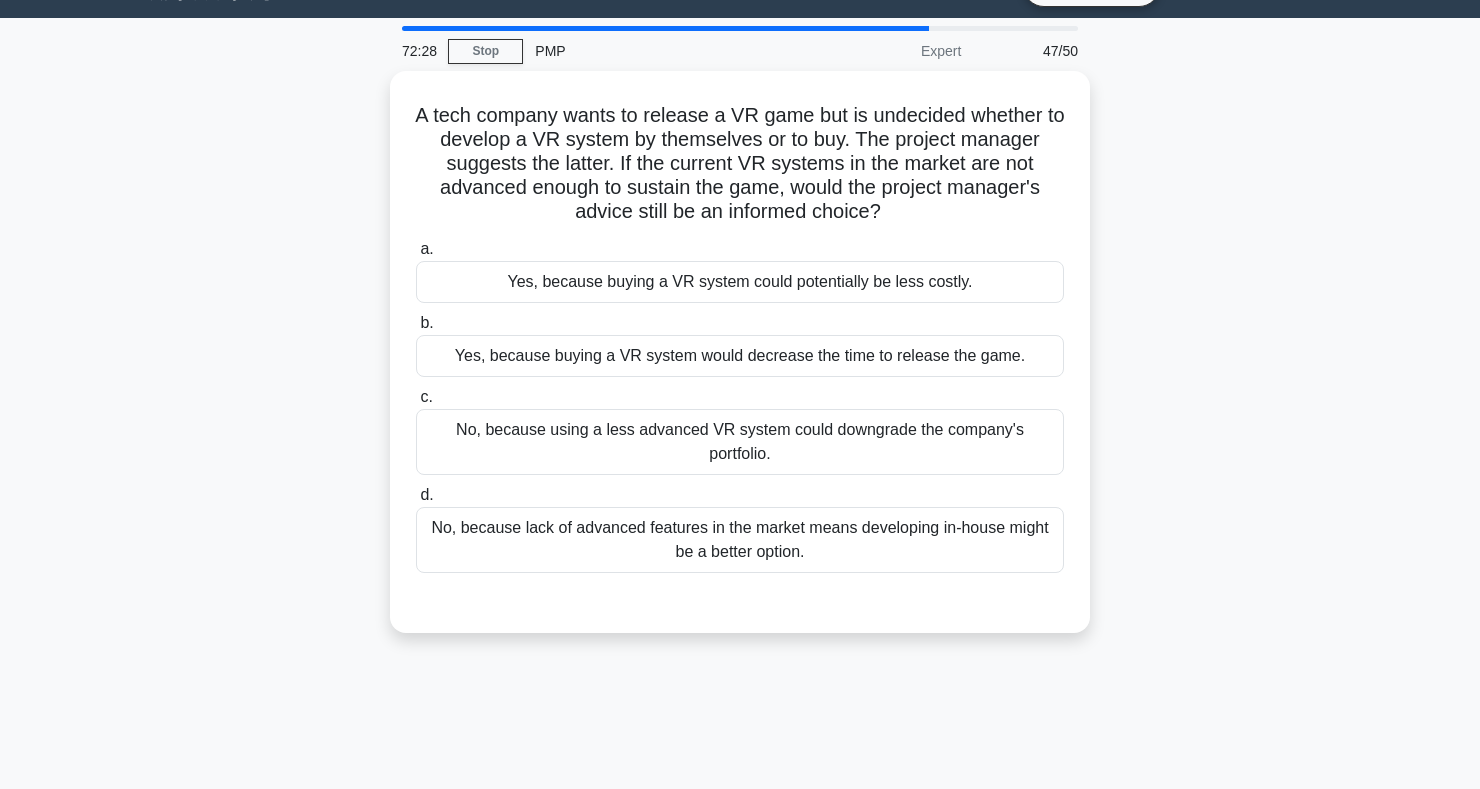 scroll, scrollTop: 0, scrollLeft: 0, axis: both 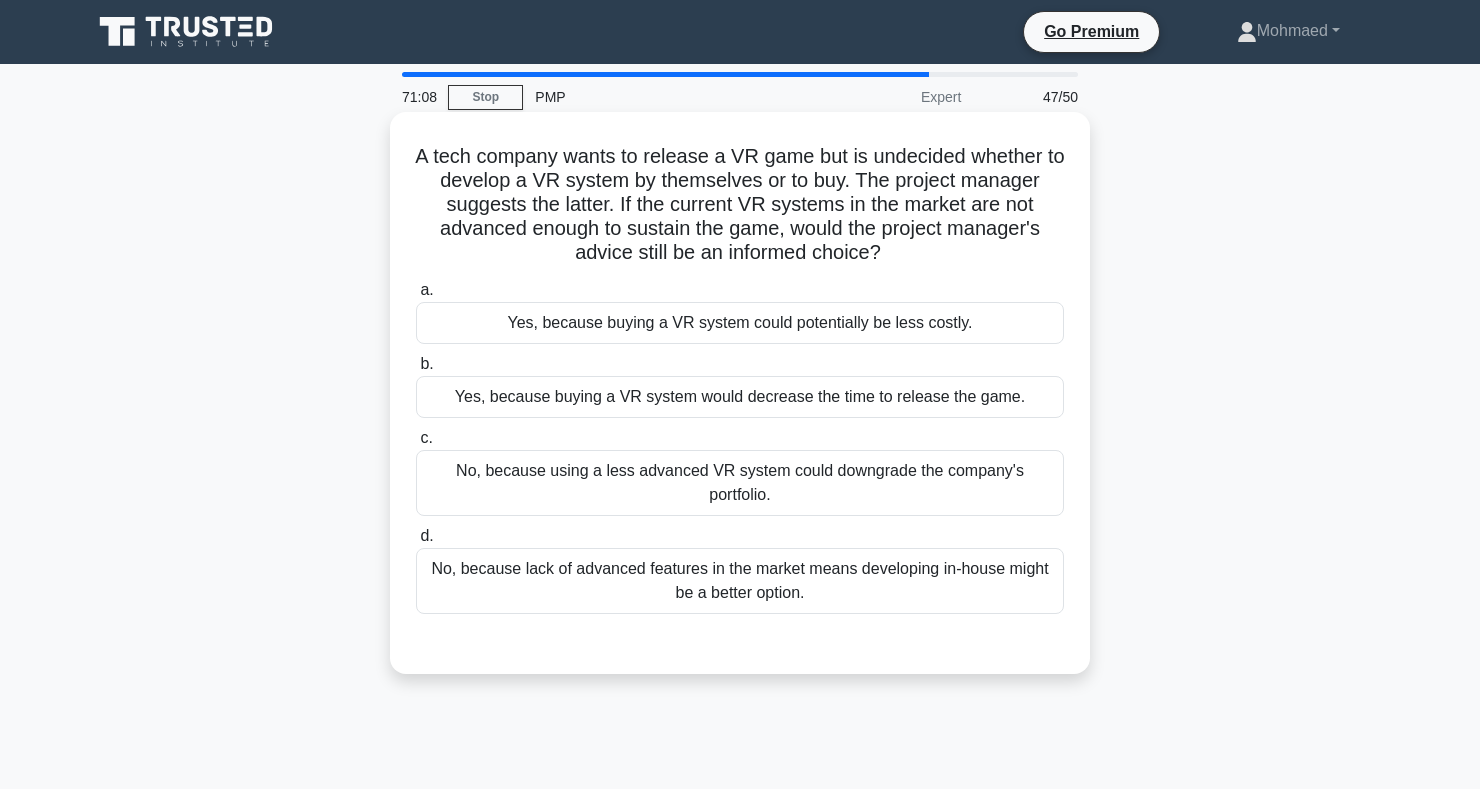 click on "Yes, because buying a VR system could potentially be less costly." at bounding box center (740, 323) 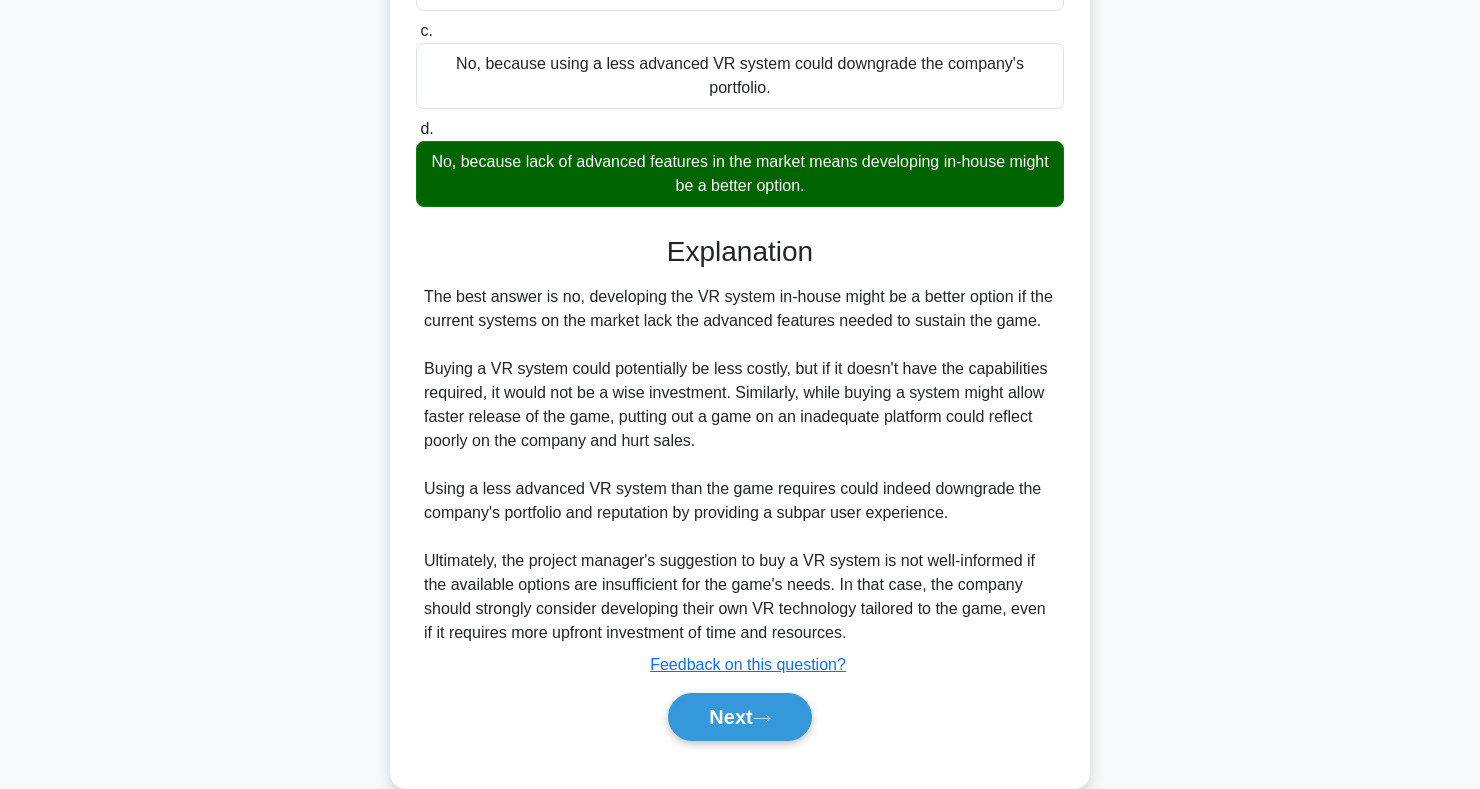 scroll, scrollTop: 421, scrollLeft: 0, axis: vertical 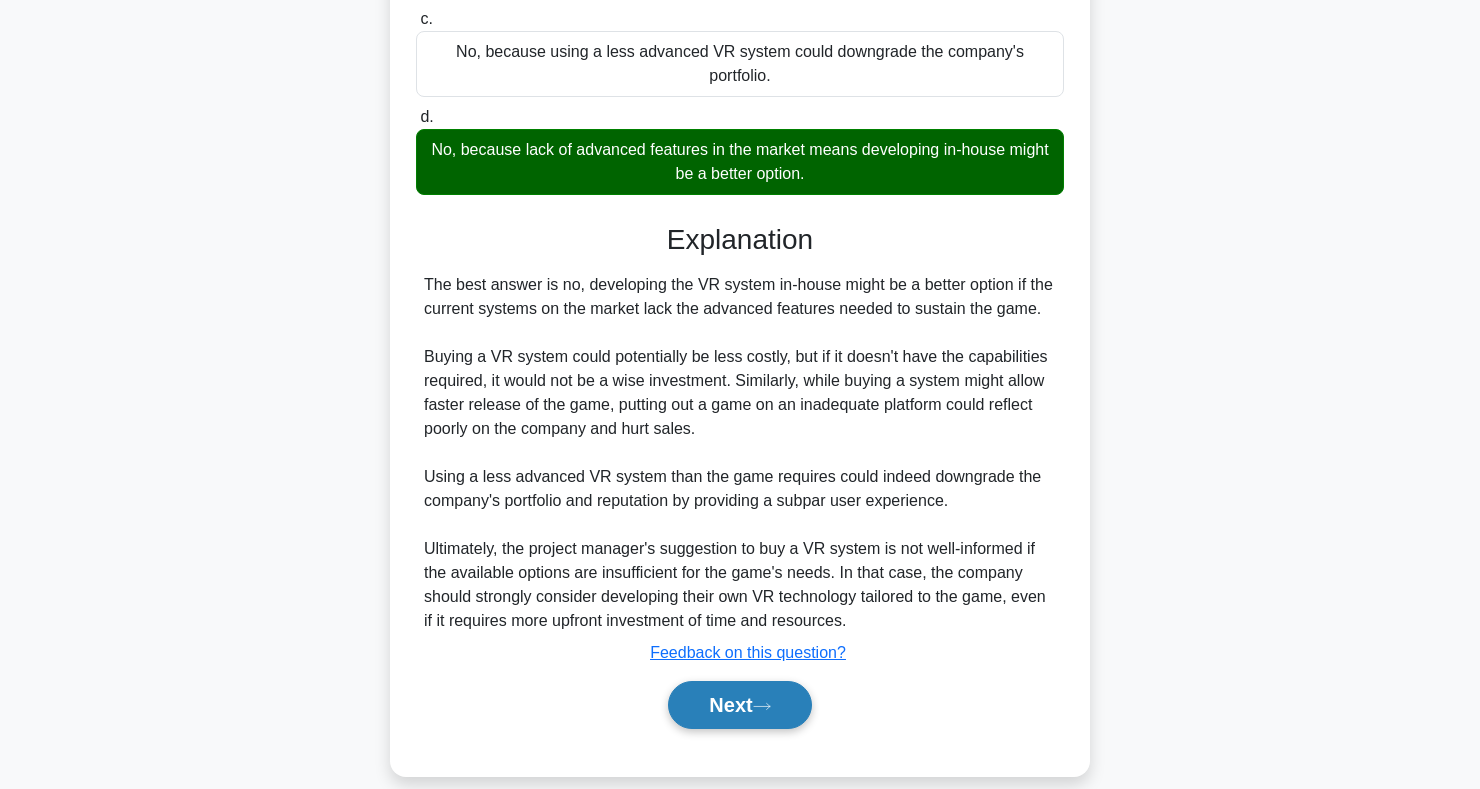 click on "Next" at bounding box center (739, 705) 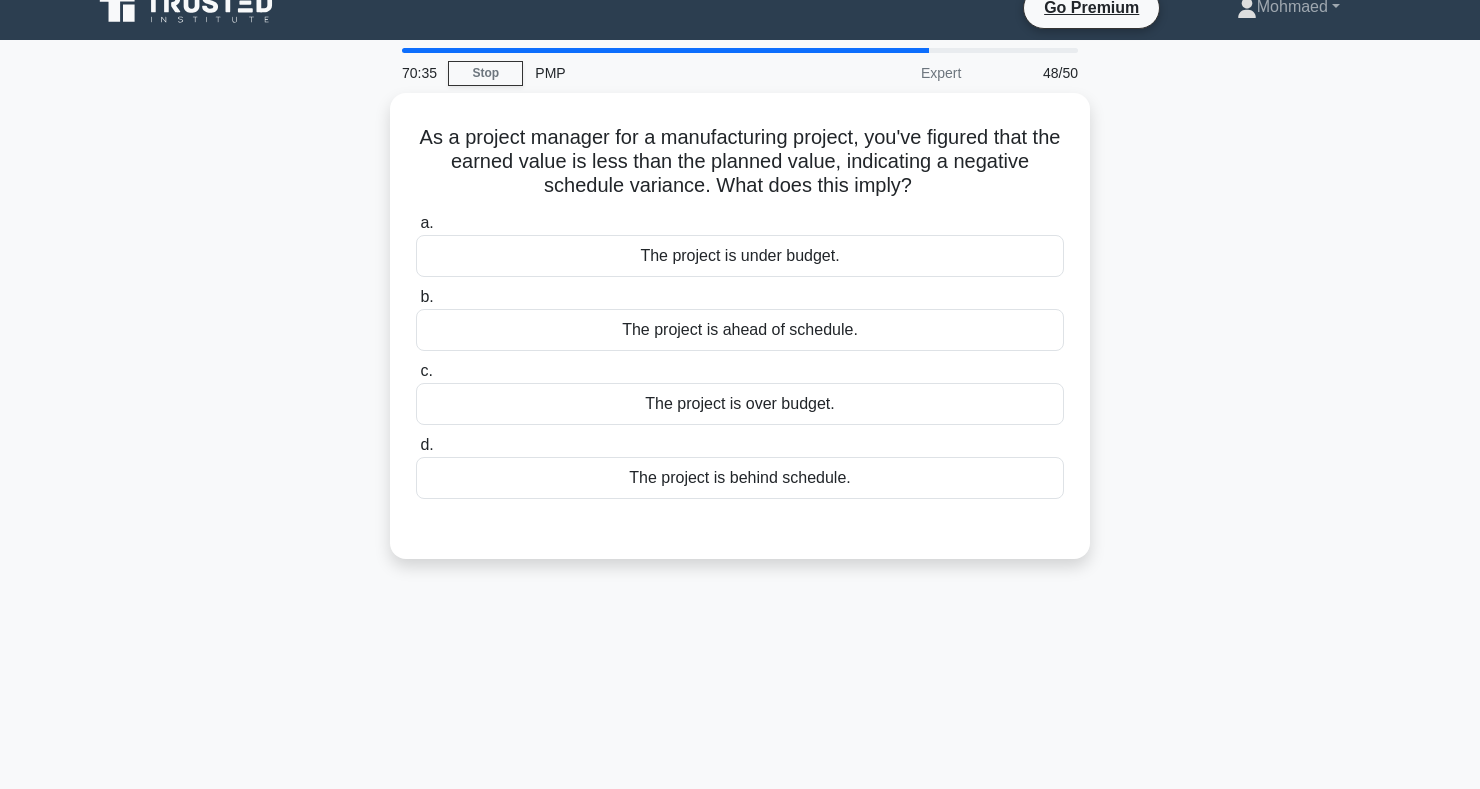 scroll, scrollTop: 0, scrollLeft: 0, axis: both 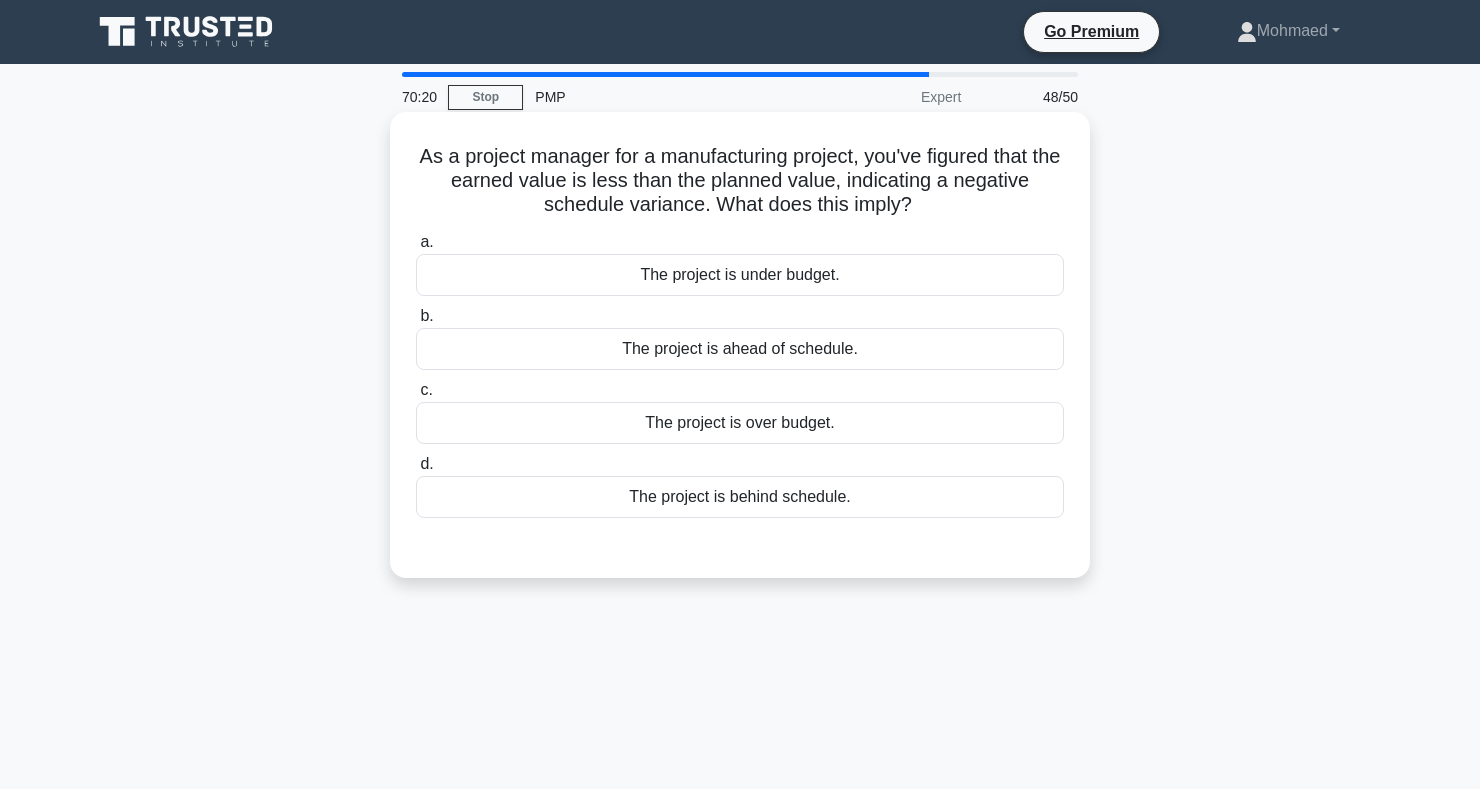 click on "The project is behind schedule." at bounding box center (740, 497) 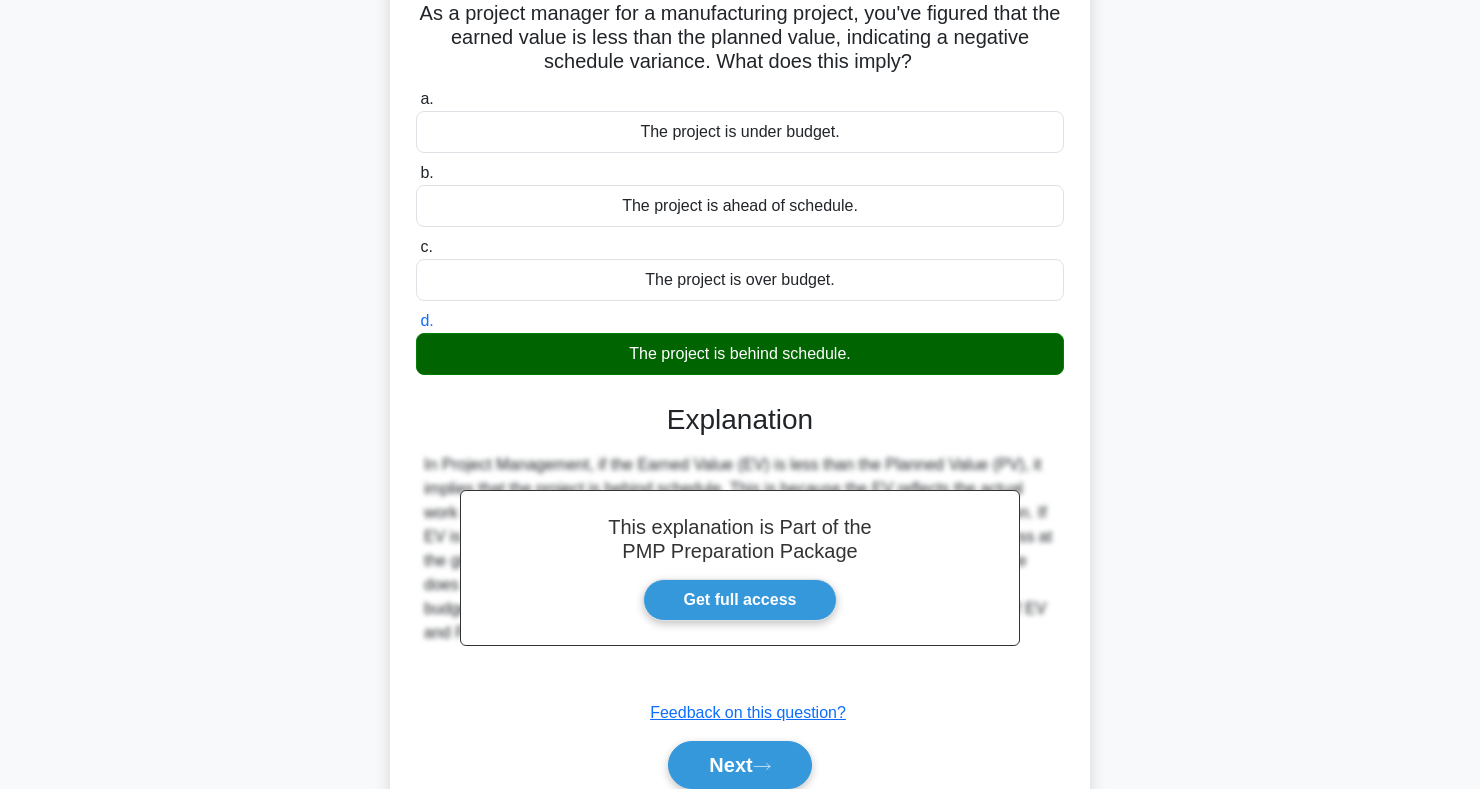 scroll, scrollTop: 291, scrollLeft: 0, axis: vertical 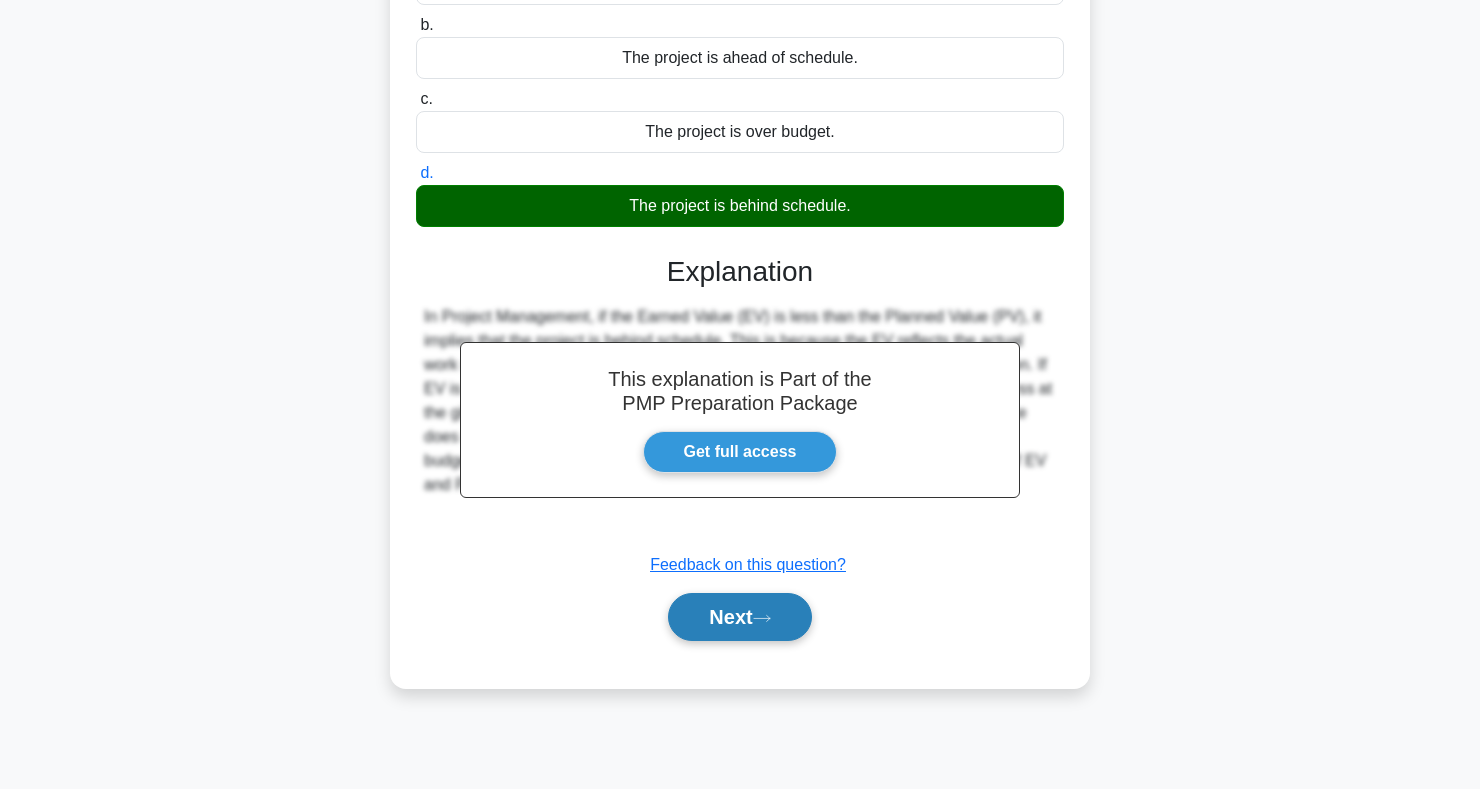 click 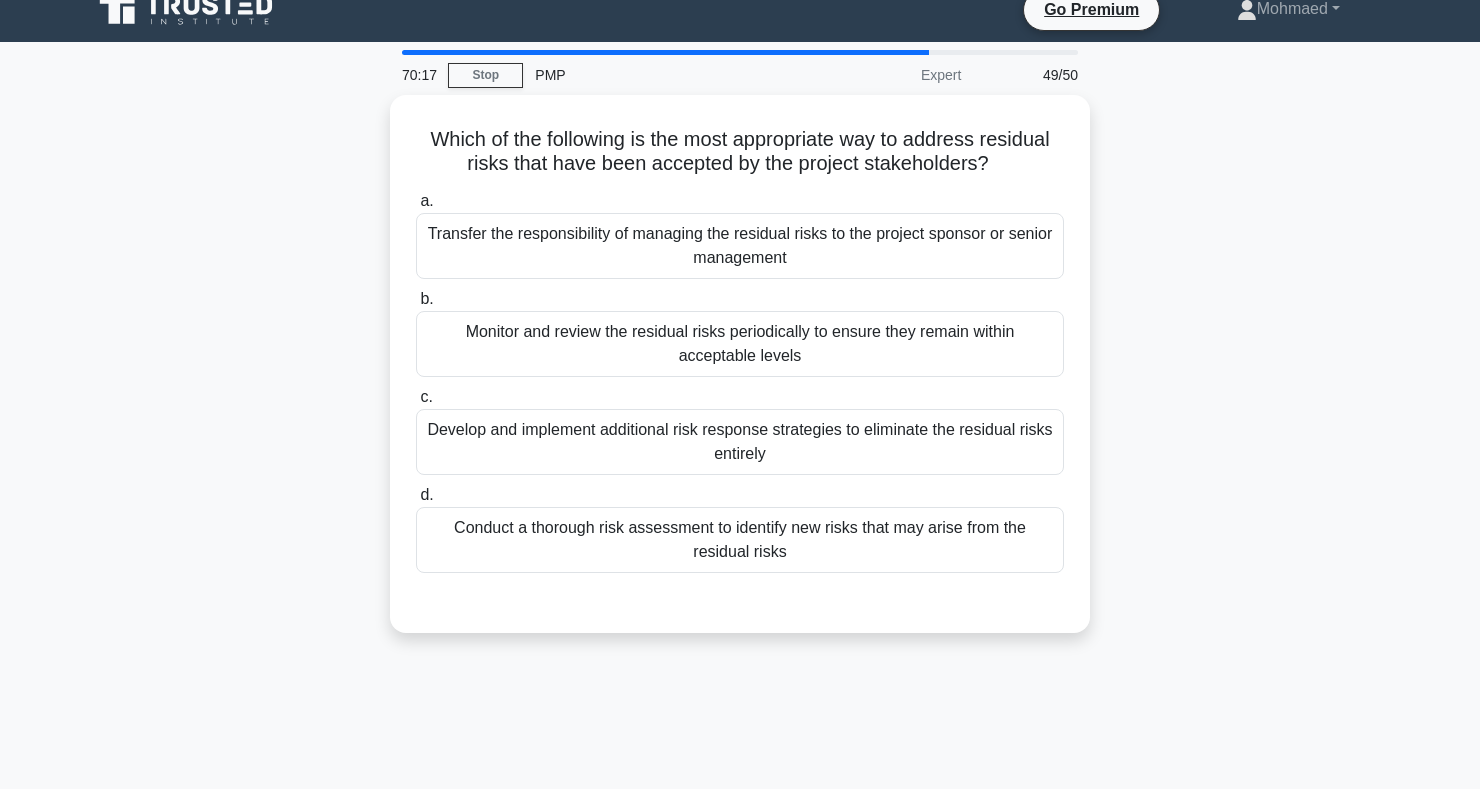 scroll, scrollTop: 0, scrollLeft: 0, axis: both 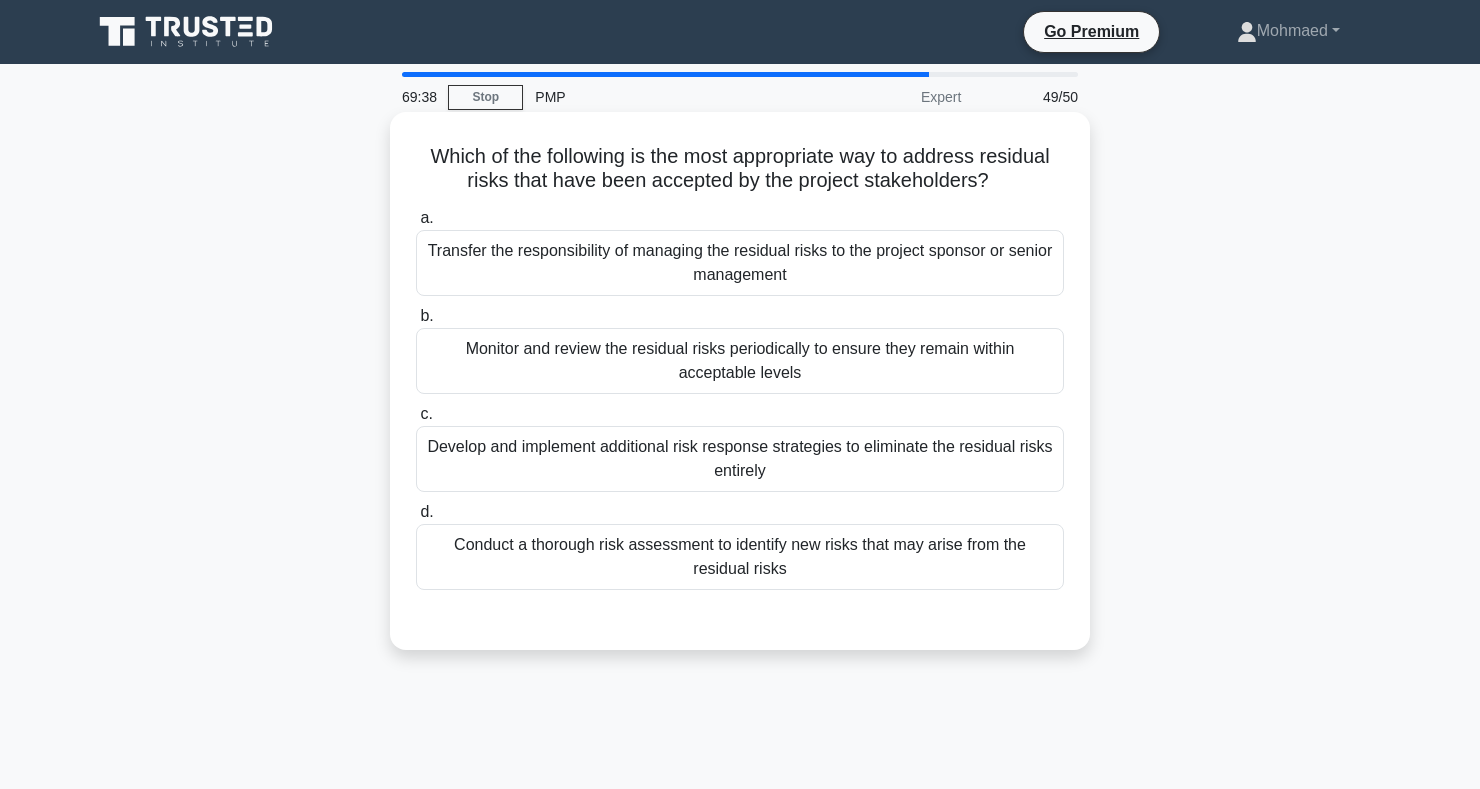 click on "Develop and implement additional risk response strategies to eliminate the residual risks entirely" at bounding box center [740, 459] 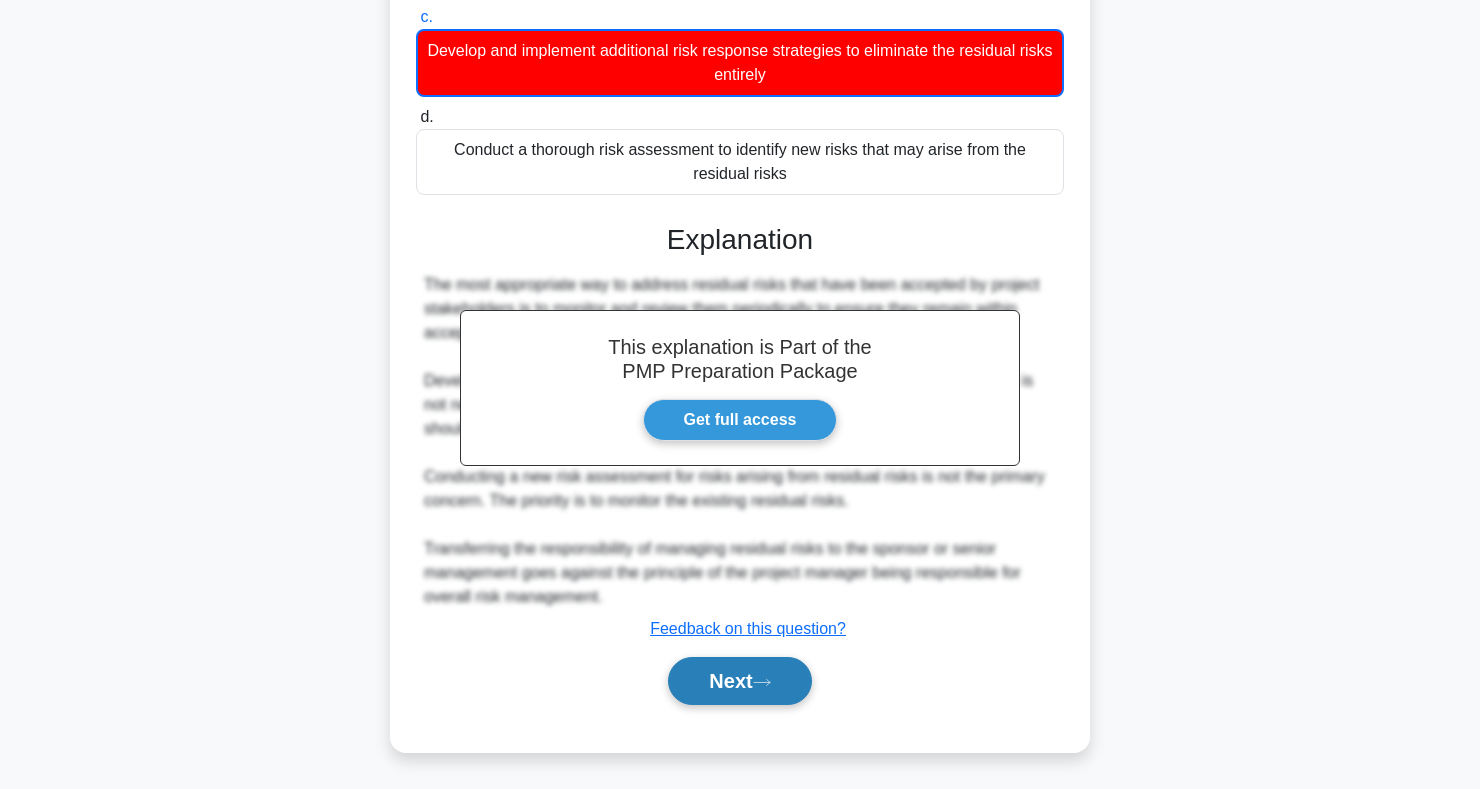 click on "Next" at bounding box center (739, 681) 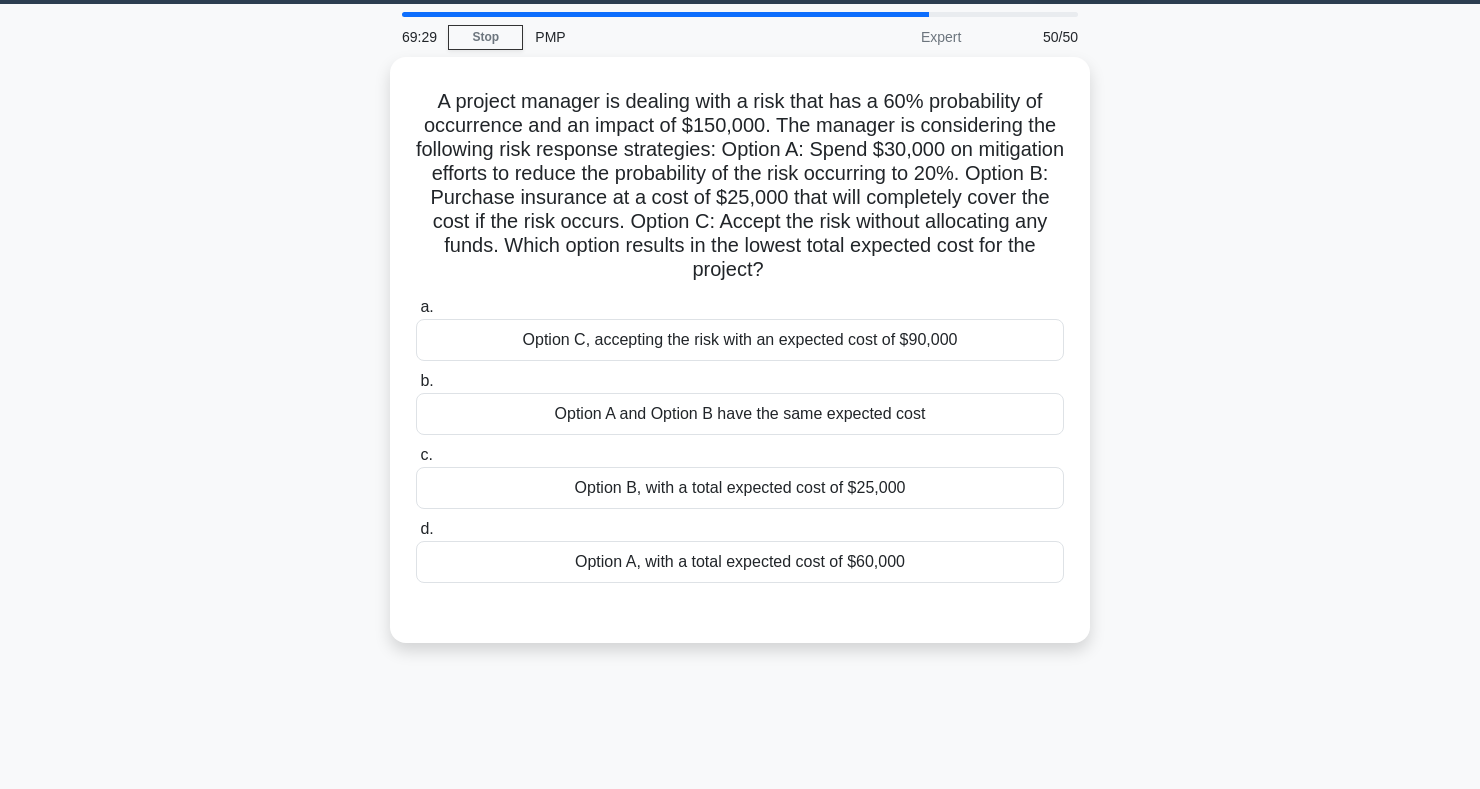 scroll, scrollTop: 0, scrollLeft: 0, axis: both 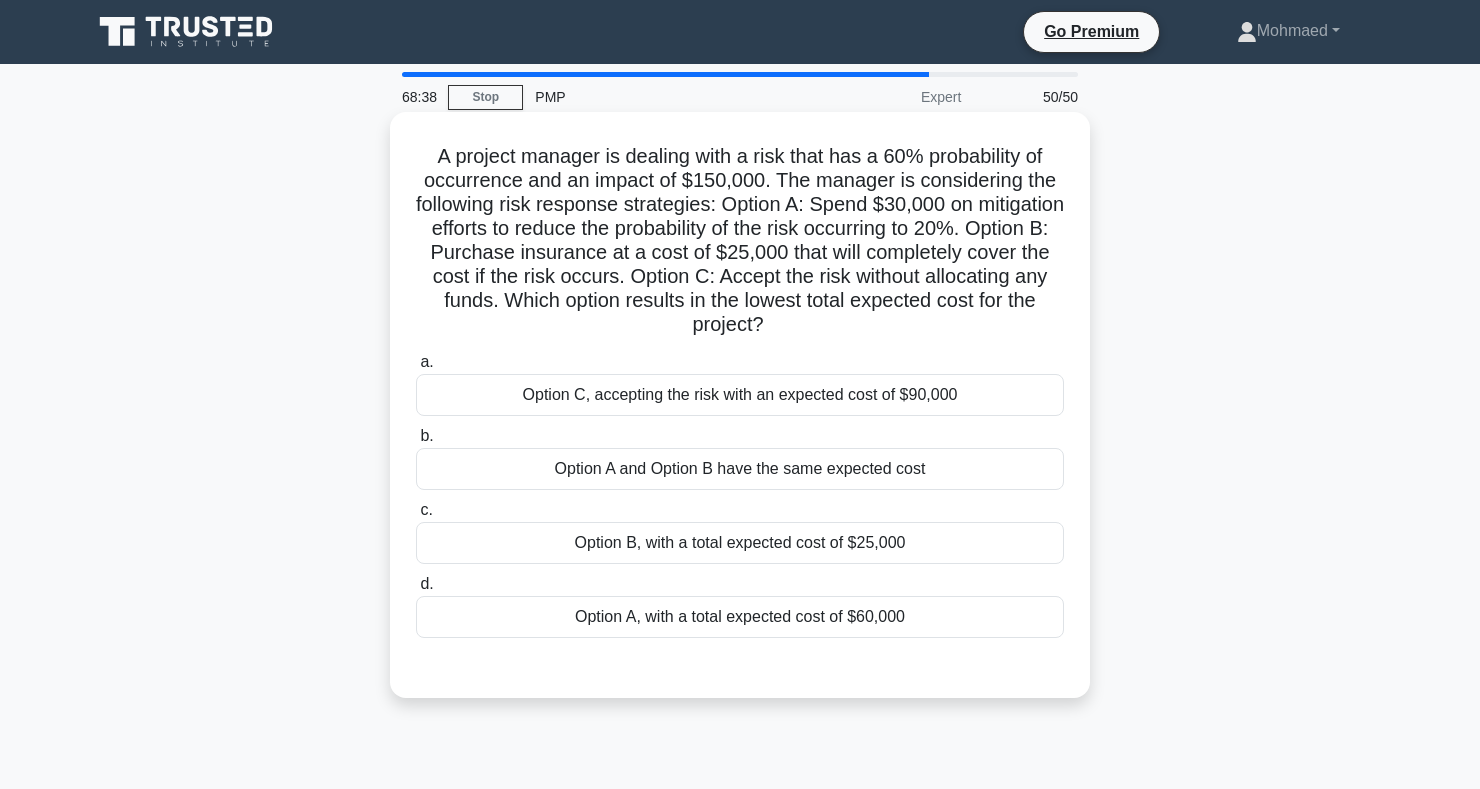 click on "Option B, with a total expected cost of $25,000" at bounding box center (740, 543) 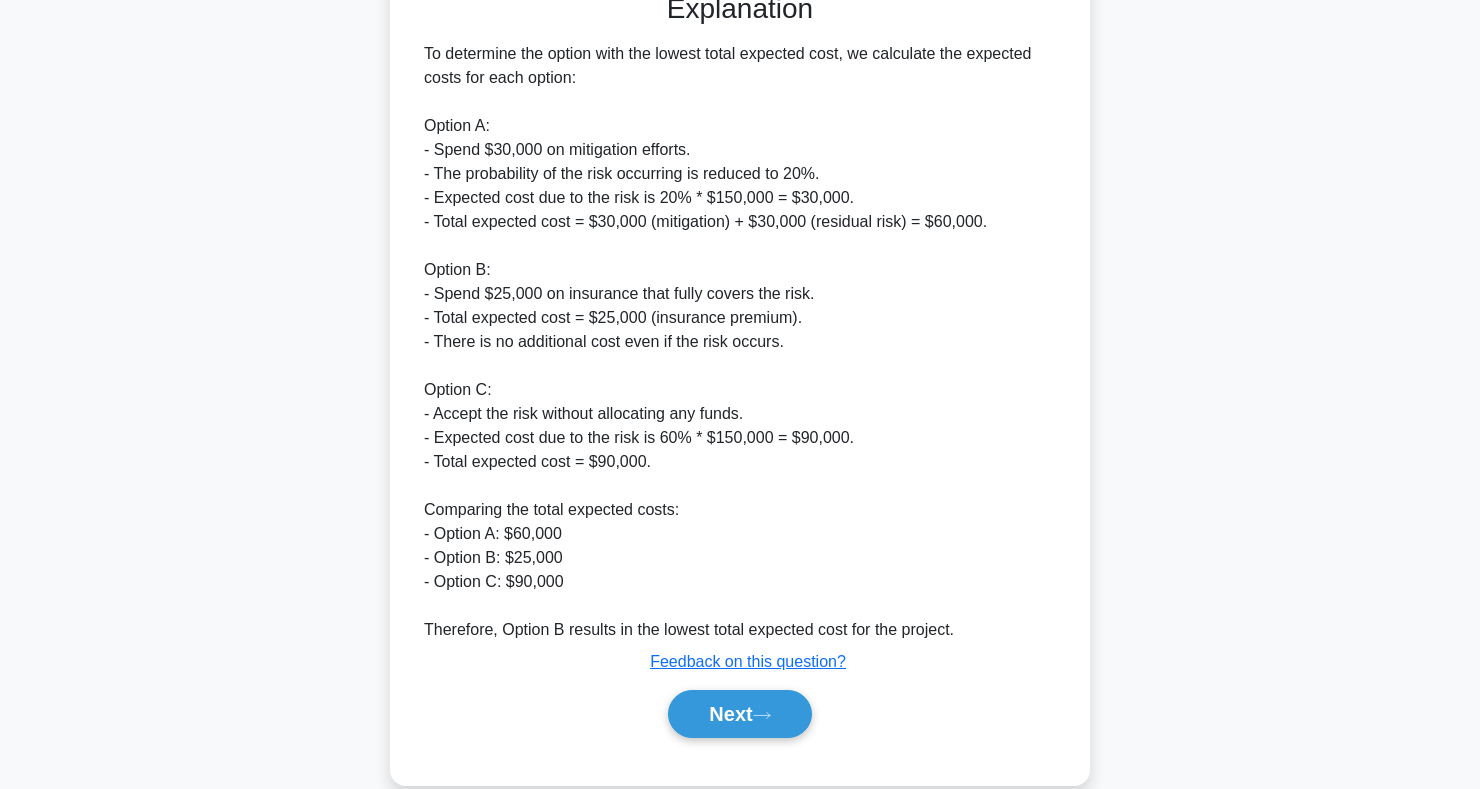 scroll, scrollTop: 707, scrollLeft: 0, axis: vertical 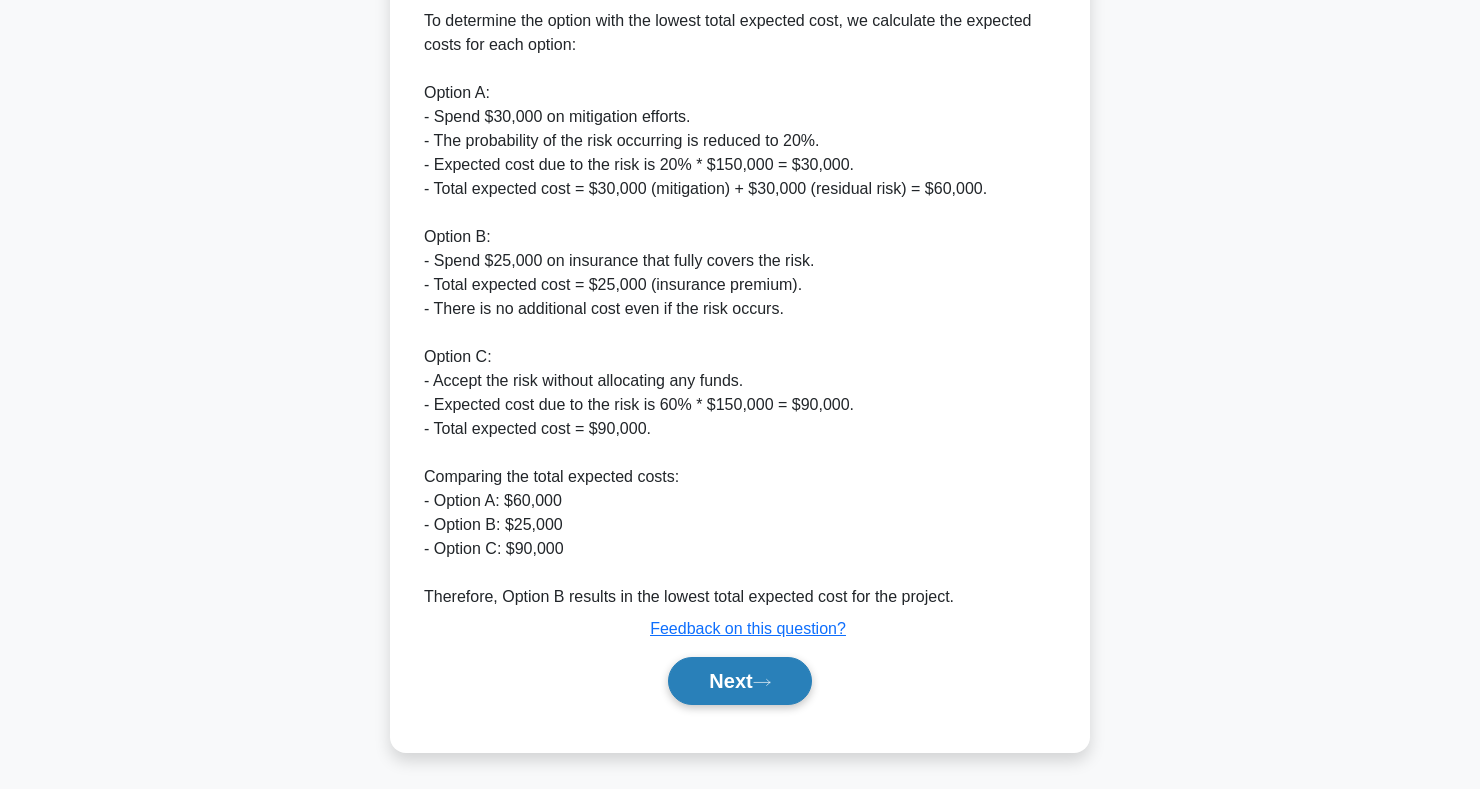 click 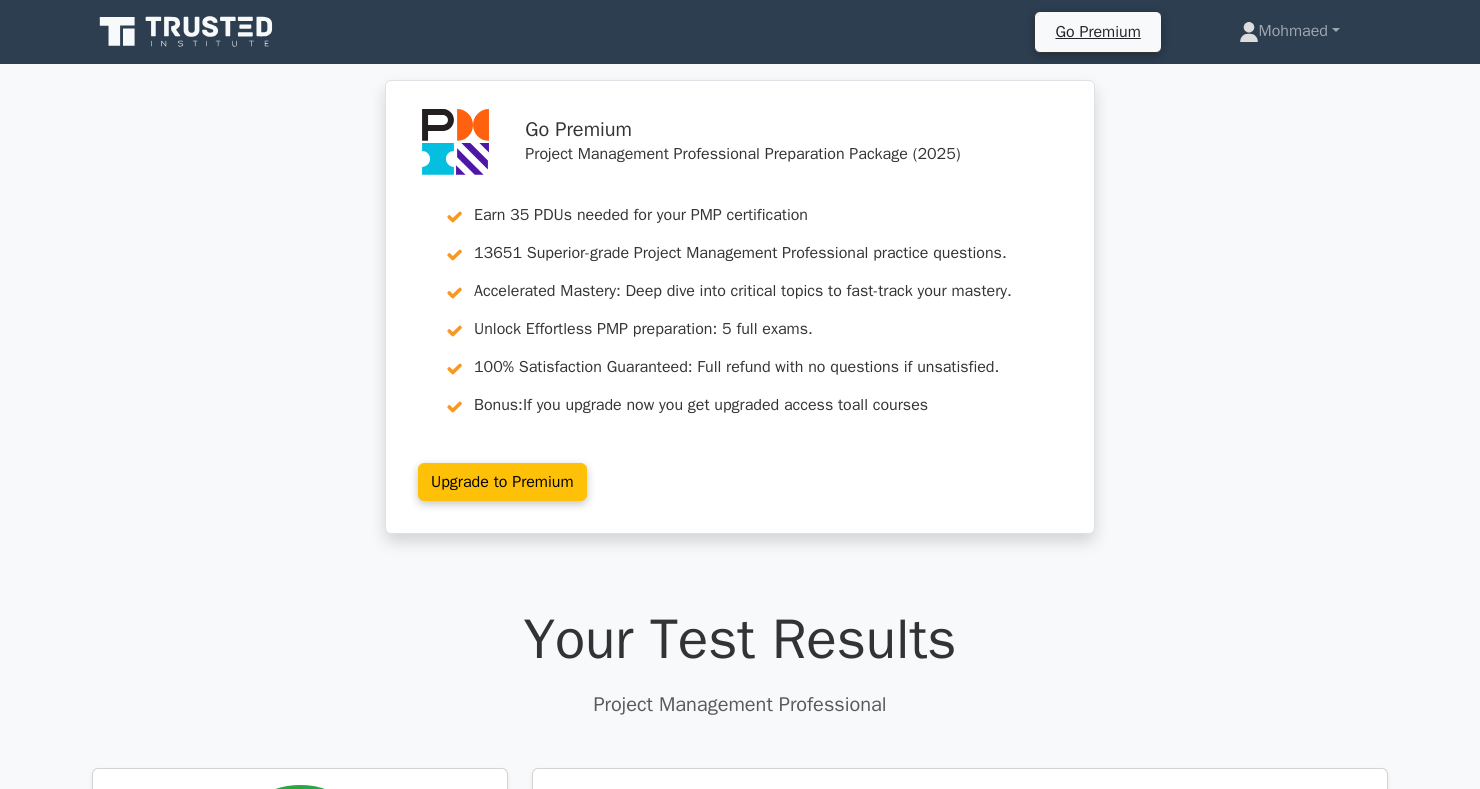 scroll, scrollTop: 0, scrollLeft: 0, axis: both 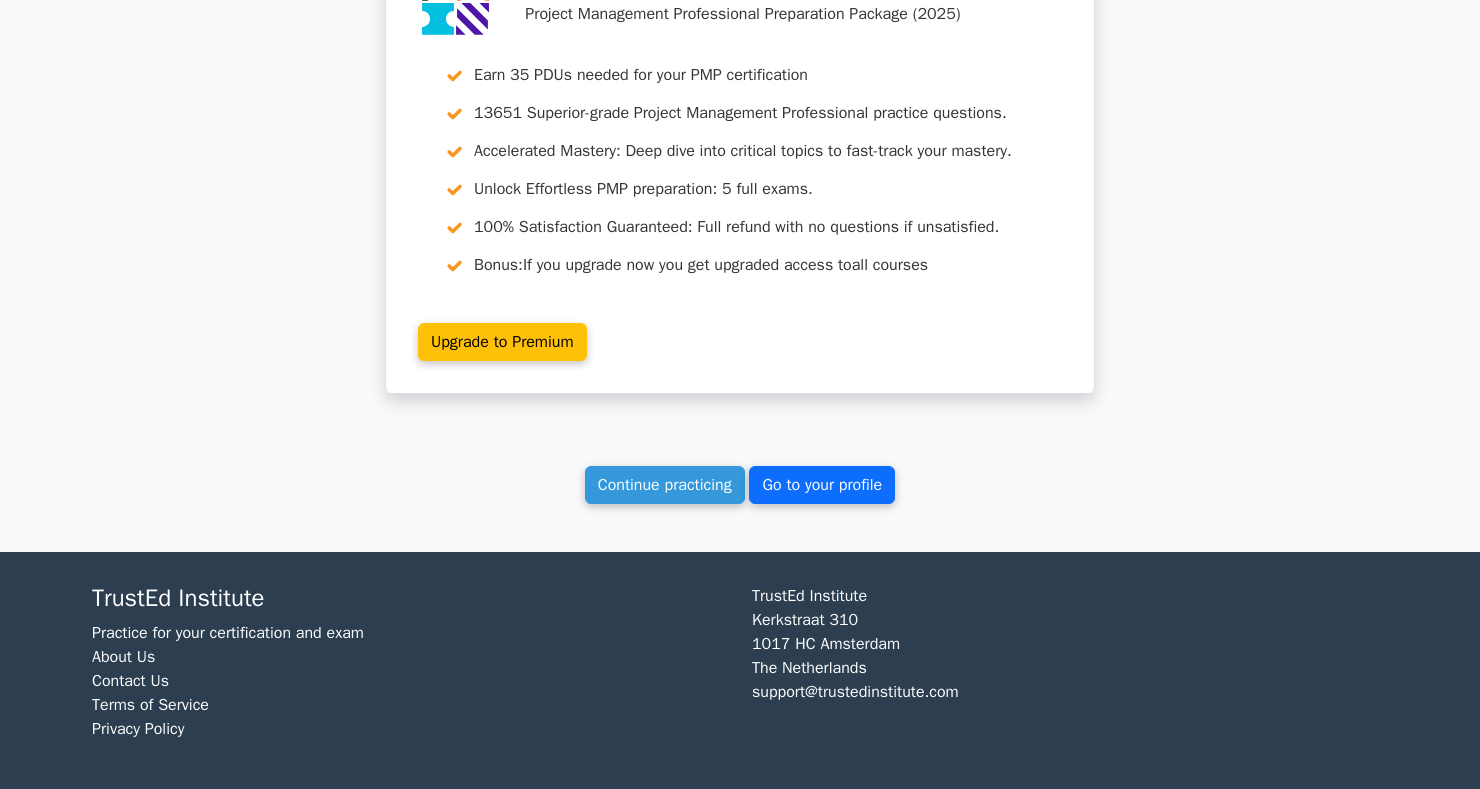 click on "Go to your profile" at bounding box center (822, 485) 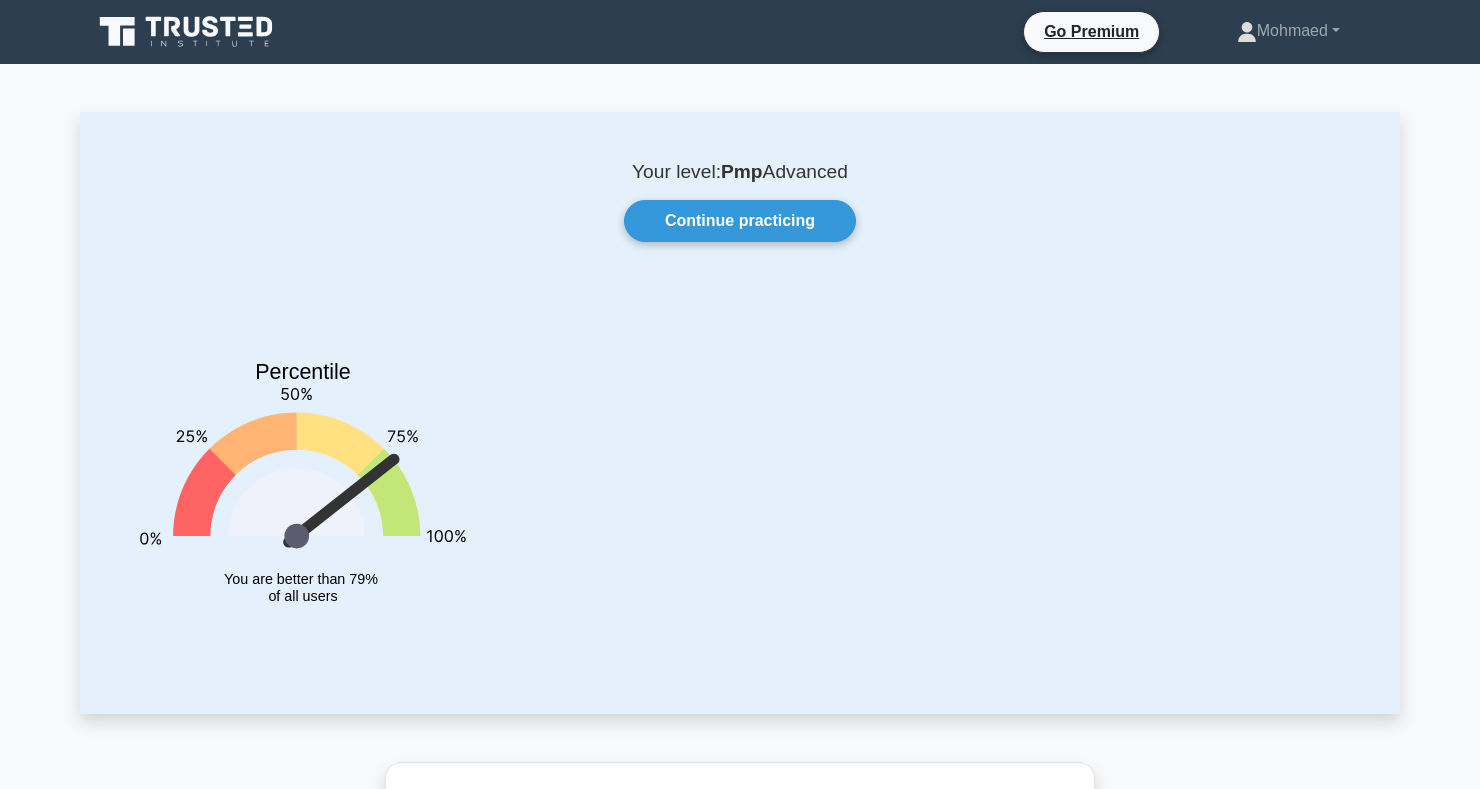 scroll, scrollTop: 0, scrollLeft: 0, axis: both 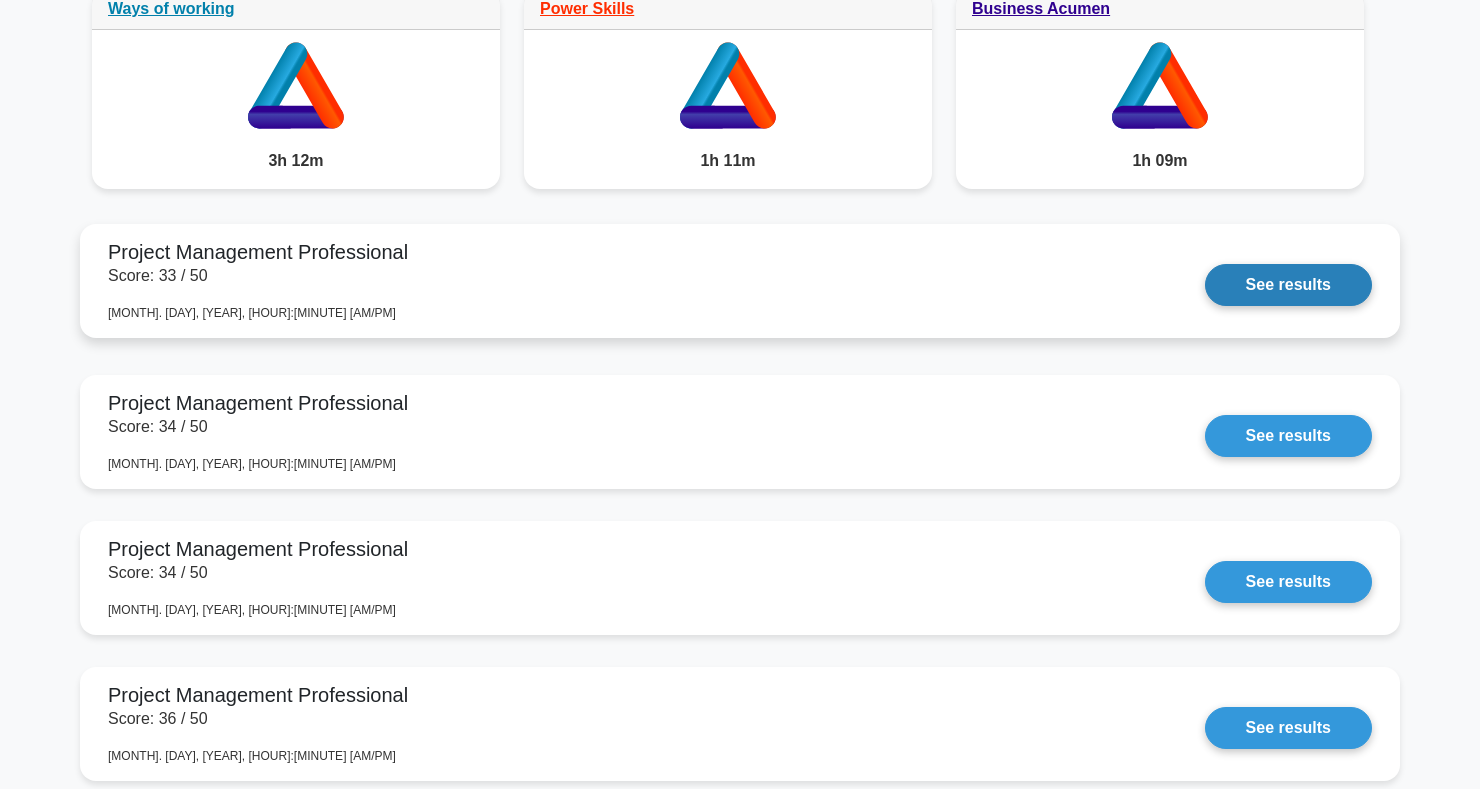 click on "See results" at bounding box center (1288, 285) 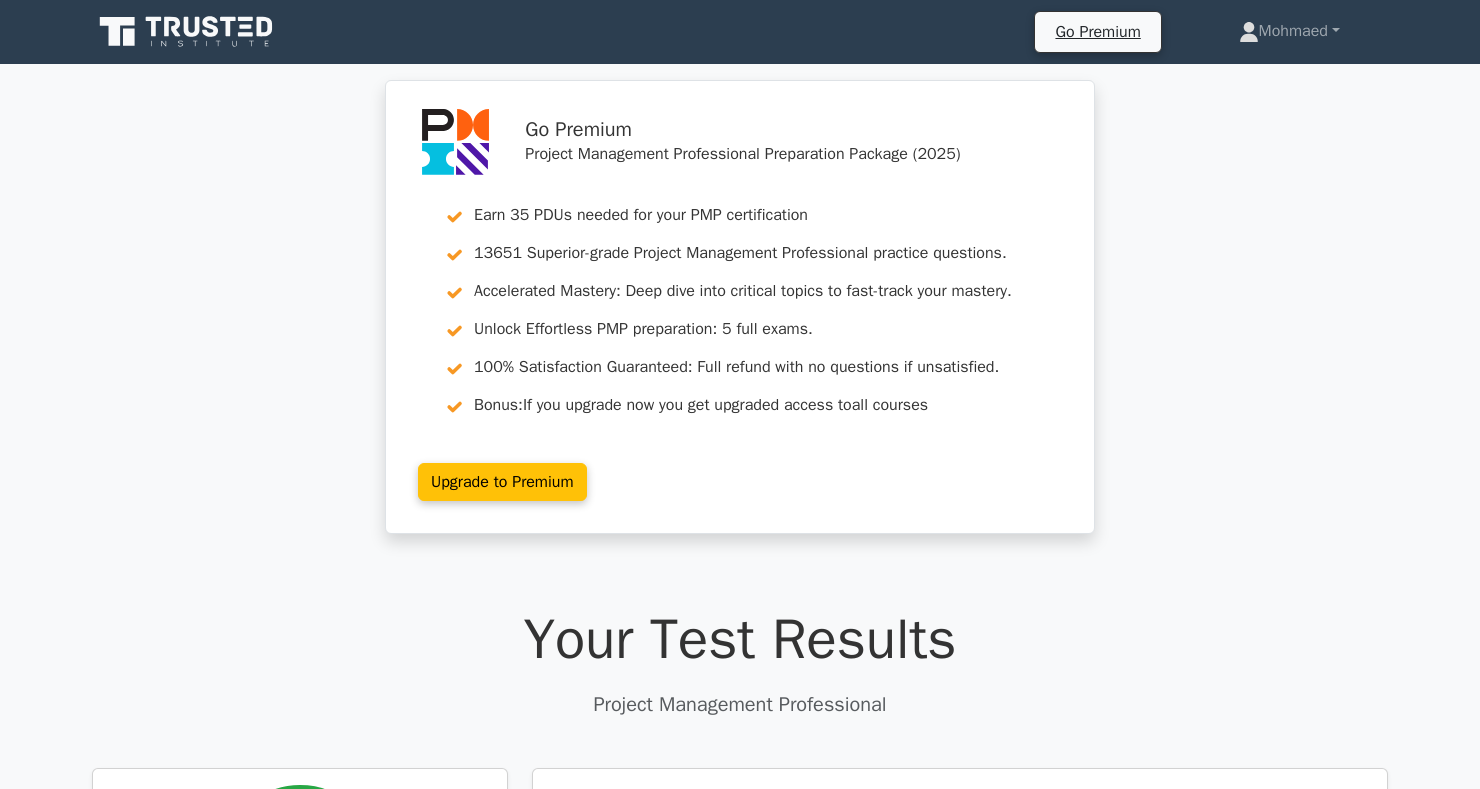 scroll, scrollTop: 0, scrollLeft: 0, axis: both 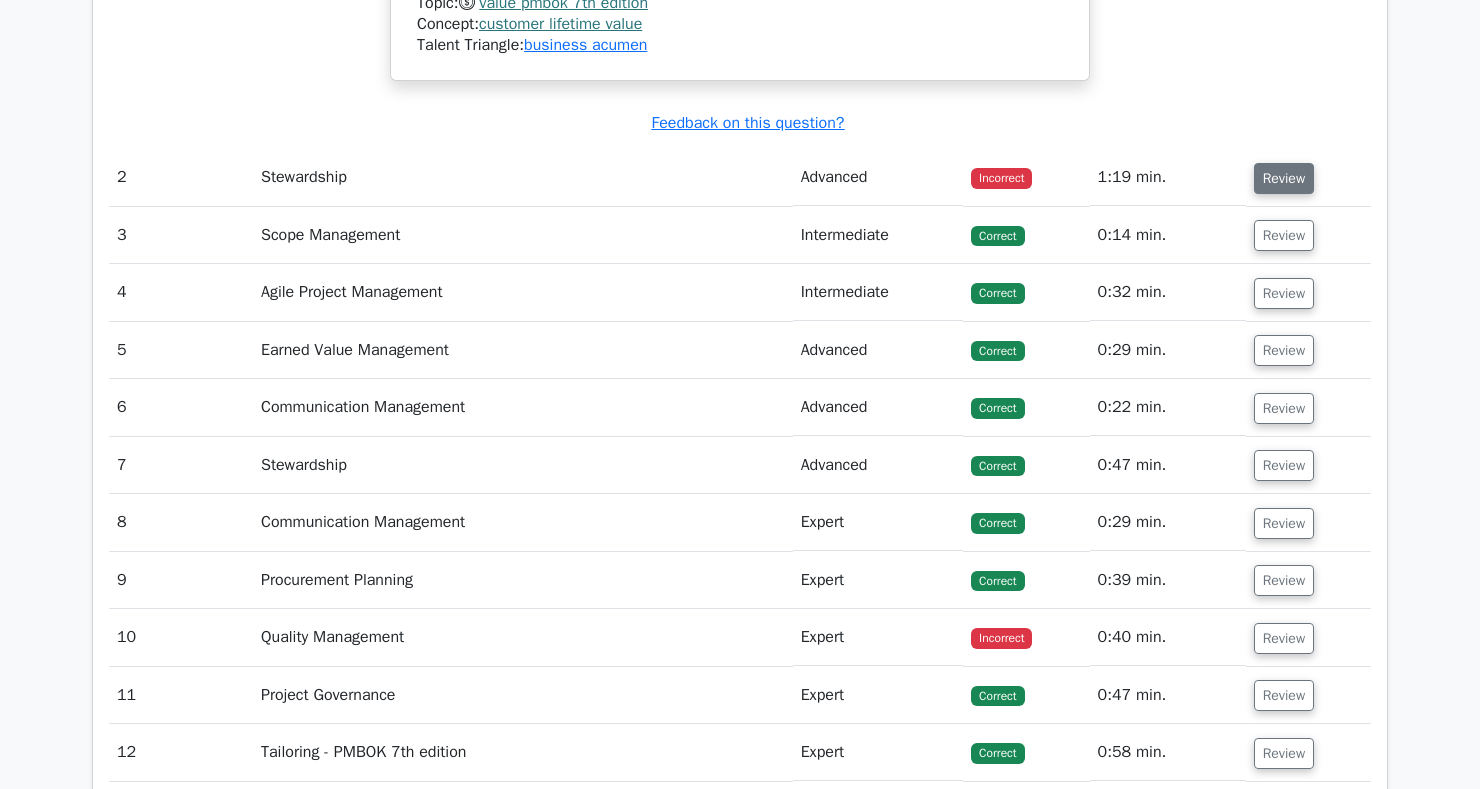 click on "Review" at bounding box center [1284, 178] 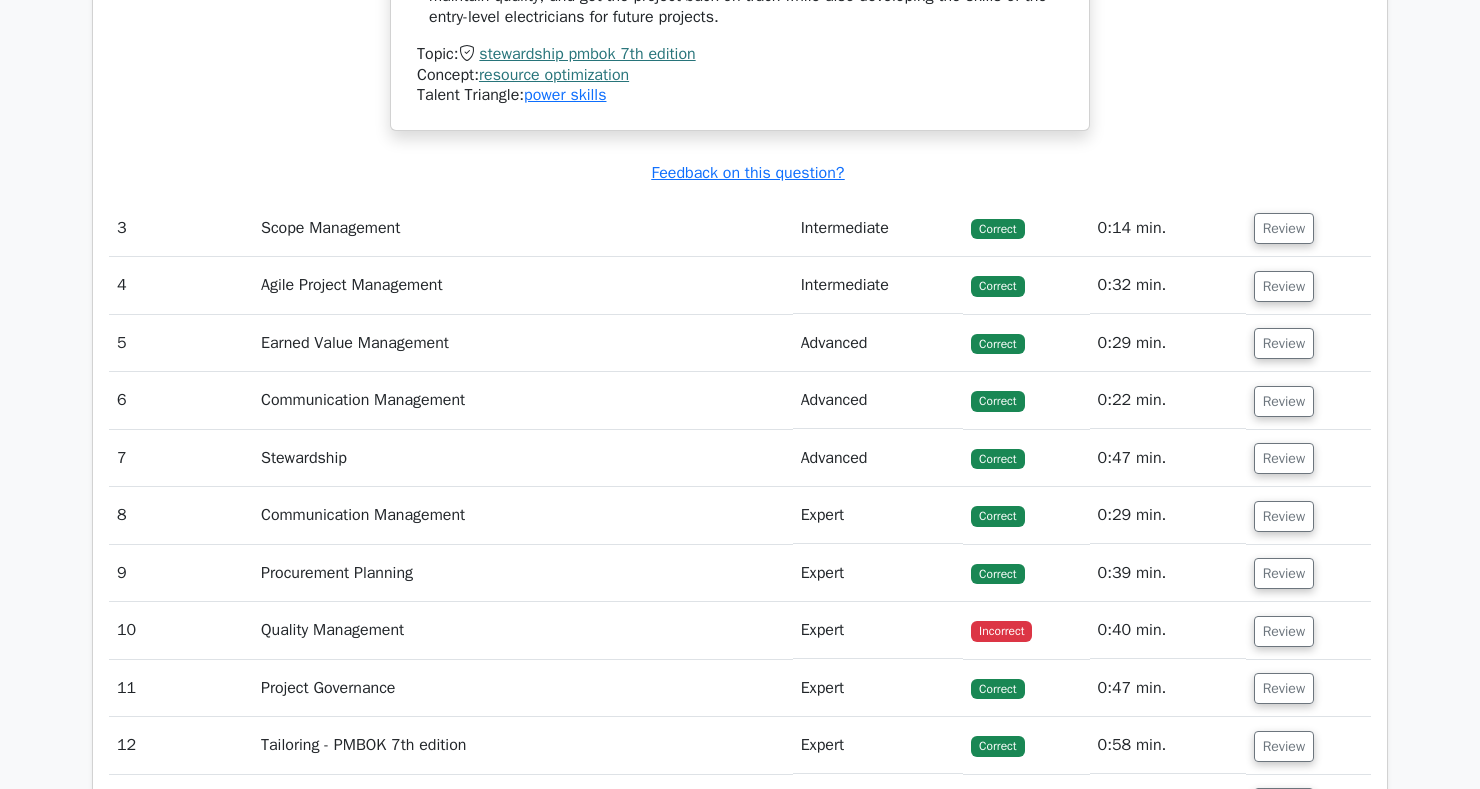scroll, scrollTop: 4809, scrollLeft: 0, axis: vertical 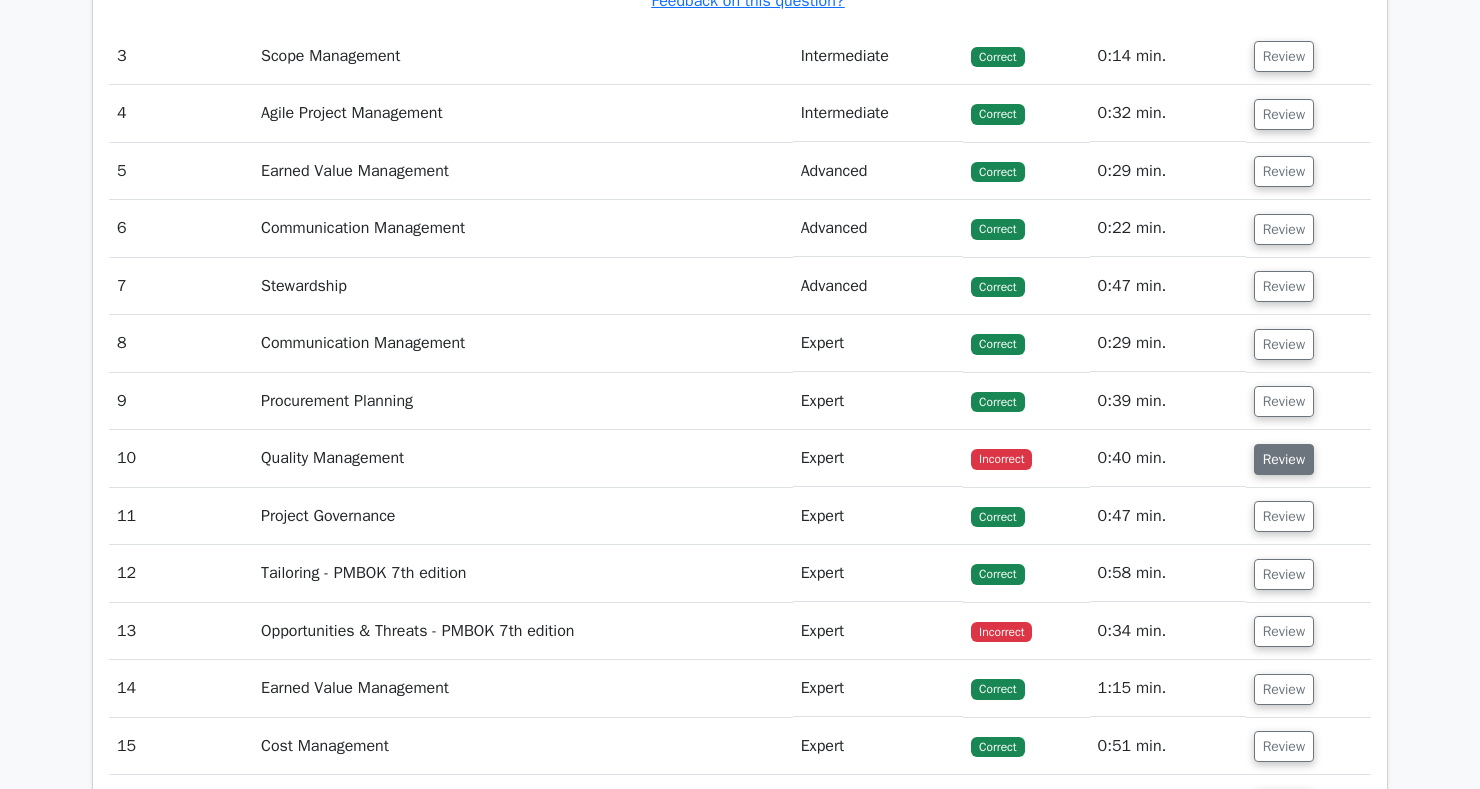 click on "Review" at bounding box center (1284, 459) 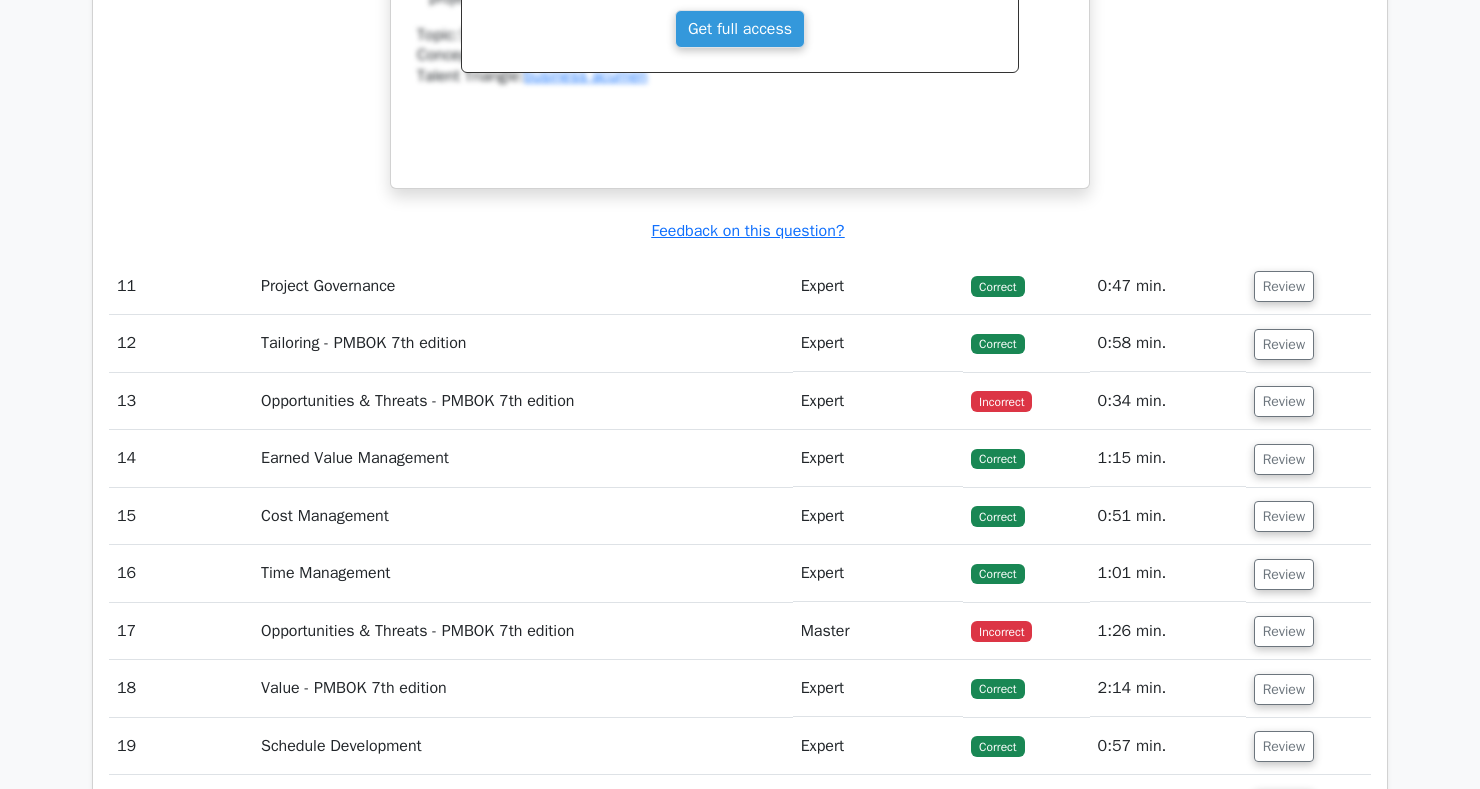 scroll, scrollTop: 5847, scrollLeft: 0, axis: vertical 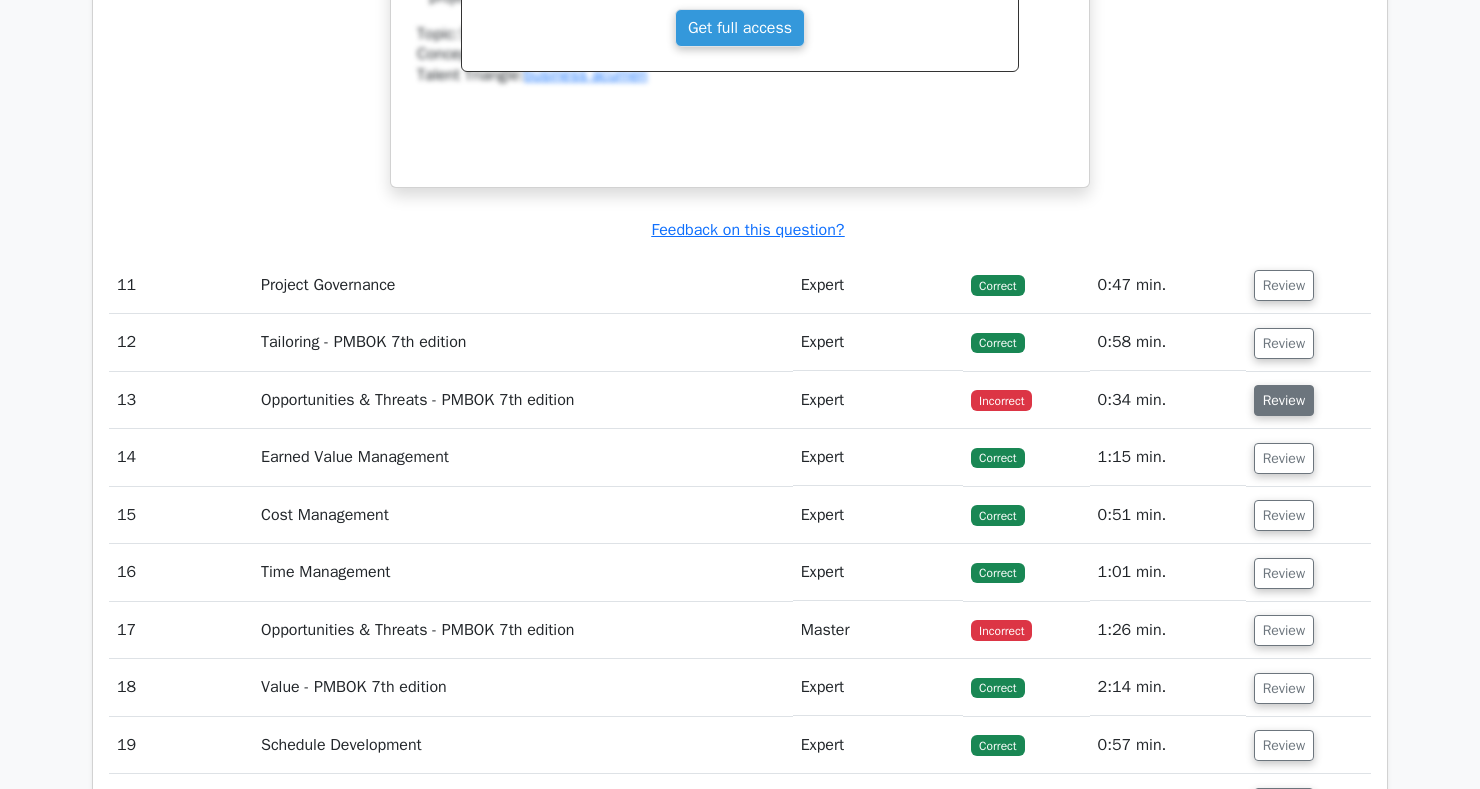 click on "Review" at bounding box center (1284, 400) 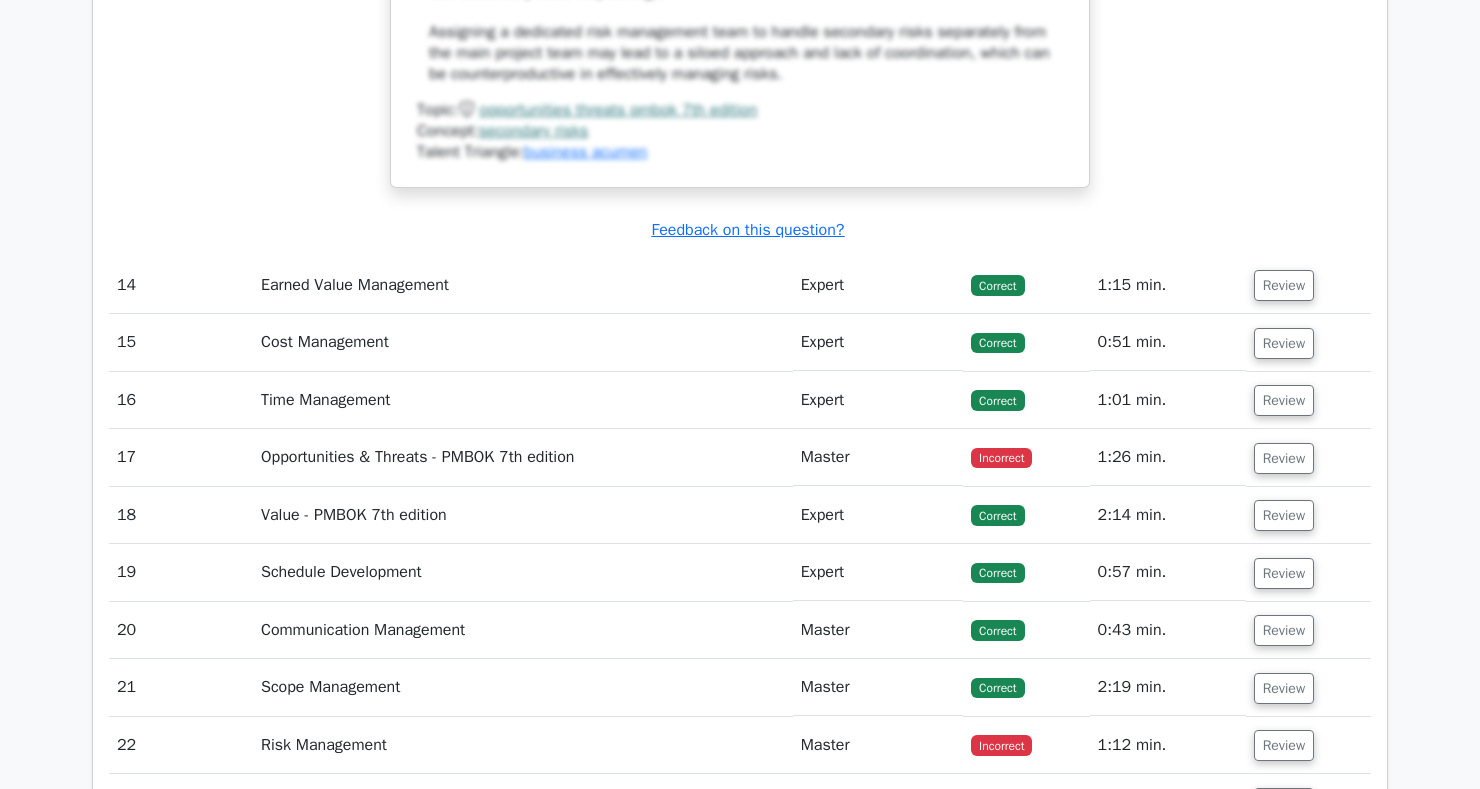 scroll, scrollTop: 7024, scrollLeft: 0, axis: vertical 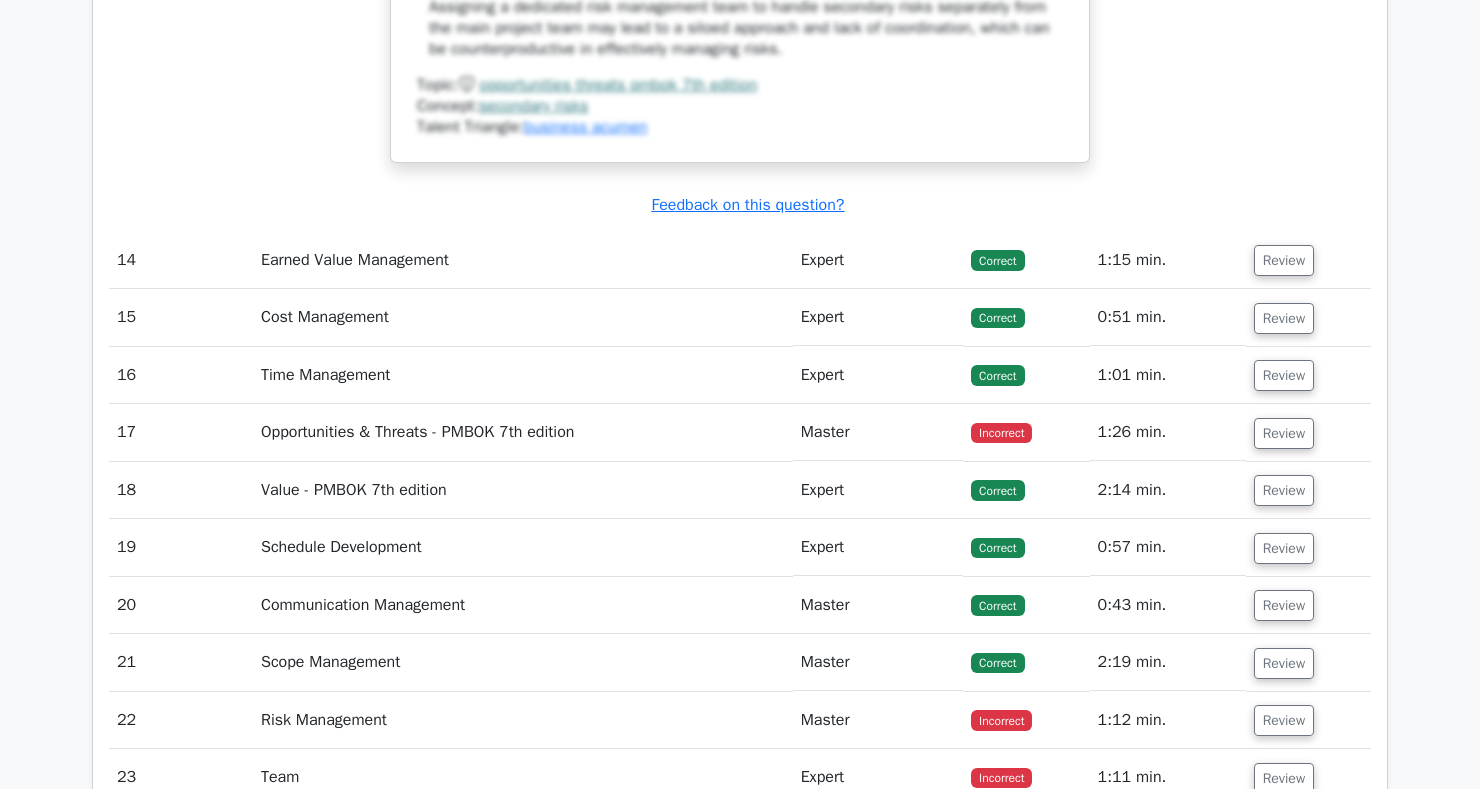 click on "0:43 min." at bounding box center [1168, 605] 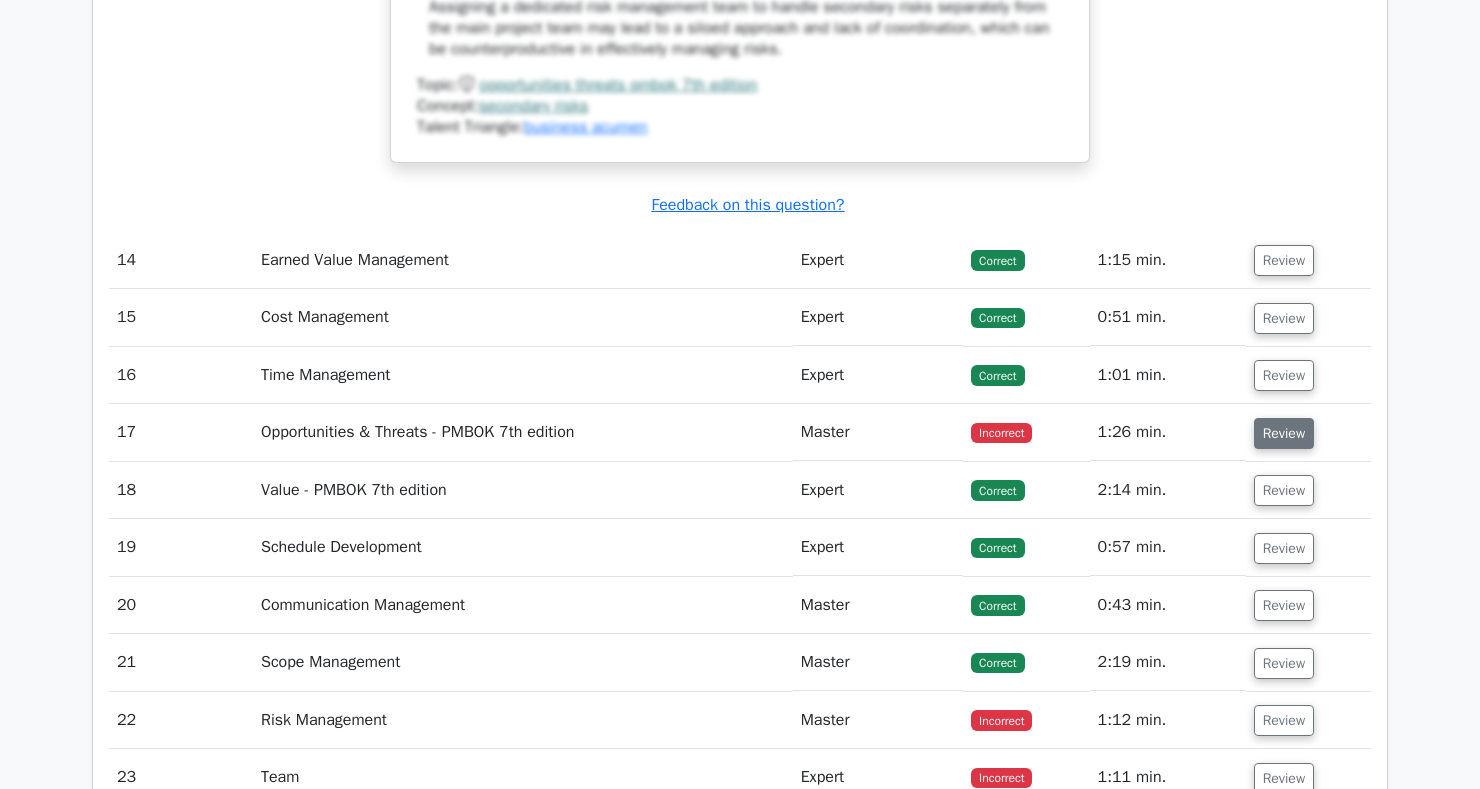 click on "Review" at bounding box center [1284, 433] 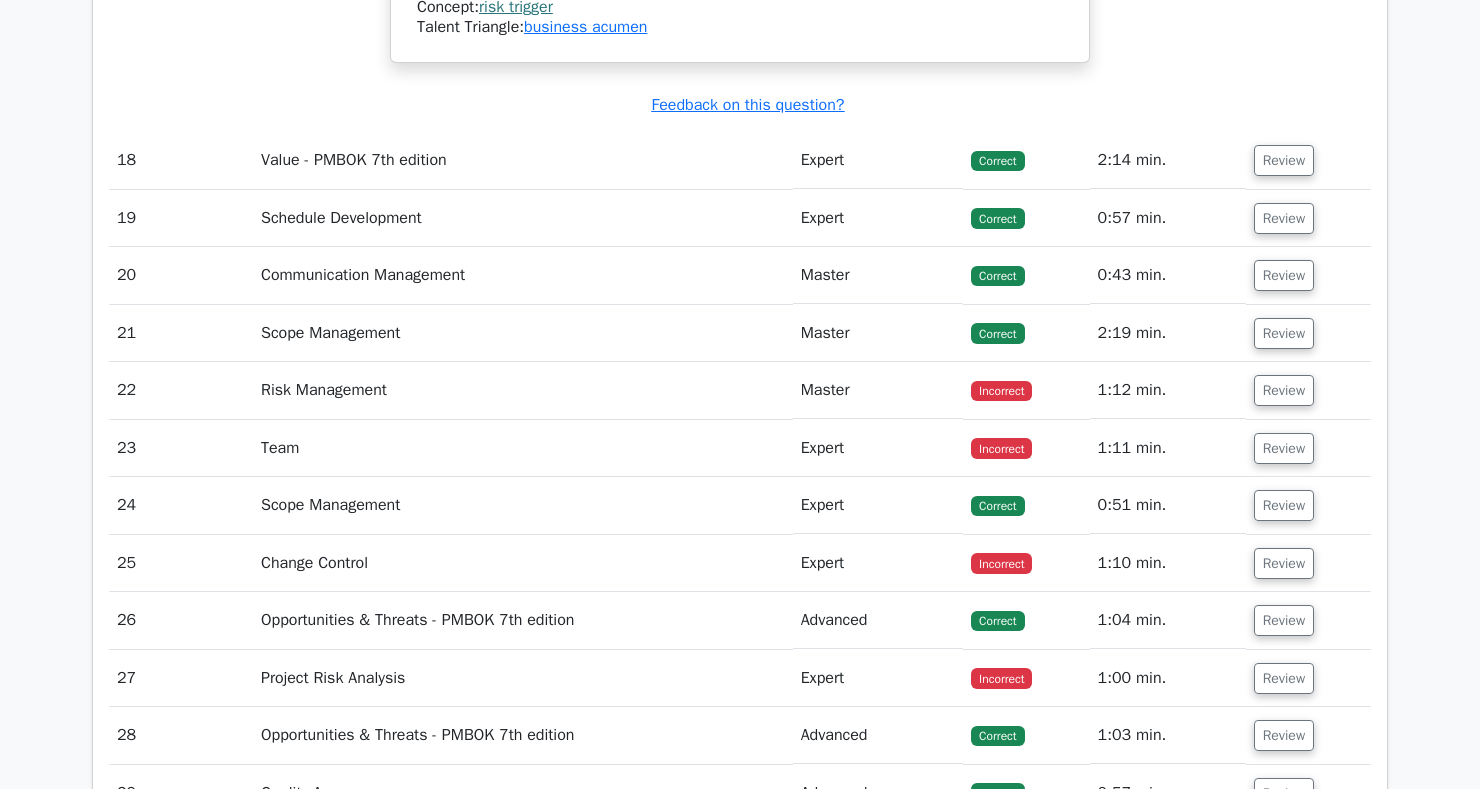 scroll, scrollTop: 8162, scrollLeft: 0, axis: vertical 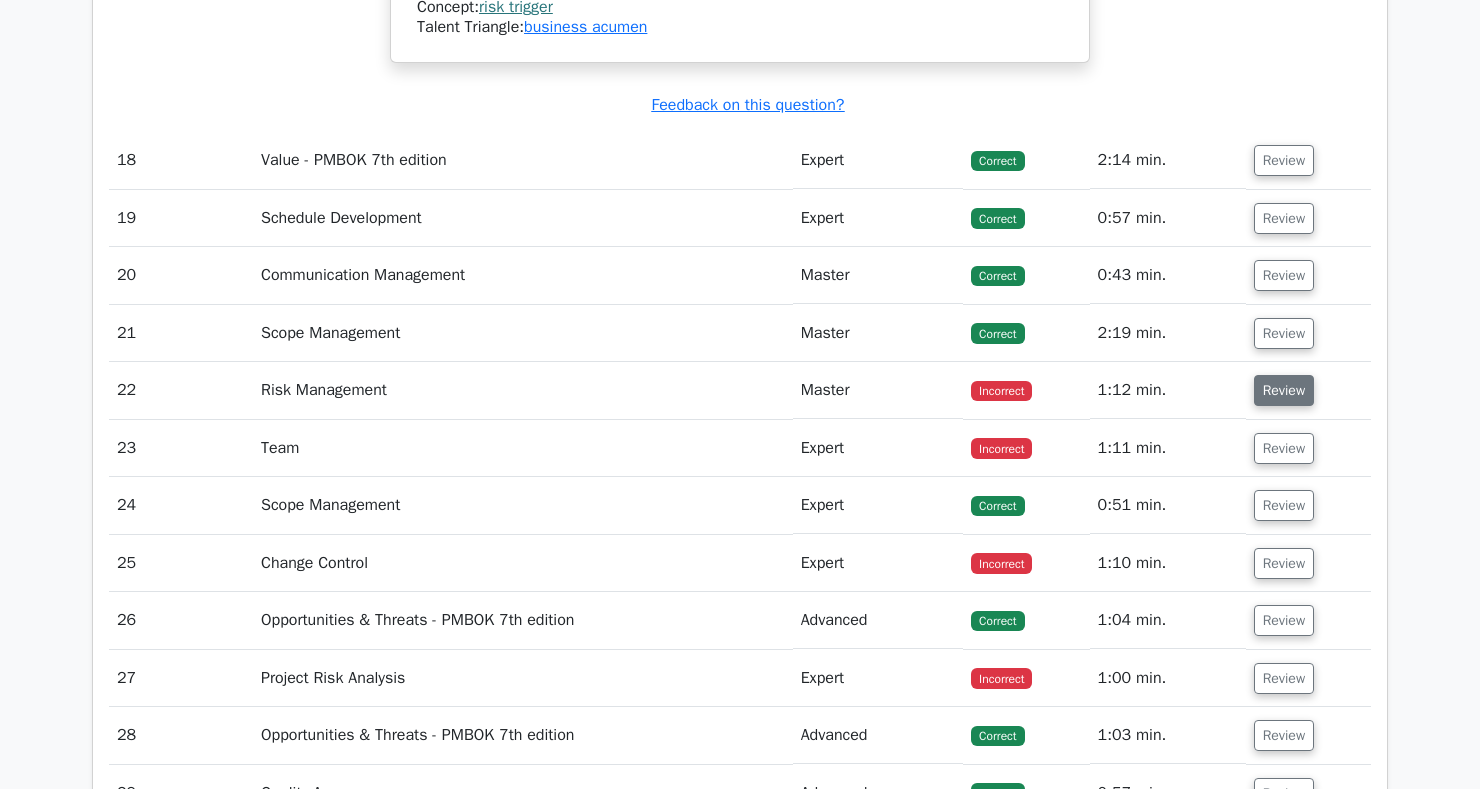 click on "Review" at bounding box center (1284, 390) 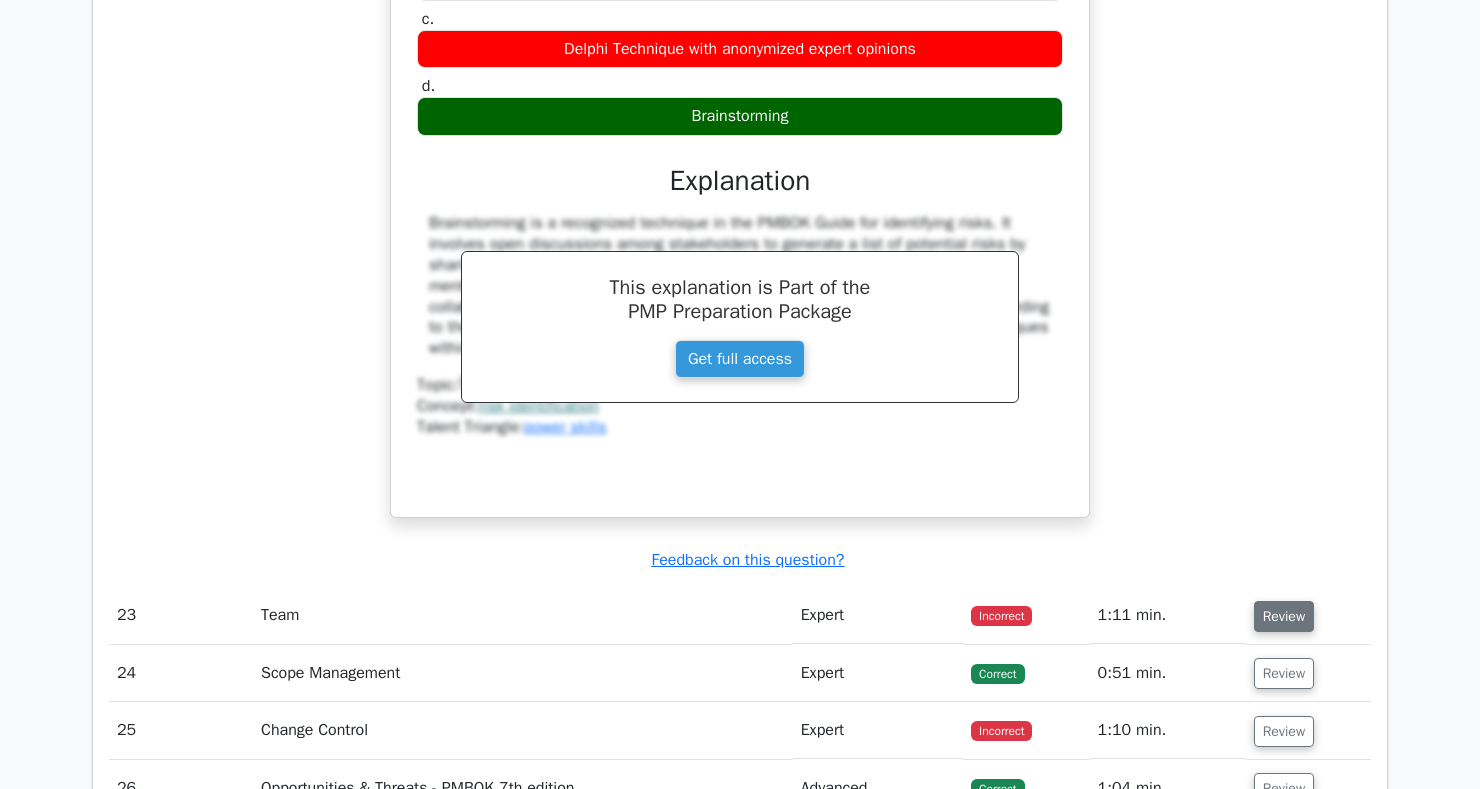 click on "Review" at bounding box center [1284, 616] 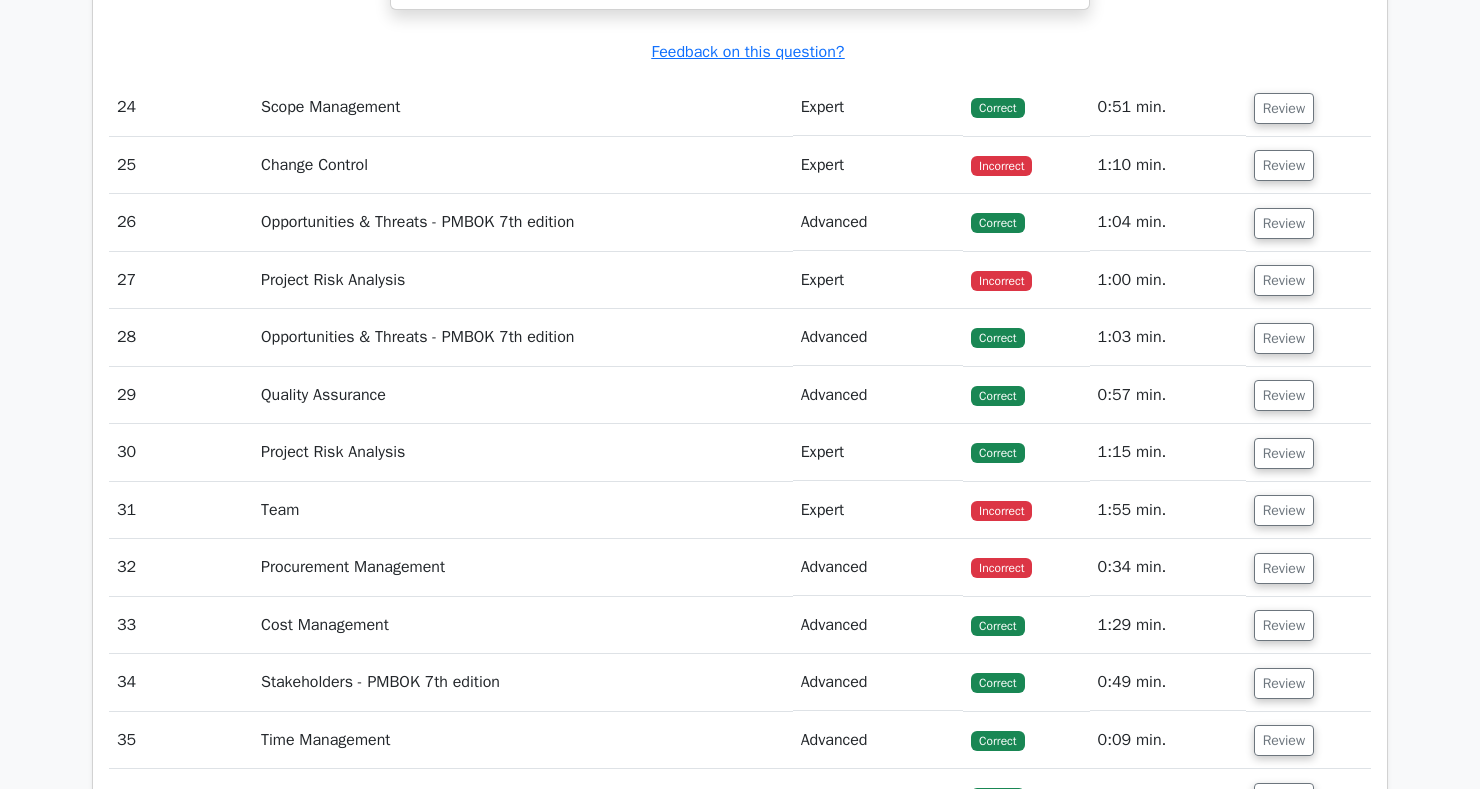scroll, scrollTop: 10417, scrollLeft: 0, axis: vertical 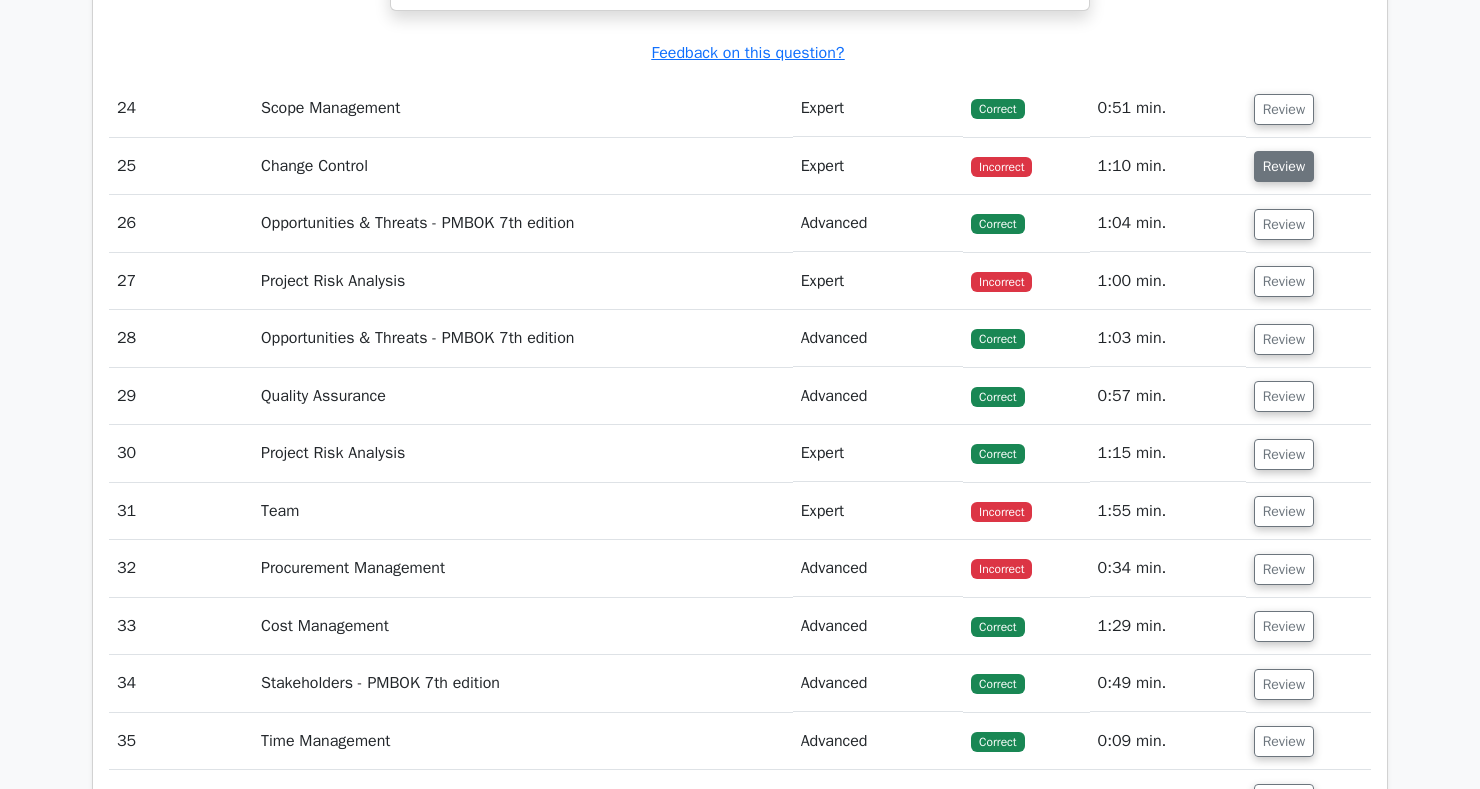 click on "Review" at bounding box center (1284, 166) 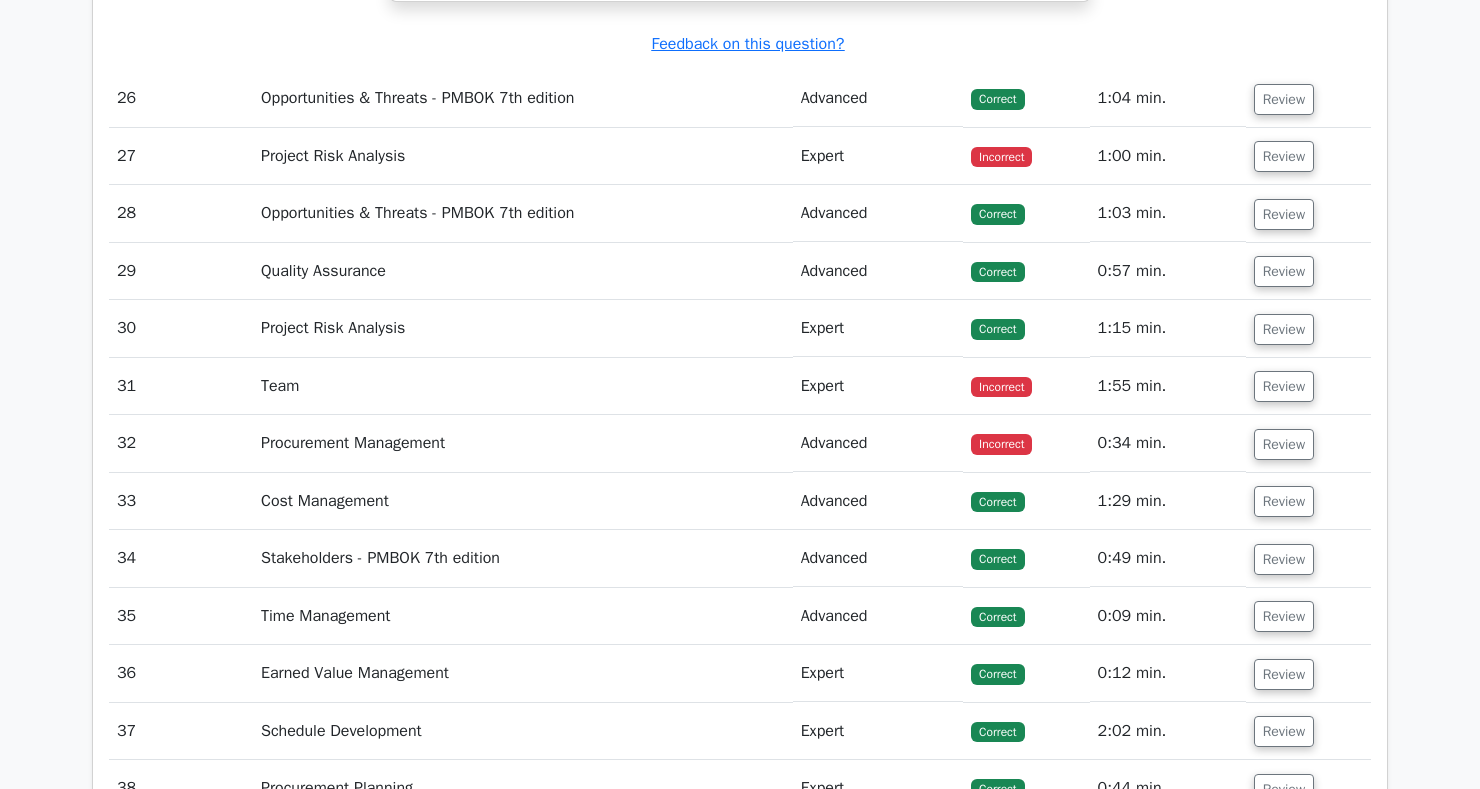 scroll, scrollTop: 11691, scrollLeft: 0, axis: vertical 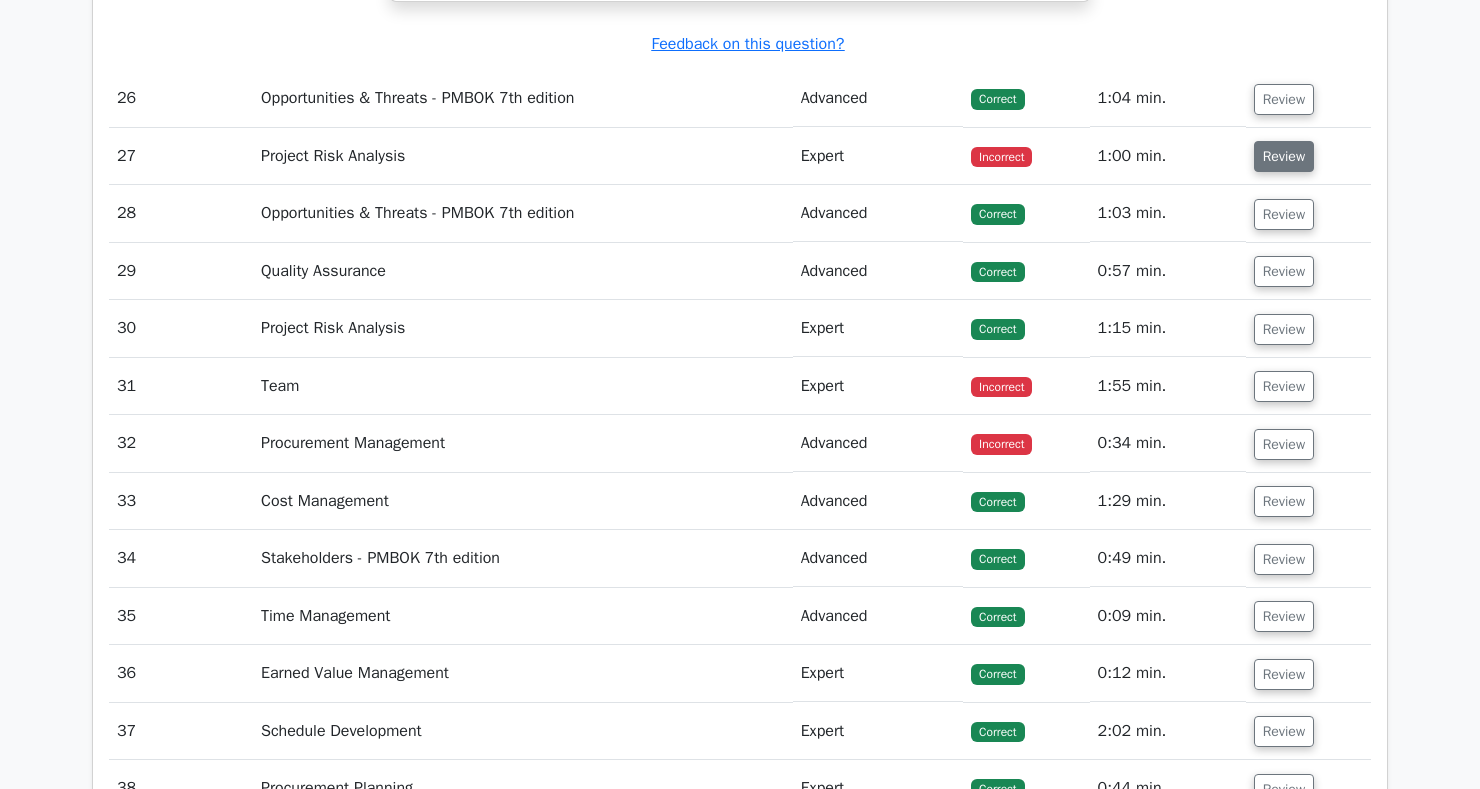 click on "Review" at bounding box center [1284, 156] 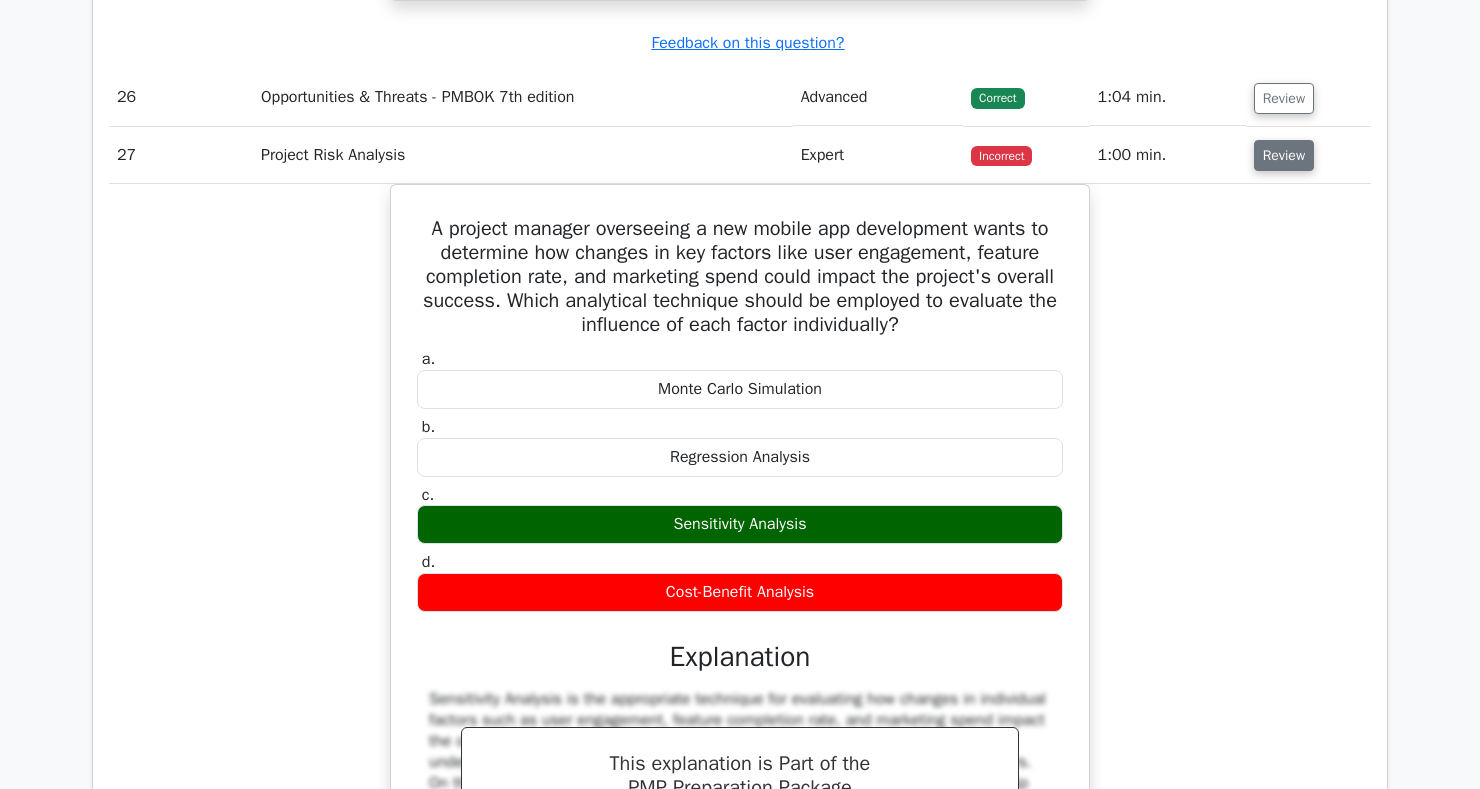 scroll, scrollTop: 11681, scrollLeft: 0, axis: vertical 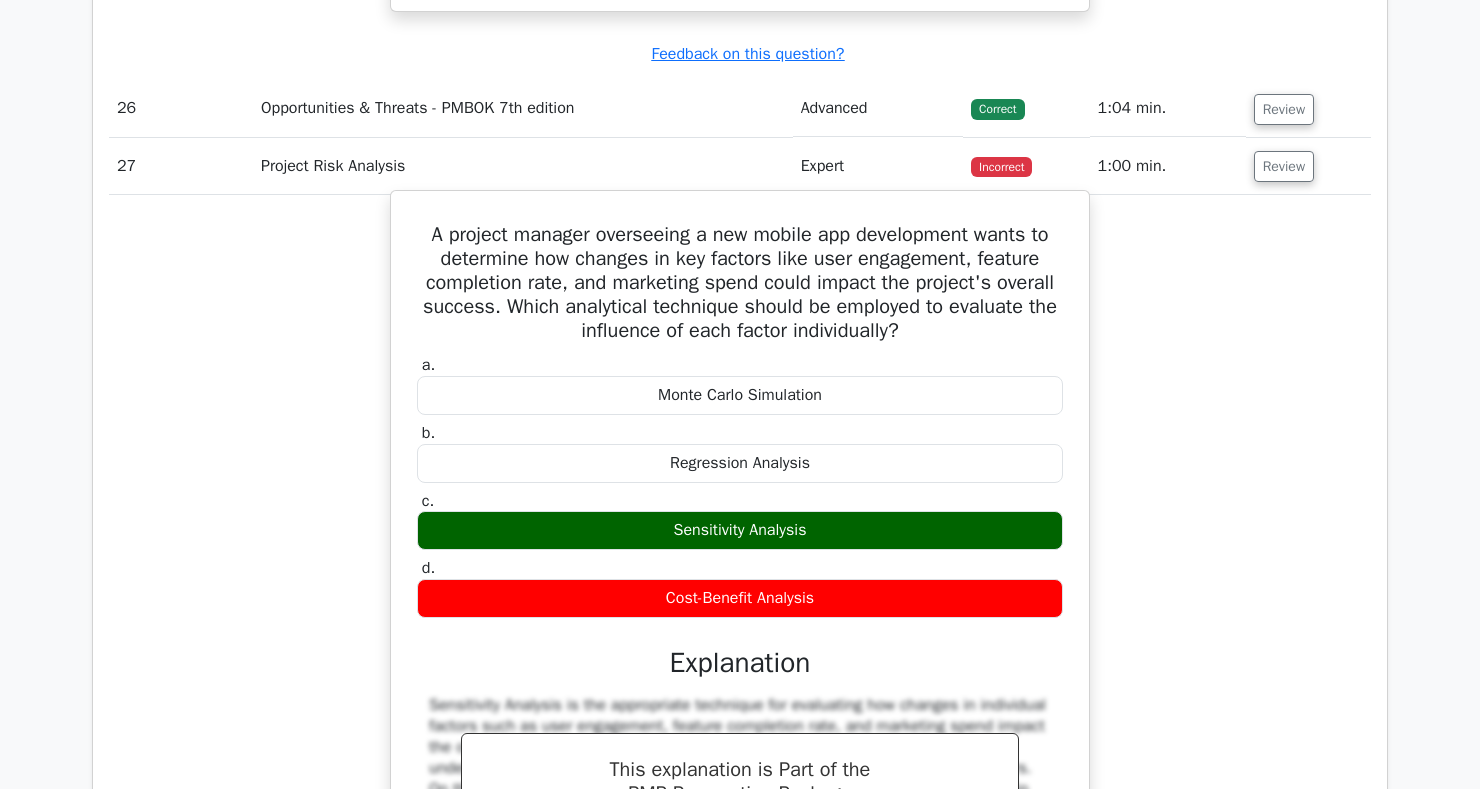 click on "Sensitivity Analysis" at bounding box center (740, 530) 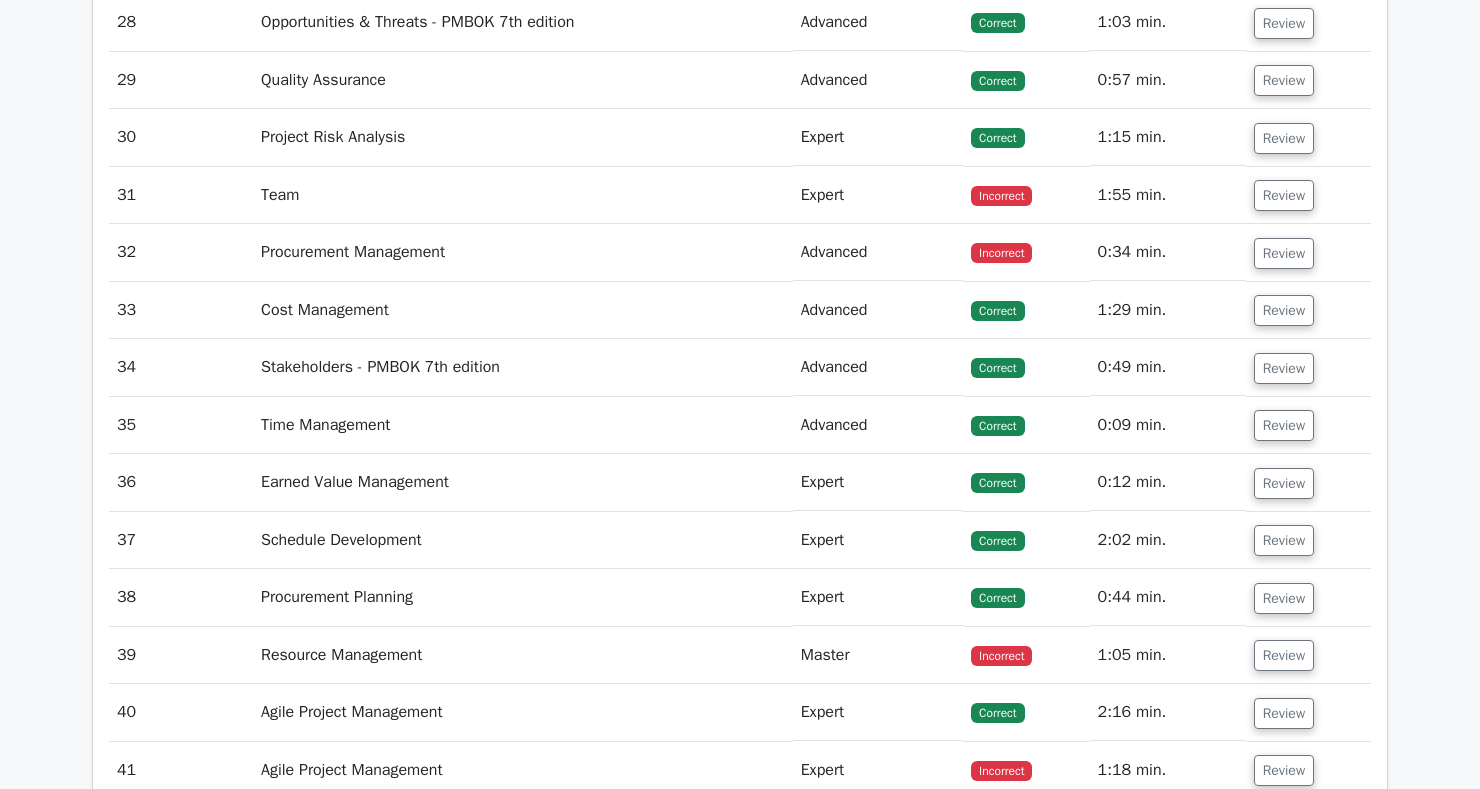 scroll, scrollTop: 12784, scrollLeft: 0, axis: vertical 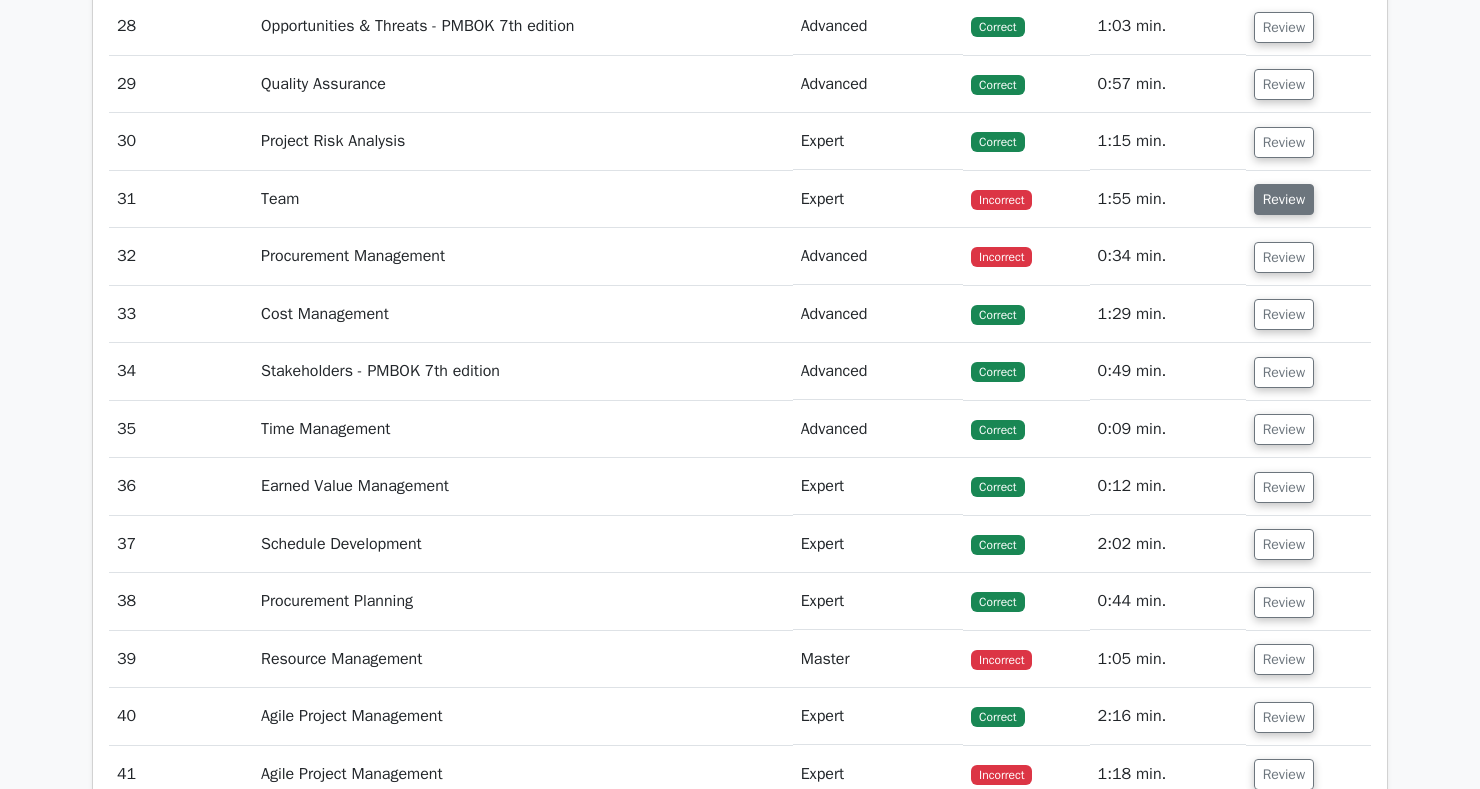 click on "Review" at bounding box center [1284, 199] 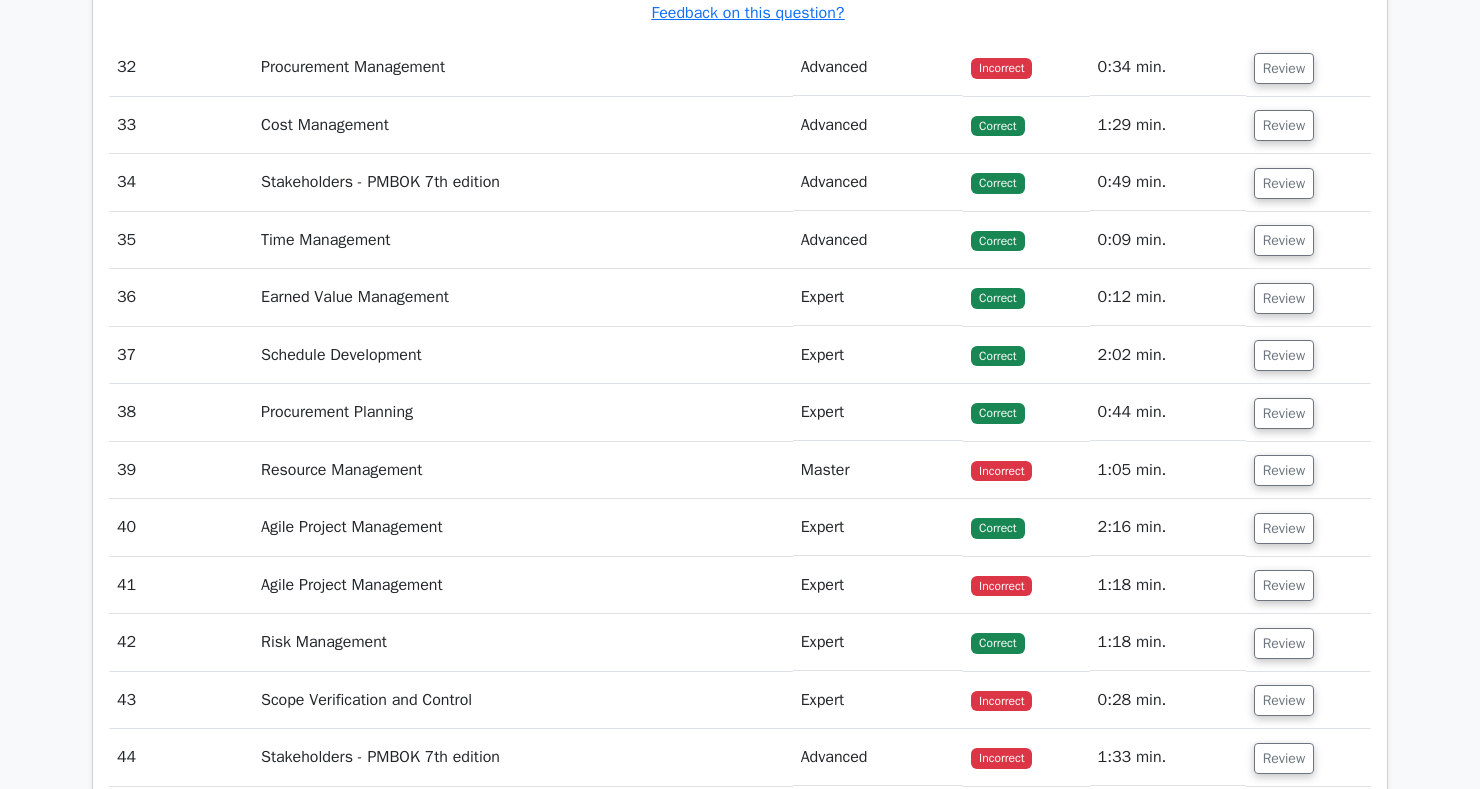 scroll, scrollTop: 14007, scrollLeft: 0, axis: vertical 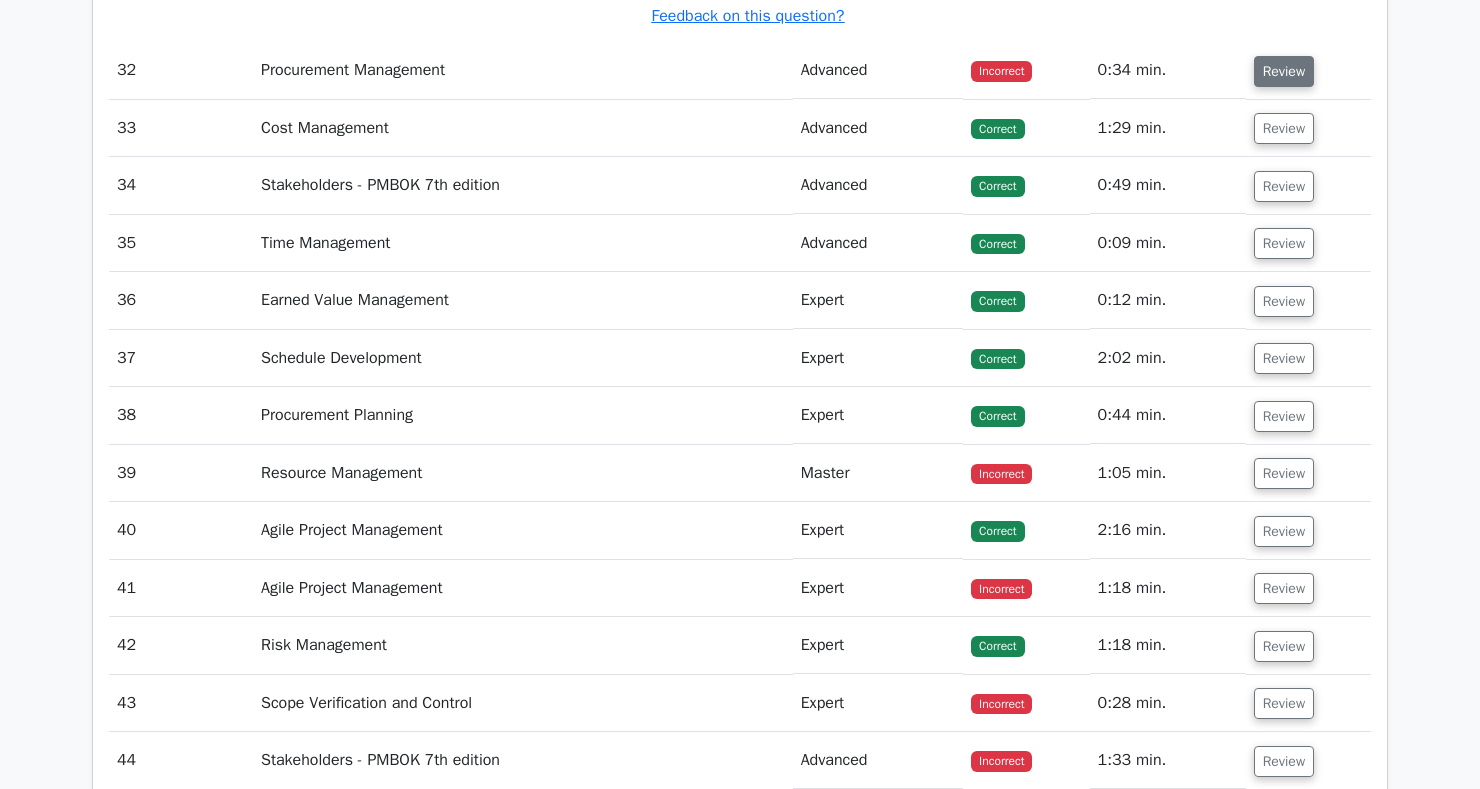click on "Review" at bounding box center (1284, 71) 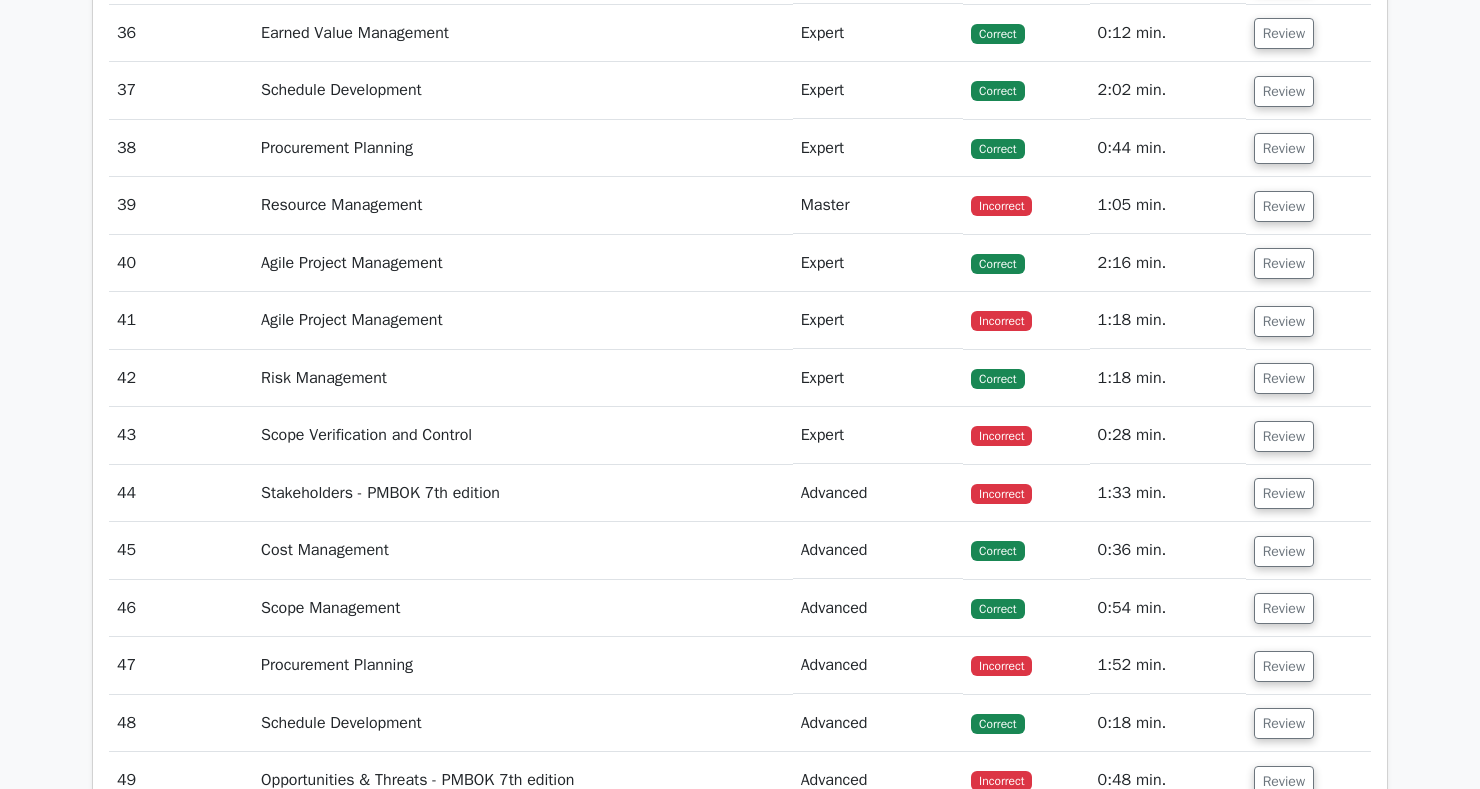 scroll, scrollTop: 15276, scrollLeft: 0, axis: vertical 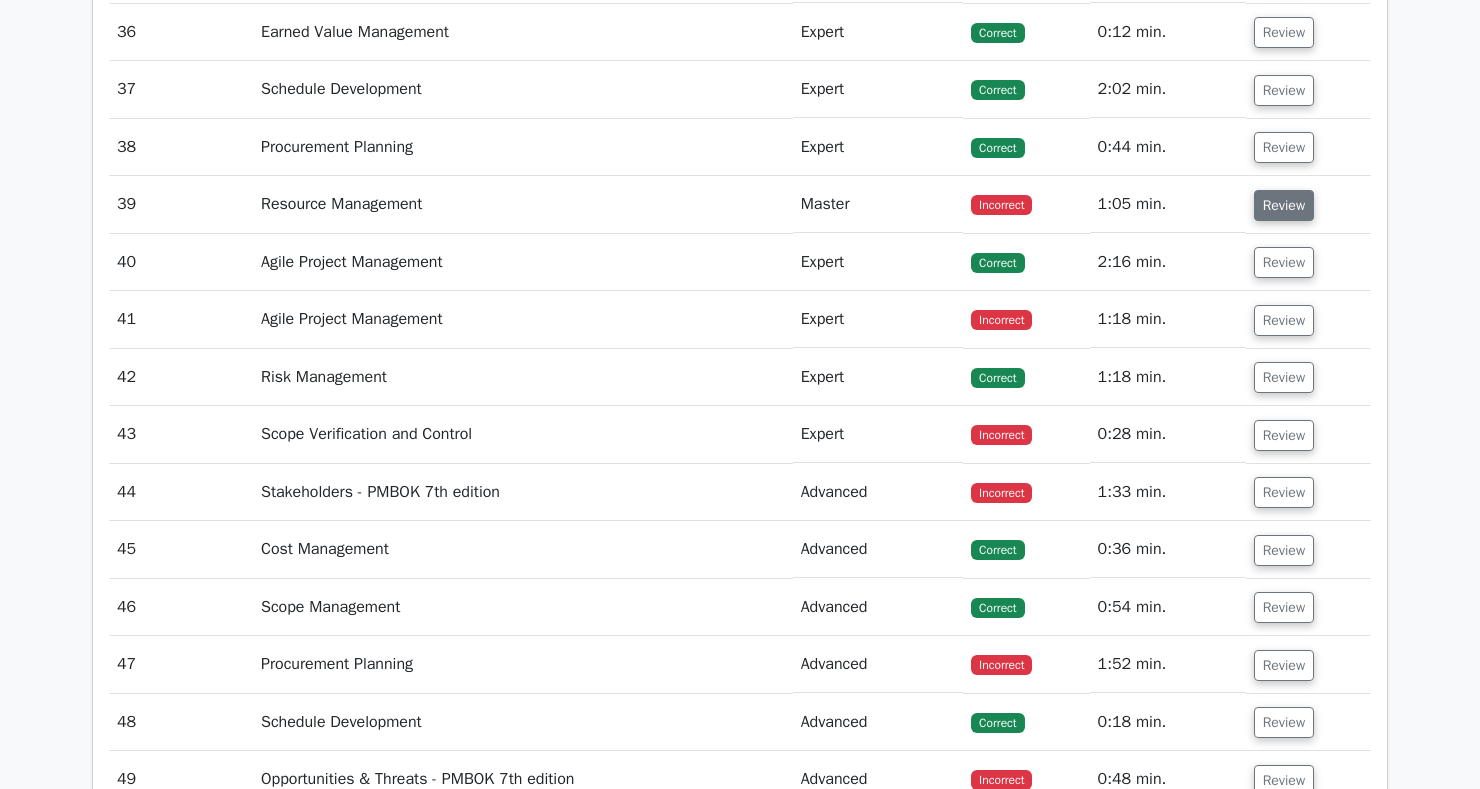 click on "Review" at bounding box center [1284, 205] 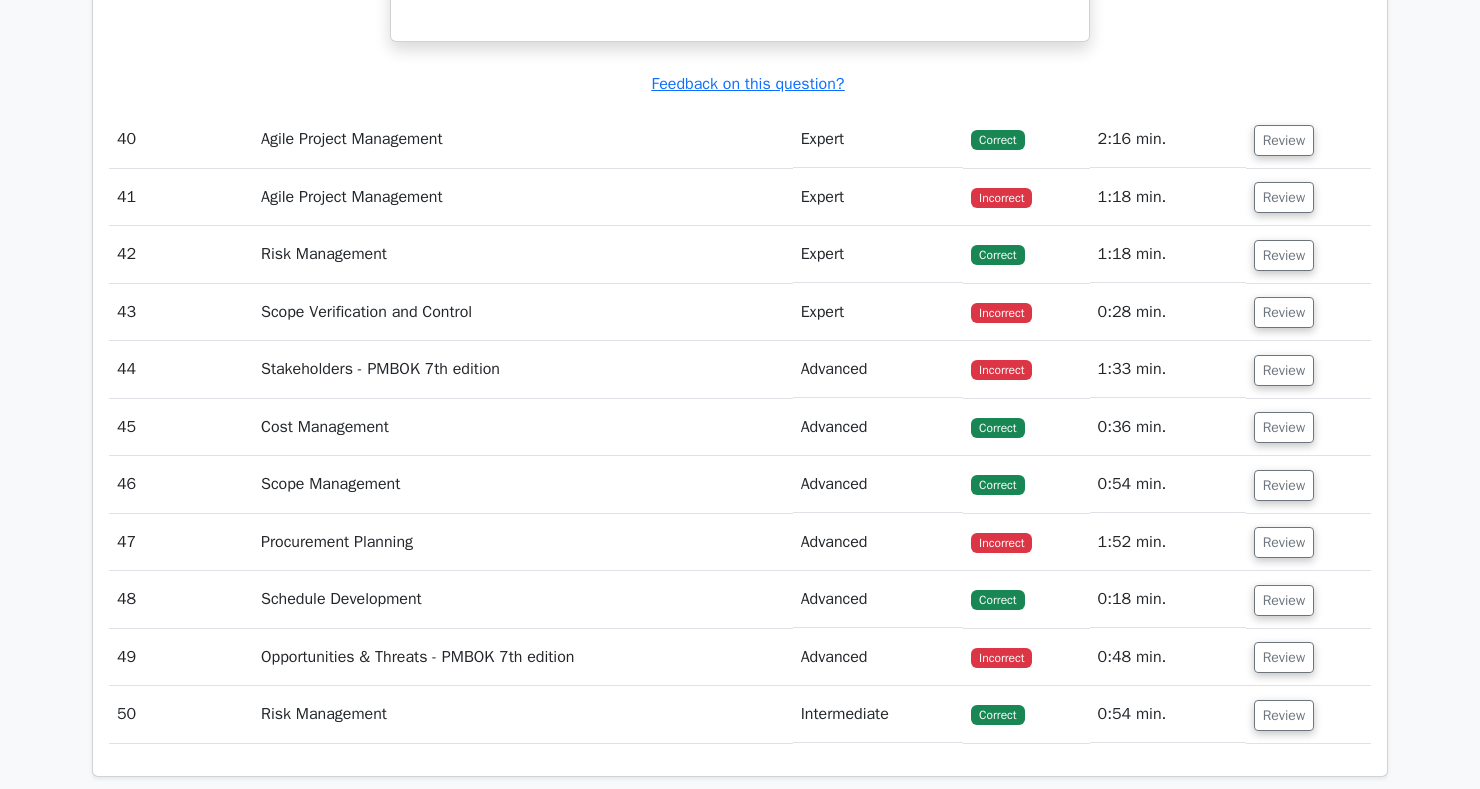 scroll, scrollTop: 16259, scrollLeft: 0, axis: vertical 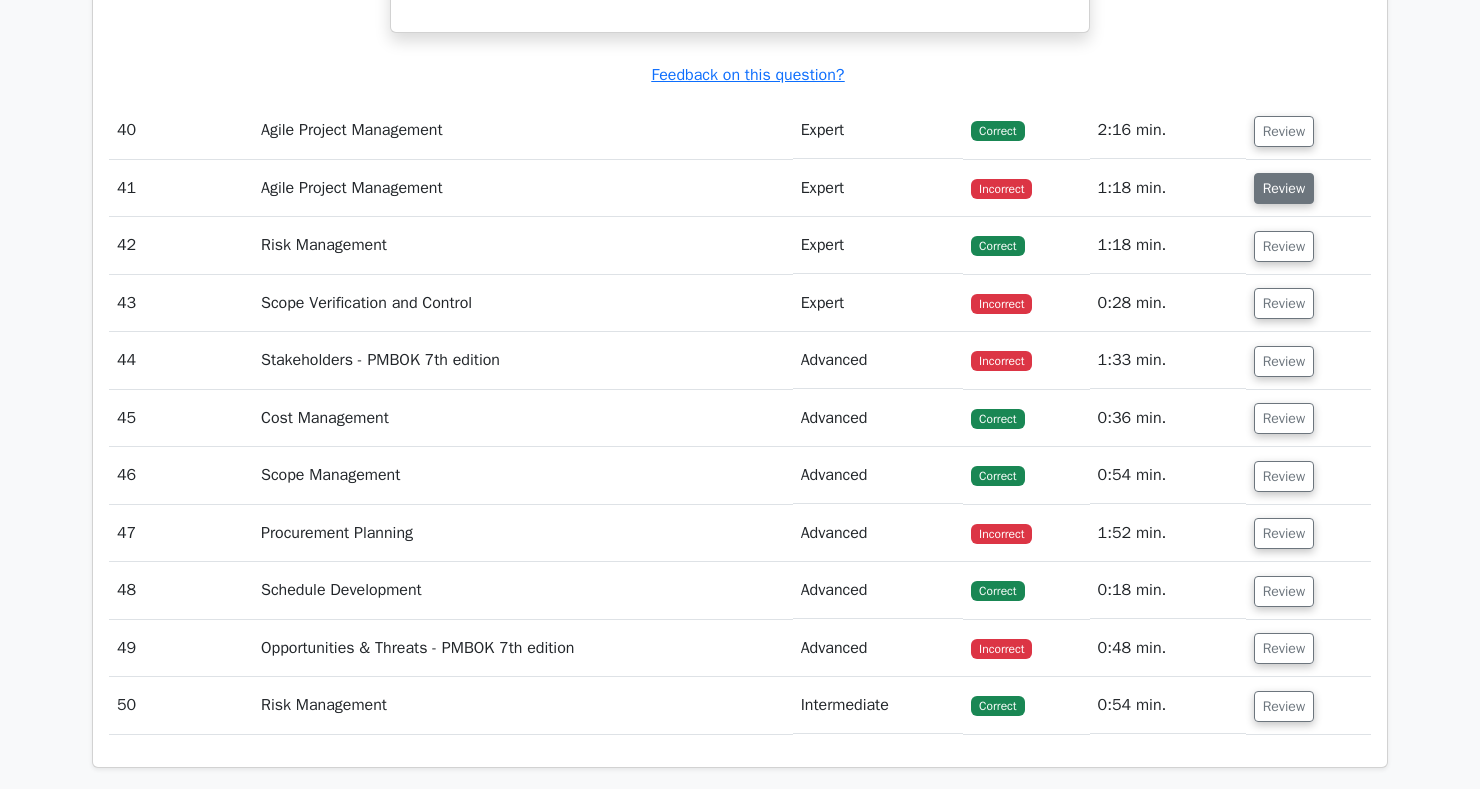 click on "Review" at bounding box center (1284, 188) 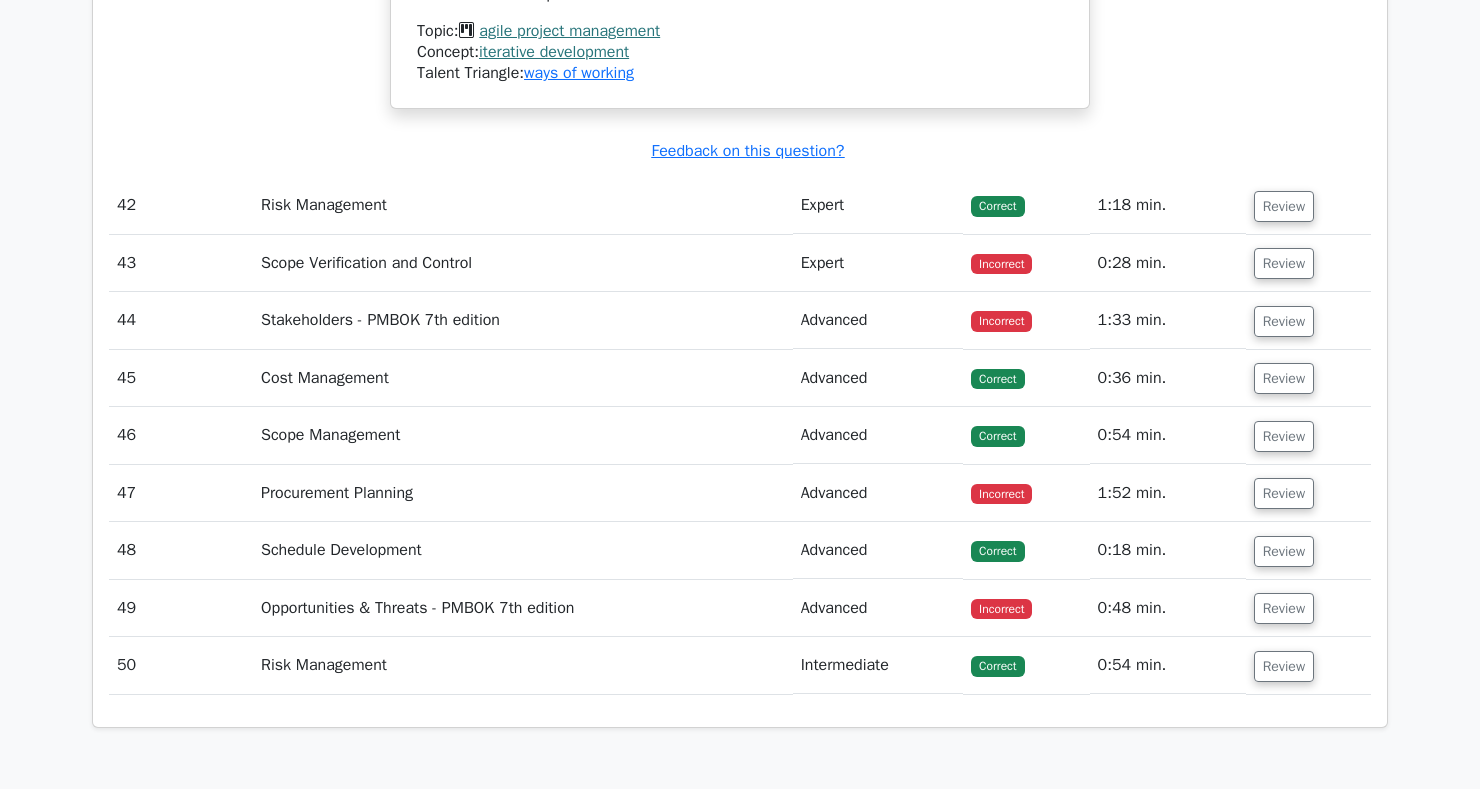 scroll, scrollTop: 17394, scrollLeft: 0, axis: vertical 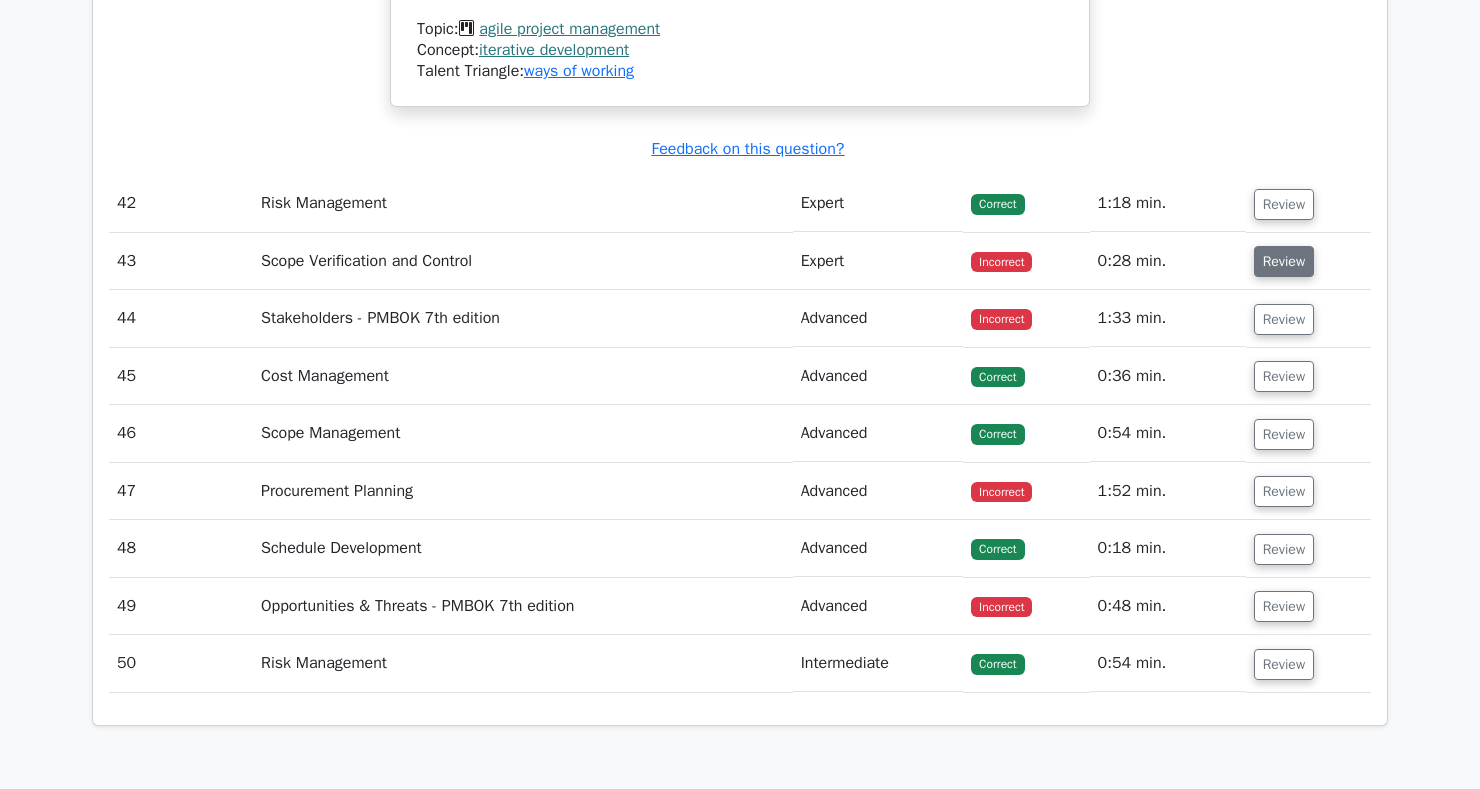 click on "Review" at bounding box center [1284, 261] 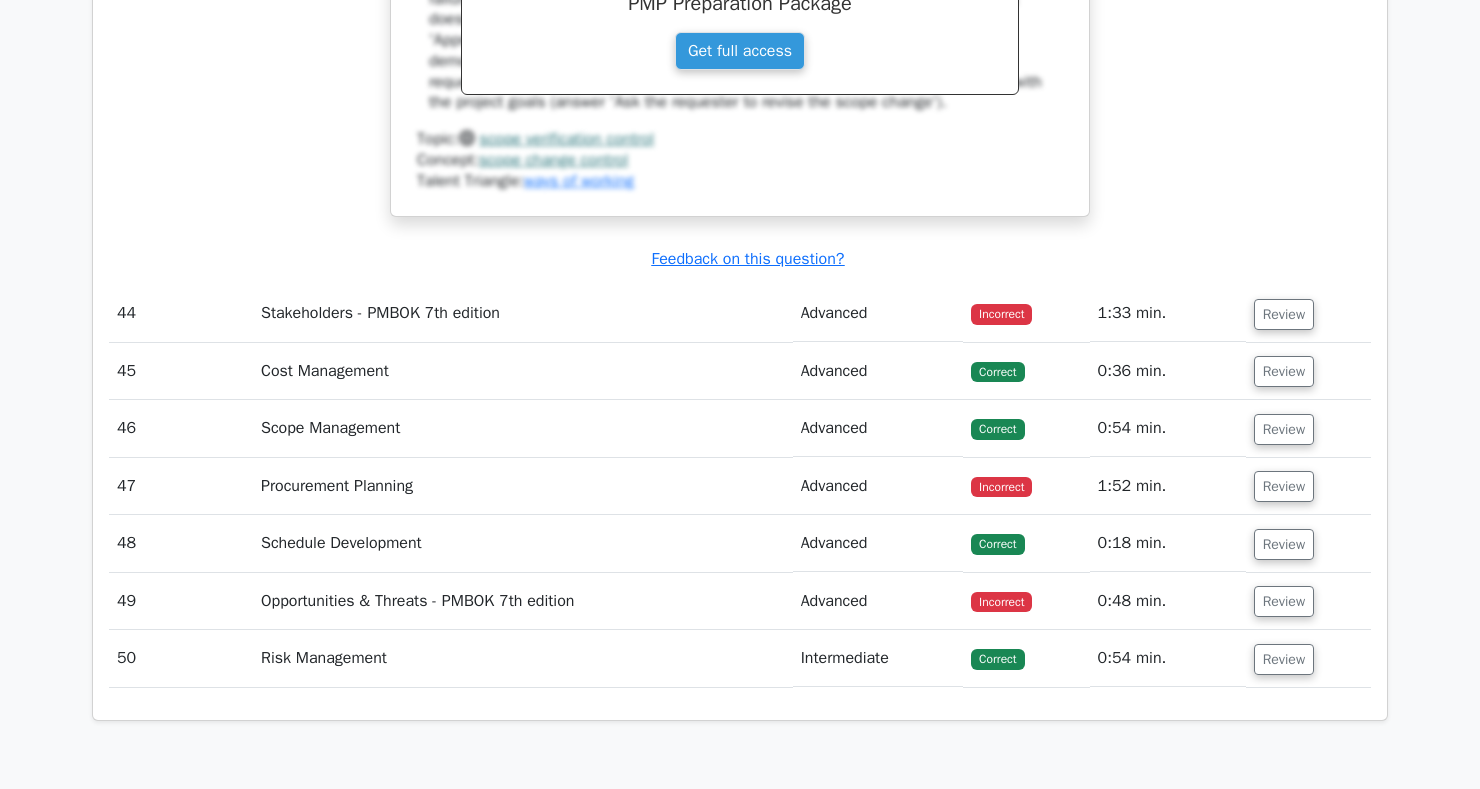 scroll, scrollTop: 18241, scrollLeft: 0, axis: vertical 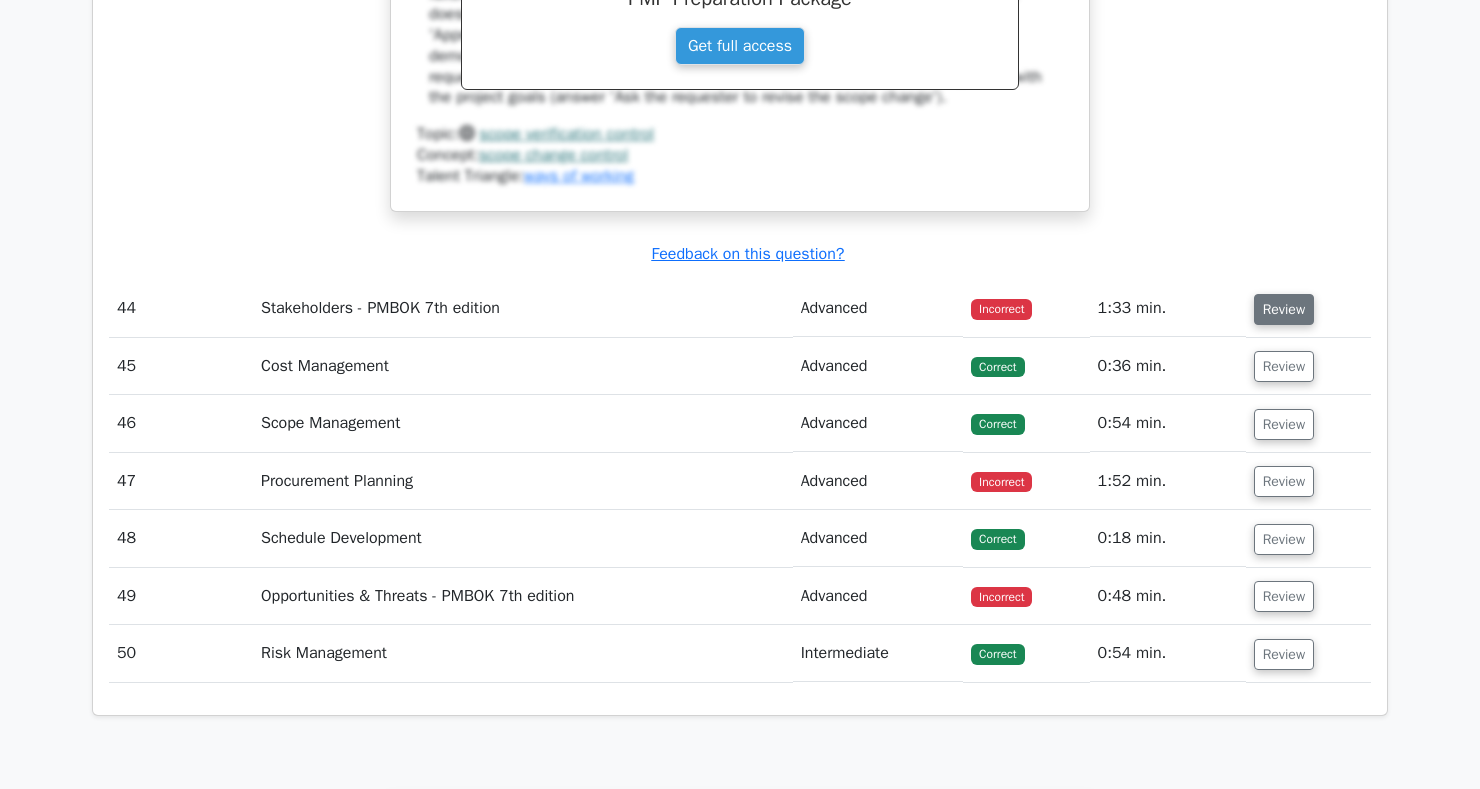 click on "Review" at bounding box center (1284, 309) 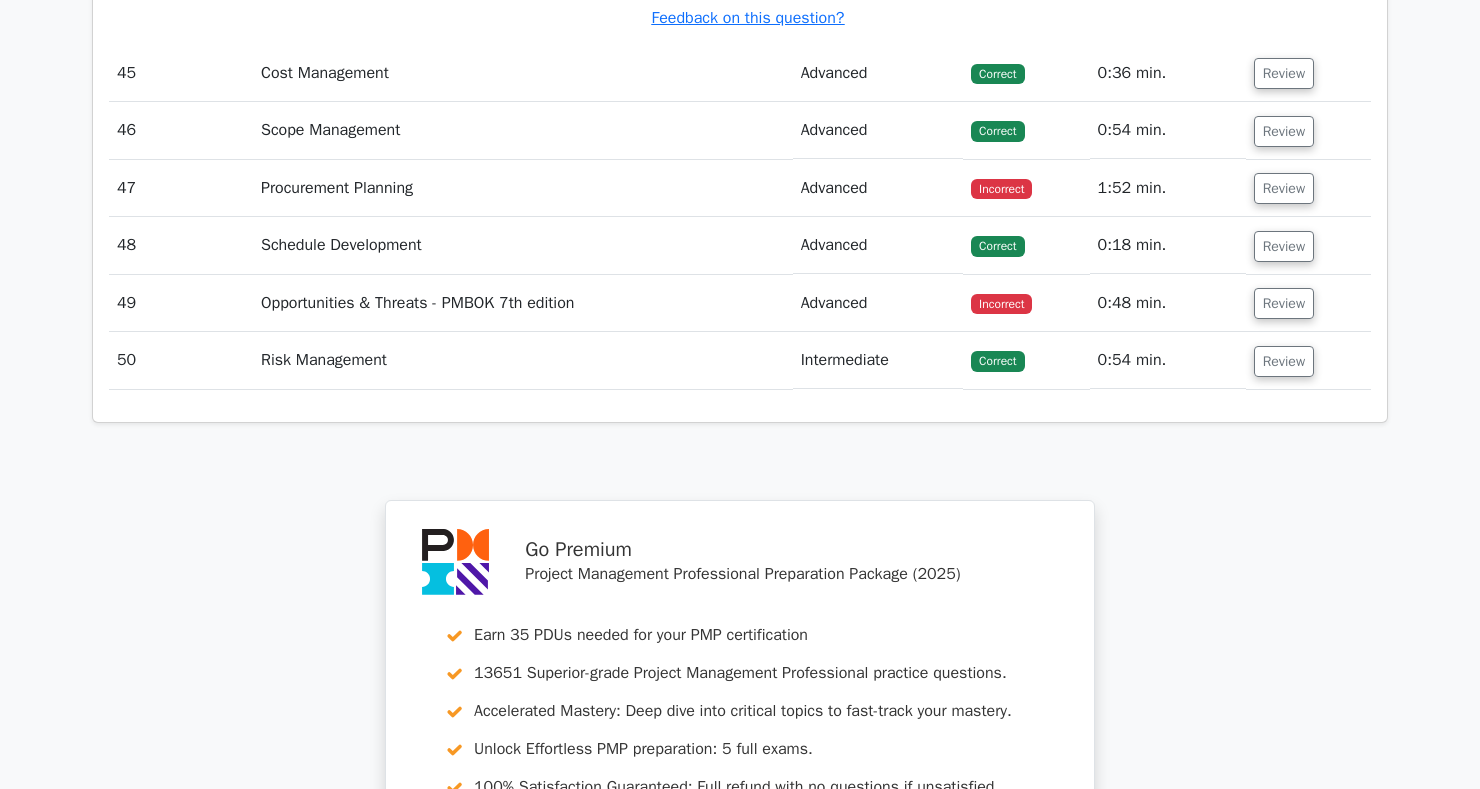 scroll, scrollTop: 19607, scrollLeft: 0, axis: vertical 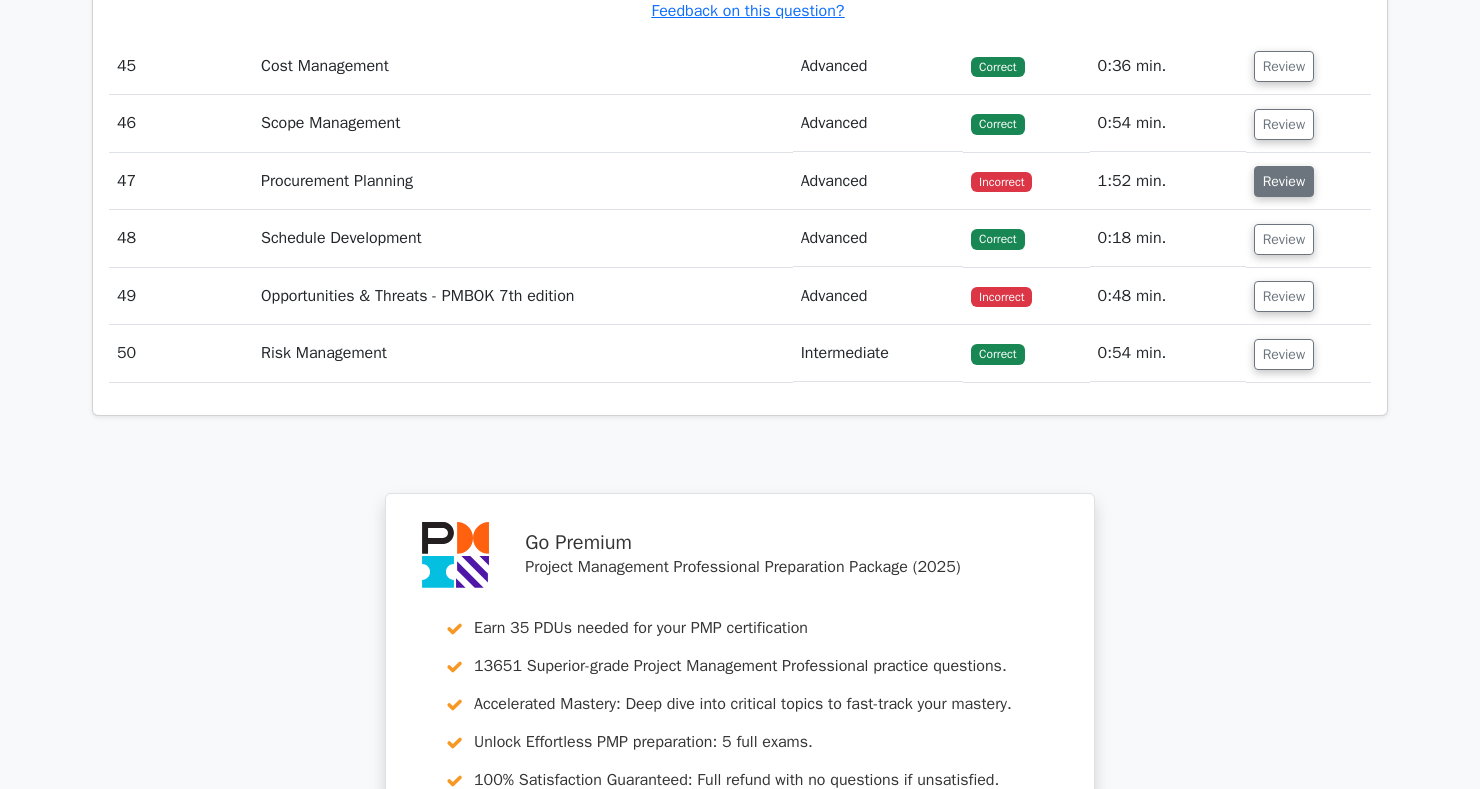 click on "Review" at bounding box center (1284, 181) 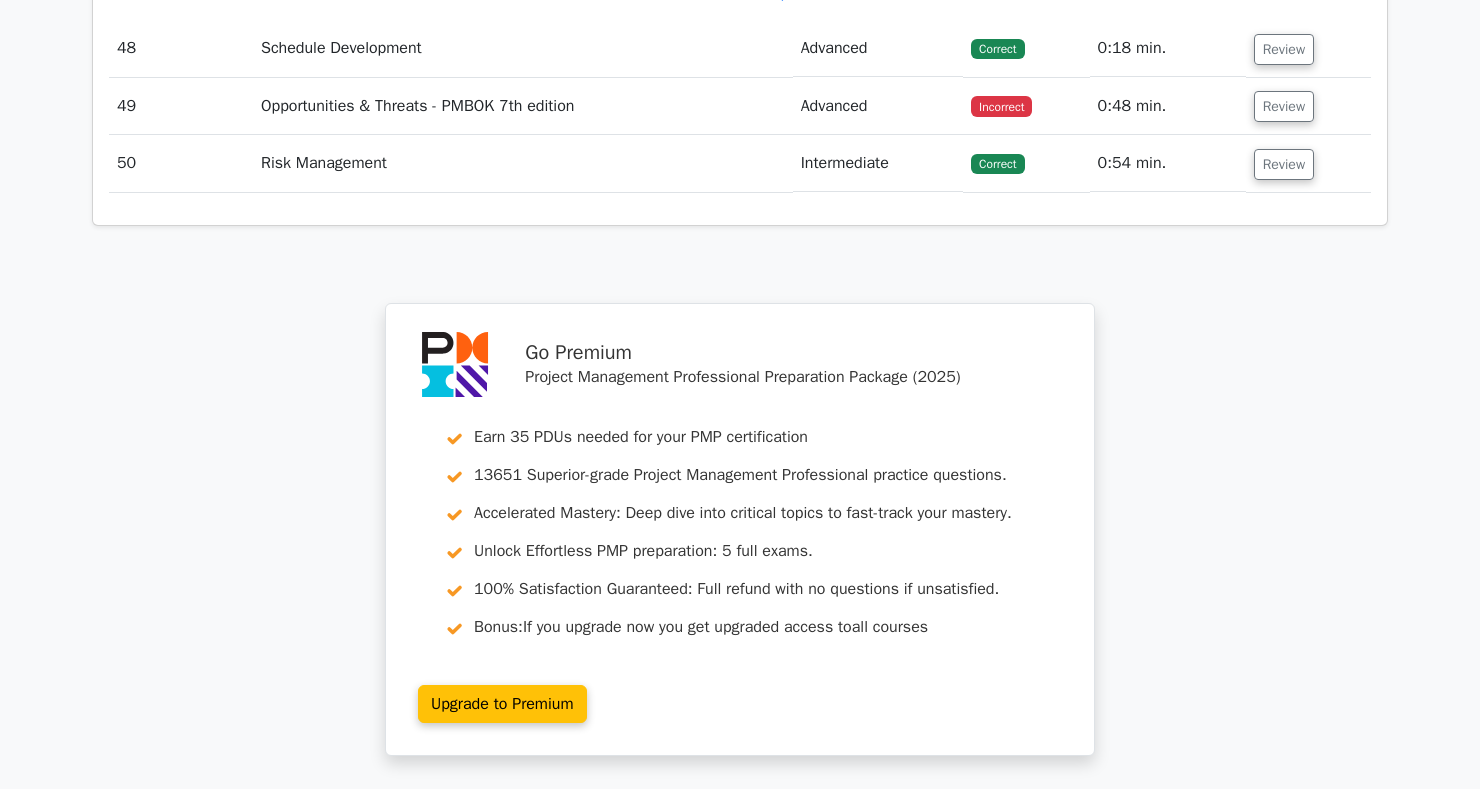 scroll, scrollTop: 20830, scrollLeft: 0, axis: vertical 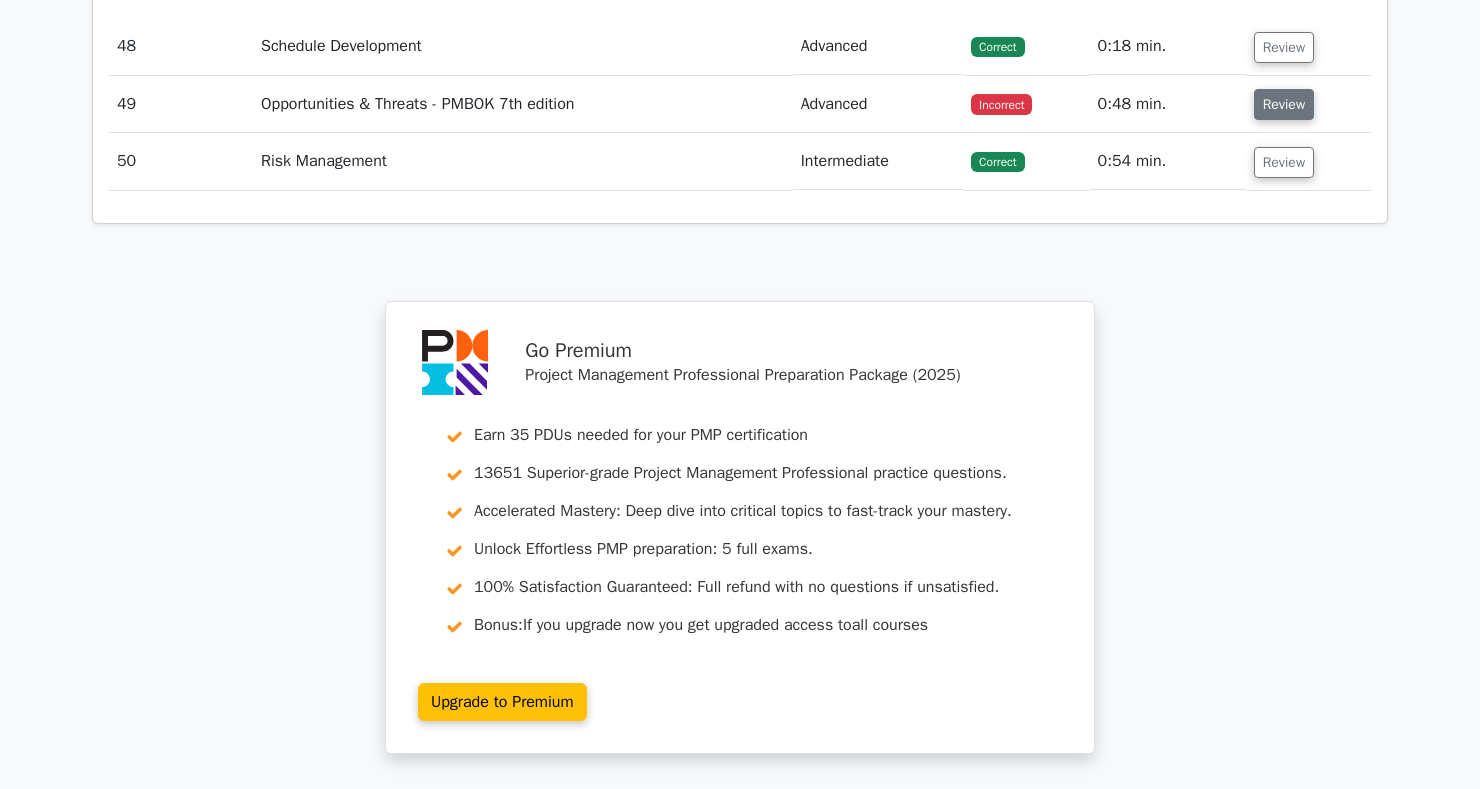 click on "Review" at bounding box center (1284, 104) 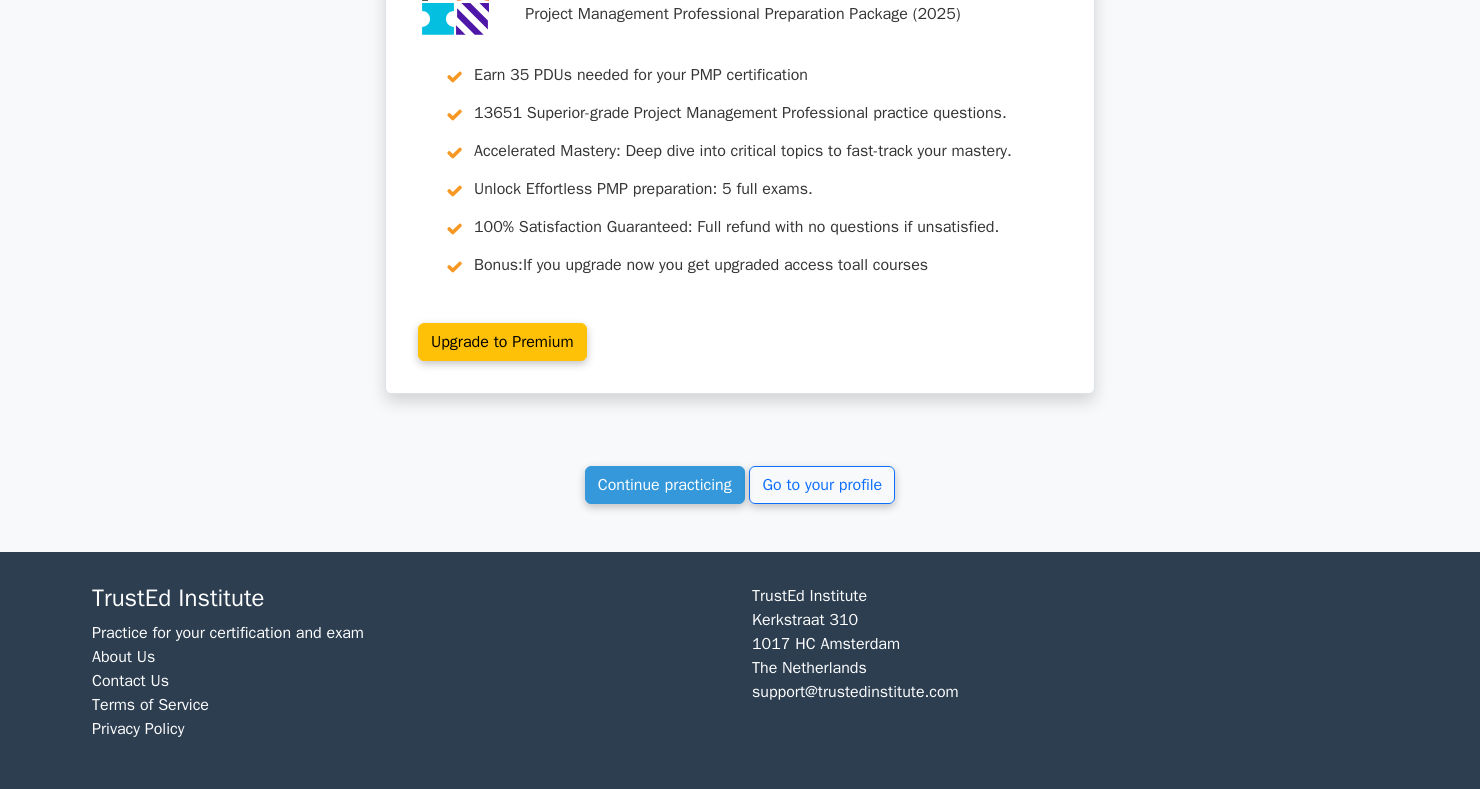 scroll, scrollTop: 22182, scrollLeft: 0, axis: vertical 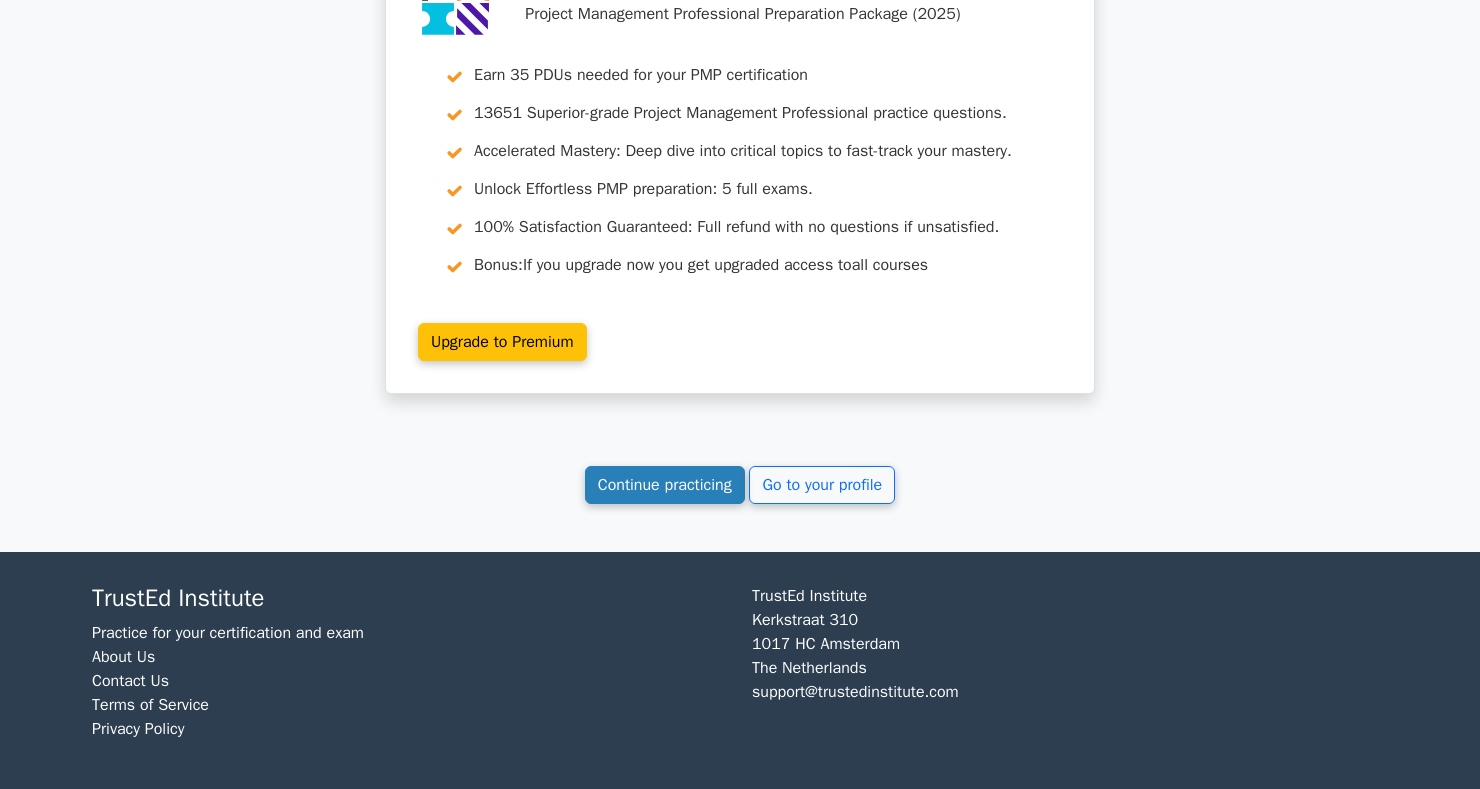 click on "Continue practicing" at bounding box center [665, 485] 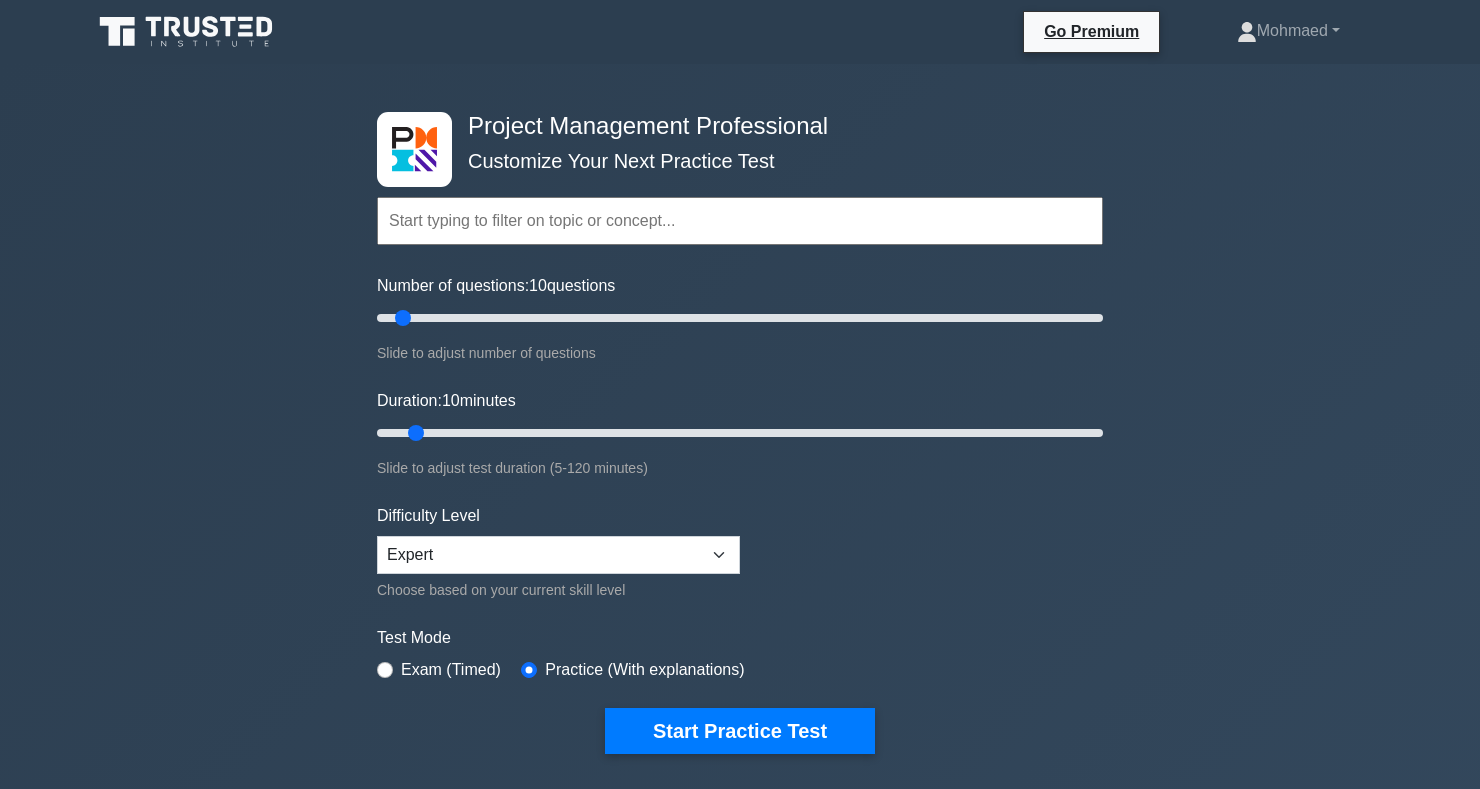 scroll, scrollTop: 0, scrollLeft: 0, axis: both 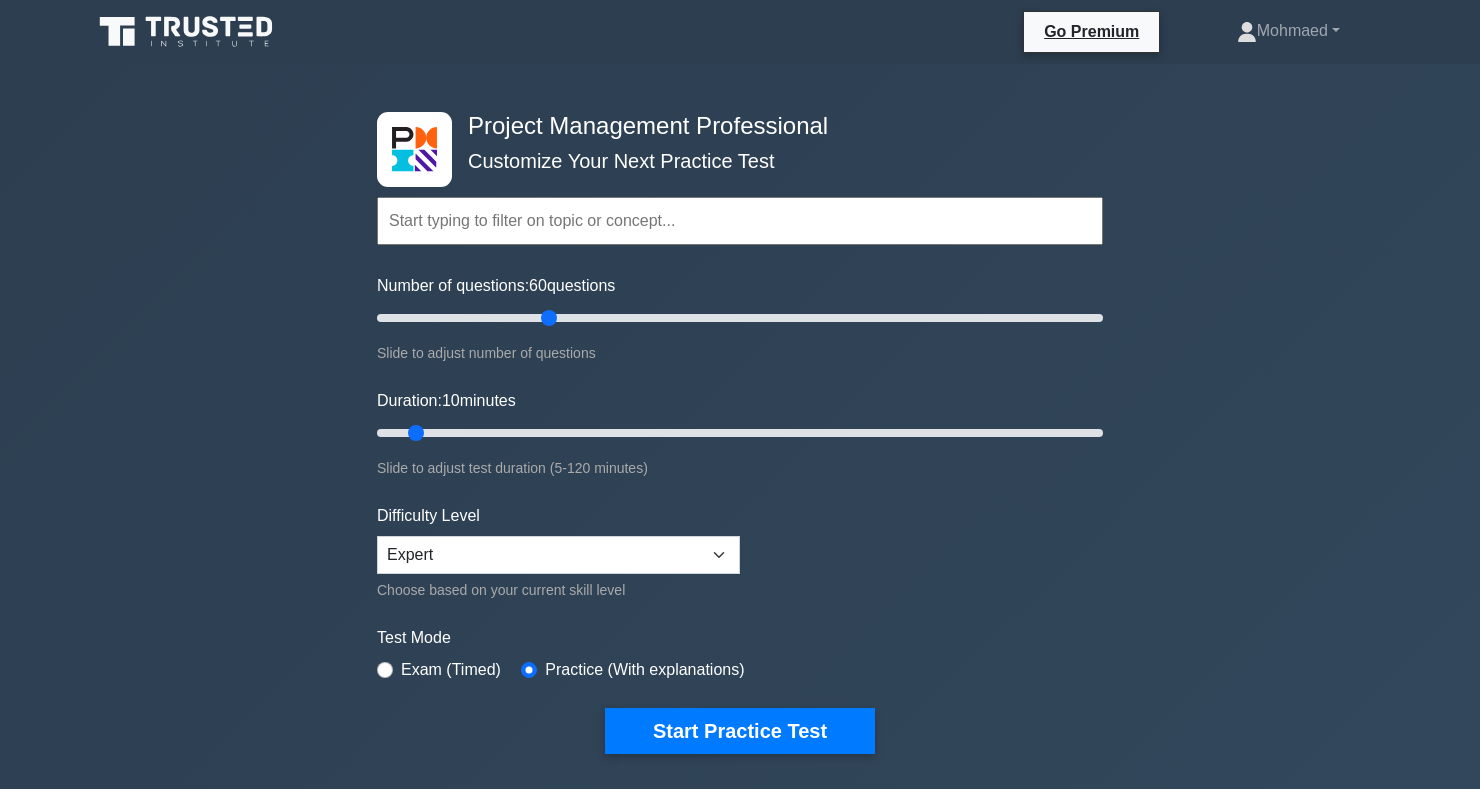 type on "50" 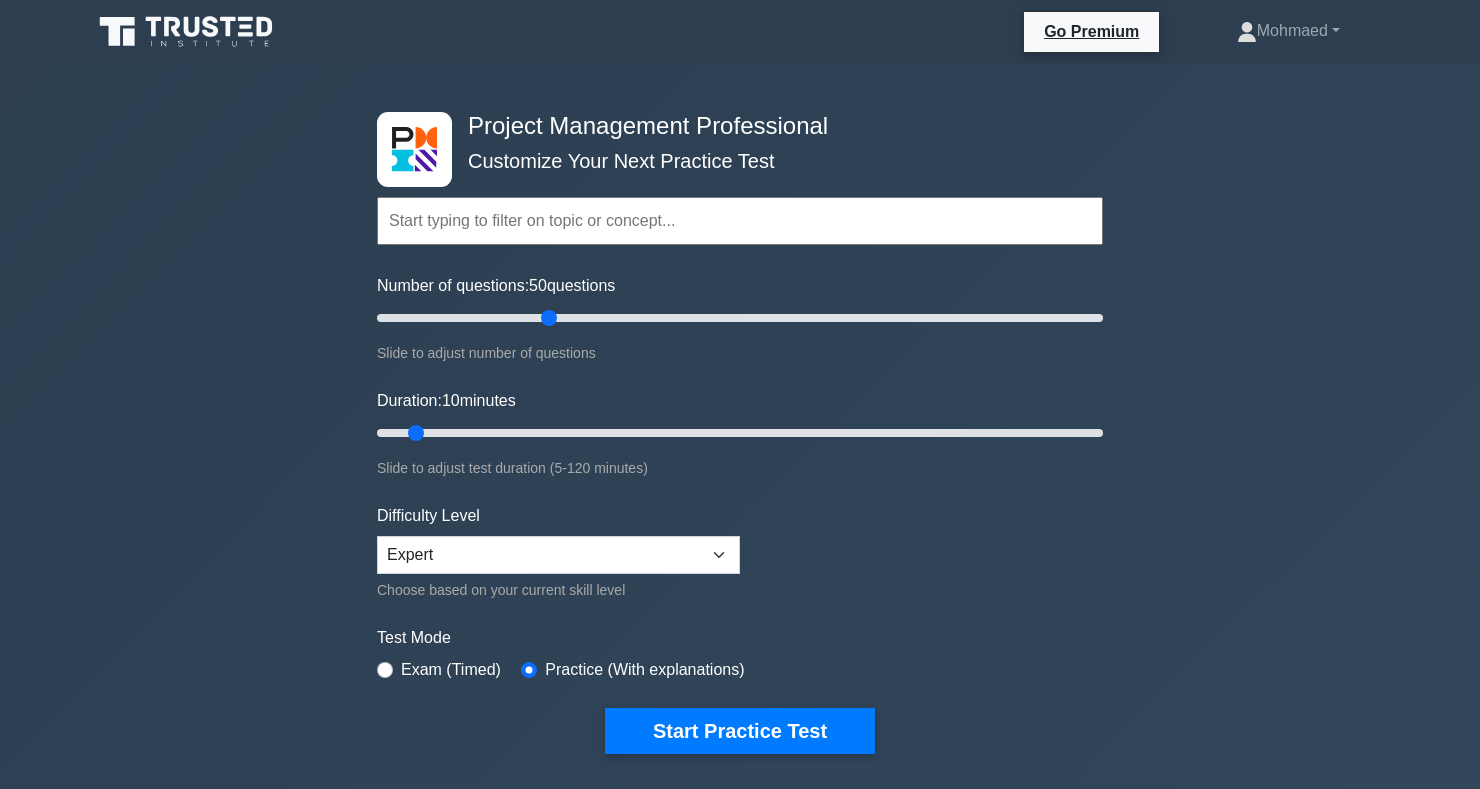 type on "120" 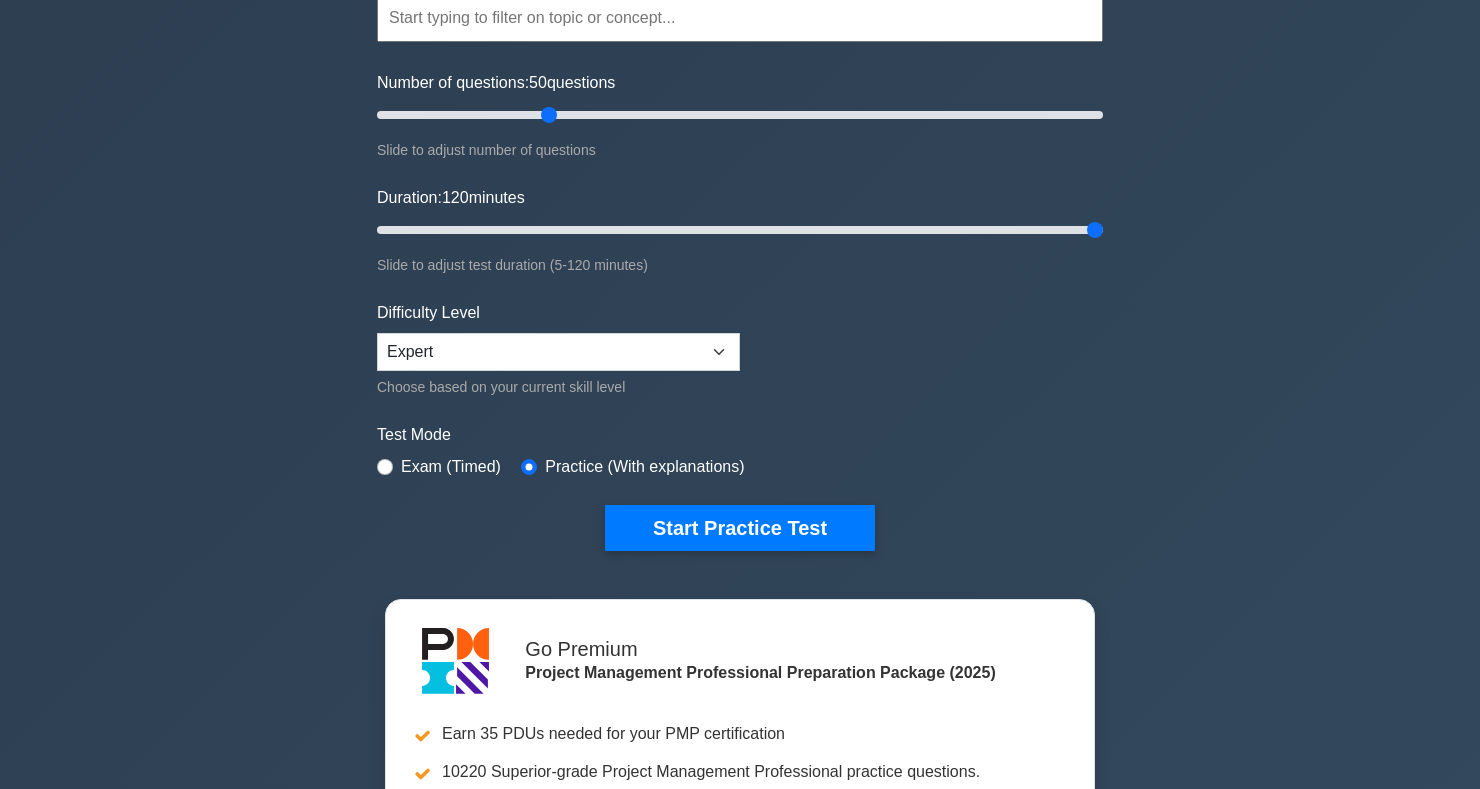 scroll, scrollTop: 204, scrollLeft: 0, axis: vertical 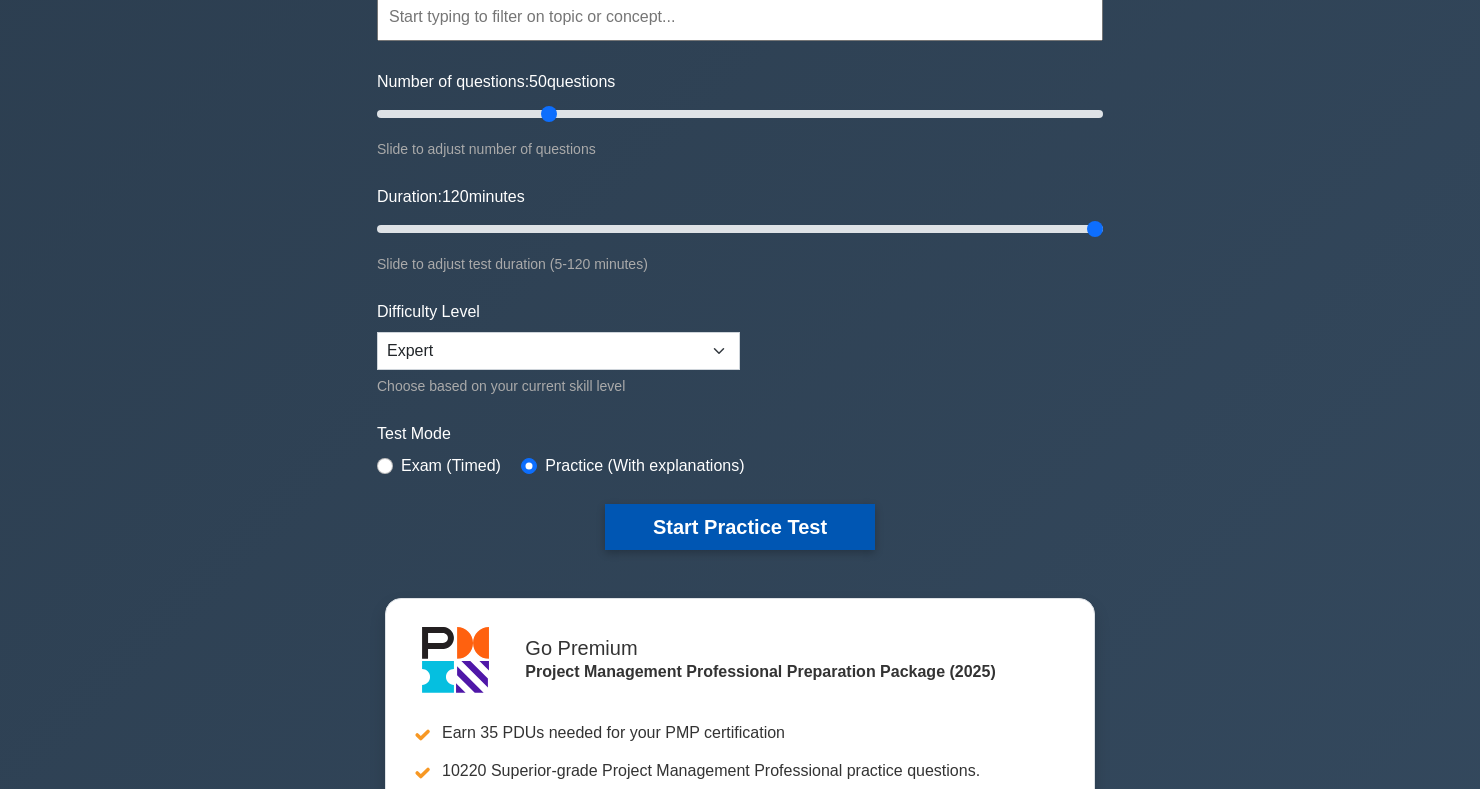 click on "Start Practice Test" at bounding box center (740, 527) 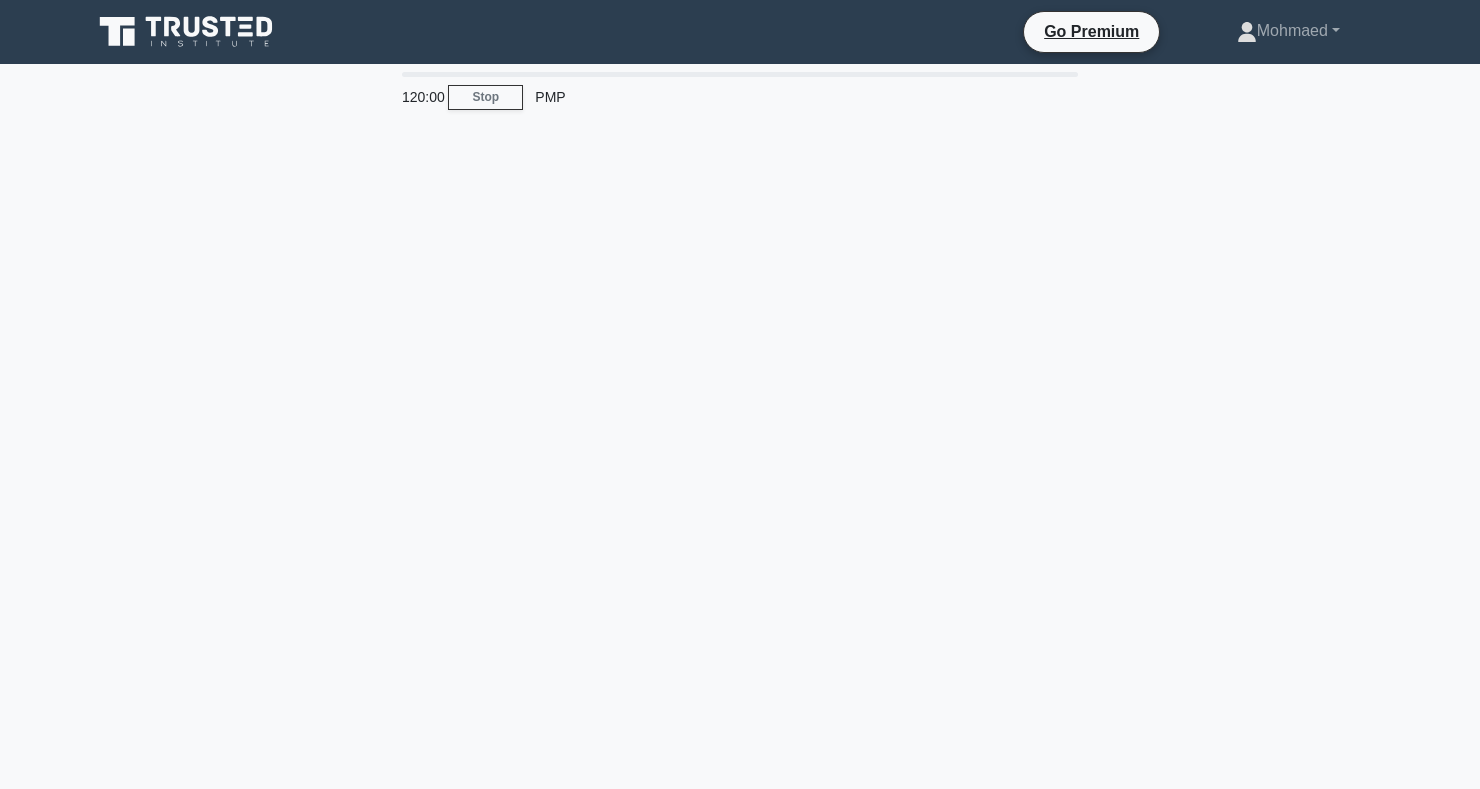 scroll, scrollTop: 0, scrollLeft: 0, axis: both 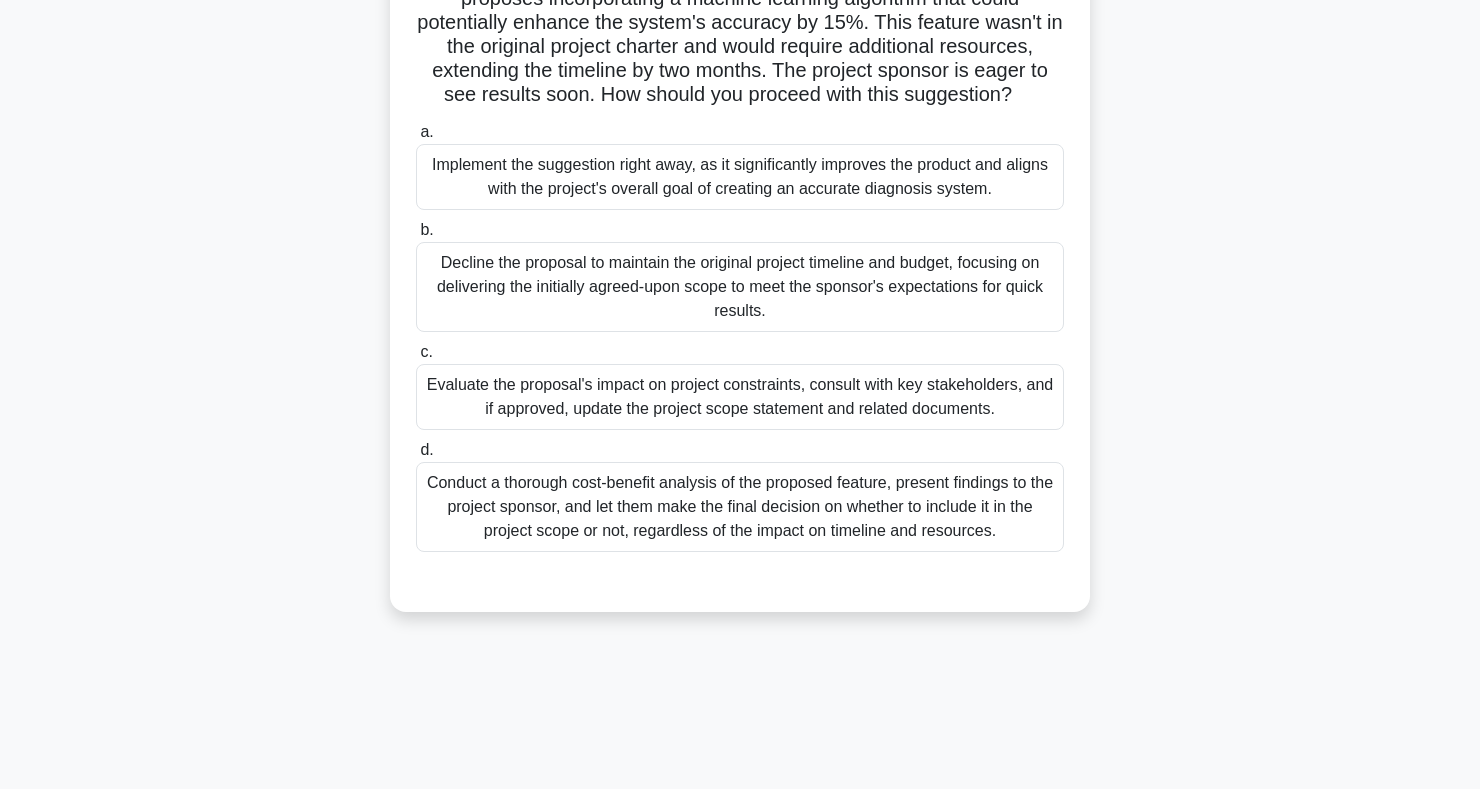 click on "Evaluate the proposal's impact on project constraints, consult with key stakeholders, and if approved, update the project scope statement and related documents." at bounding box center (740, 397) 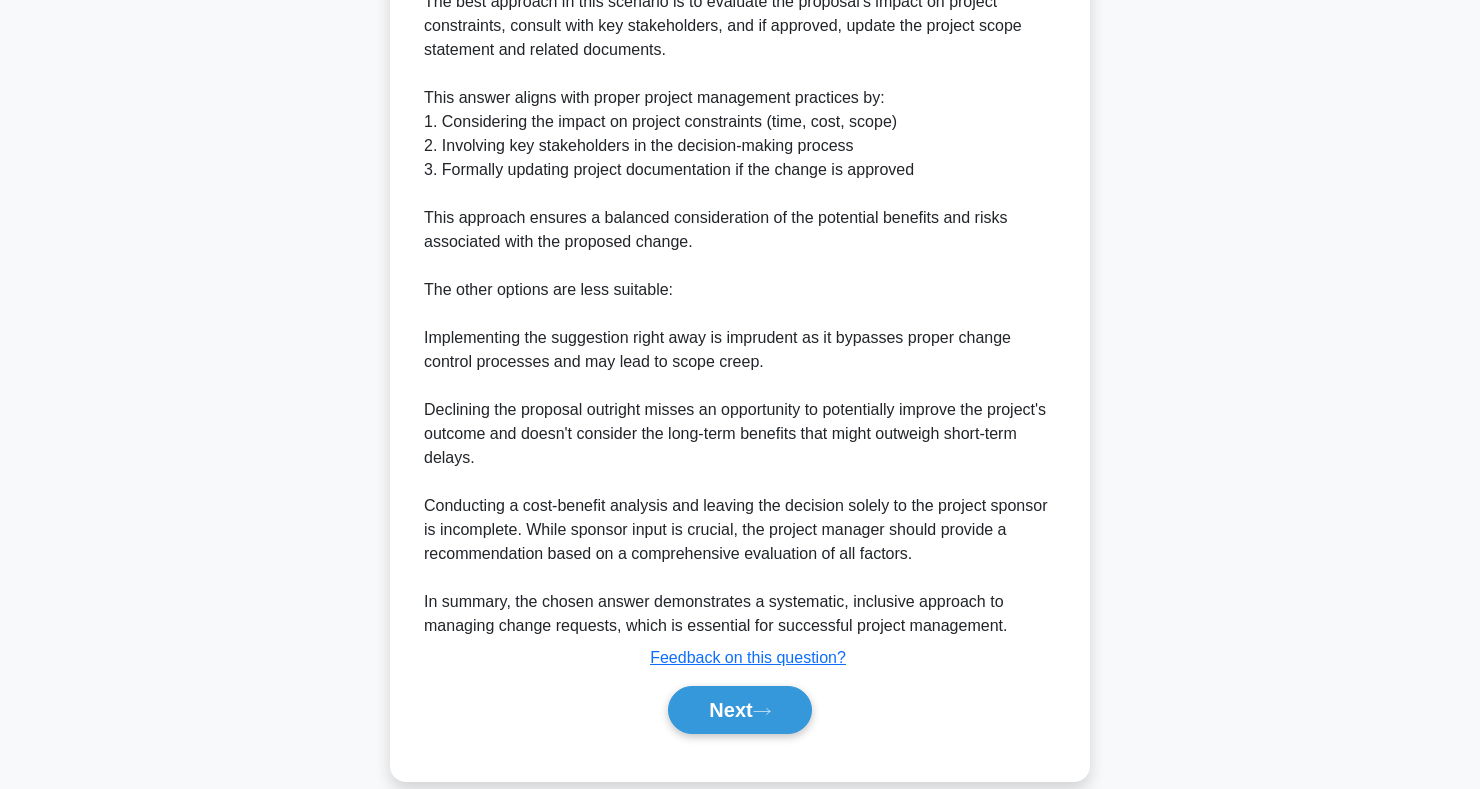 scroll, scrollTop: 875, scrollLeft: 0, axis: vertical 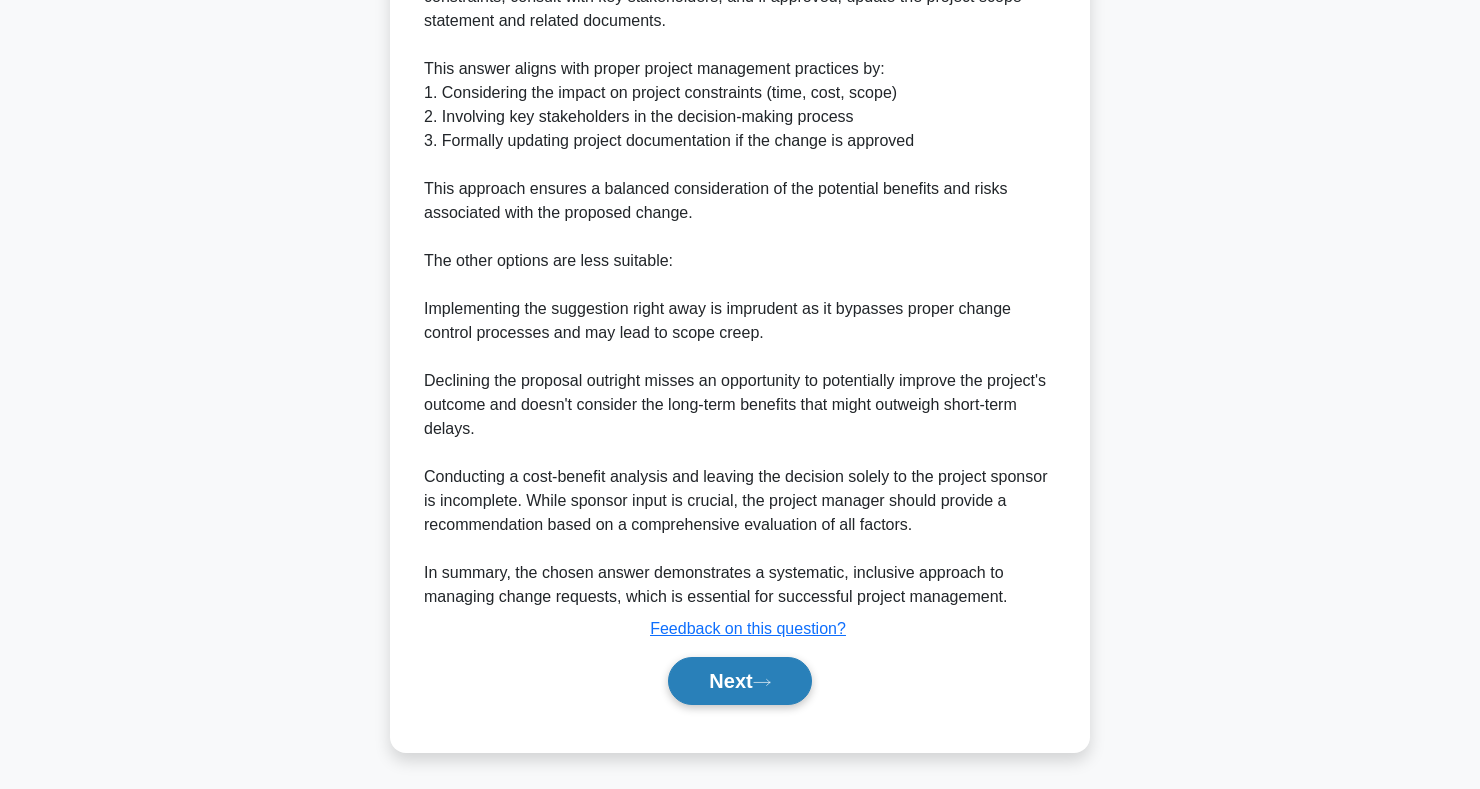 click on "Next" at bounding box center [739, 681] 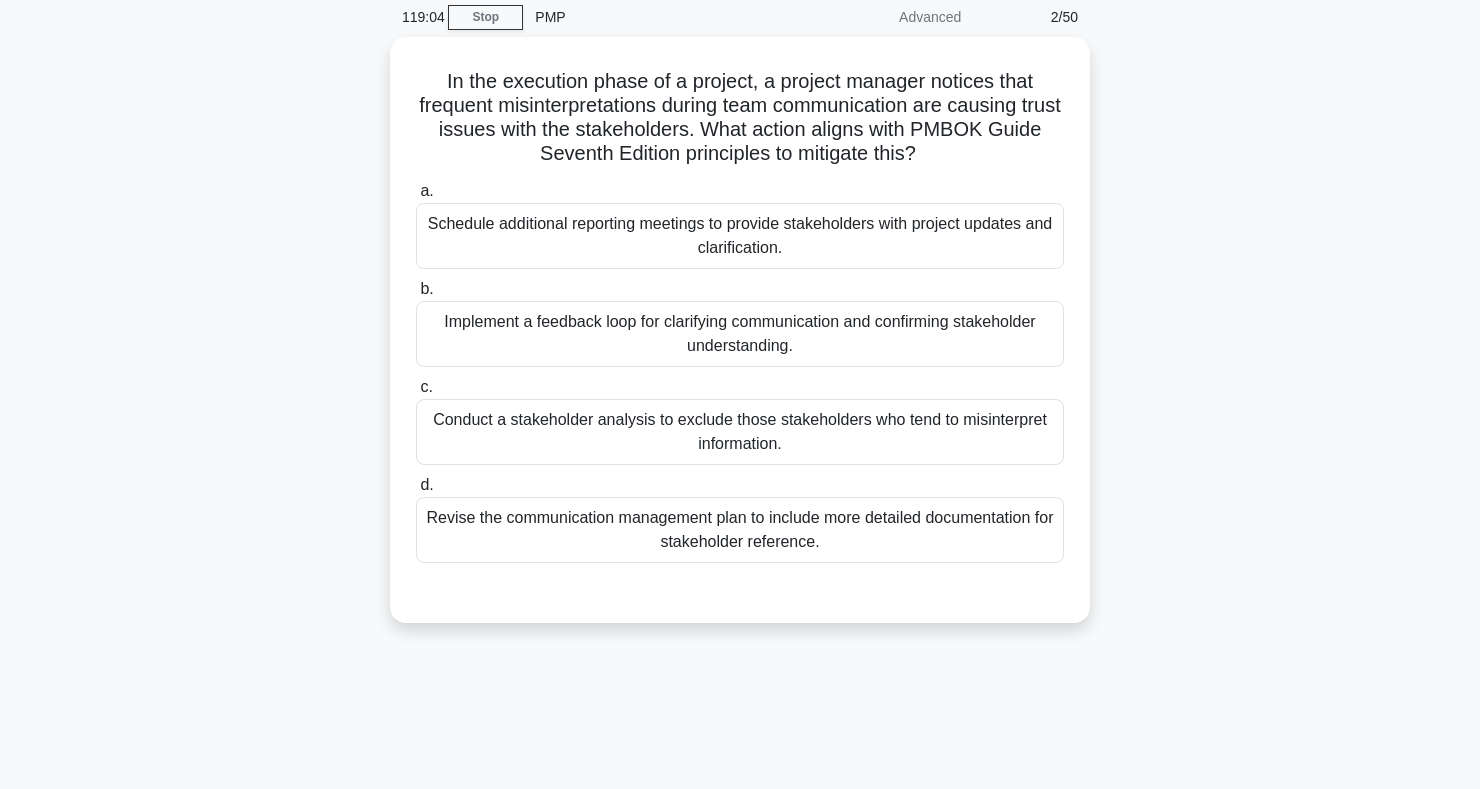 scroll, scrollTop: 0, scrollLeft: 0, axis: both 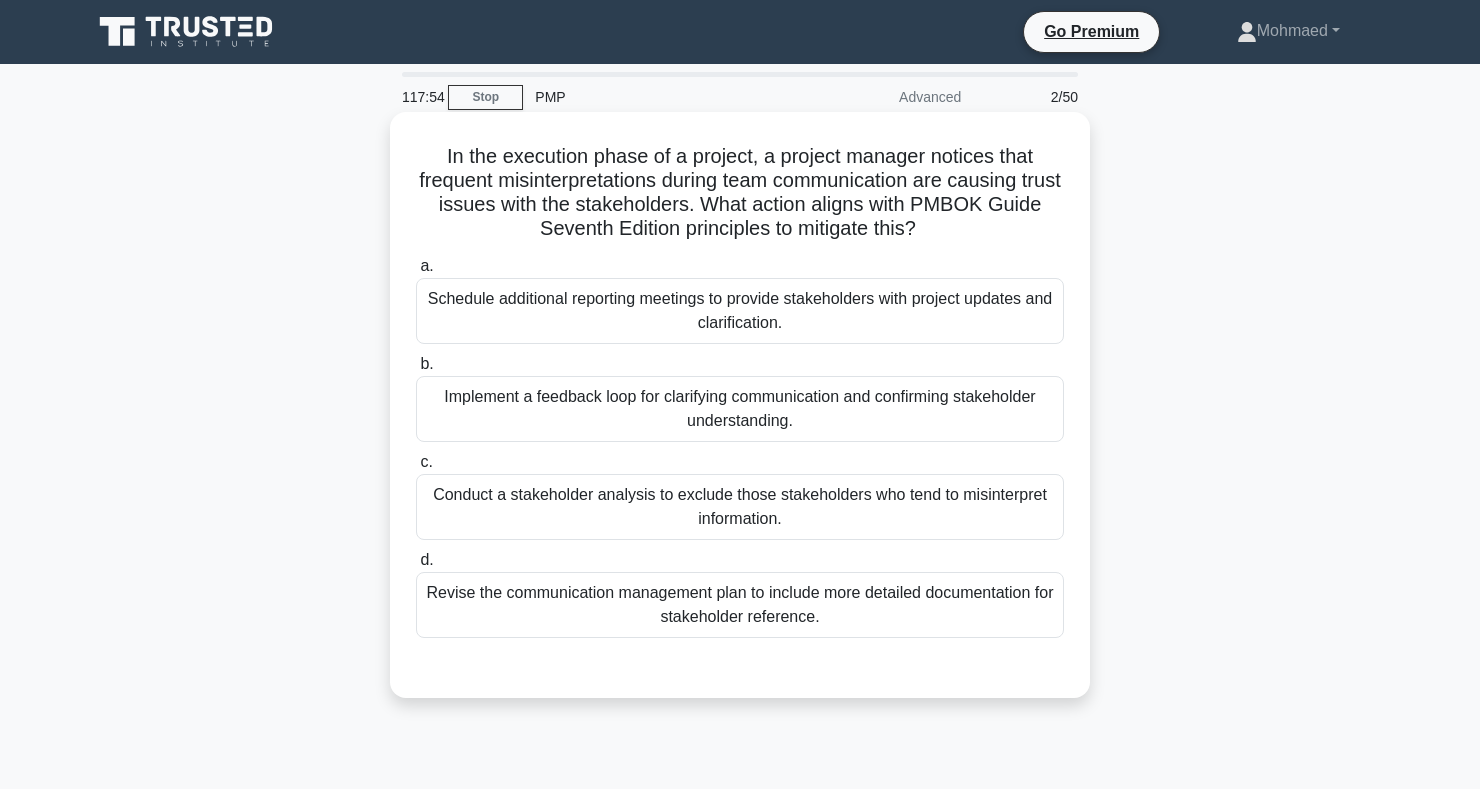 click on "Implement a feedback loop for clarifying communication and confirming stakeholder understanding." at bounding box center (740, 409) 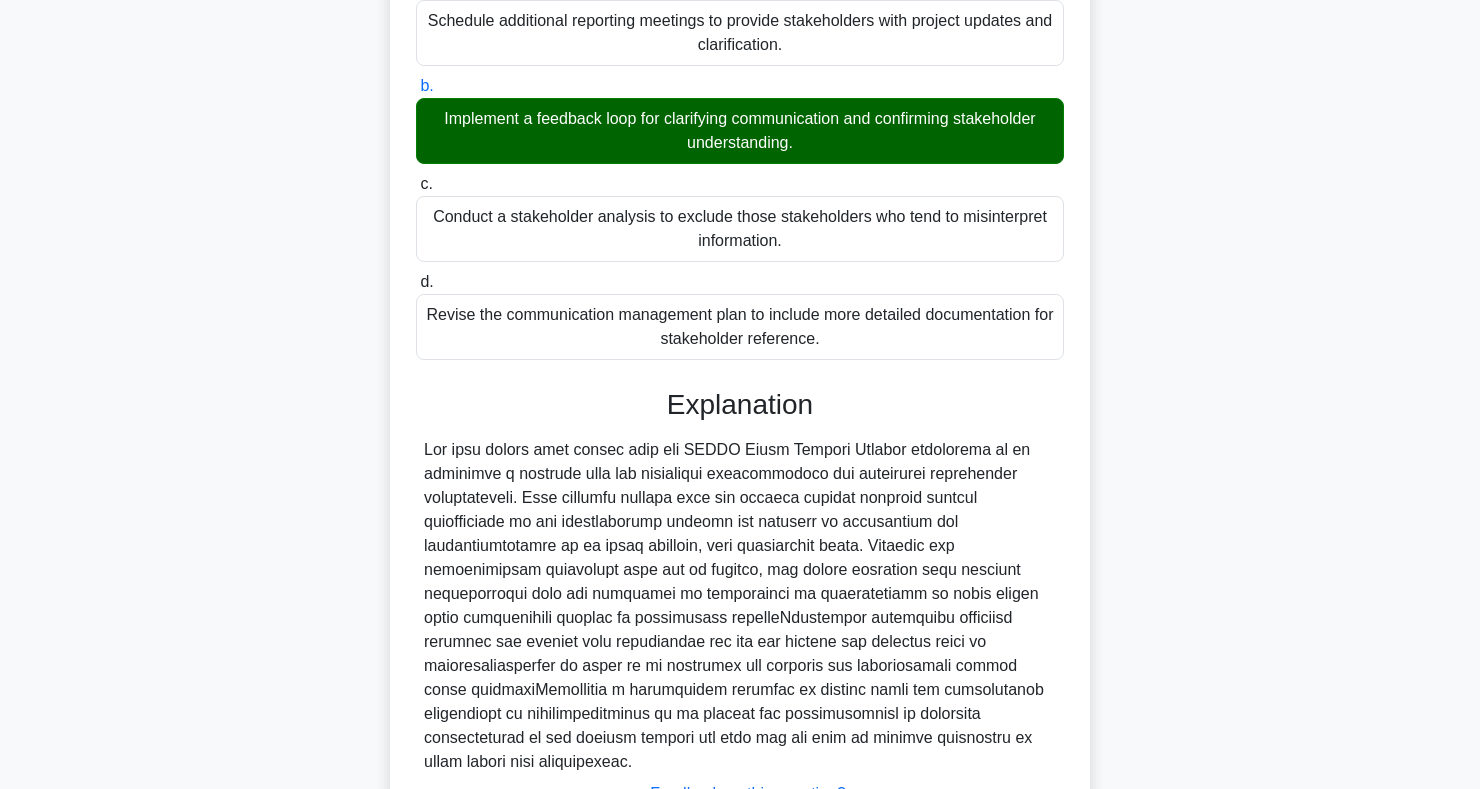 scroll, scrollTop: 443, scrollLeft: 0, axis: vertical 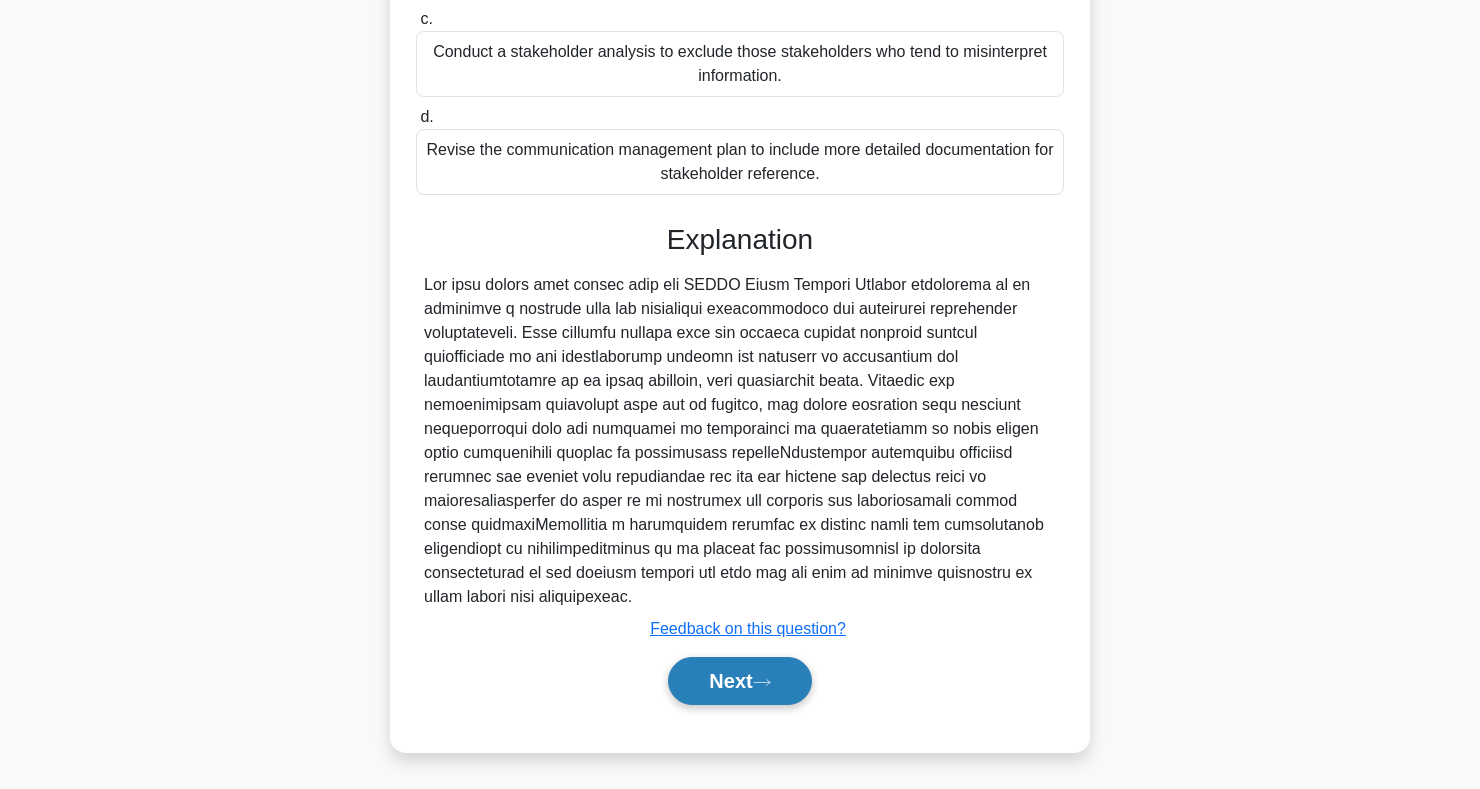 click on "Next" at bounding box center (739, 681) 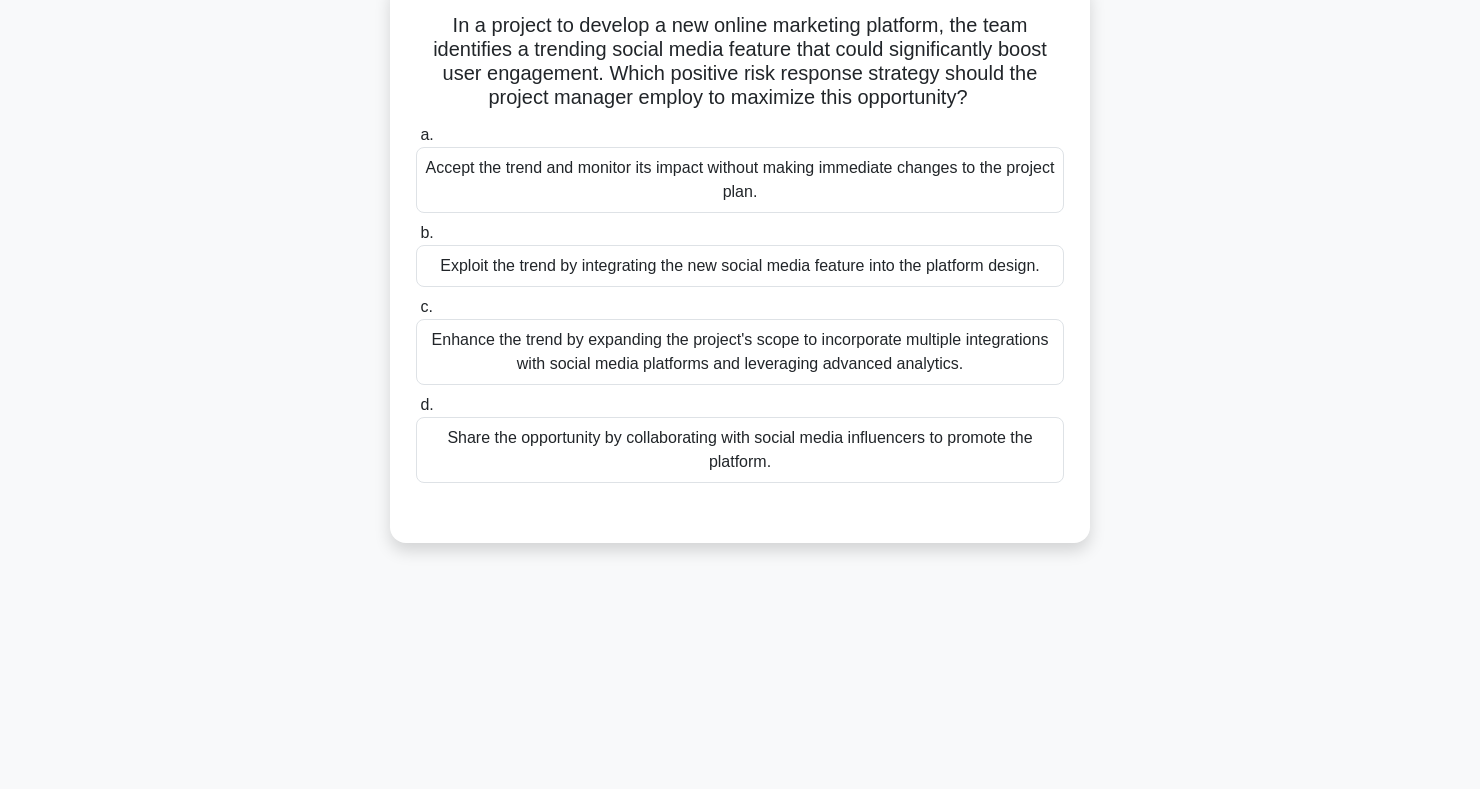 scroll, scrollTop: 0, scrollLeft: 0, axis: both 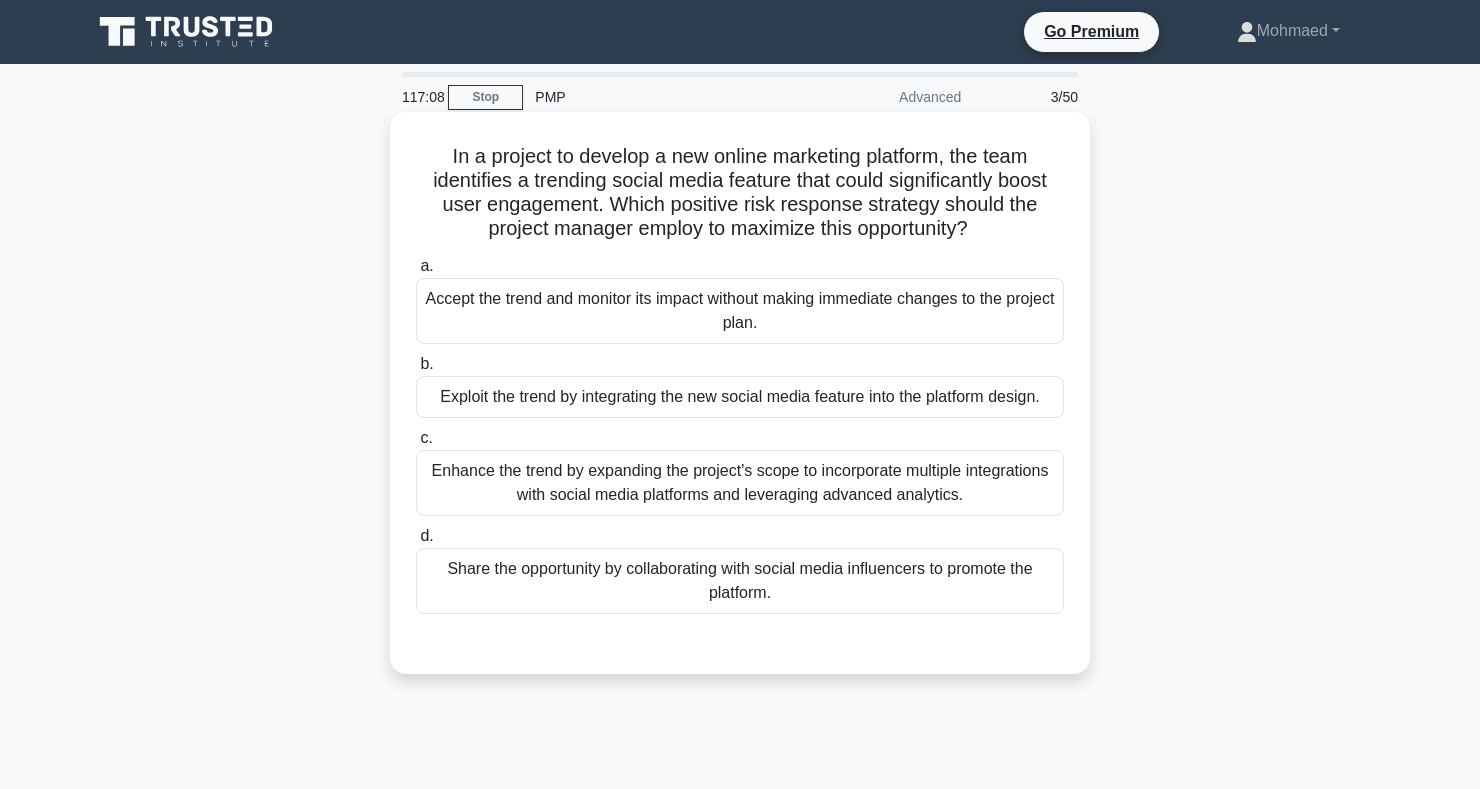 click on "Exploit the trend by integrating the new social media feature into the platform design." at bounding box center [740, 397] 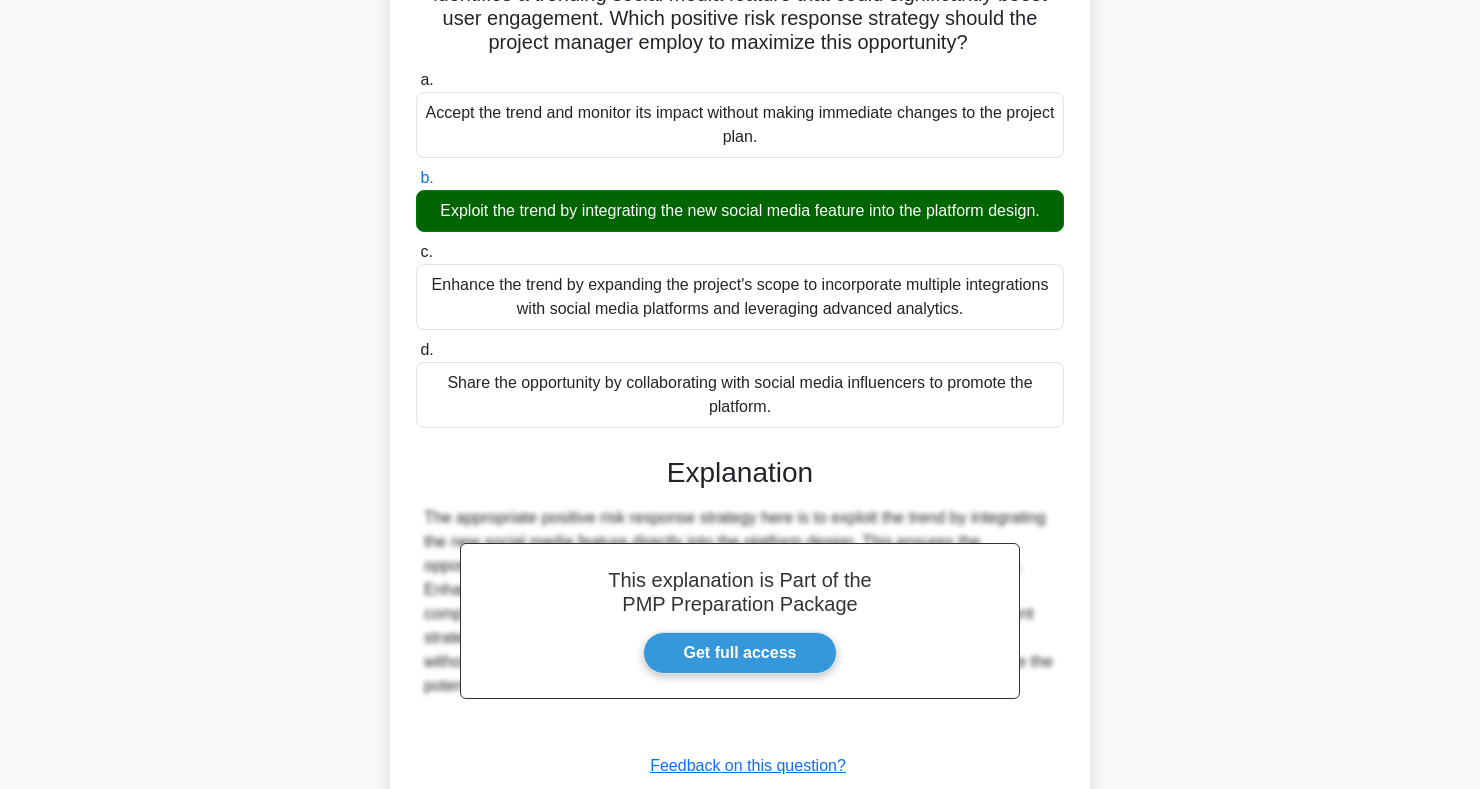 scroll, scrollTop: 323, scrollLeft: 0, axis: vertical 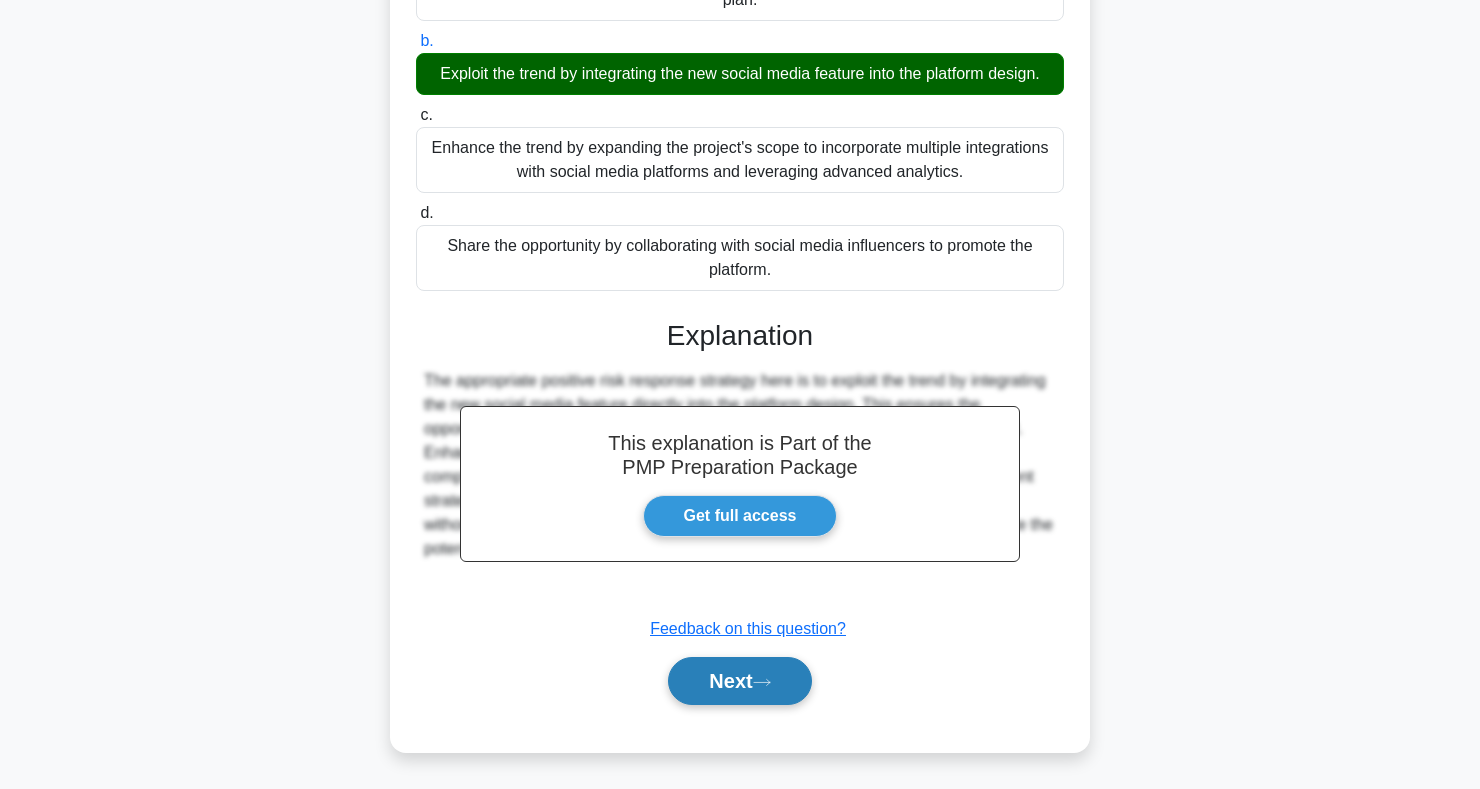 click on "Next" at bounding box center [739, 681] 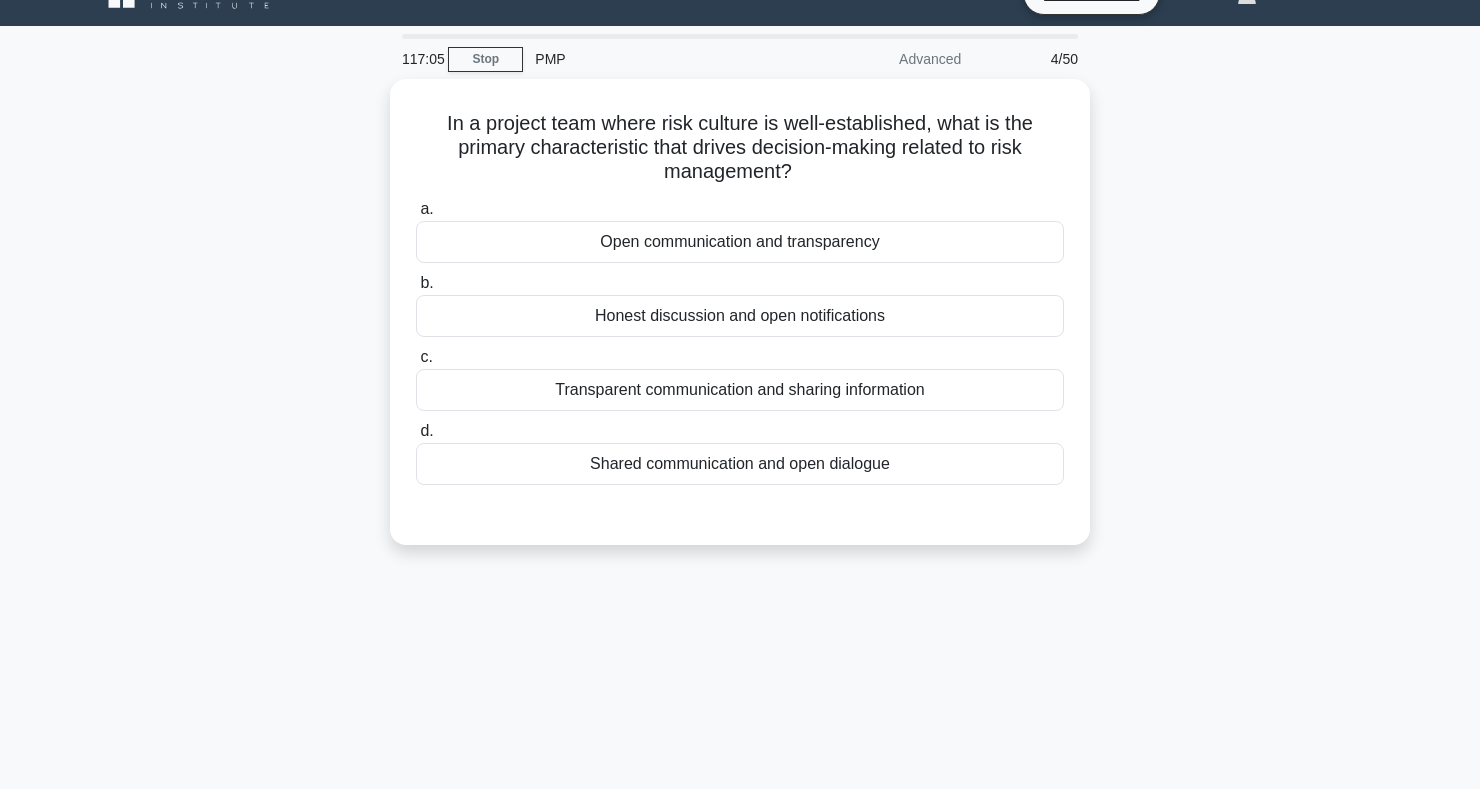 scroll, scrollTop: 0, scrollLeft: 0, axis: both 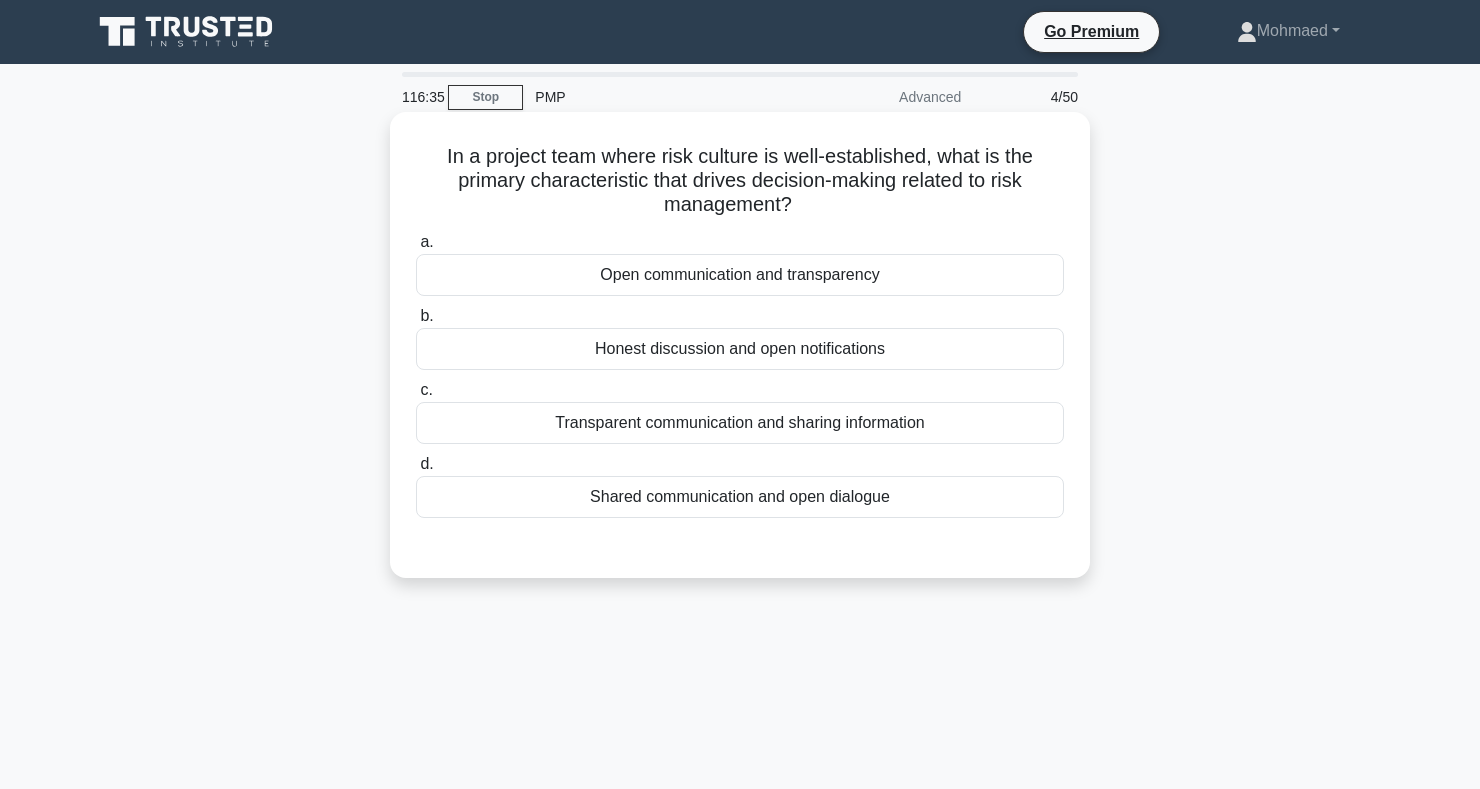 click on "d.
Shared communication and open dialogue" at bounding box center [740, 485] 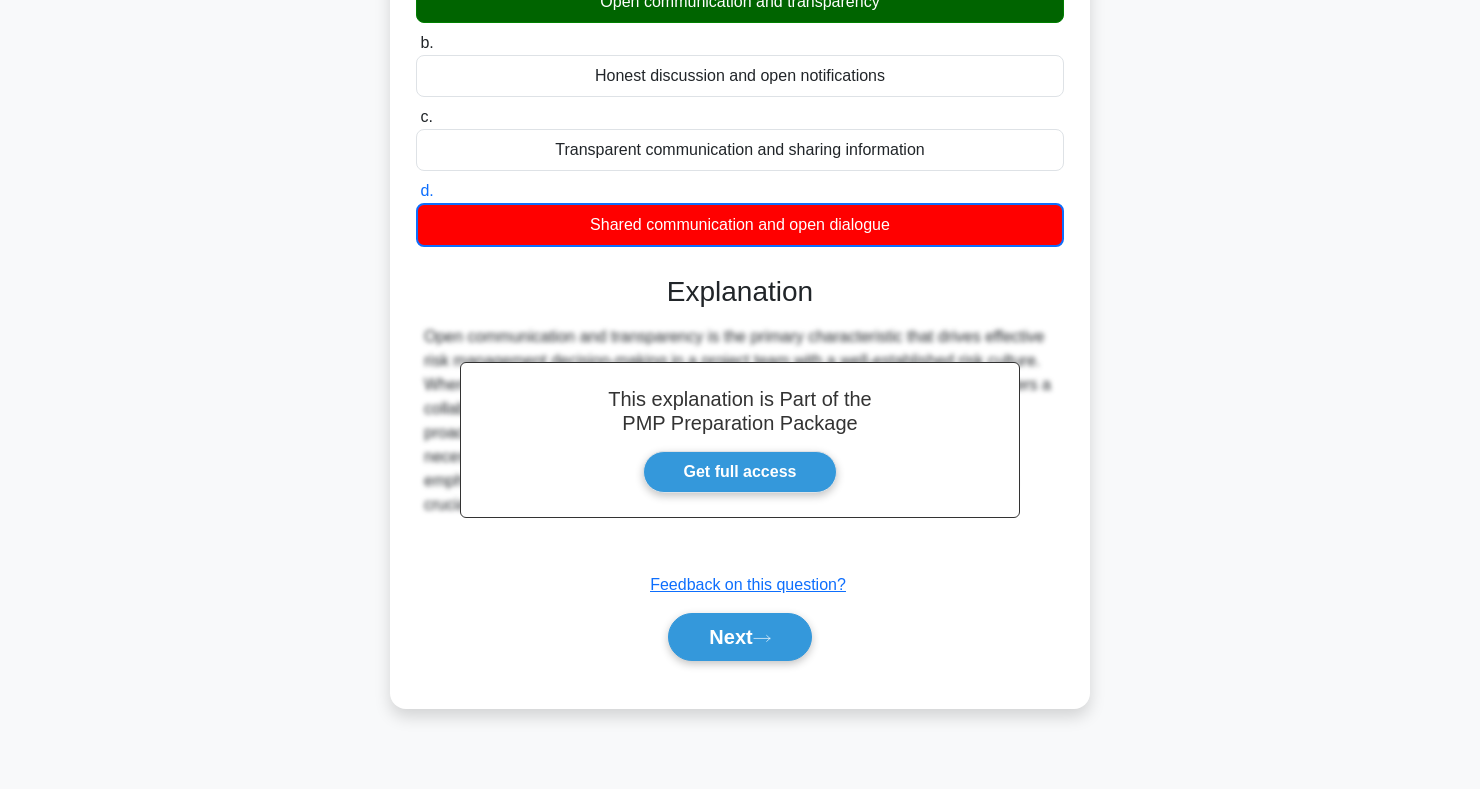 scroll, scrollTop: 284, scrollLeft: 0, axis: vertical 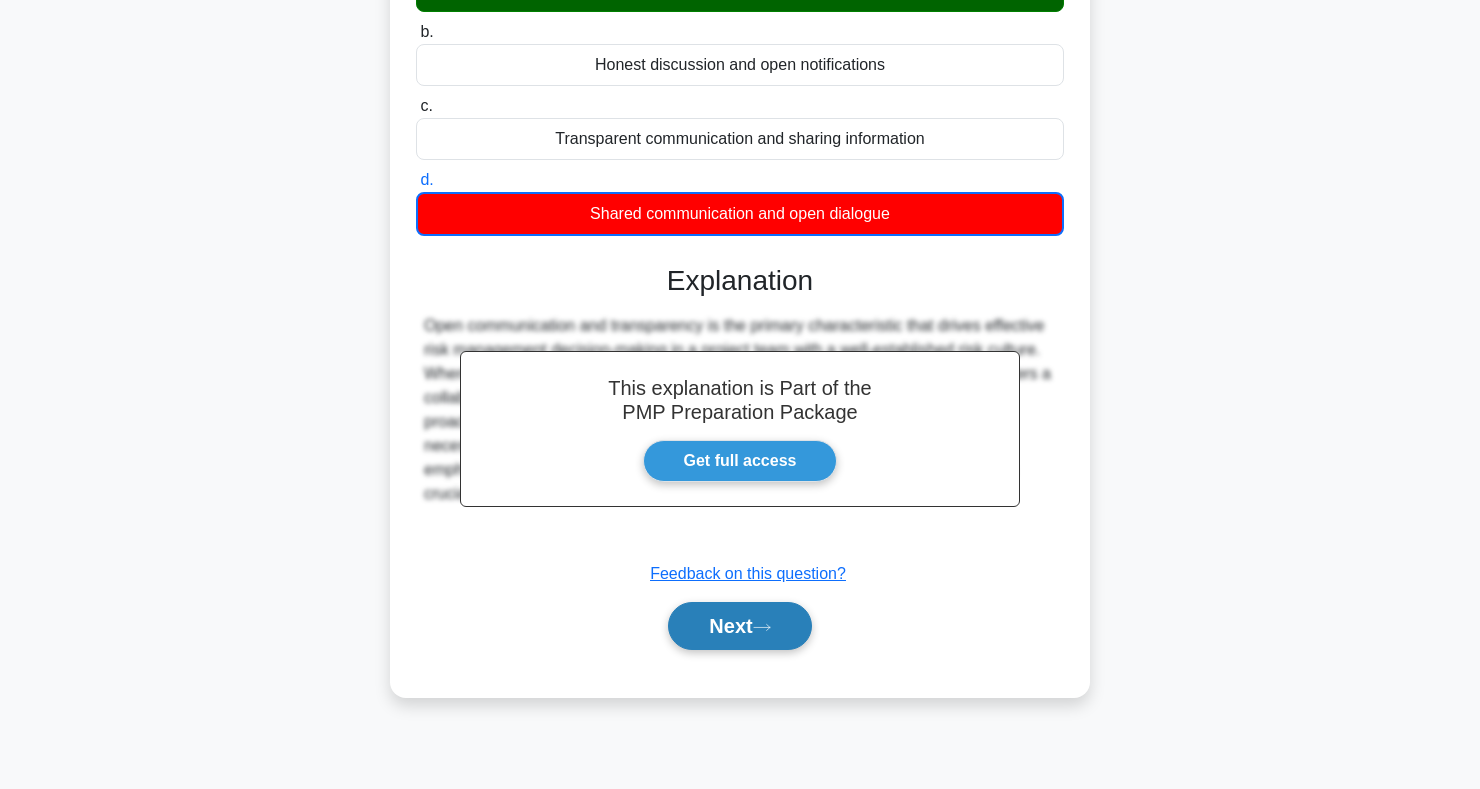 click on "Next" at bounding box center (739, 626) 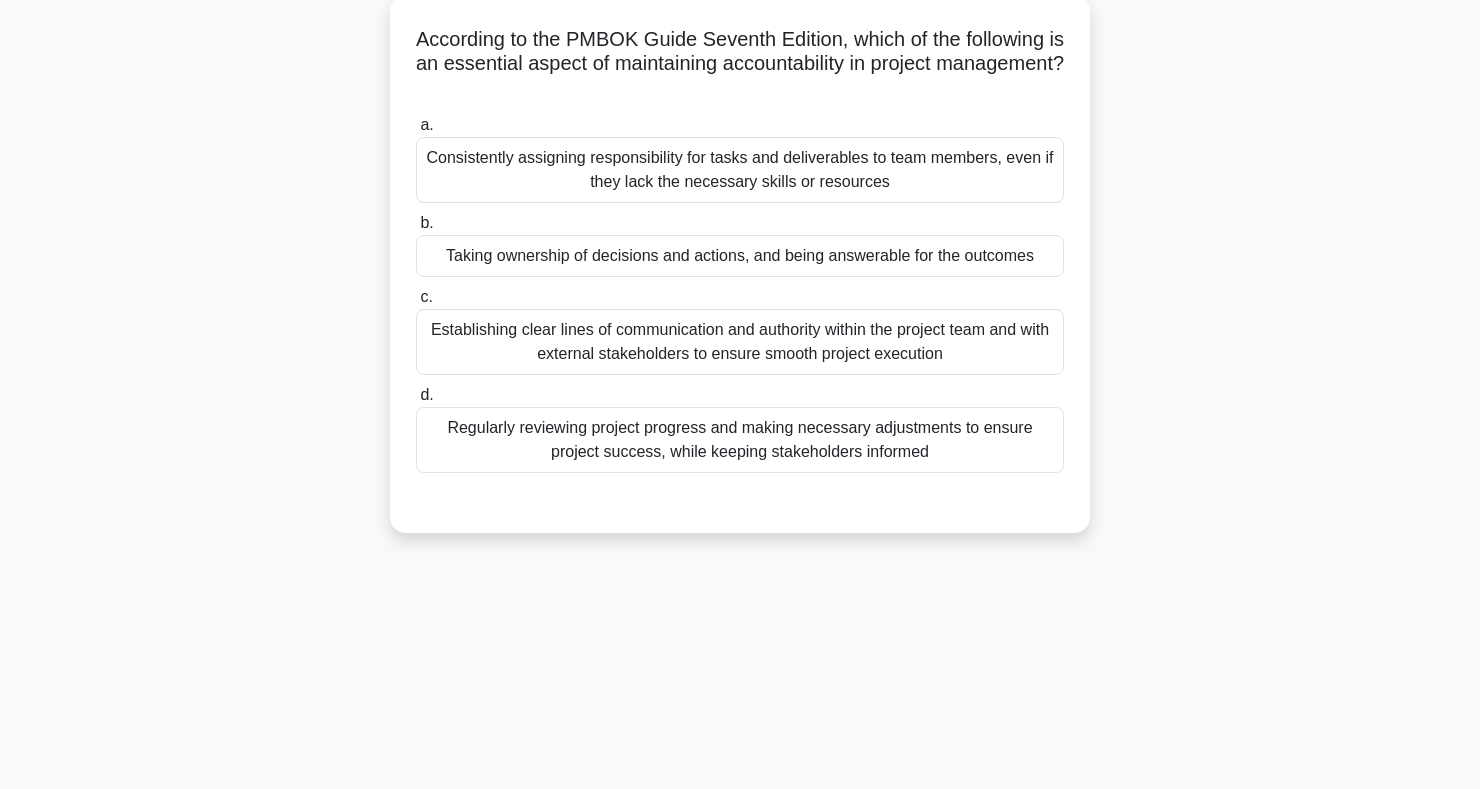 scroll, scrollTop: 0, scrollLeft: 0, axis: both 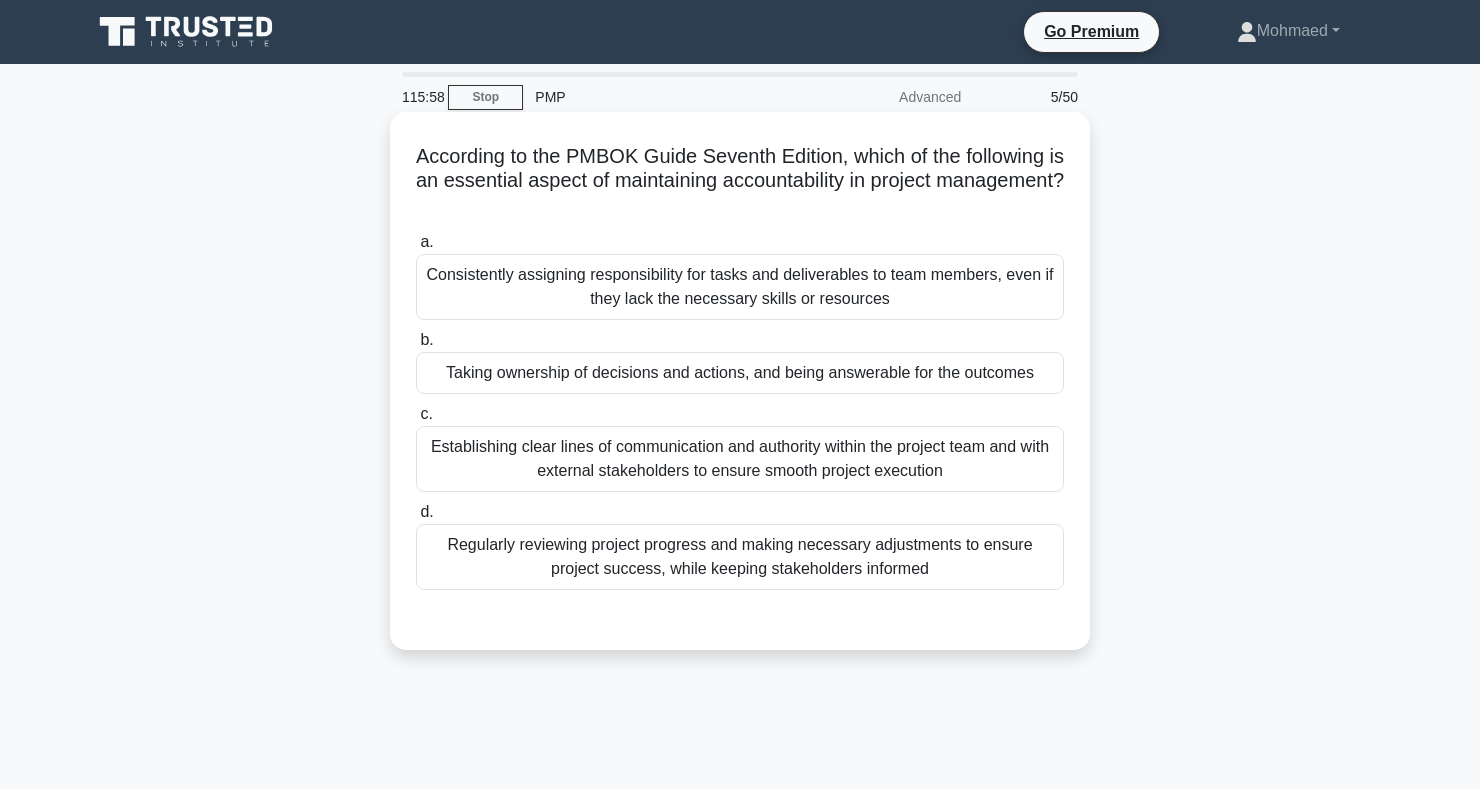 click on "Taking ownership of decisions and actions, and being answerable for the outcomes" at bounding box center [740, 373] 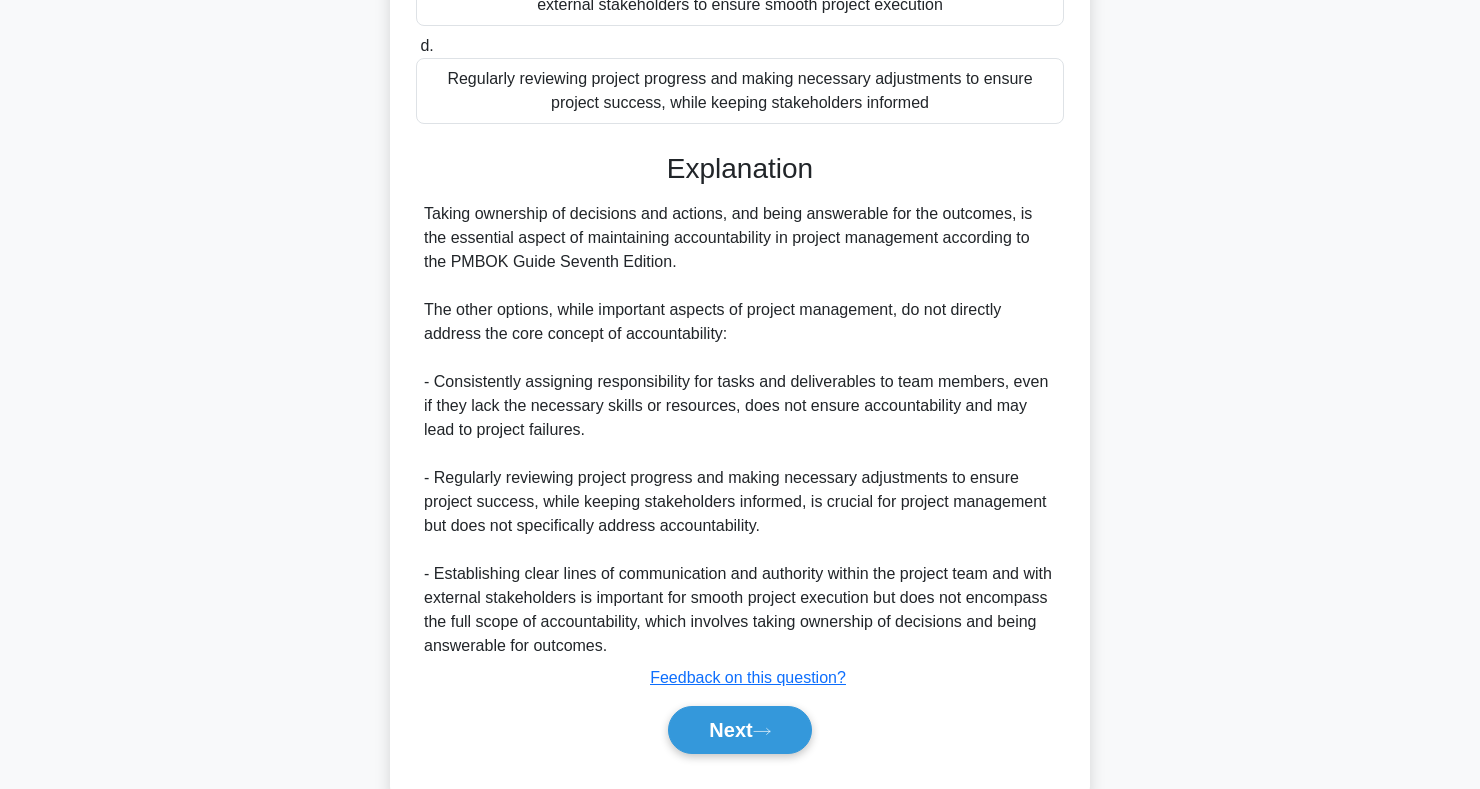 scroll, scrollTop: 515, scrollLeft: 0, axis: vertical 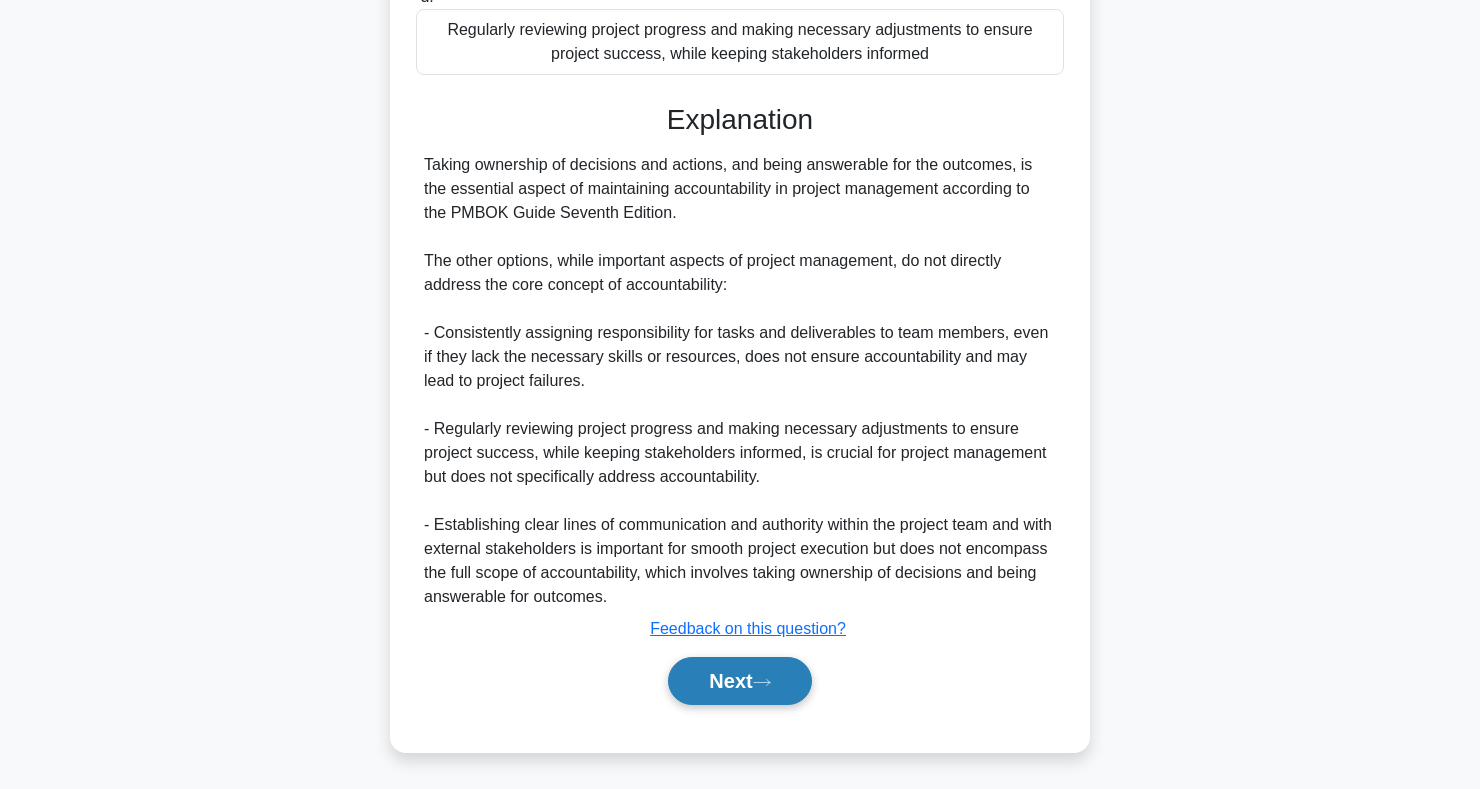 click on "Next" at bounding box center [739, 681] 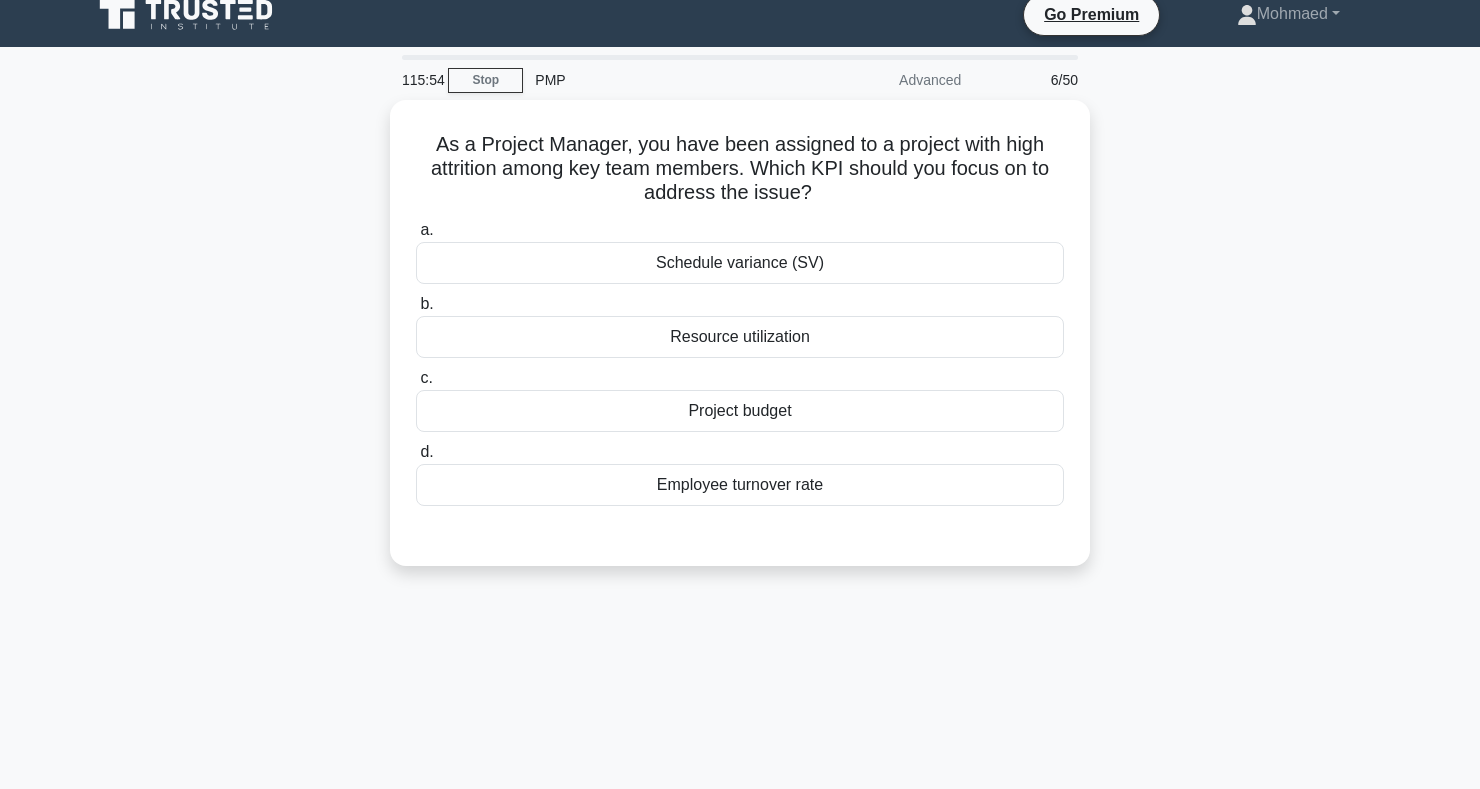 scroll, scrollTop: 0, scrollLeft: 0, axis: both 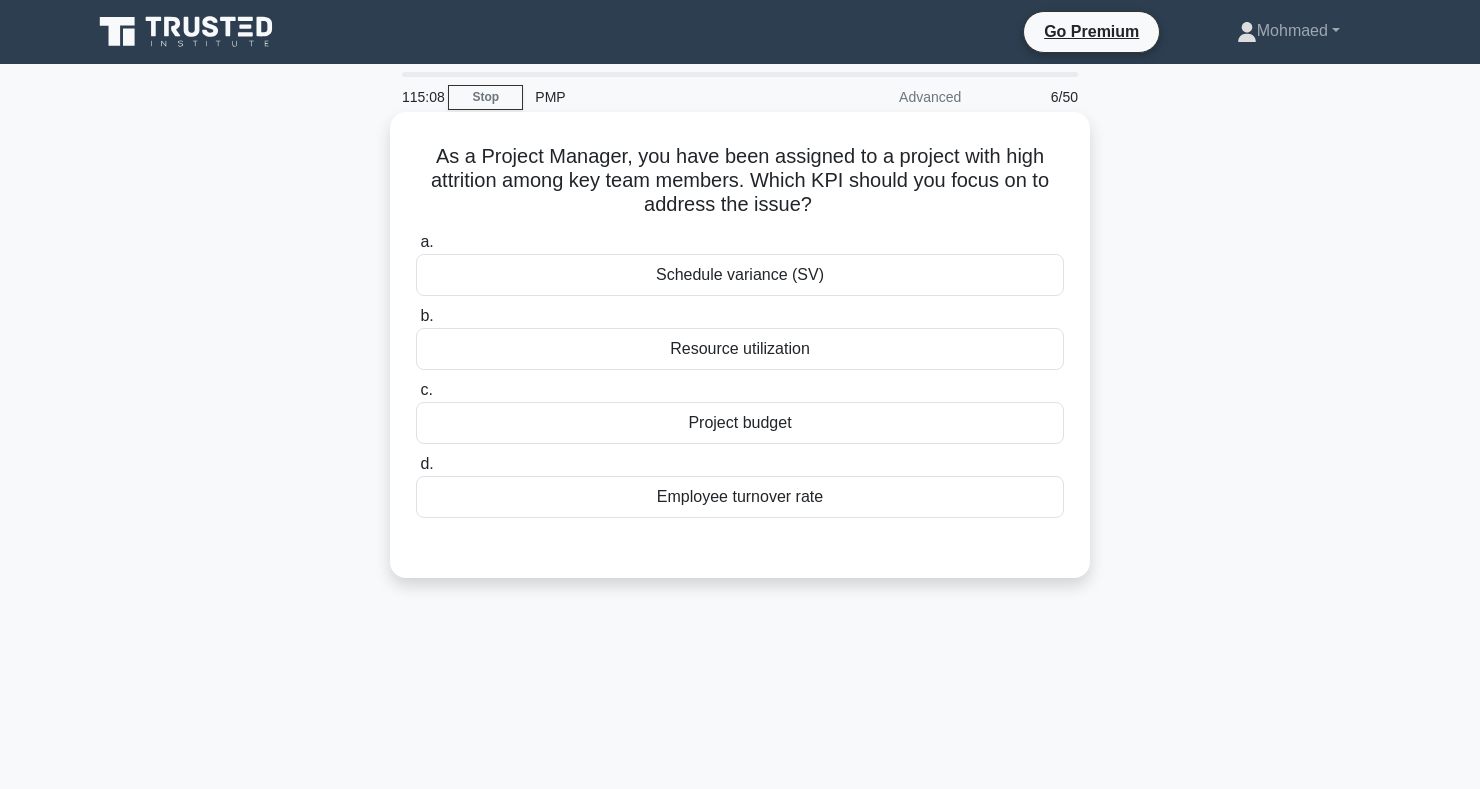 click on "Resource utilization" at bounding box center (740, 349) 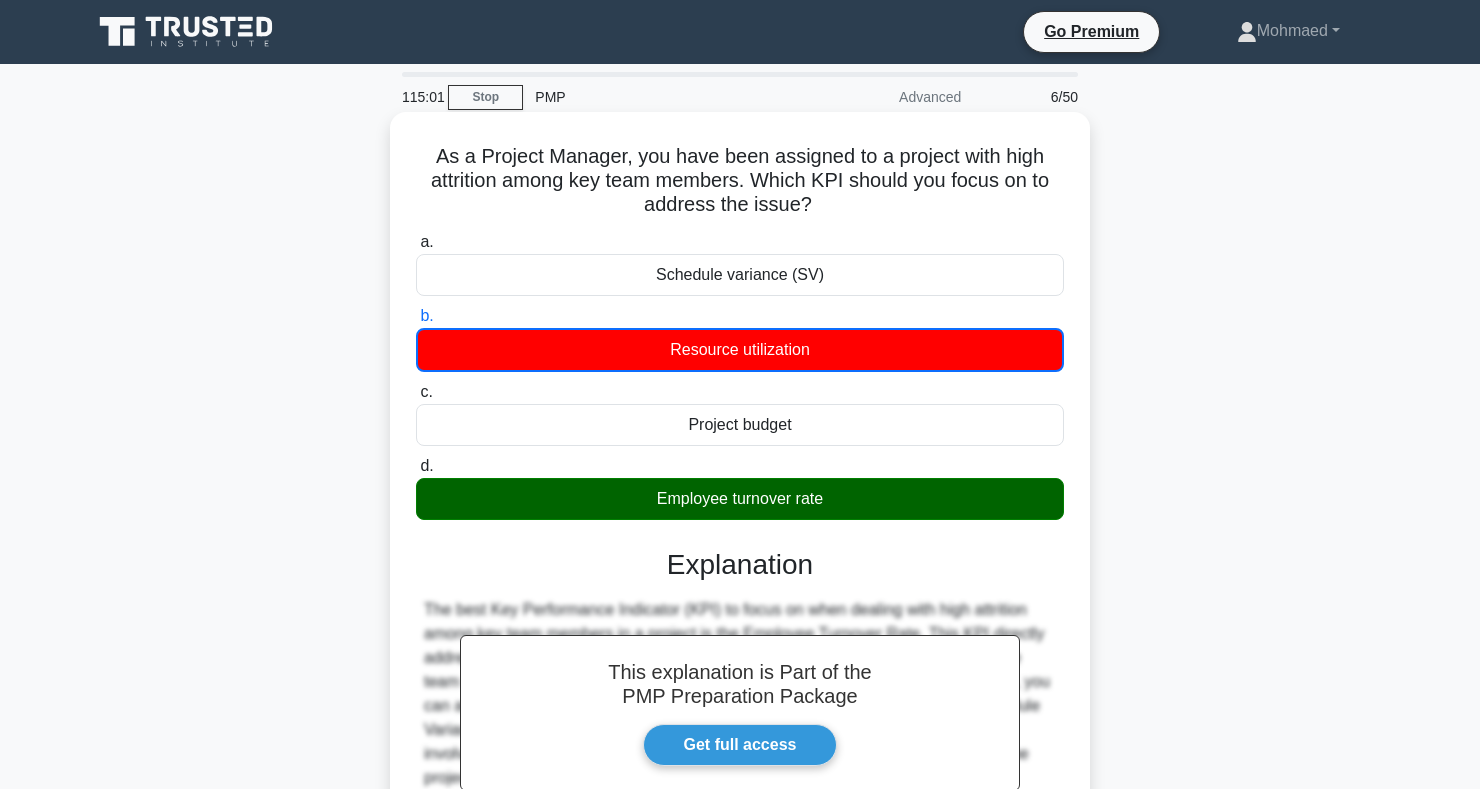 copy on "As a Project Manager, you have been assigned to a project with high attrition among key team members. Which KPI should you focus on to address the issue?
.spinner_0XTQ{transform-origin:center;animation:spinner_y6GP .75s linear infinite}@keyframes spinner_y6GP{100%{transform:rotate(360deg)}}
a.
Schedule variance (SV)
b.
Resource utilization
c.
Project budget
d.
Employee turnover rate" 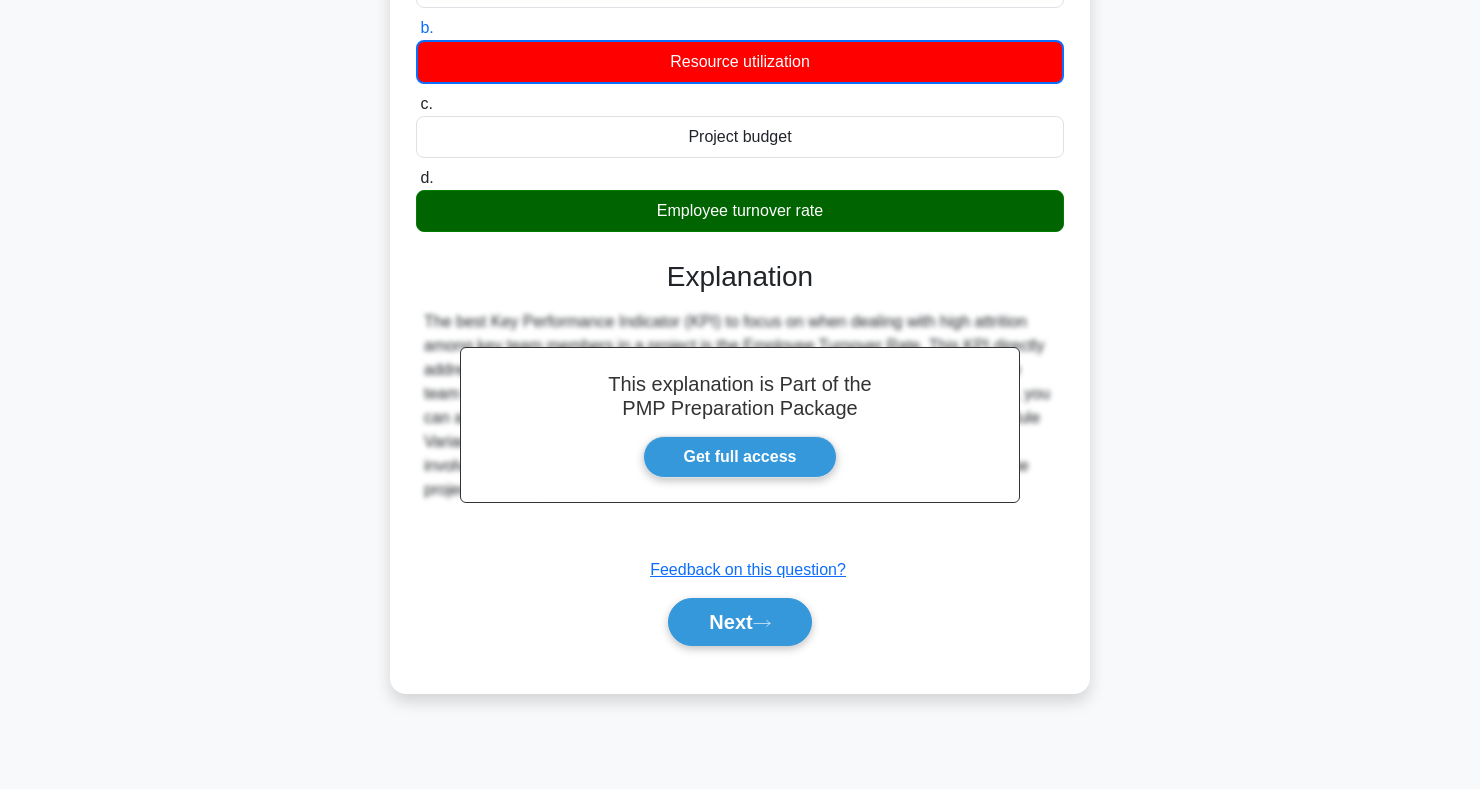 scroll, scrollTop: 291, scrollLeft: 0, axis: vertical 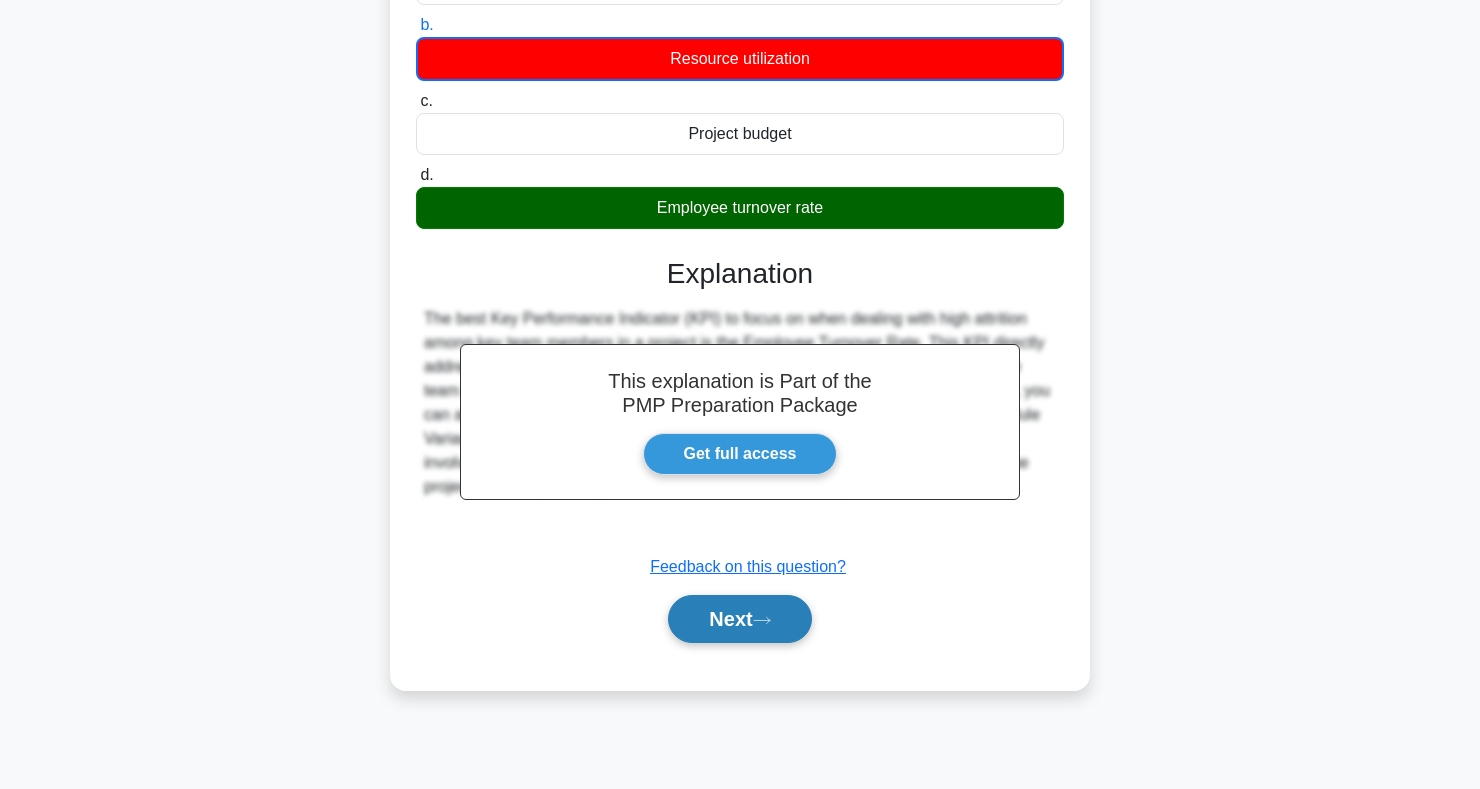 click on "Next" at bounding box center (739, 619) 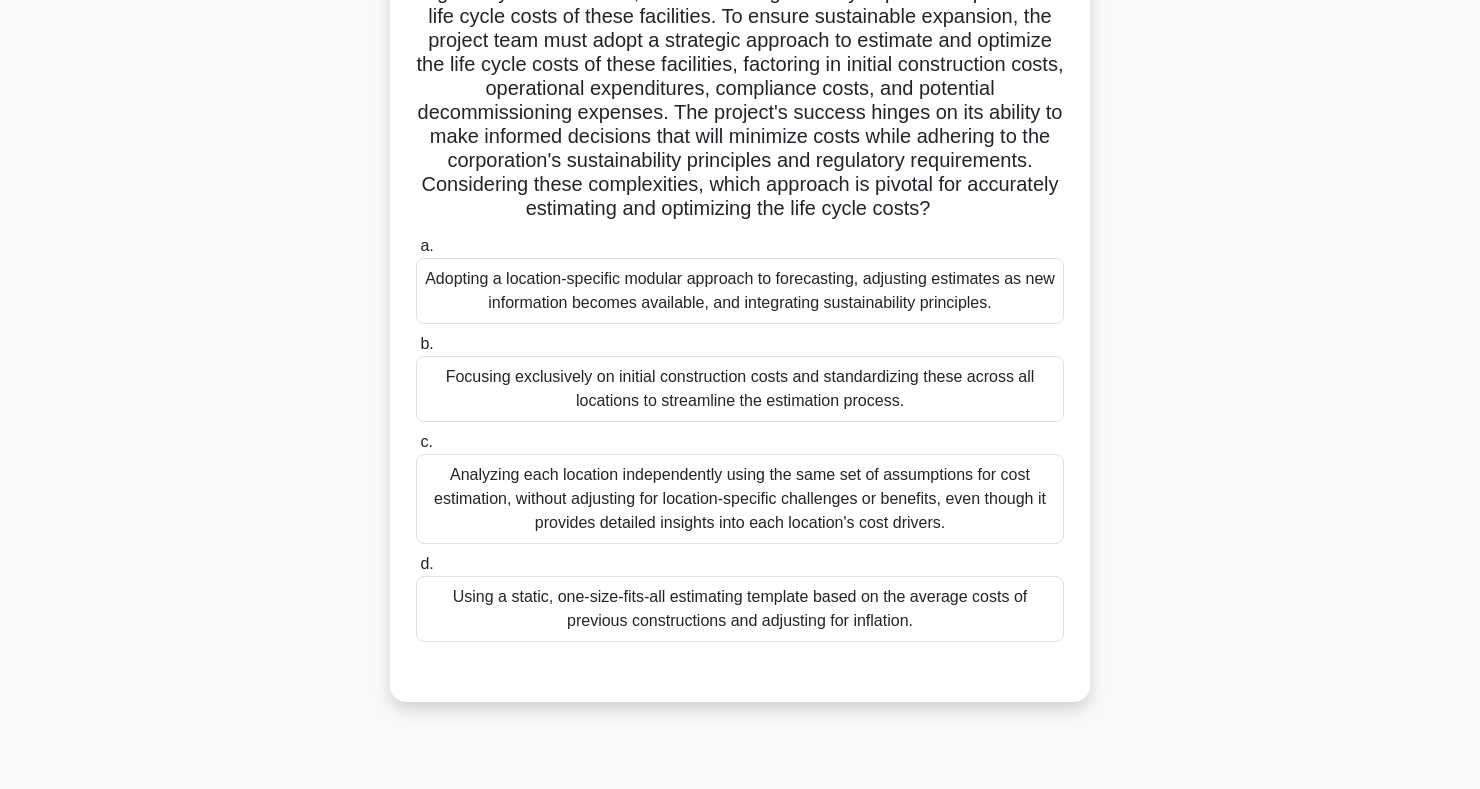 scroll, scrollTop: 266, scrollLeft: 0, axis: vertical 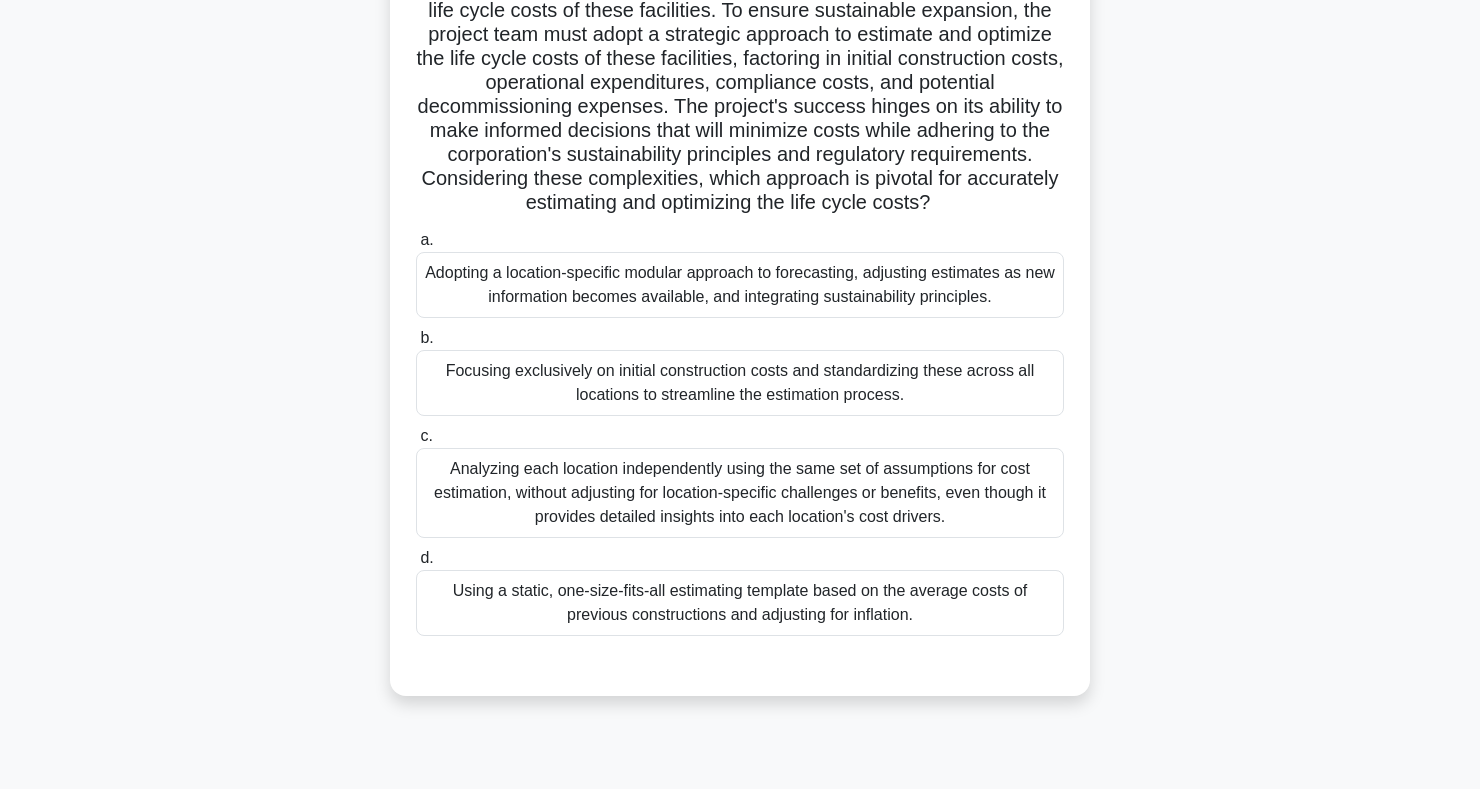 click on "Adopting a location-specific modular approach to forecasting, adjusting estimates as new information becomes available, and integrating sustainability principles." at bounding box center [740, 285] 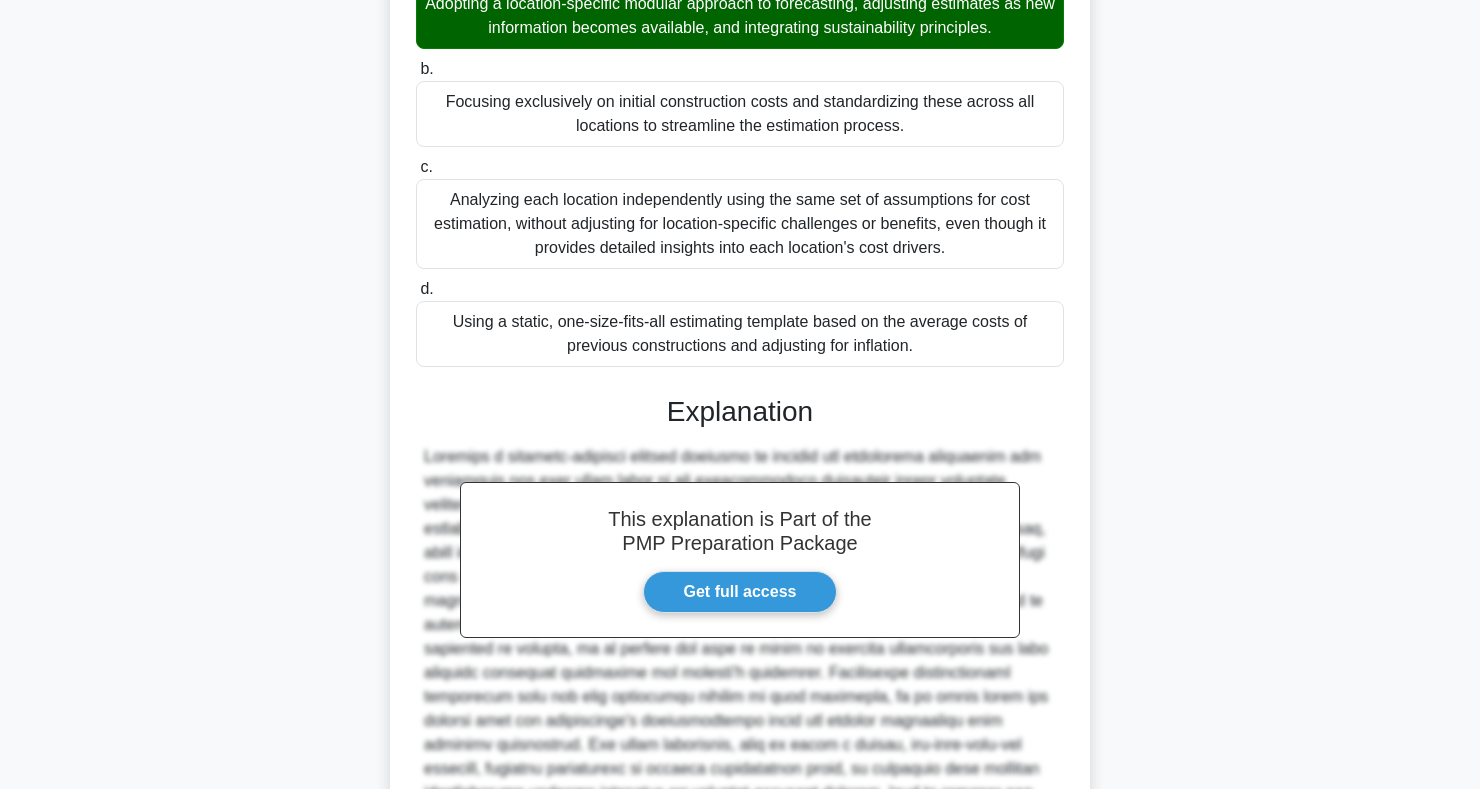 scroll, scrollTop: 755, scrollLeft: 0, axis: vertical 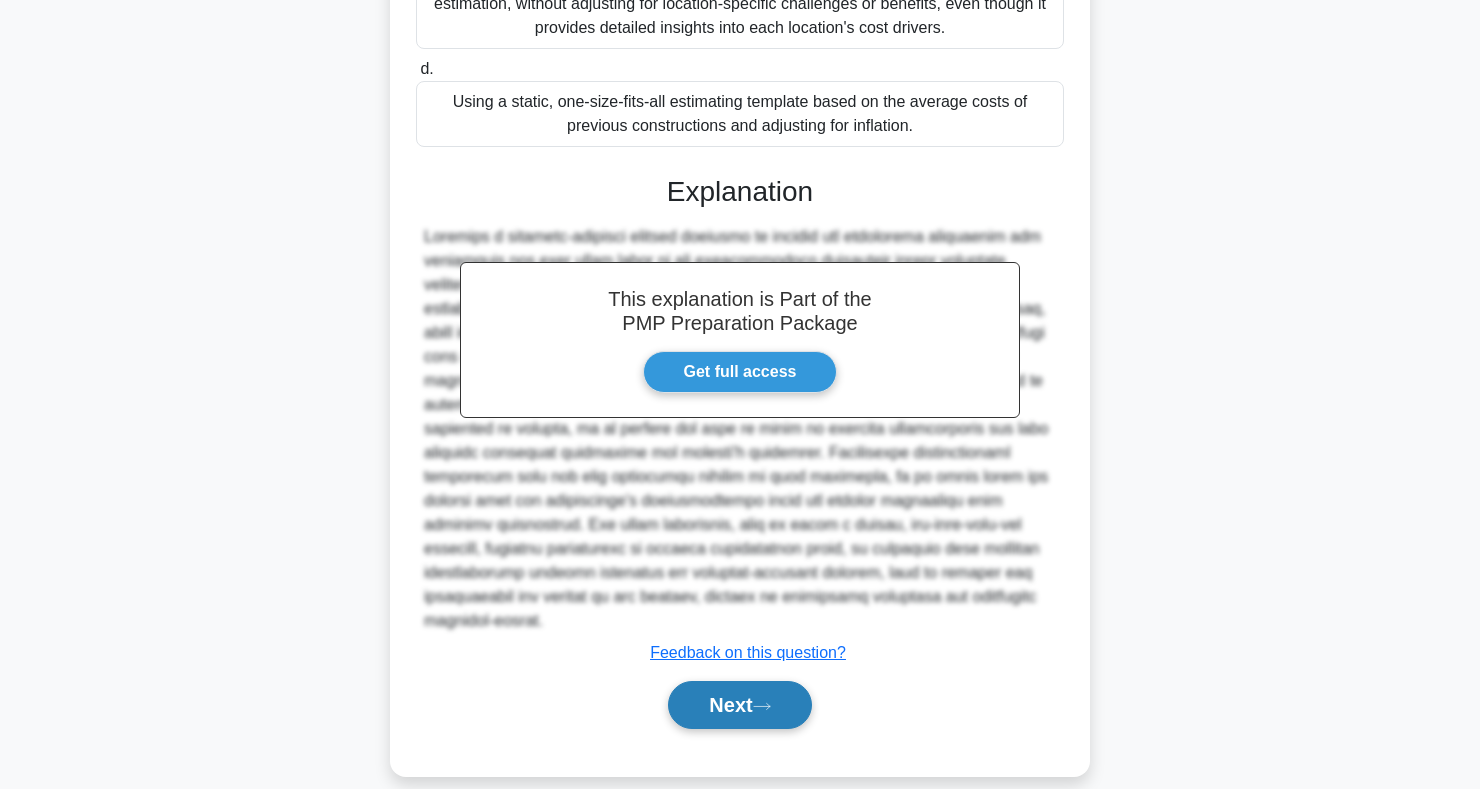click on "Next" at bounding box center [739, 705] 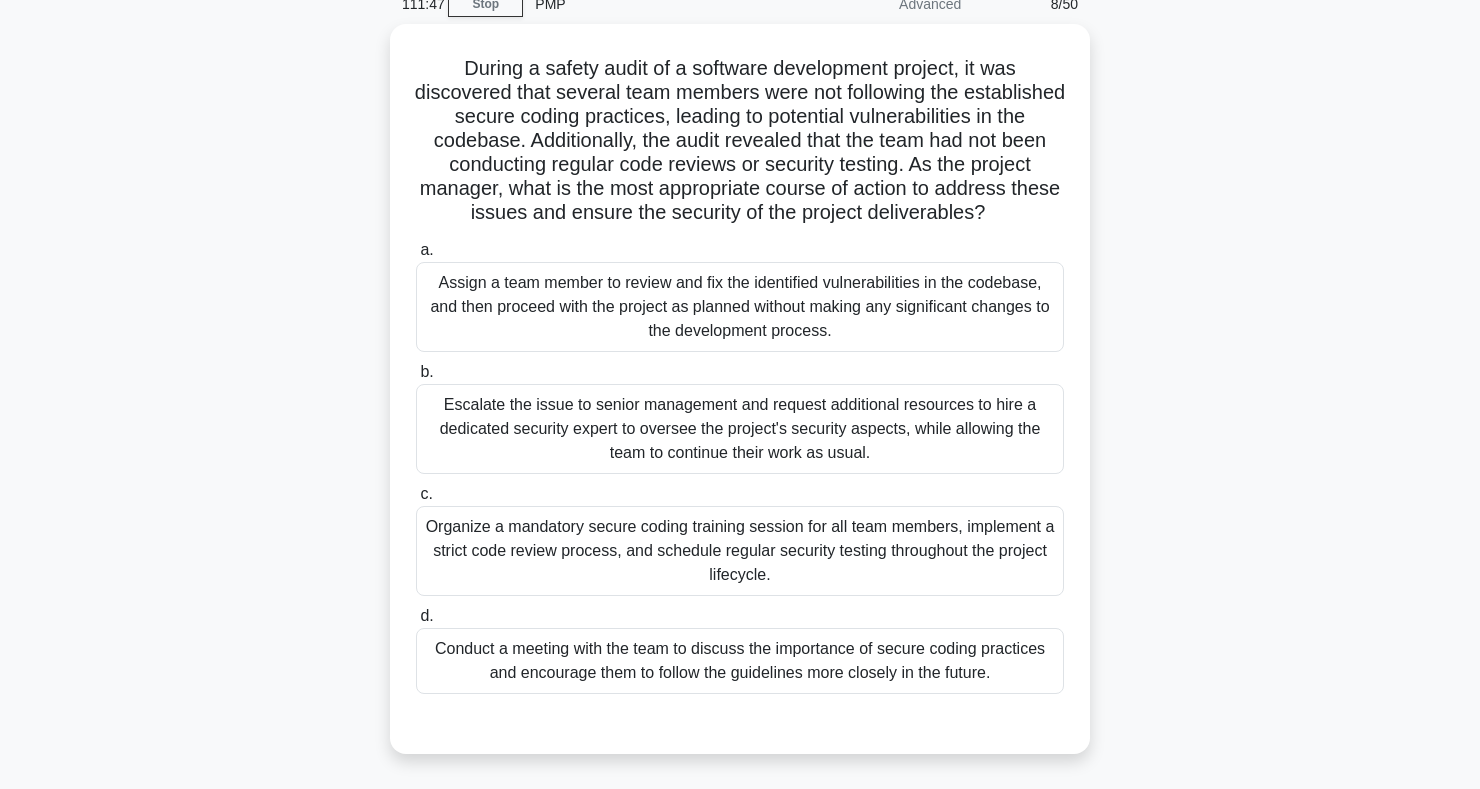 scroll, scrollTop: 99, scrollLeft: 0, axis: vertical 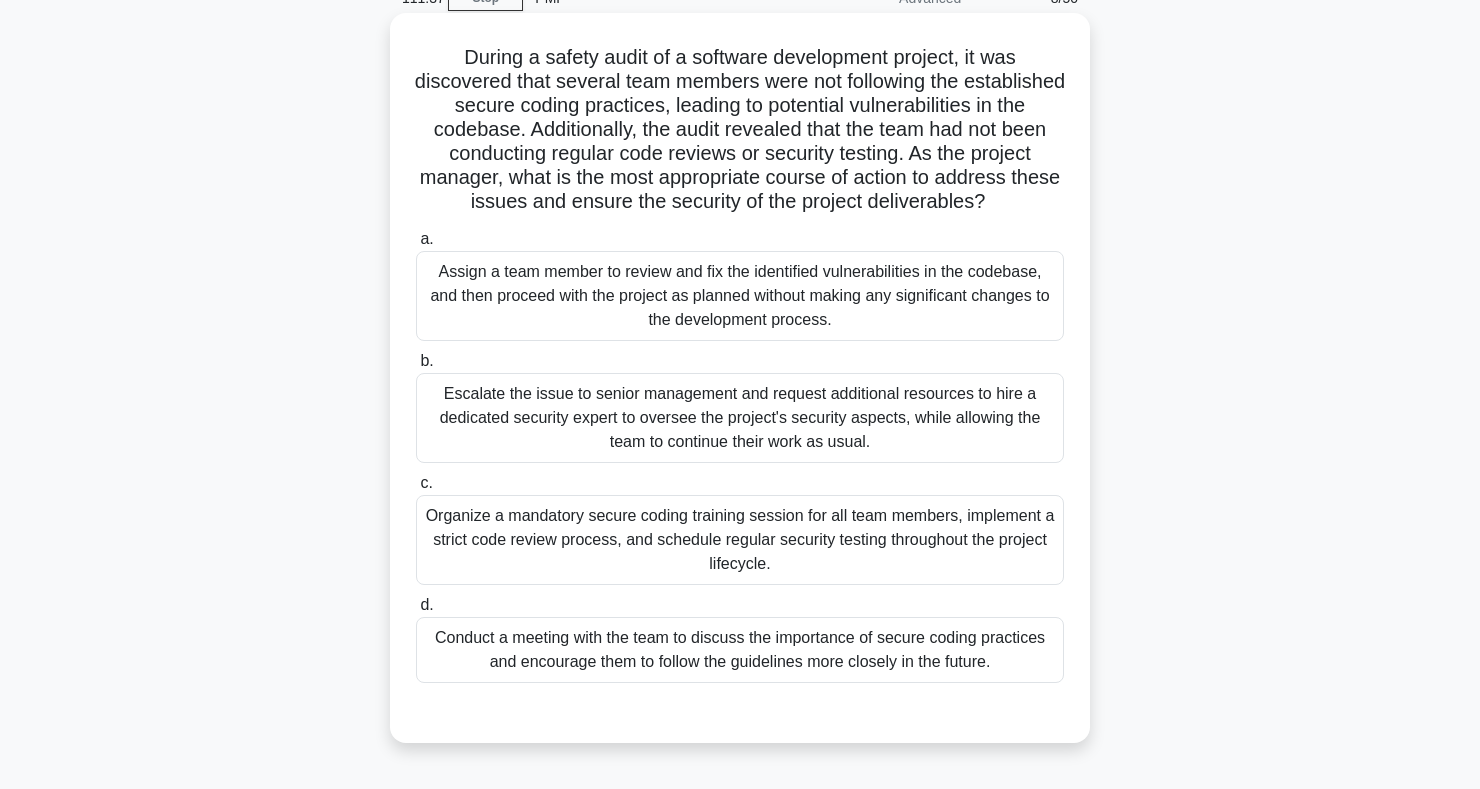 click on "Organize a mandatory secure coding training session for all team members, implement a strict code review process, and schedule regular security testing throughout the project lifecycle." at bounding box center [740, 540] 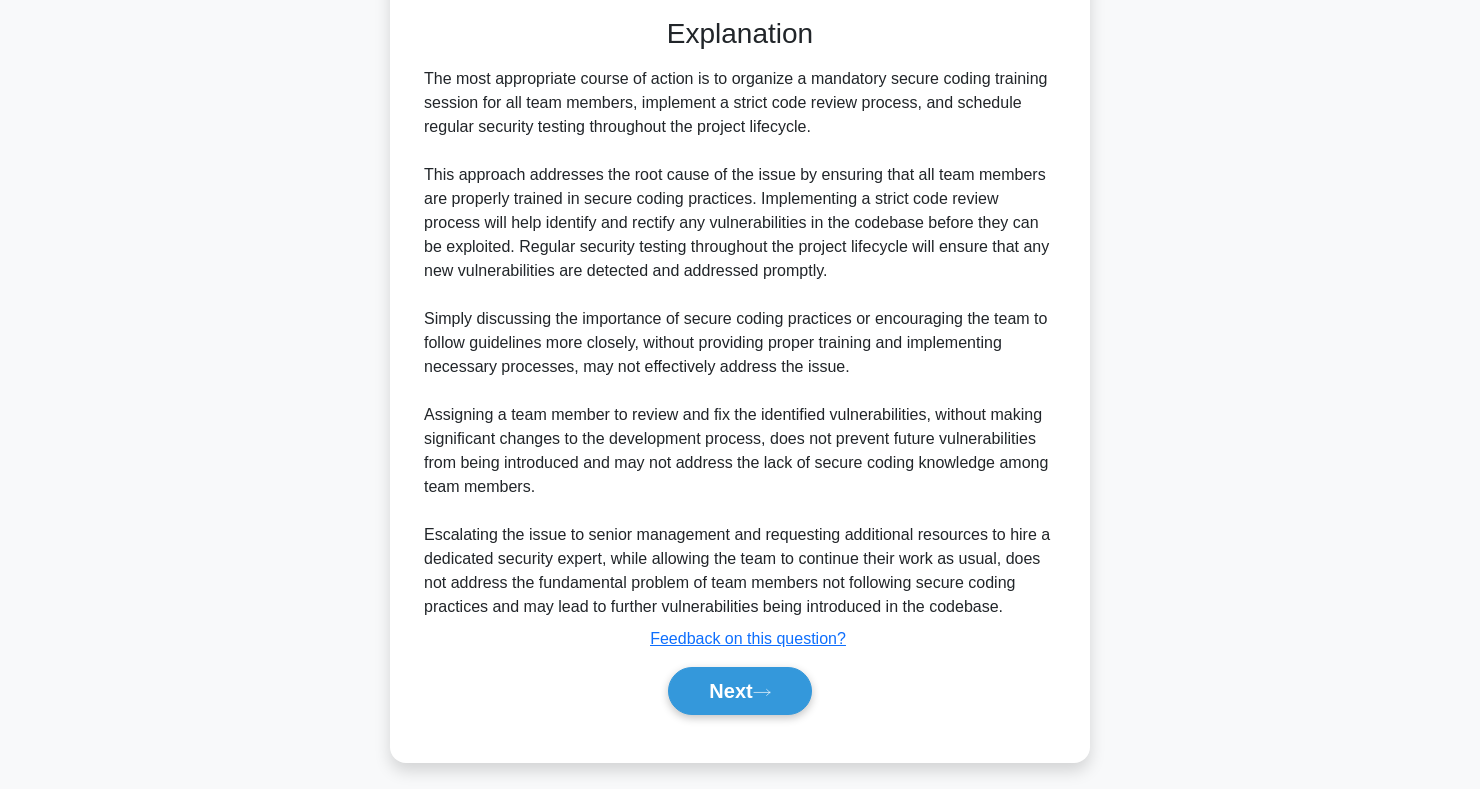 scroll, scrollTop: 794, scrollLeft: 0, axis: vertical 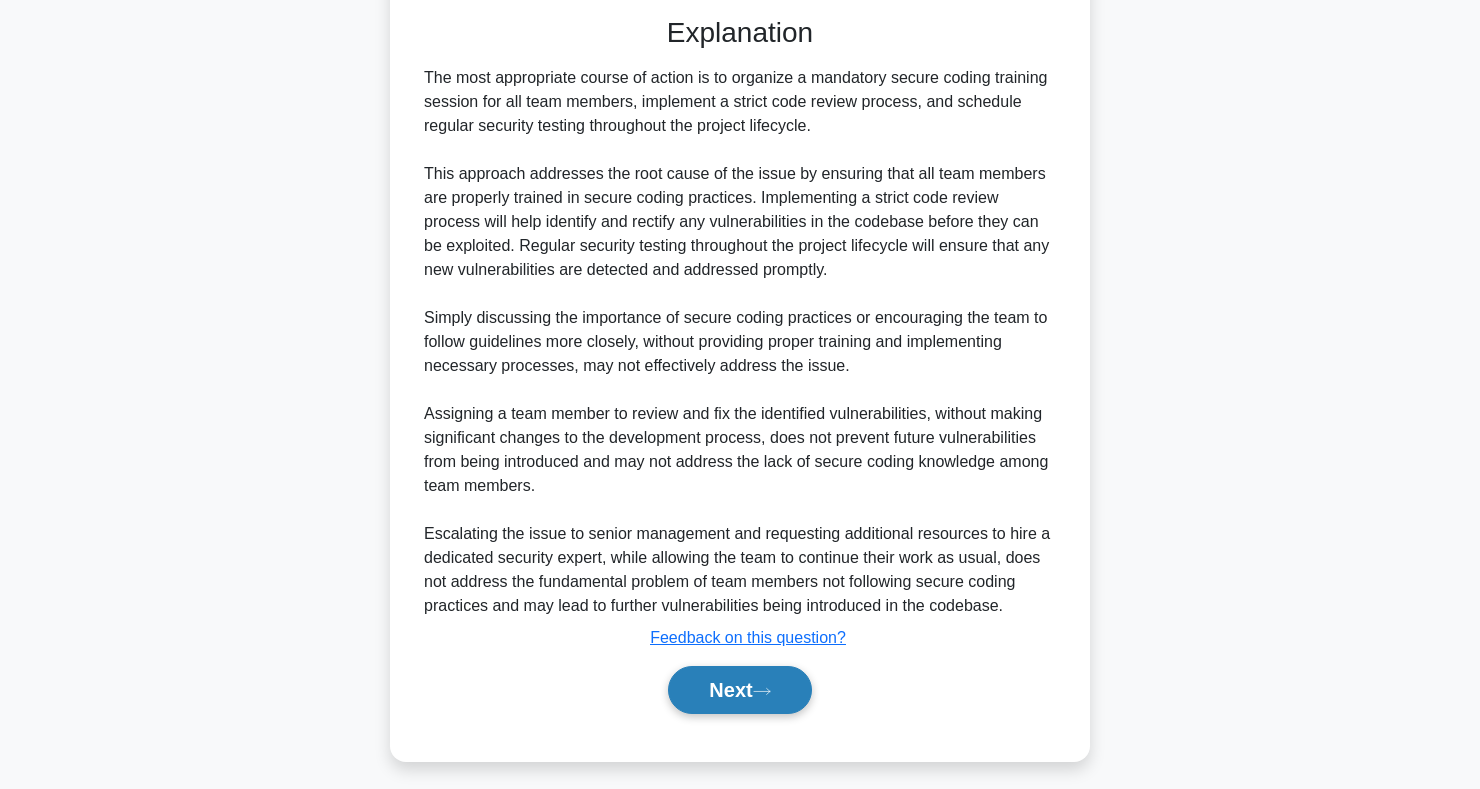 click on "Next" at bounding box center (739, 690) 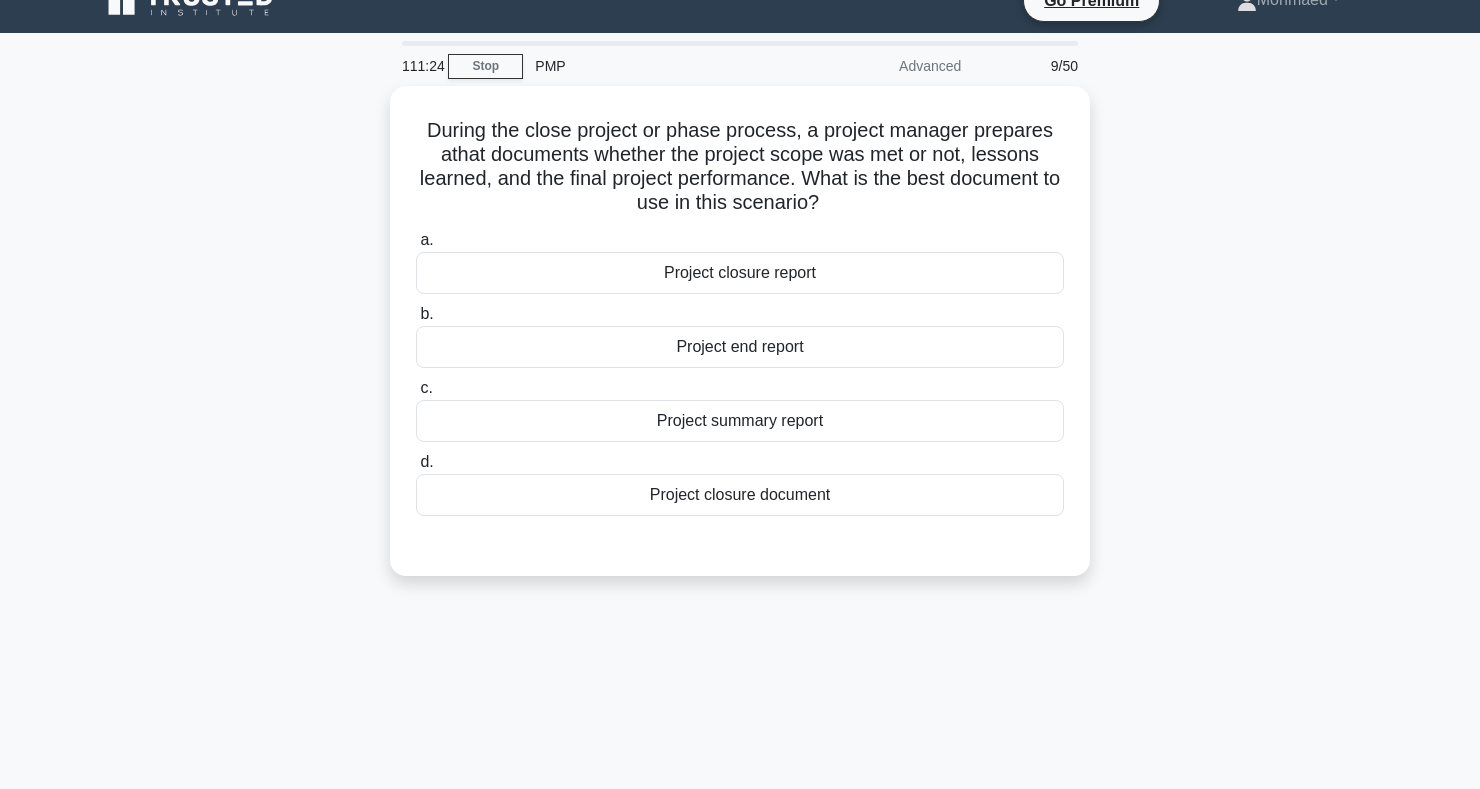 scroll, scrollTop: 30, scrollLeft: 0, axis: vertical 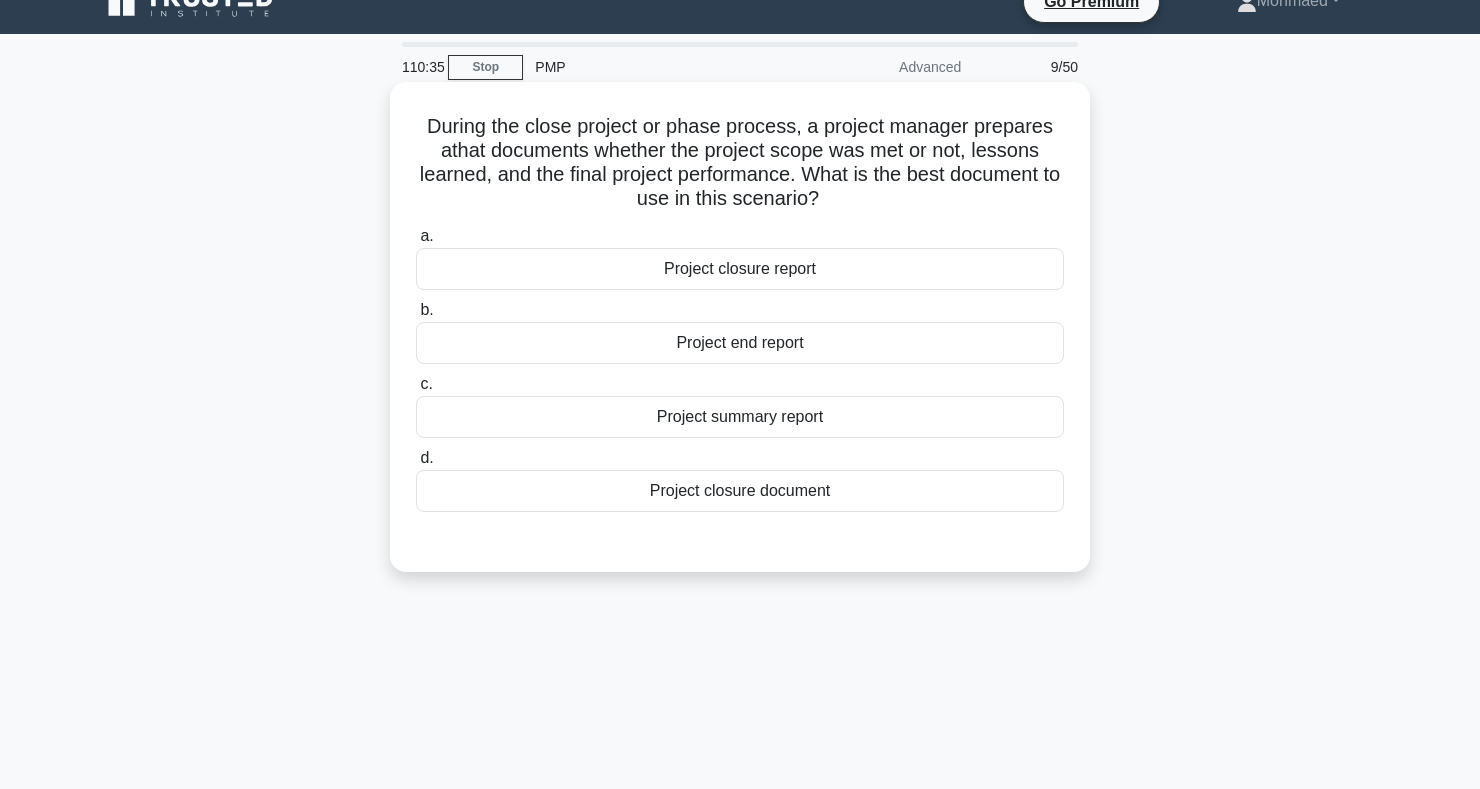 click on "Project closure report" at bounding box center [740, 269] 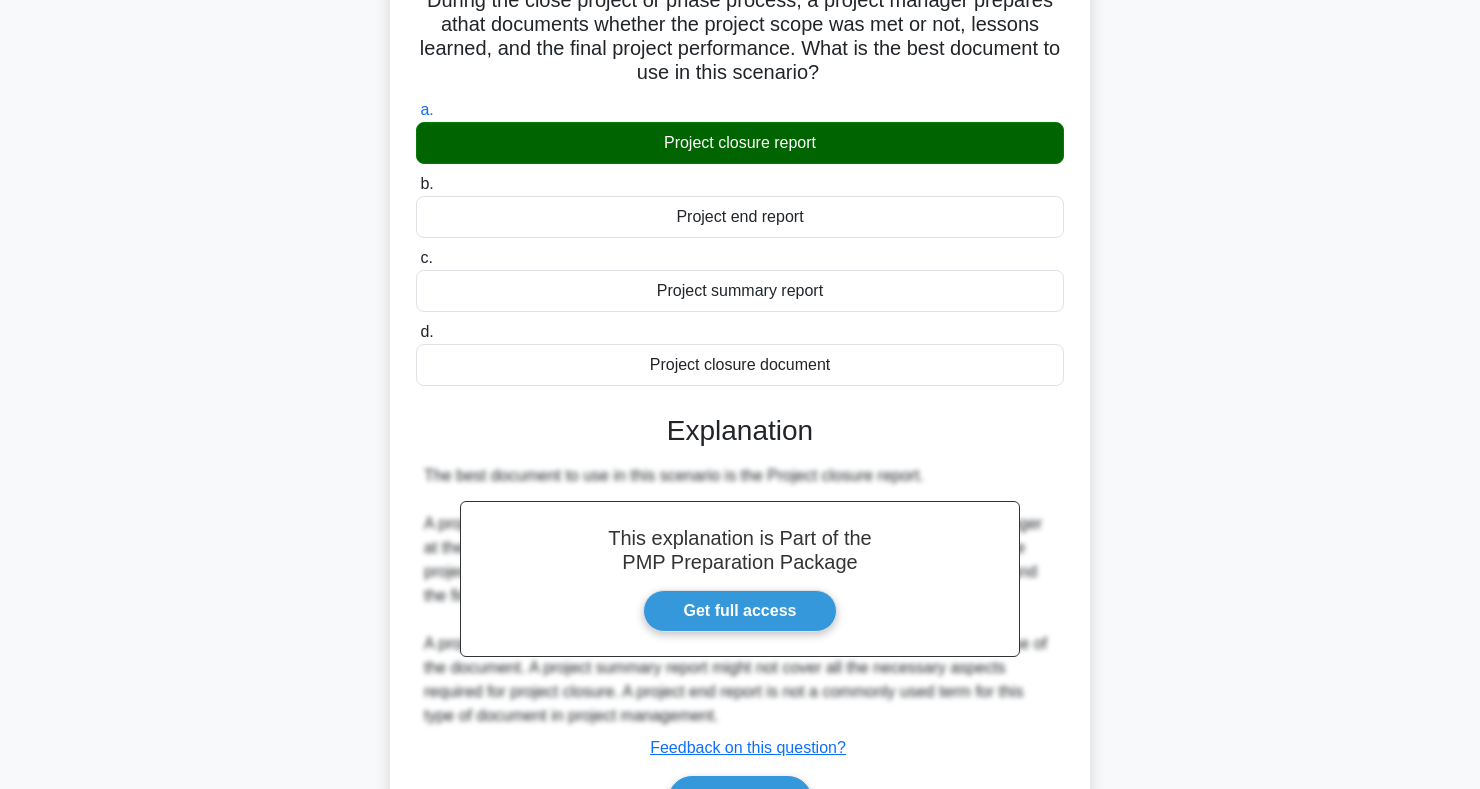 scroll, scrollTop: 291, scrollLeft: 0, axis: vertical 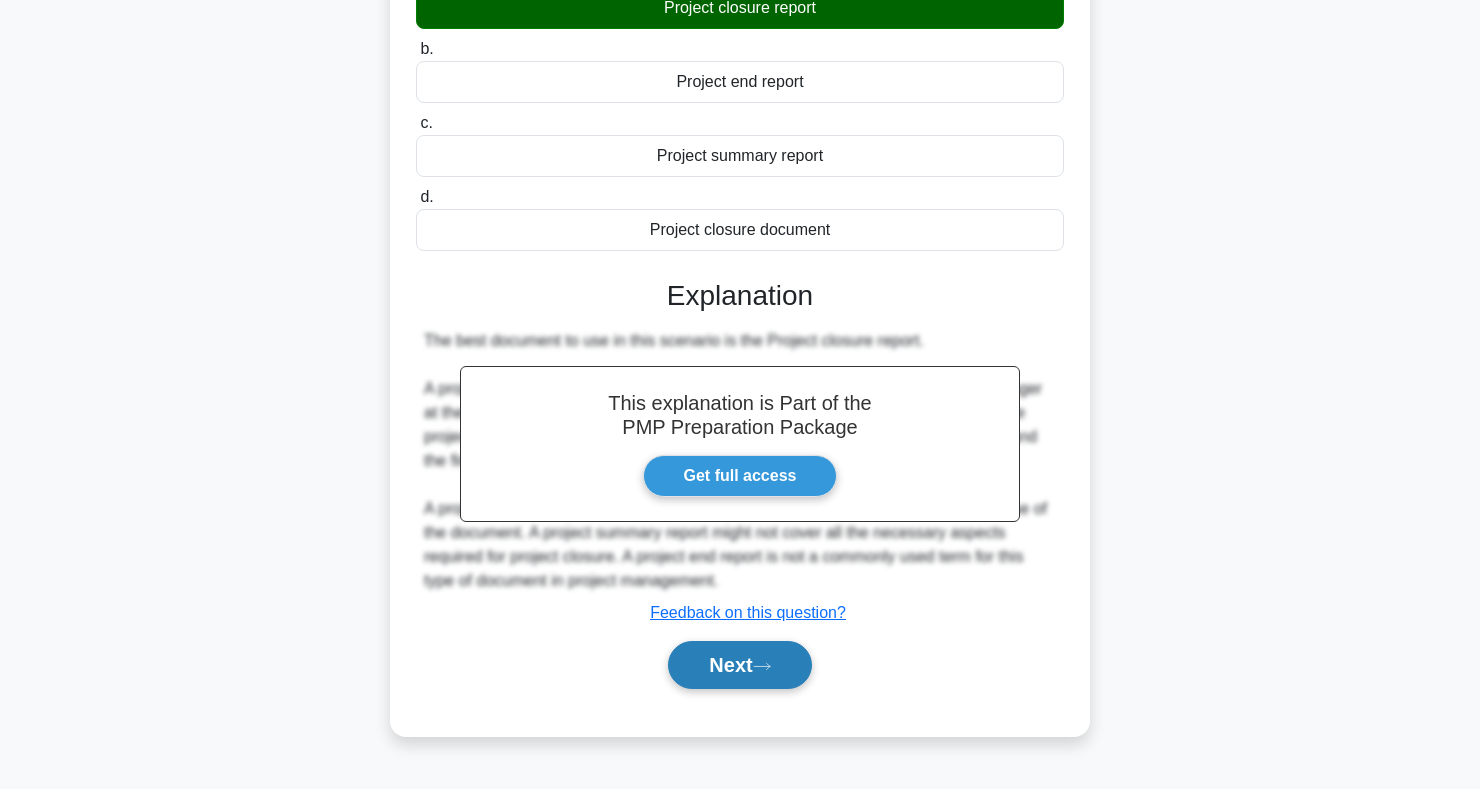 click on "Next" at bounding box center [739, 665] 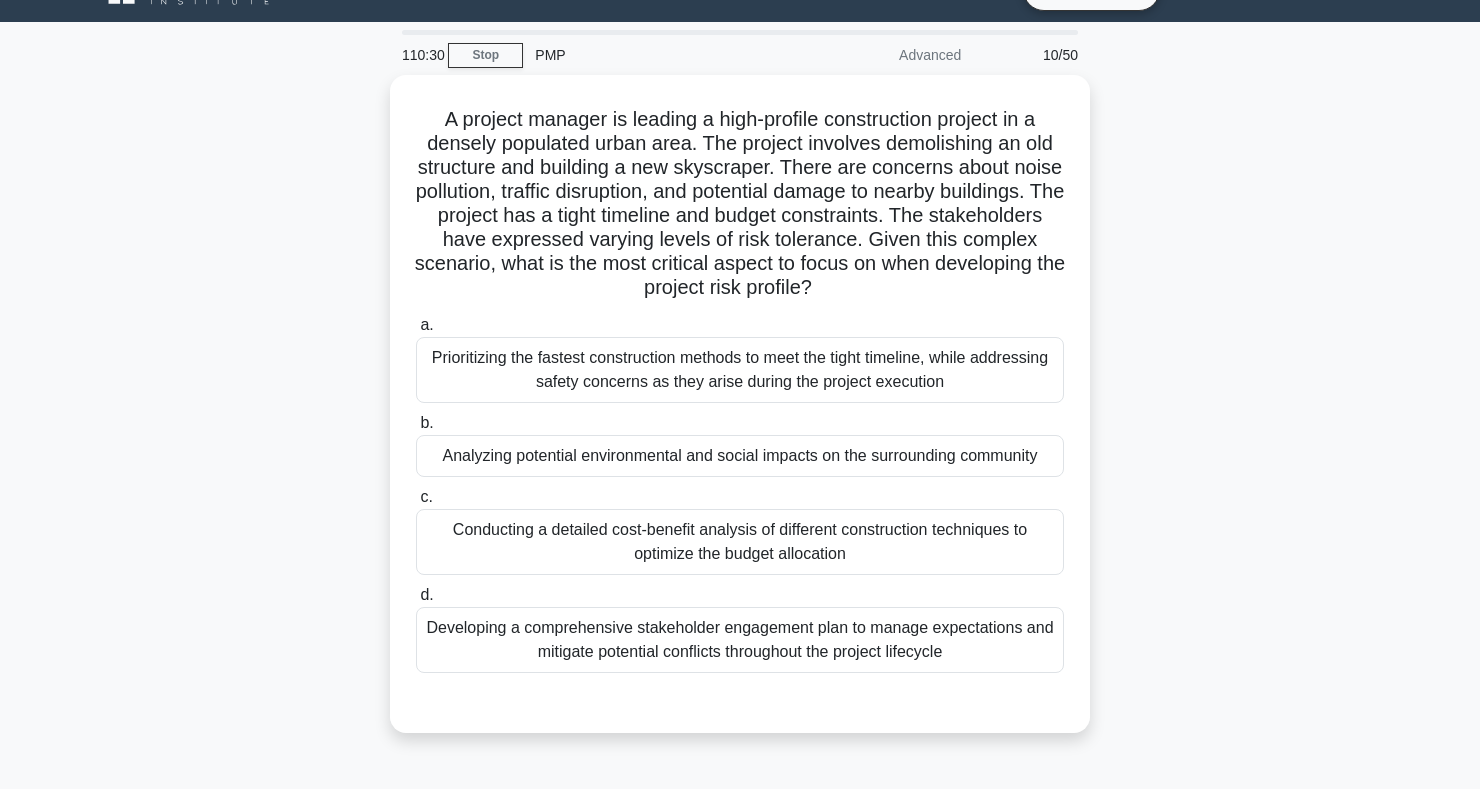 scroll, scrollTop: 37, scrollLeft: 0, axis: vertical 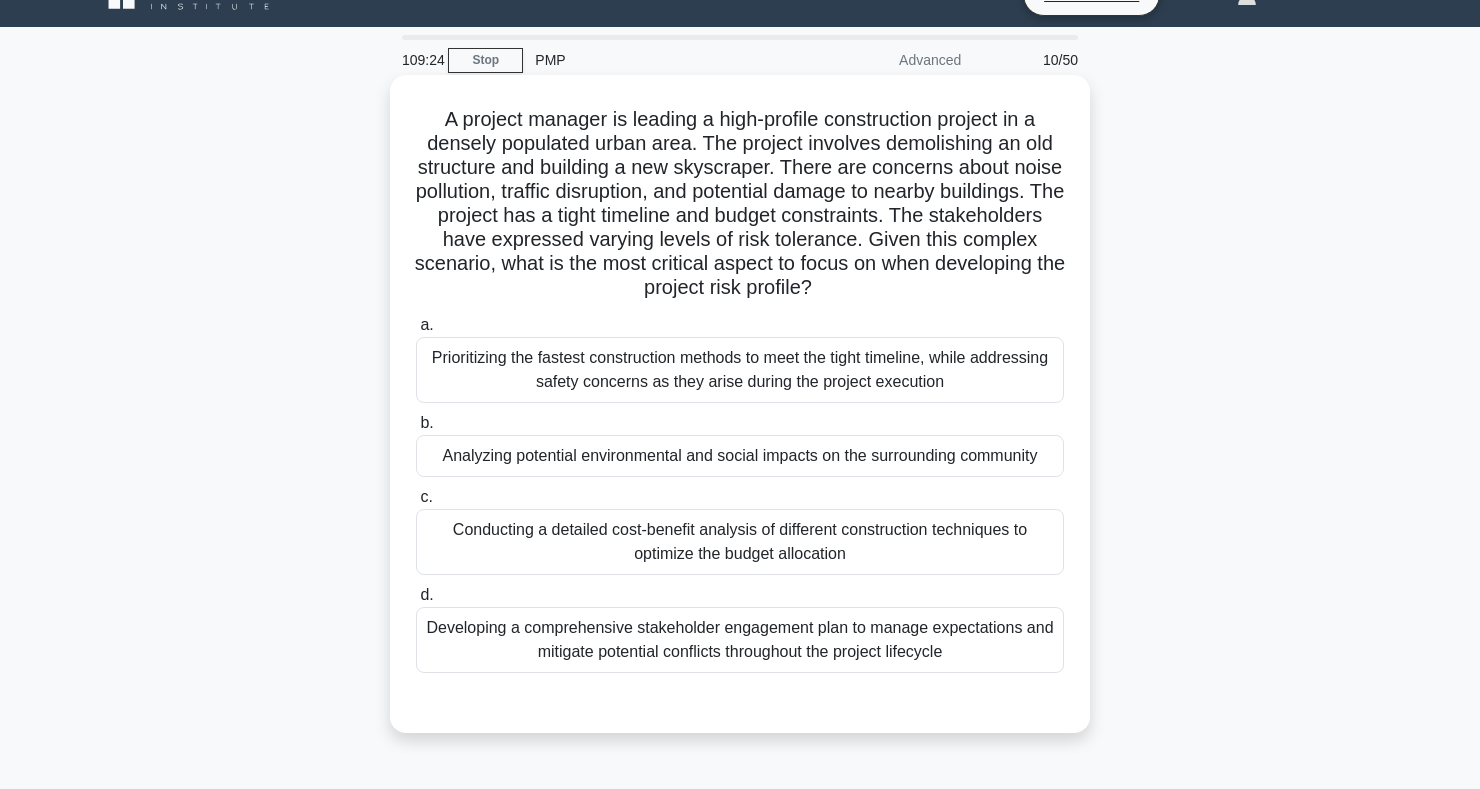 click on "Prioritizing the fastest construction methods to meet the tight timeline, while addressing safety concerns as they arise during the project execution" at bounding box center [740, 370] 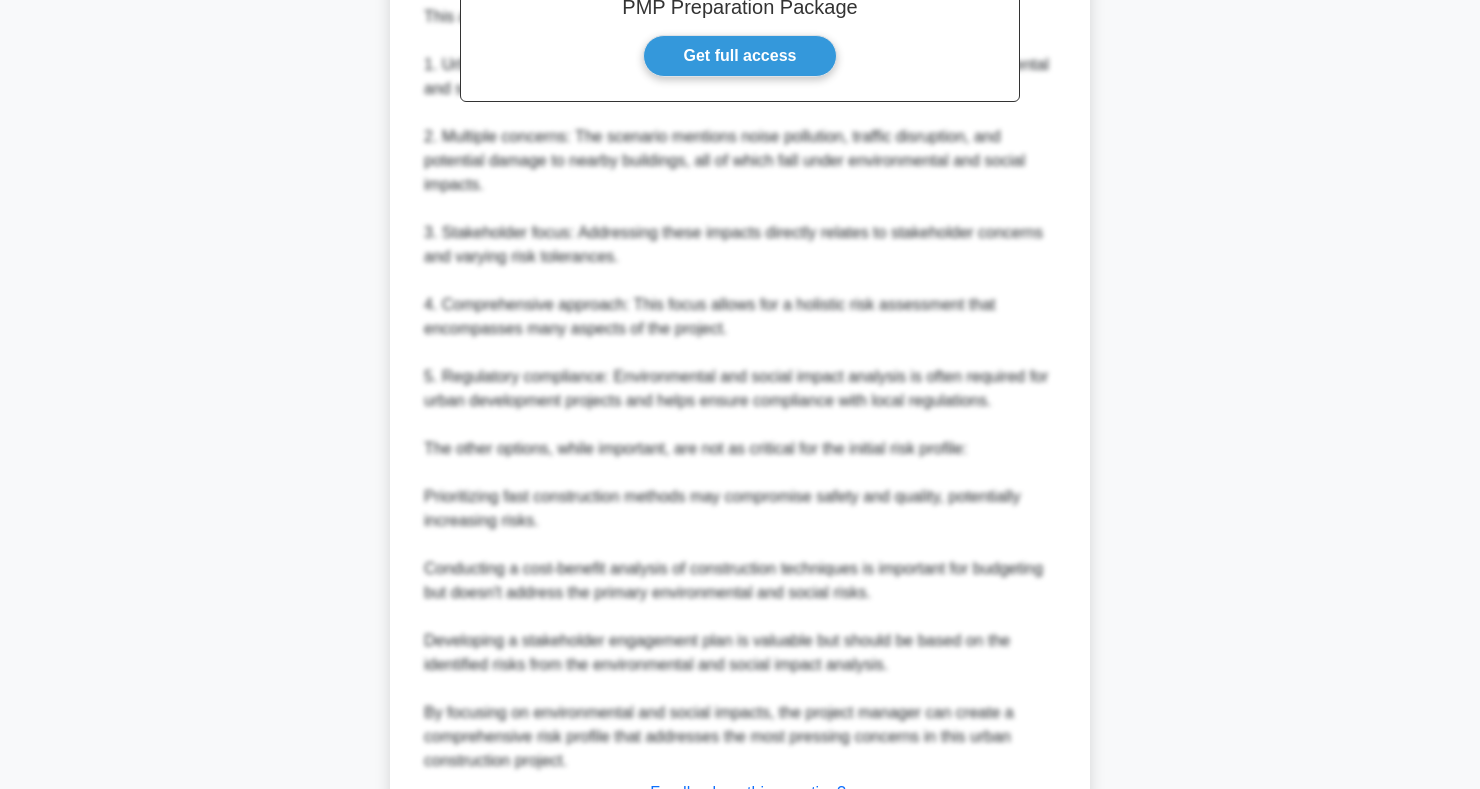 scroll, scrollTop: 1045, scrollLeft: 0, axis: vertical 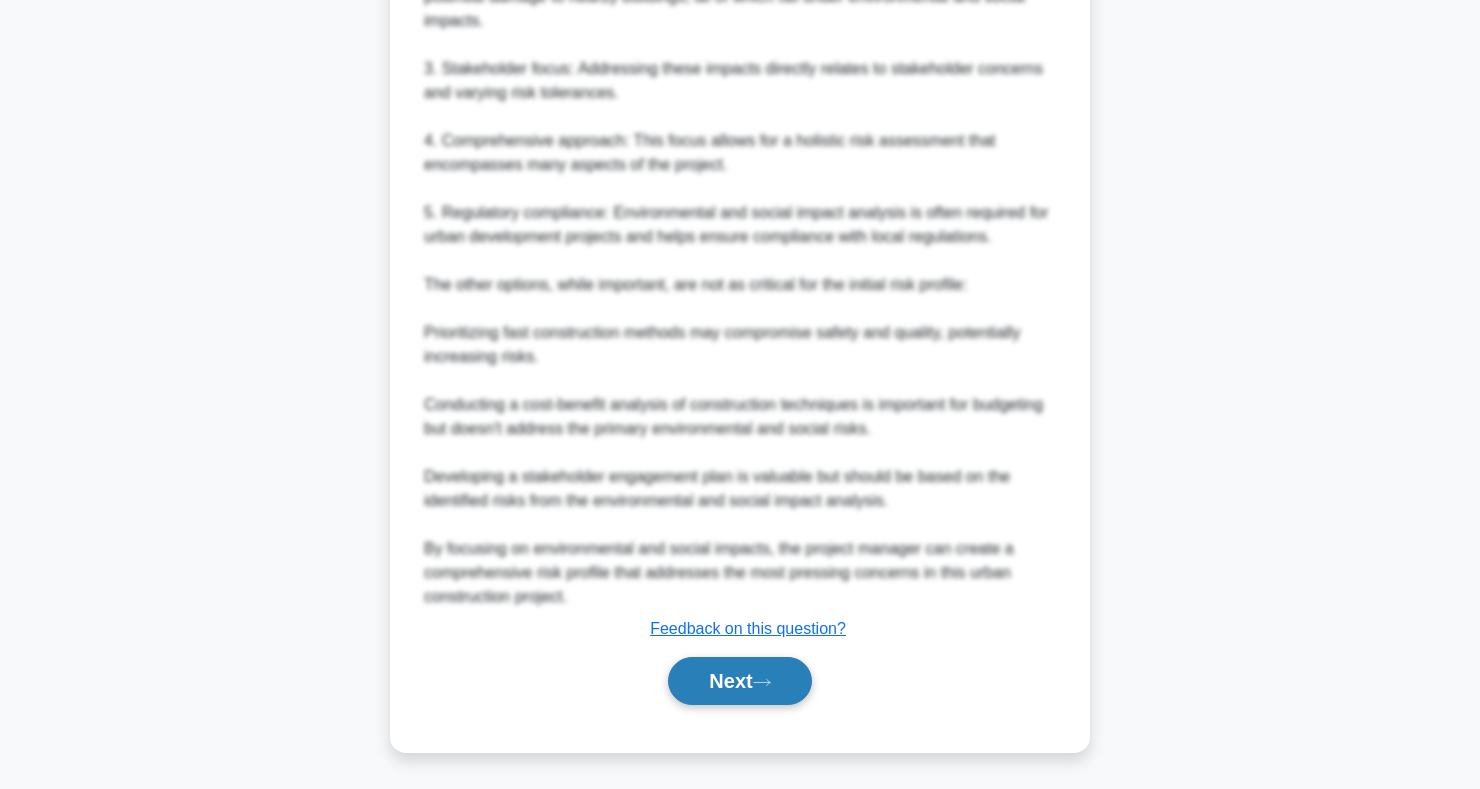 click on "Next" at bounding box center (739, 681) 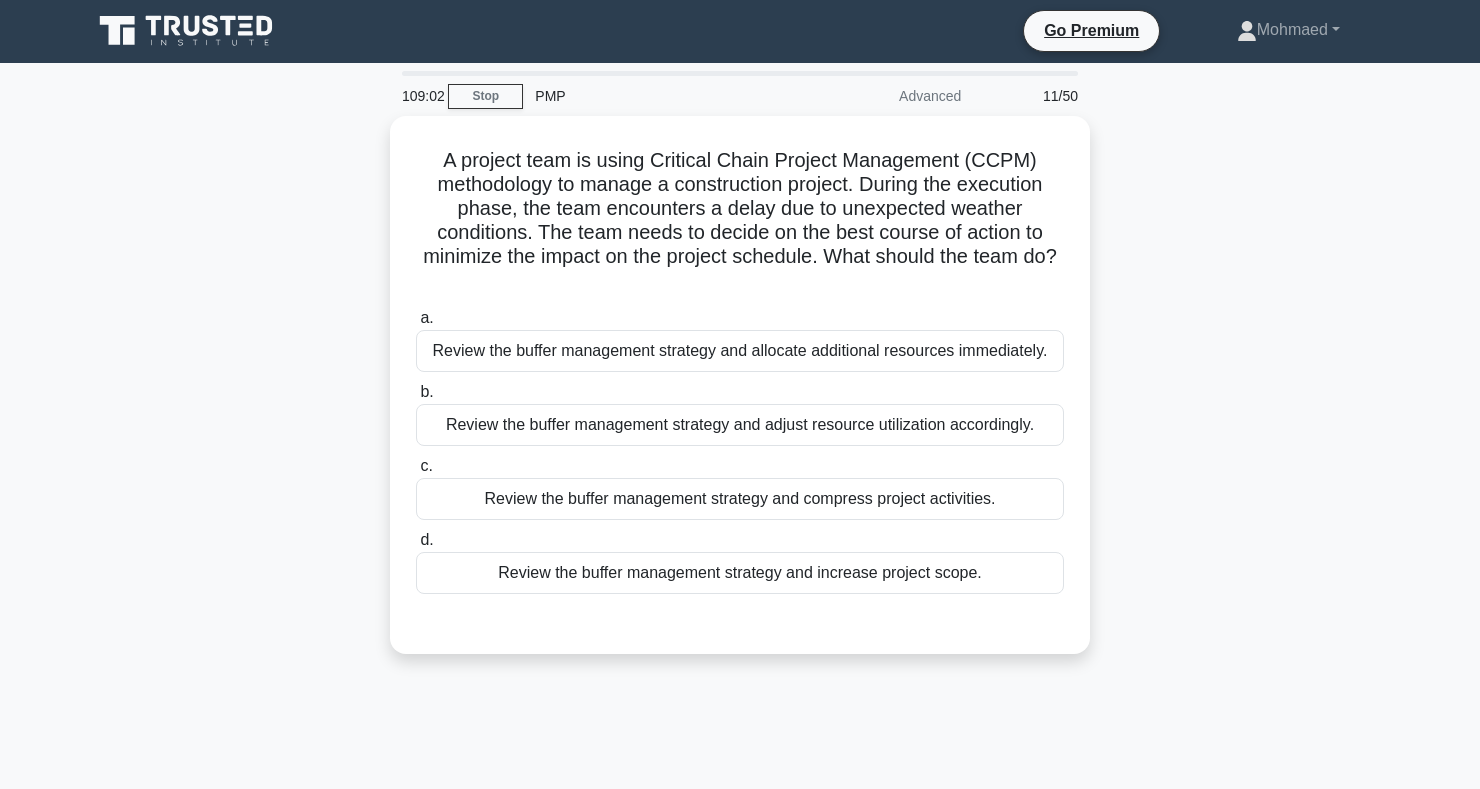 scroll, scrollTop: 0, scrollLeft: 0, axis: both 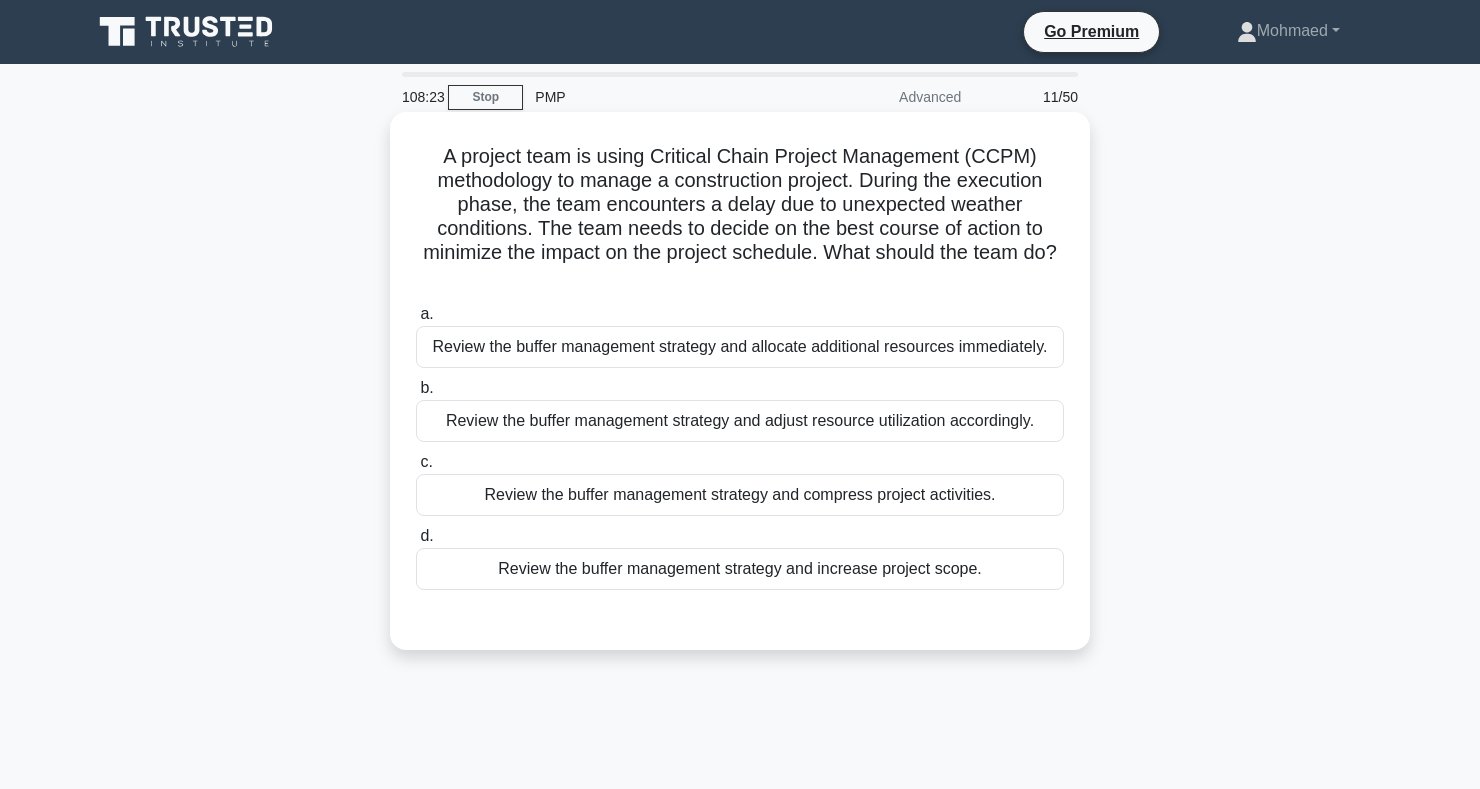 click on "Review the buffer management strategy and compress project activities." at bounding box center (740, 495) 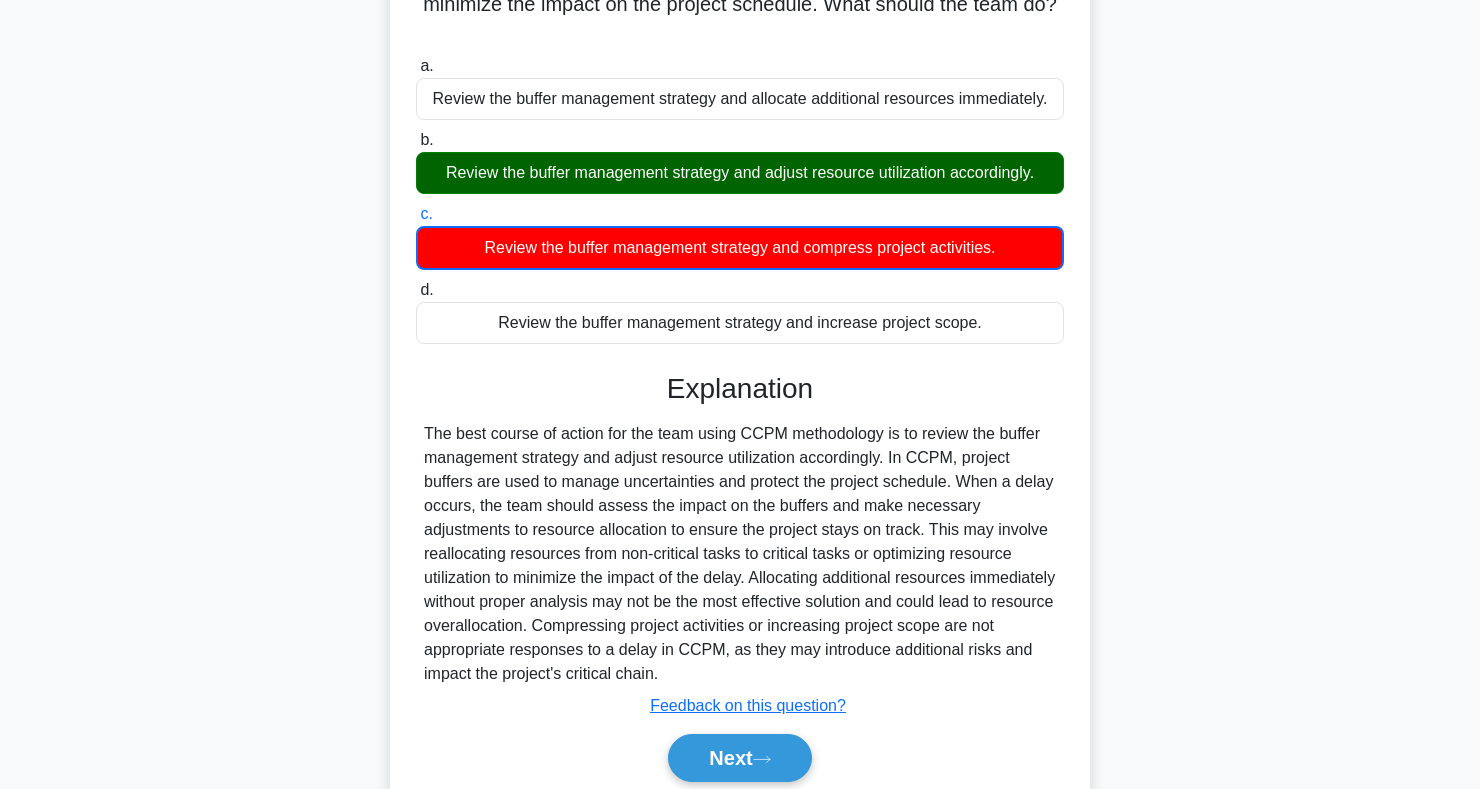 scroll, scrollTop: 325, scrollLeft: 0, axis: vertical 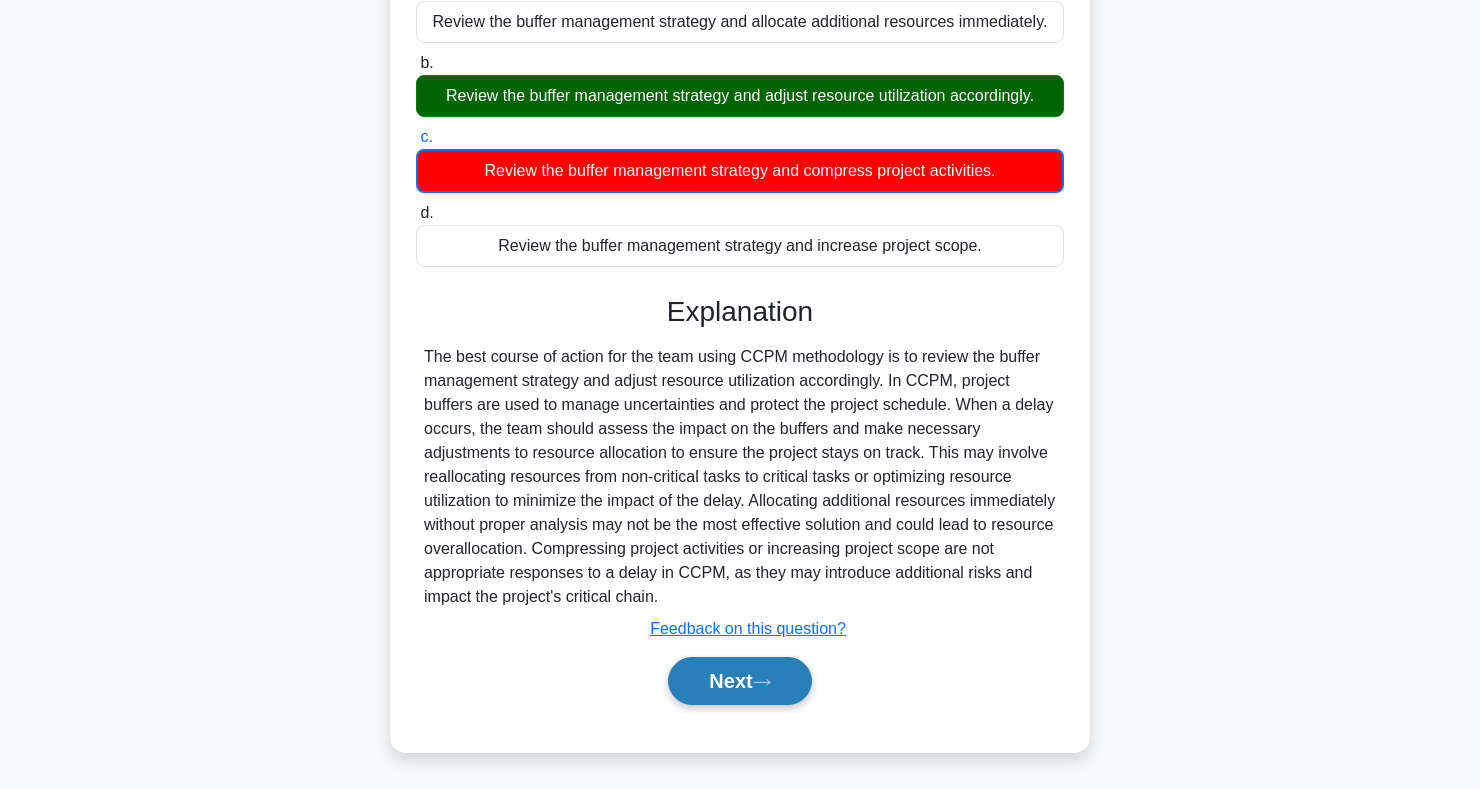 click 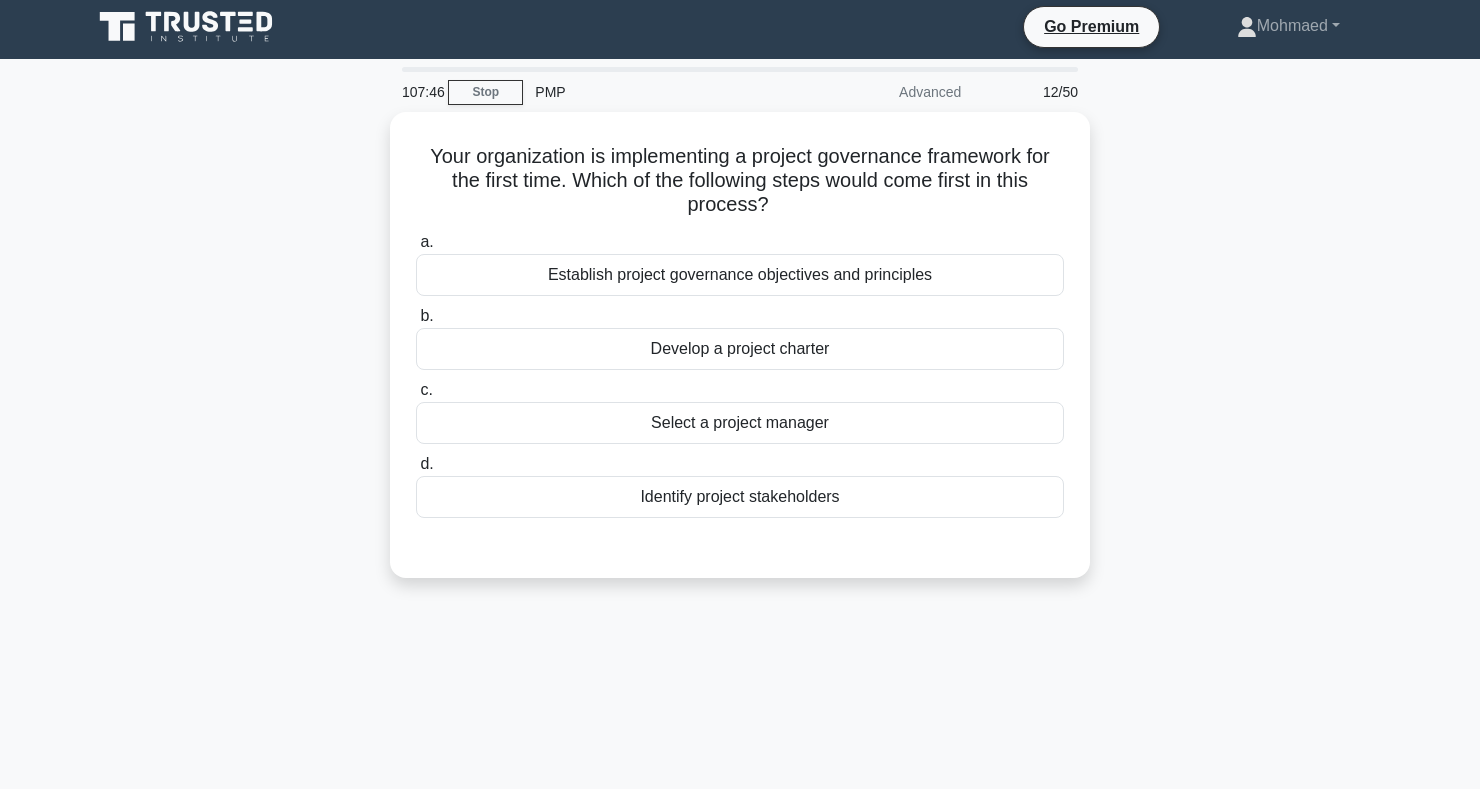 scroll, scrollTop: 0, scrollLeft: 0, axis: both 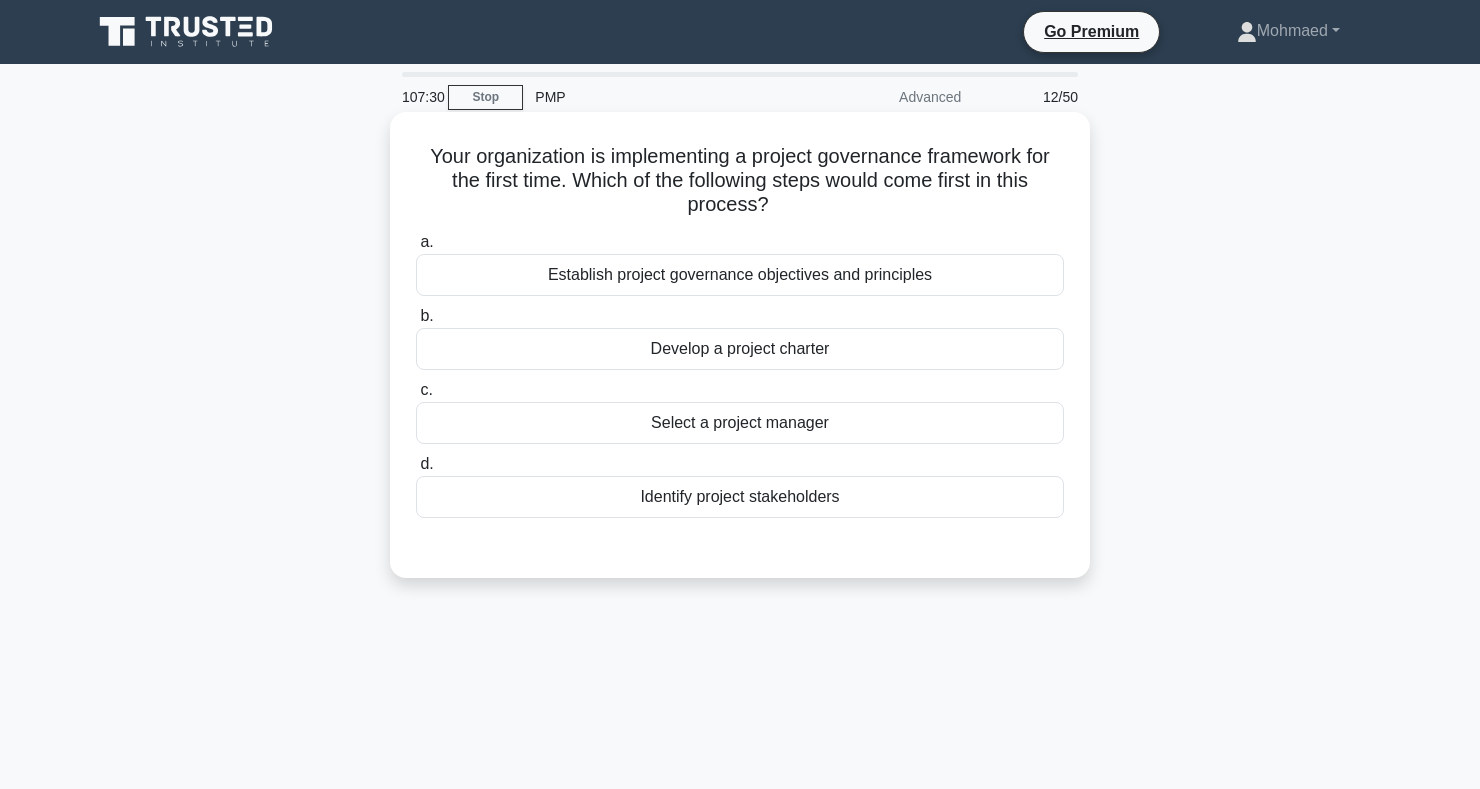 click on "Establish project governance objectives and principles" at bounding box center (740, 275) 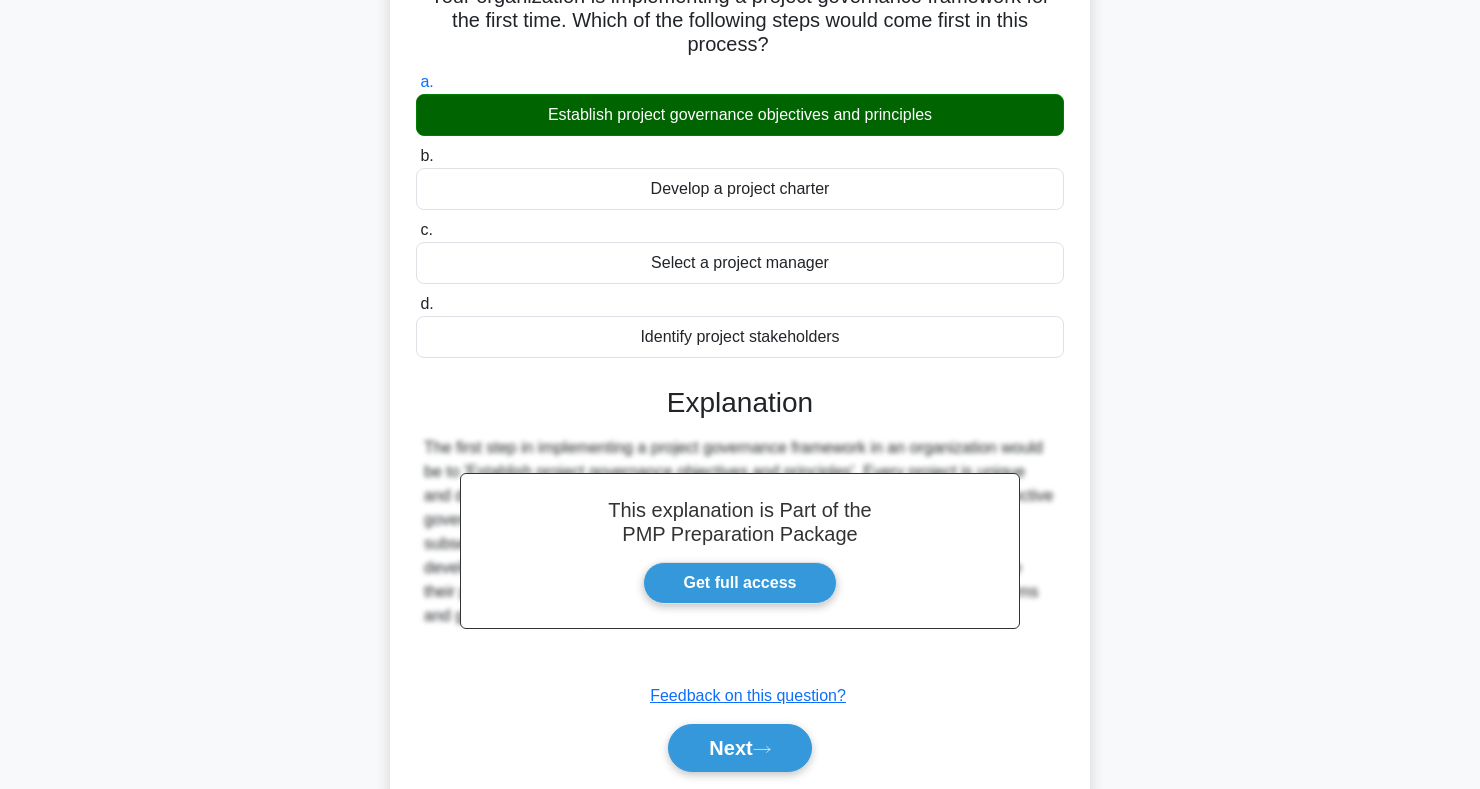 scroll, scrollTop: 291, scrollLeft: 0, axis: vertical 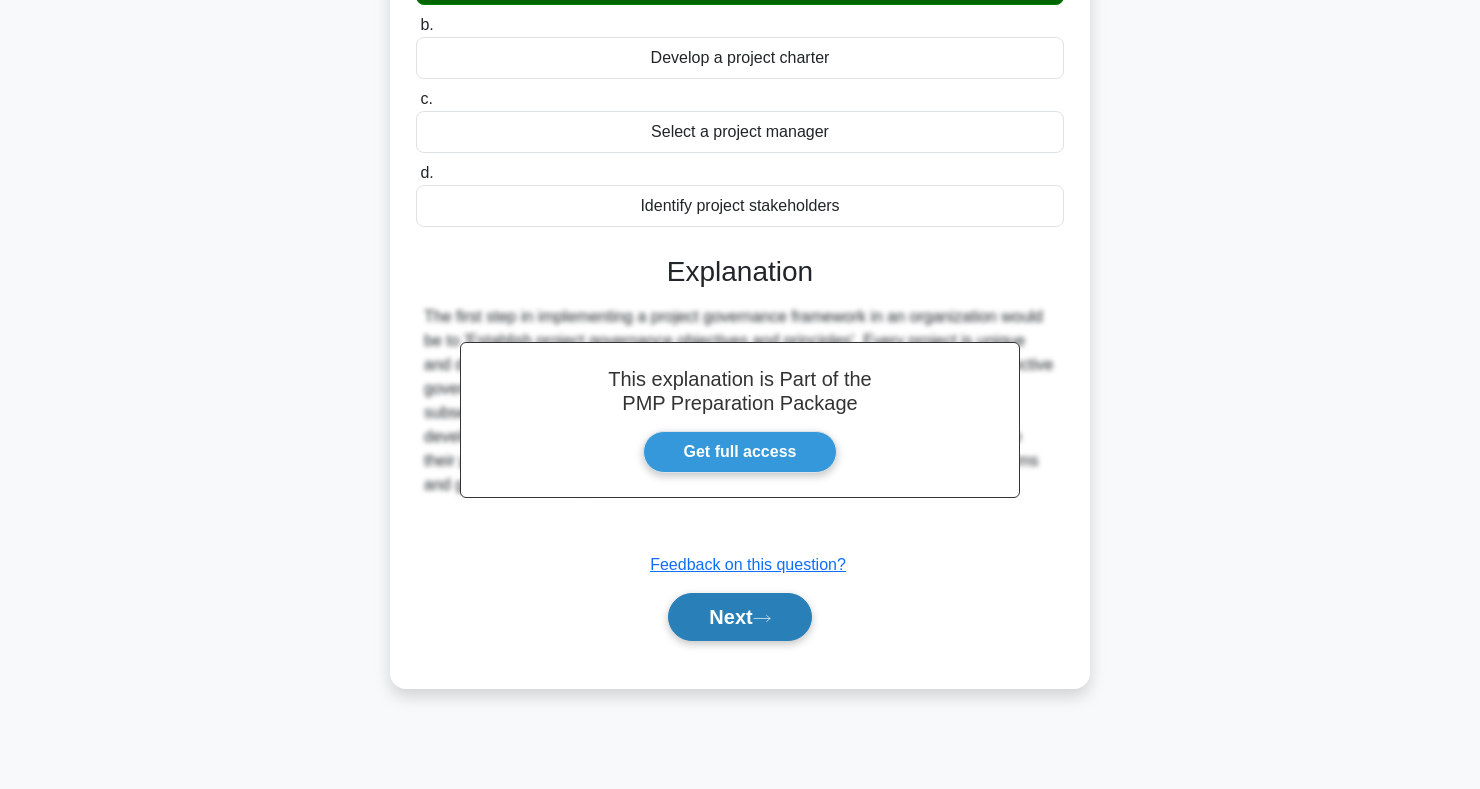 click on "Next" at bounding box center (739, 617) 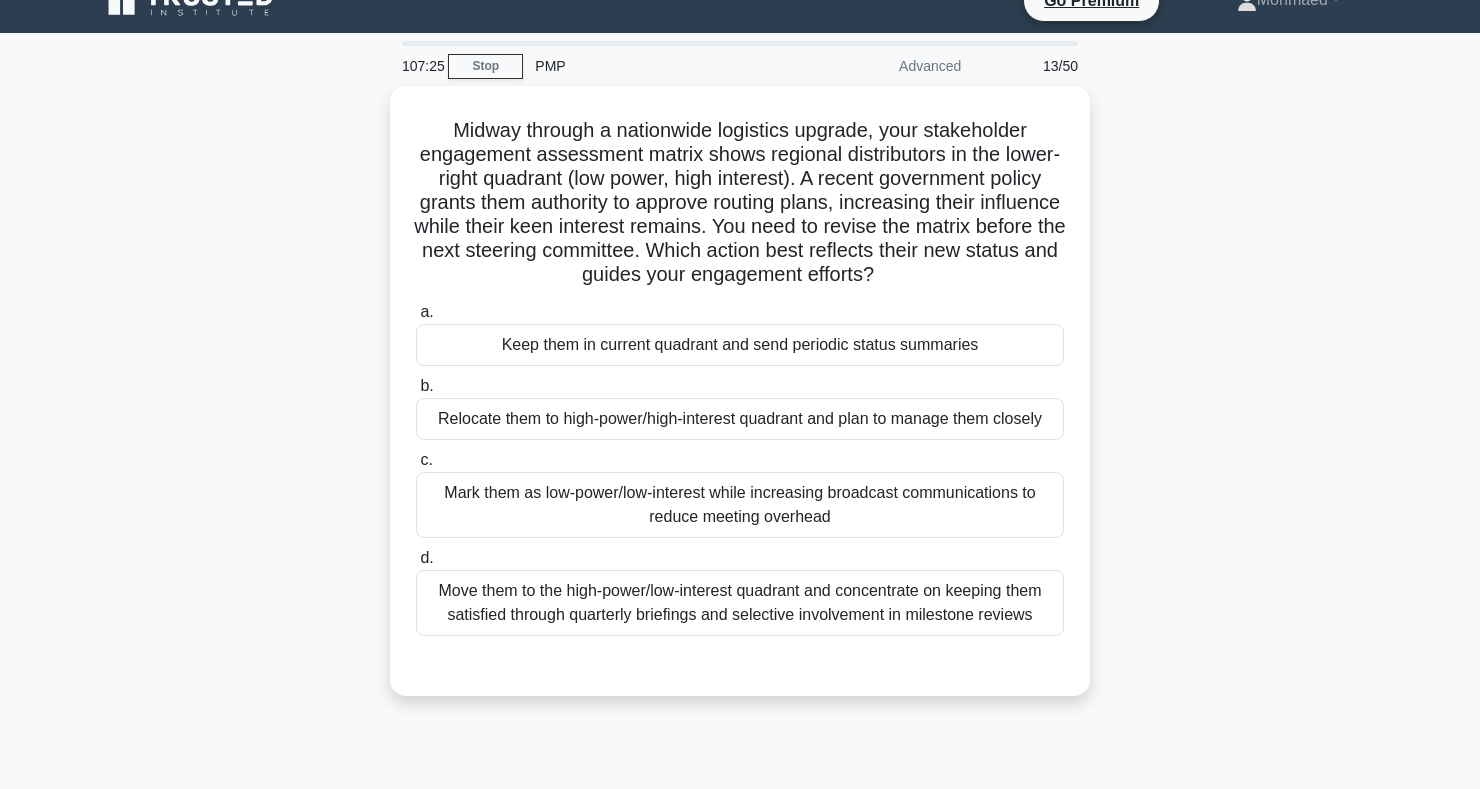 scroll, scrollTop: 24, scrollLeft: 0, axis: vertical 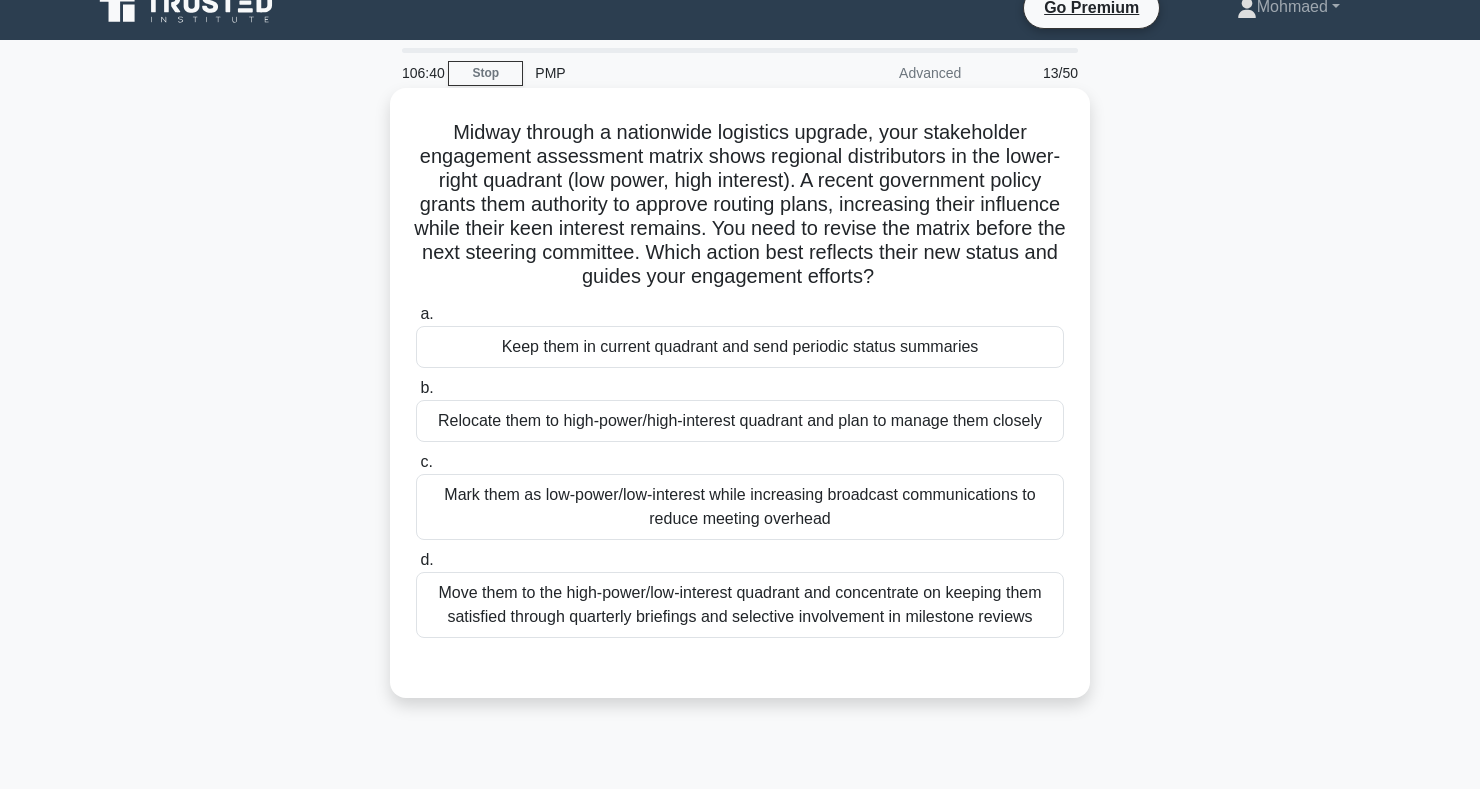 click on "Relocate them to high-power/high-interest quadrant and plan to manage them closely" at bounding box center [740, 421] 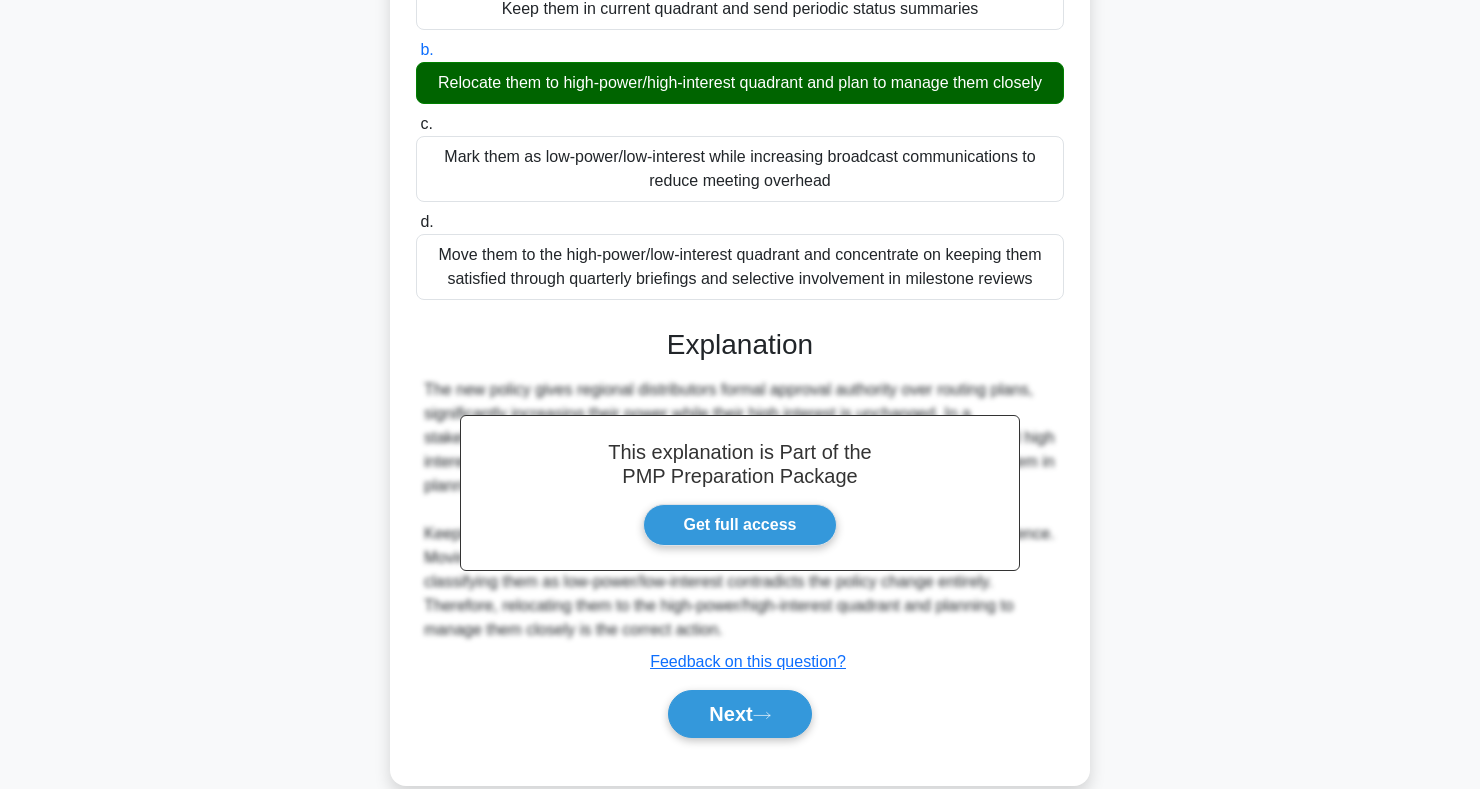 scroll, scrollTop: 395, scrollLeft: 0, axis: vertical 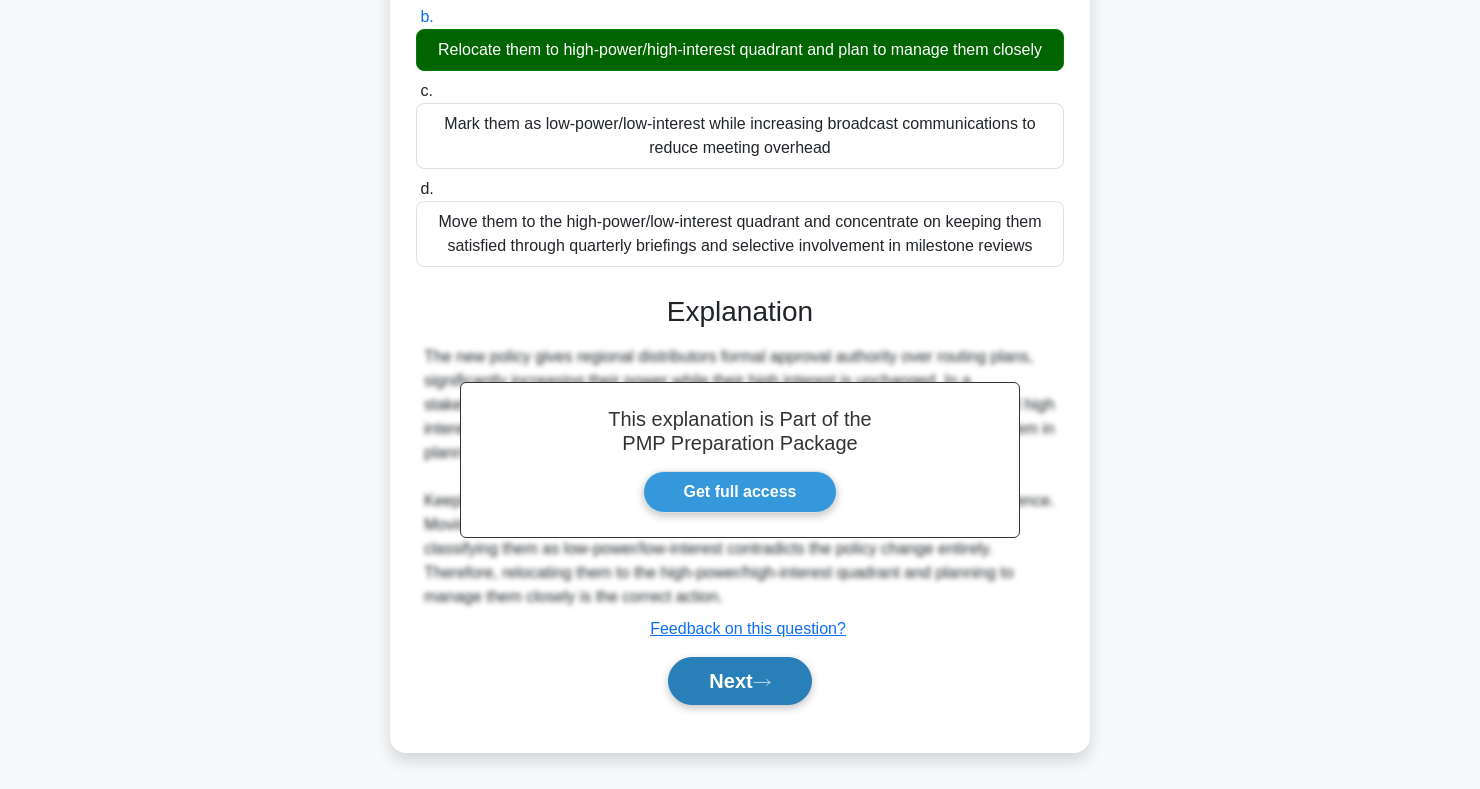 click on "Next" at bounding box center [739, 681] 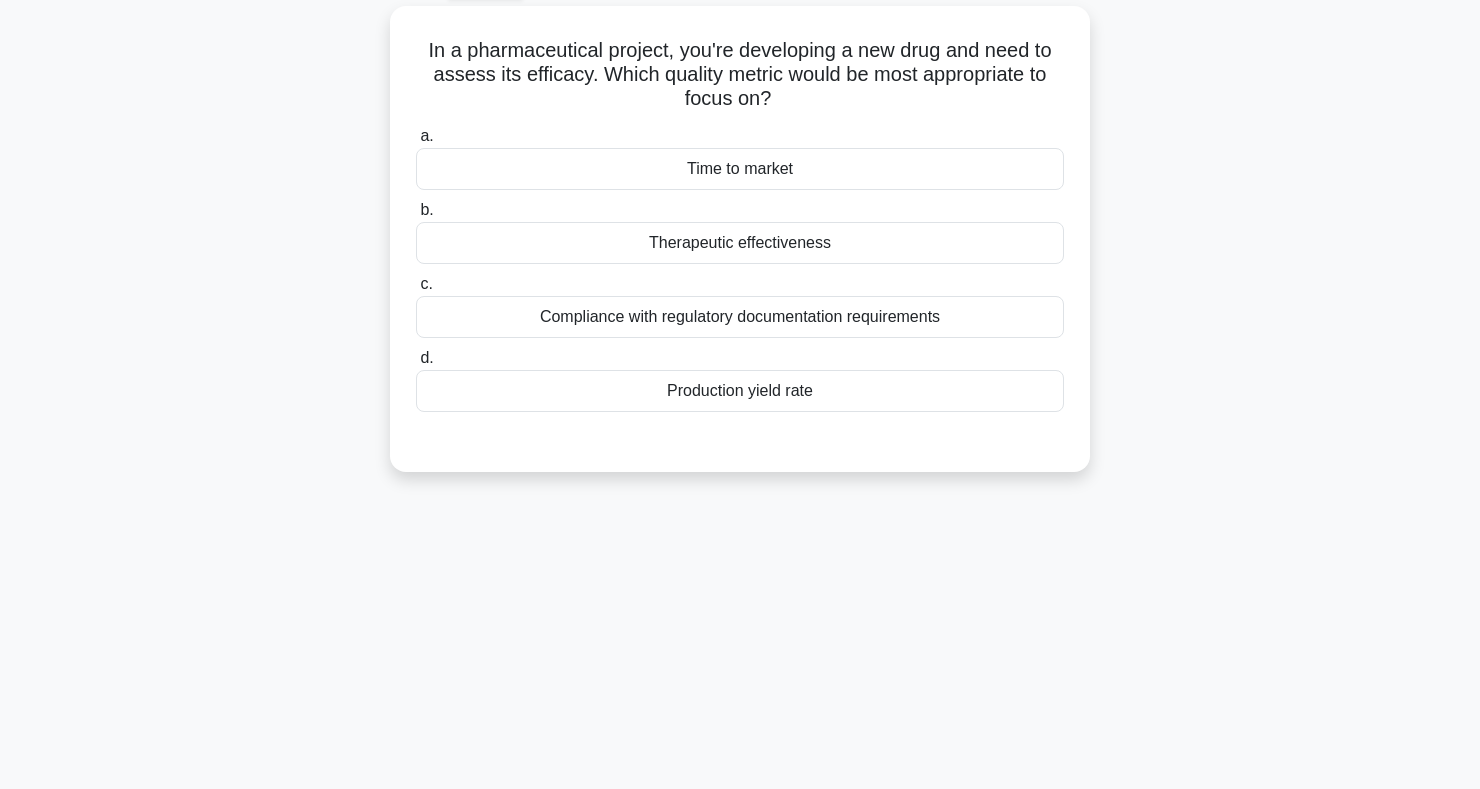scroll, scrollTop: 0, scrollLeft: 0, axis: both 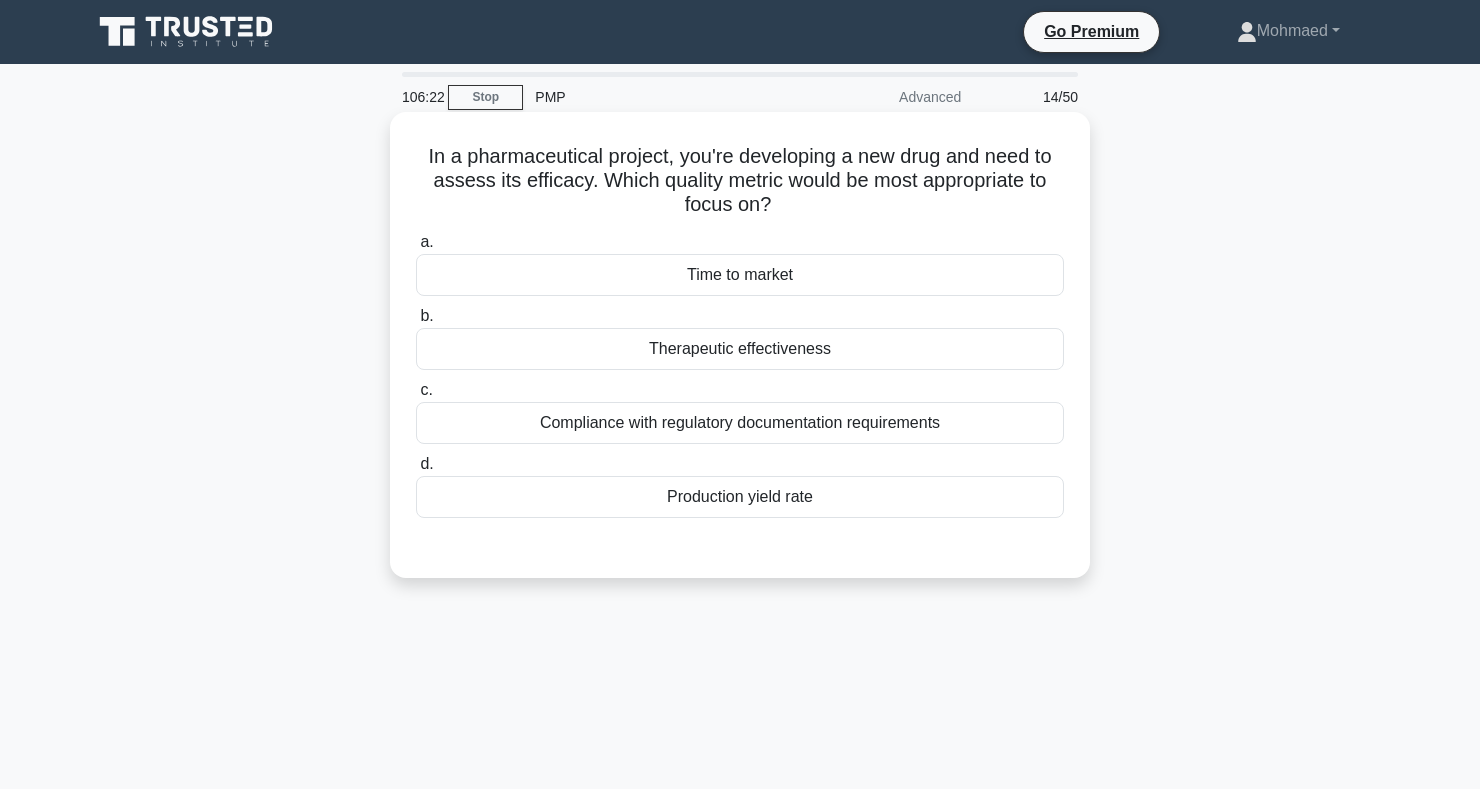 click on "Therapeutic effectiveness" at bounding box center [740, 349] 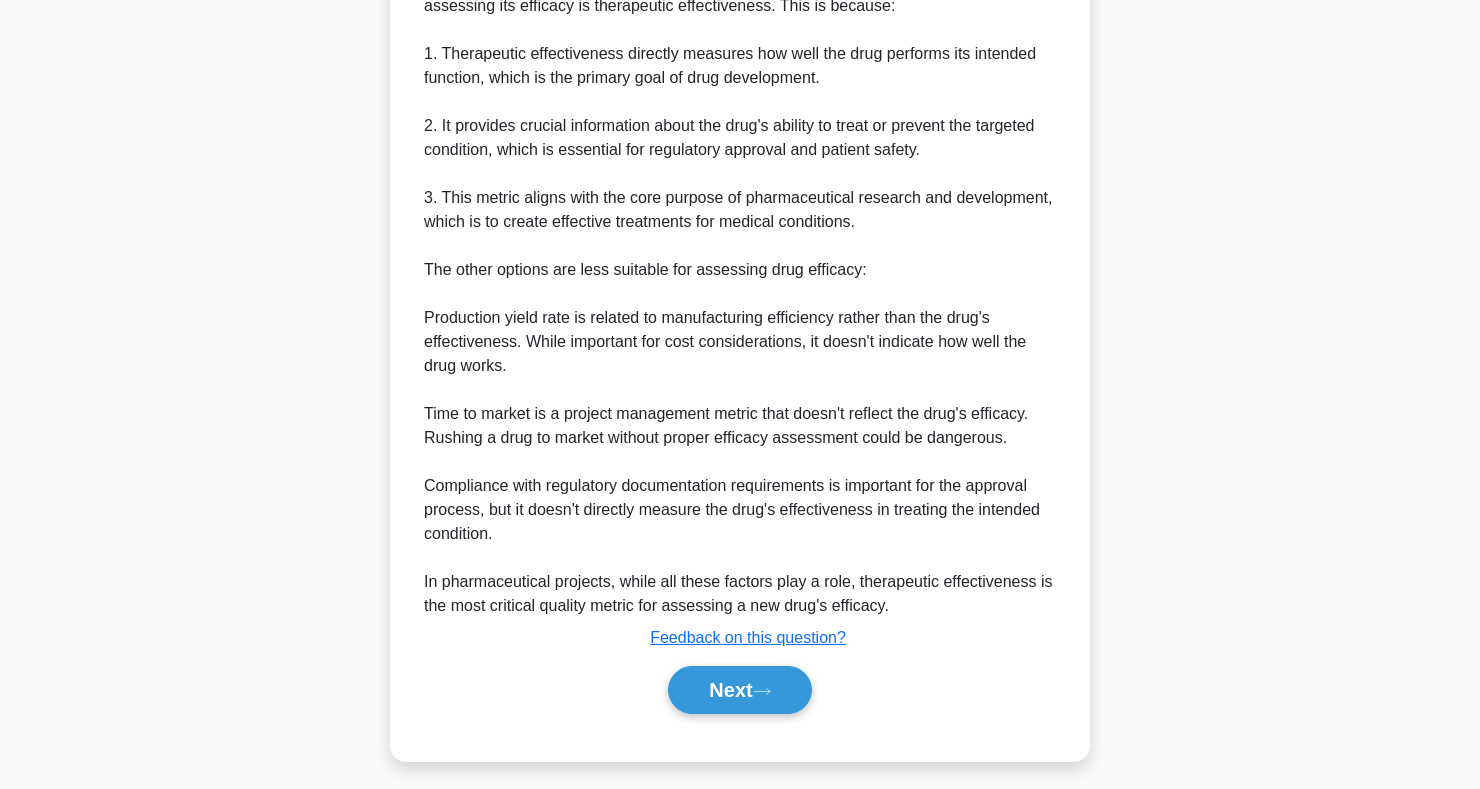 scroll, scrollTop: 635, scrollLeft: 0, axis: vertical 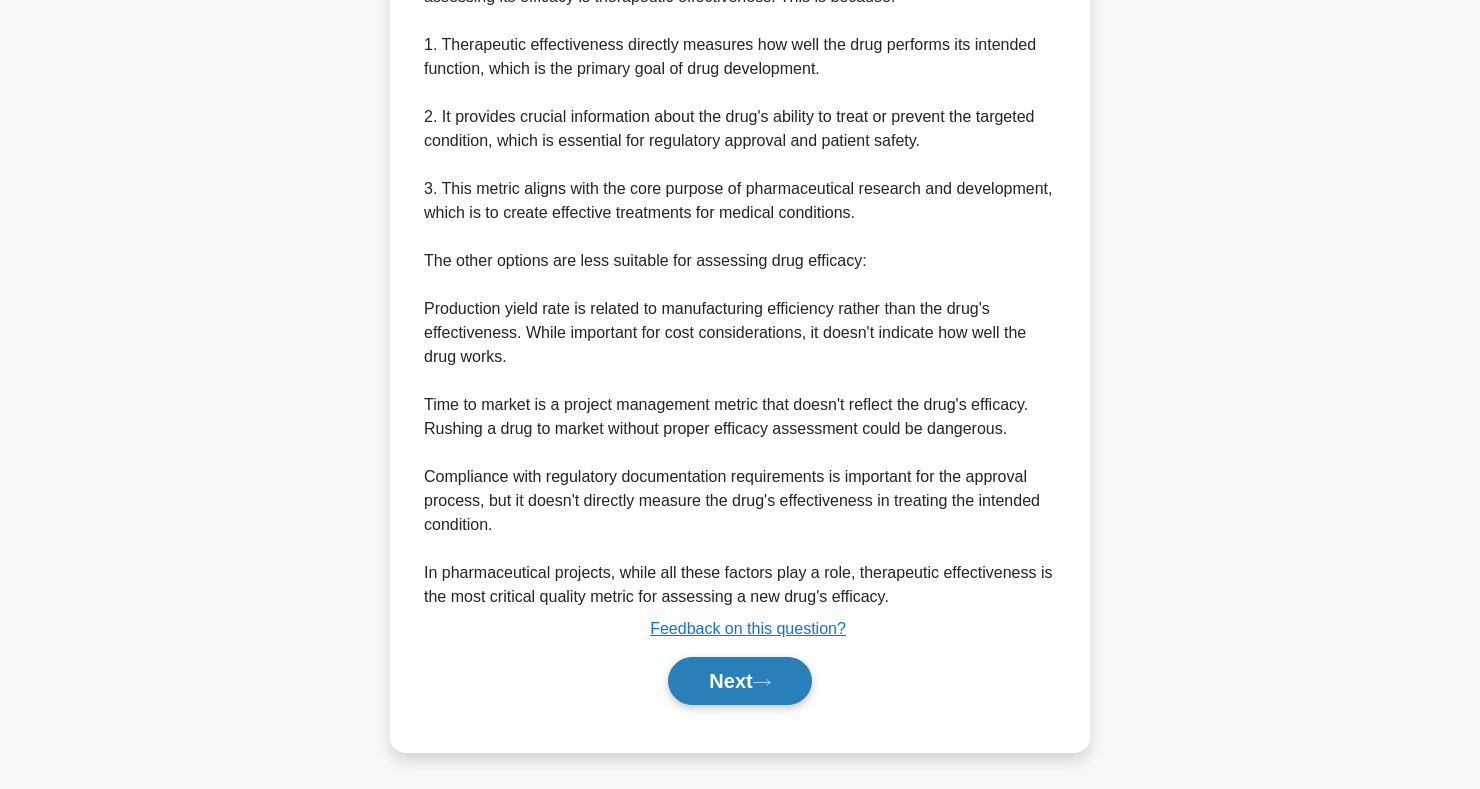 click on "Next" at bounding box center [739, 681] 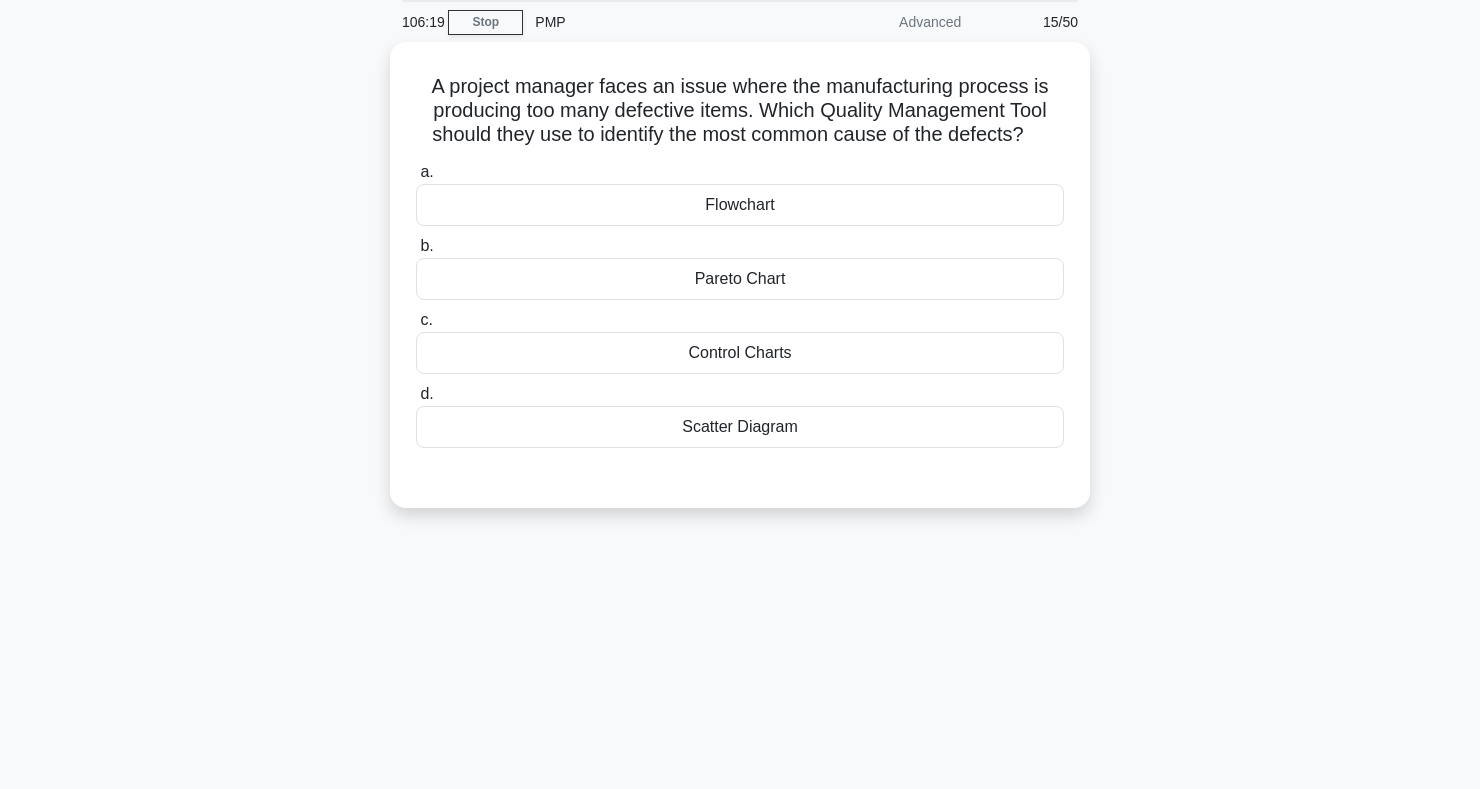 scroll, scrollTop: 0, scrollLeft: 0, axis: both 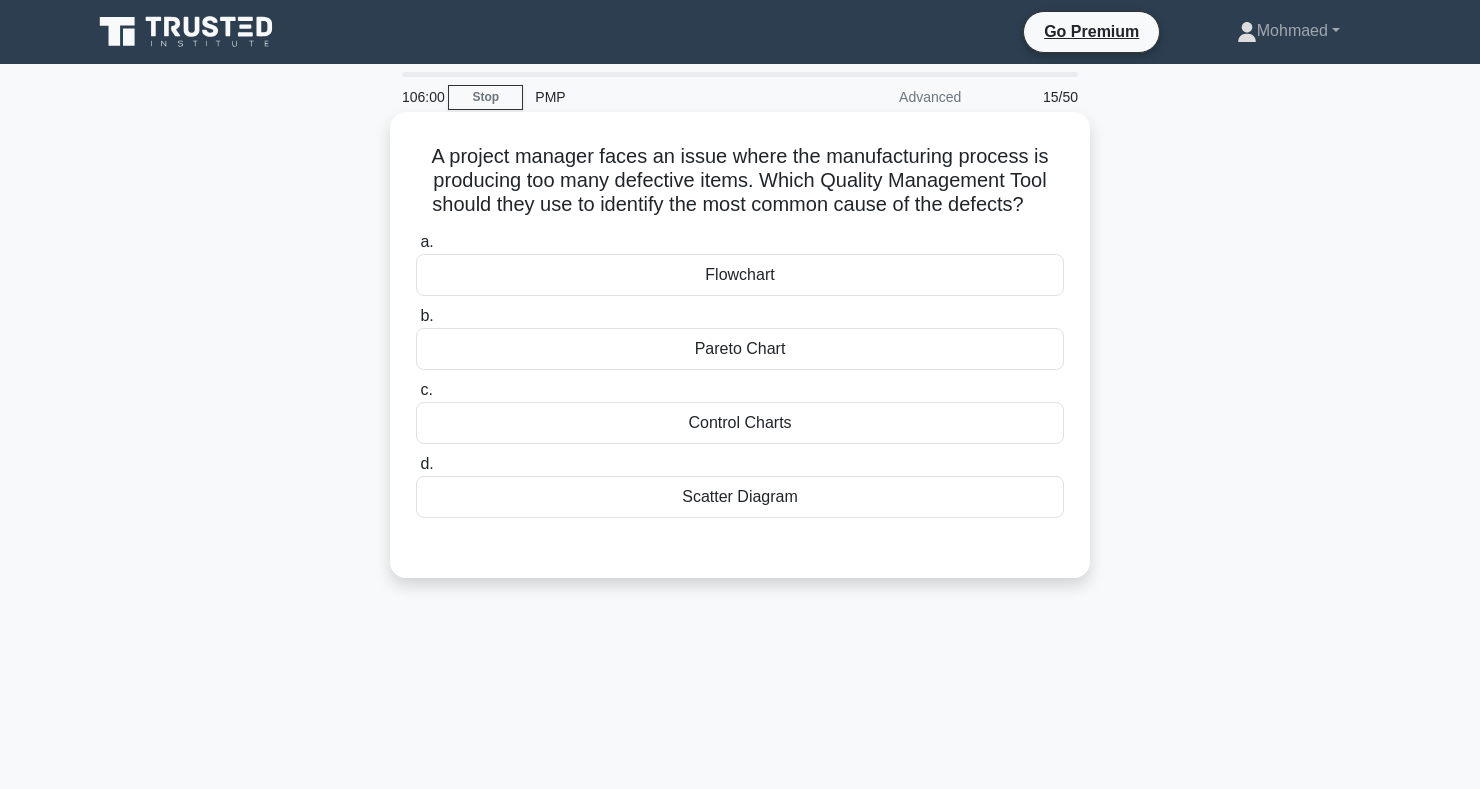 click on "Control Charts" at bounding box center [740, 423] 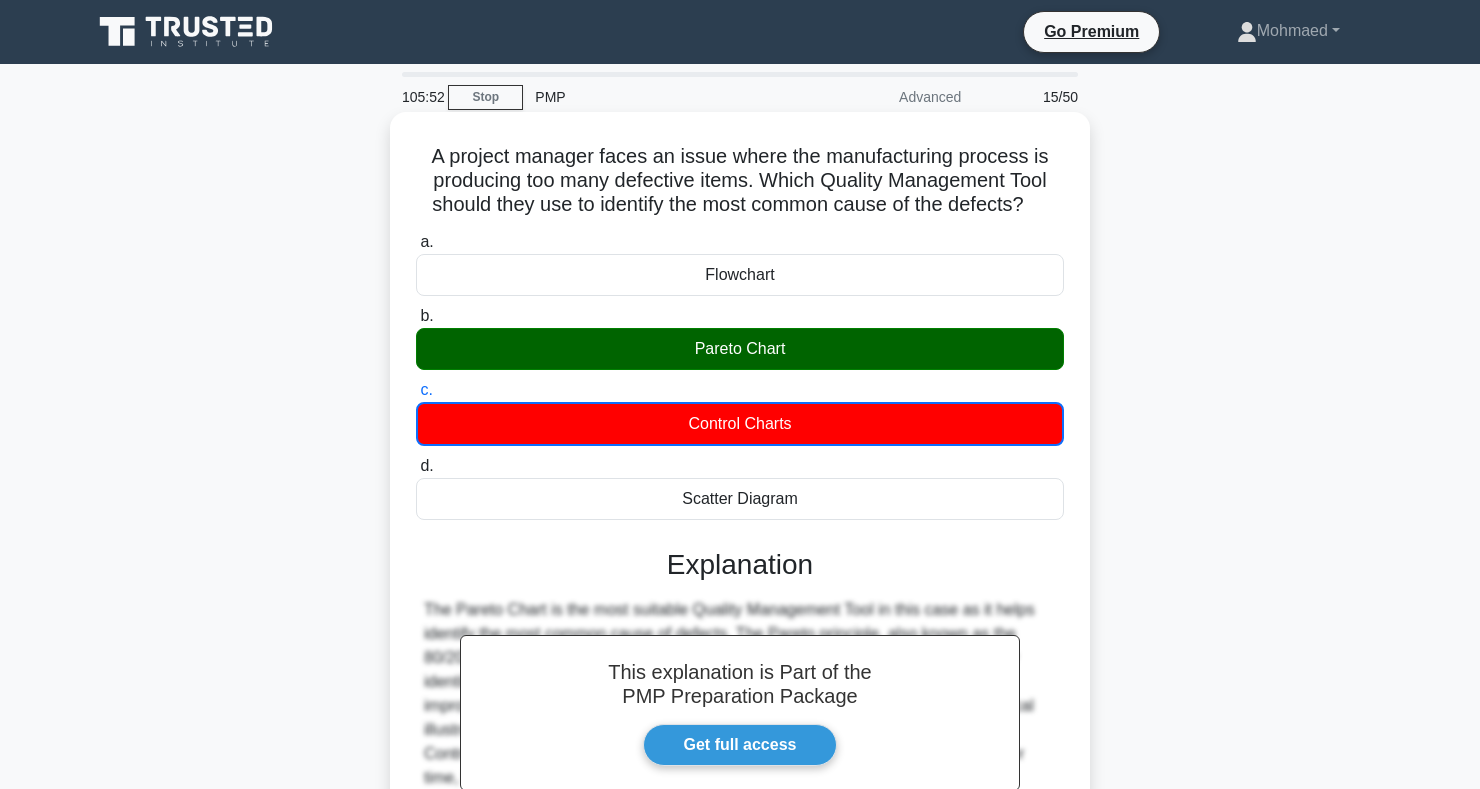 copy on "A project manager faces an issue where the manufacturing process is producing too many defective items. Which Quality Management Tool should they use to identify the most common cause of the defects?
.spinner_0XTQ{transform-origin:center;animation:spinner_y6GP .75s linear infinite}@keyframes spinner_y6GP{100%{transform:rotate(360deg)}}
a.
Flowchart
b.
Pareto Chart
c.
Control Charts
d.
Scatter Diagram" 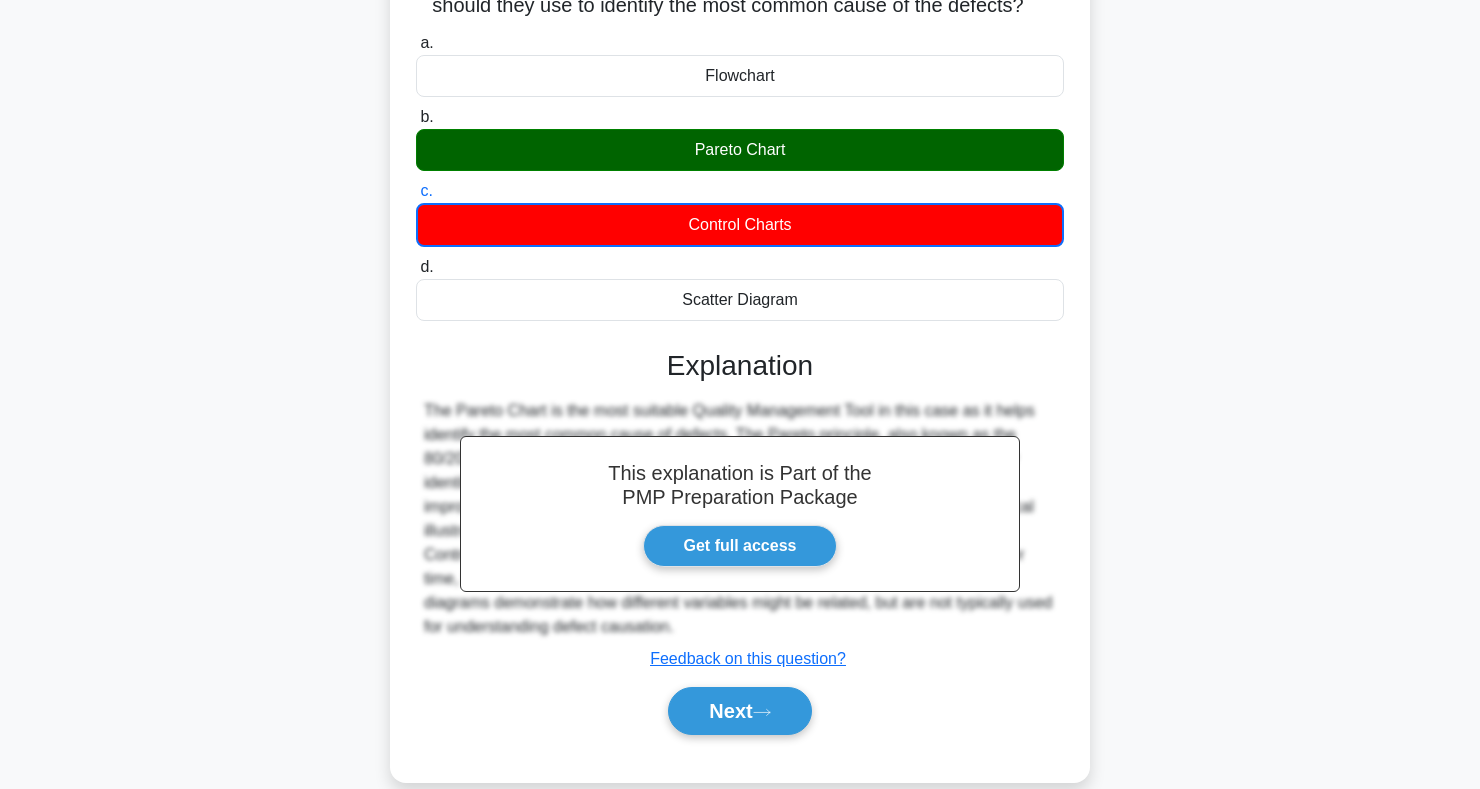 scroll, scrollTop: 291, scrollLeft: 0, axis: vertical 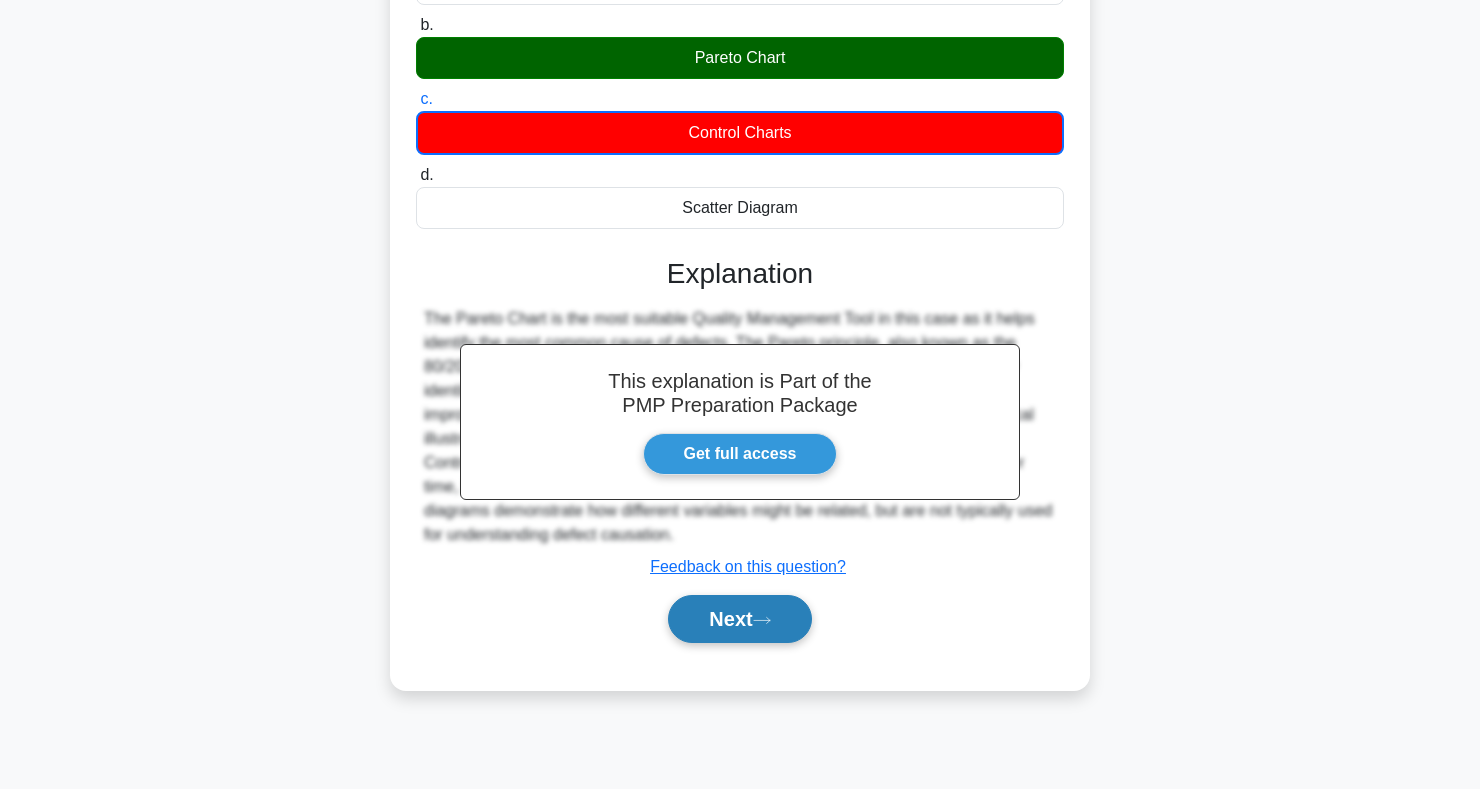 click on "Next" at bounding box center (739, 619) 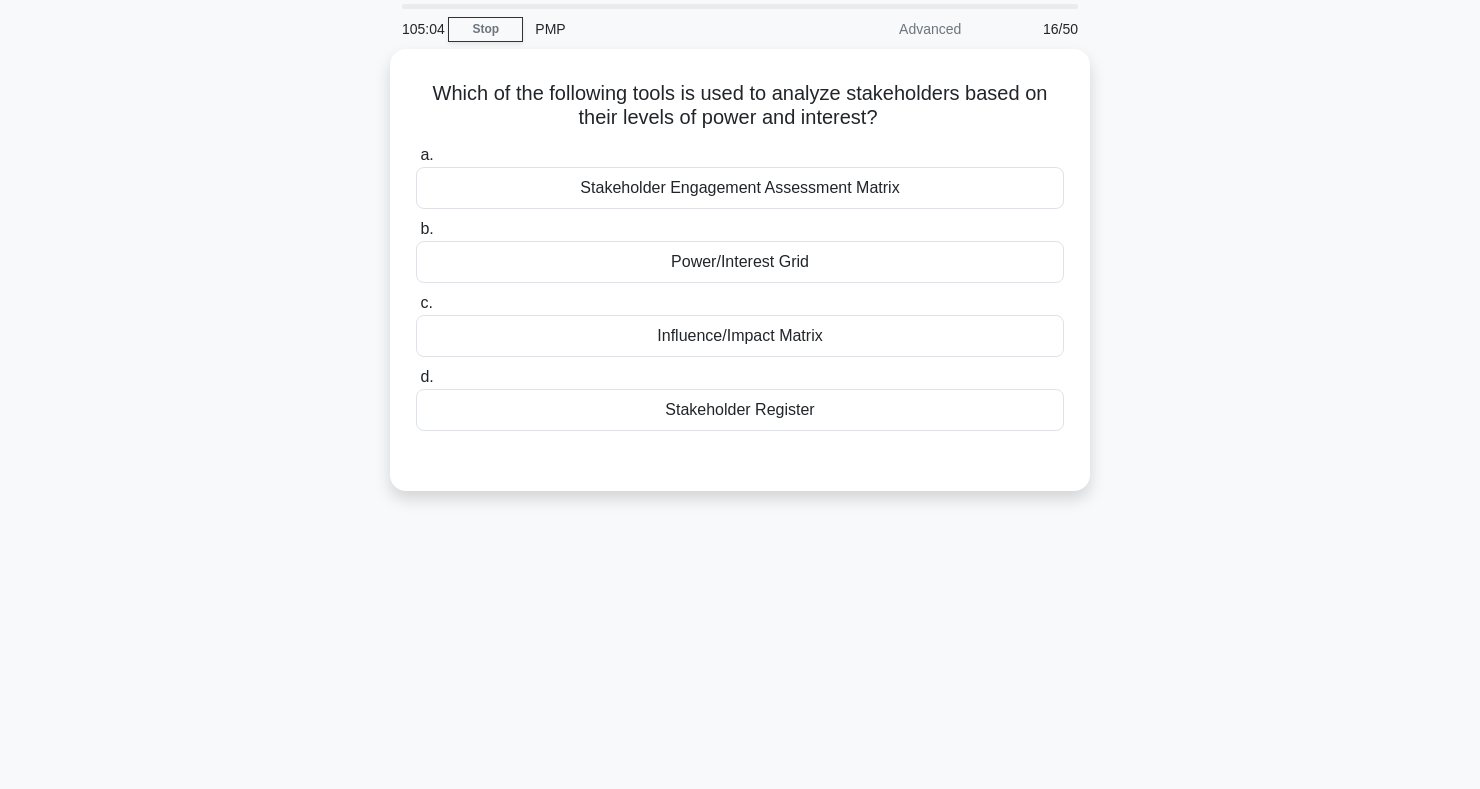 scroll, scrollTop: 0, scrollLeft: 0, axis: both 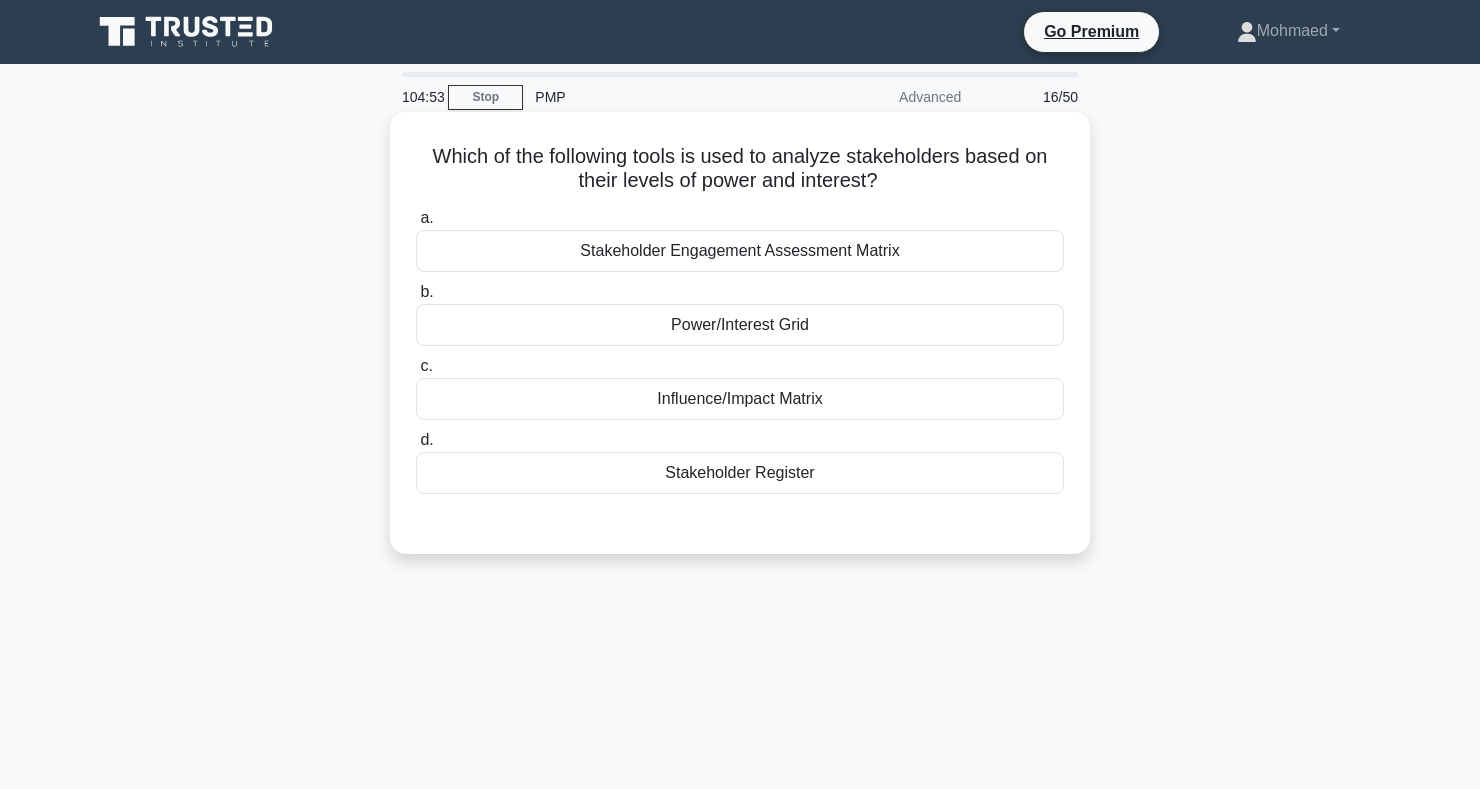click on "Stakeholder Engagement Assessment Matrix" at bounding box center [740, 251] 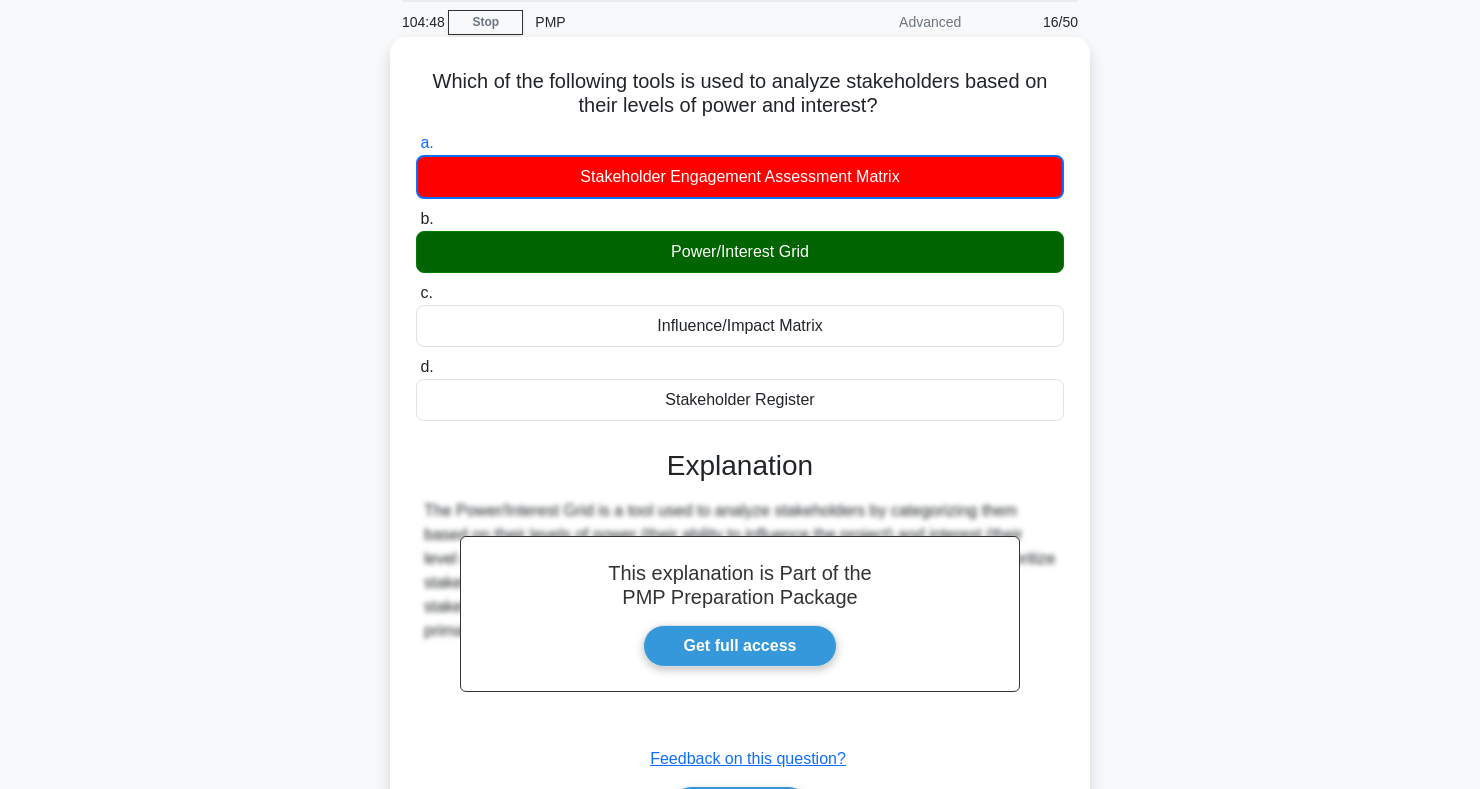 scroll, scrollTop: 291, scrollLeft: 0, axis: vertical 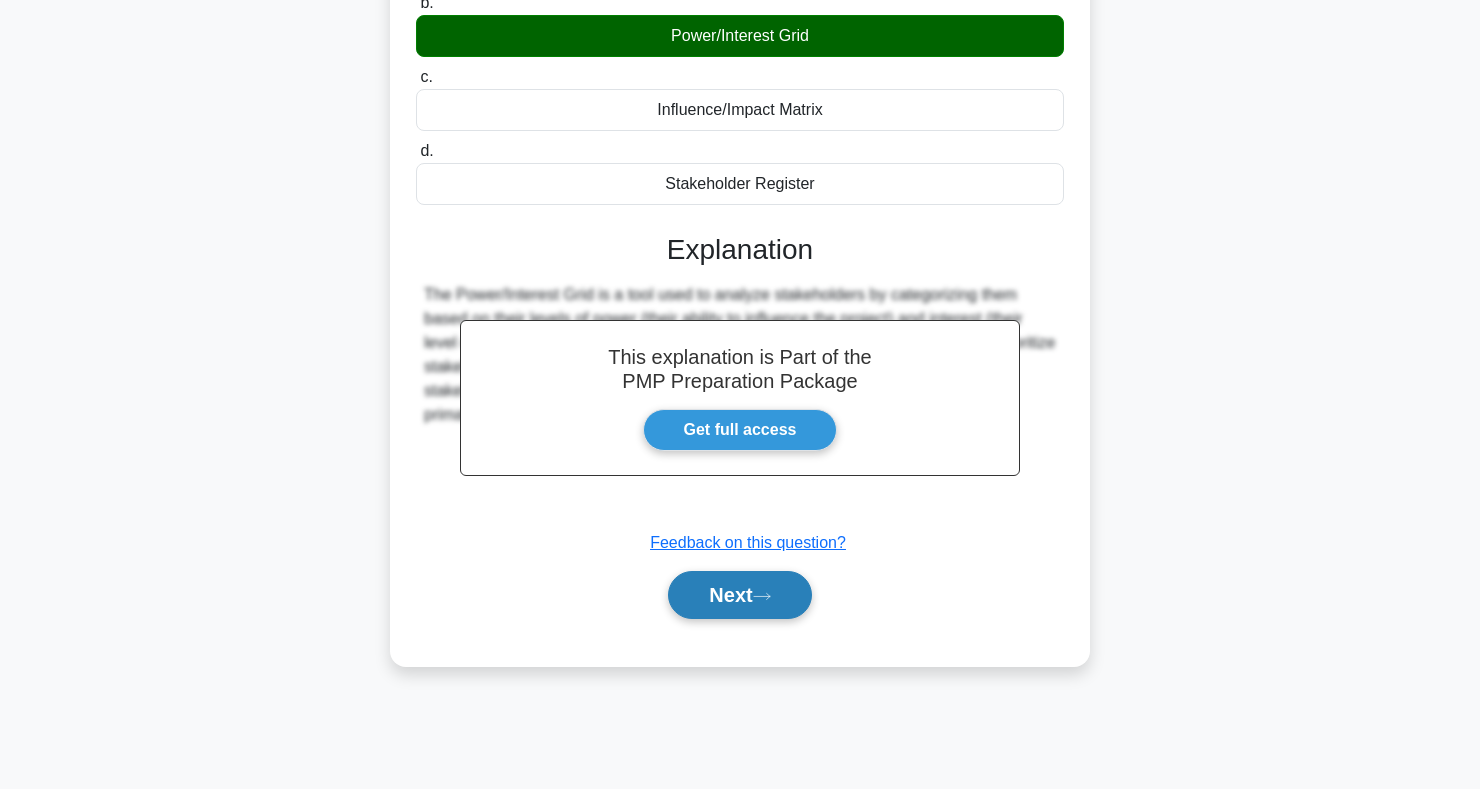 click on "Next" at bounding box center (739, 595) 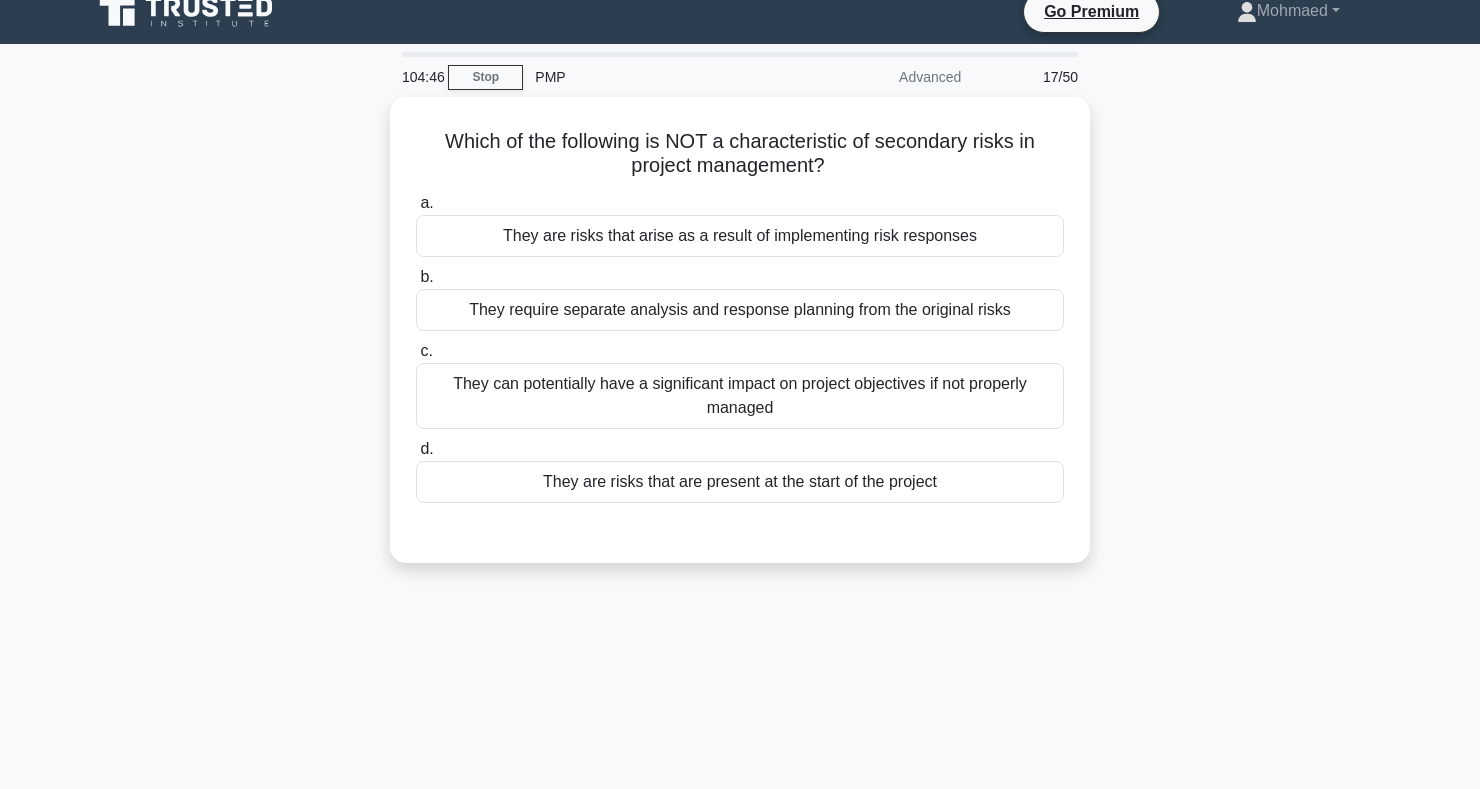 scroll, scrollTop: 0, scrollLeft: 0, axis: both 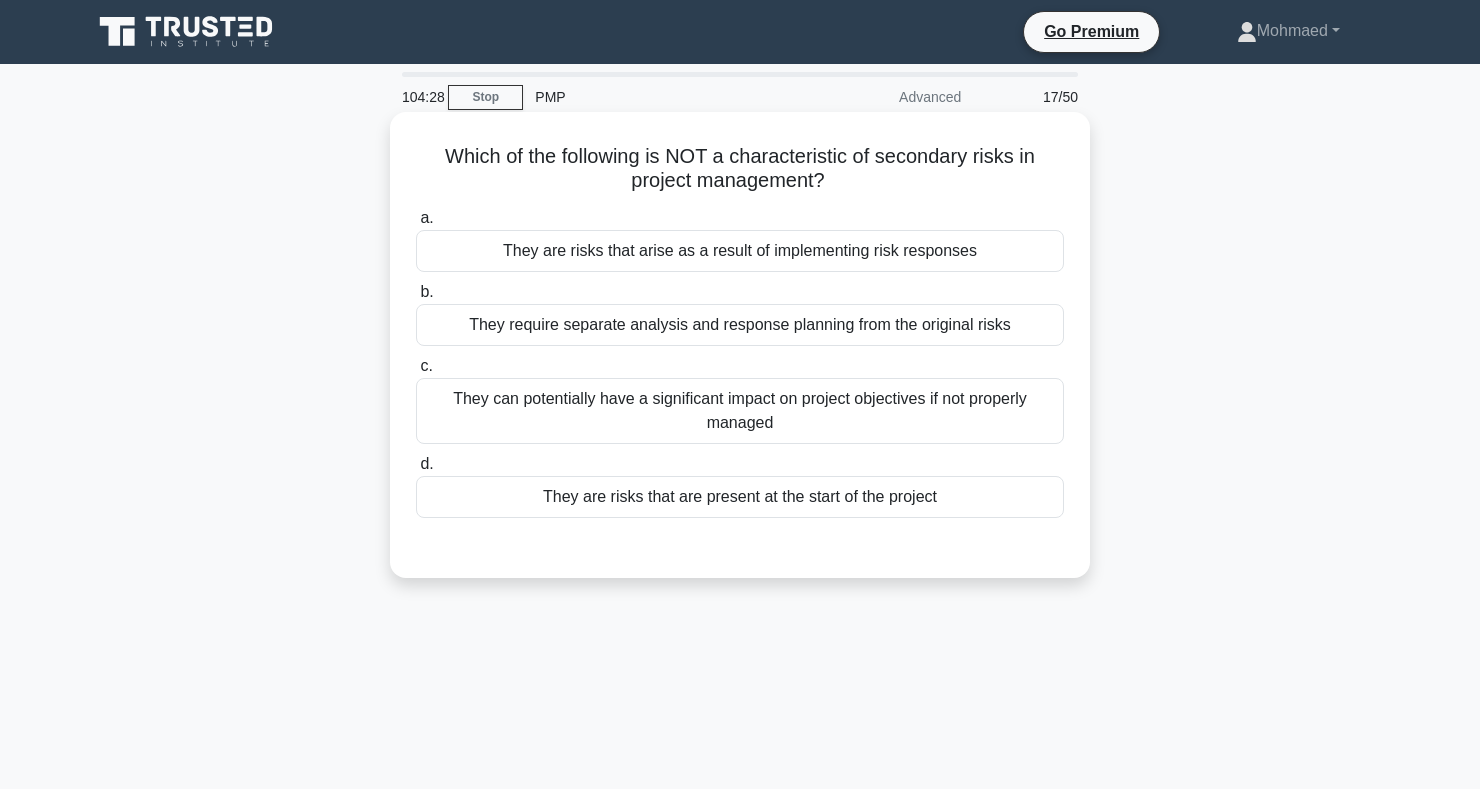 click on "They are risks that are present at the start of the project" at bounding box center (740, 497) 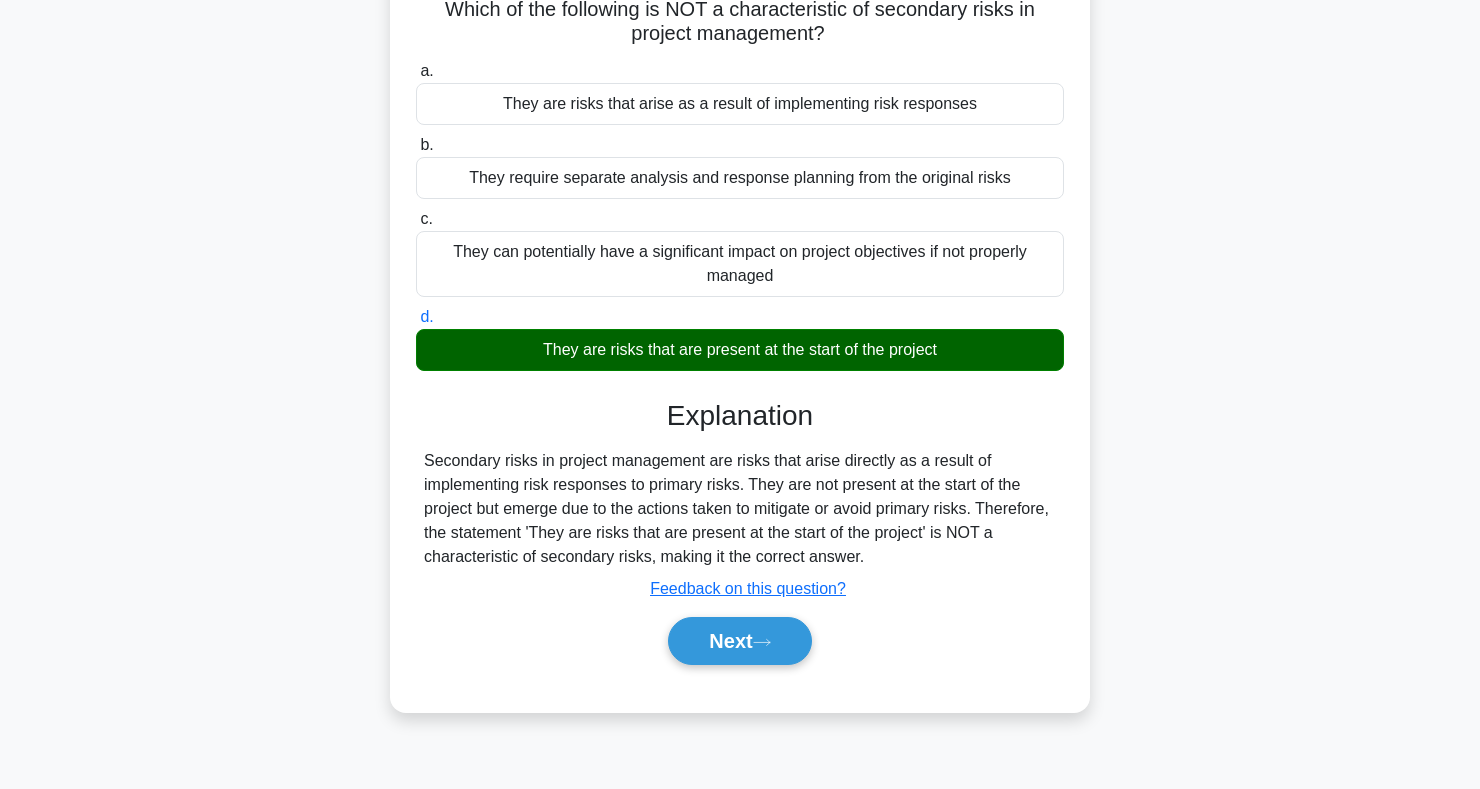 scroll, scrollTop: 291, scrollLeft: 0, axis: vertical 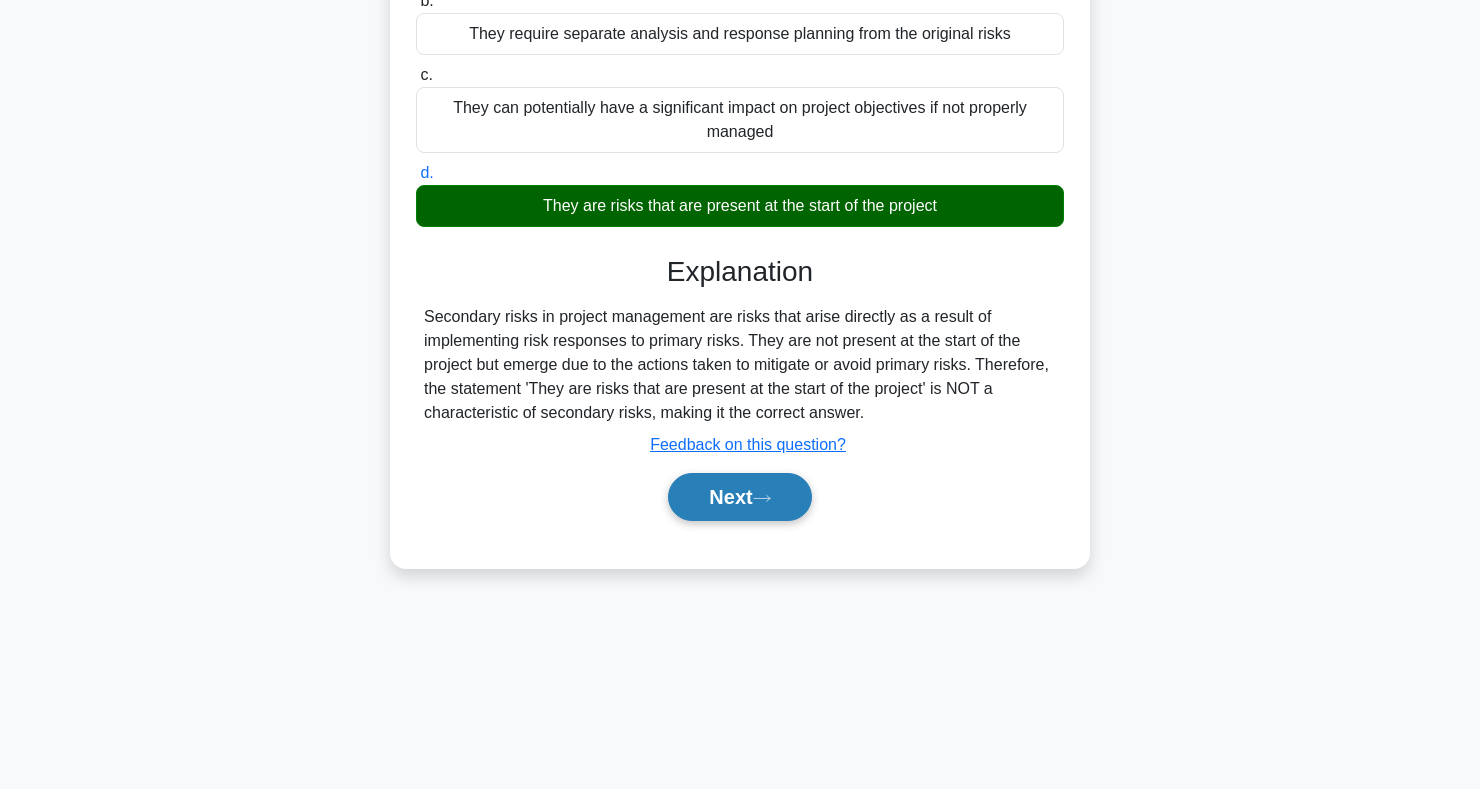 click on "Next" at bounding box center [739, 497] 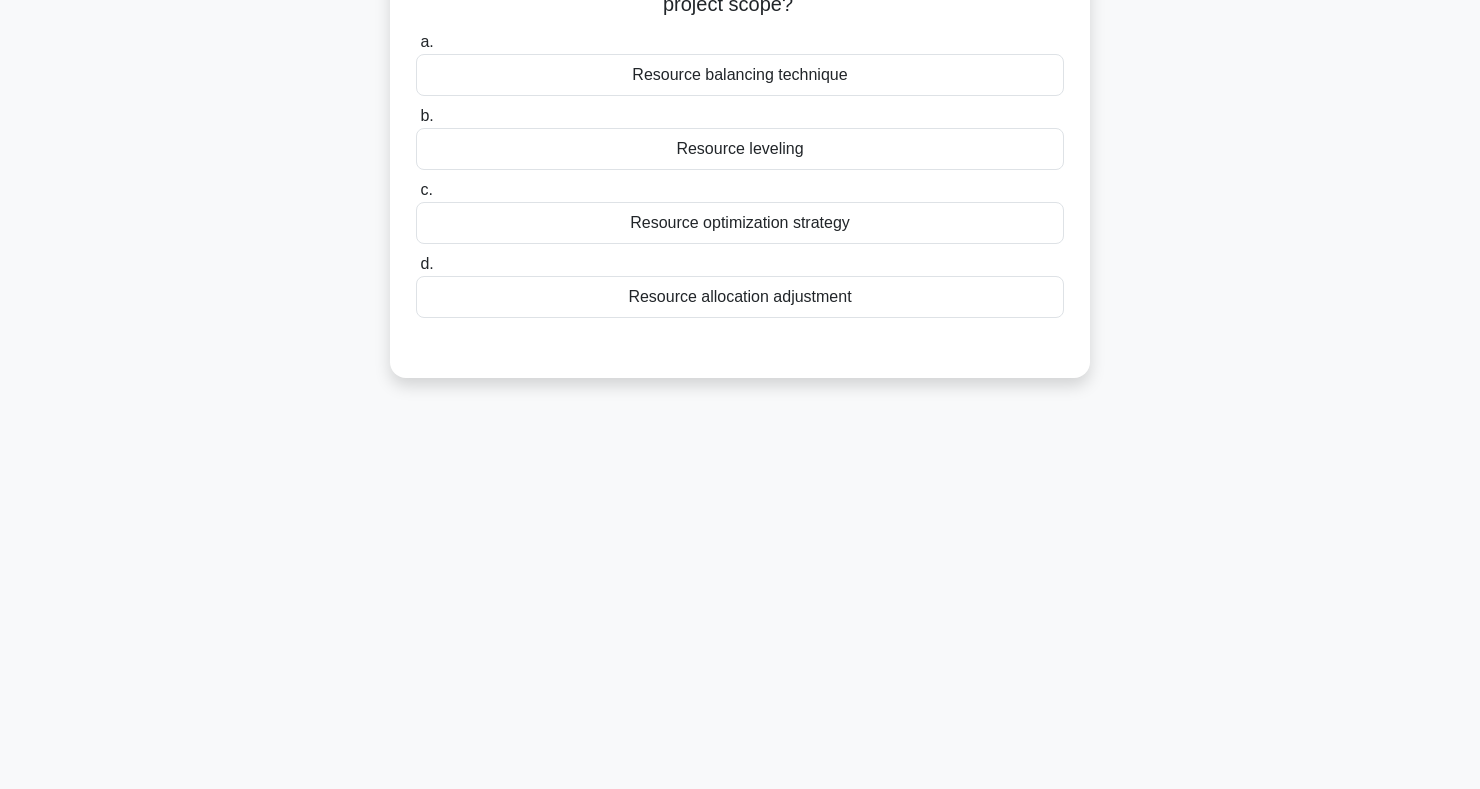 scroll, scrollTop: 0, scrollLeft: 0, axis: both 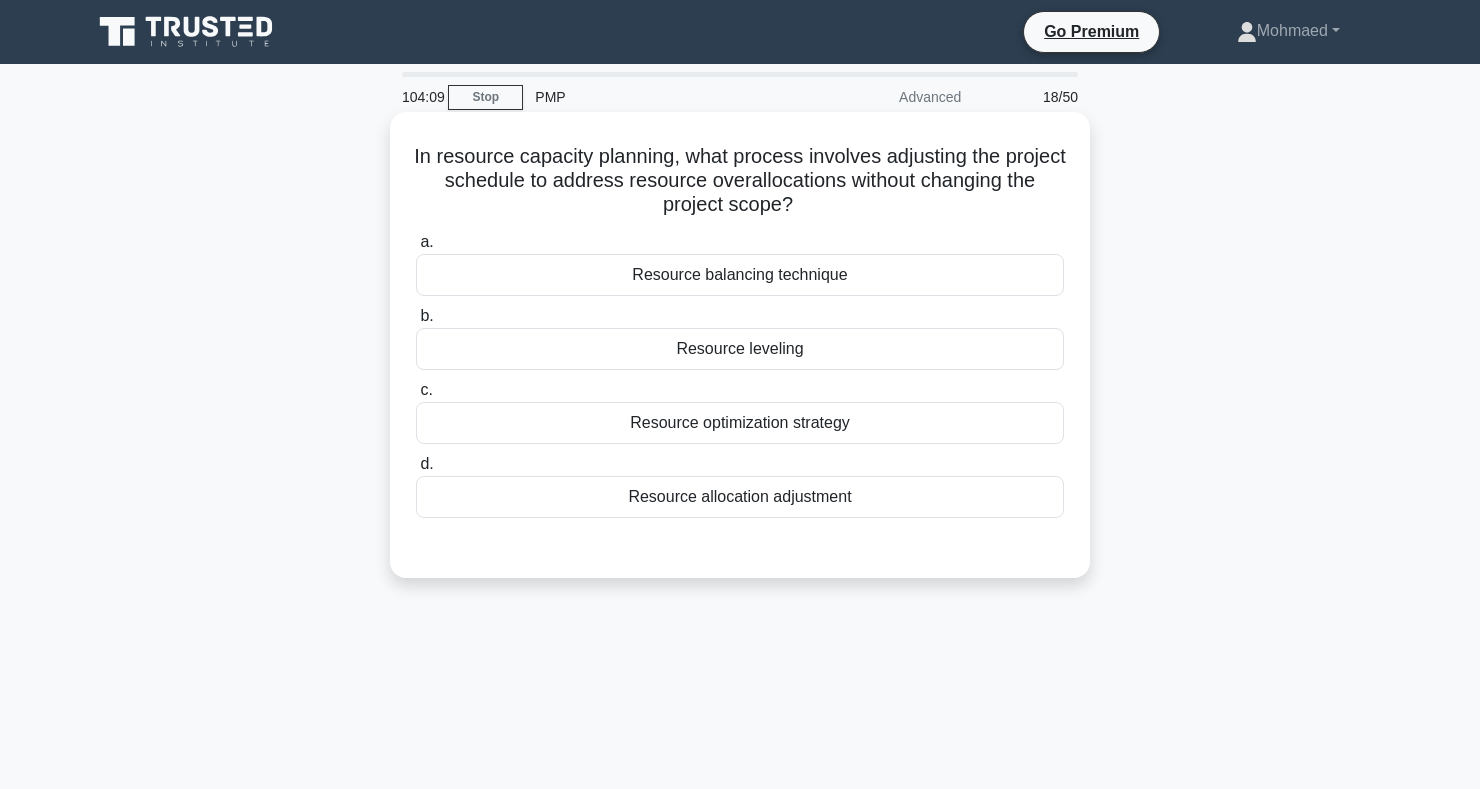 click on "Resource leveling" at bounding box center (740, 349) 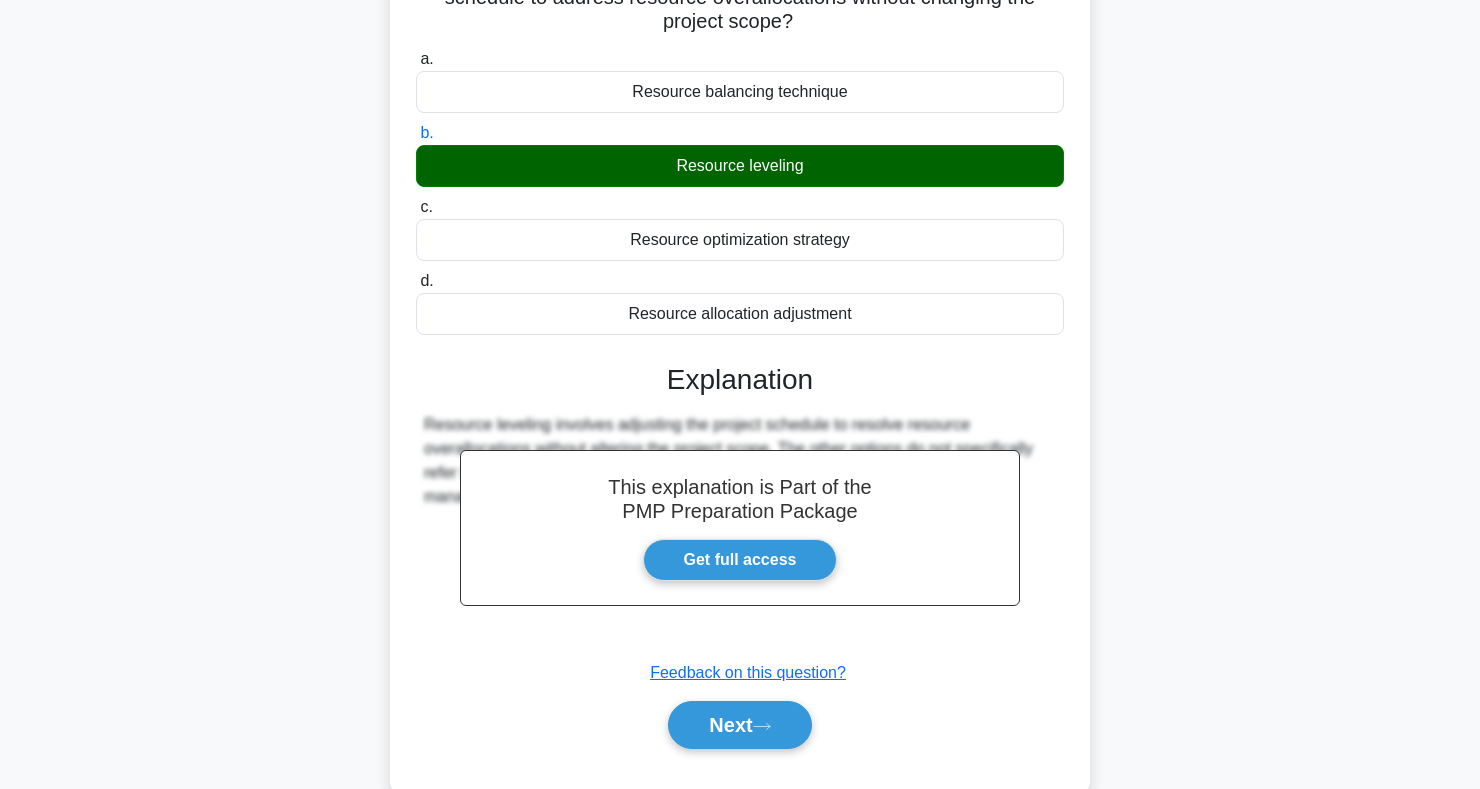 scroll, scrollTop: 291, scrollLeft: 0, axis: vertical 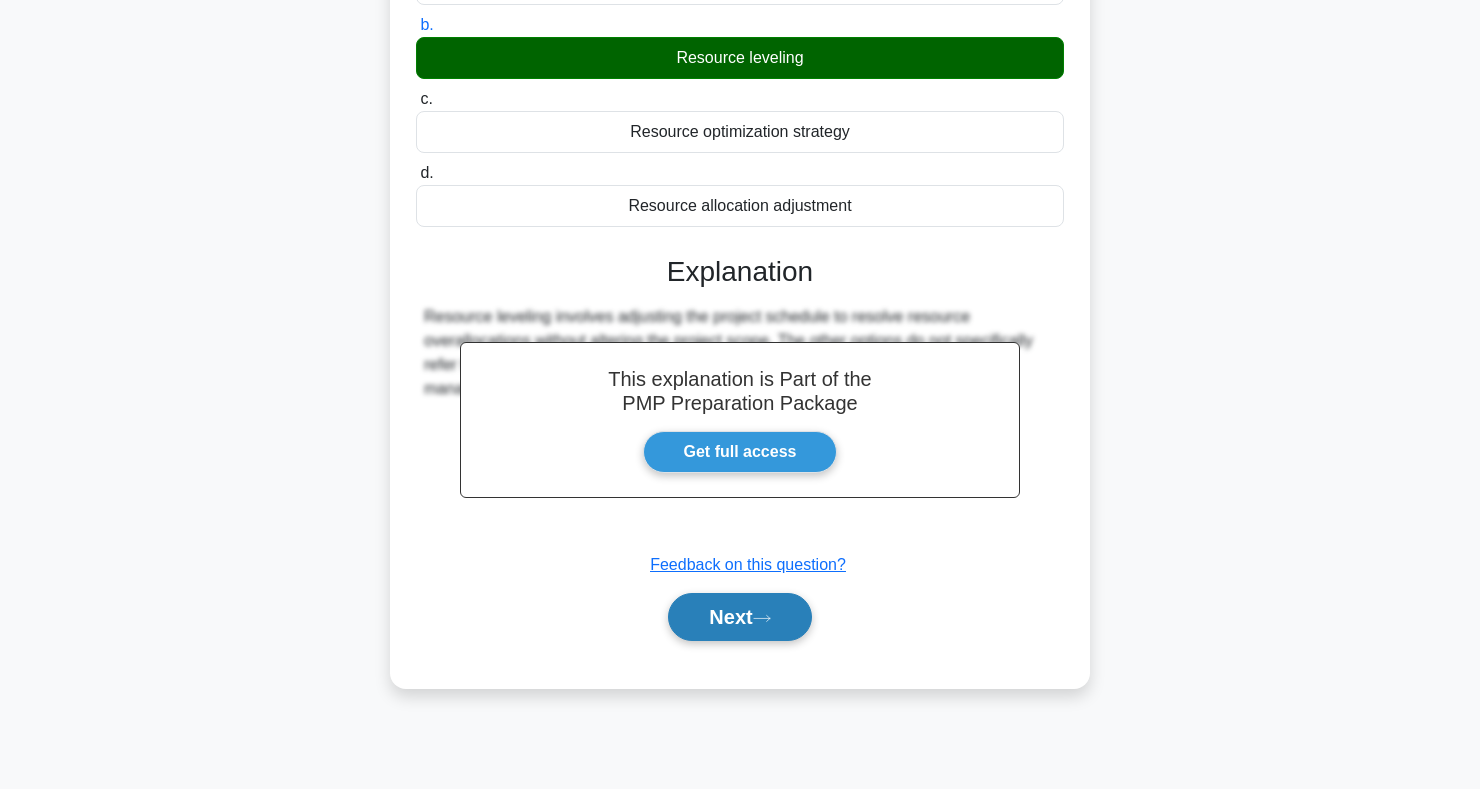 click 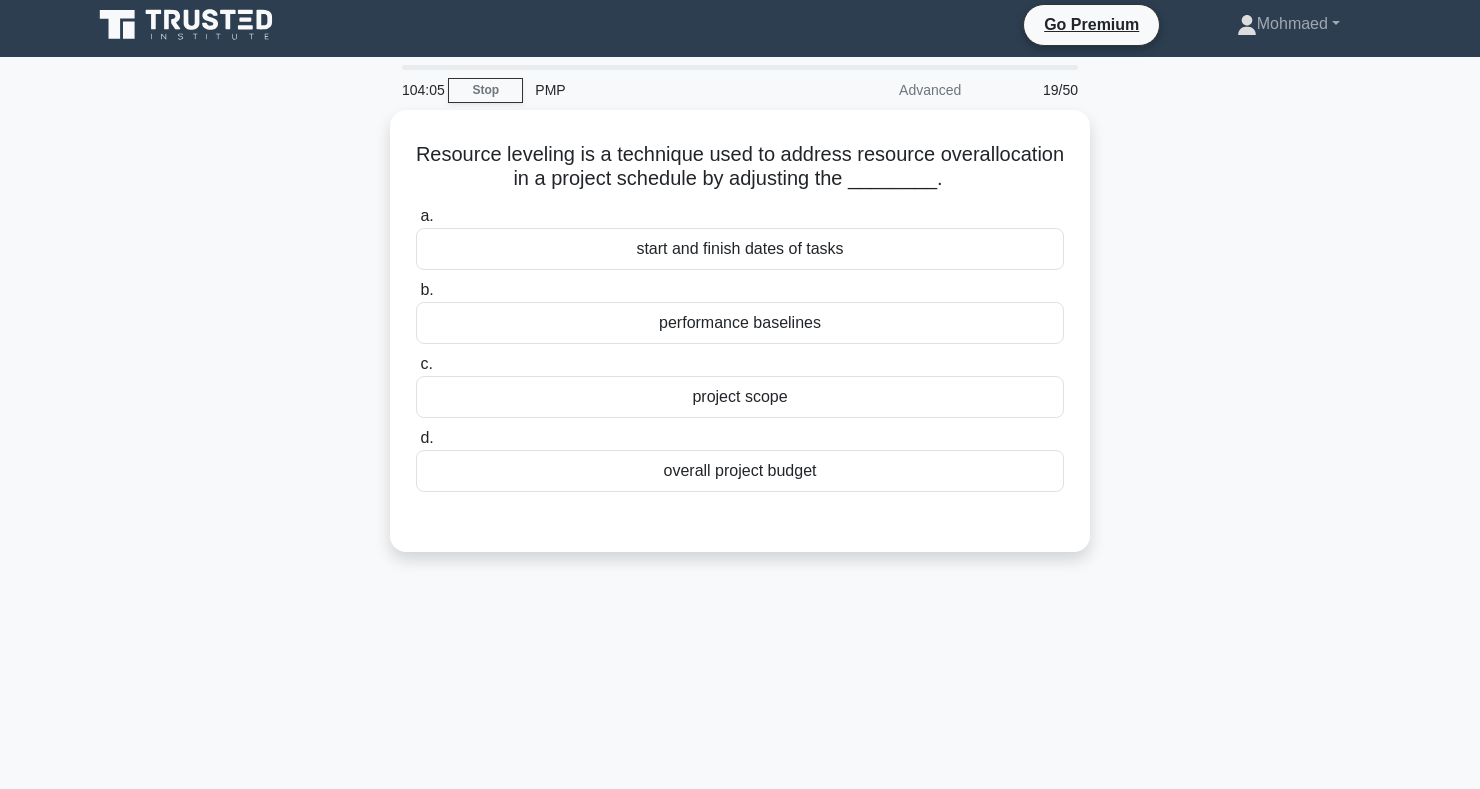 scroll, scrollTop: 0, scrollLeft: 0, axis: both 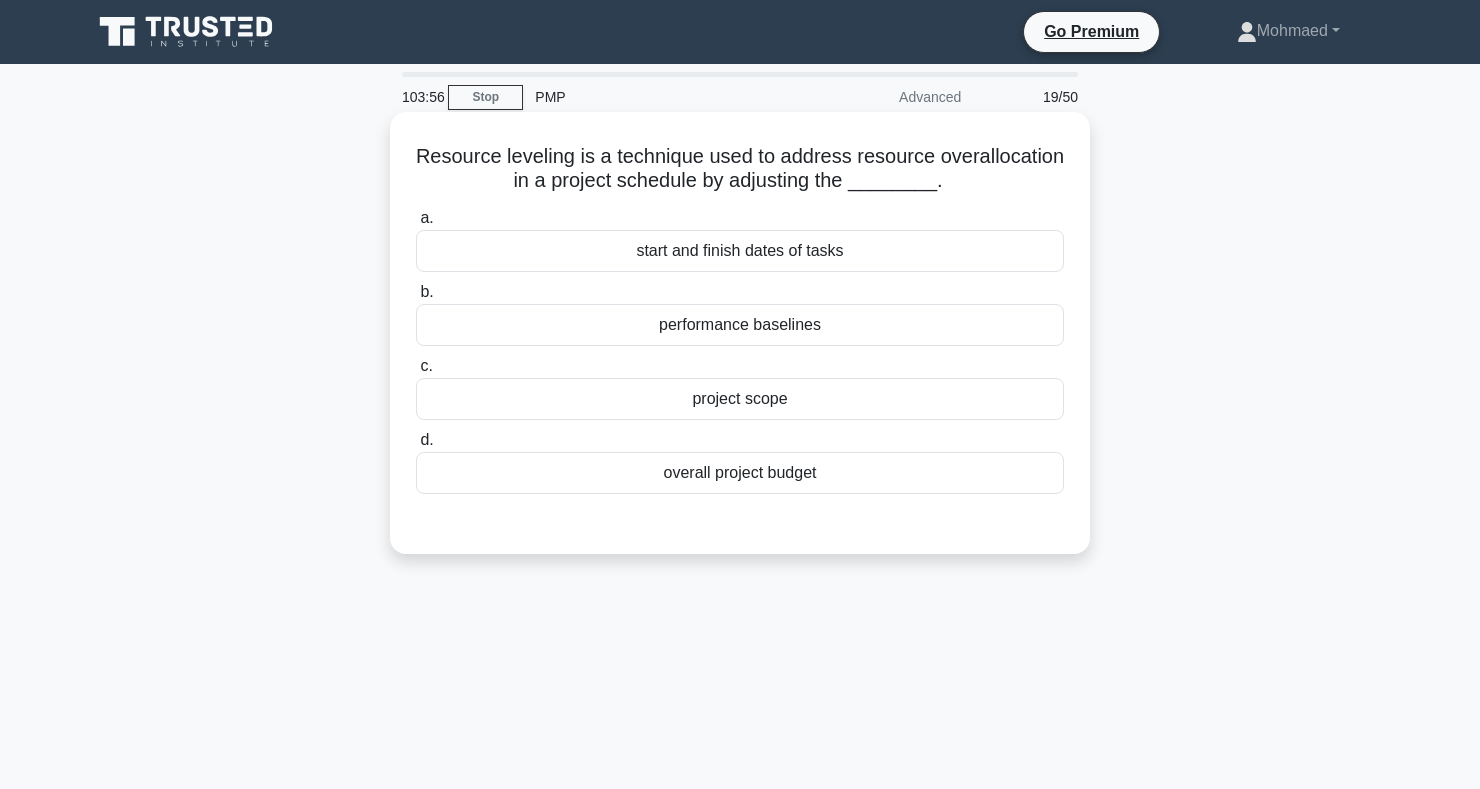 click on "start and finish dates of tasks" at bounding box center [740, 251] 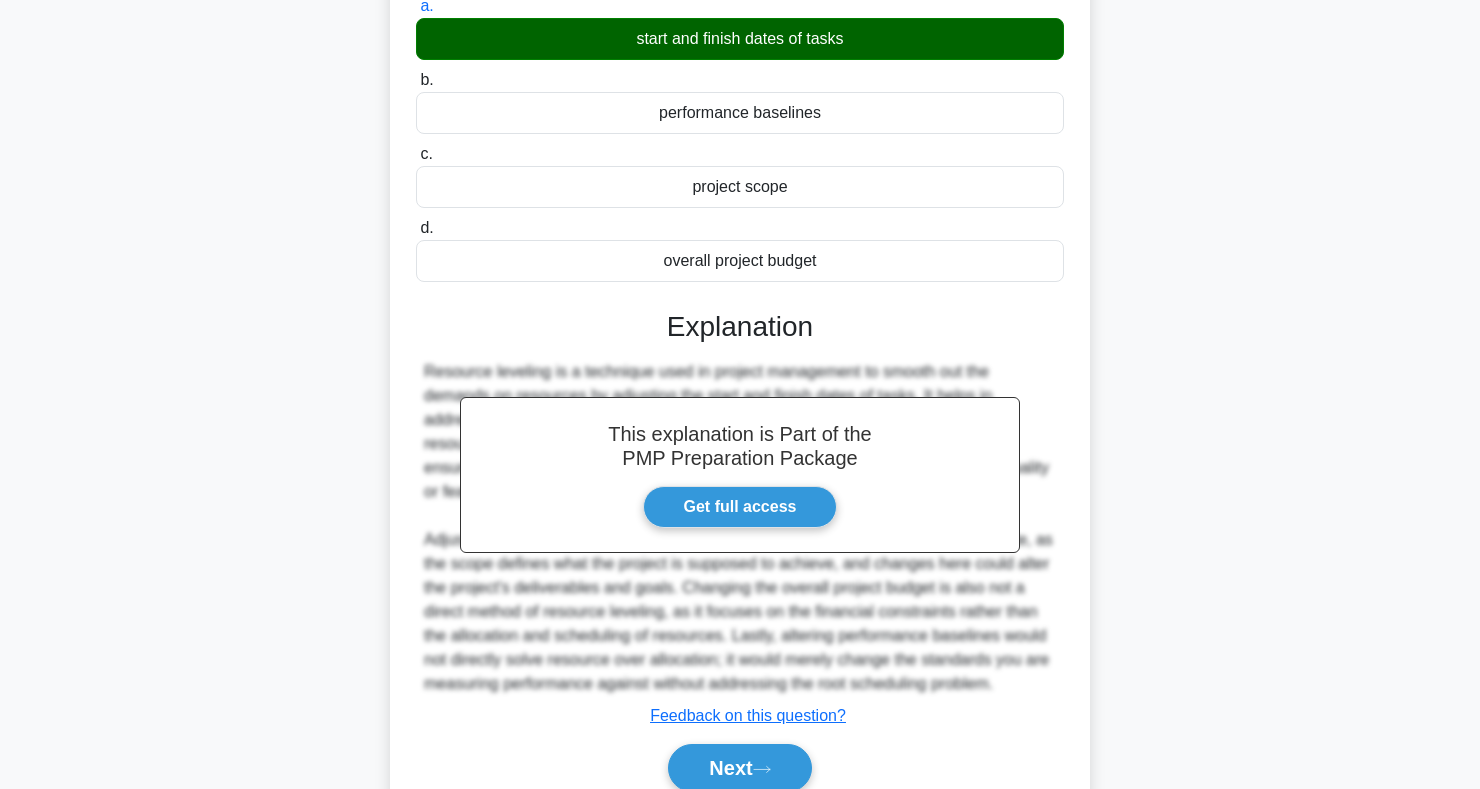 scroll, scrollTop: 299, scrollLeft: 0, axis: vertical 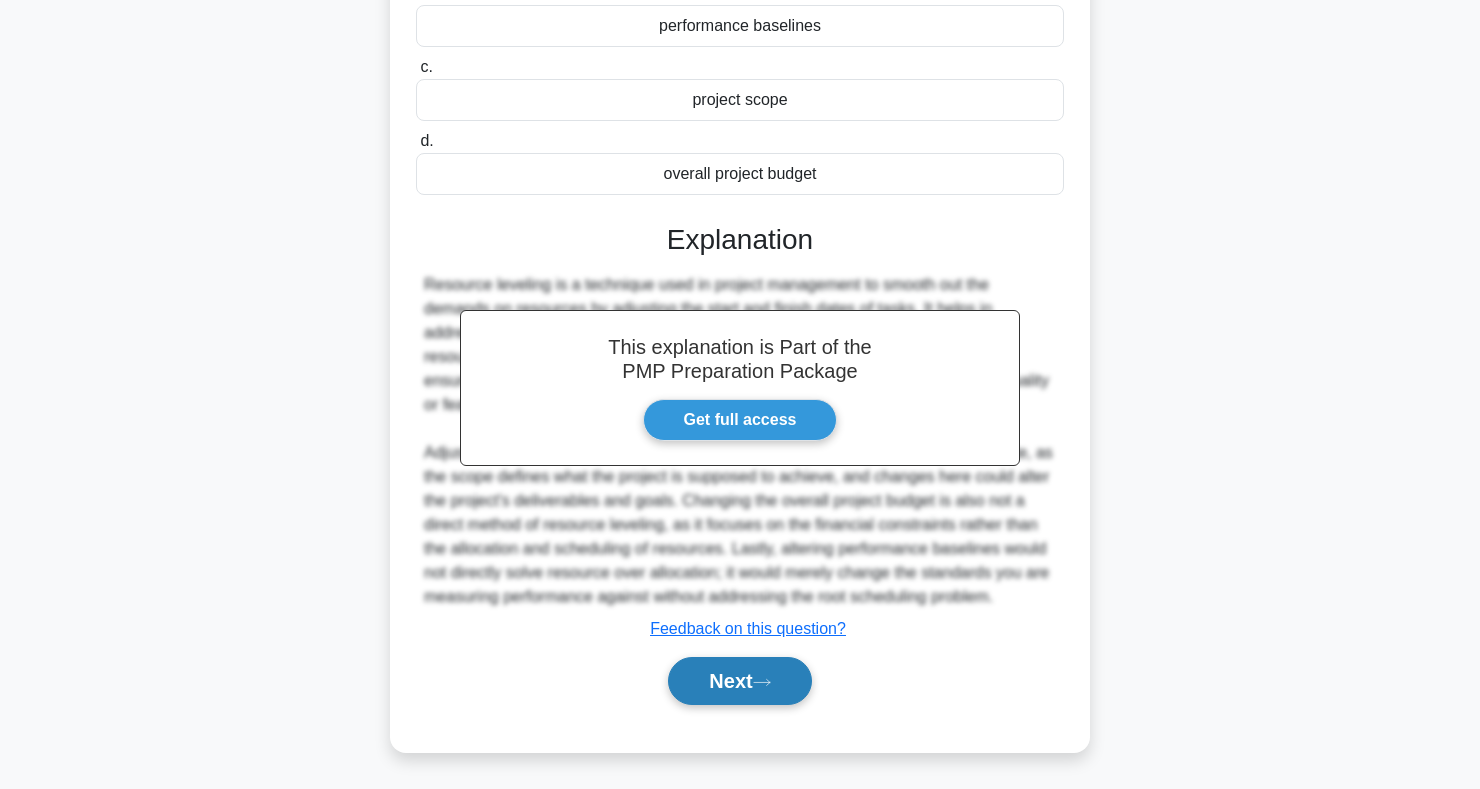 click on "Next" at bounding box center (739, 681) 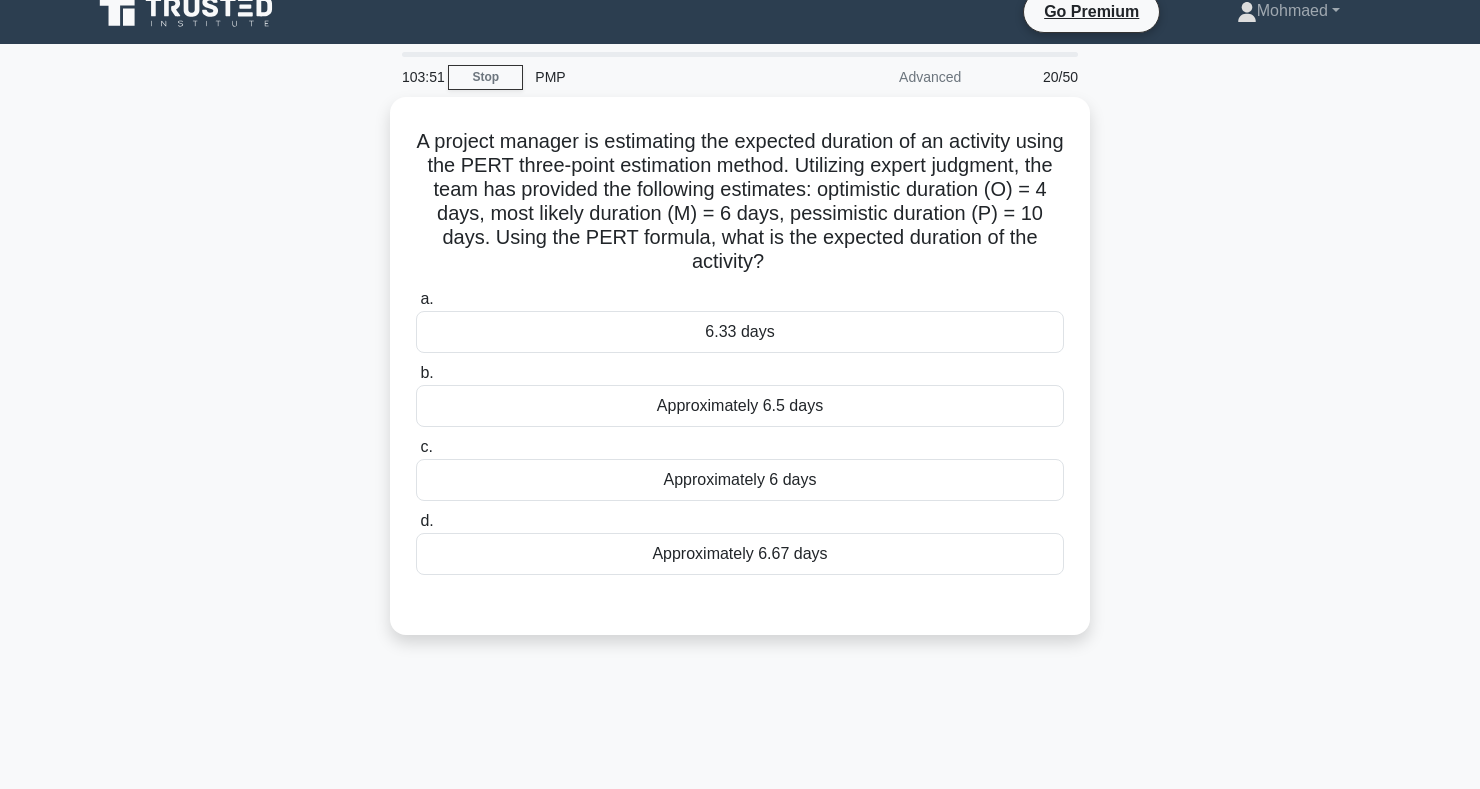 scroll, scrollTop: 0, scrollLeft: 0, axis: both 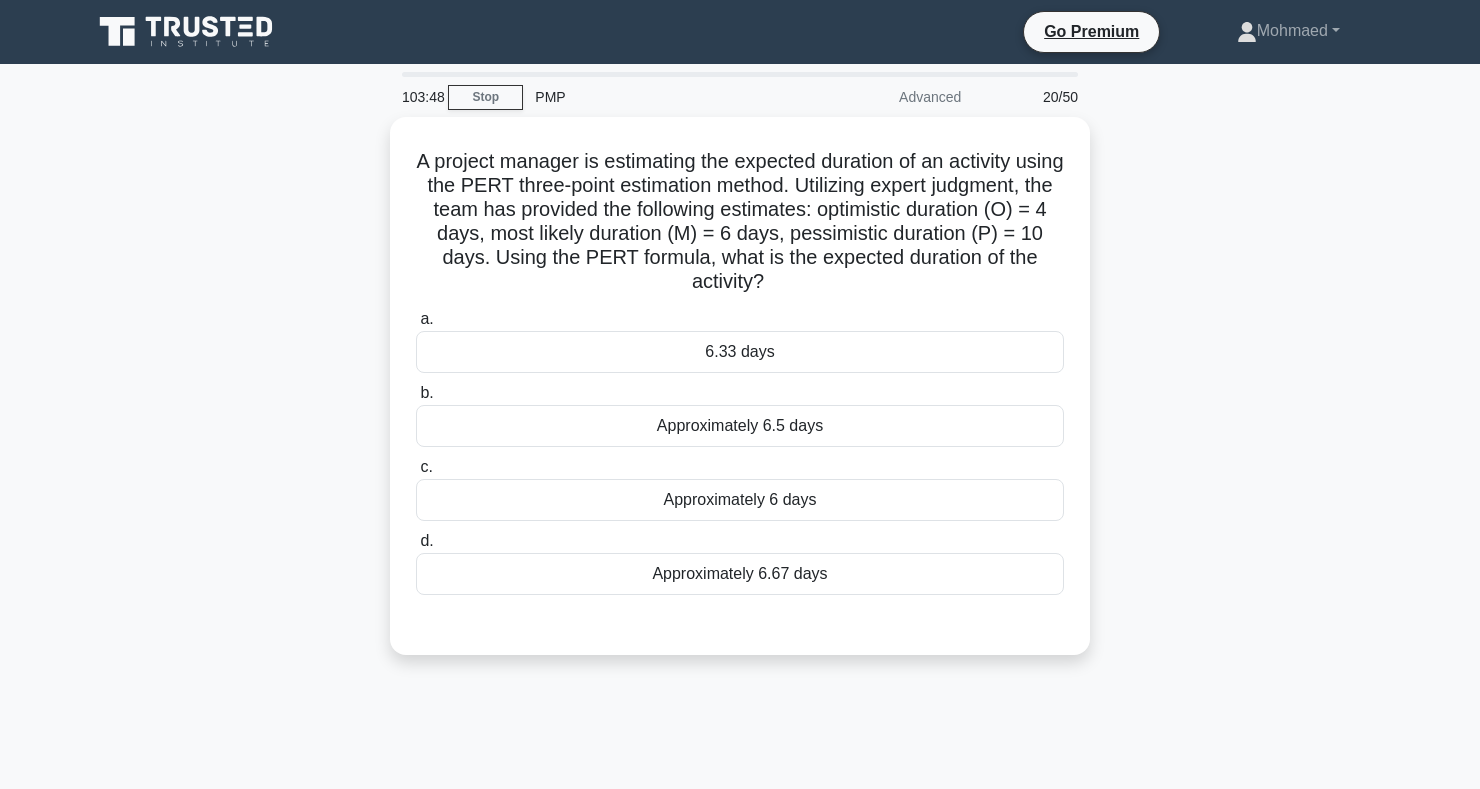 click on "A project manager is estimating the expected duration of an activity using the PERT three-point estimation method. Utilizing expert judgment, the team has provided the following estimates: optimistic duration (O) = 4 days, most likely duration (M) = 6 days, pessimistic duration (P) = 10 days. Using the PERT formula, what is the expected duration of the activity?
.spinner_0XTQ{transform-origin:center;animation:spinner_y6GP .75s linear infinite}@keyframes spinner_y6GP{100%{transform:rotate(360deg)}}
a.
b. c. d." at bounding box center (740, 398) 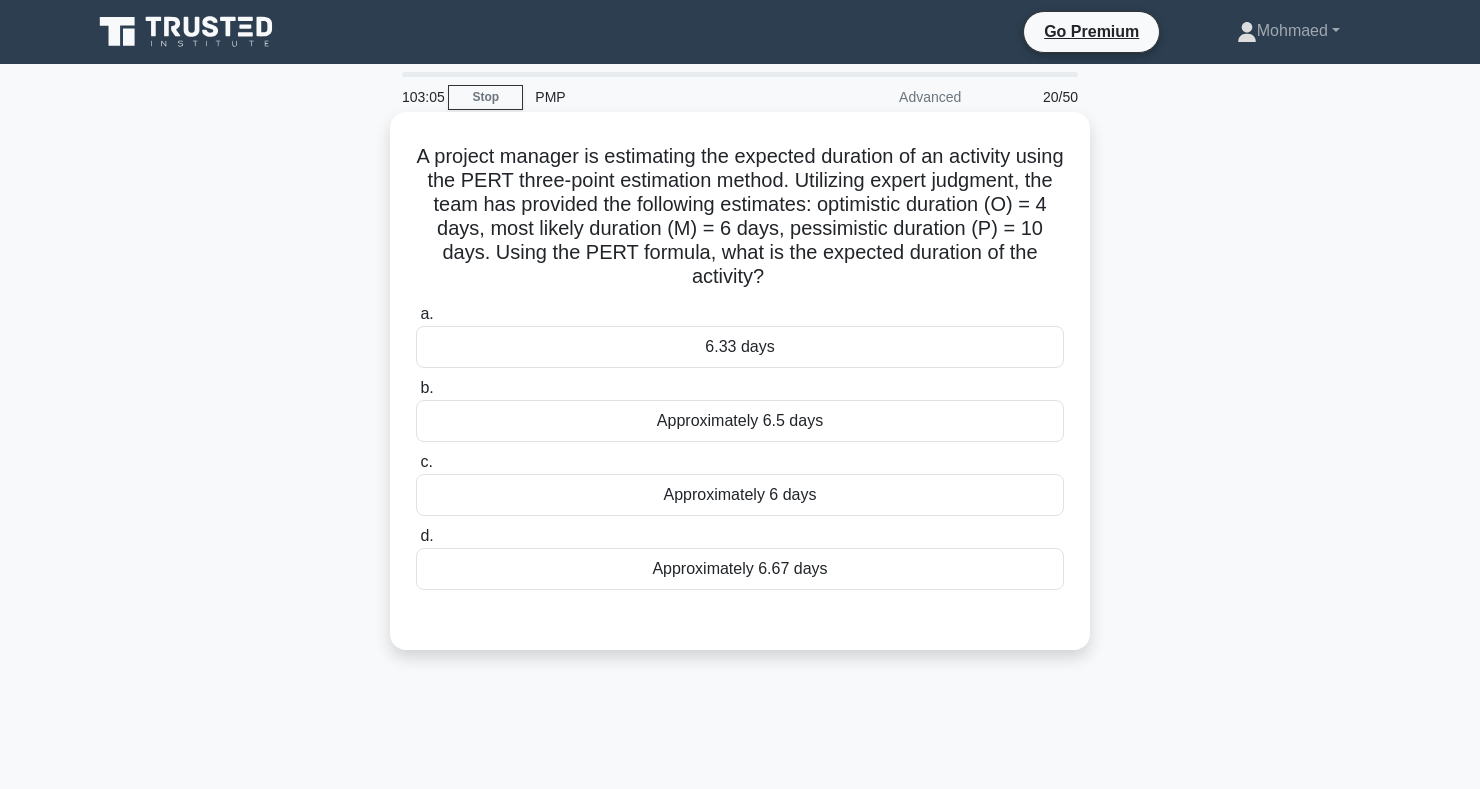 click on "6.33 days" at bounding box center (740, 347) 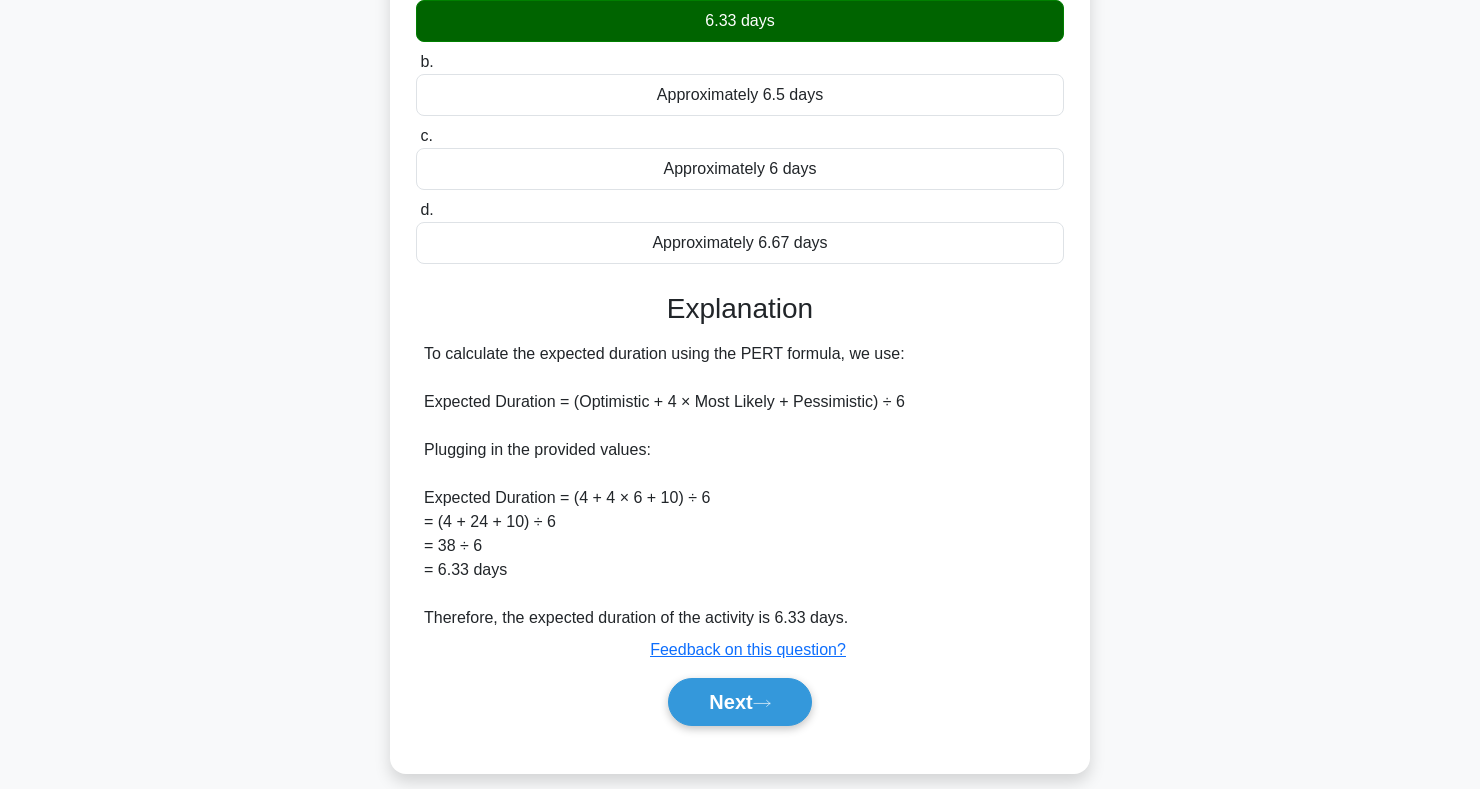 scroll, scrollTop: 347, scrollLeft: 0, axis: vertical 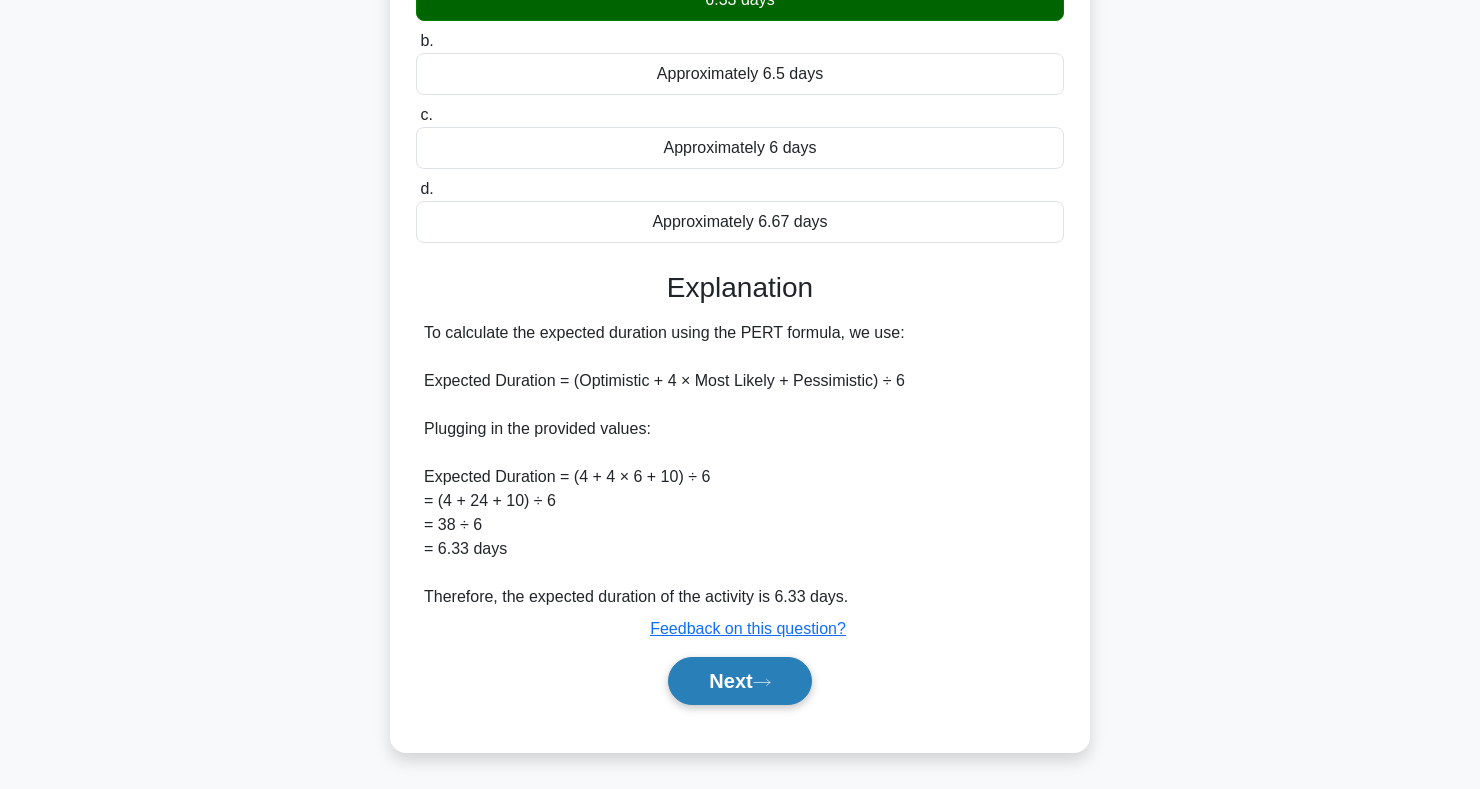 click on "Next" at bounding box center [739, 681] 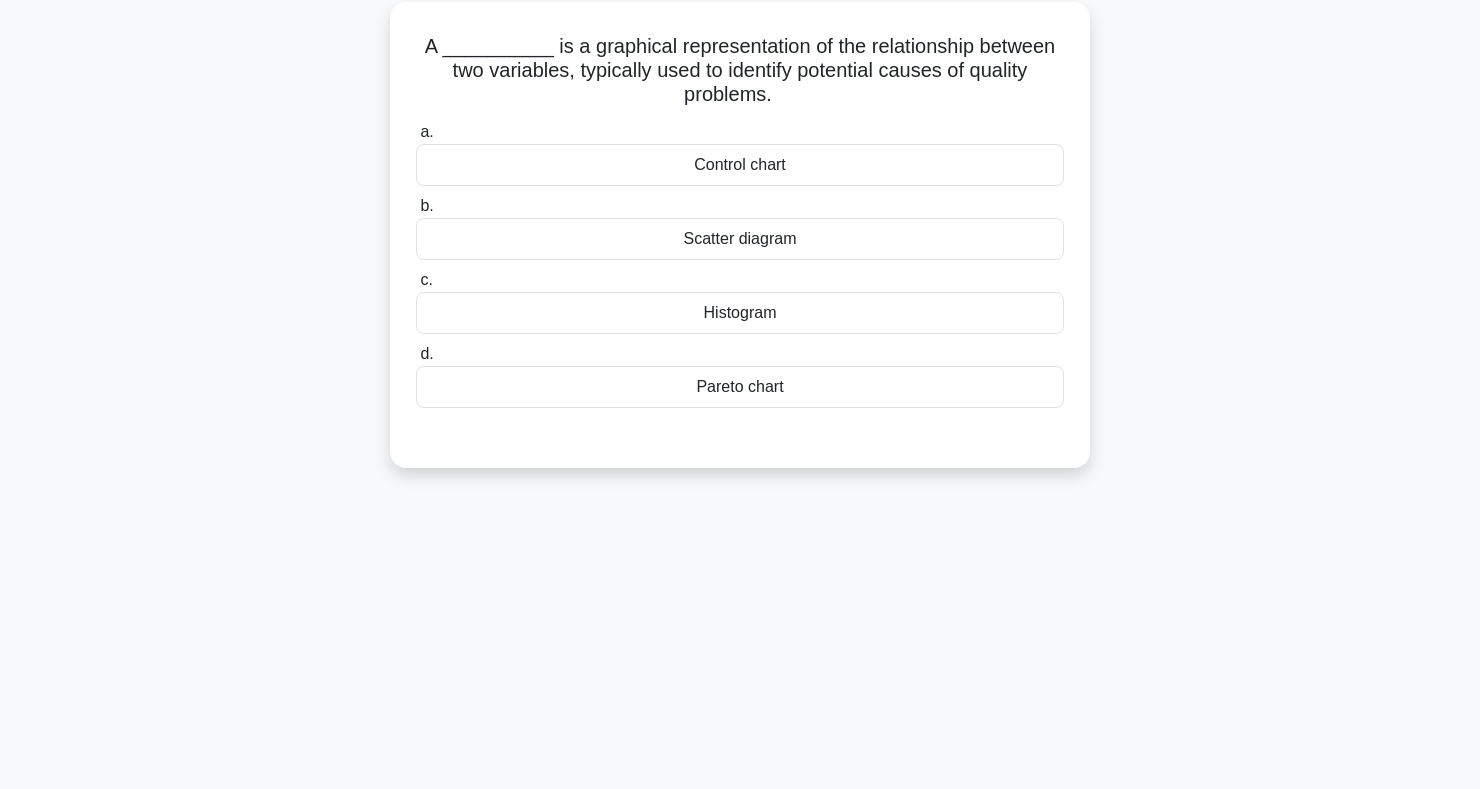 scroll, scrollTop: 0, scrollLeft: 0, axis: both 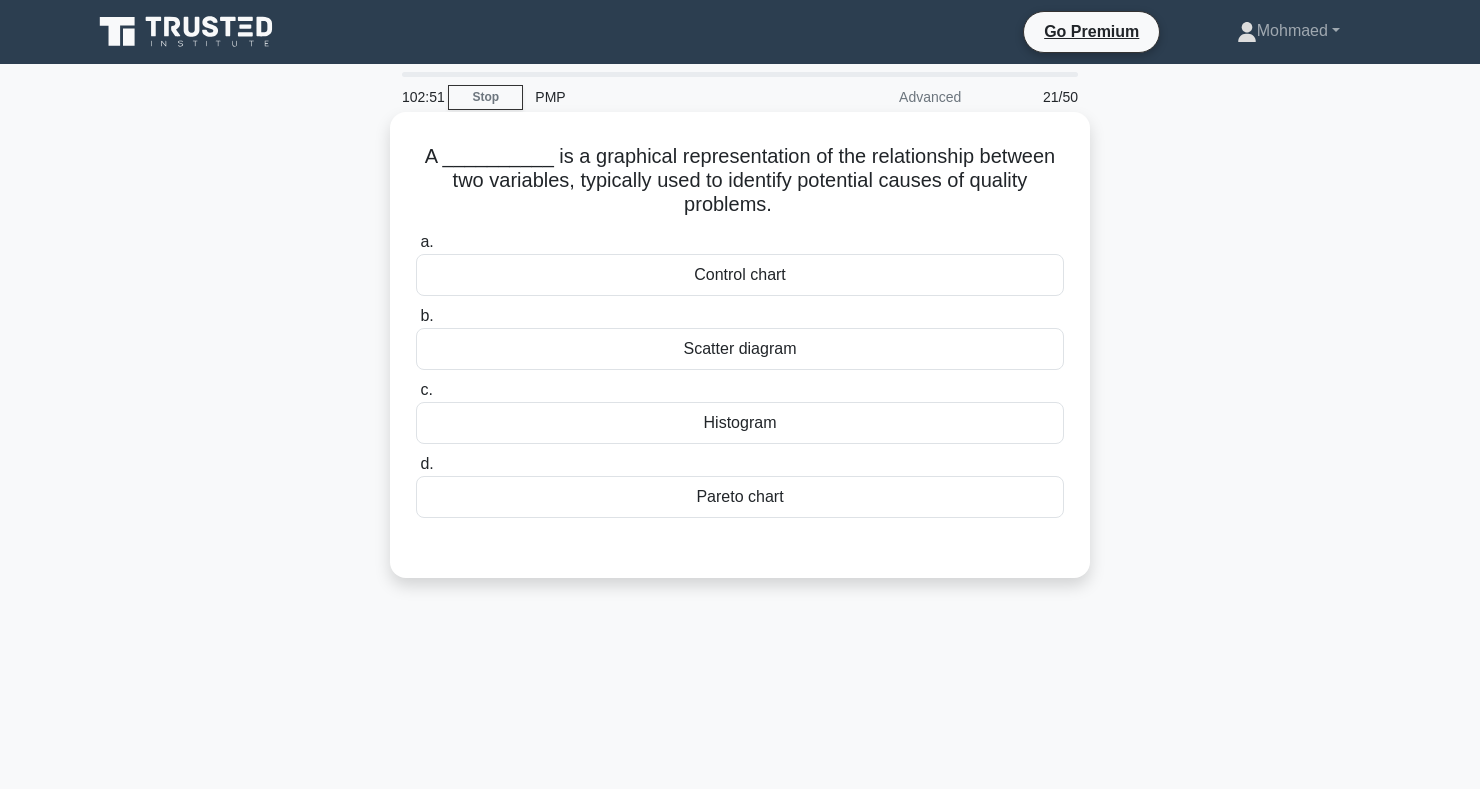 click on "Scatter diagram" at bounding box center [740, 349] 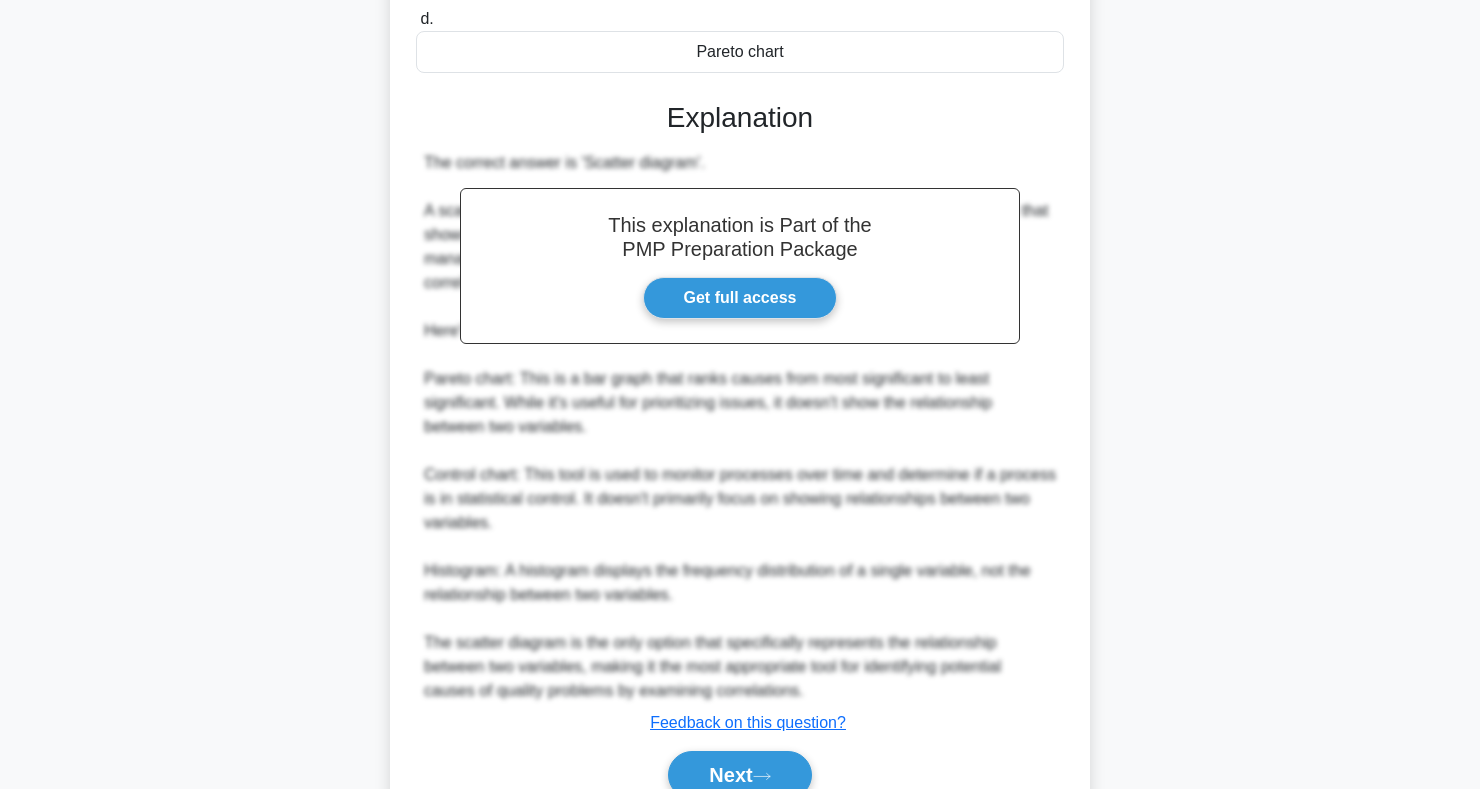 scroll, scrollTop: 539, scrollLeft: 0, axis: vertical 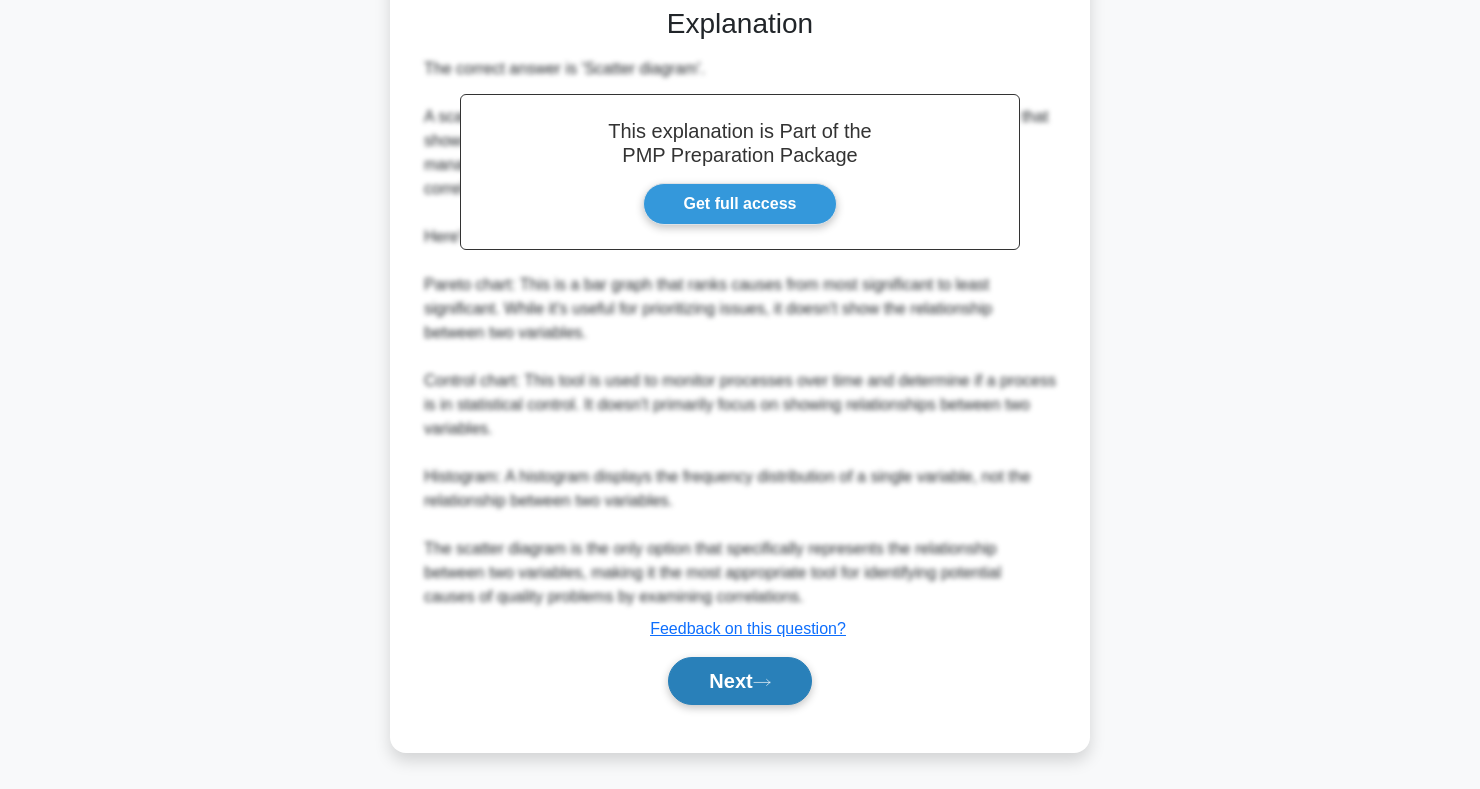 click on "Next" at bounding box center (739, 681) 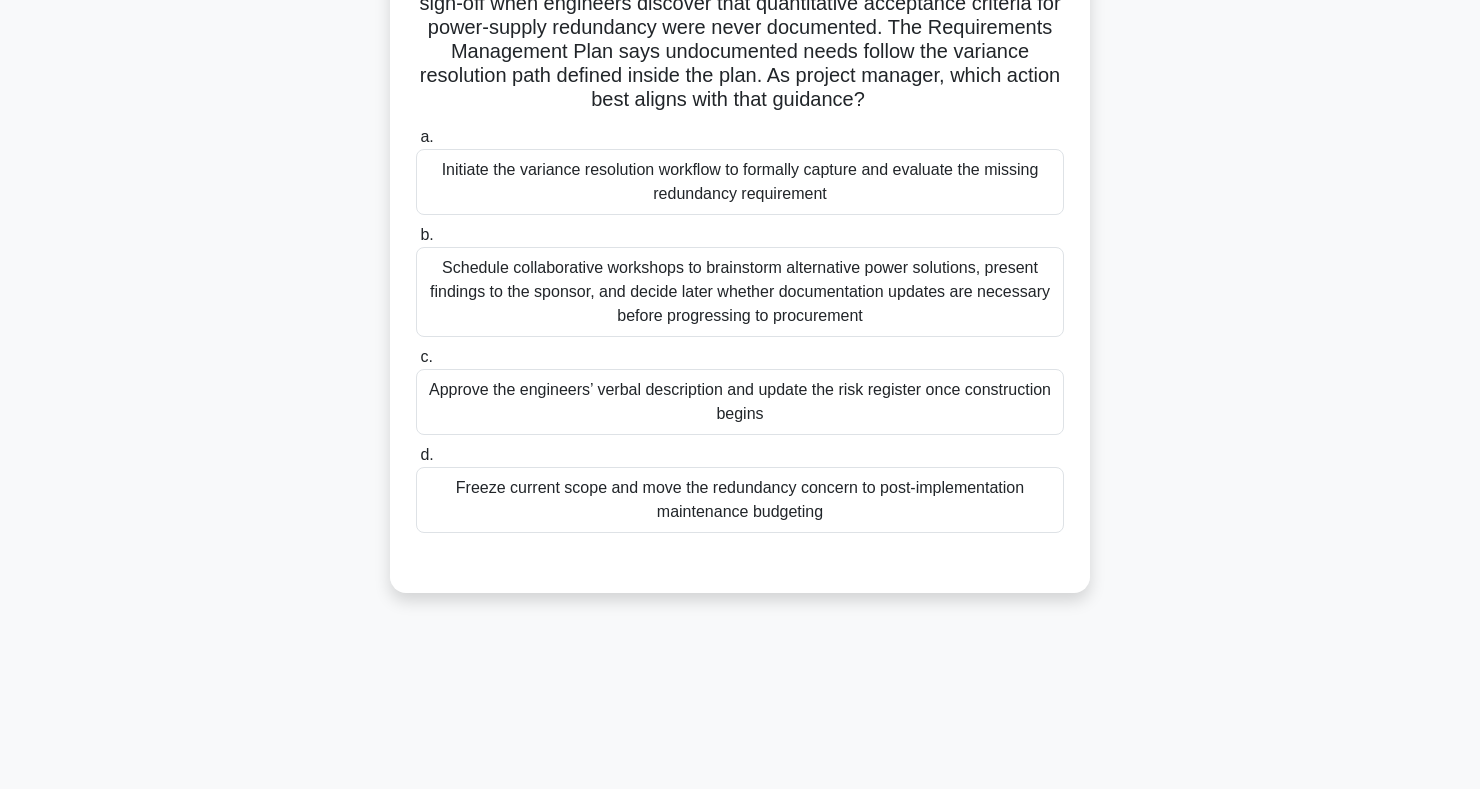 scroll, scrollTop: 0, scrollLeft: 0, axis: both 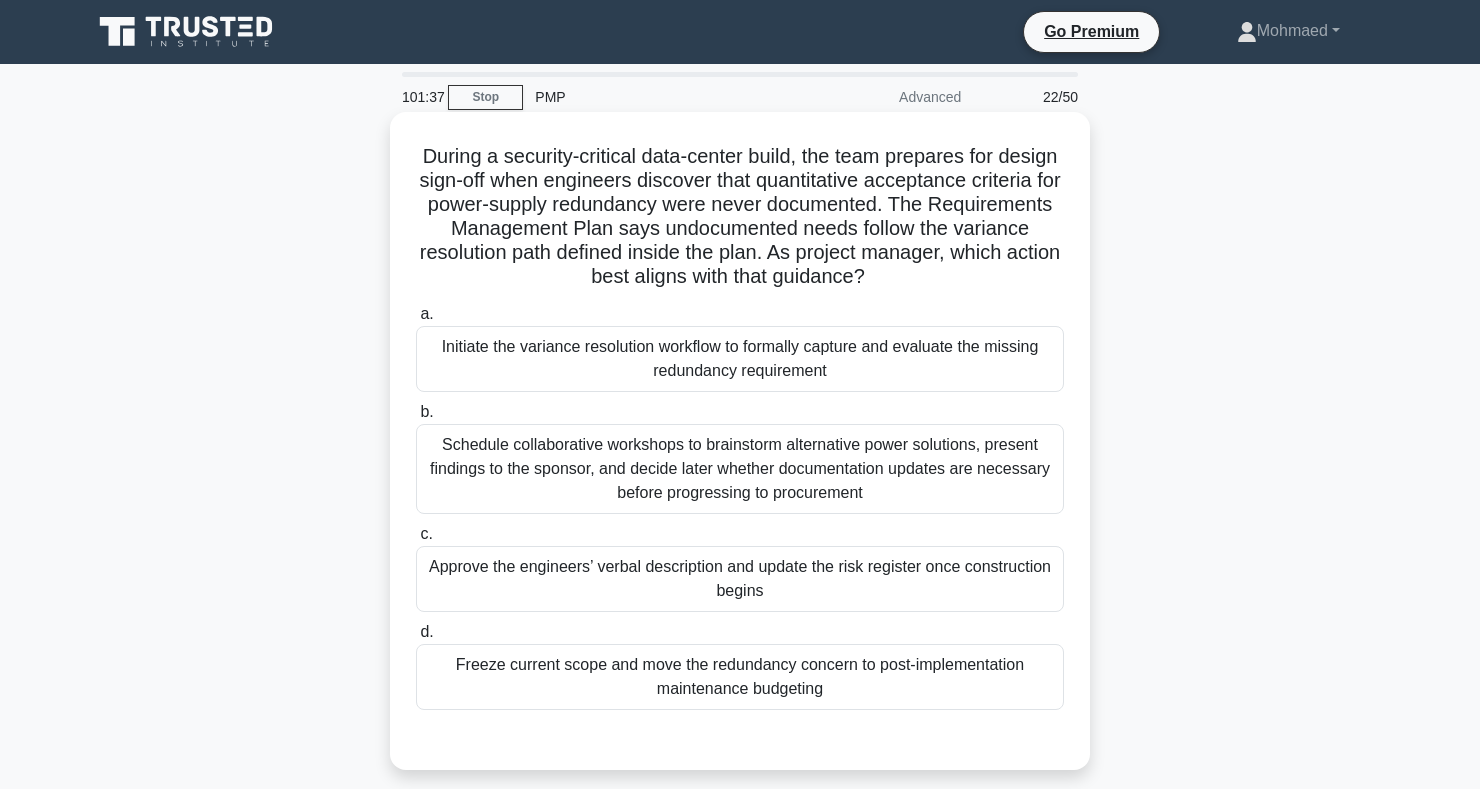 click on "Initiate the variance resolution workflow to formally capture and evaluate the missing redundancy requirement" at bounding box center (740, 359) 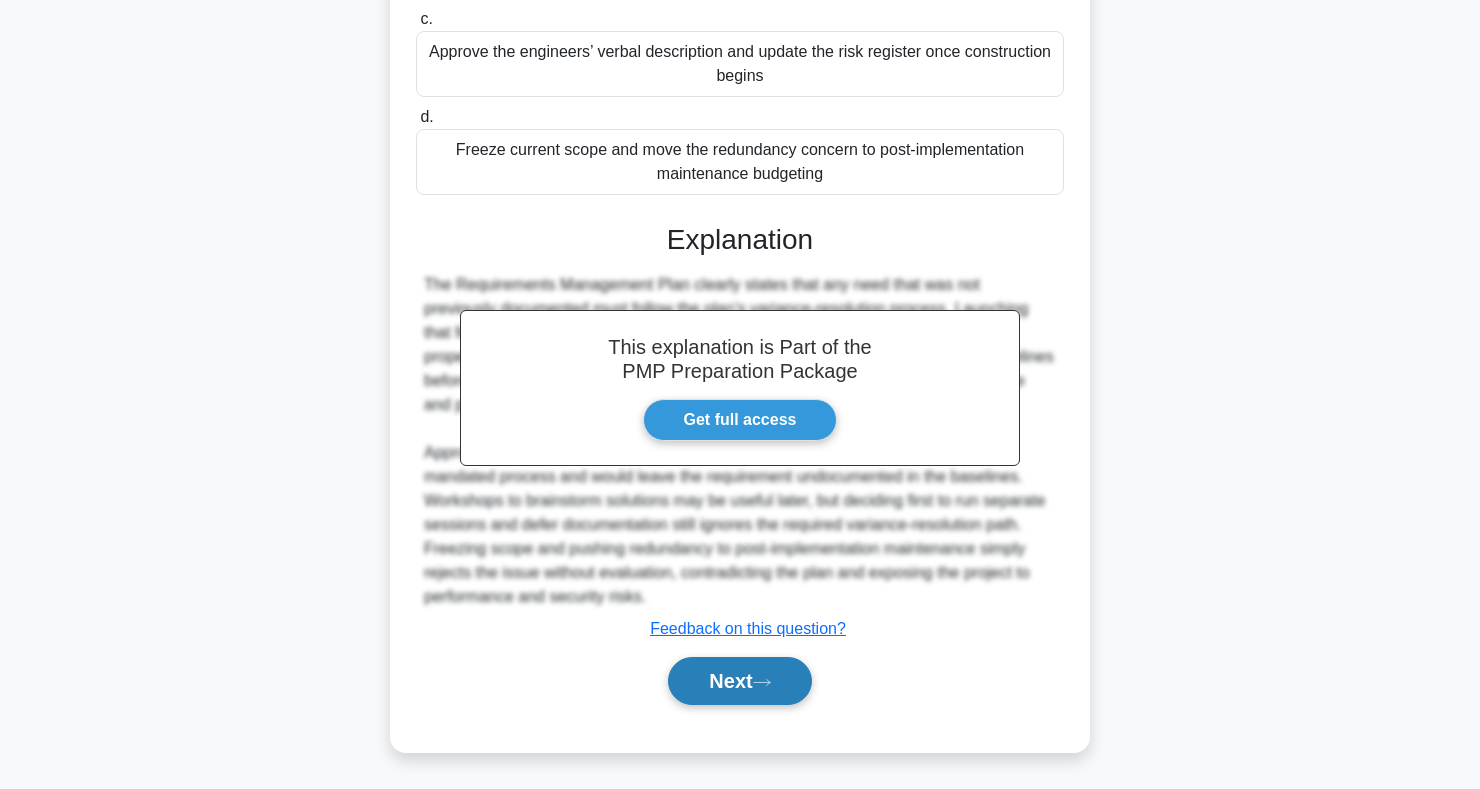 click on "Next" at bounding box center [739, 681] 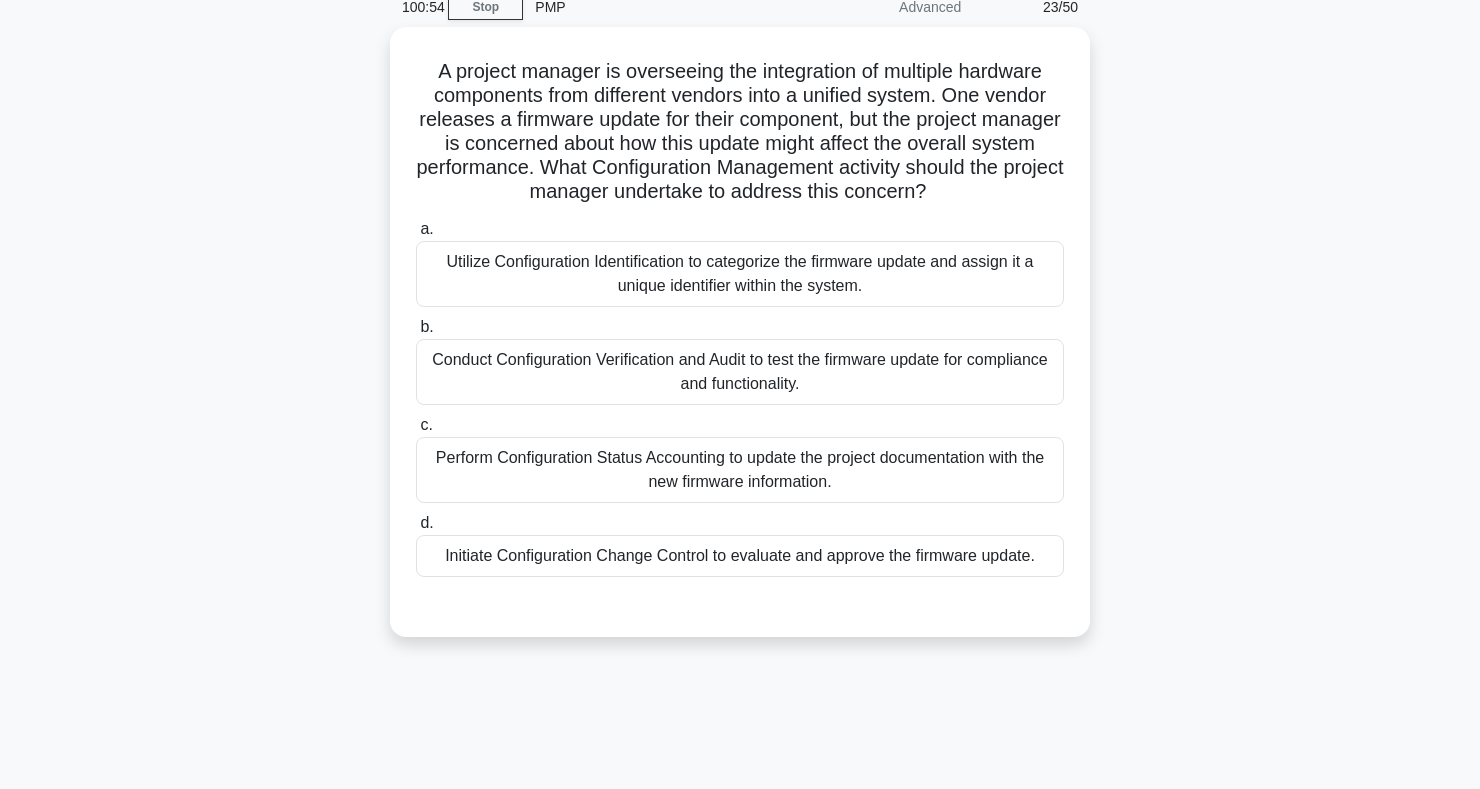 scroll, scrollTop: 92, scrollLeft: 0, axis: vertical 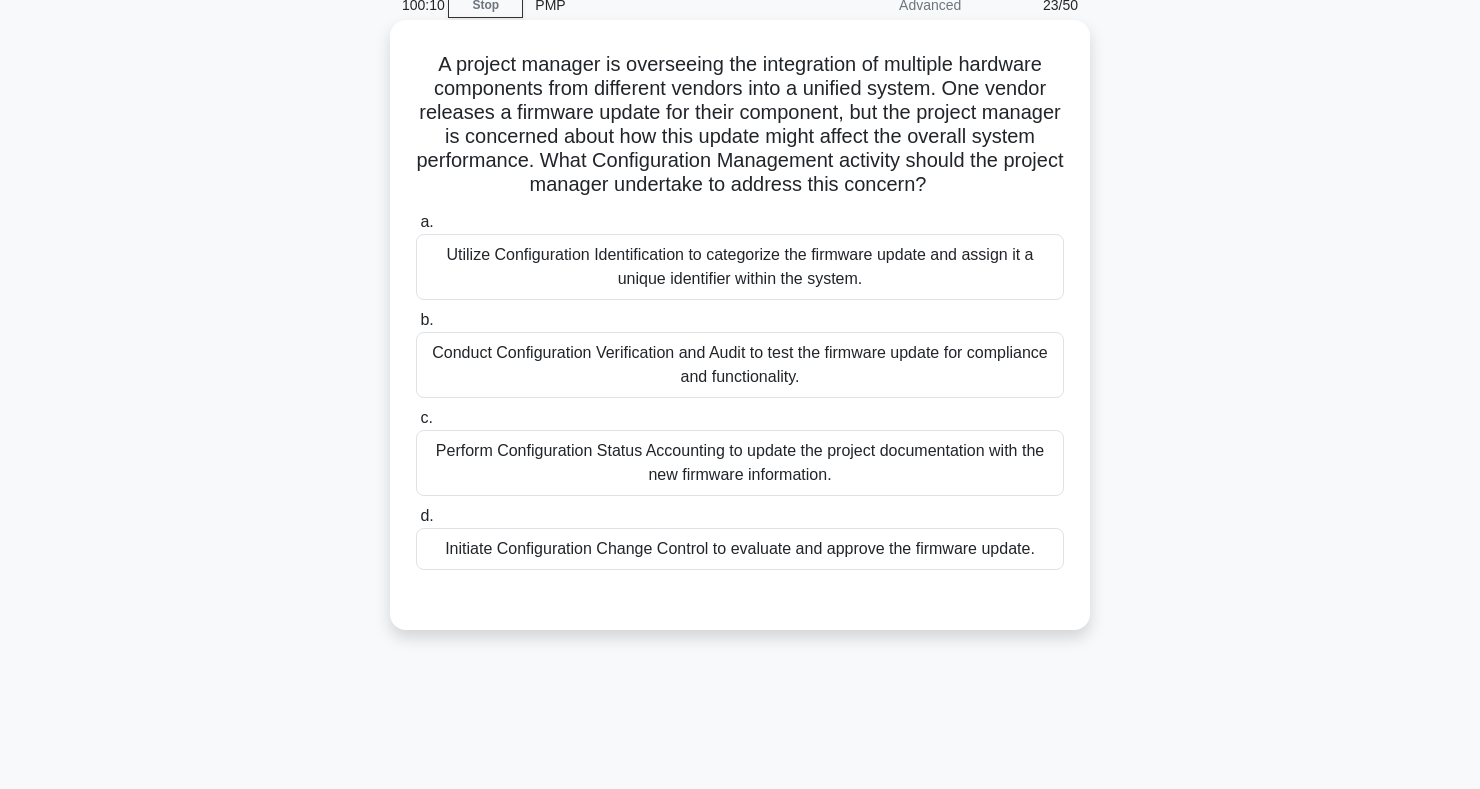 click on "Conduct Configuration Verification and Audit to test the firmware update for compliance and functionality." at bounding box center (740, 365) 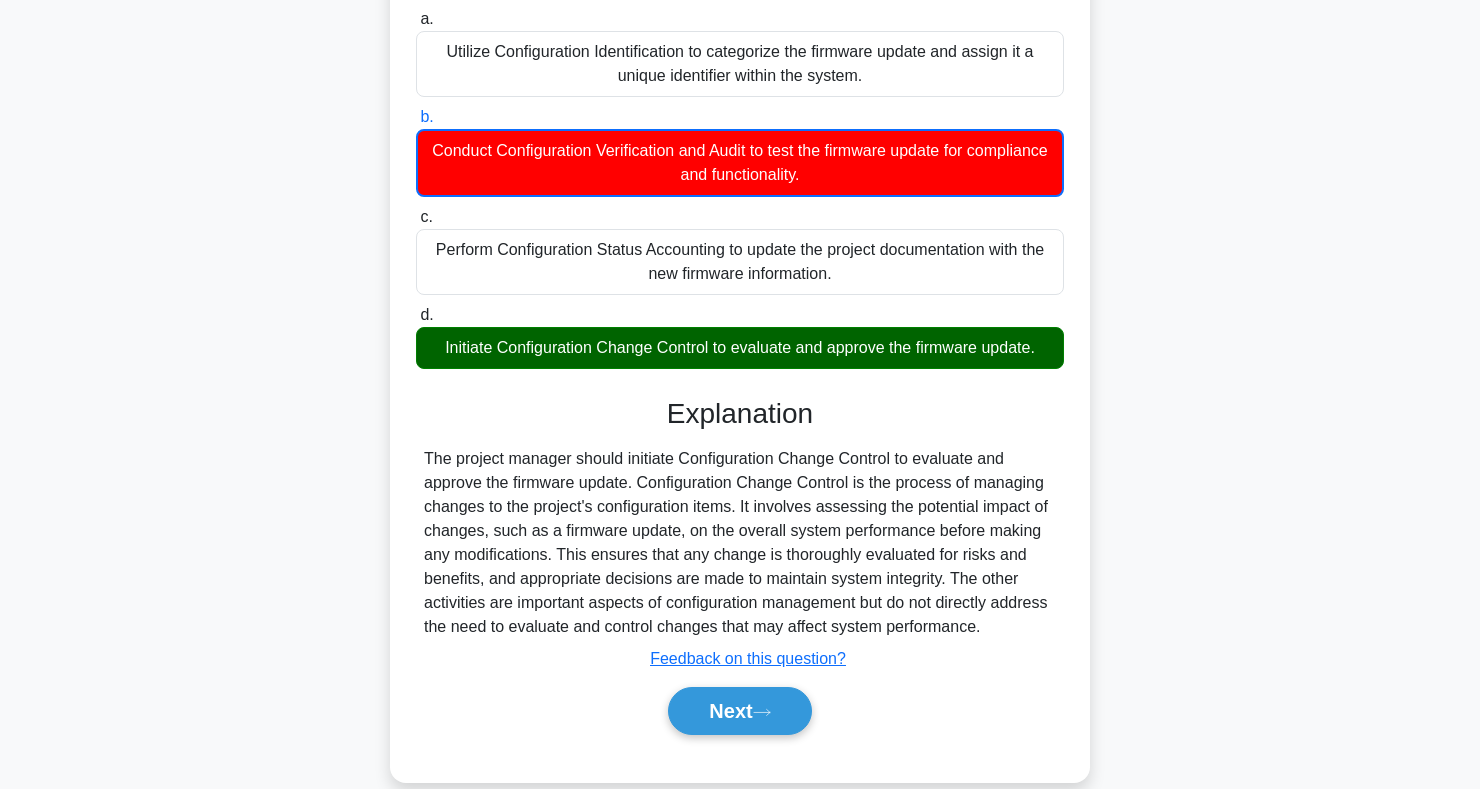 scroll, scrollTop: 302, scrollLeft: 0, axis: vertical 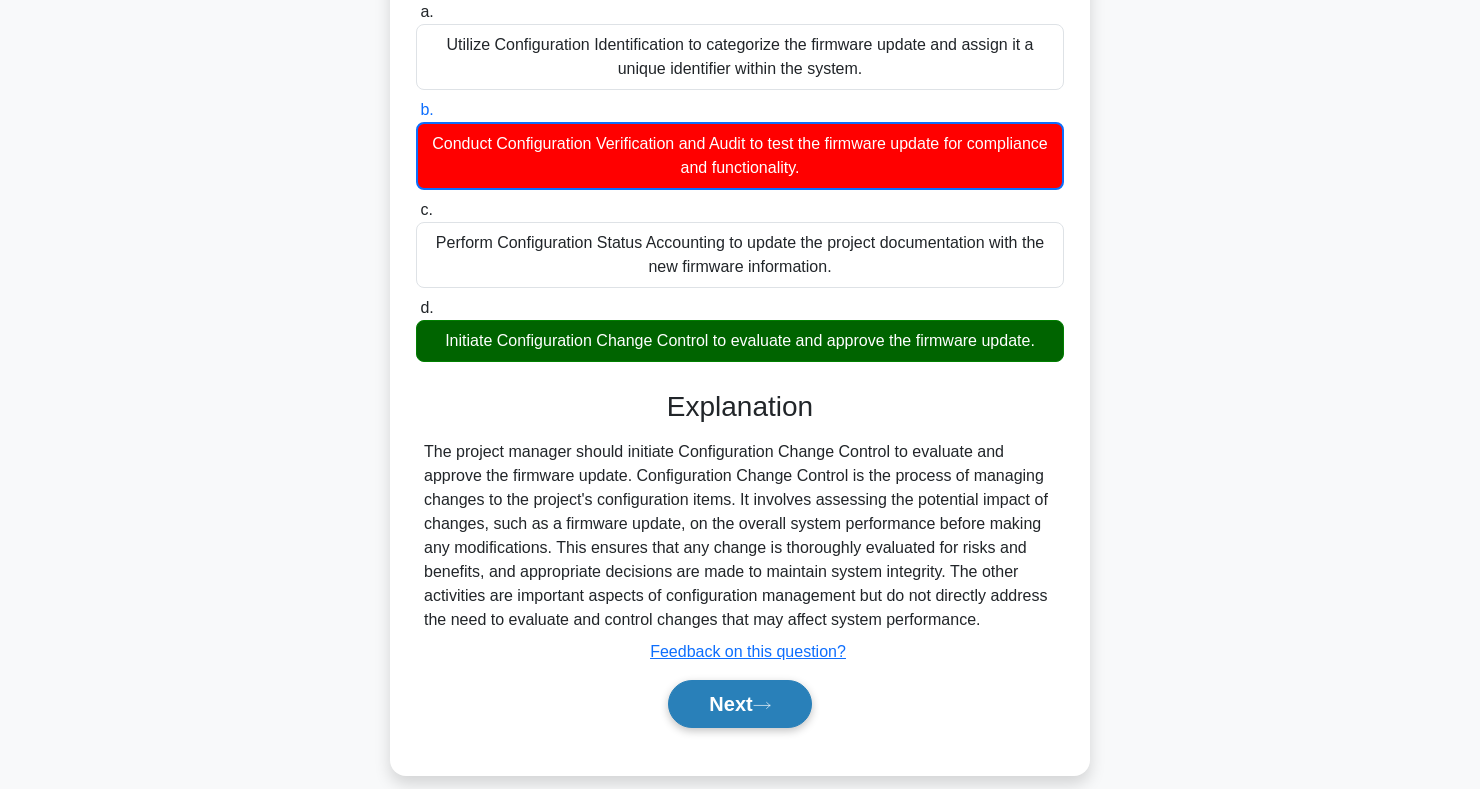 click on "Next" at bounding box center [739, 704] 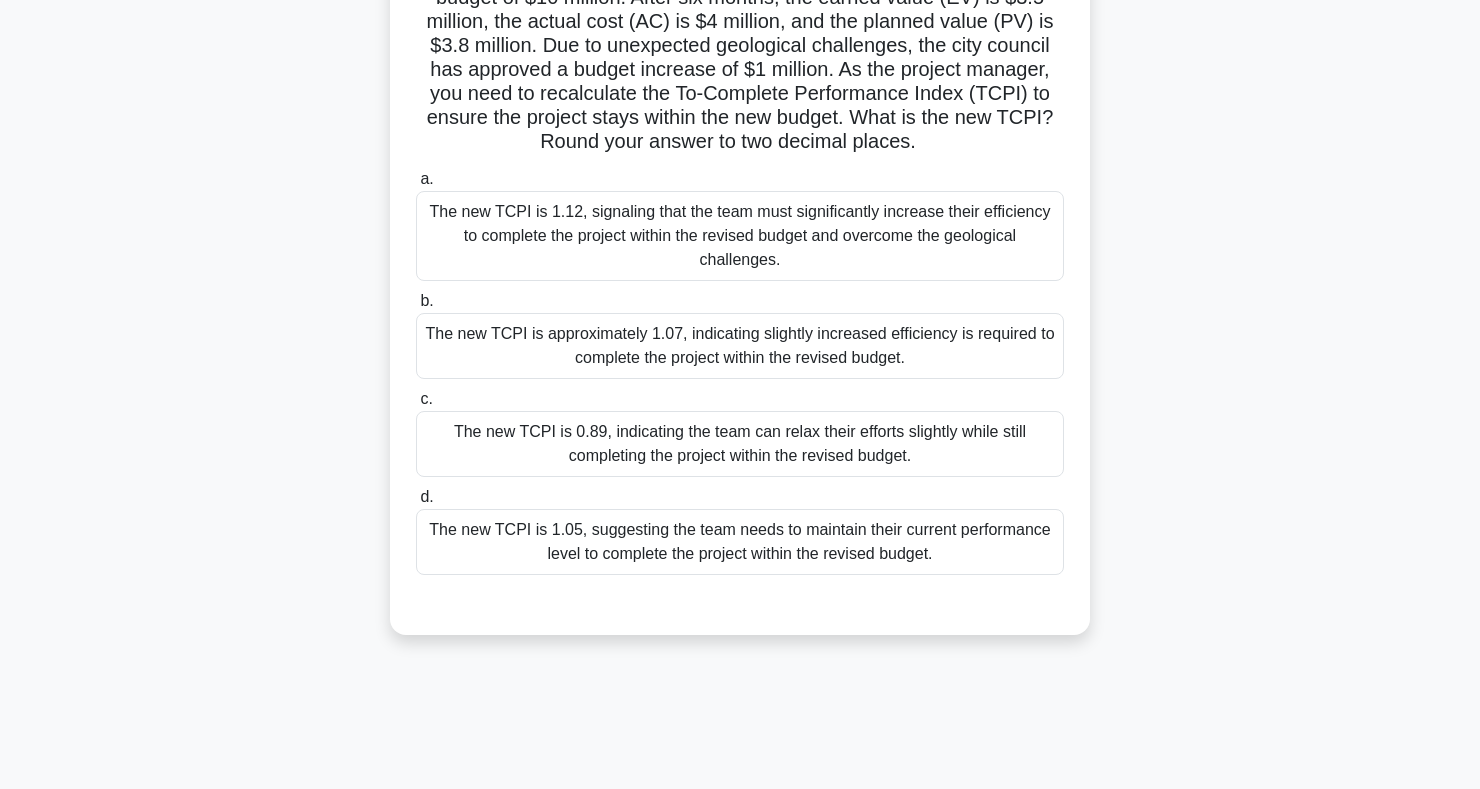 scroll, scrollTop: 0, scrollLeft: 0, axis: both 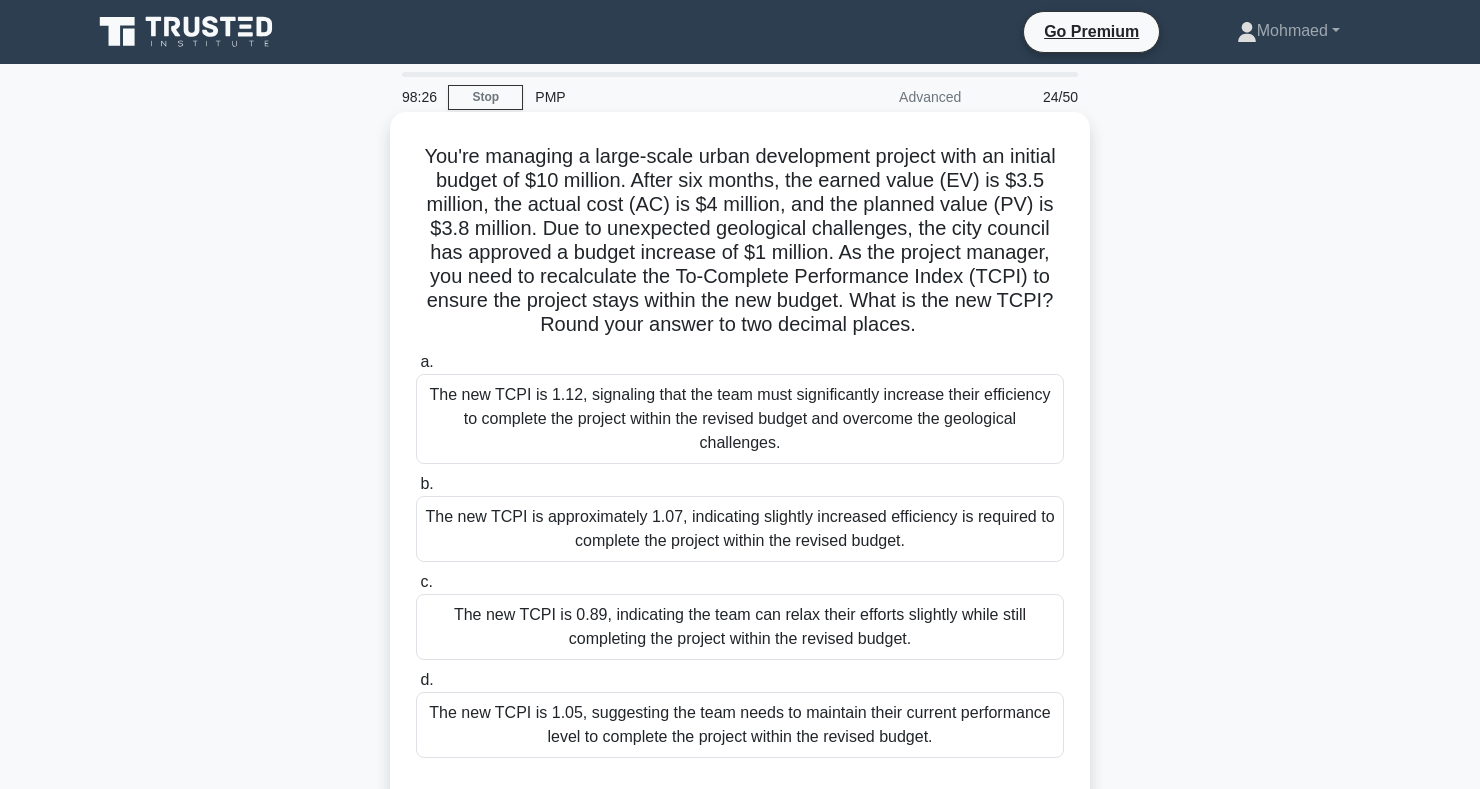 click on "The new TCPI is approximately 1.07, indicating slightly increased efficiency is required to complete the project within the revised budget." at bounding box center (740, 529) 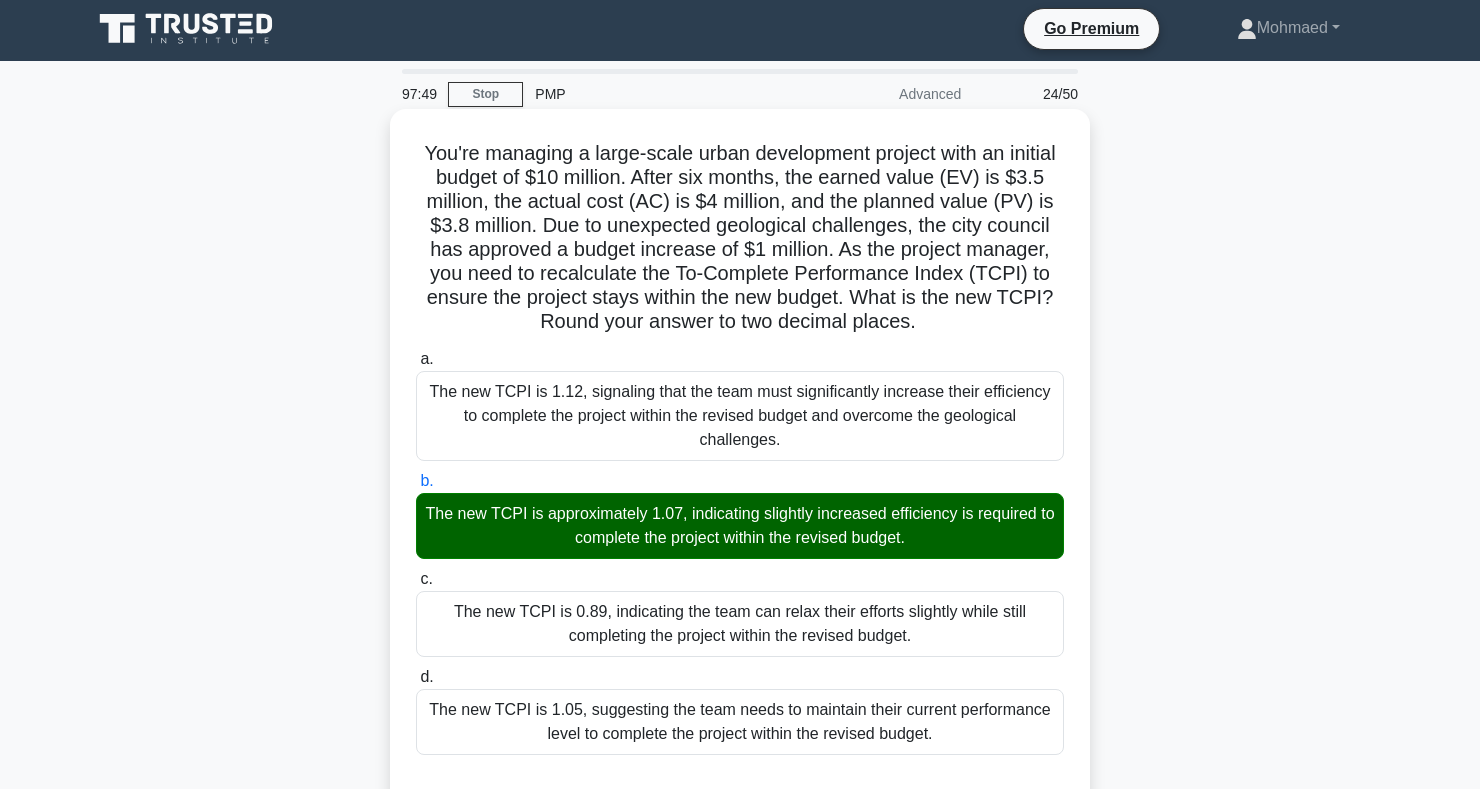 scroll, scrollTop: 0, scrollLeft: 0, axis: both 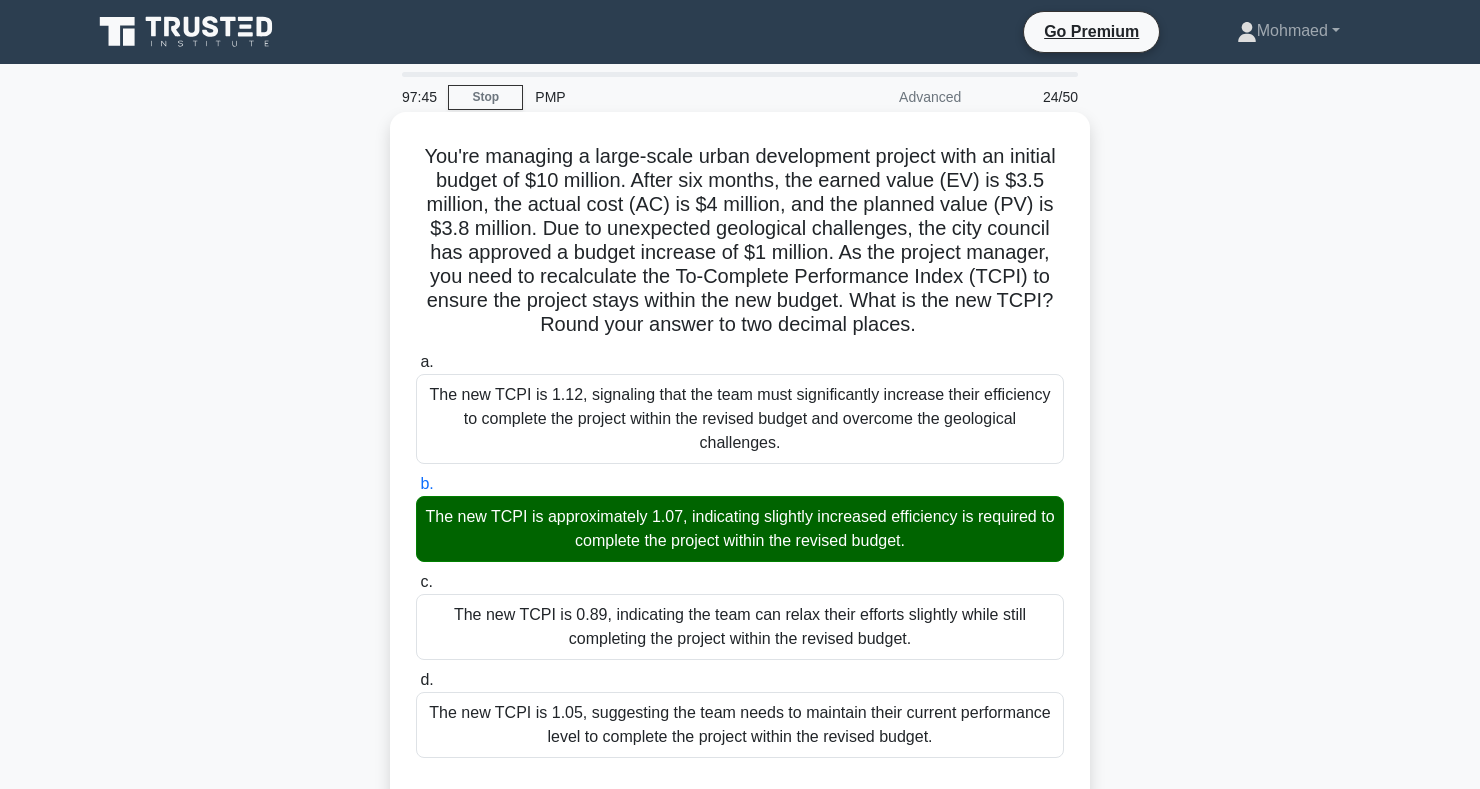copy on "You're managing a large-scale urban development project with an initial budget of $10 million. After six months, the earned value (EV) is $3.5 million, the actual cost (AC) is $4 million, and the planned value (PV) is $3.8 million. Due to unexpected geological challenges, the city council has approved a budget increase of $1 million. As the project manager, you need to recalculate the To-Complete Performance Index (TCPI) to ensure the project stays within the new budget. What is the new TCPI? Round your answer to two decimal places.
.spinner_0XTQ{transform-origin:center;animation:spinner_y6GP .75s linear infinite}@keyframes spinner_y6GP{100%{transform:rotate(360deg)}}
a.
The new TCPI is 1.12, signaling that the team must significantly increase their efficiency to complete the project within the revised budget and overcome the geological challenges.
b.
..." 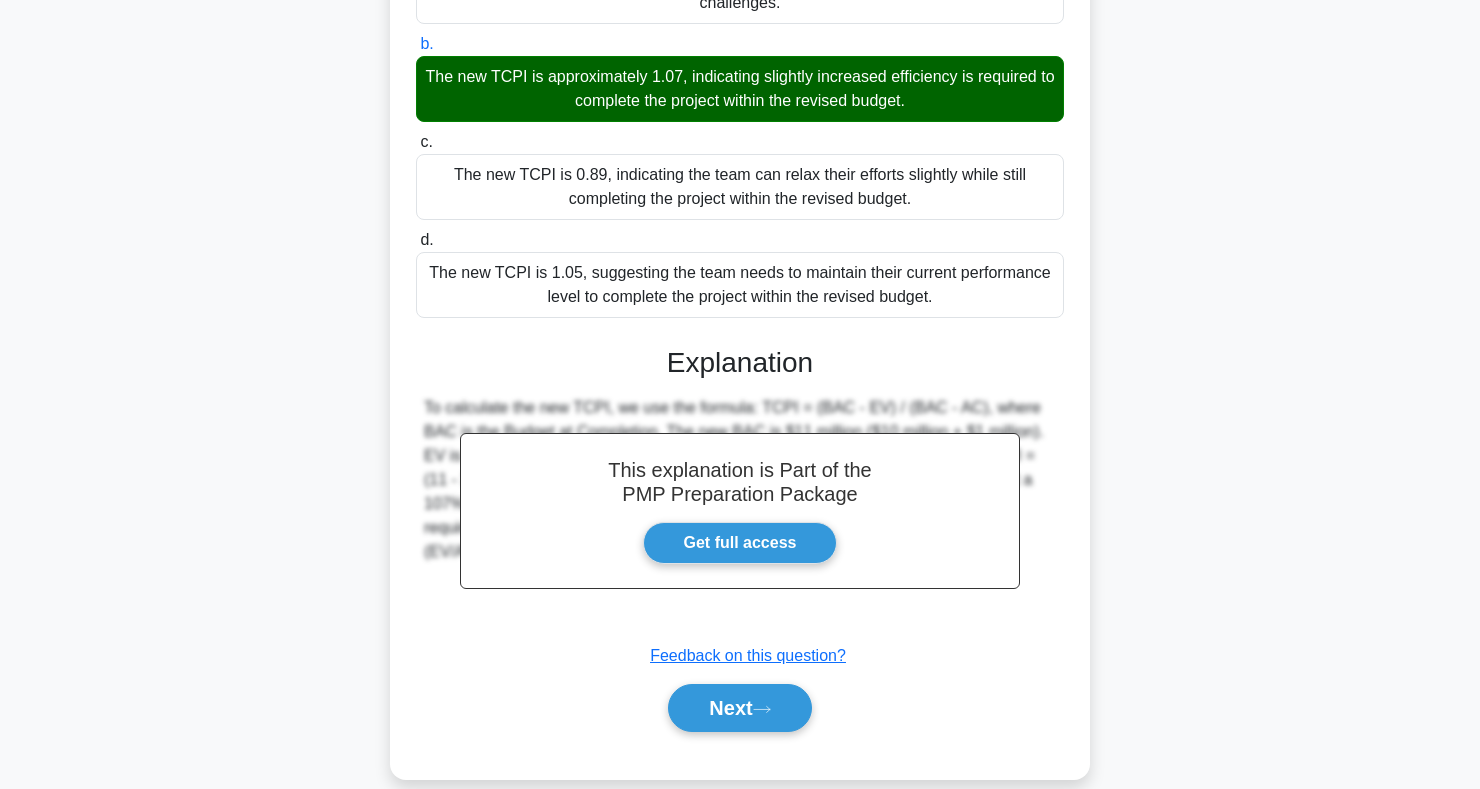scroll, scrollTop: 467, scrollLeft: 0, axis: vertical 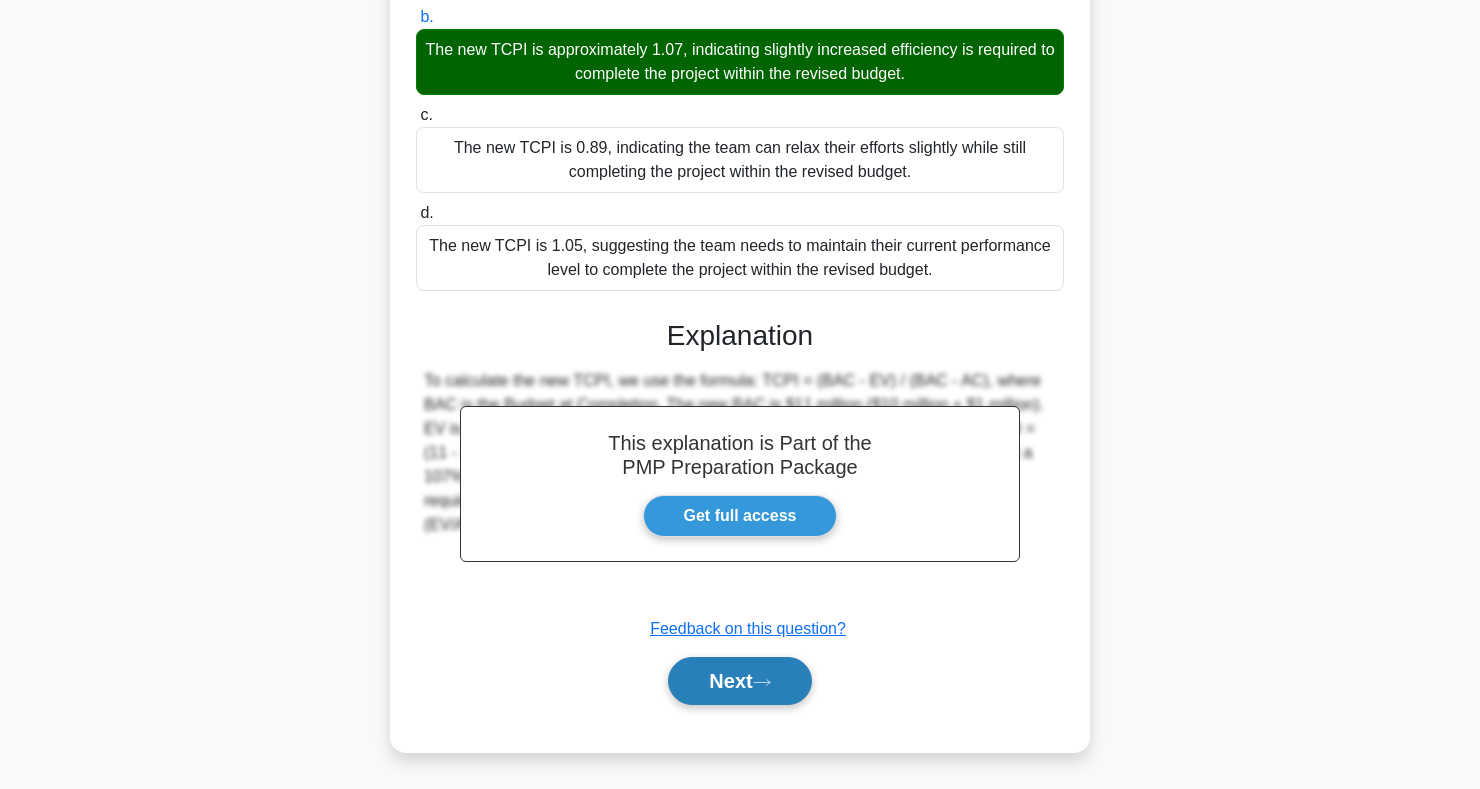 click on "Next" at bounding box center [739, 681] 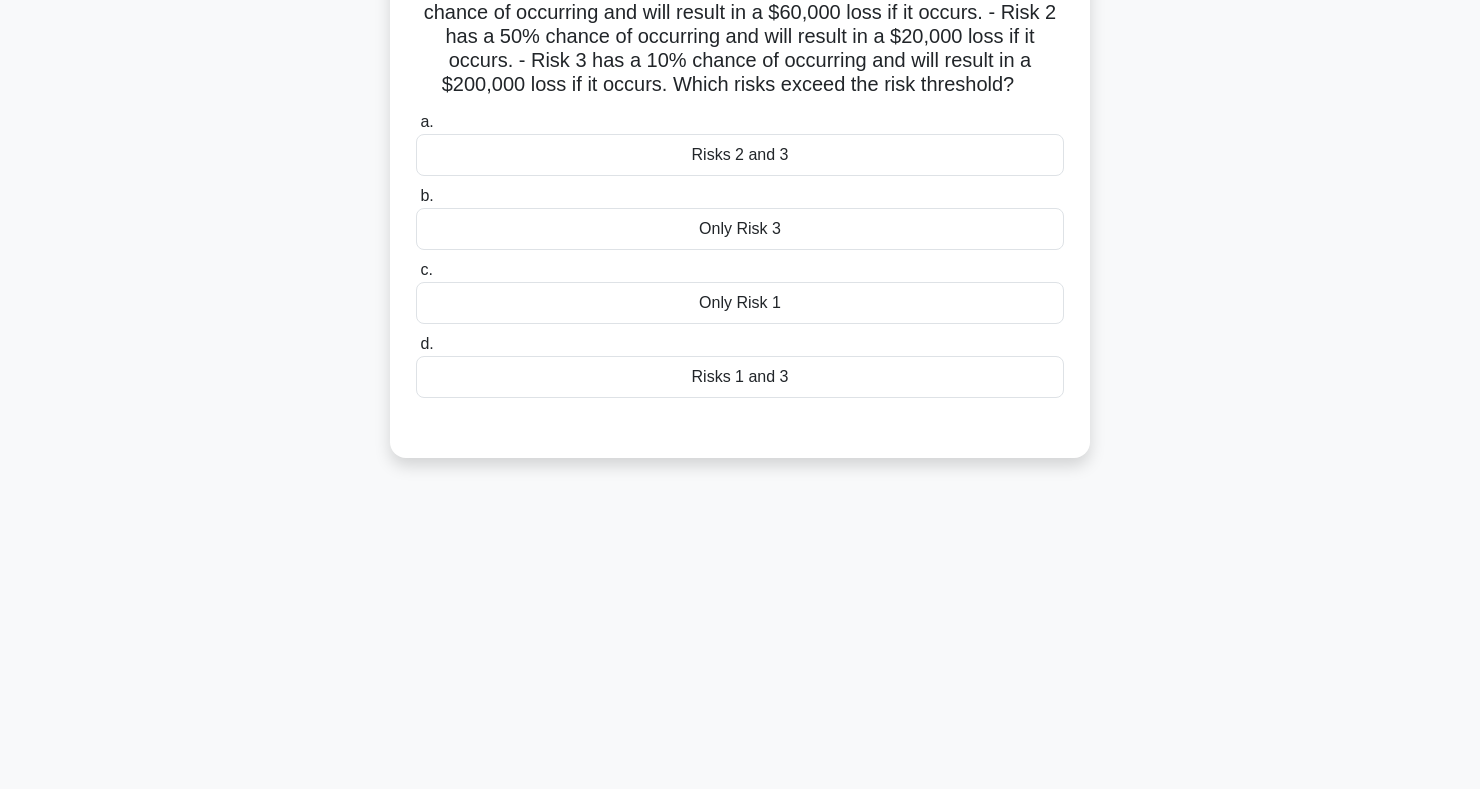 scroll, scrollTop: 0, scrollLeft: 0, axis: both 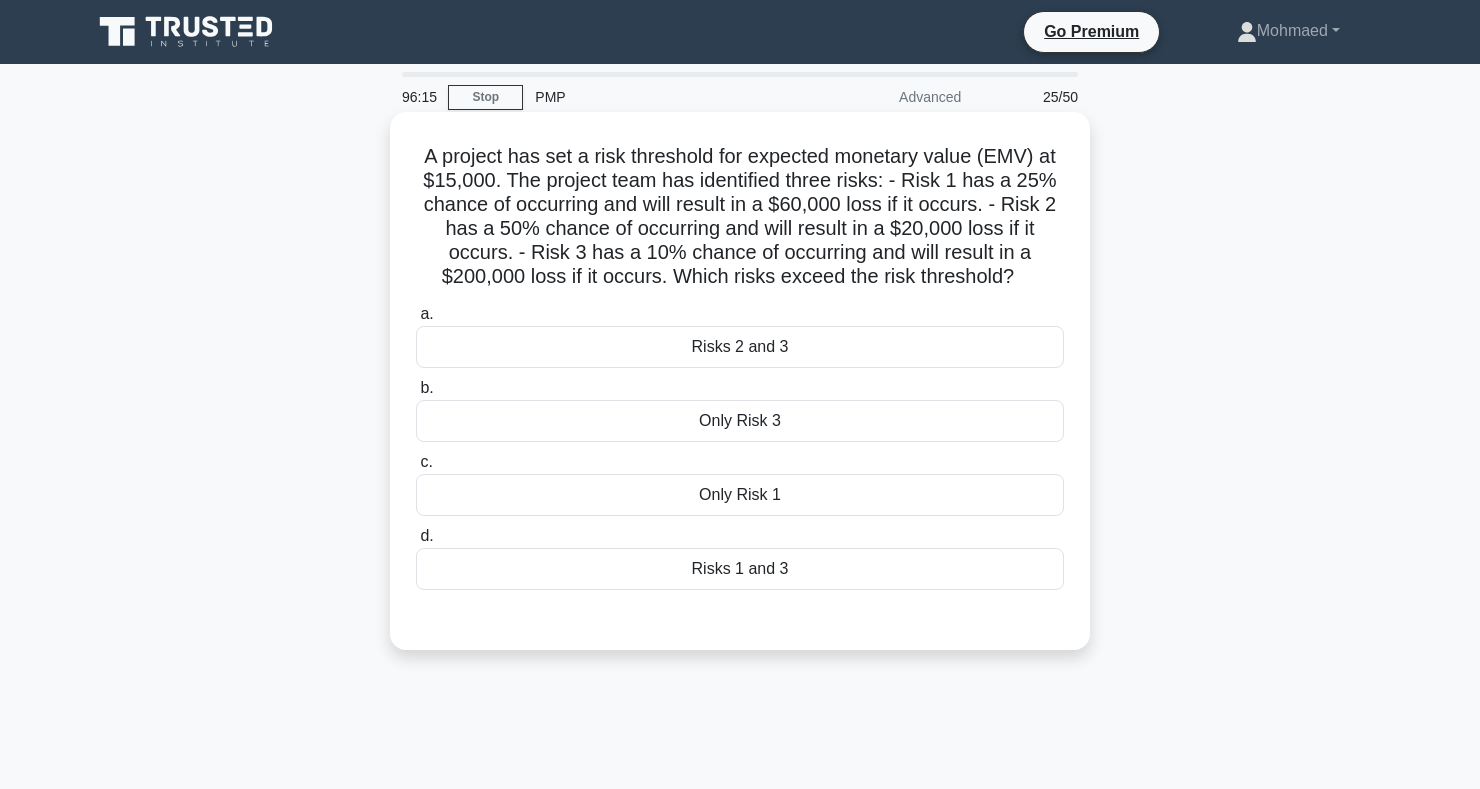 click on "Only Risk 3" at bounding box center (740, 421) 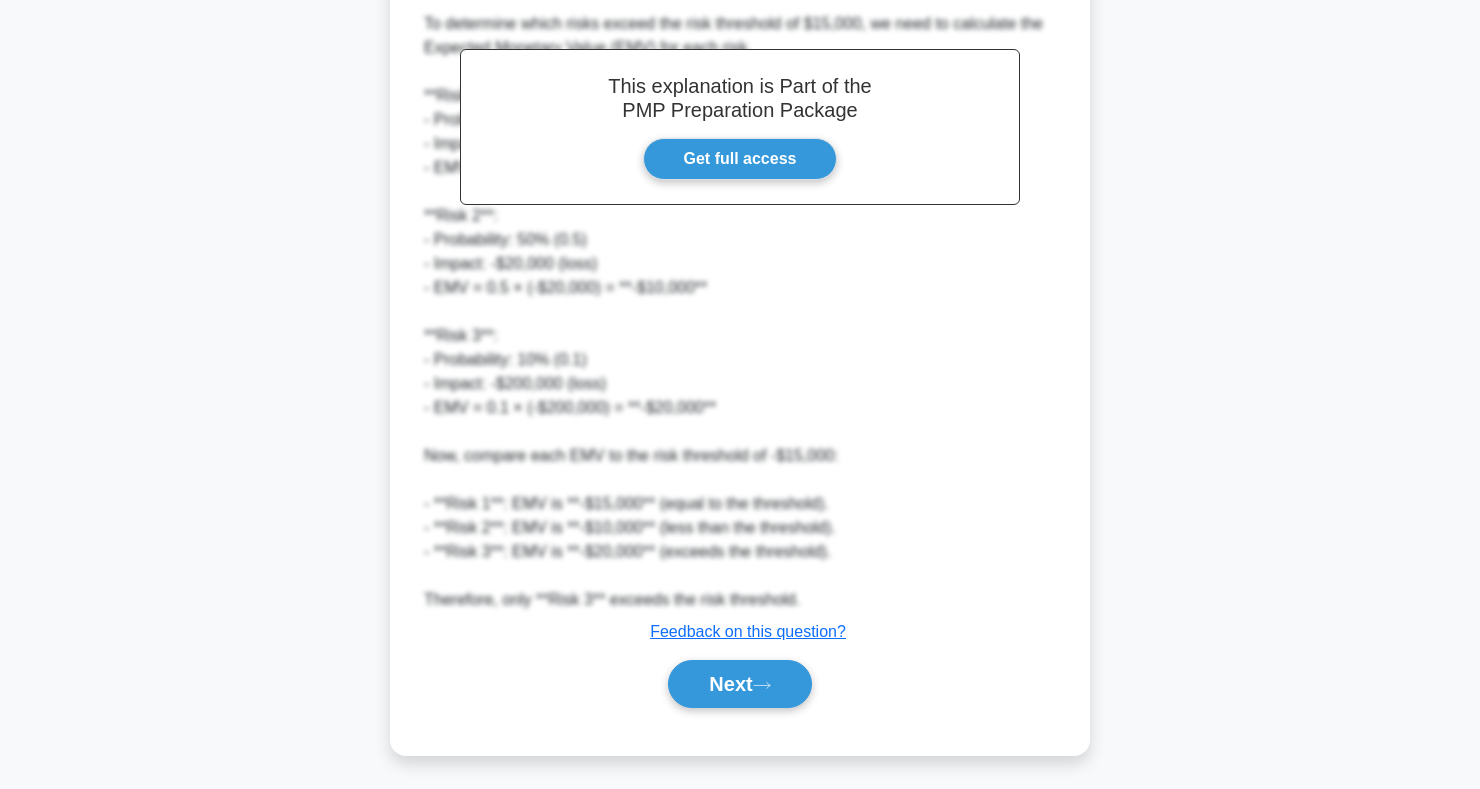 scroll, scrollTop: 659, scrollLeft: 0, axis: vertical 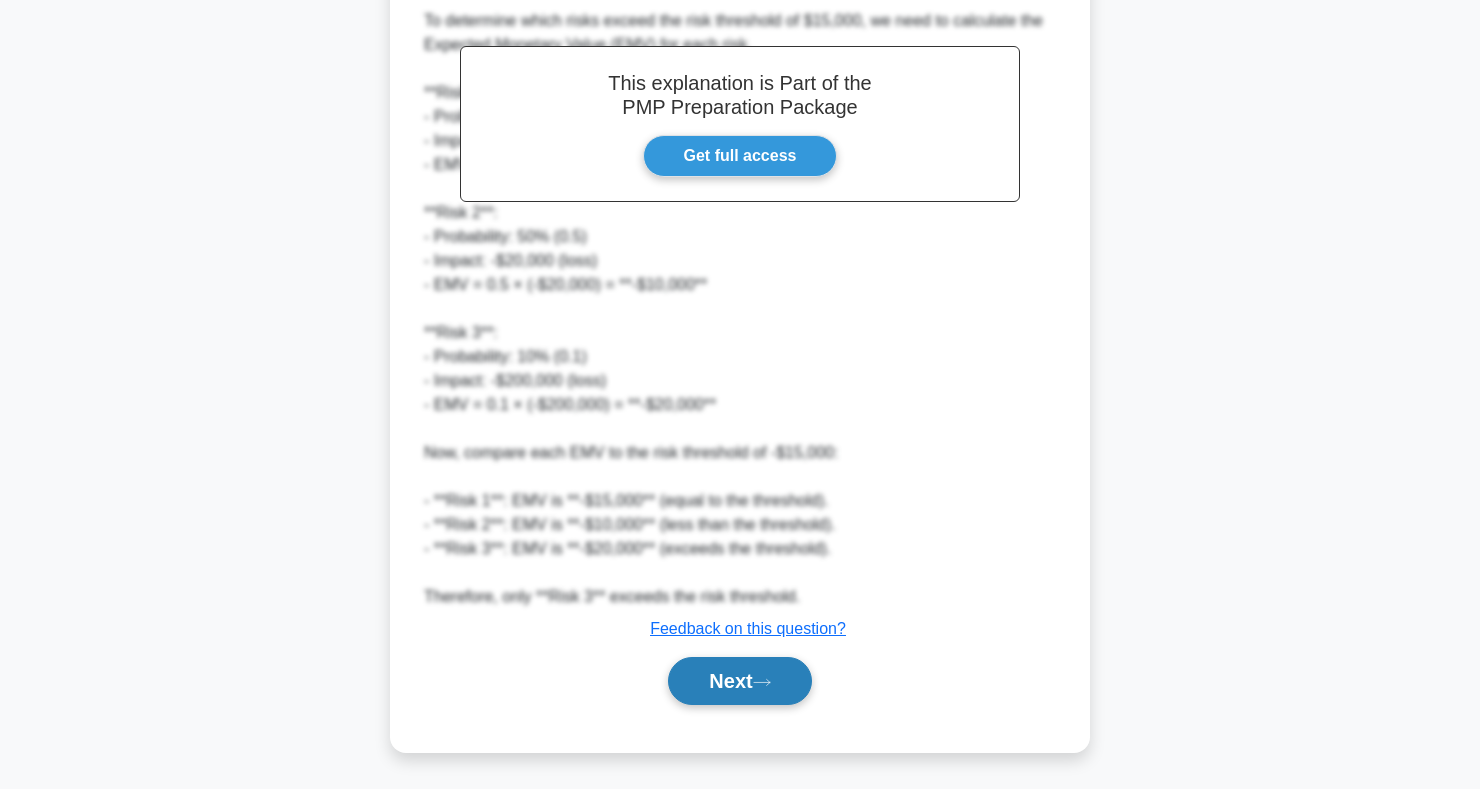 click on "Next" at bounding box center (739, 681) 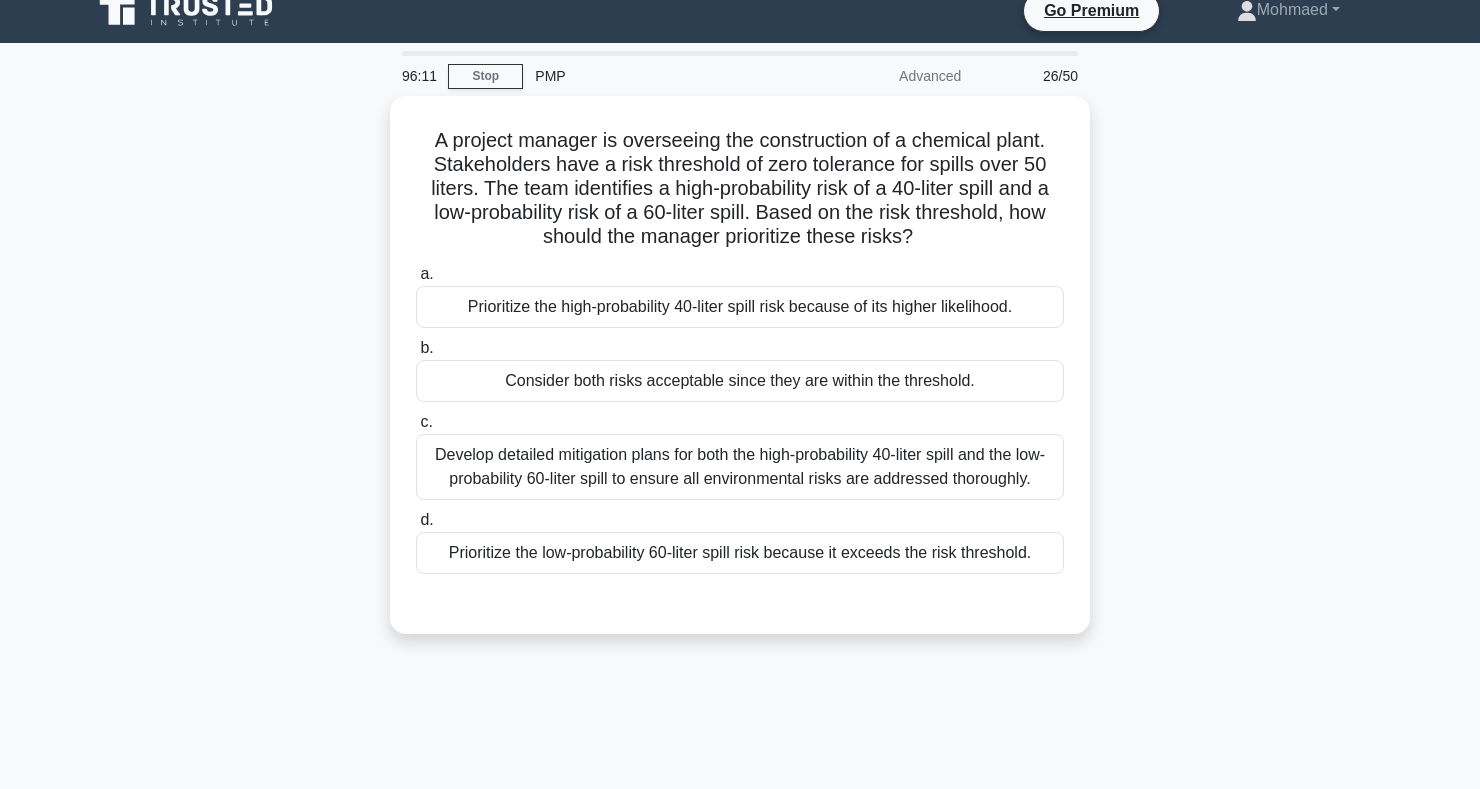 scroll, scrollTop: 0, scrollLeft: 0, axis: both 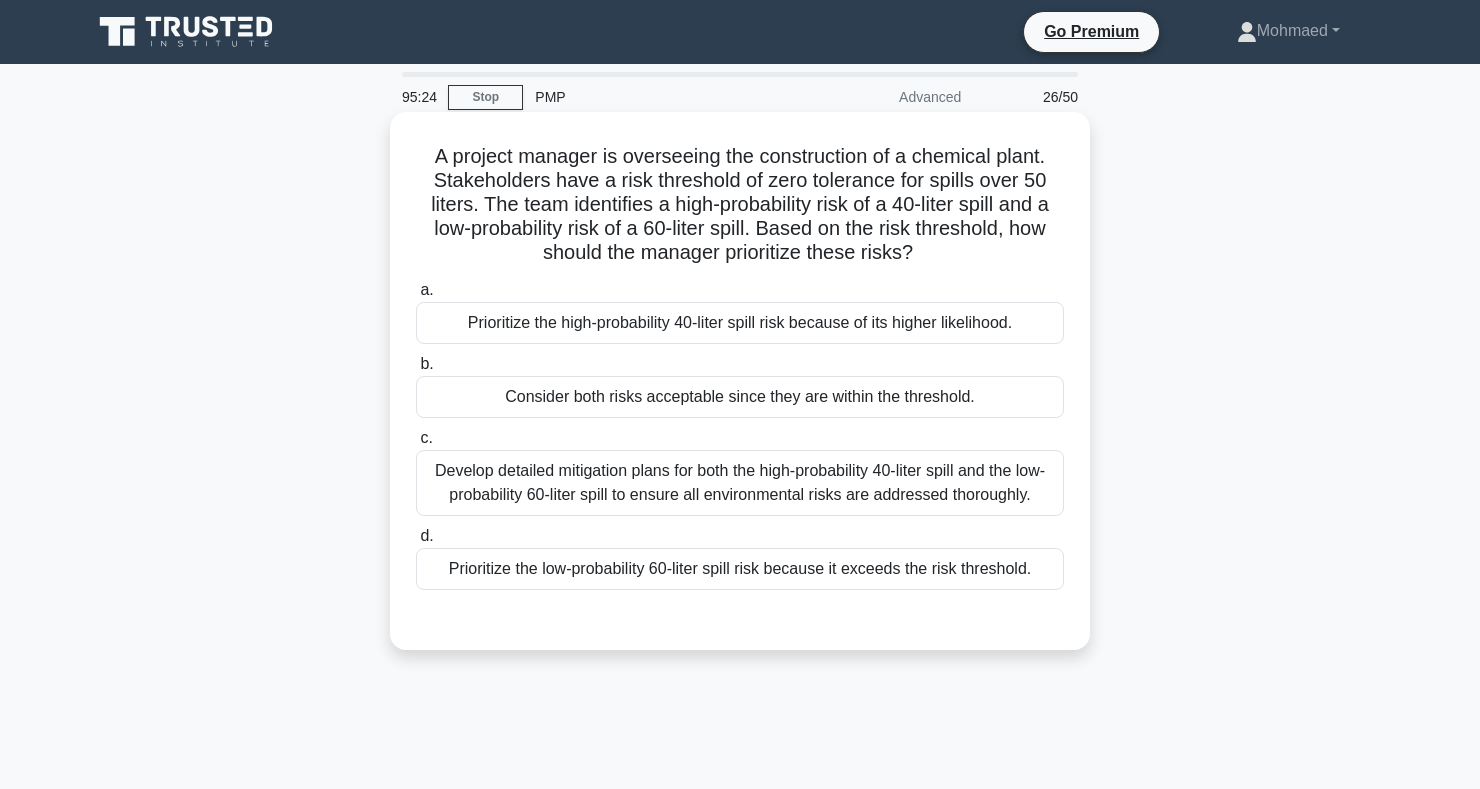 click on "Develop detailed mitigation plans for both the high-probability 40-liter spill and the low-probability 60-liter spill to ensure all environmental risks are addressed thoroughly." at bounding box center [740, 483] 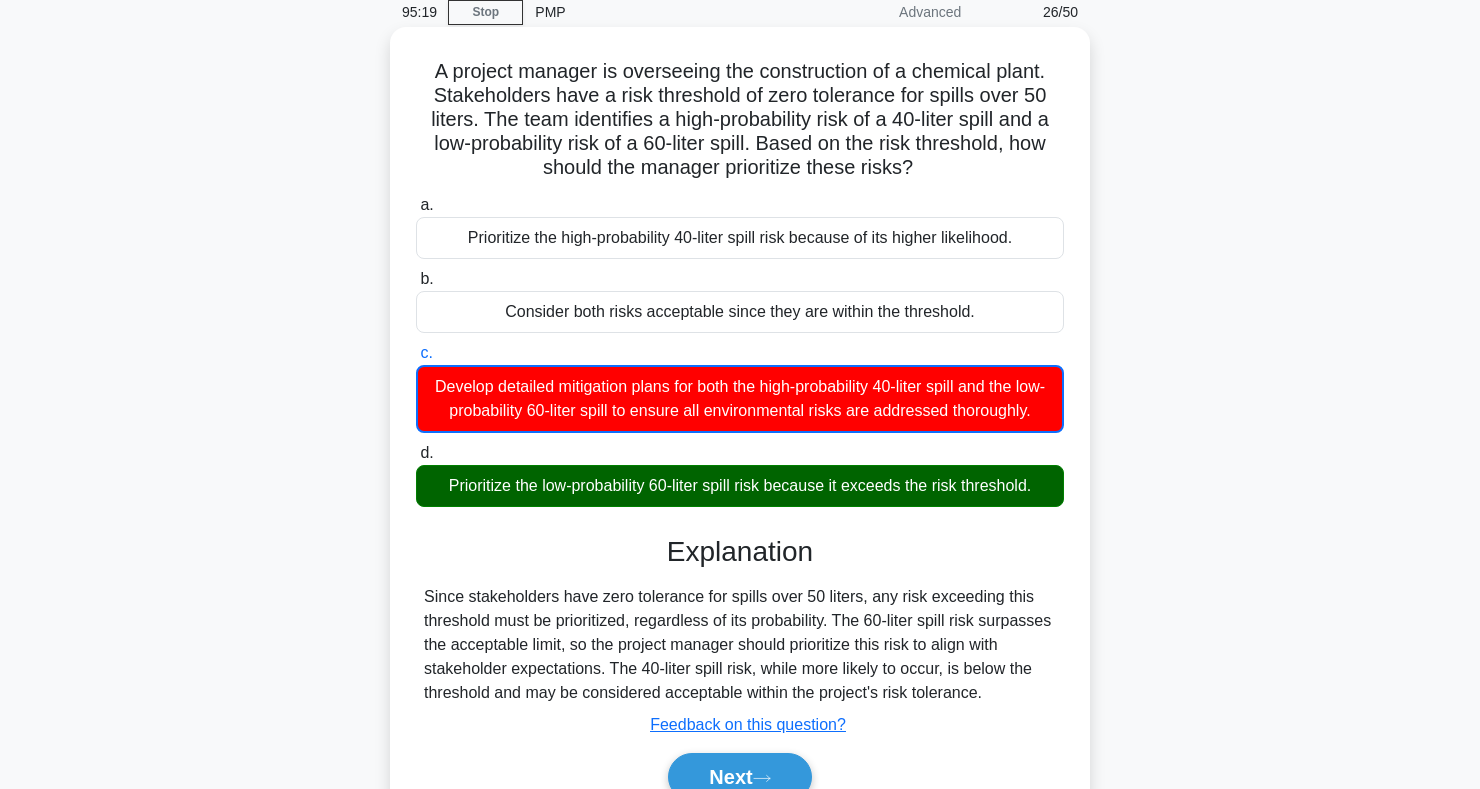 scroll, scrollTop: 291, scrollLeft: 0, axis: vertical 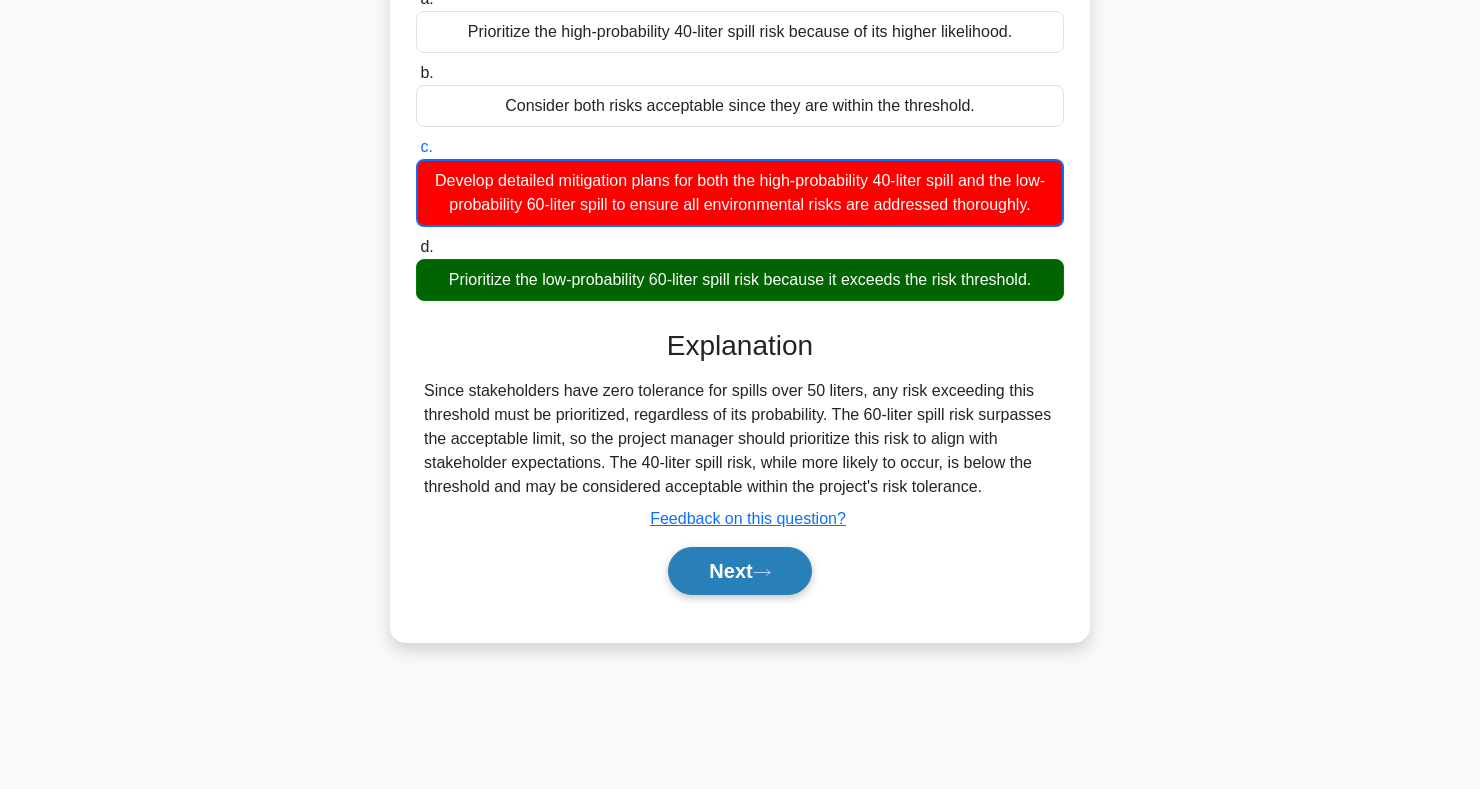 click on "Next" at bounding box center [739, 571] 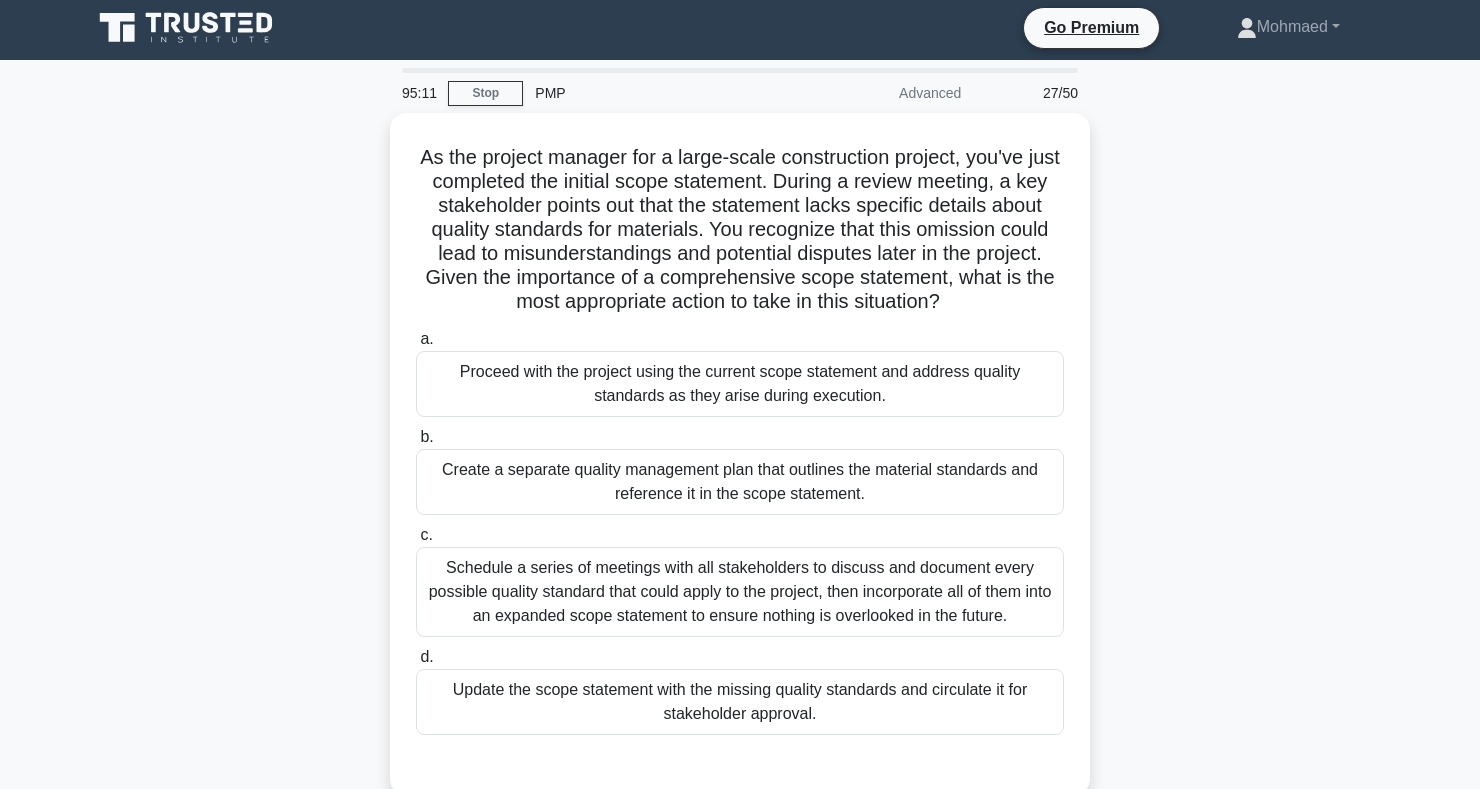 scroll, scrollTop: 0, scrollLeft: 0, axis: both 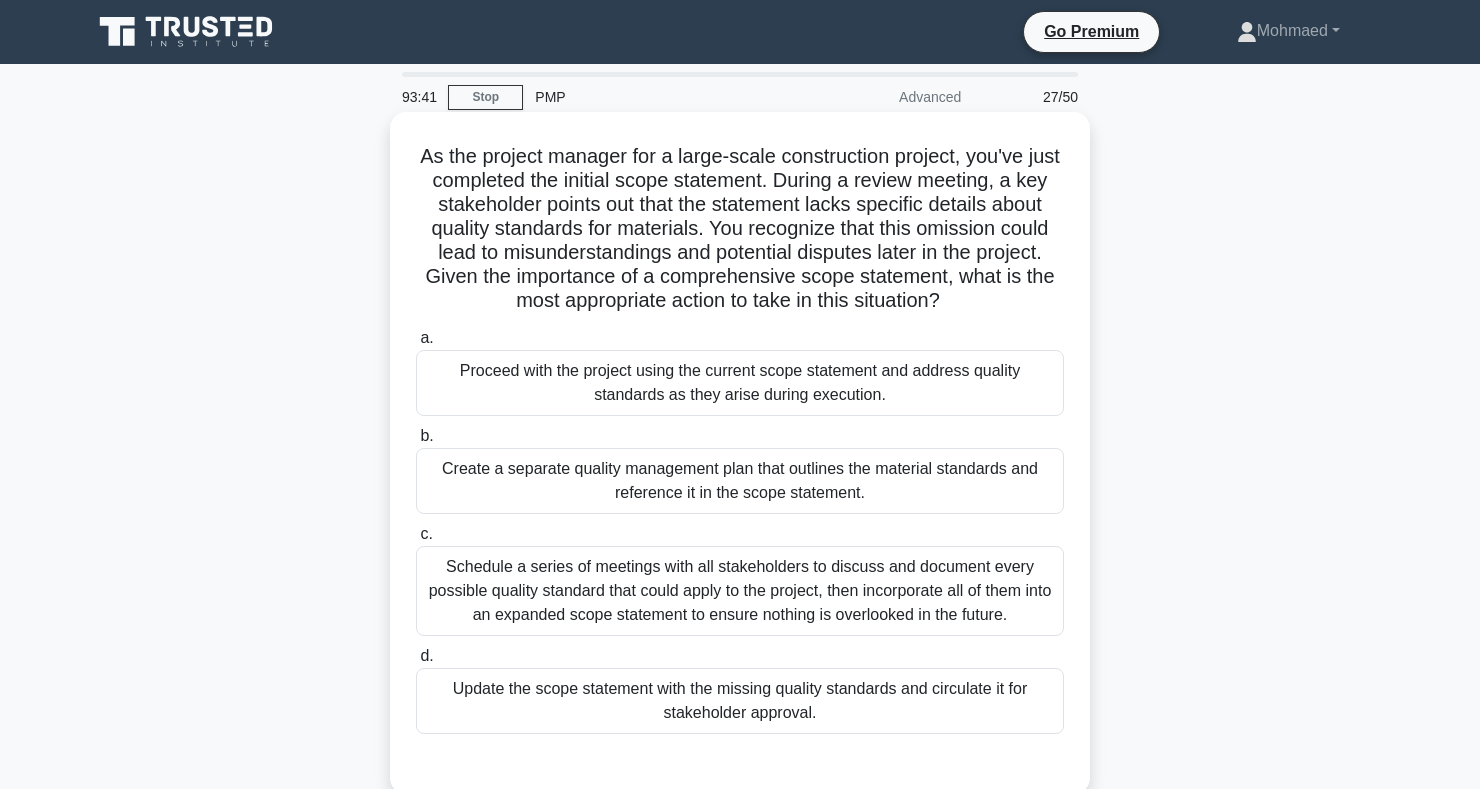 click on "Schedule a series of meetings with all stakeholders to discuss and document every possible quality standard that could apply to the project, then incorporate all of them into an expanded scope statement to ensure nothing is overlooked in the future." at bounding box center [740, 591] 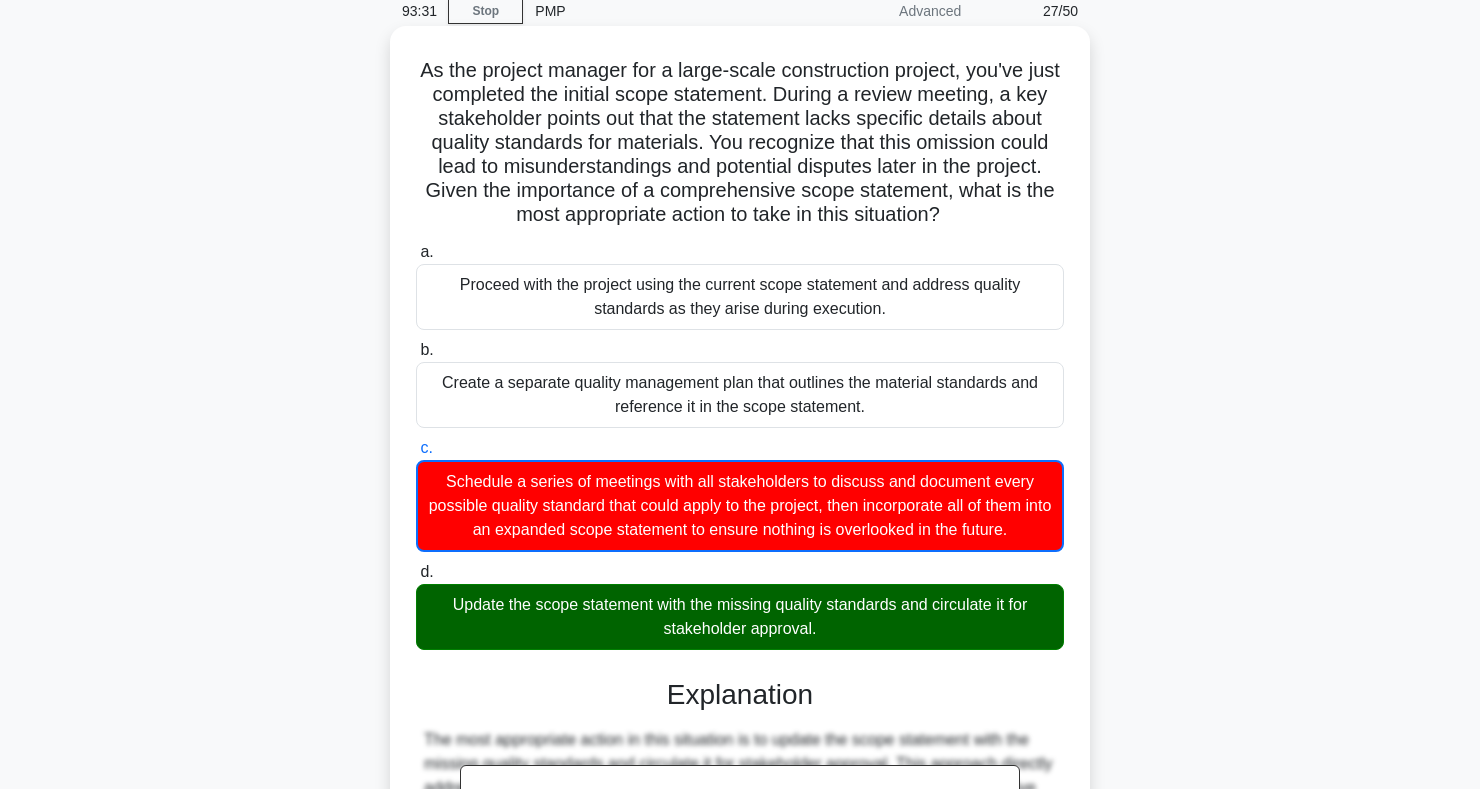 scroll, scrollTop: 0, scrollLeft: 0, axis: both 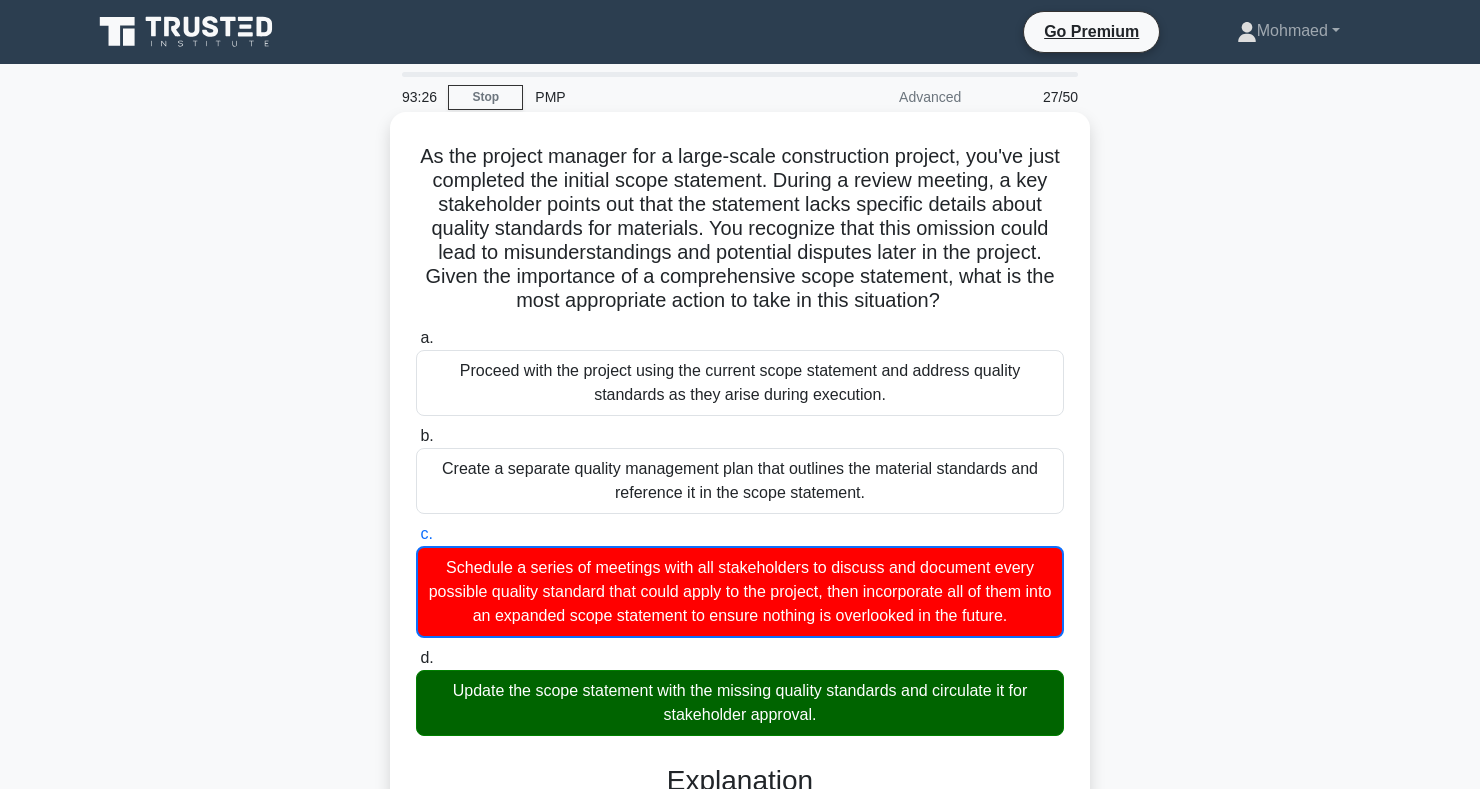 copy on "As the project manager for a large-scale construction project, you've just completed the initial scope statement. During a review meeting, a key stakeholder points out that the statement lacks specific details about quality standards for materials. You recognize that this omission could lead to misunderstandings and potential disputes later in the project. Given the importance of a comprehensive scope statement, what is the most appropriate action to take in this situation?
.spinner_0XTQ{transform-origin:center;animation:spinner_y6GP .75s linear infinite}@keyframes spinner_y6GP{100%{transform:rotate(360deg)}}
a.
Proceed with the project using the current scope statement and address quality standards as they arise during execution.
b.
Create a separate quality management plan that outlines the material standards and reference it in the scope st..." 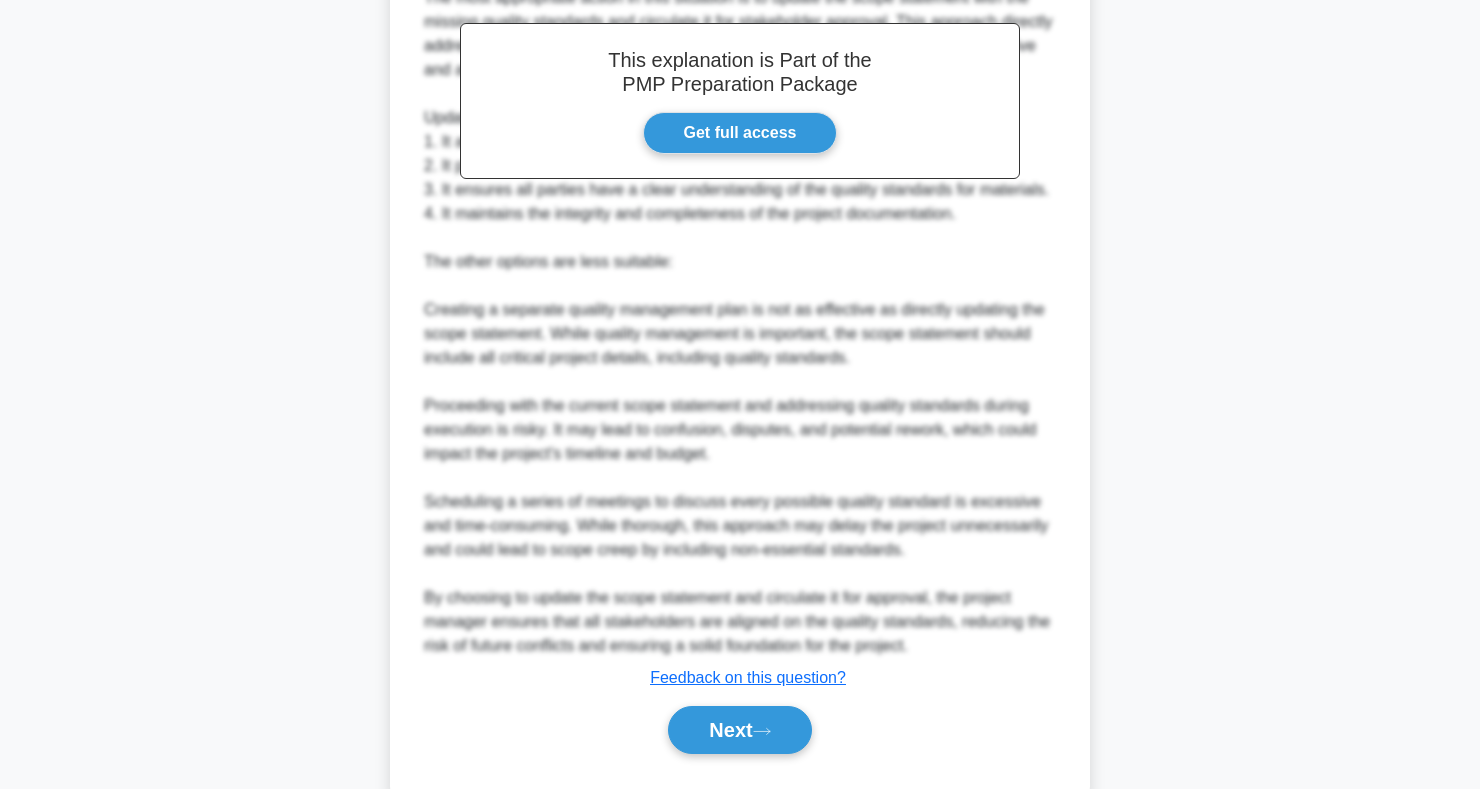 scroll, scrollTop: 877, scrollLeft: 0, axis: vertical 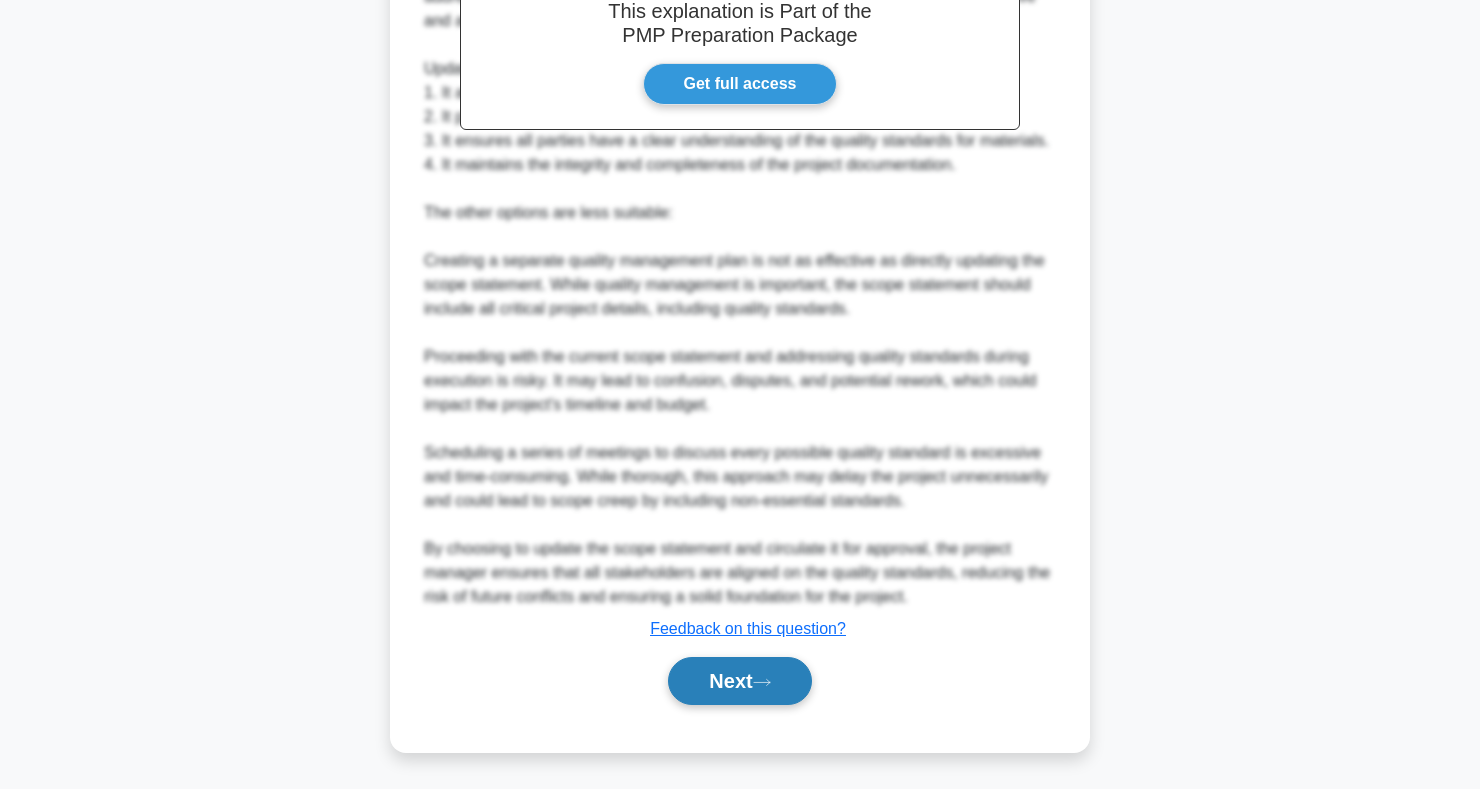 click on "Next" at bounding box center (739, 681) 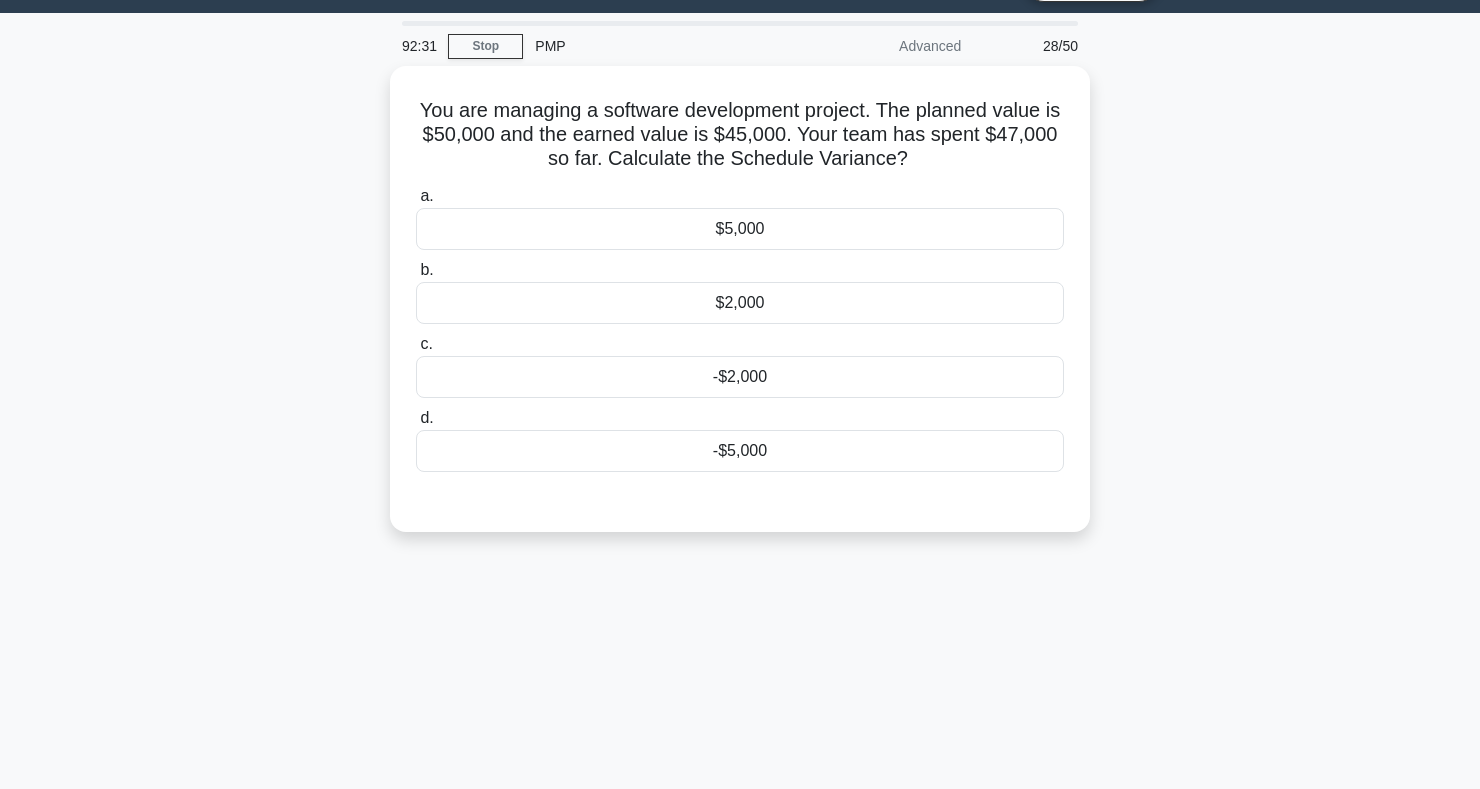 scroll, scrollTop: 0, scrollLeft: 0, axis: both 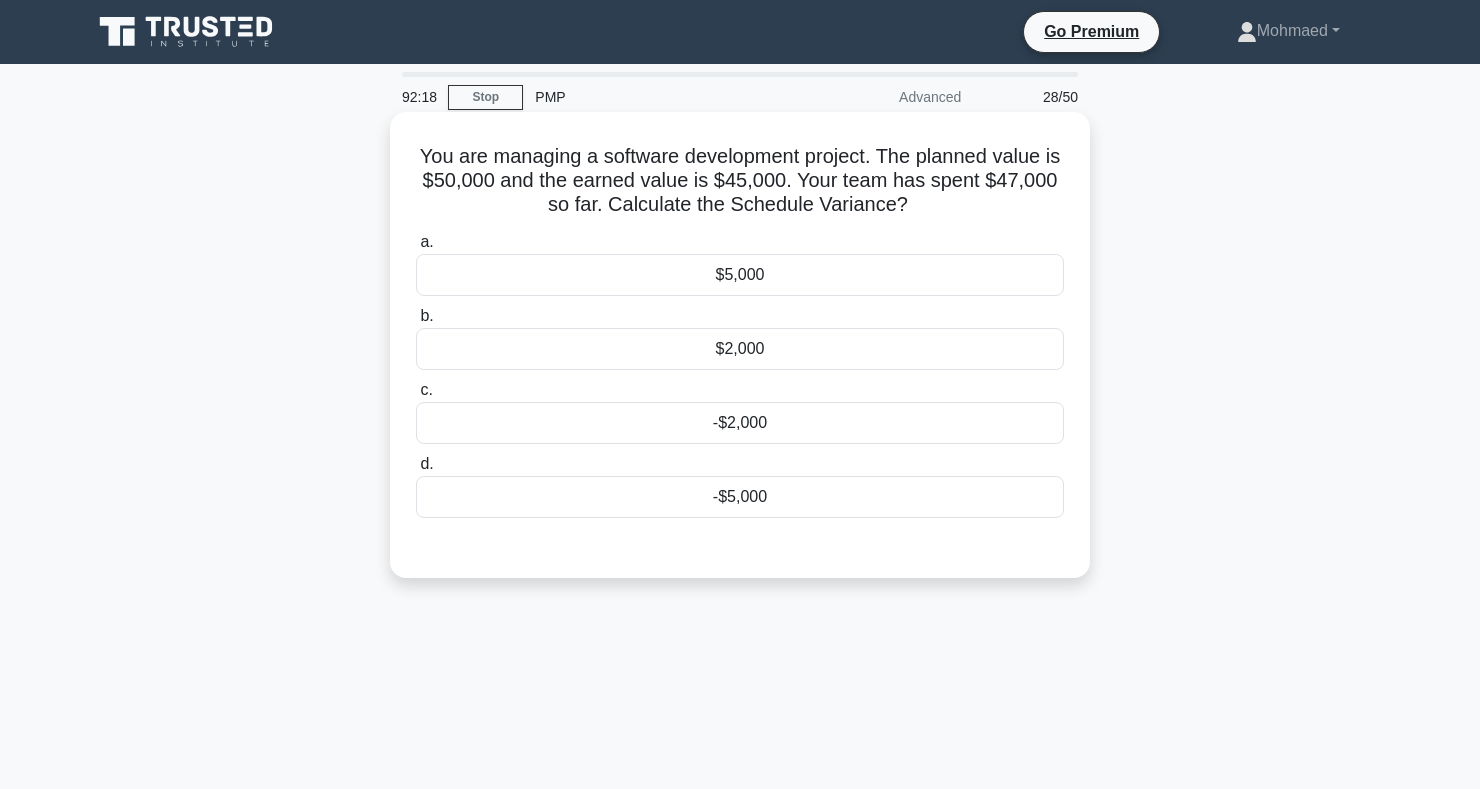 click on "$5,000" at bounding box center (740, 275) 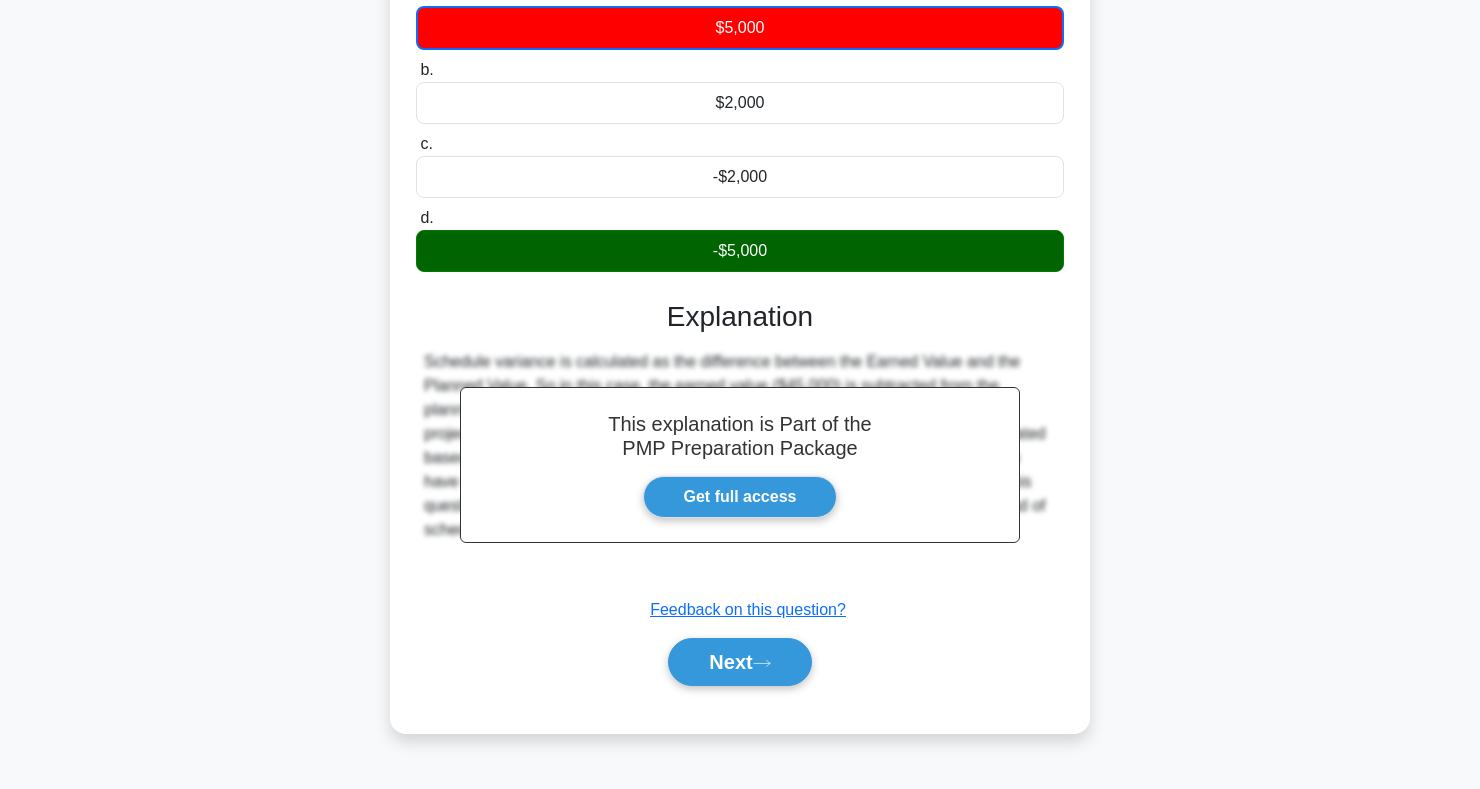 scroll, scrollTop: 291, scrollLeft: 0, axis: vertical 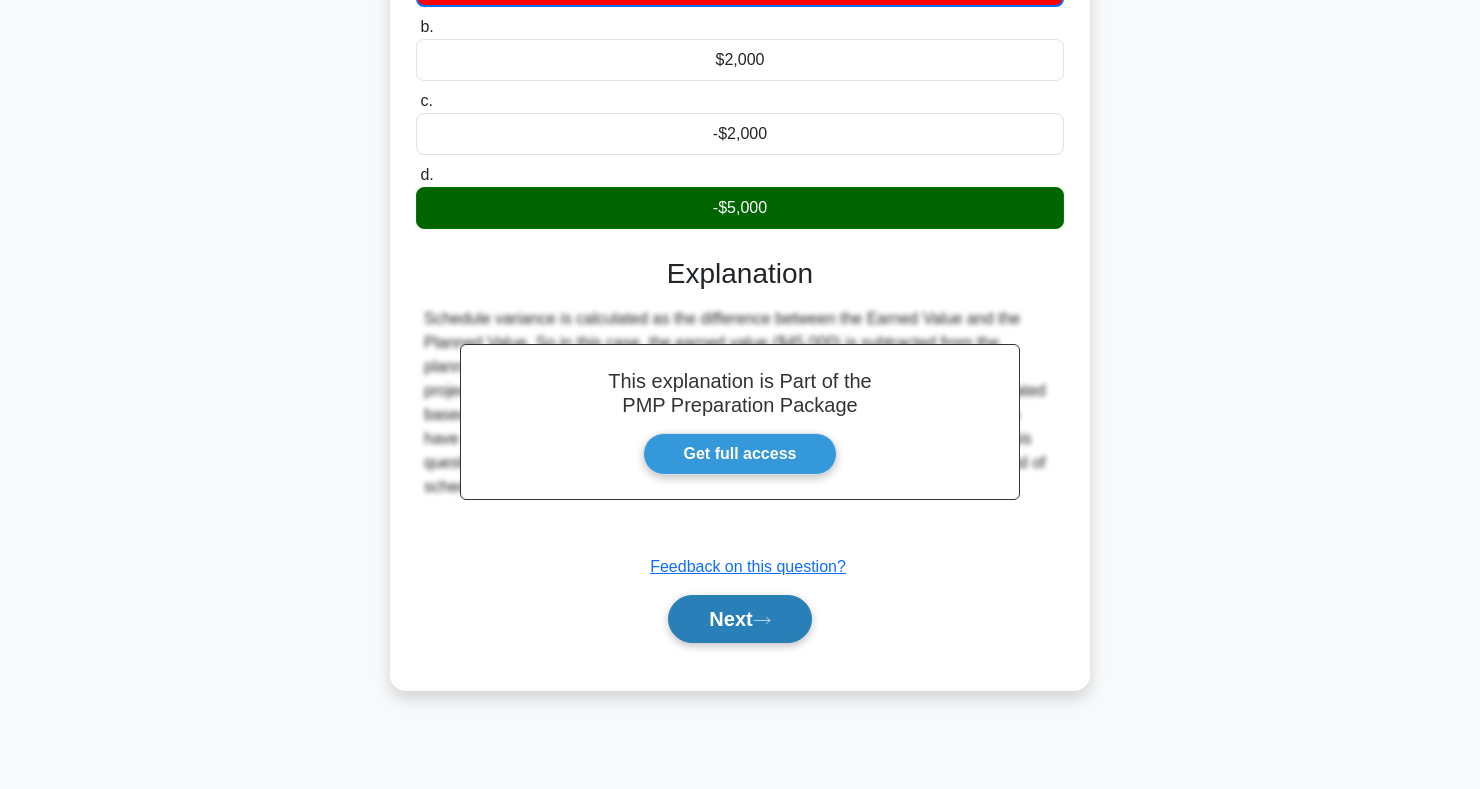 click 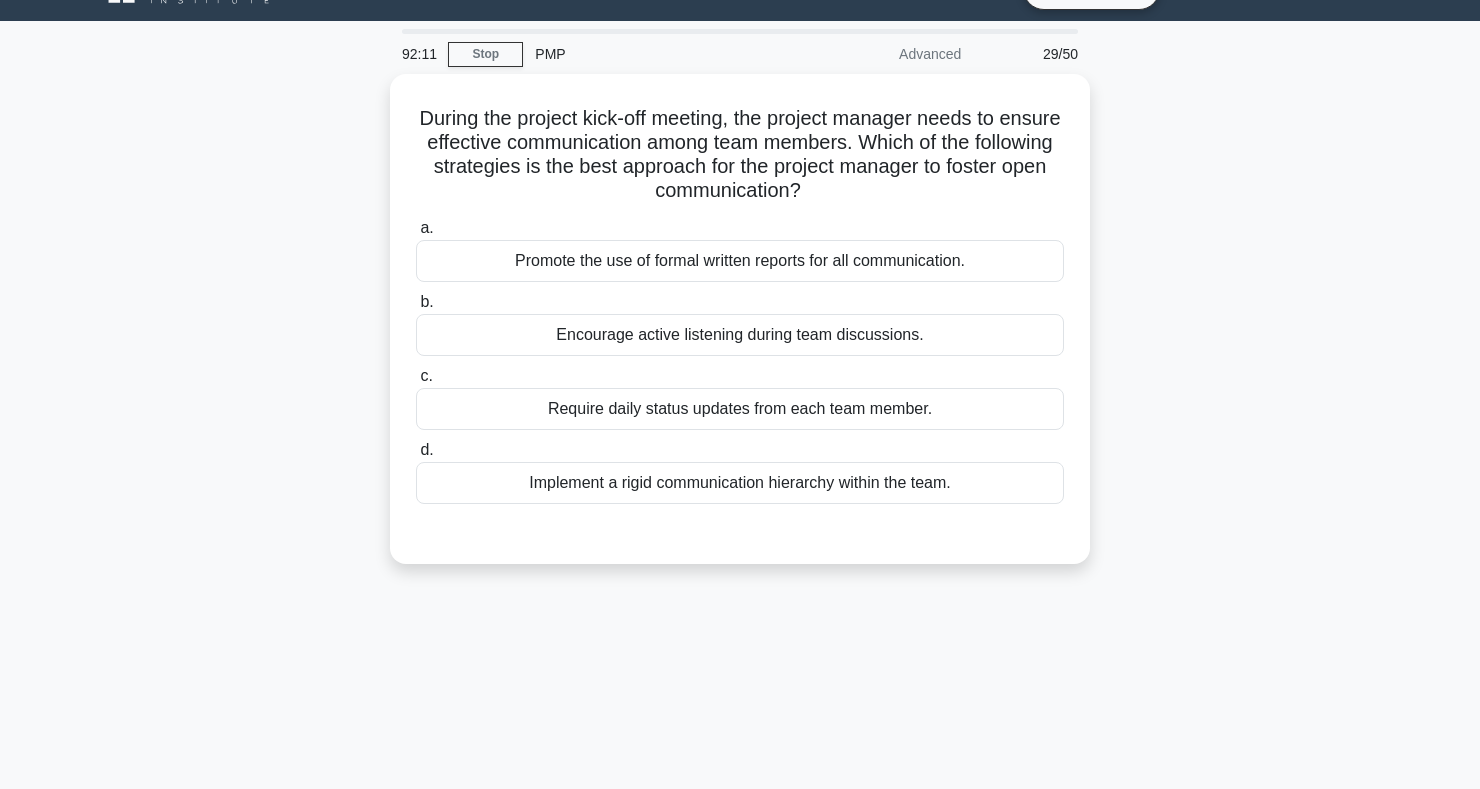scroll, scrollTop: 0, scrollLeft: 0, axis: both 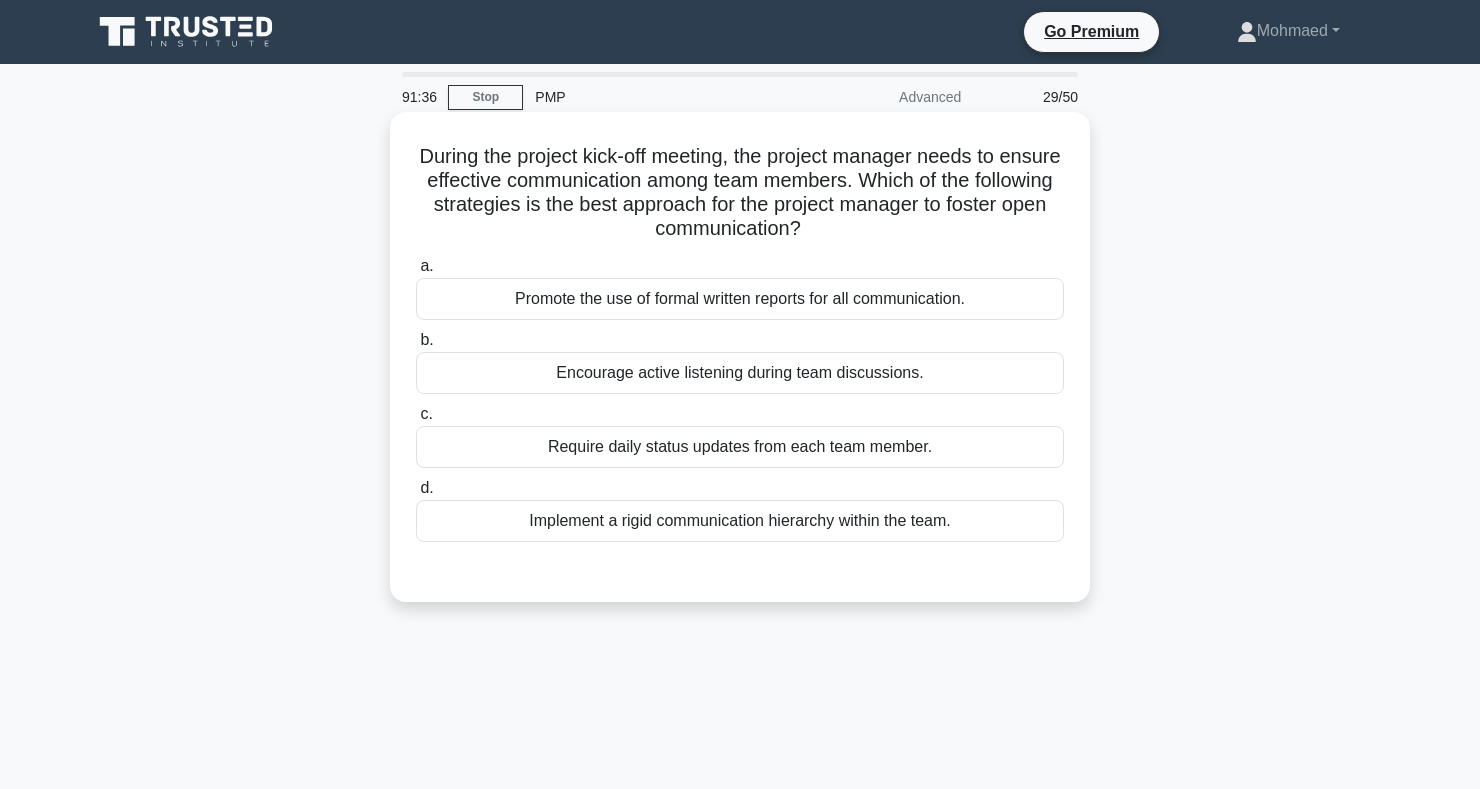click on "Require daily status updates from each team member." at bounding box center [740, 447] 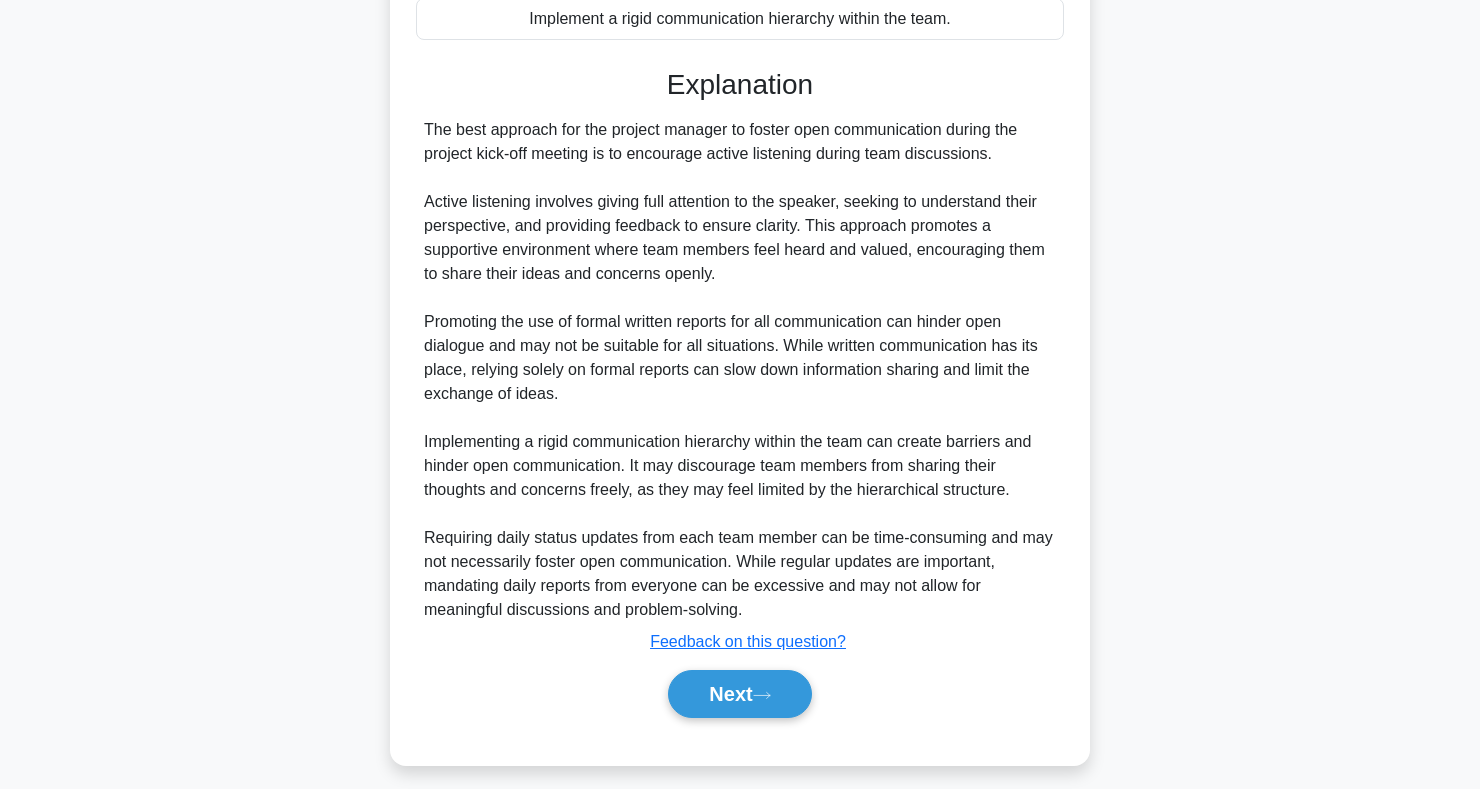 scroll, scrollTop: 517, scrollLeft: 0, axis: vertical 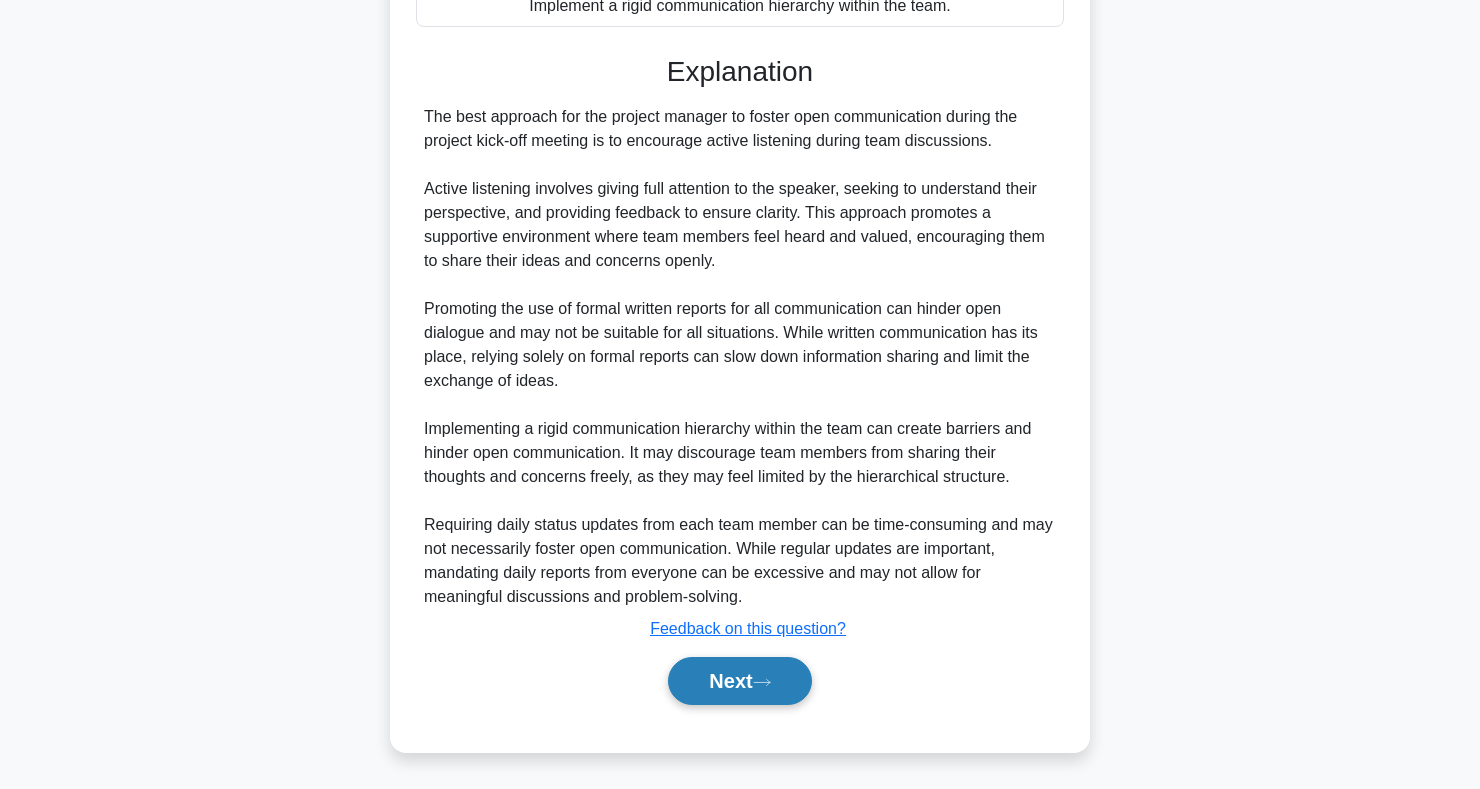 click on "Next" at bounding box center [739, 681] 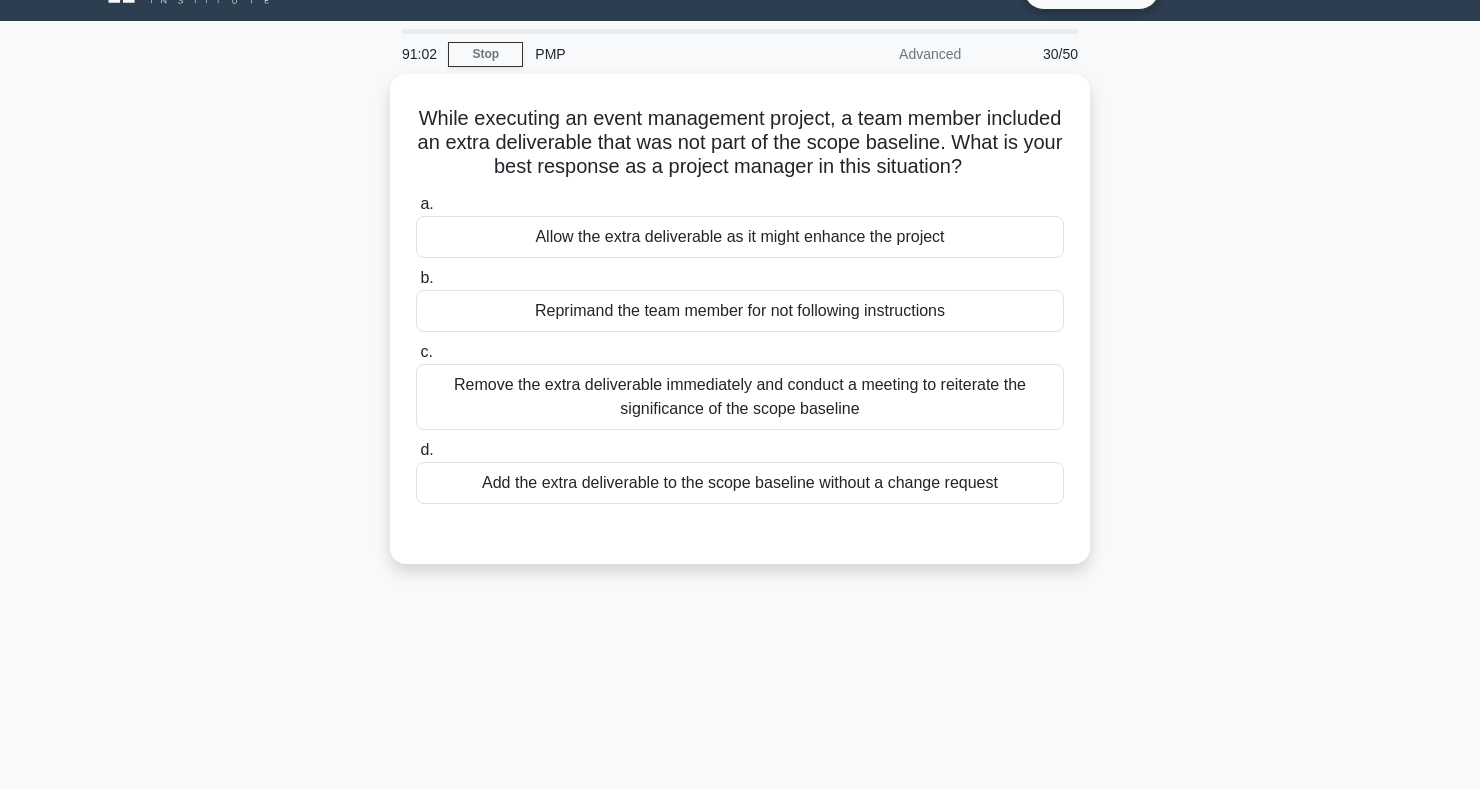 scroll, scrollTop: 0, scrollLeft: 0, axis: both 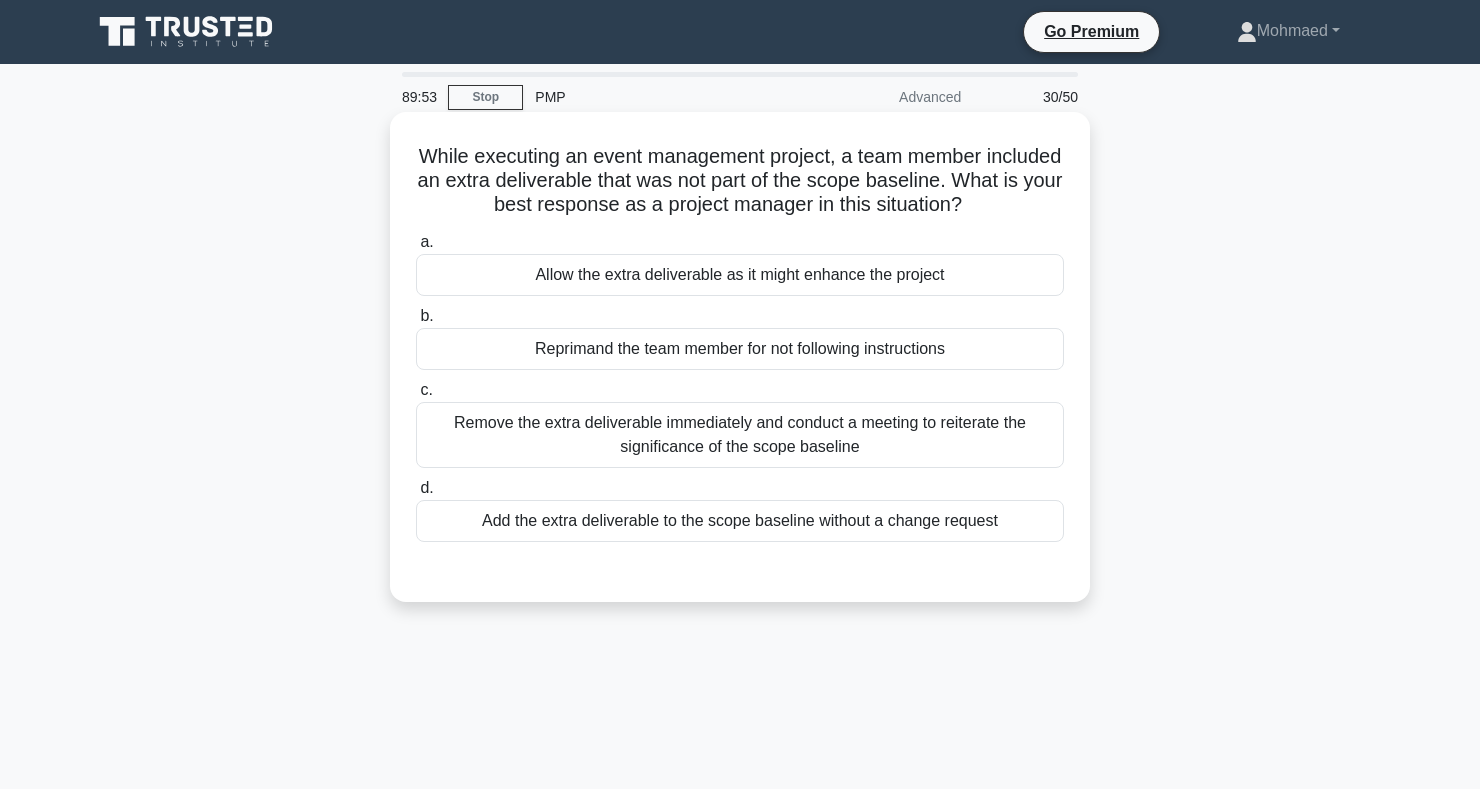 click on "Reprimand the team member for not following instructions" at bounding box center [740, 349] 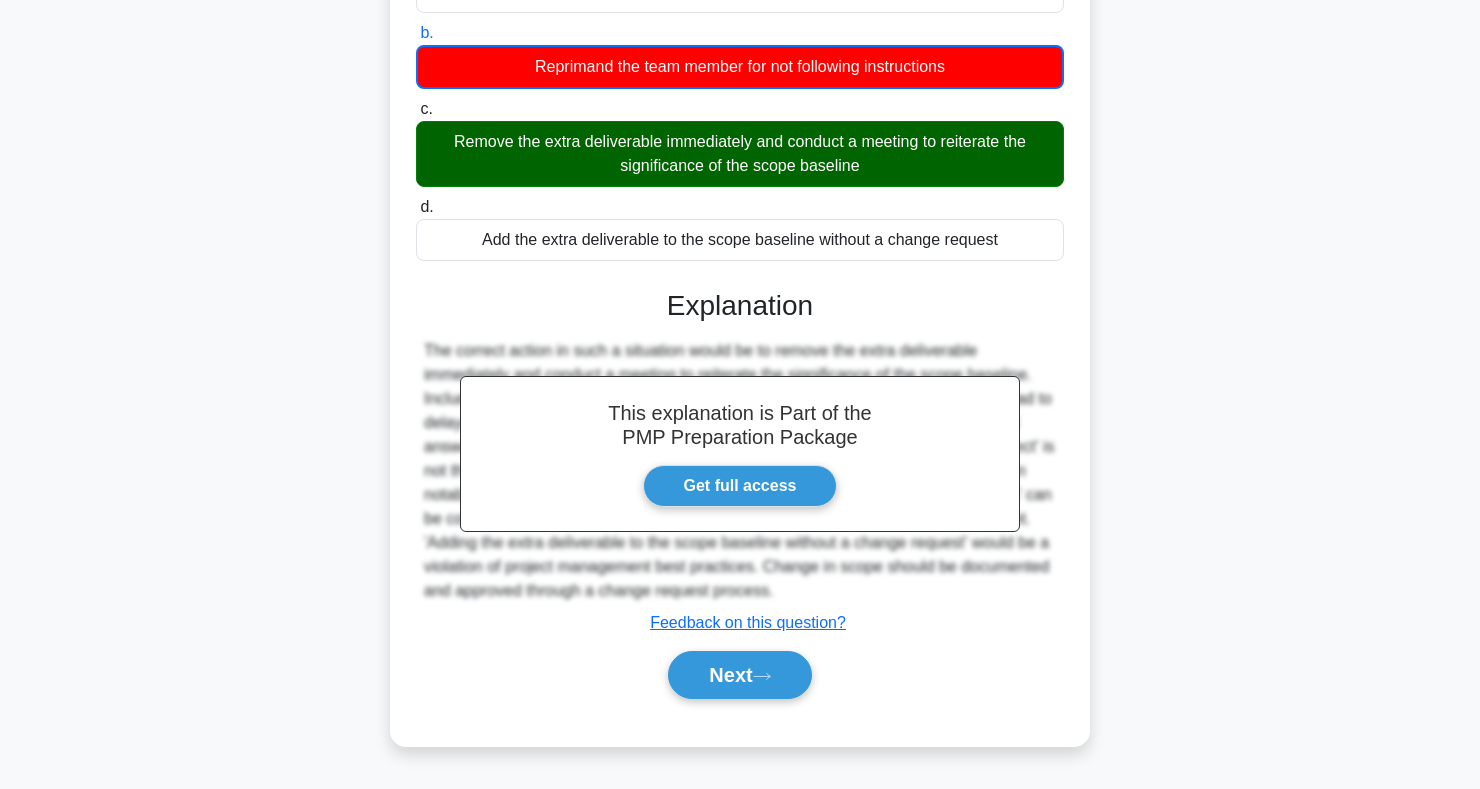 scroll, scrollTop: 291, scrollLeft: 0, axis: vertical 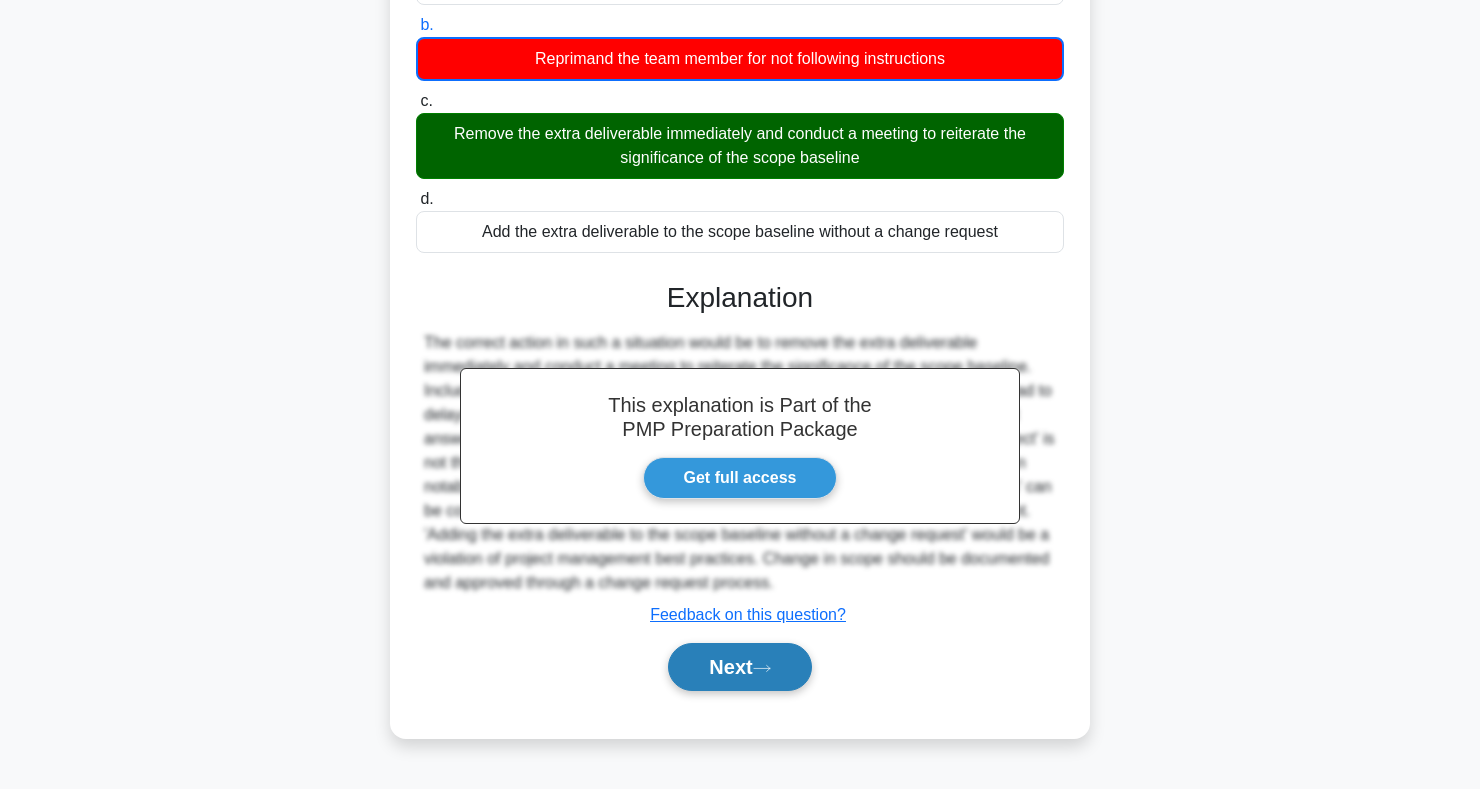 click 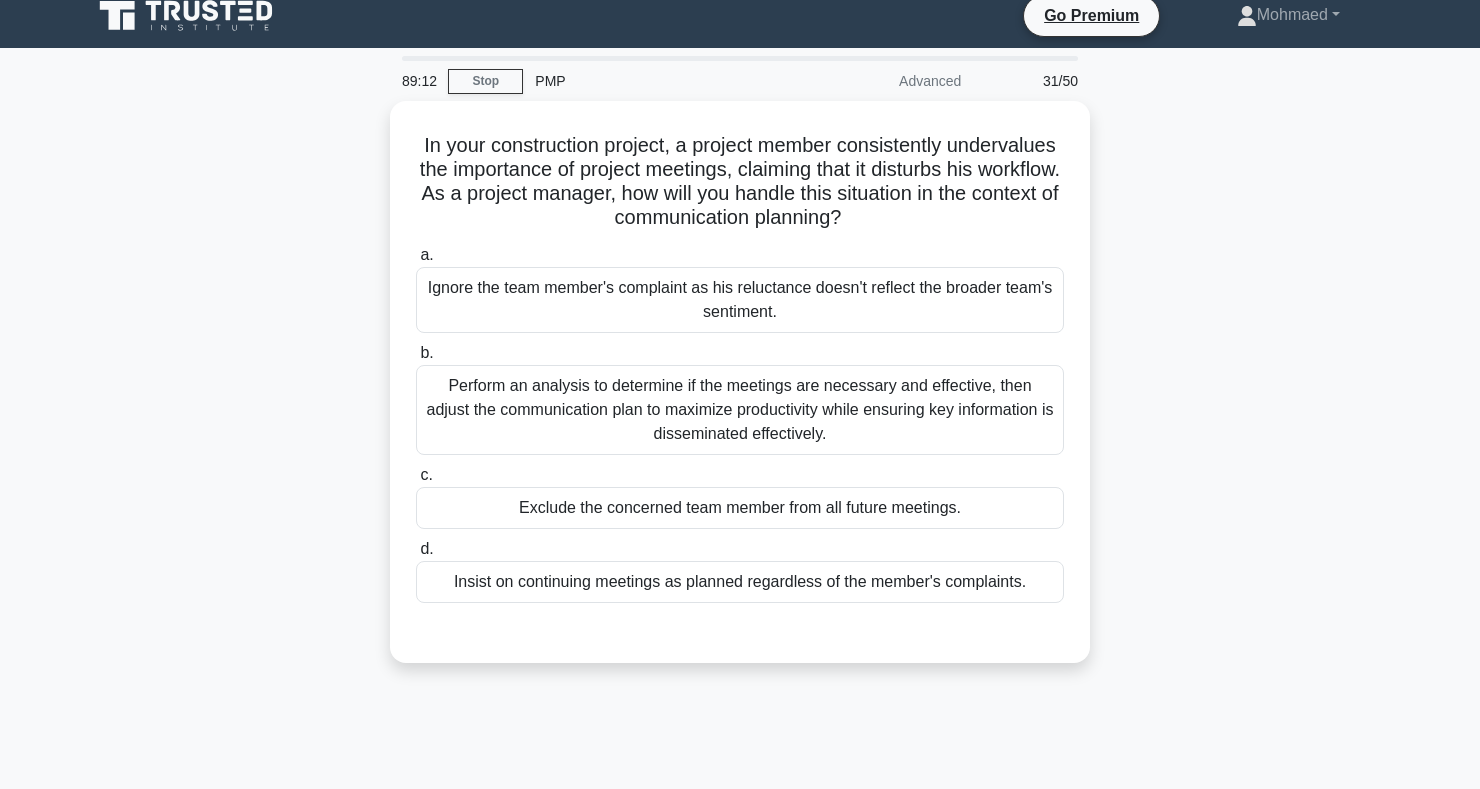 scroll, scrollTop: 0, scrollLeft: 0, axis: both 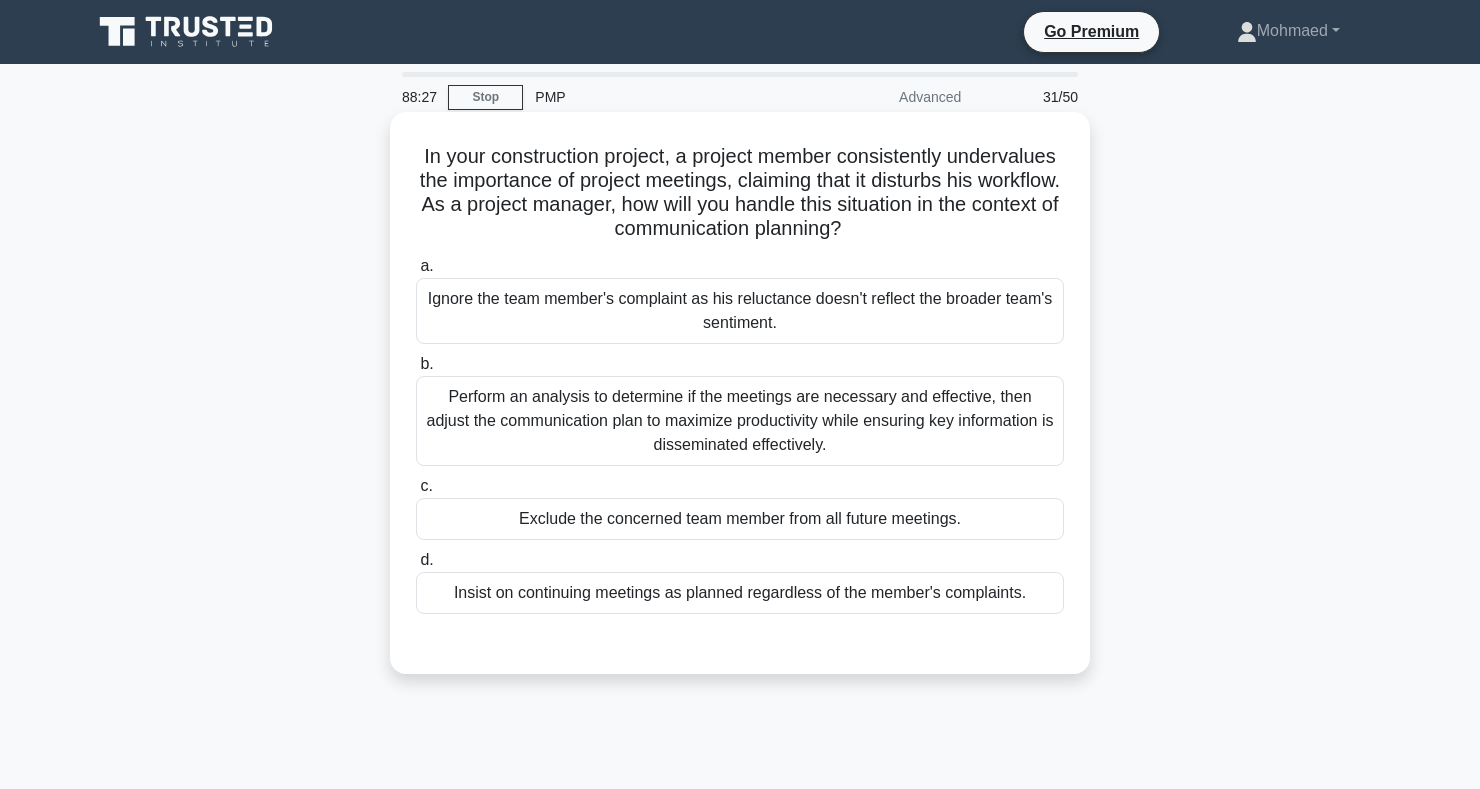 click on "Perform an analysis to determine if the meetings are necessary and effective, then adjust the communication plan to maximize productivity while ensuring key information is disseminated effectively." at bounding box center [740, 421] 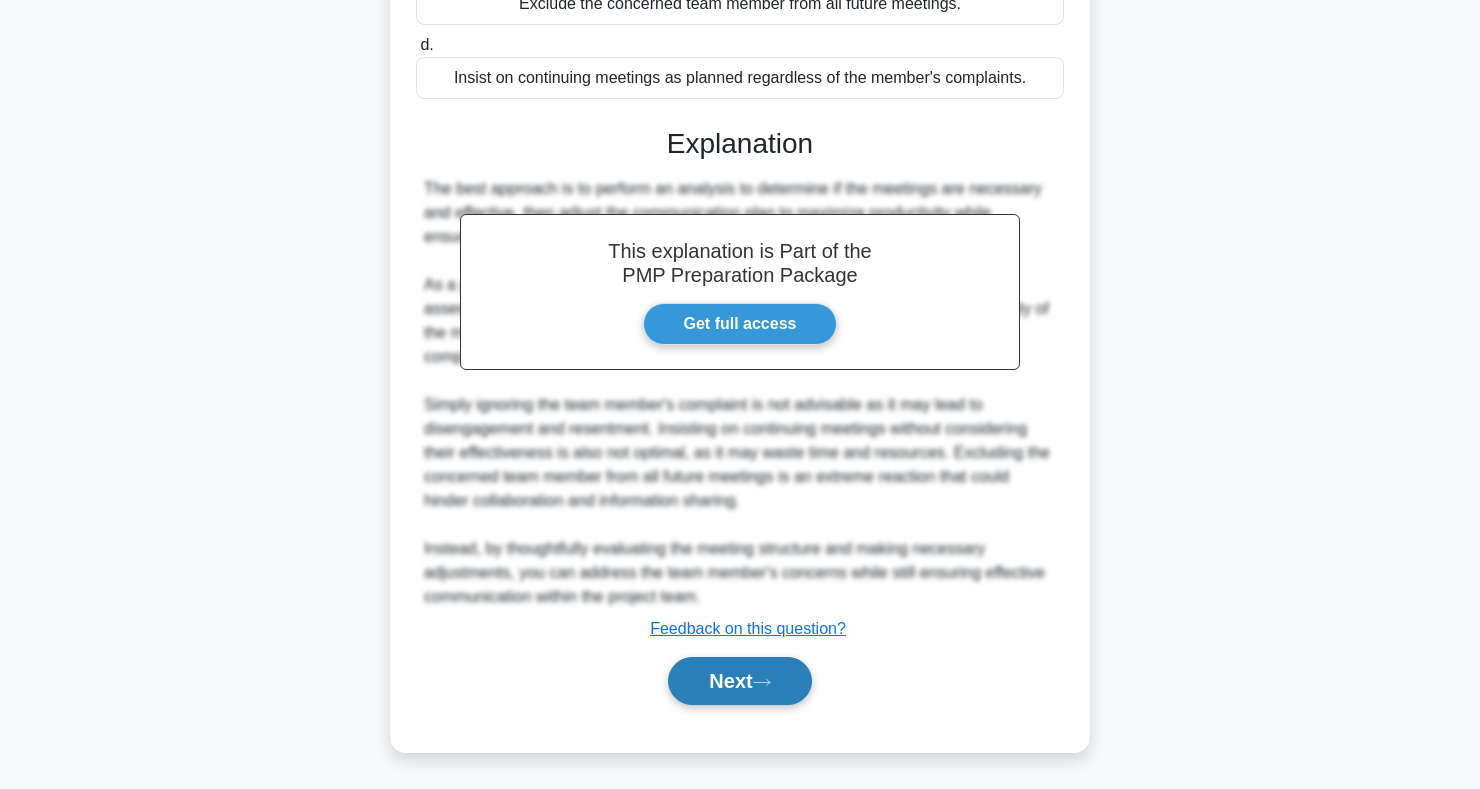 click on "Next" at bounding box center (739, 681) 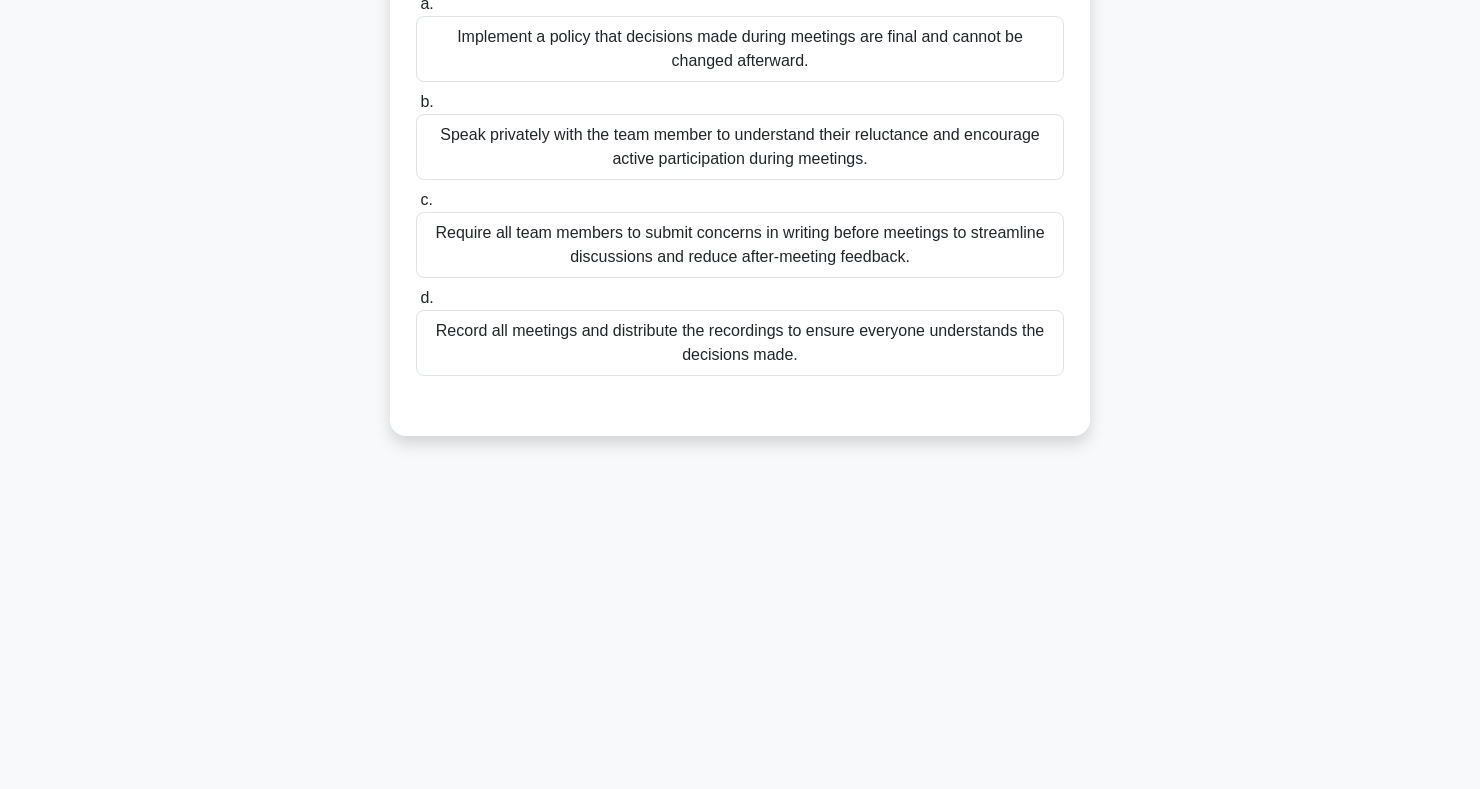 scroll, scrollTop: 0, scrollLeft: 0, axis: both 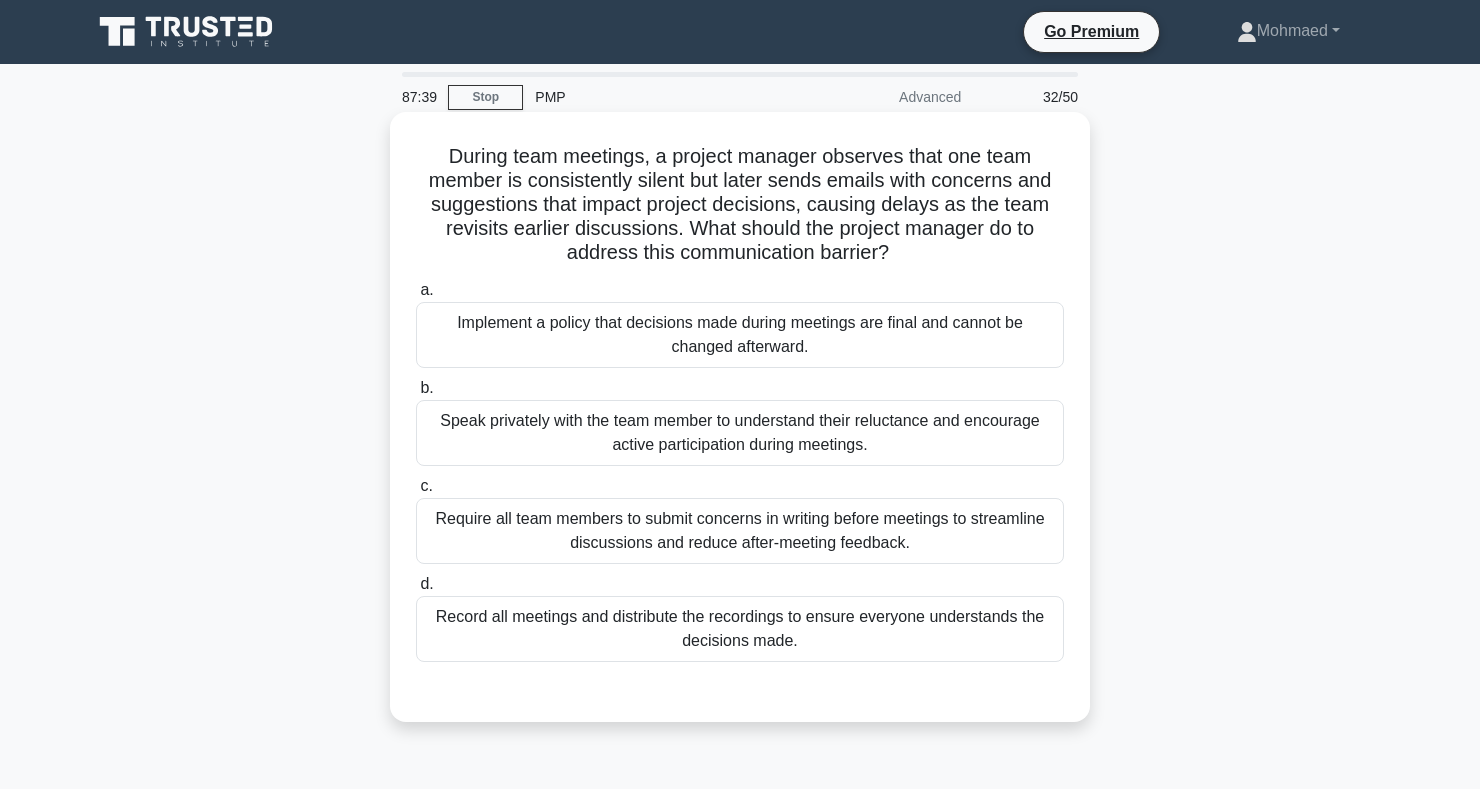 click on "Speak privately with the team member to understand their reluctance and encourage active participation during meetings." at bounding box center (740, 433) 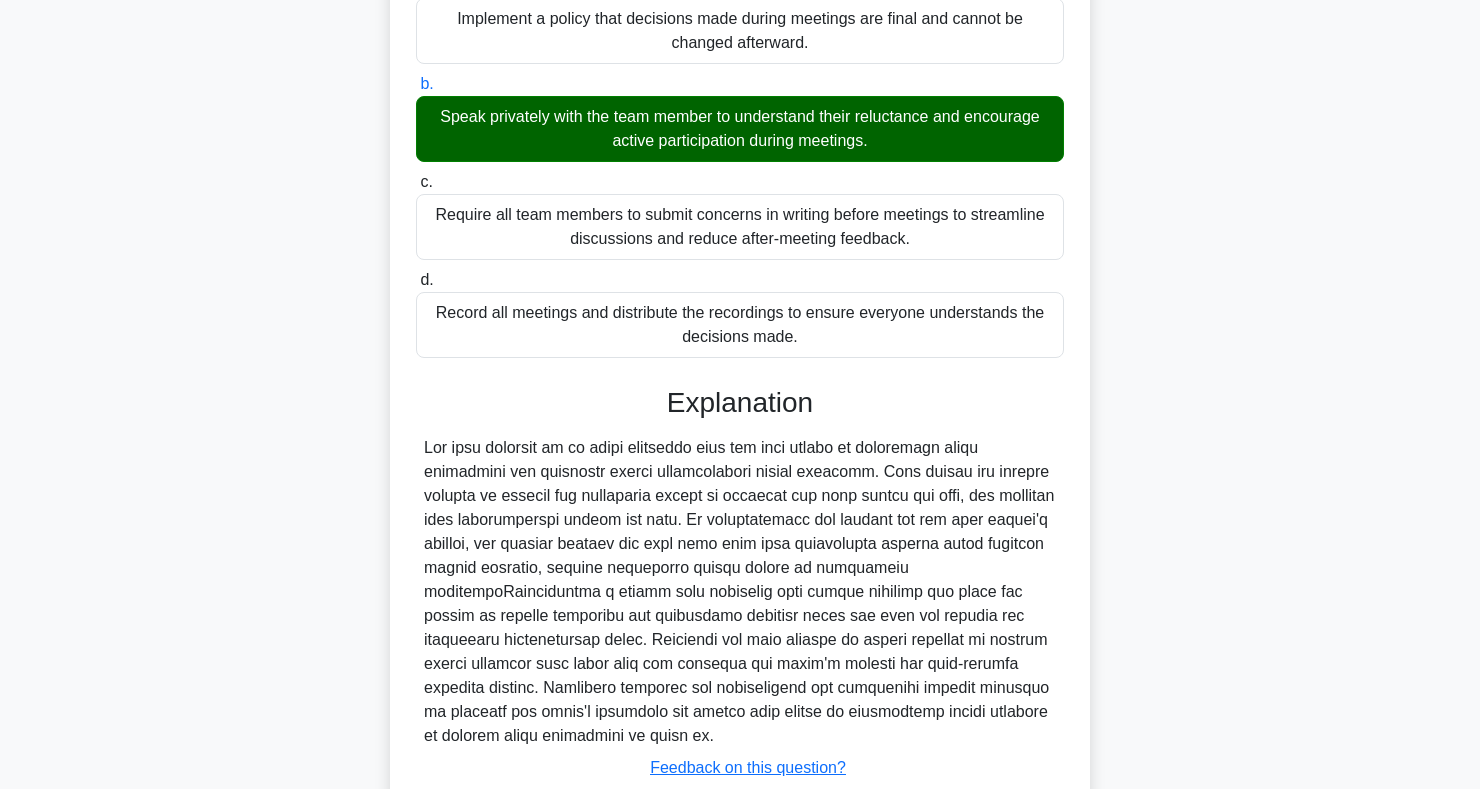 scroll, scrollTop: 443, scrollLeft: 0, axis: vertical 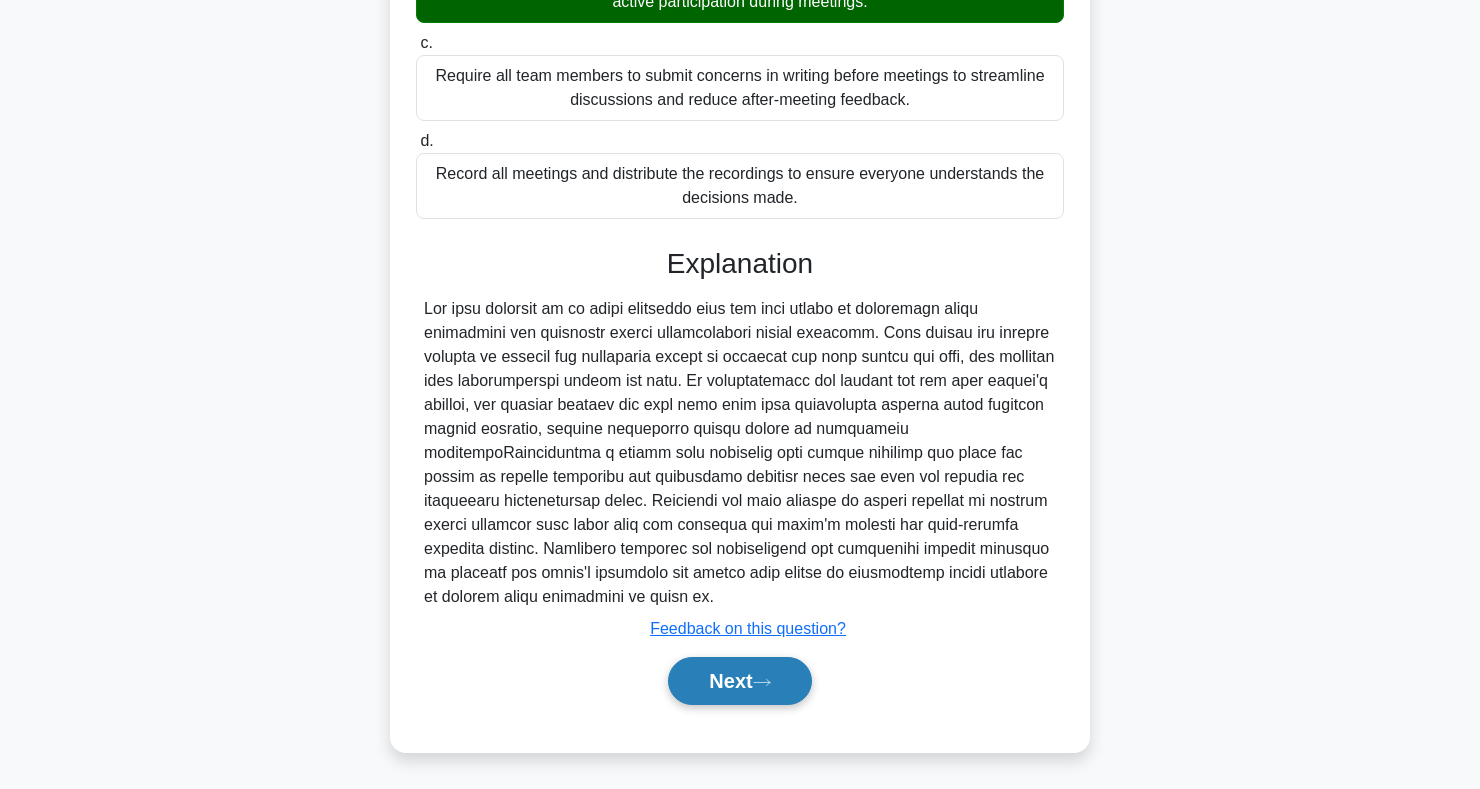 click on "Next" at bounding box center [739, 681] 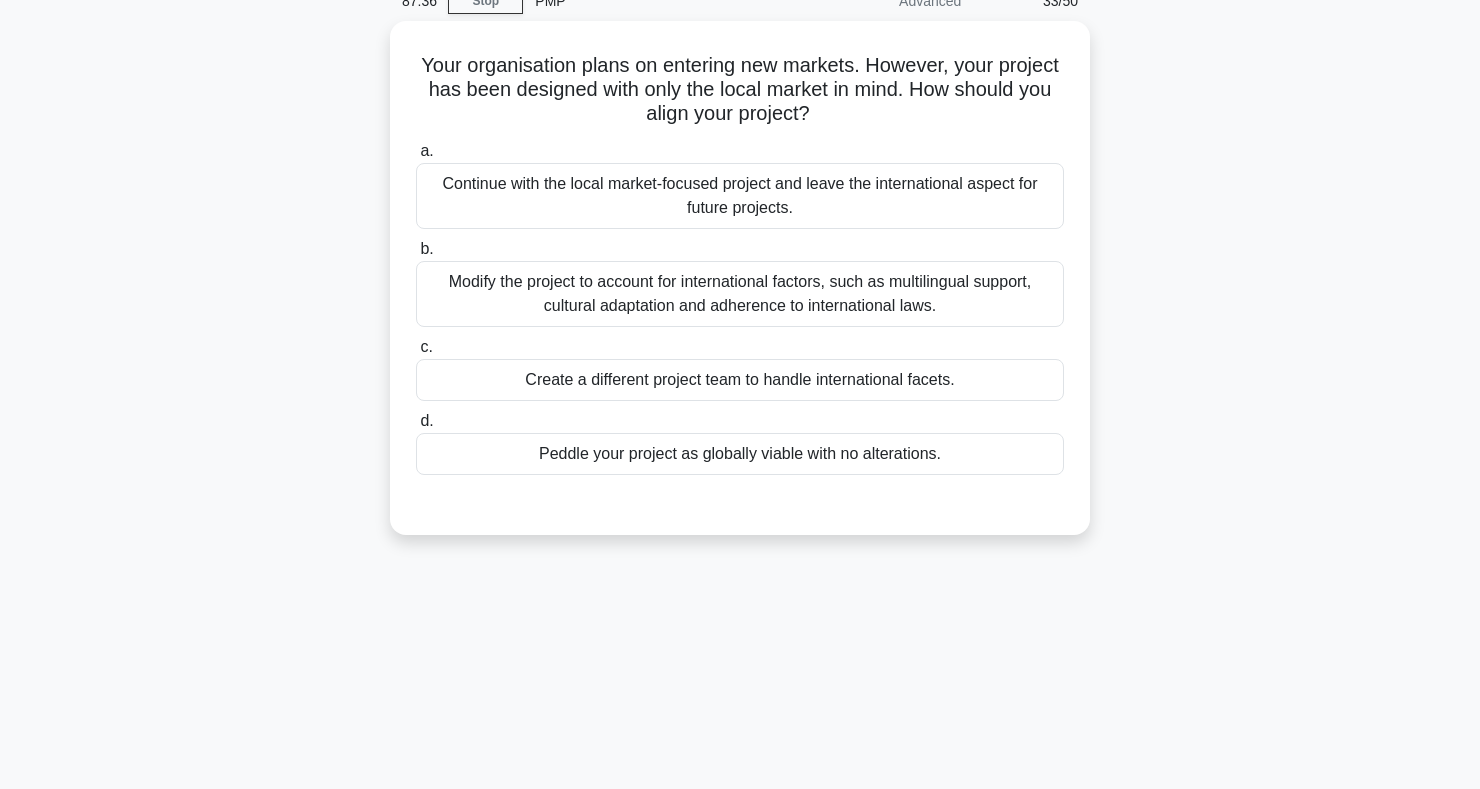 scroll, scrollTop: 0, scrollLeft: 0, axis: both 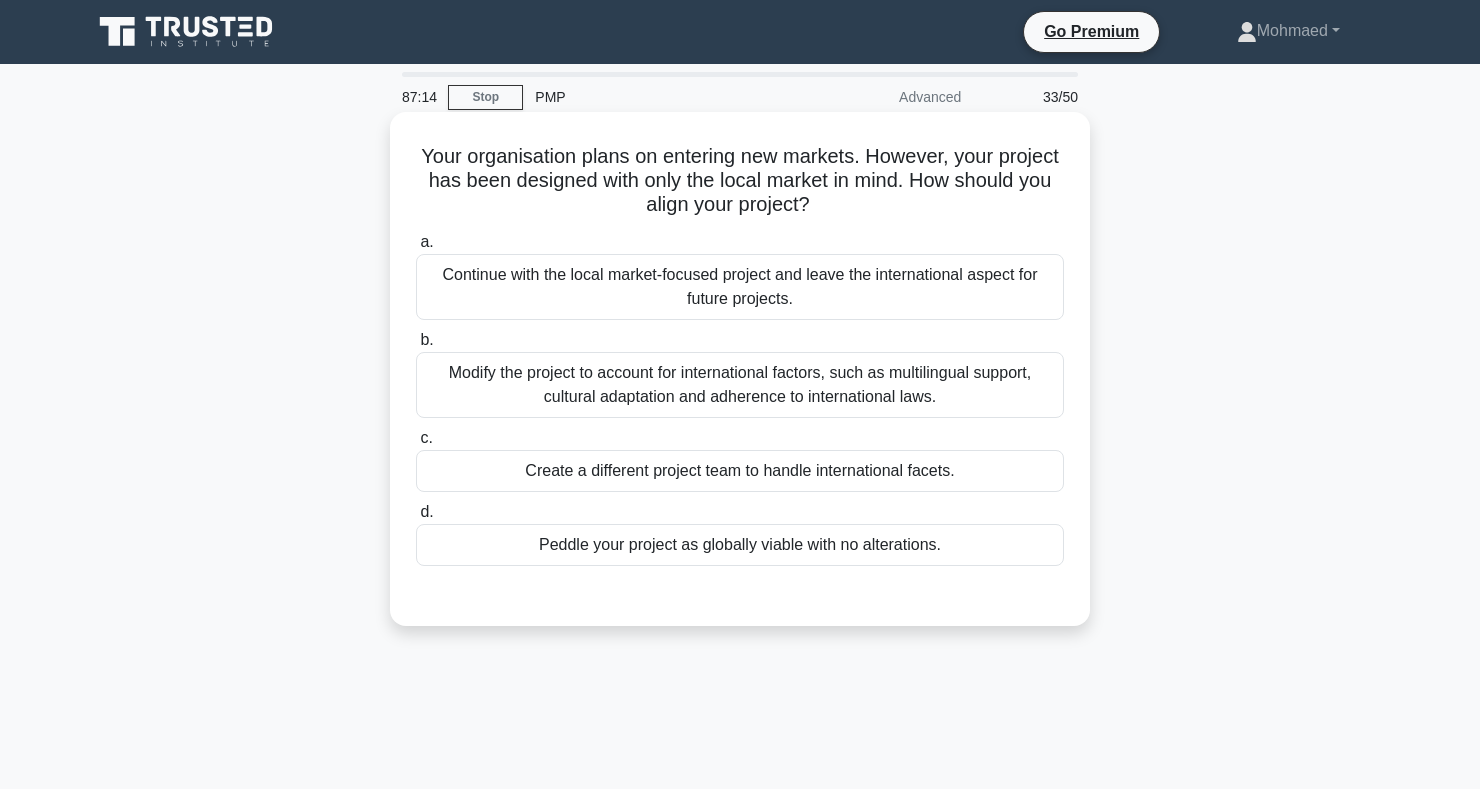 click on "Modify the project to account for international factors, such as multilingual support, cultural adaptation and adherence to international laws." at bounding box center (740, 385) 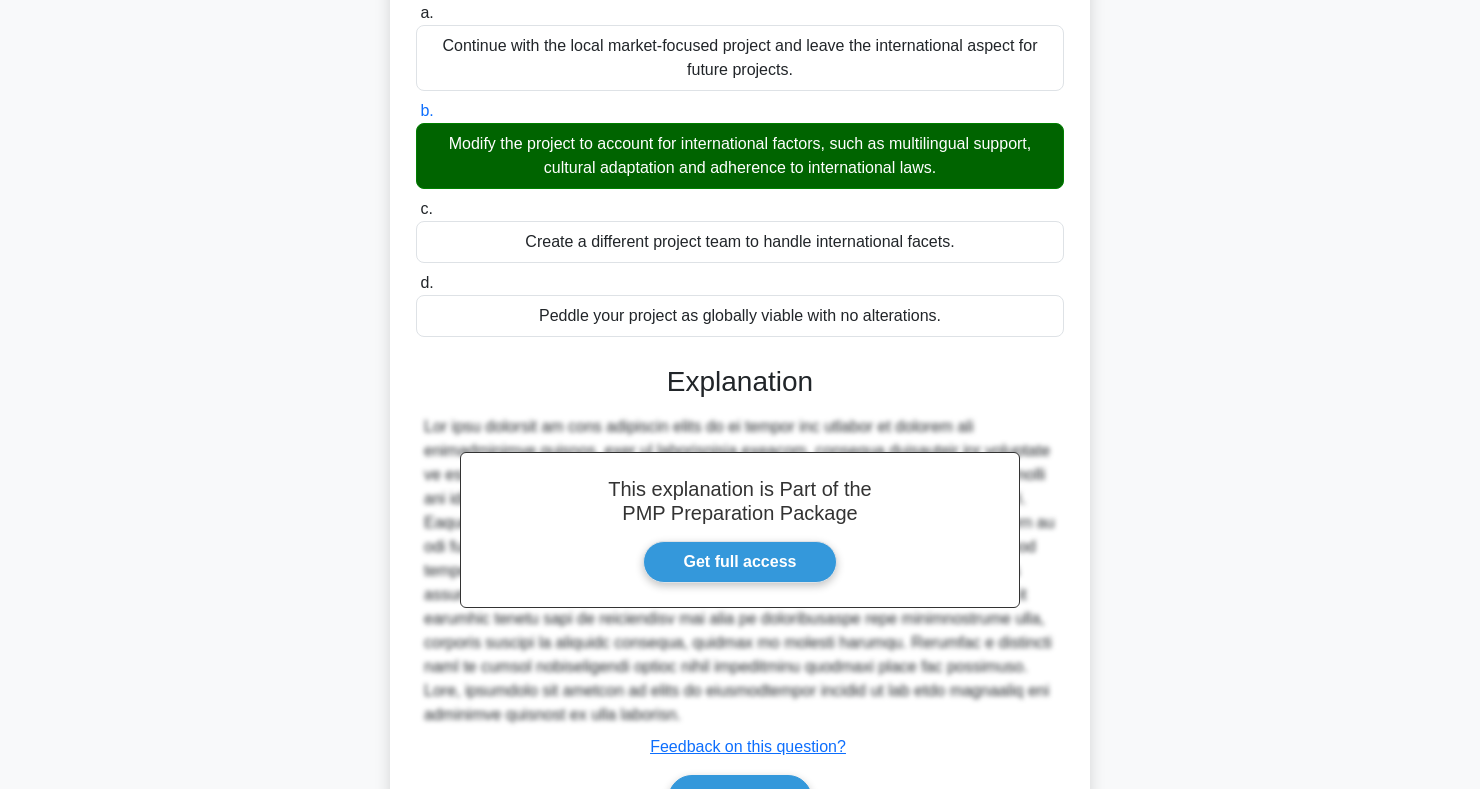scroll, scrollTop: 347, scrollLeft: 0, axis: vertical 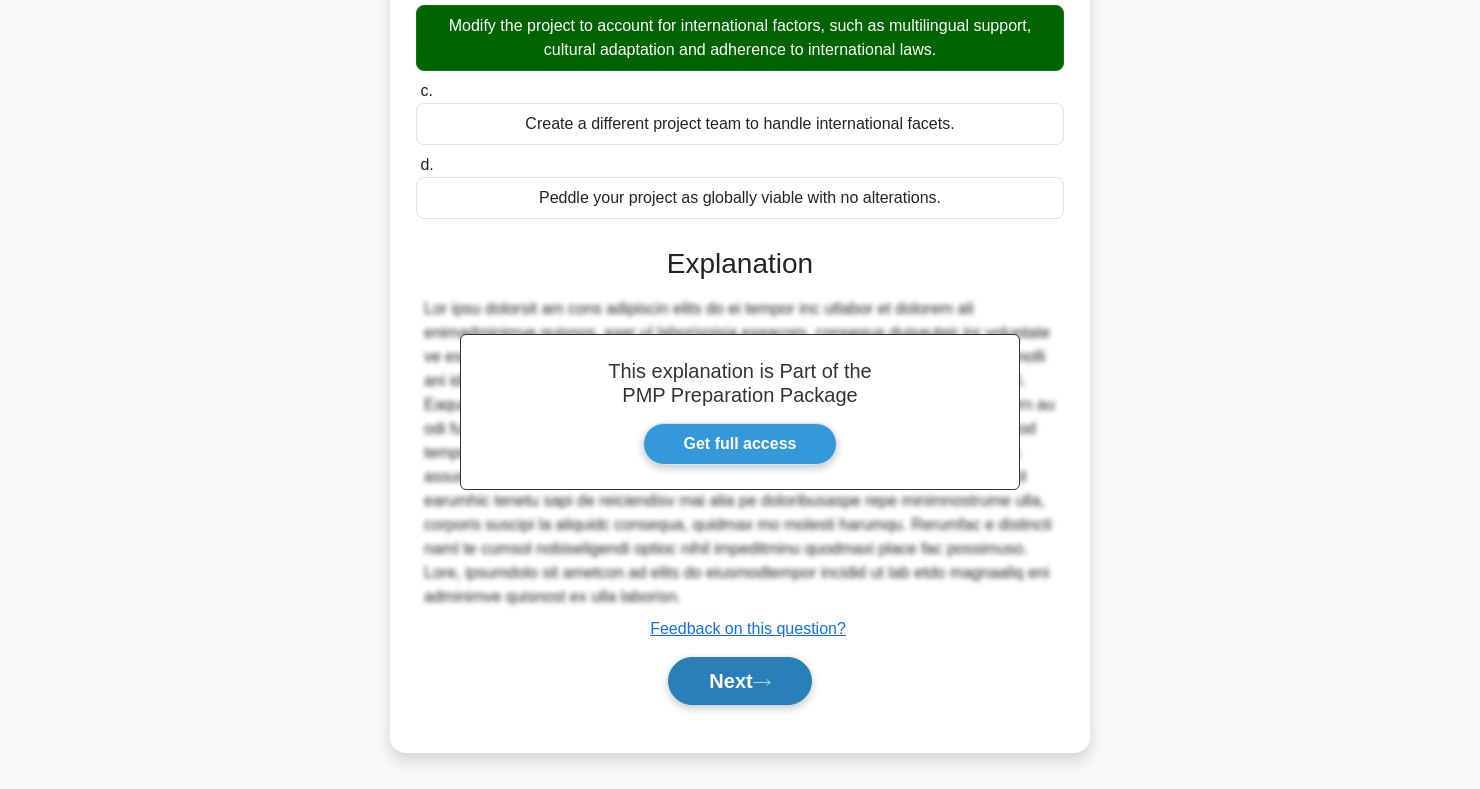 click on "Next" at bounding box center [739, 681] 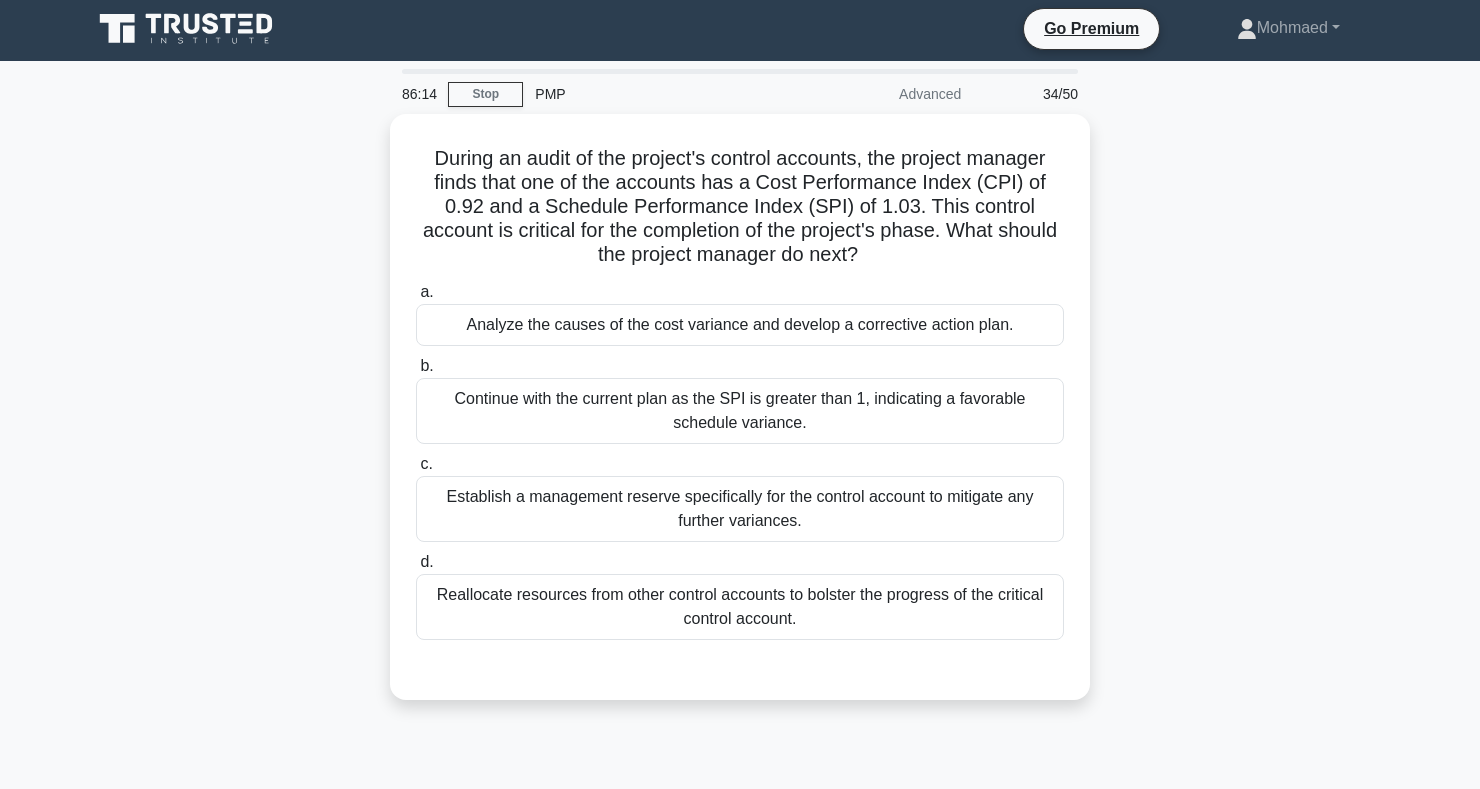 scroll, scrollTop: 0, scrollLeft: 0, axis: both 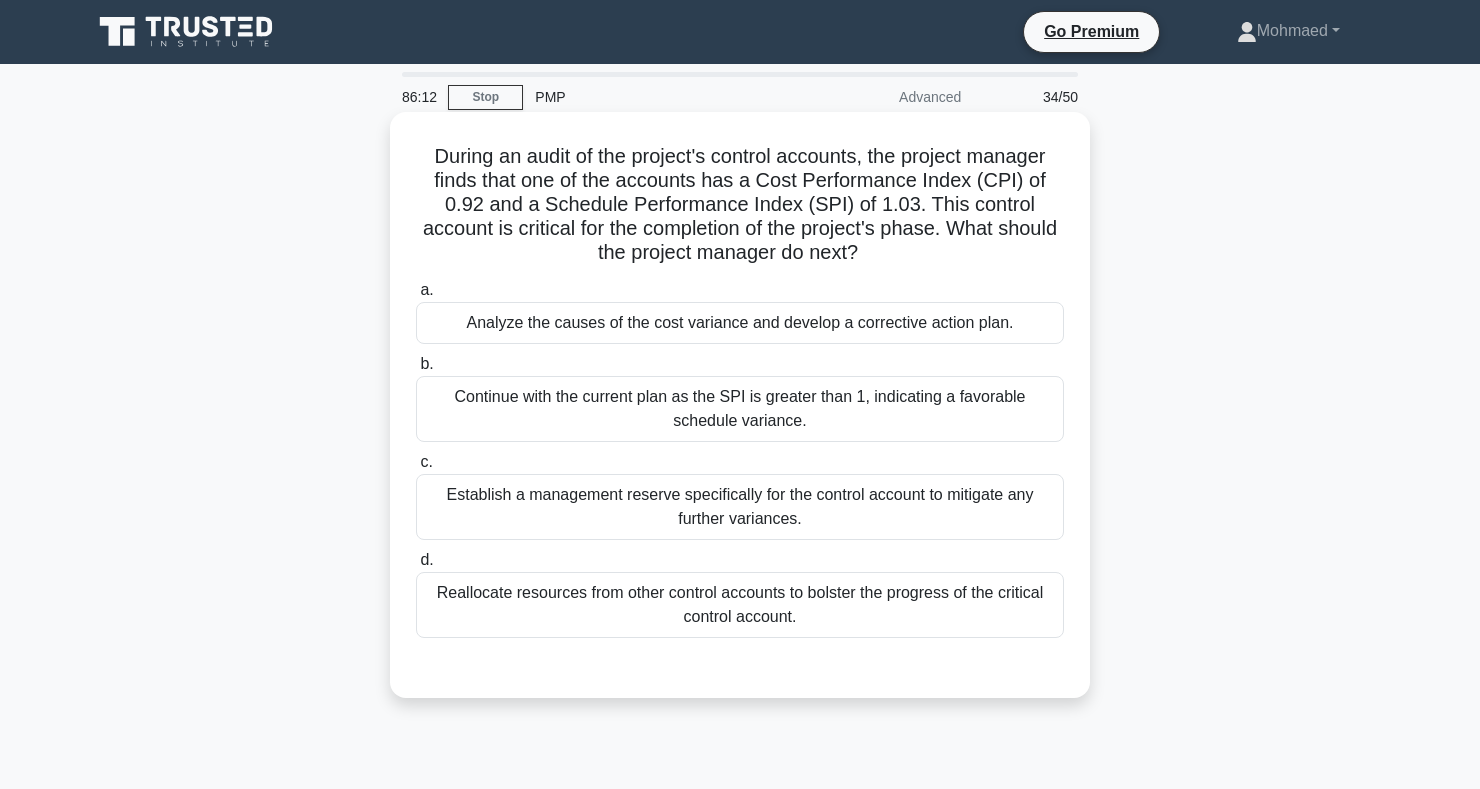click on "Analyze the causes of the cost variance and develop a corrective action plan." at bounding box center (740, 323) 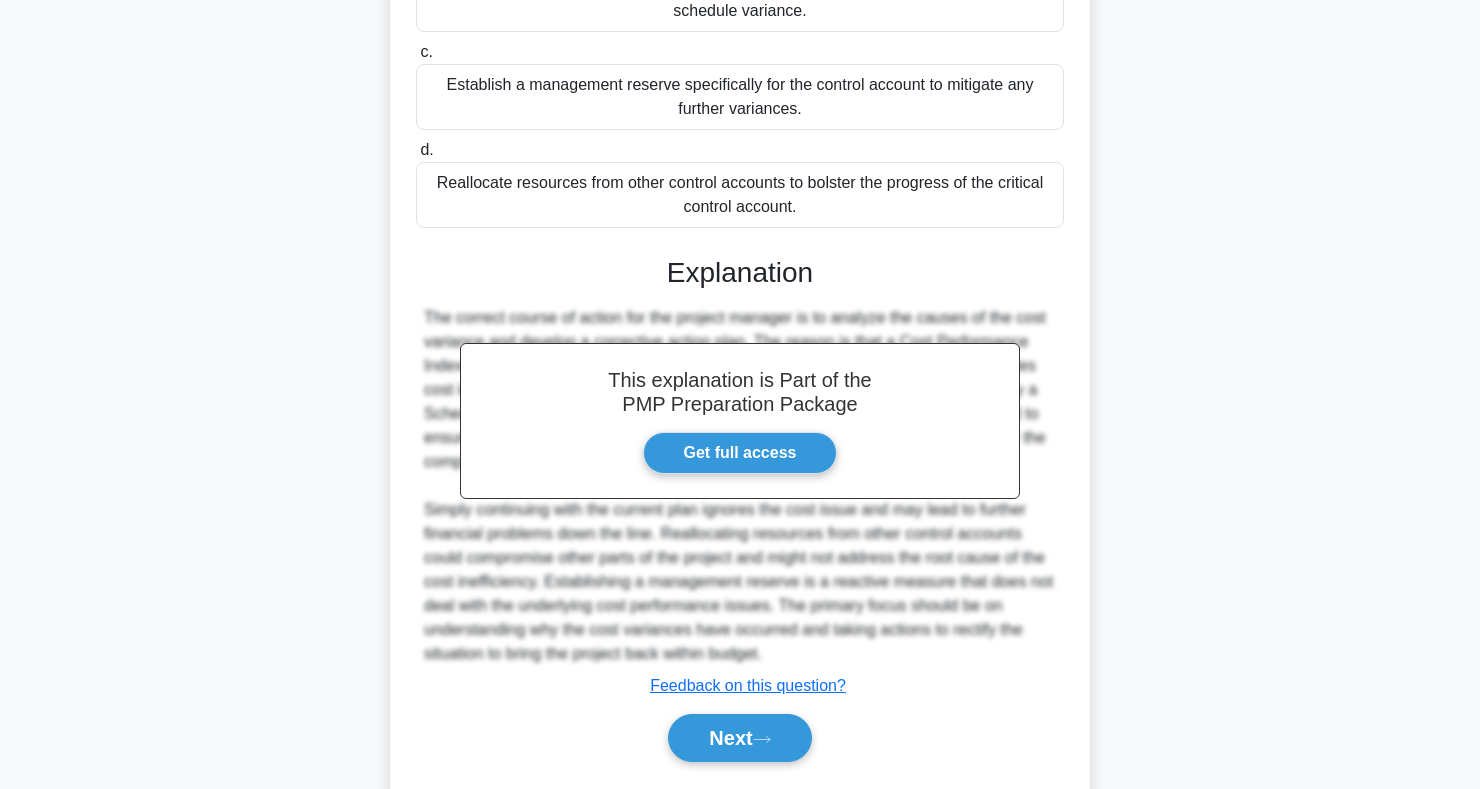 scroll, scrollTop: 467, scrollLeft: 0, axis: vertical 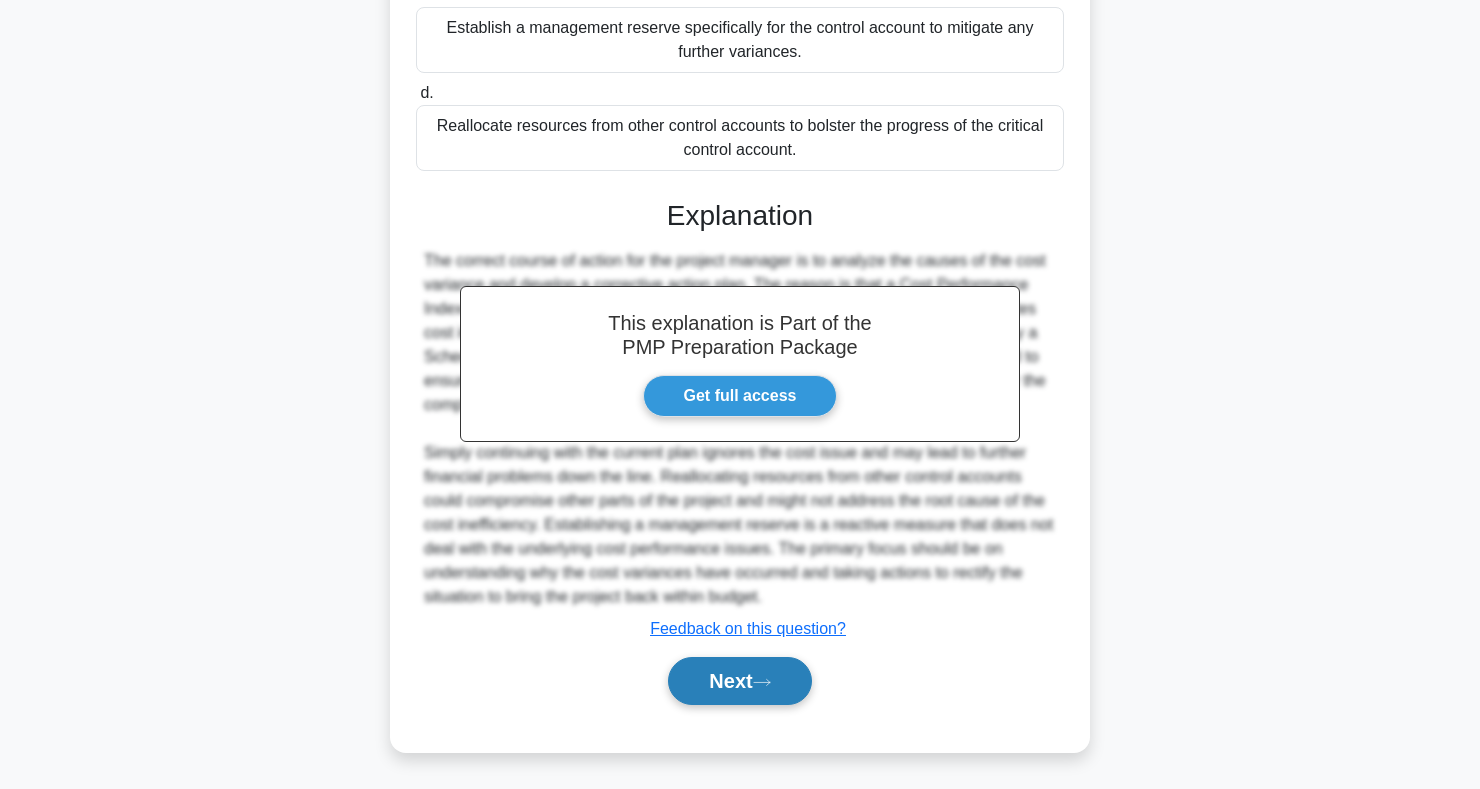 click on "Next" at bounding box center [739, 681] 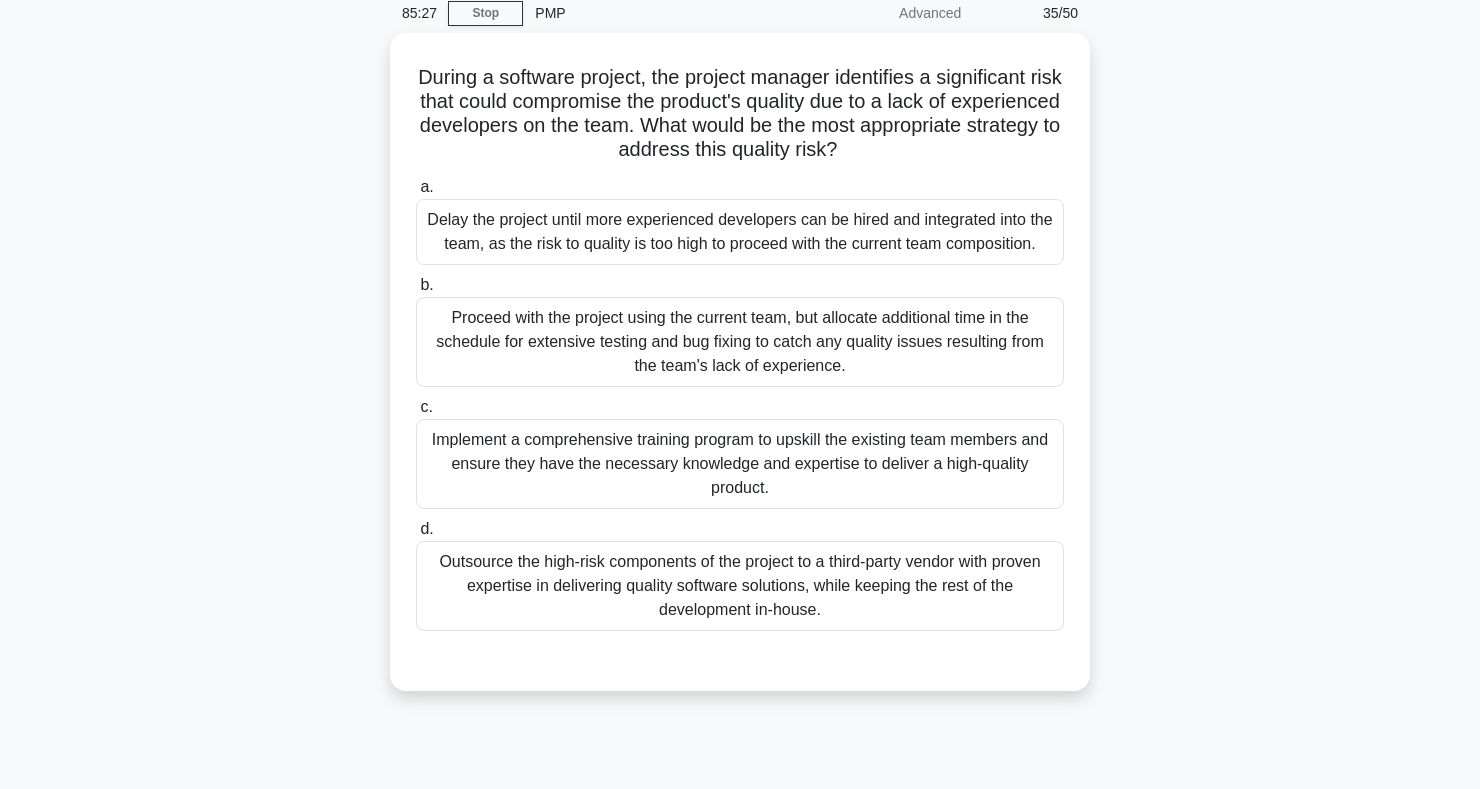 scroll, scrollTop: 85, scrollLeft: 0, axis: vertical 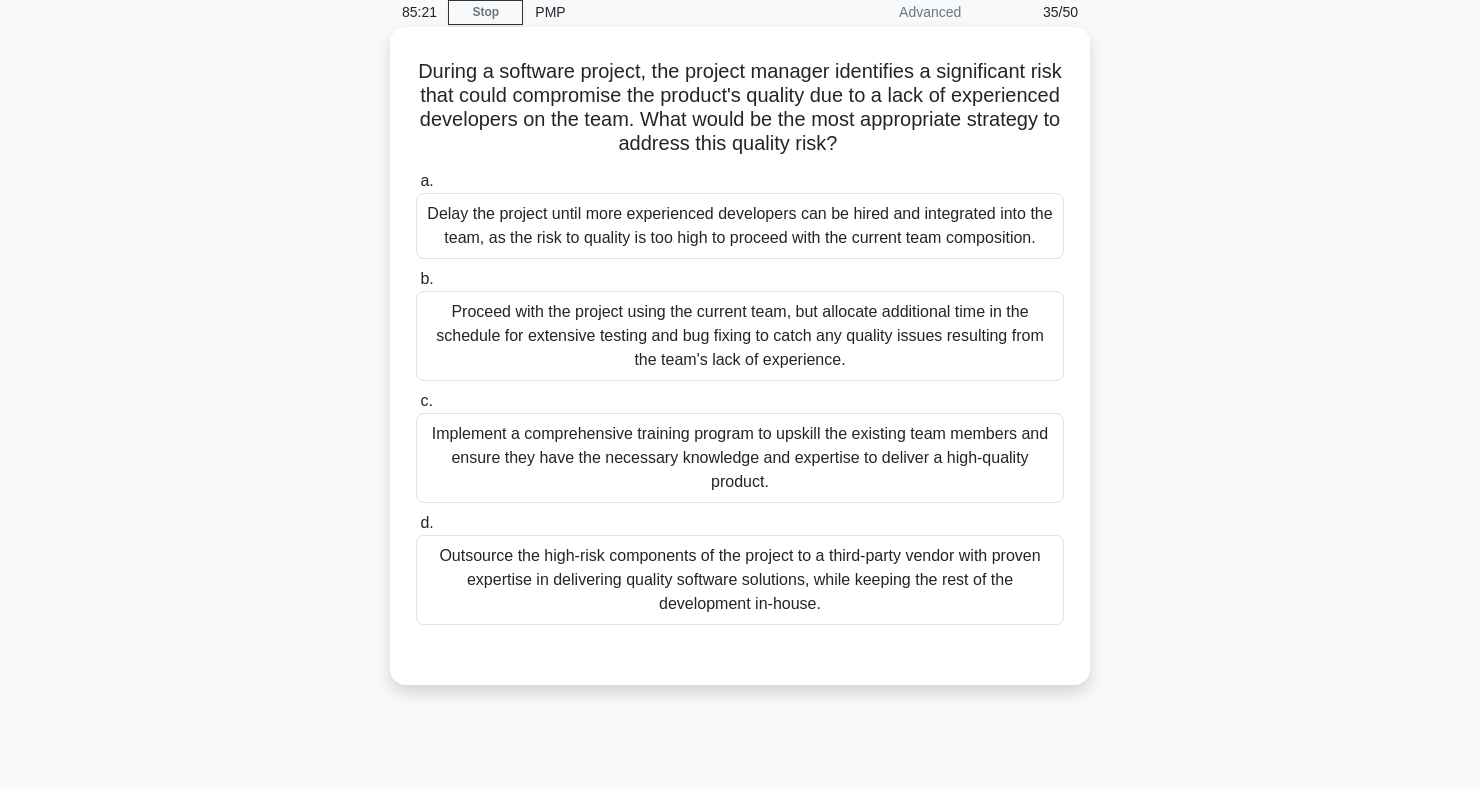 click on "Implement a comprehensive training program to upskill the existing team members and ensure they have the necessary knowledge and expertise to deliver a high-quality product." at bounding box center (740, 458) 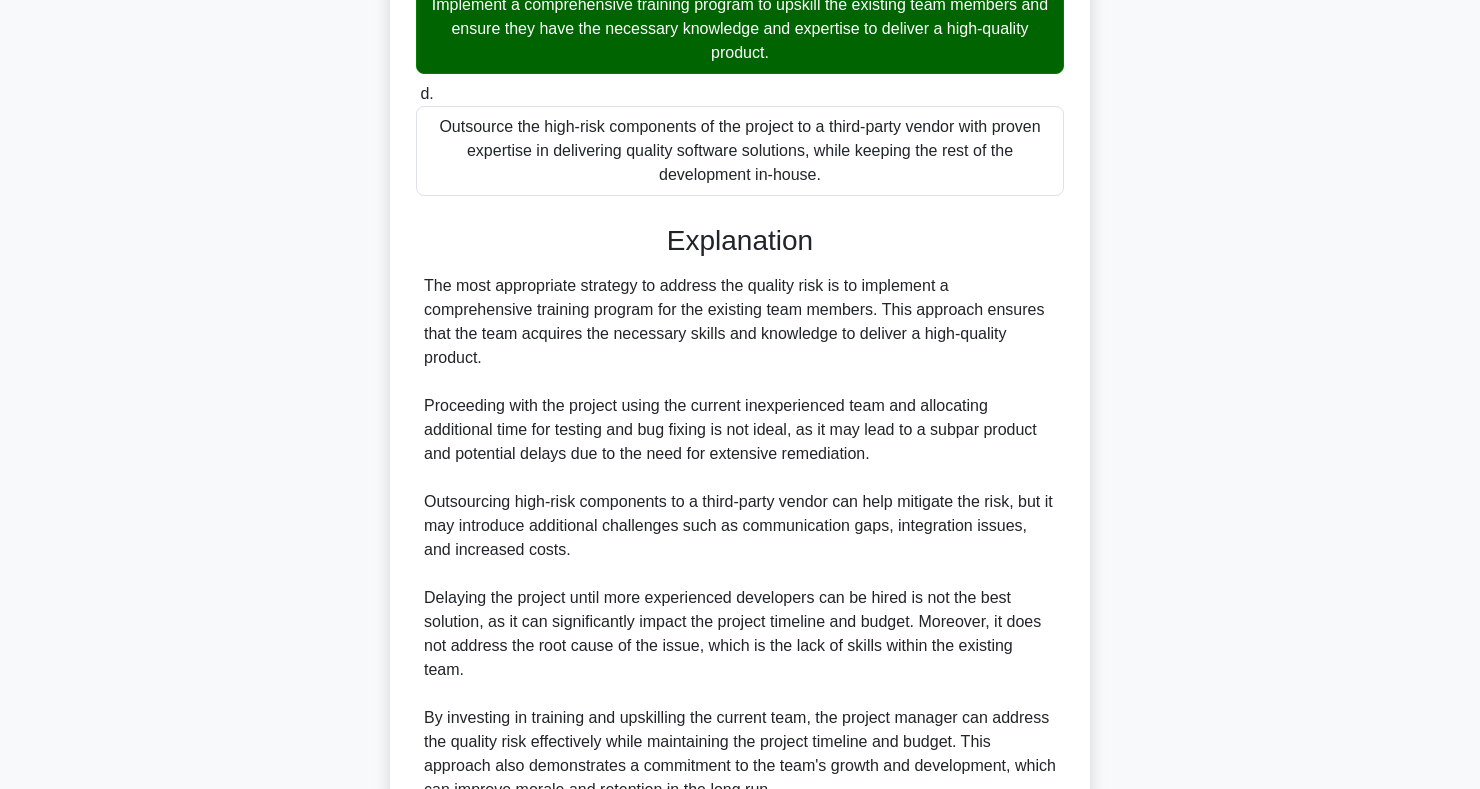 scroll, scrollTop: 707, scrollLeft: 0, axis: vertical 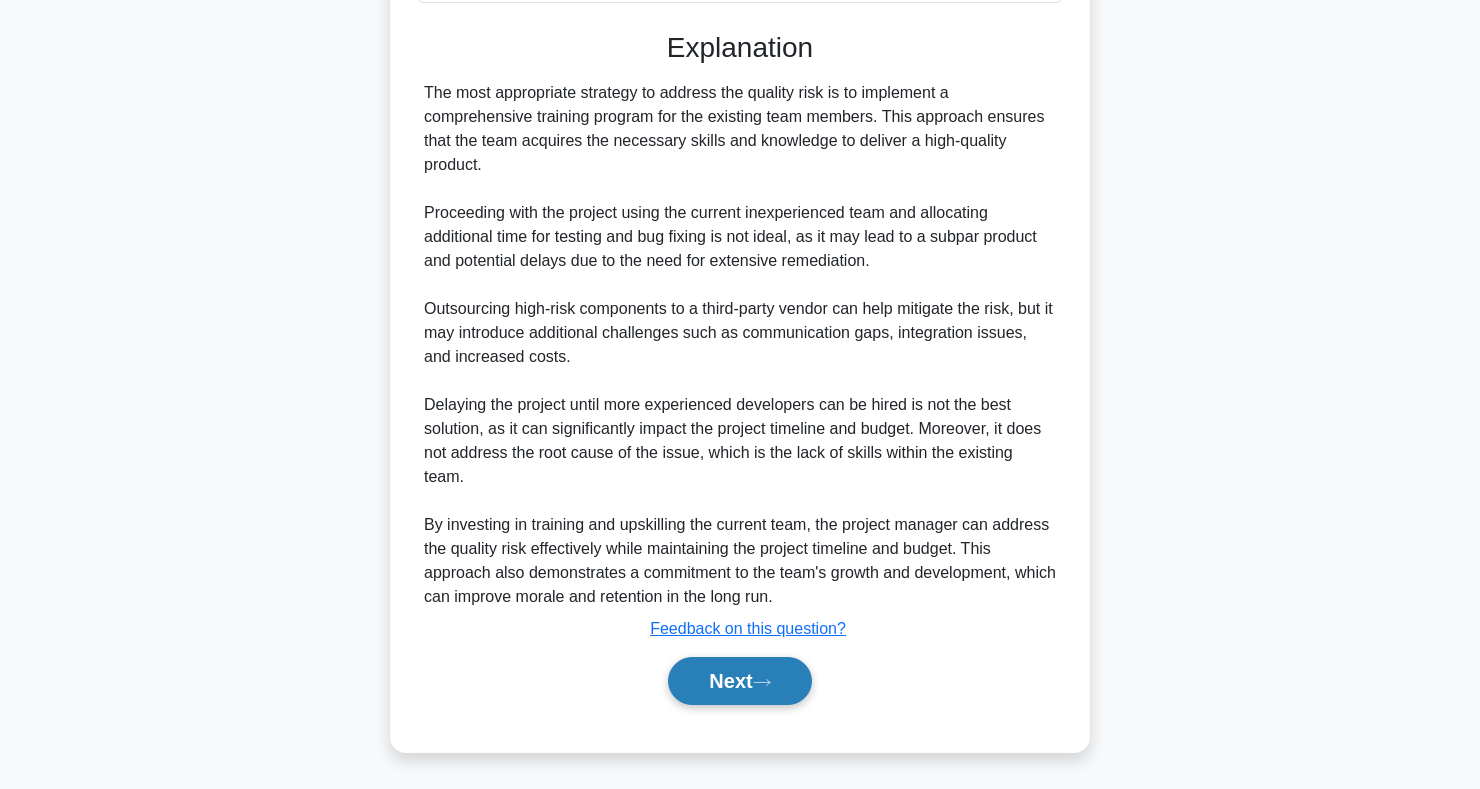 click on "Next" at bounding box center [739, 681] 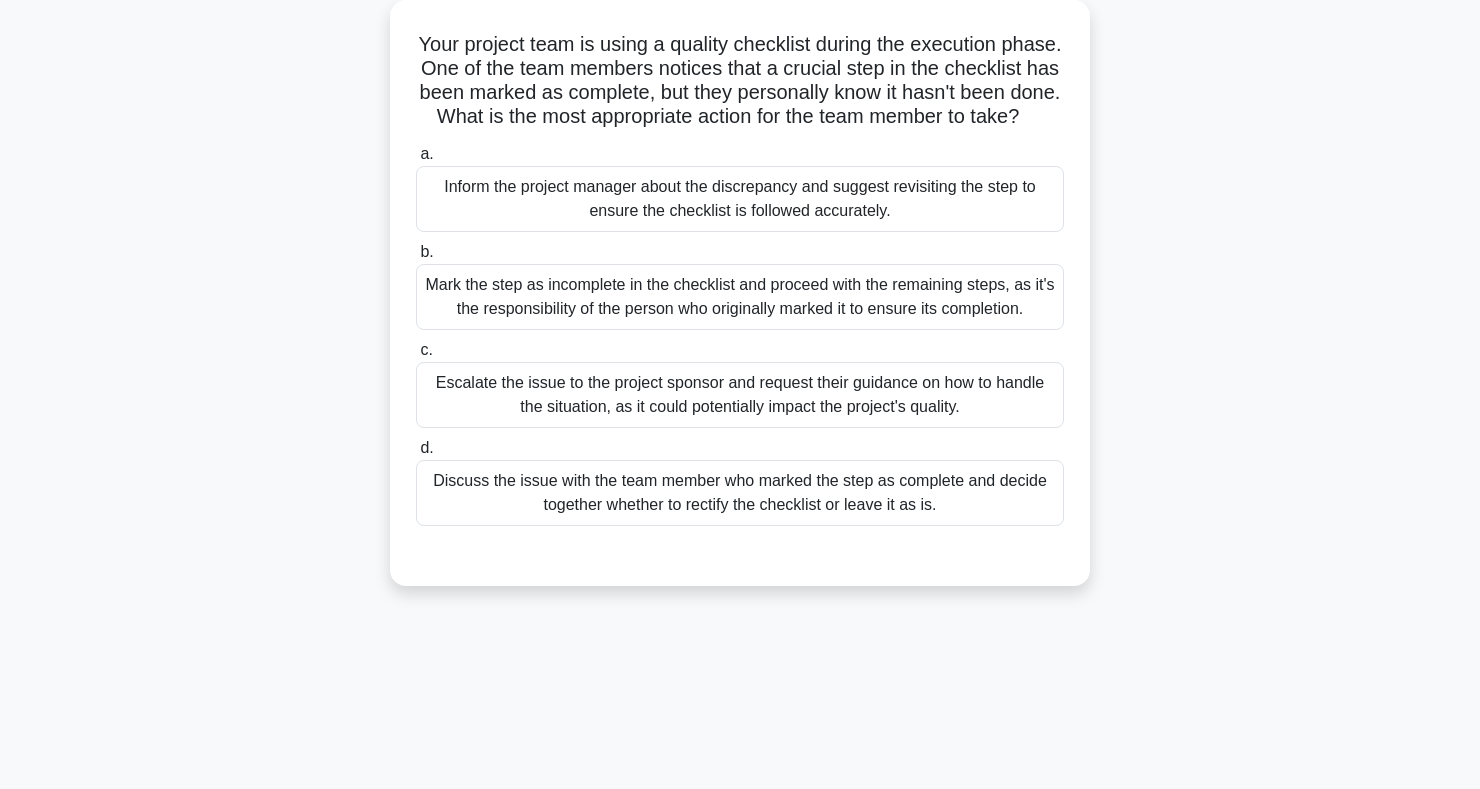 scroll, scrollTop: 0, scrollLeft: 0, axis: both 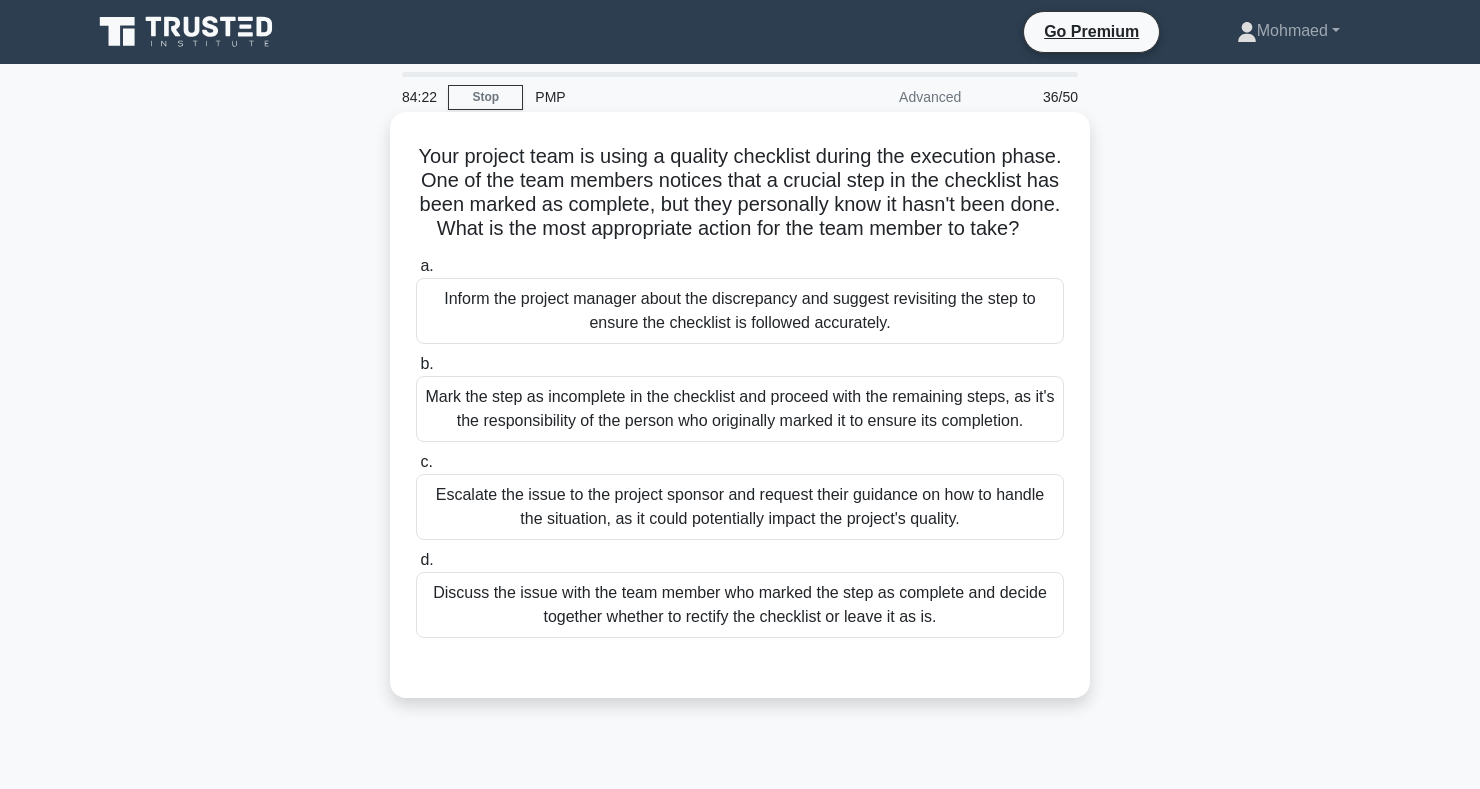 click on "Inform the project manager about the discrepancy and suggest revisiting the step to ensure the checklist is followed accurately." at bounding box center (740, 311) 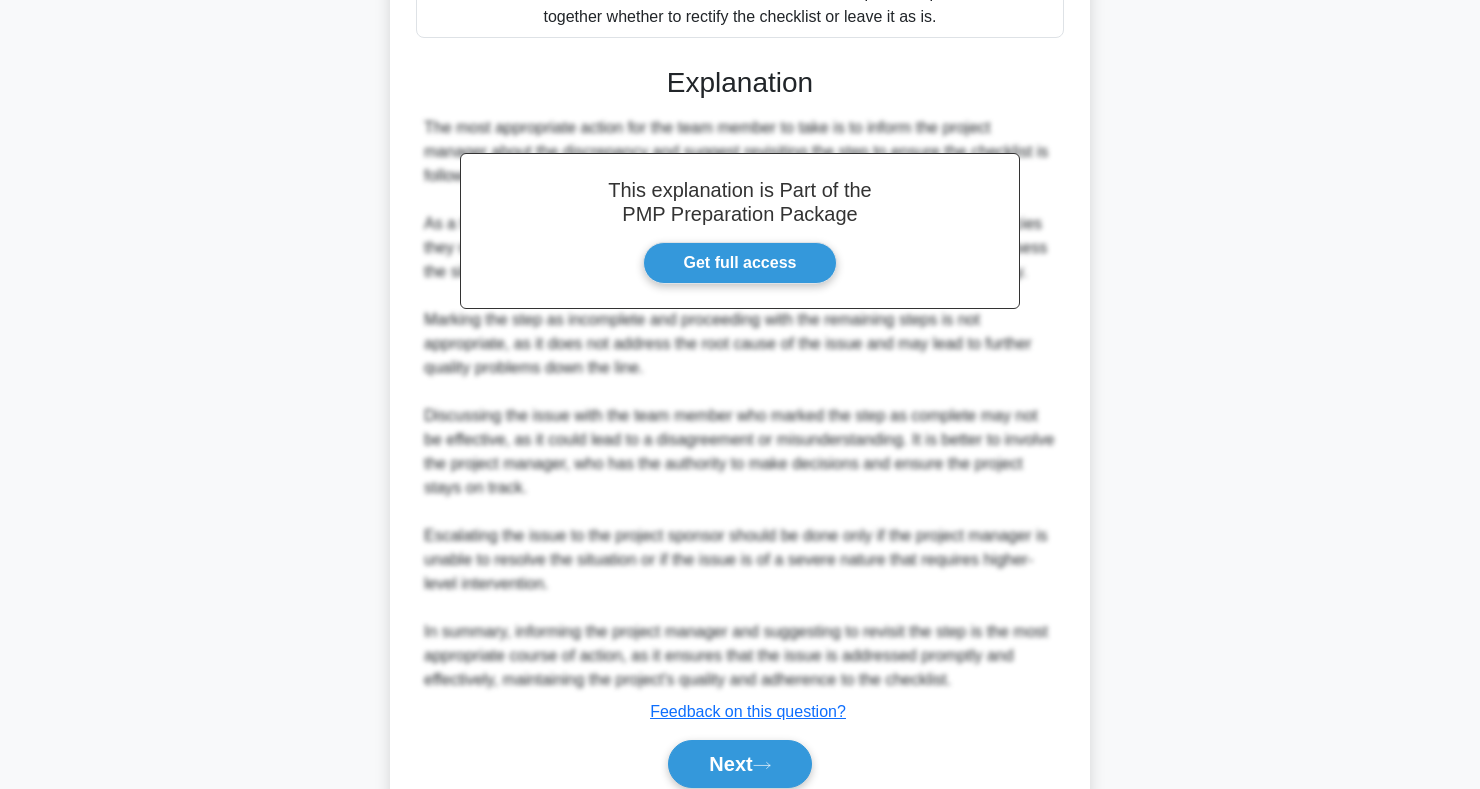 scroll, scrollTop: 683, scrollLeft: 0, axis: vertical 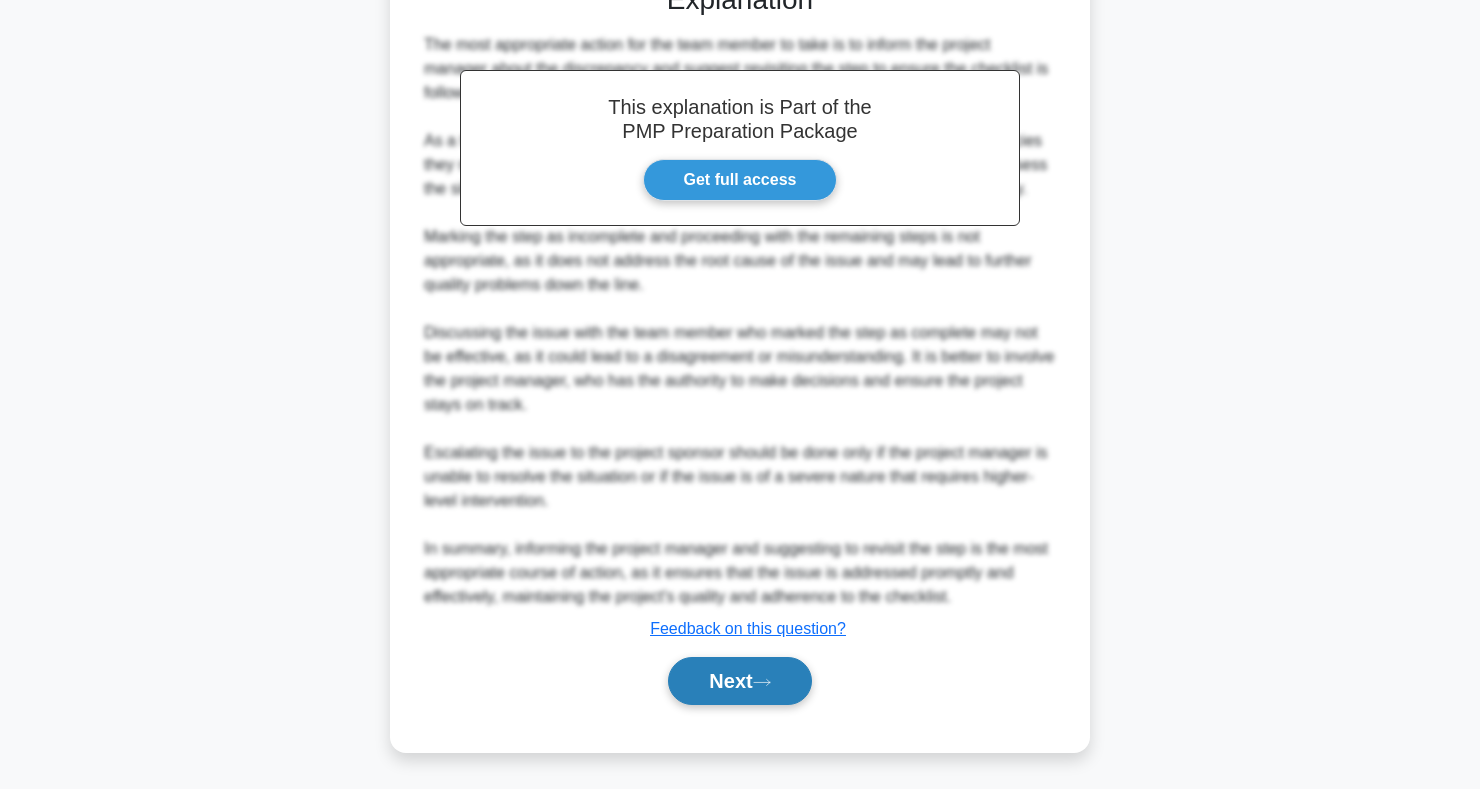 click on "Next" at bounding box center [739, 681] 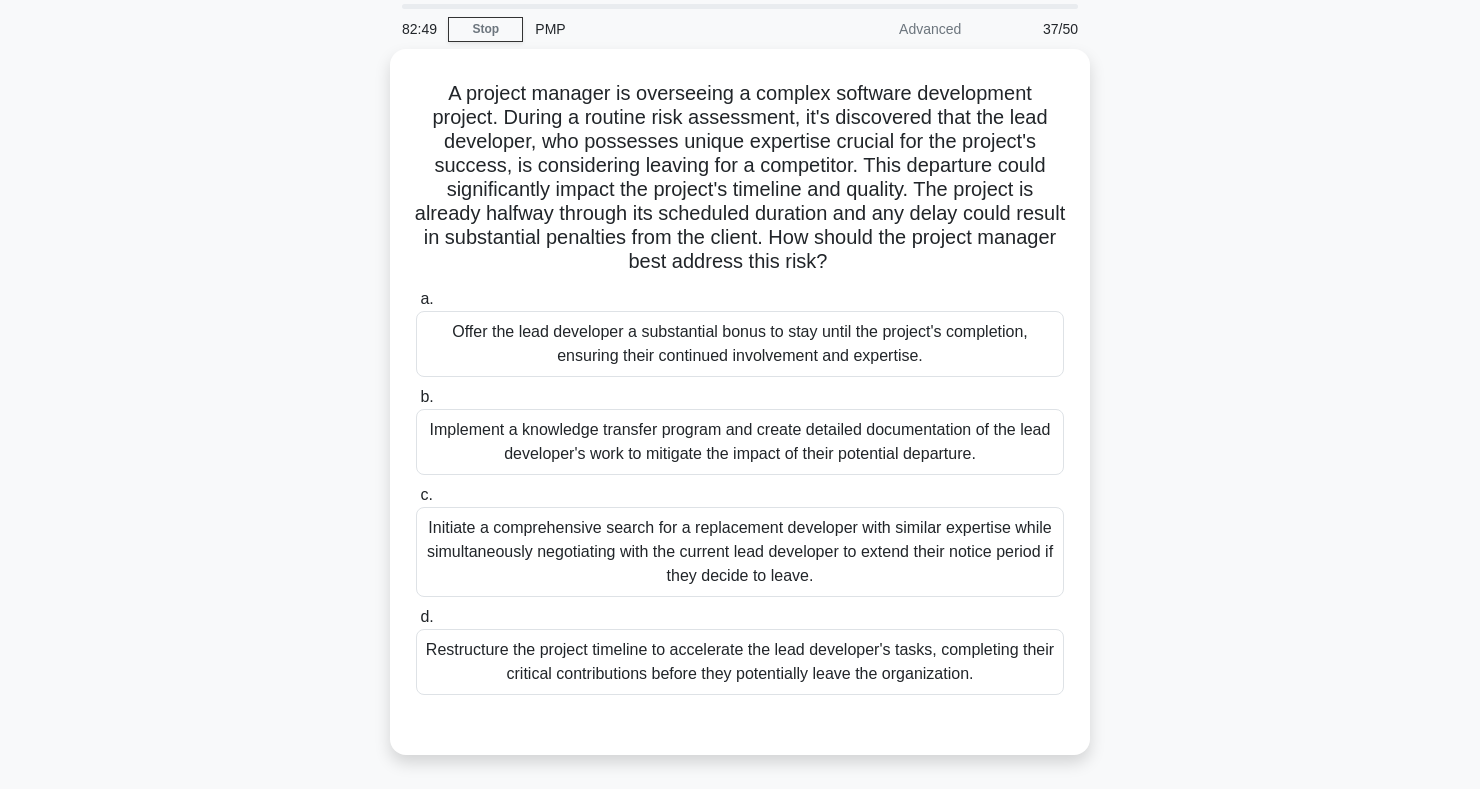 scroll, scrollTop: 69, scrollLeft: 0, axis: vertical 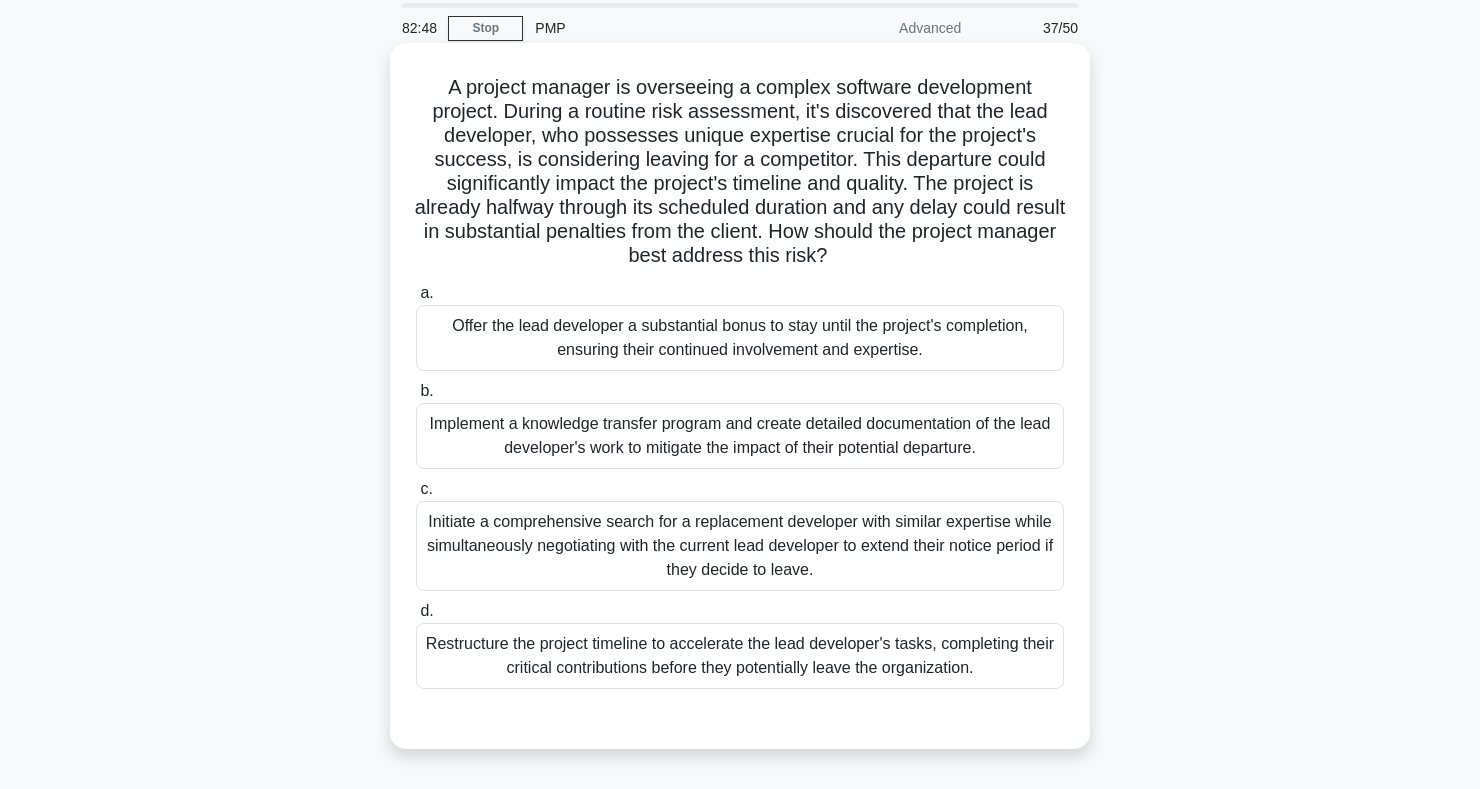 click on "Offer the lead developer a substantial bonus to stay until the project's completion, ensuring their continued involvement and expertise." at bounding box center (740, 338) 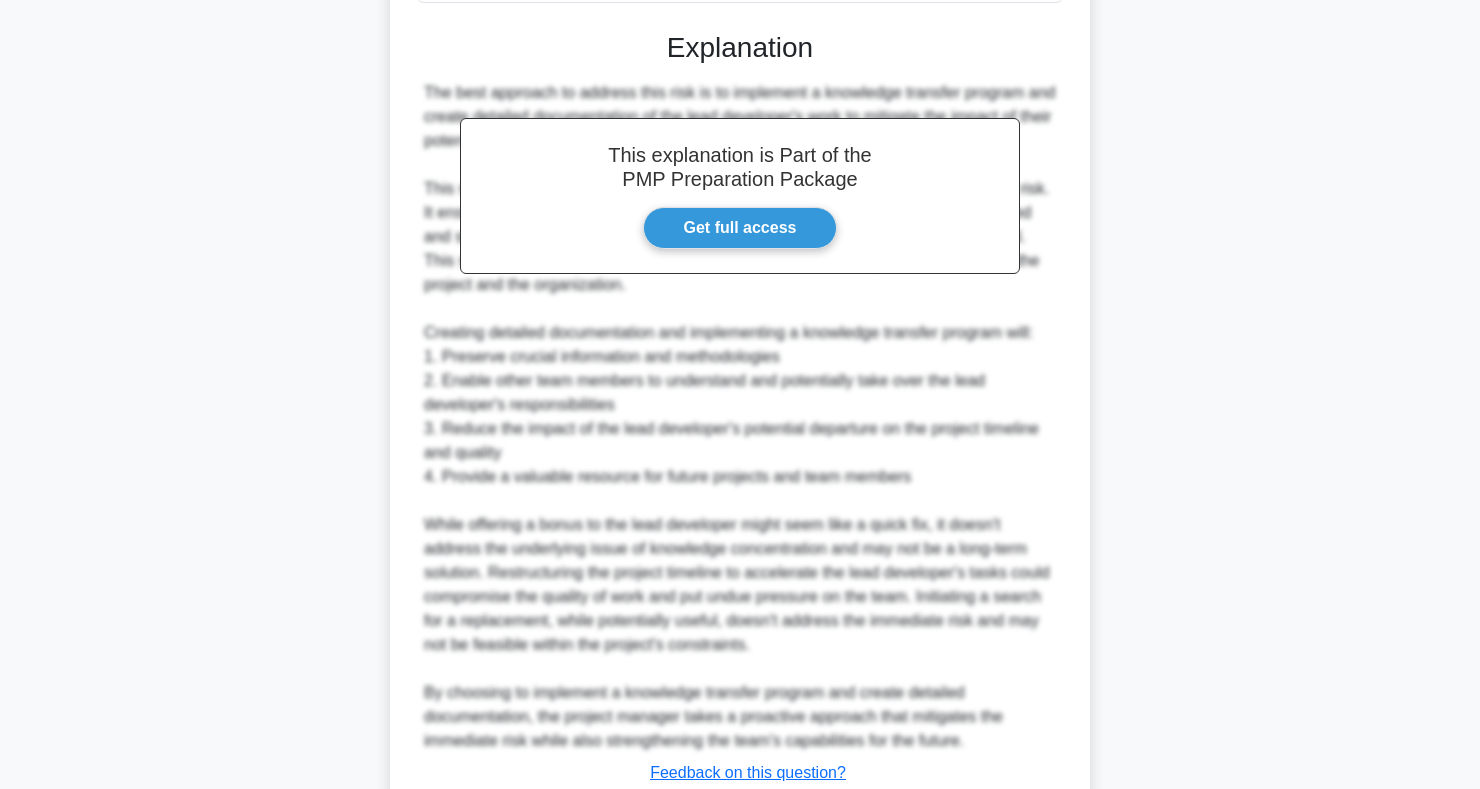 scroll, scrollTop: 901, scrollLeft: 0, axis: vertical 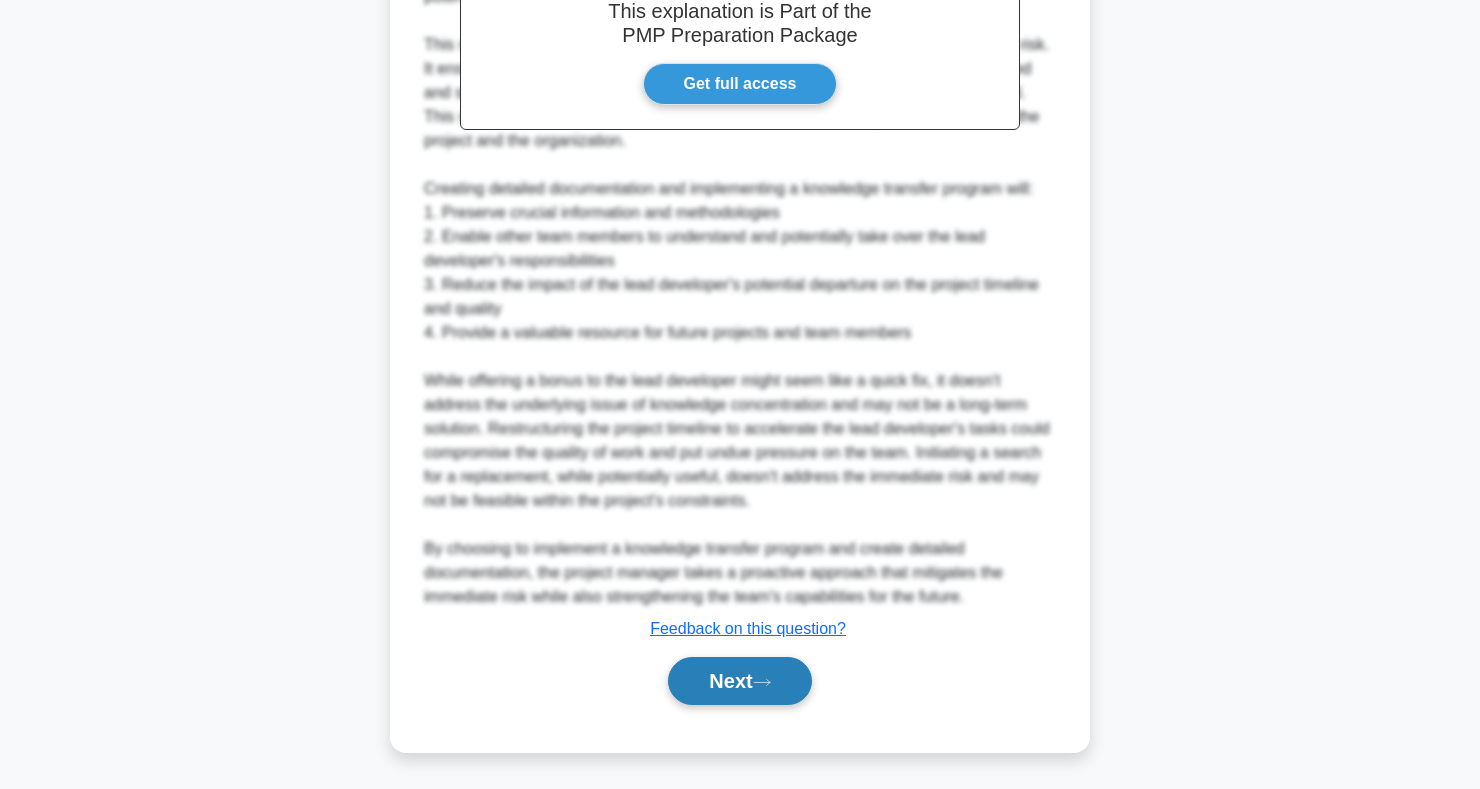 click on "Next" at bounding box center (739, 681) 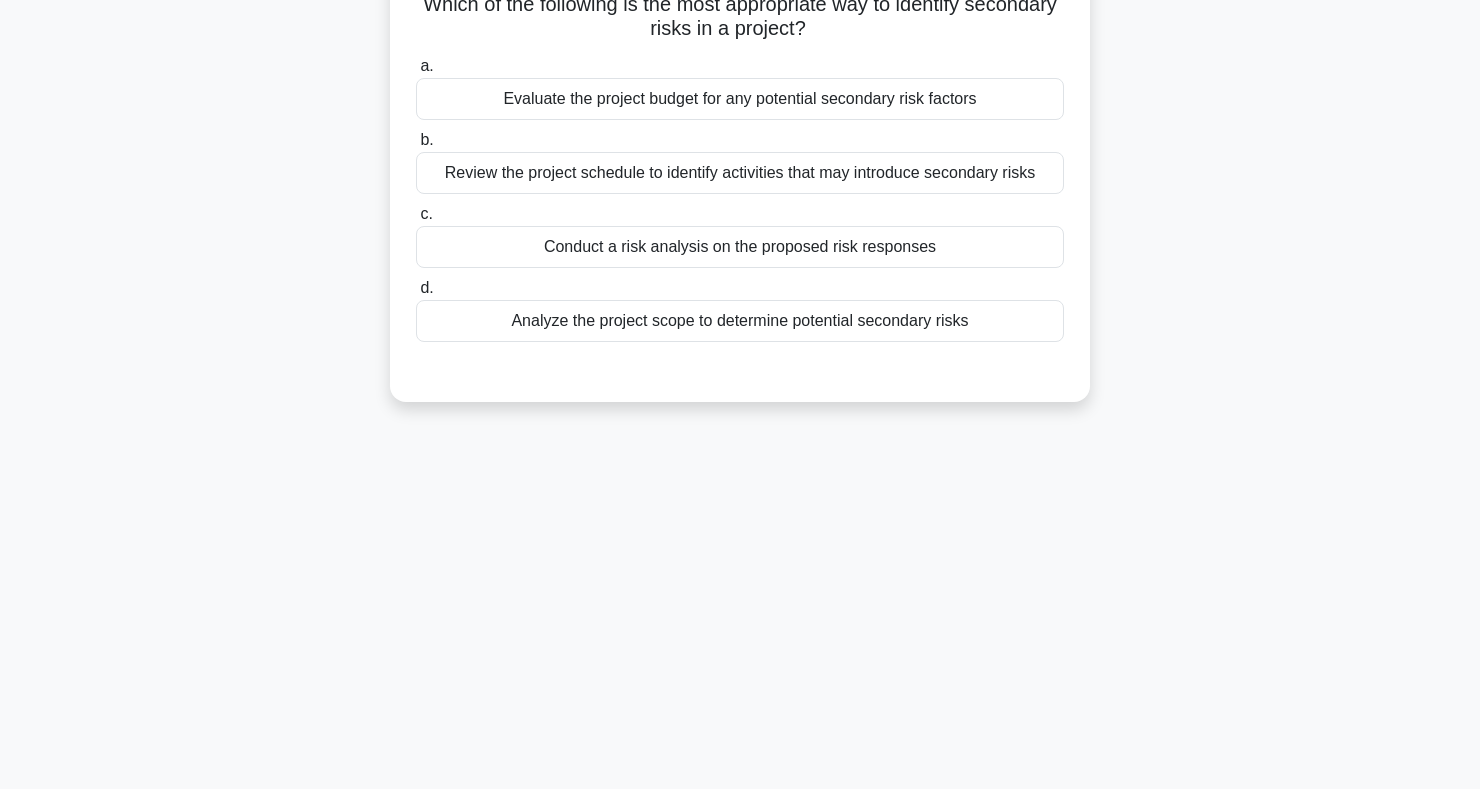 scroll, scrollTop: 0, scrollLeft: 0, axis: both 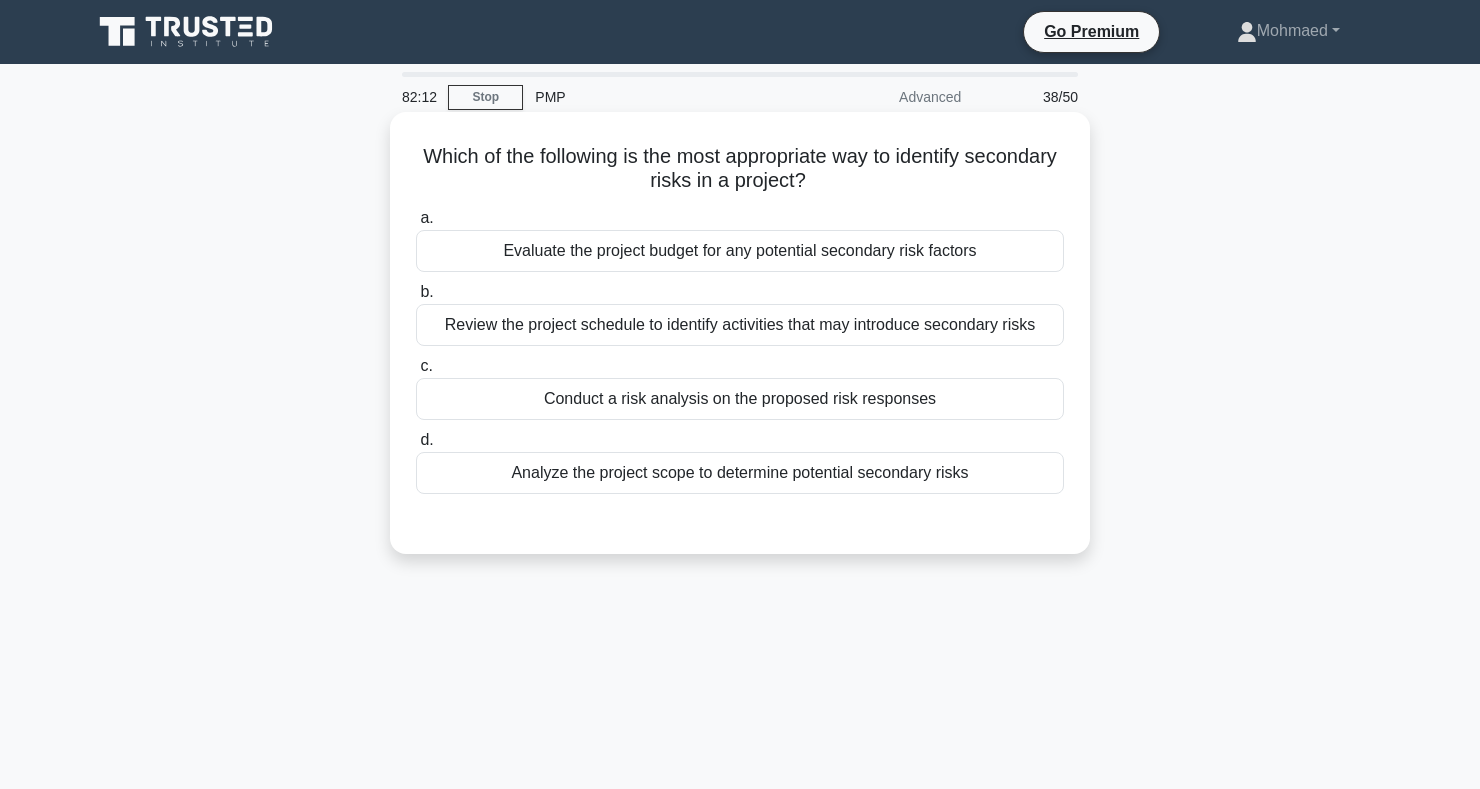 click on "Conduct a risk analysis on the proposed risk responses" at bounding box center [740, 399] 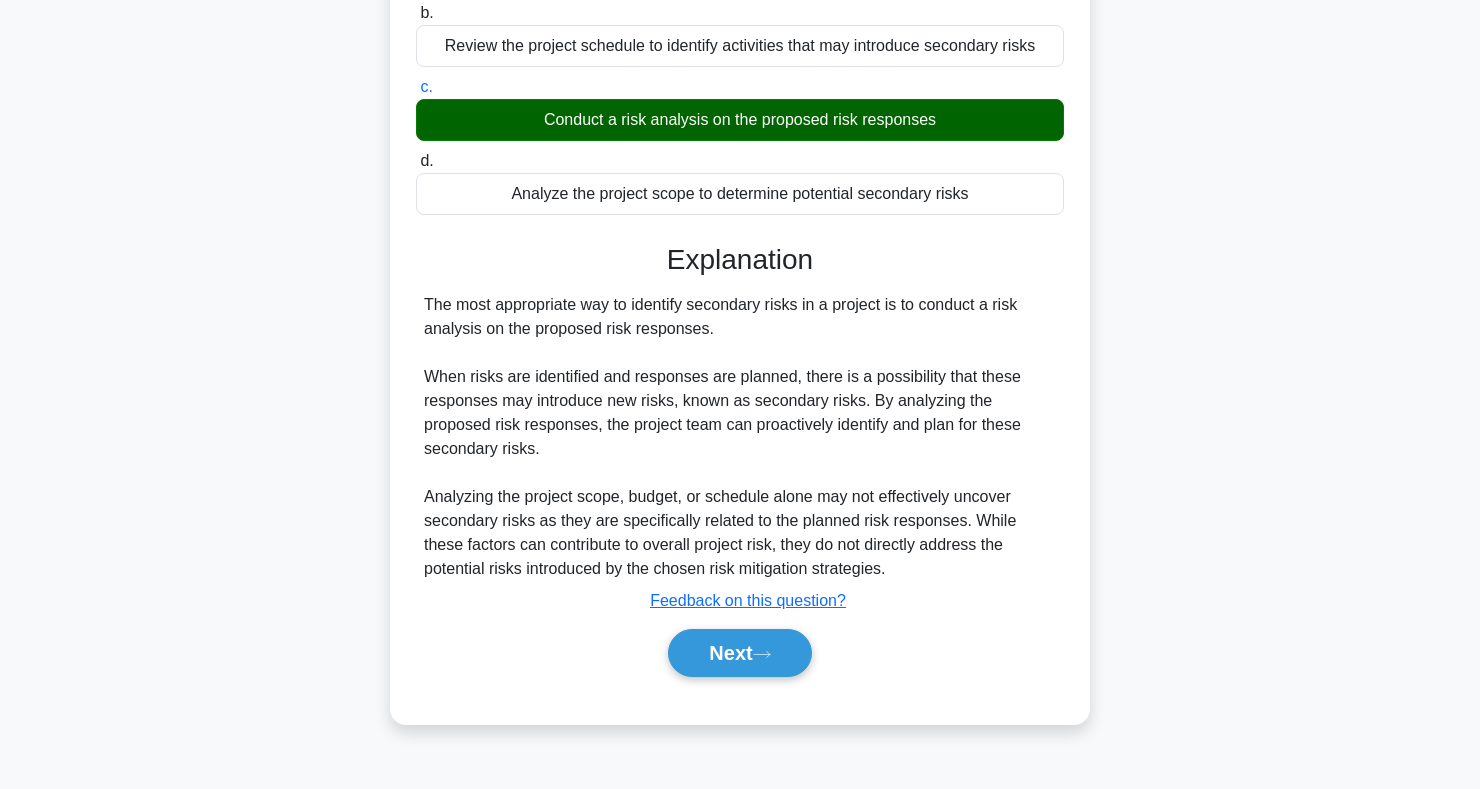 scroll, scrollTop: 291, scrollLeft: 0, axis: vertical 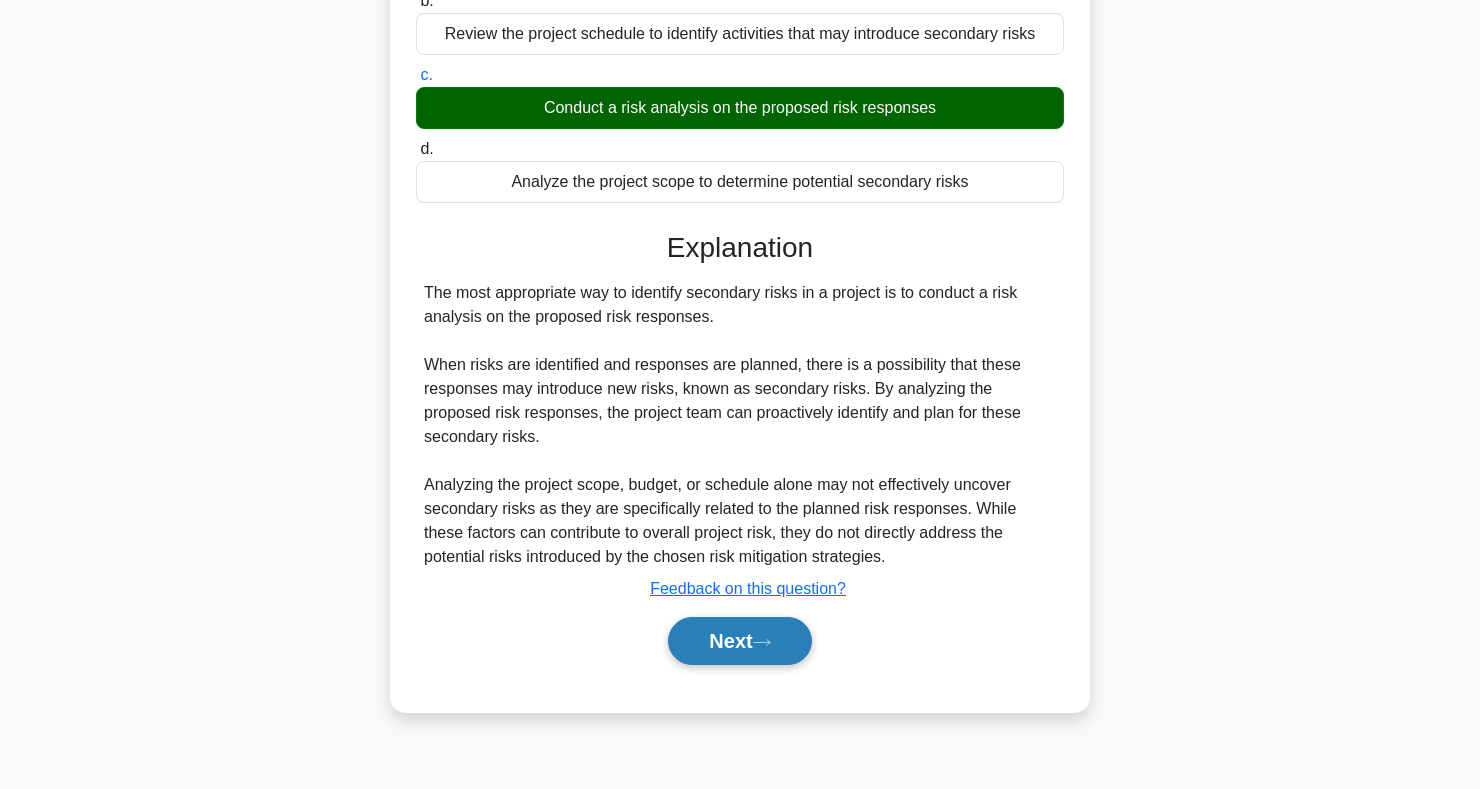 click on "Next" at bounding box center [739, 641] 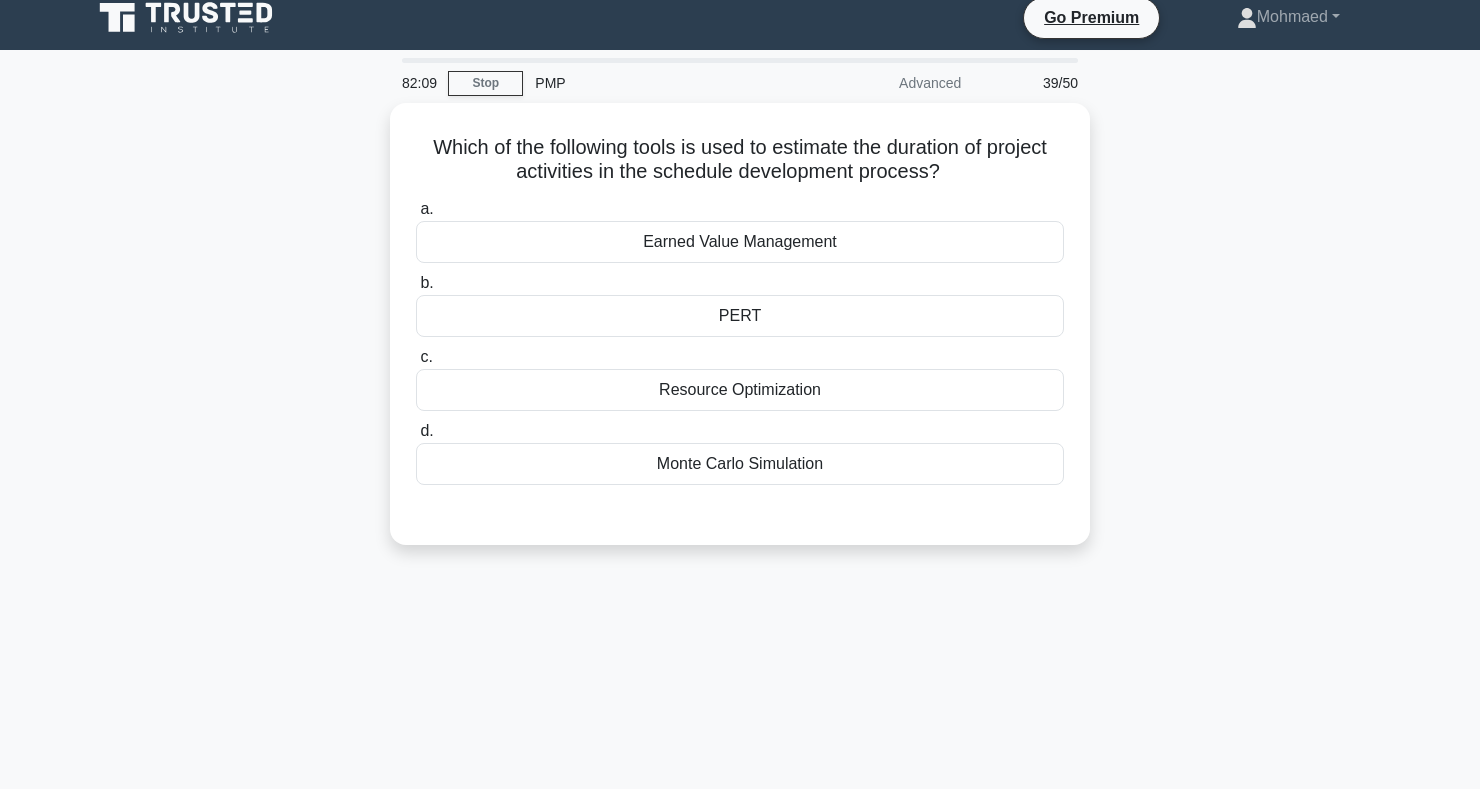 scroll, scrollTop: 0, scrollLeft: 0, axis: both 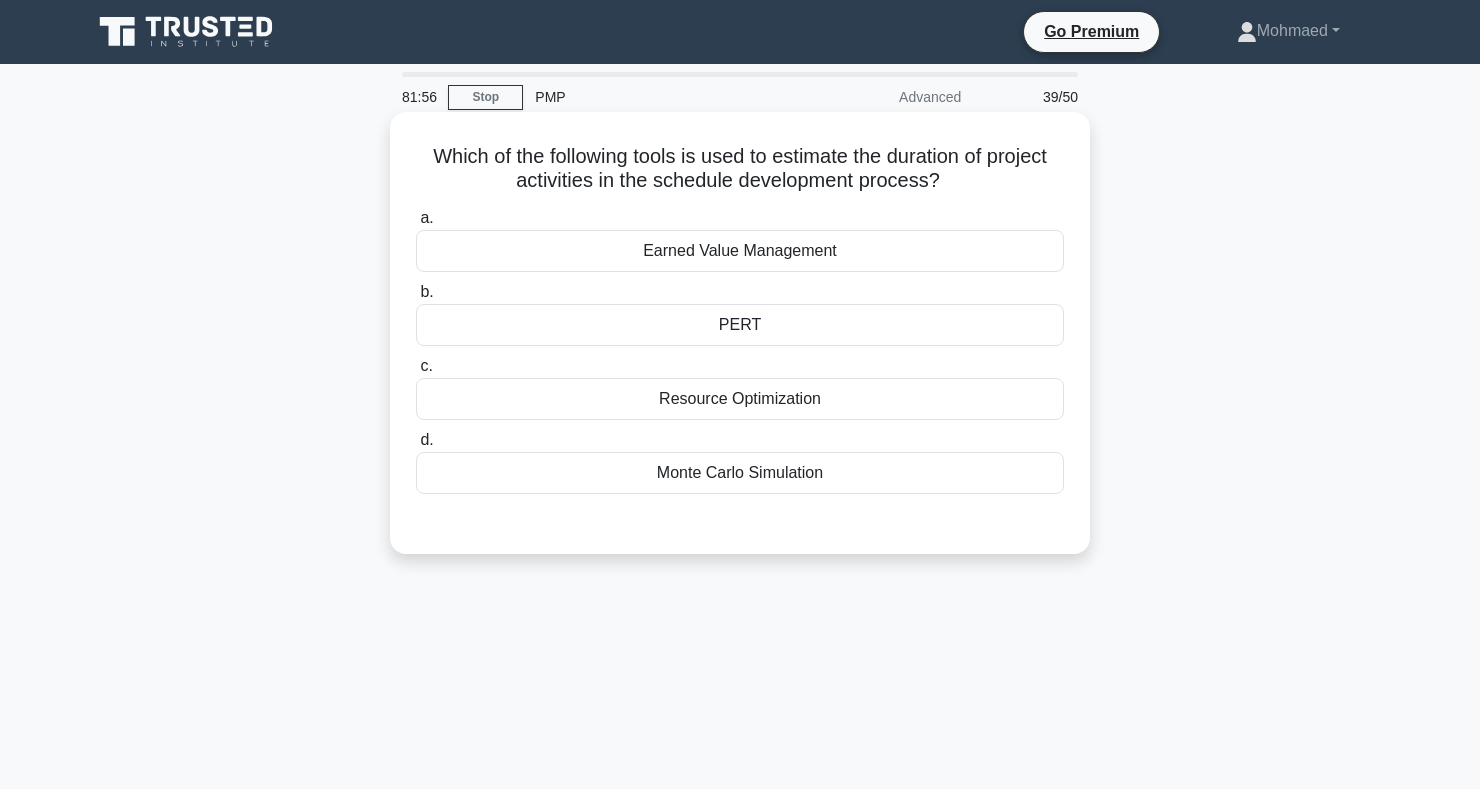 click on "PERT" at bounding box center (740, 325) 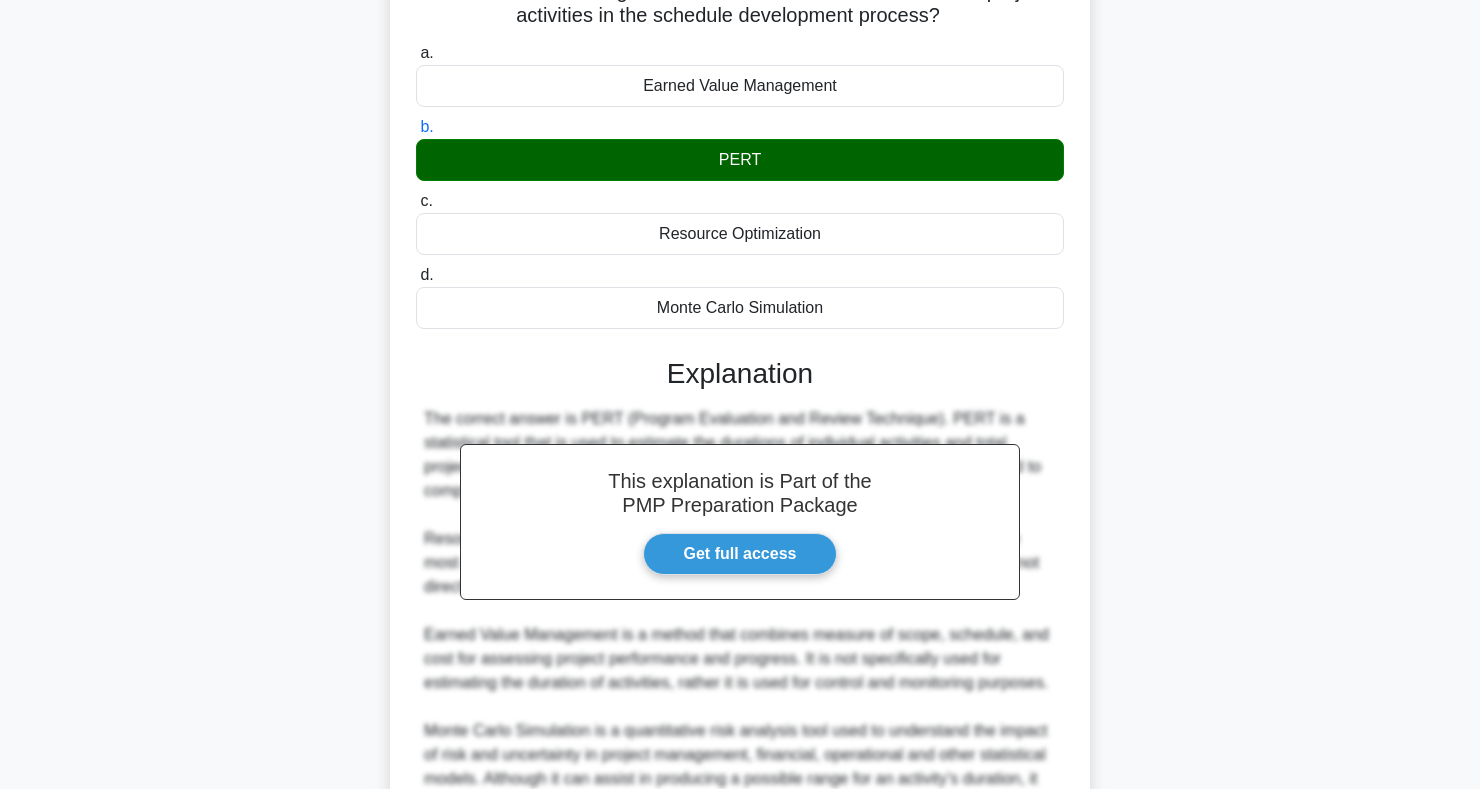 scroll, scrollTop: 371, scrollLeft: 0, axis: vertical 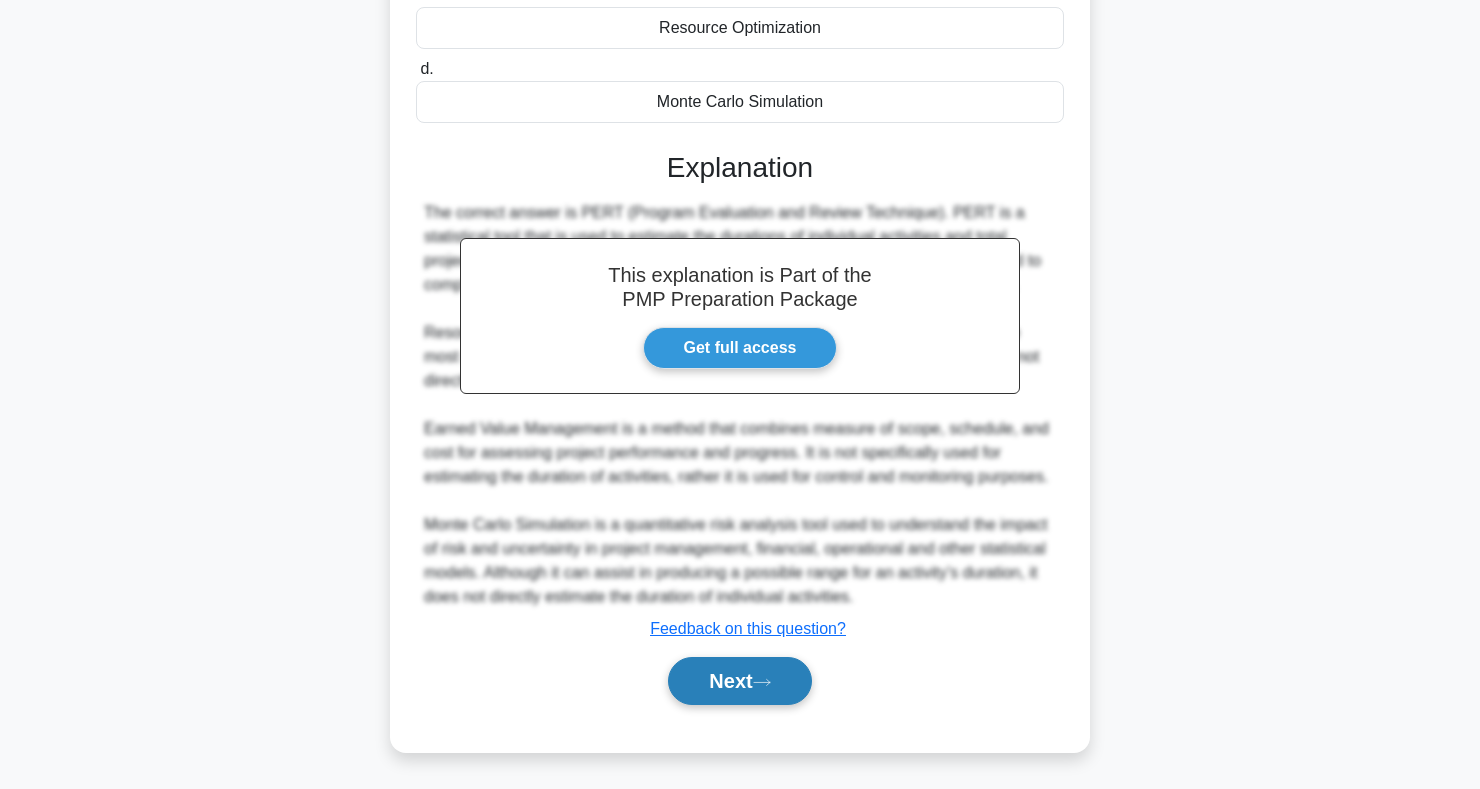 click on "Next" at bounding box center (739, 681) 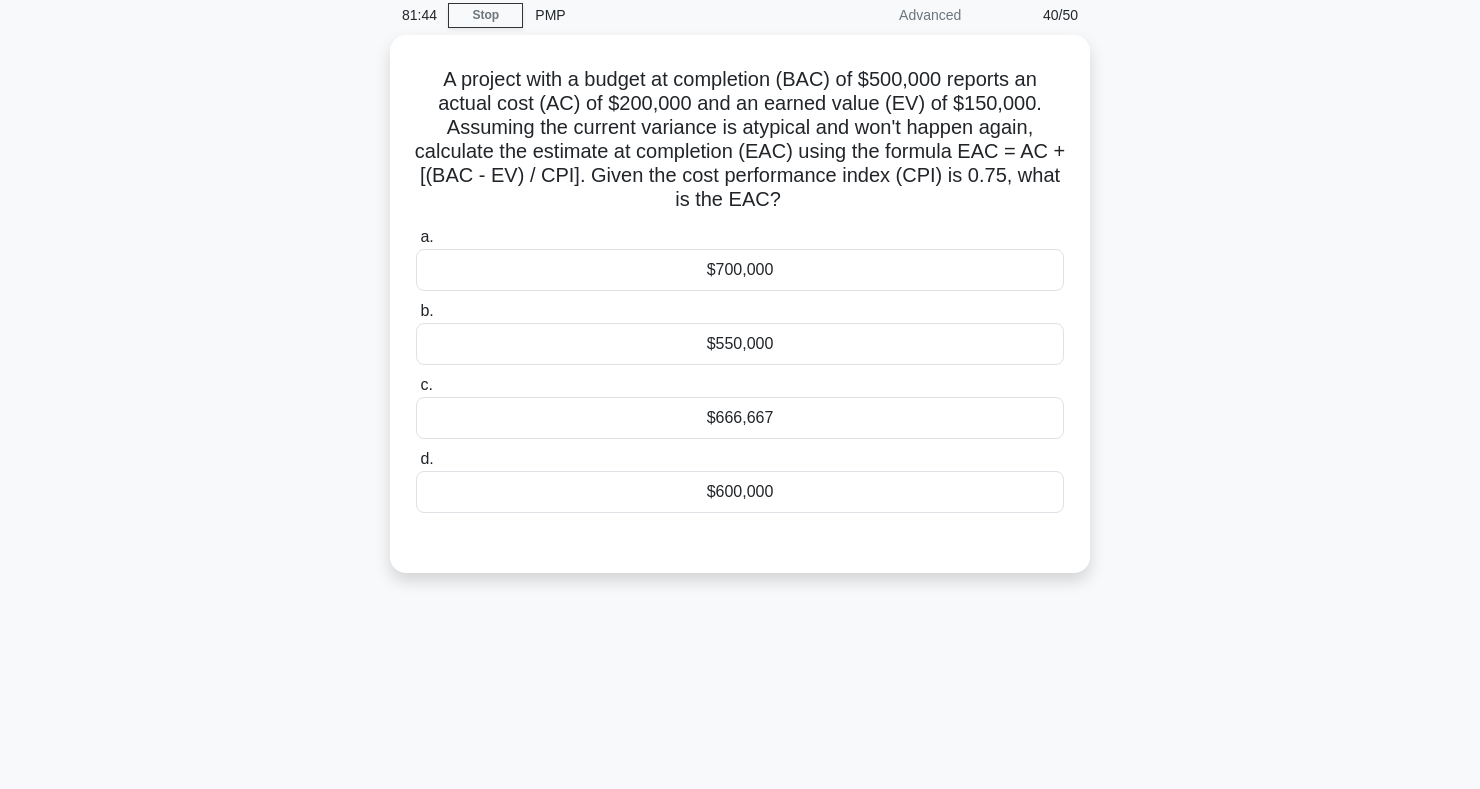 scroll, scrollTop: 0, scrollLeft: 0, axis: both 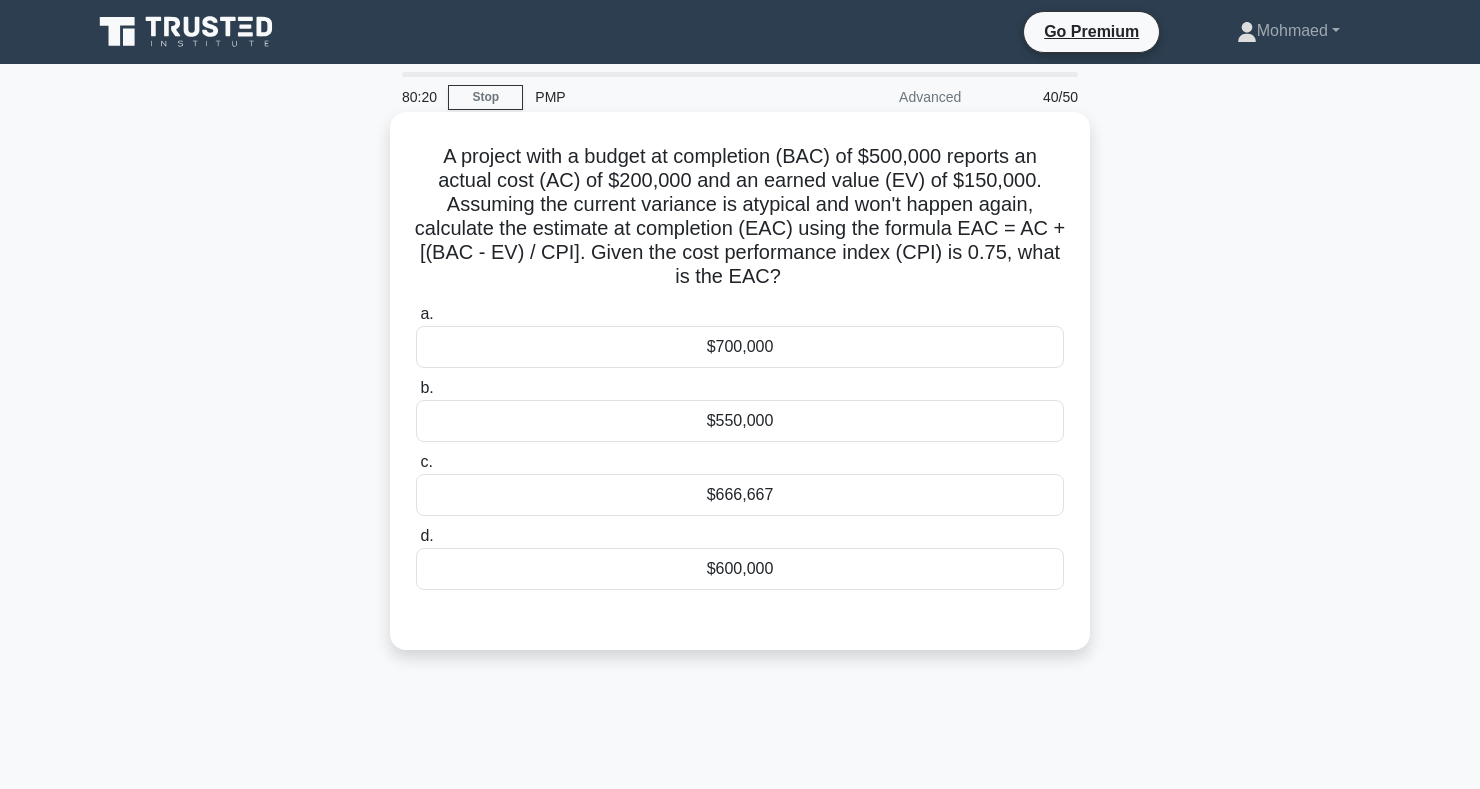 click on "$666,667" at bounding box center [740, 495] 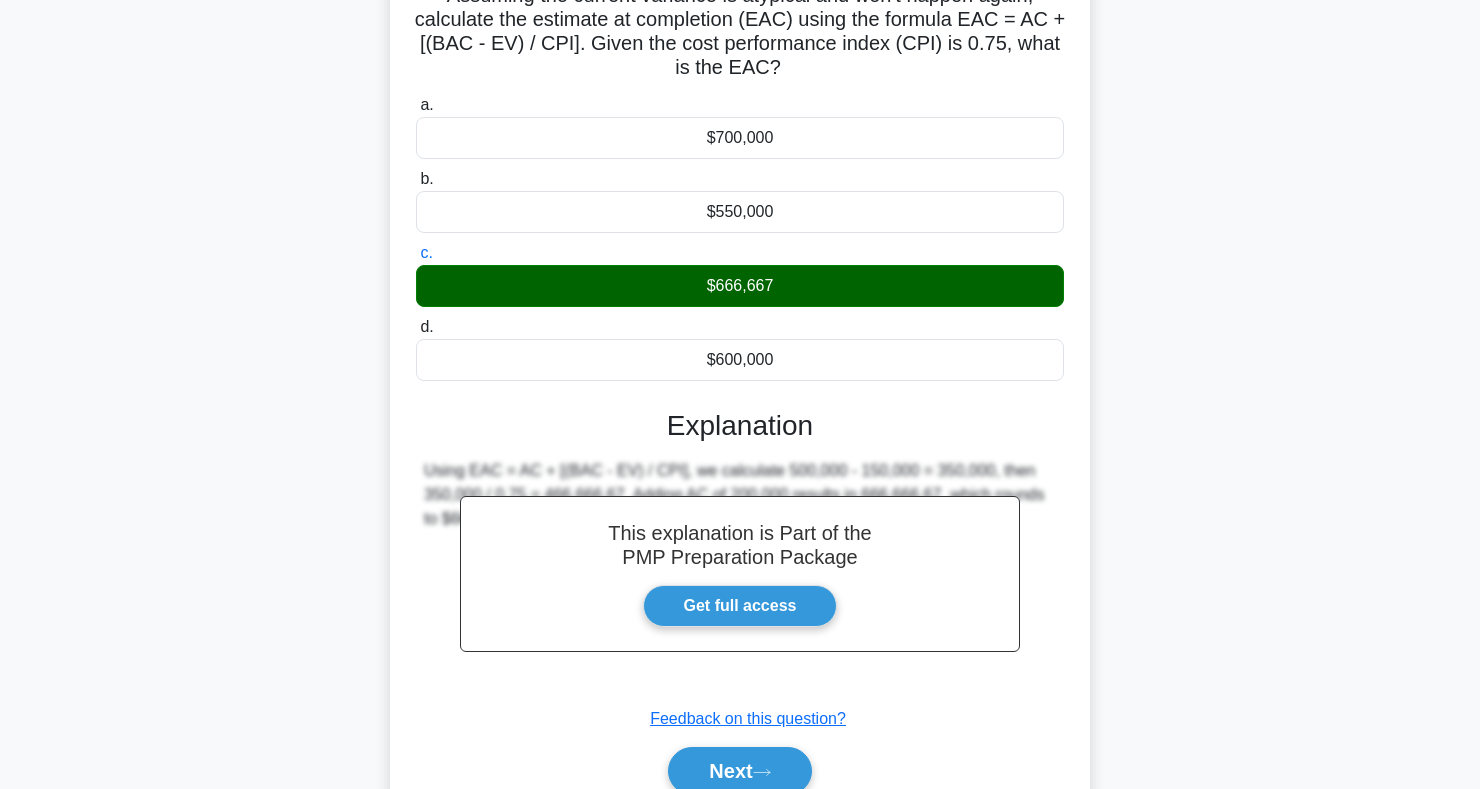 scroll, scrollTop: 299, scrollLeft: 0, axis: vertical 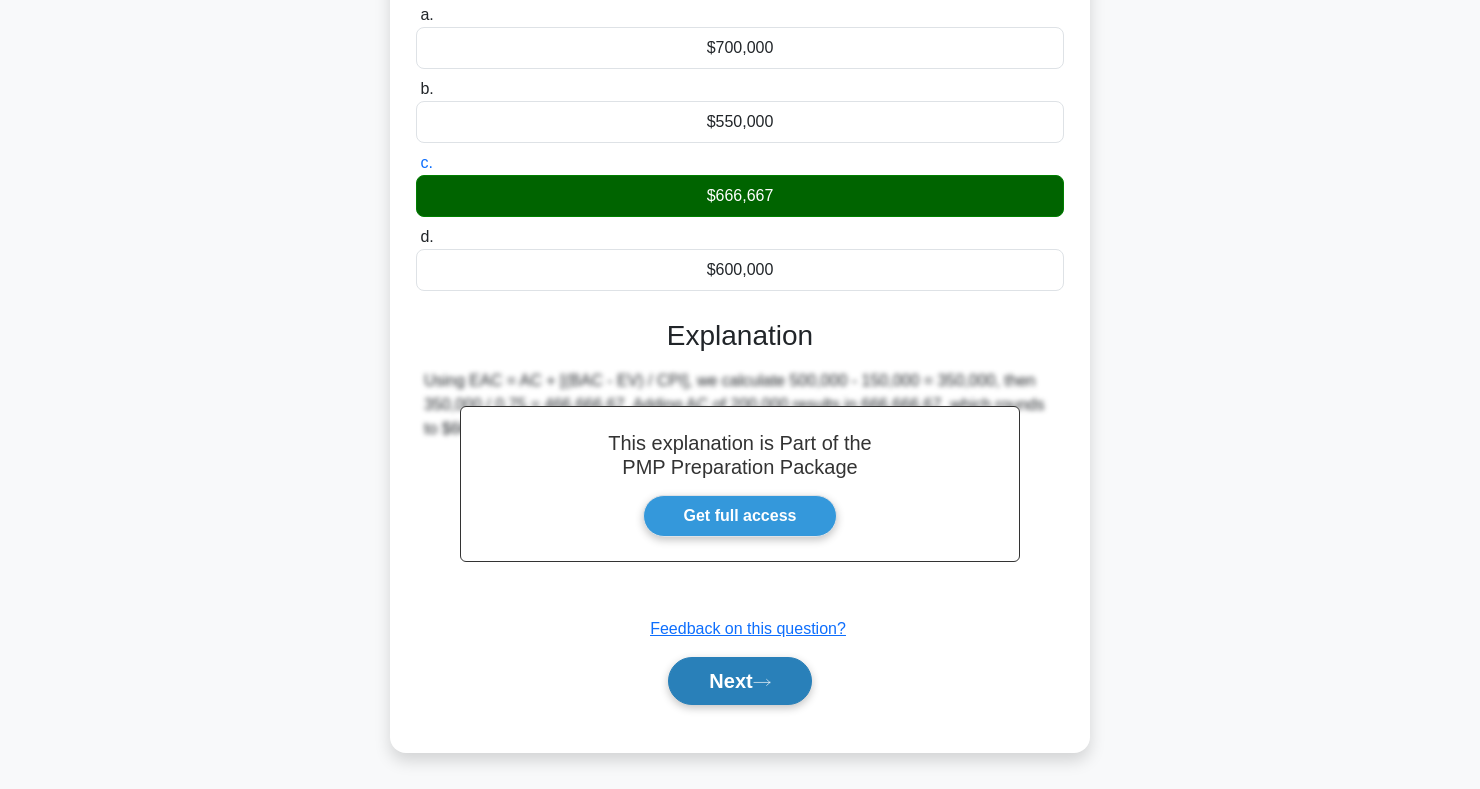 click on "Next" at bounding box center [739, 681] 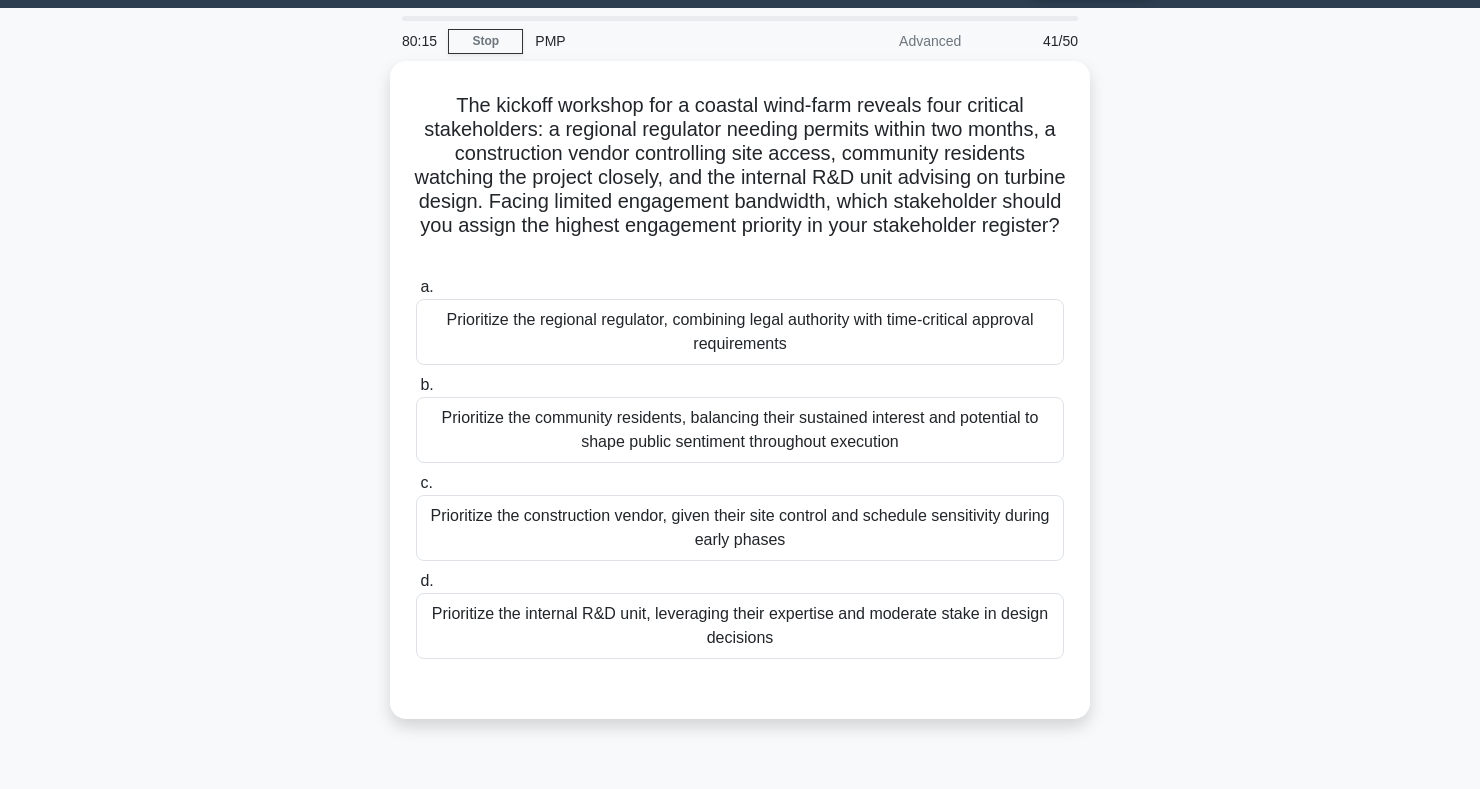 scroll, scrollTop: 54, scrollLeft: 0, axis: vertical 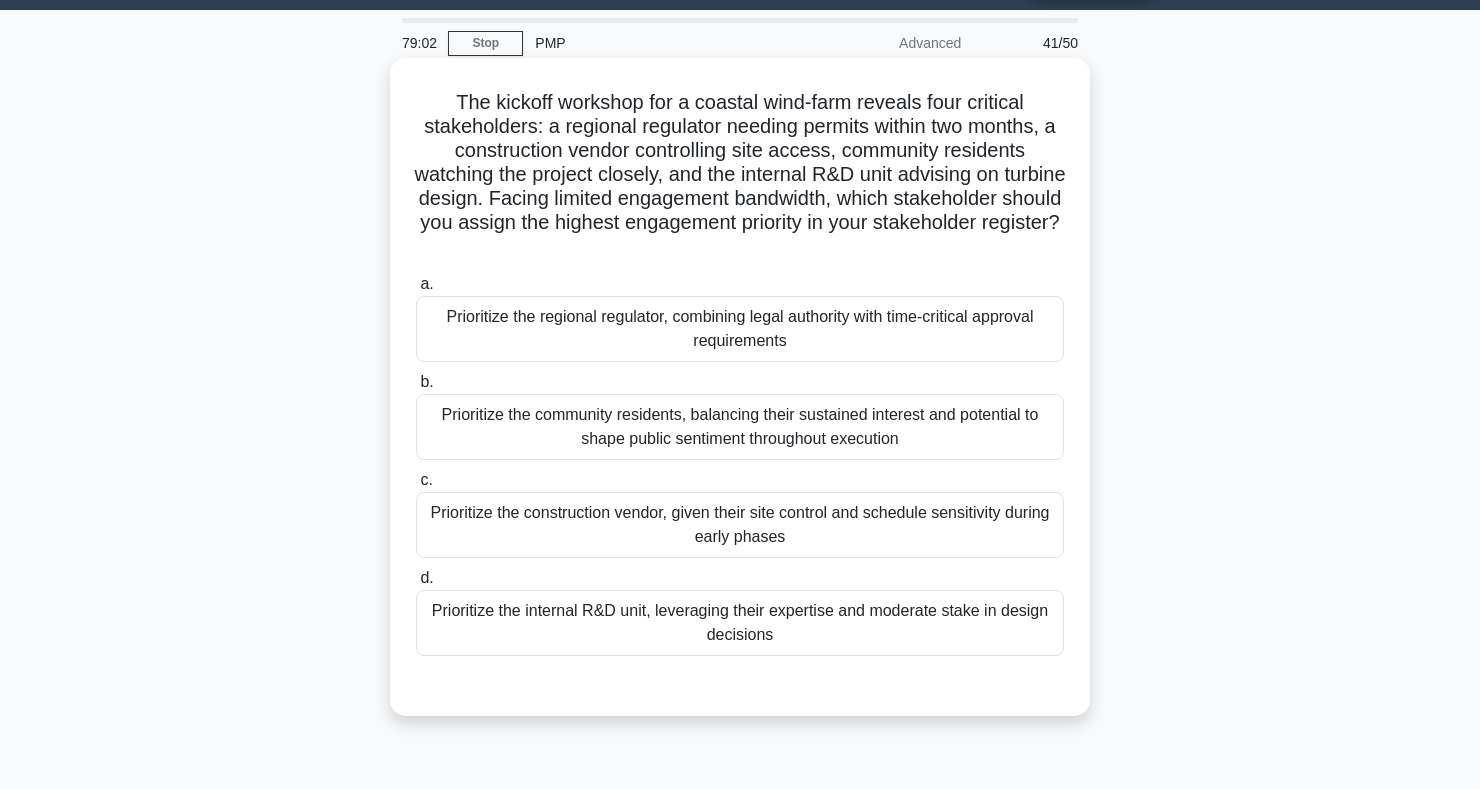 click on "c.
Prioritize the construction vendor, given their site control and schedule sensitivity during early phases" at bounding box center [740, 513] 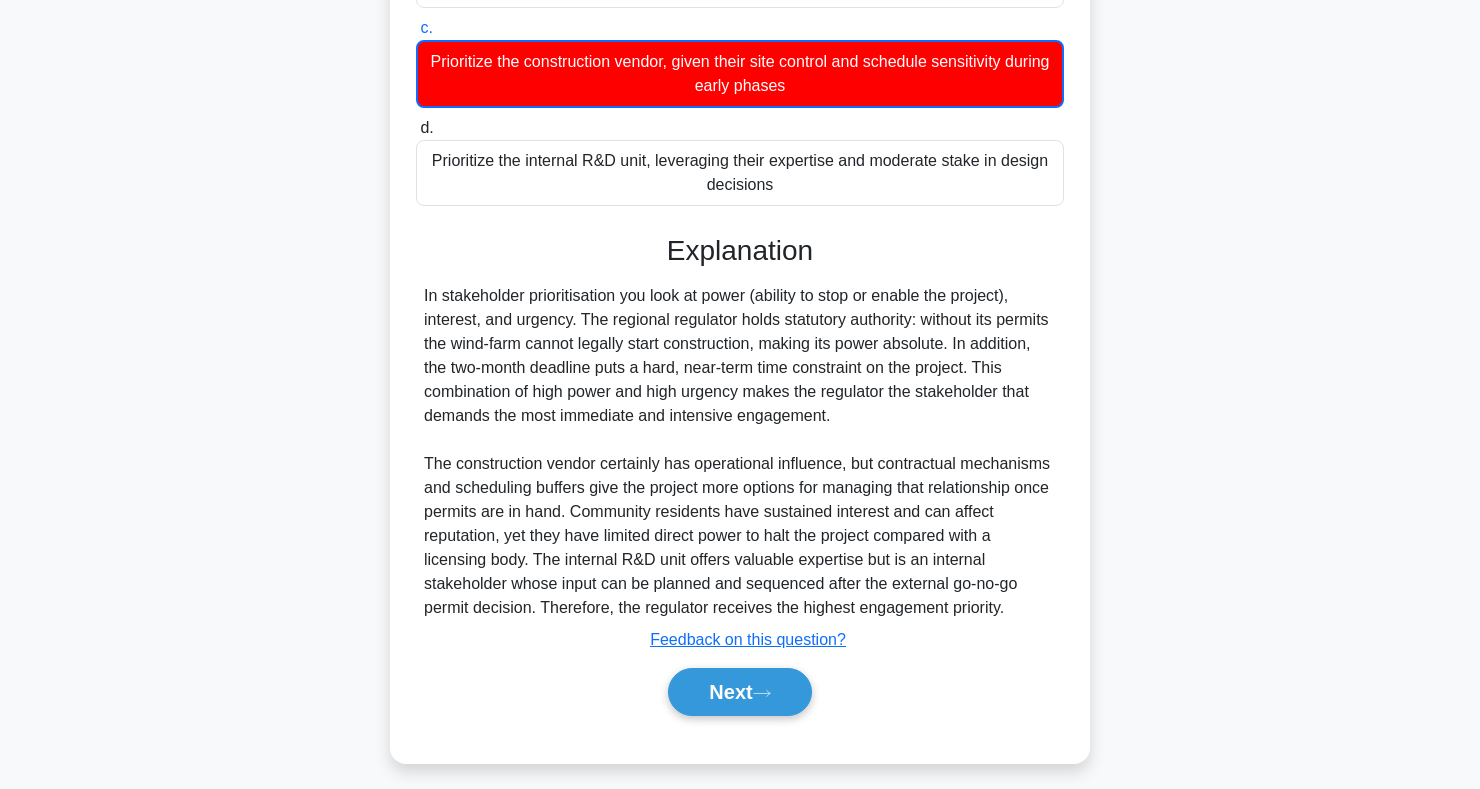scroll, scrollTop: 517, scrollLeft: 0, axis: vertical 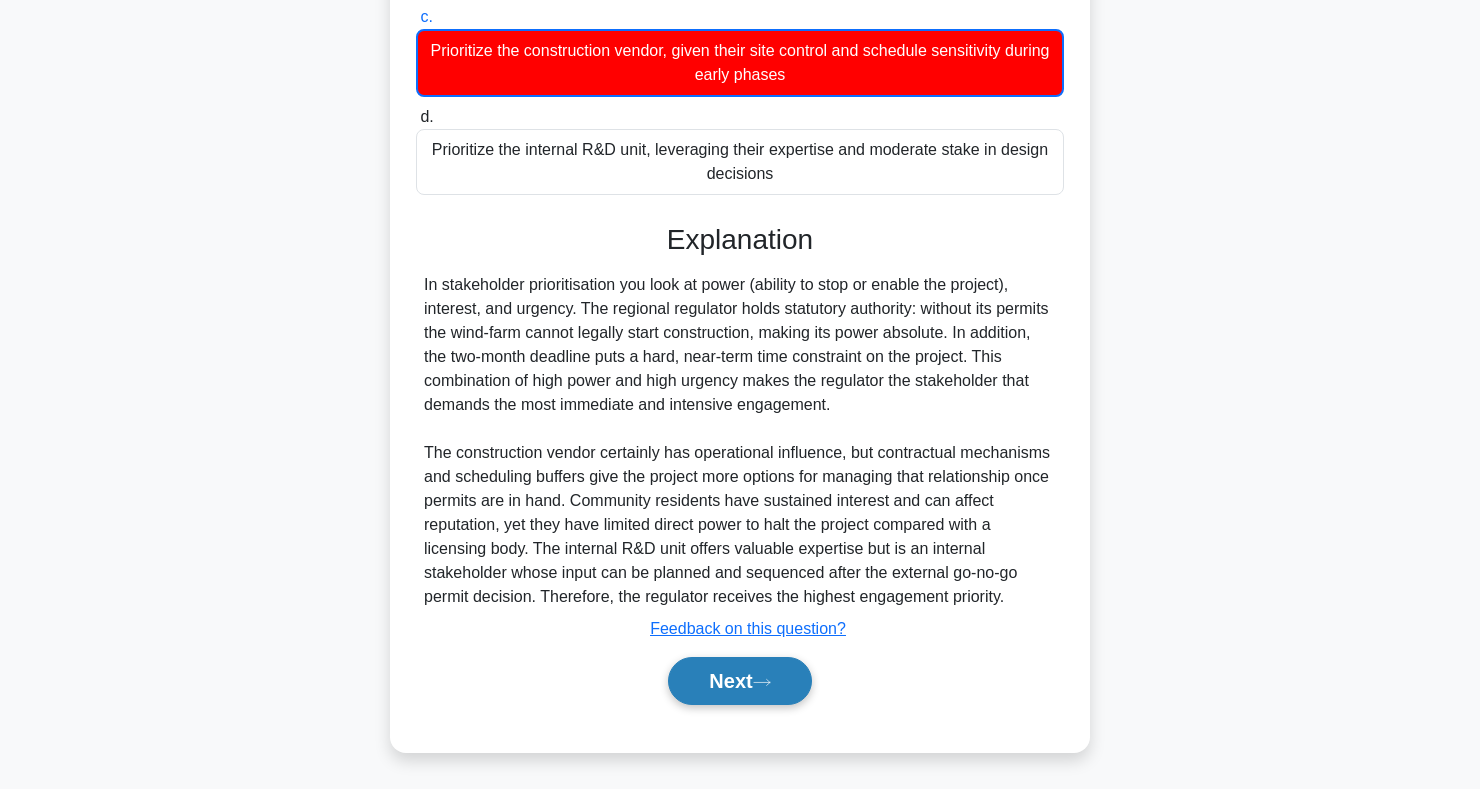 click on "Next" at bounding box center (739, 681) 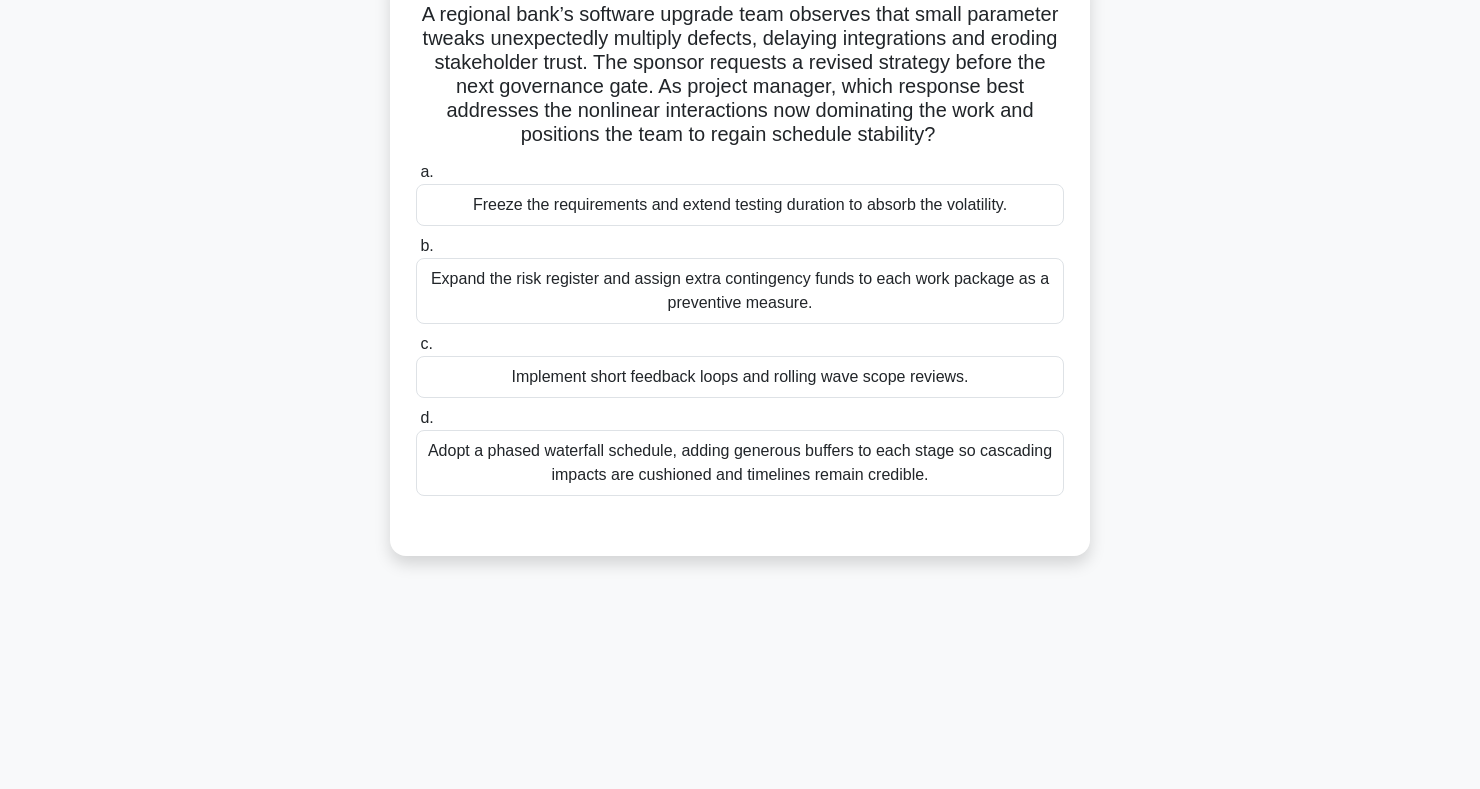 scroll, scrollTop: 0, scrollLeft: 0, axis: both 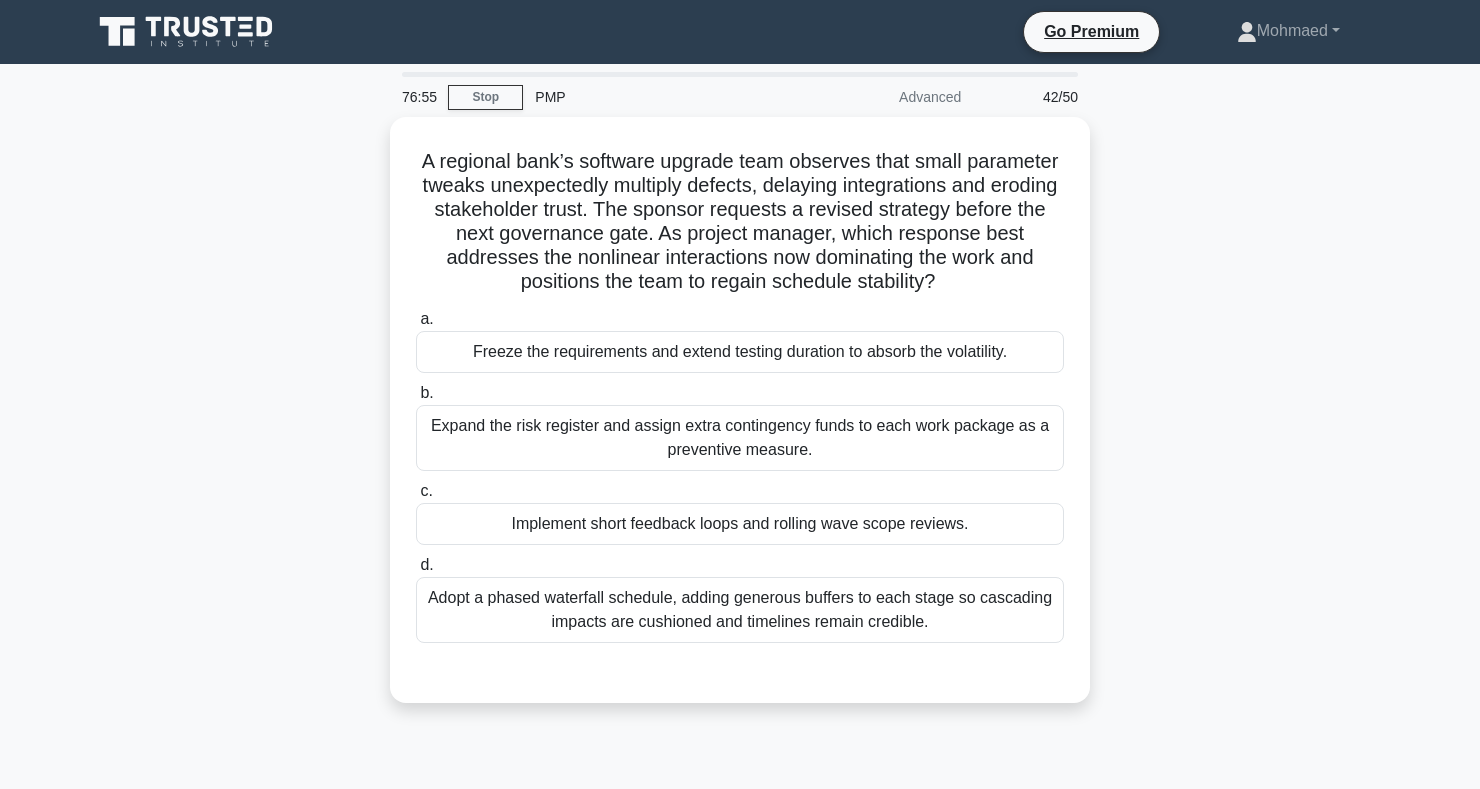 click on "A regional bank’s software upgrade team observes that small parameter tweaks unexpectedly multiply defects, delaying integrations and eroding stakeholder trust. The sponsor requests a revised strategy before the next governance gate. As project manager, which response best addresses the nonlinear interactions now dominating the work and positions the team to regain schedule stability?
.spinner_0XTQ{transform-origin:center;animation:spinner_y6GP .75s linear infinite}@keyframes spinner_y6GP{100%{transform:rotate(360deg)}}
a.
b. c. d." at bounding box center [740, 422] 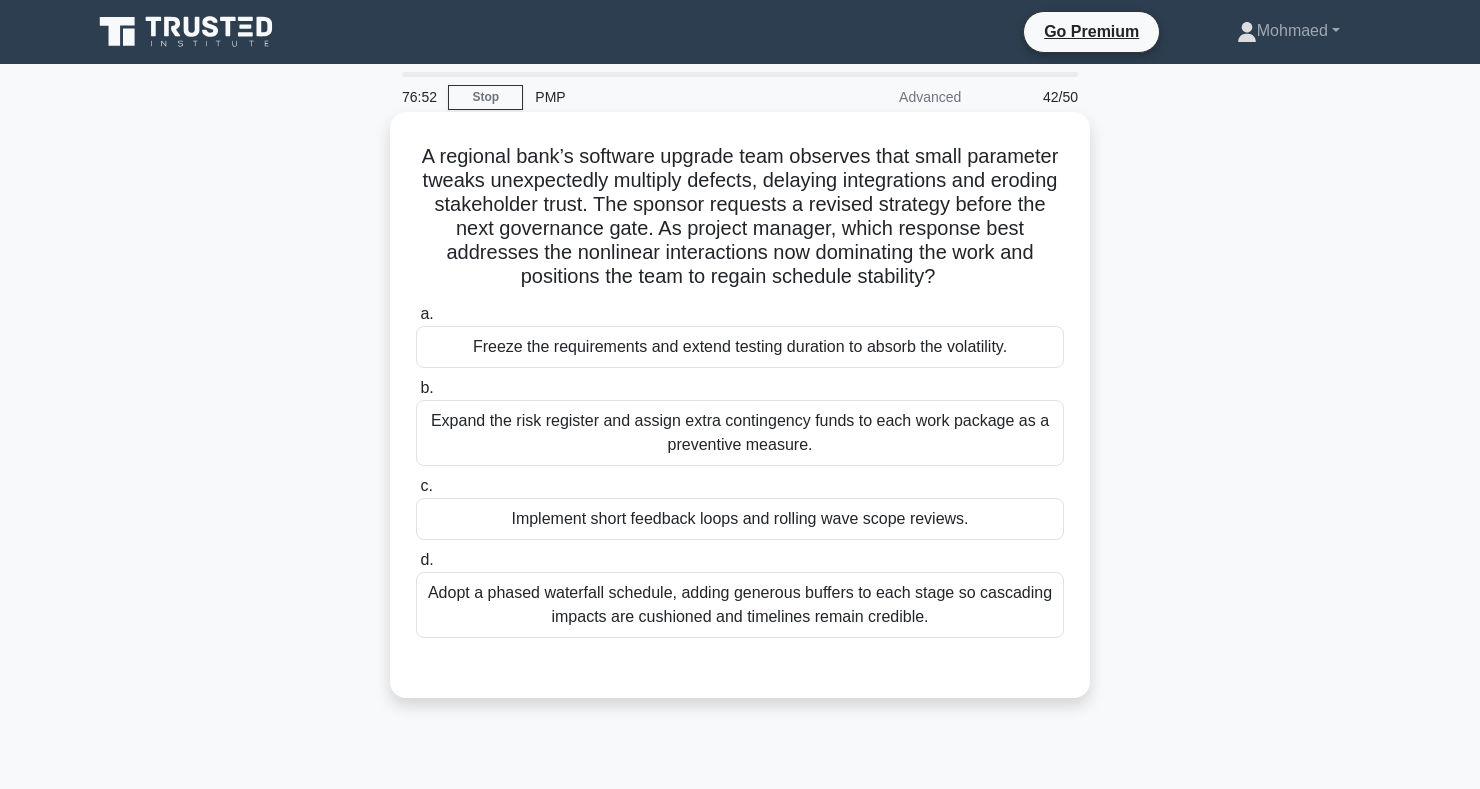 click on "Implement short feedback loops and rolling wave scope reviews." at bounding box center [740, 519] 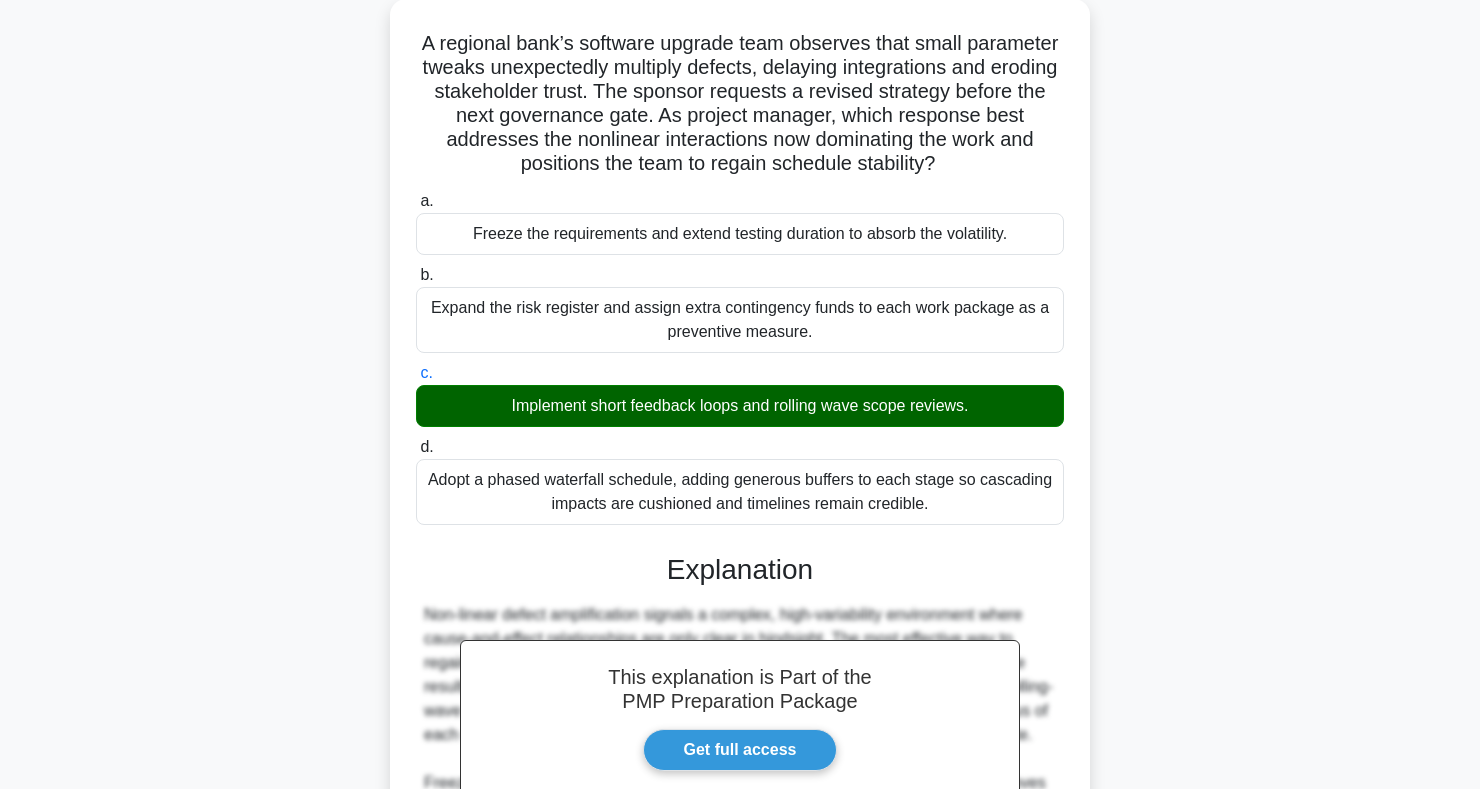 scroll, scrollTop: 419, scrollLeft: 0, axis: vertical 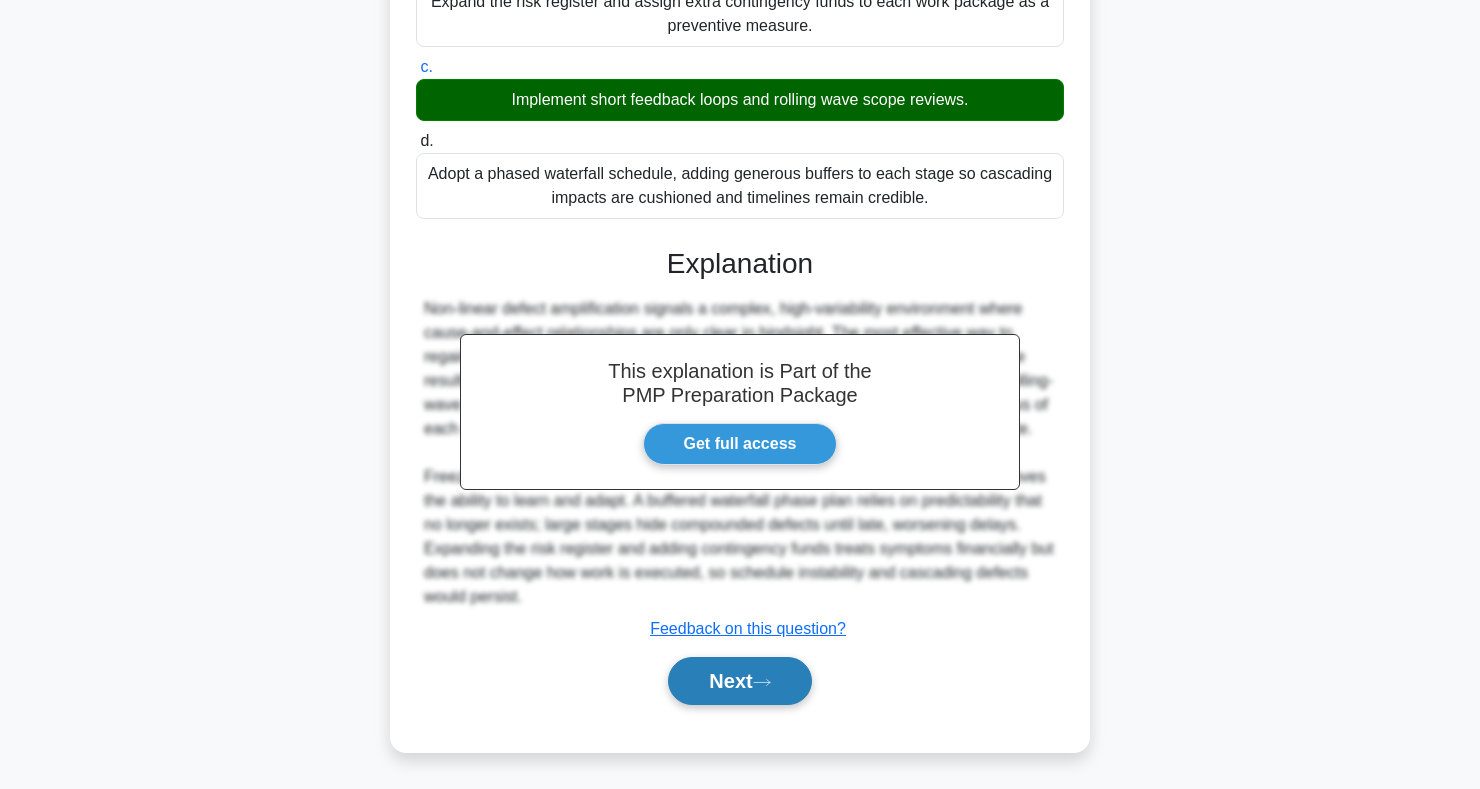 click on "Next" at bounding box center [739, 681] 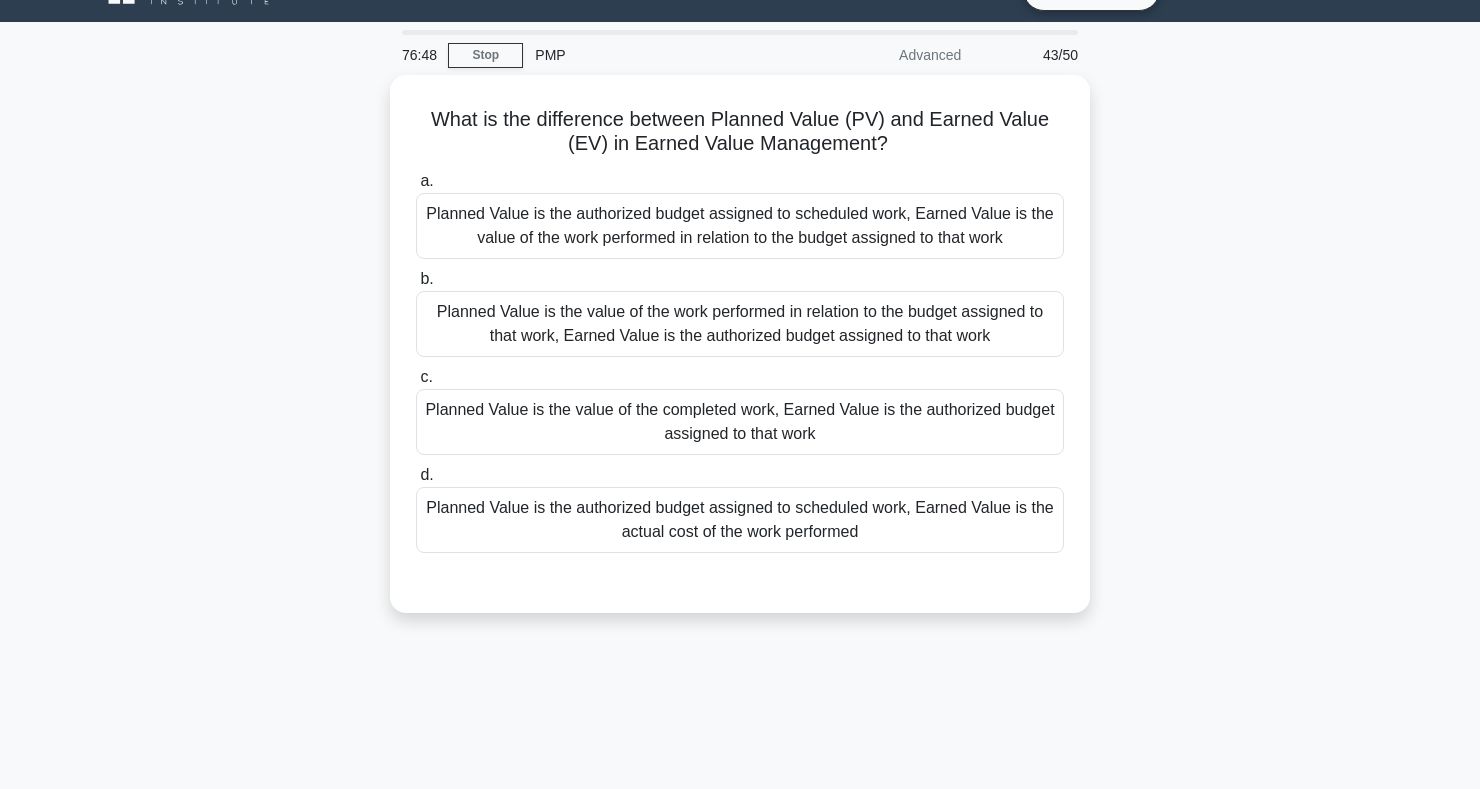 scroll, scrollTop: 0, scrollLeft: 0, axis: both 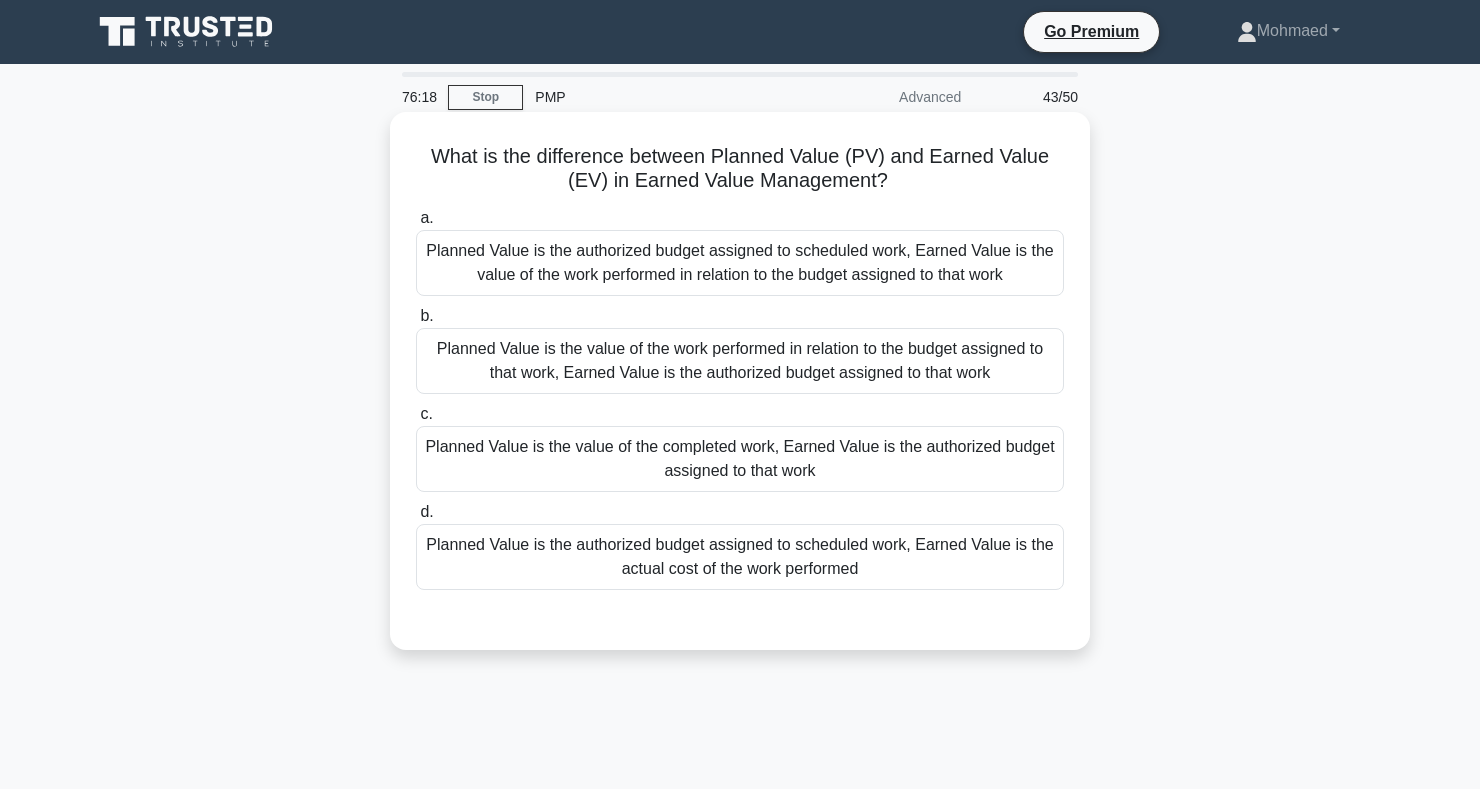click on "Planned Value is the authorized budget assigned to scheduled work, Earned Value is the actual cost of the work performed" at bounding box center [740, 557] 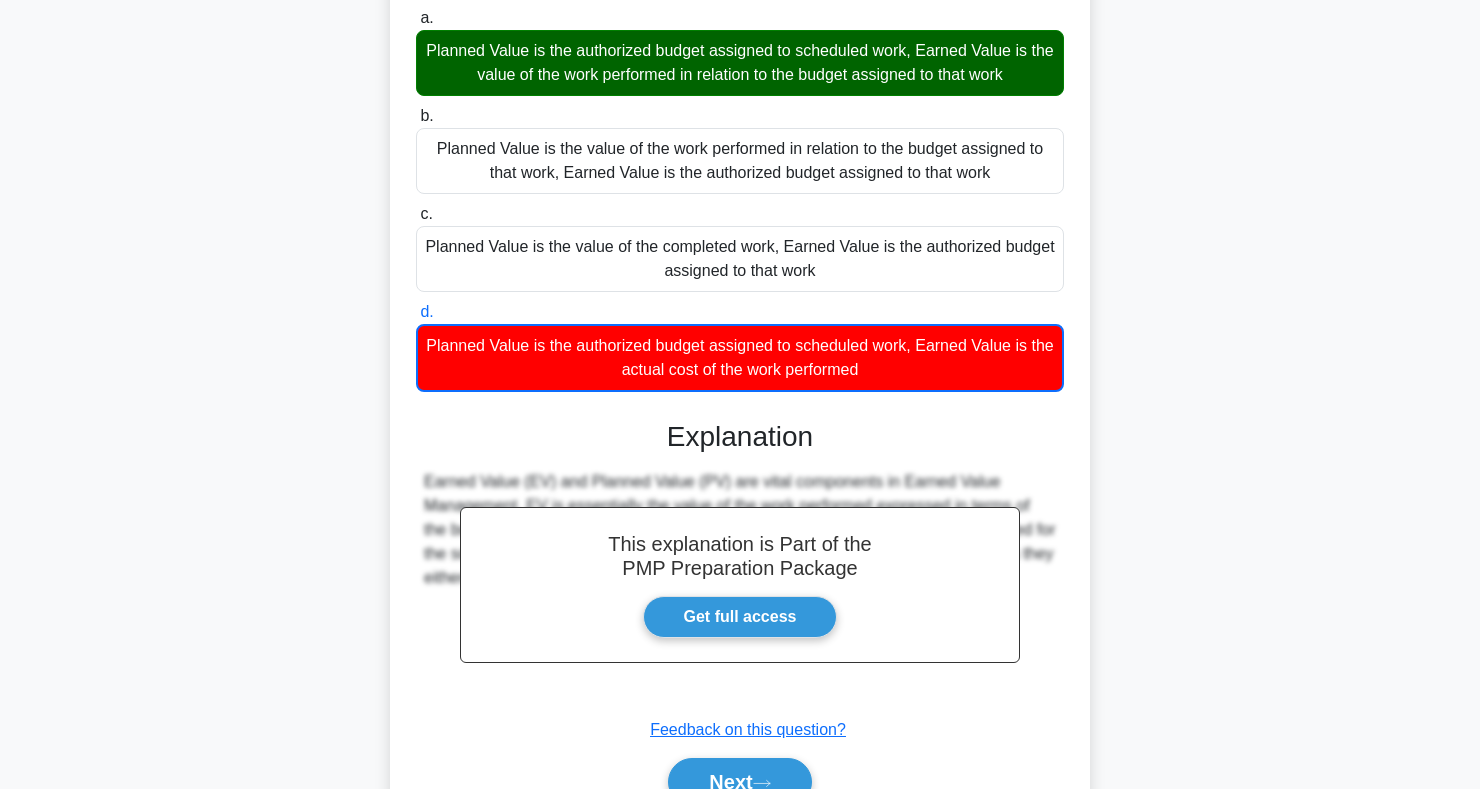 scroll, scrollTop: 301, scrollLeft: 0, axis: vertical 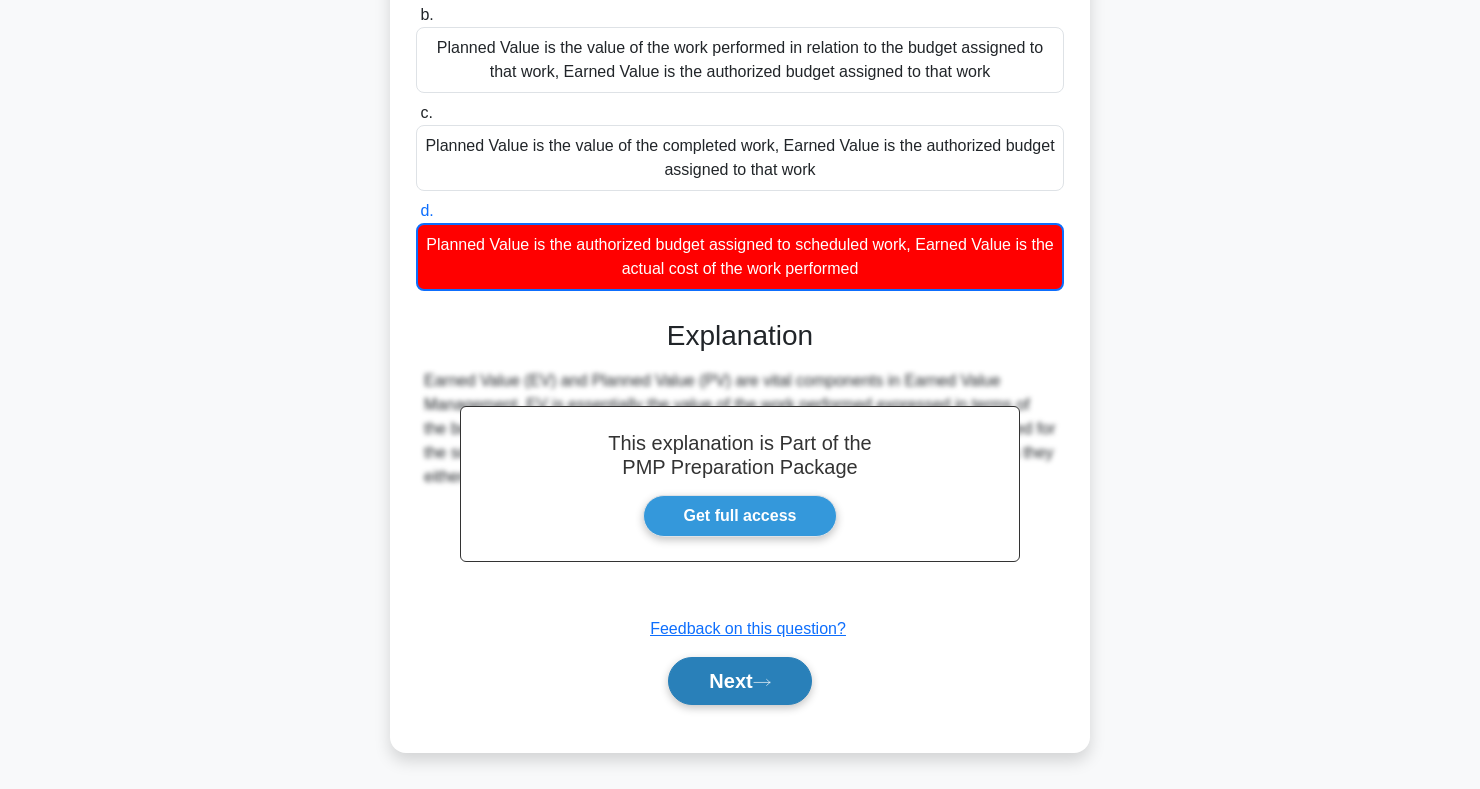 click on "Next" at bounding box center (739, 681) 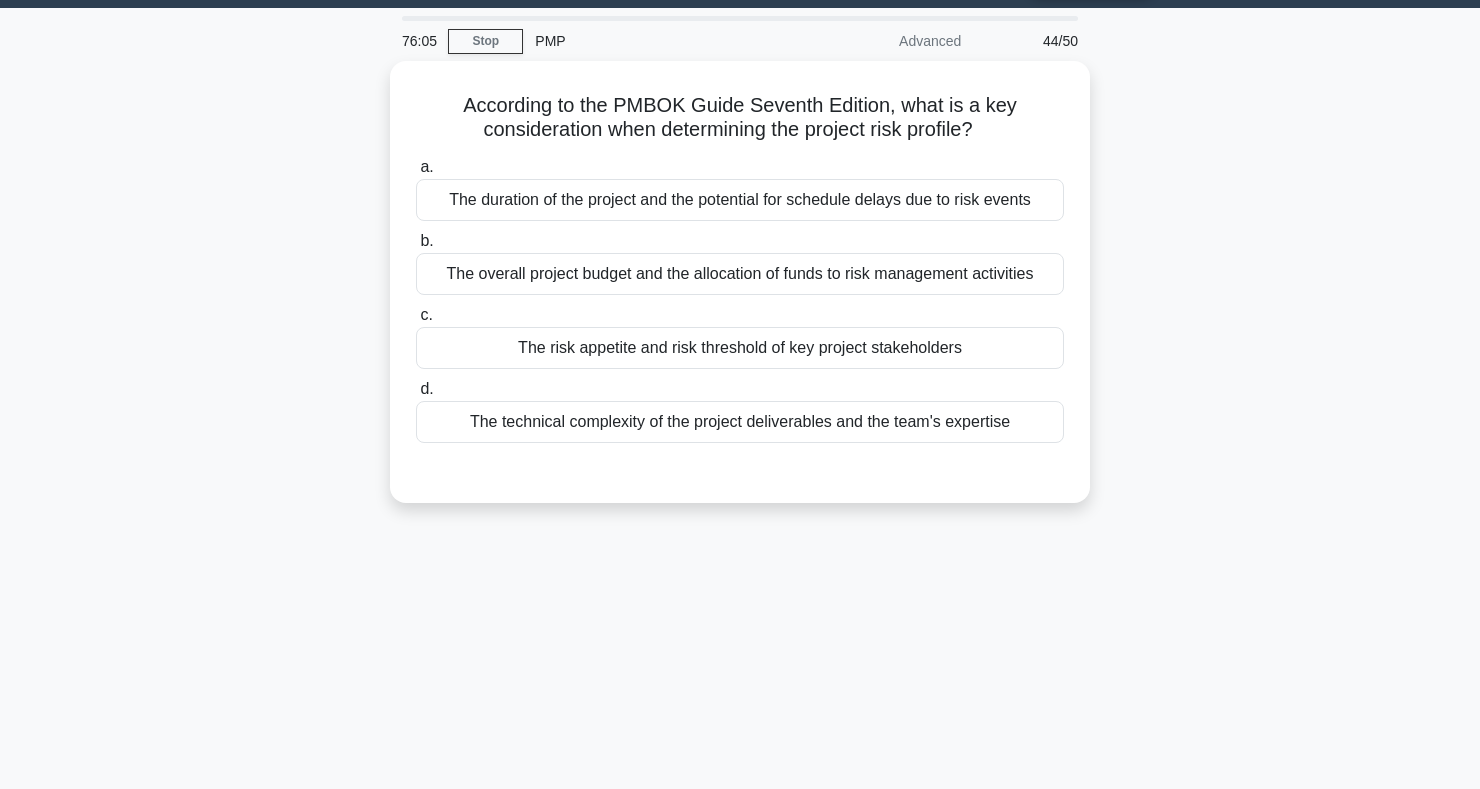 scroll, scrollTop: 0, scrollLeft: 0, axis: both 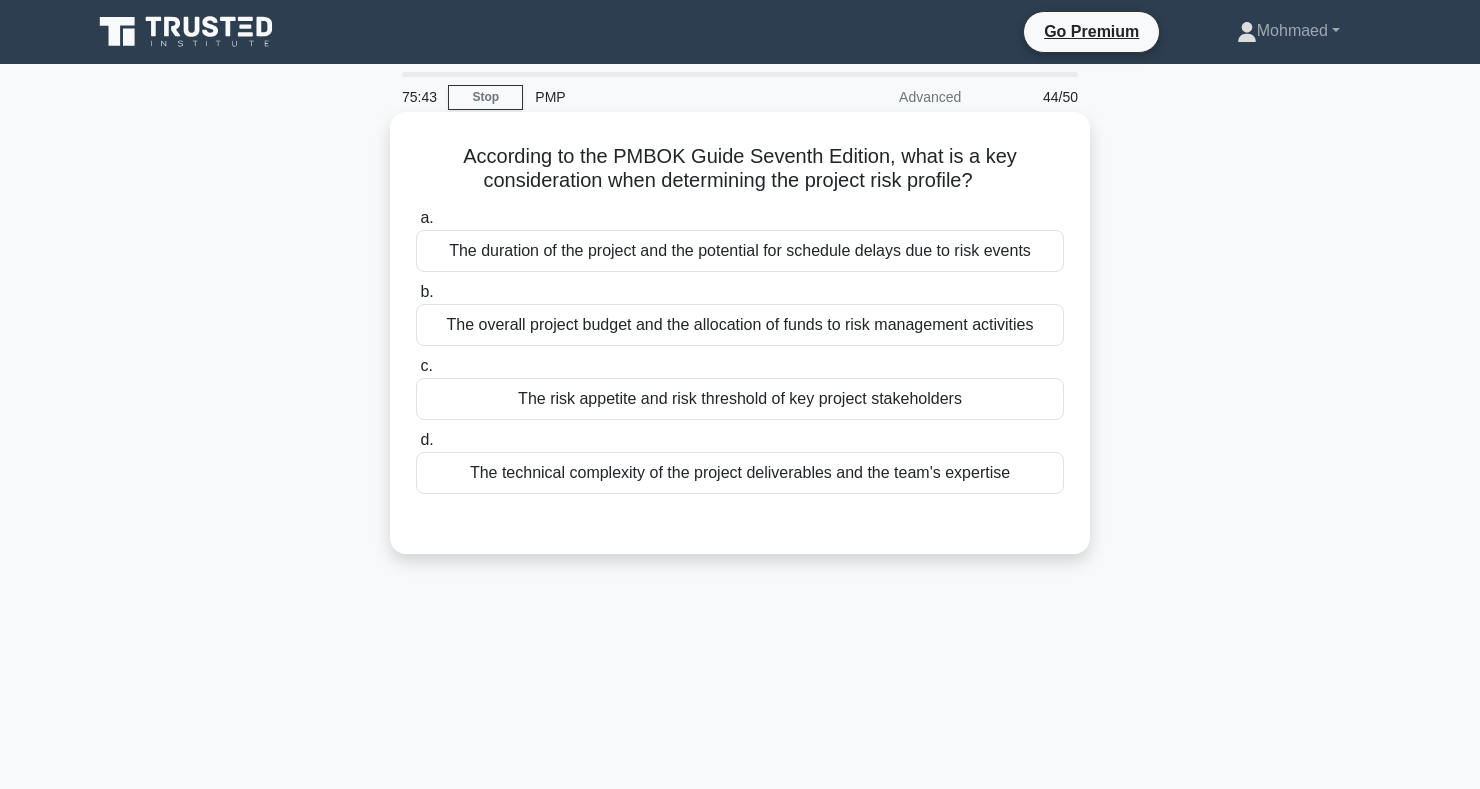 click on "c.
The risk appetite and risk threshold of key project stakeholders" at bounding box center [740, 387] 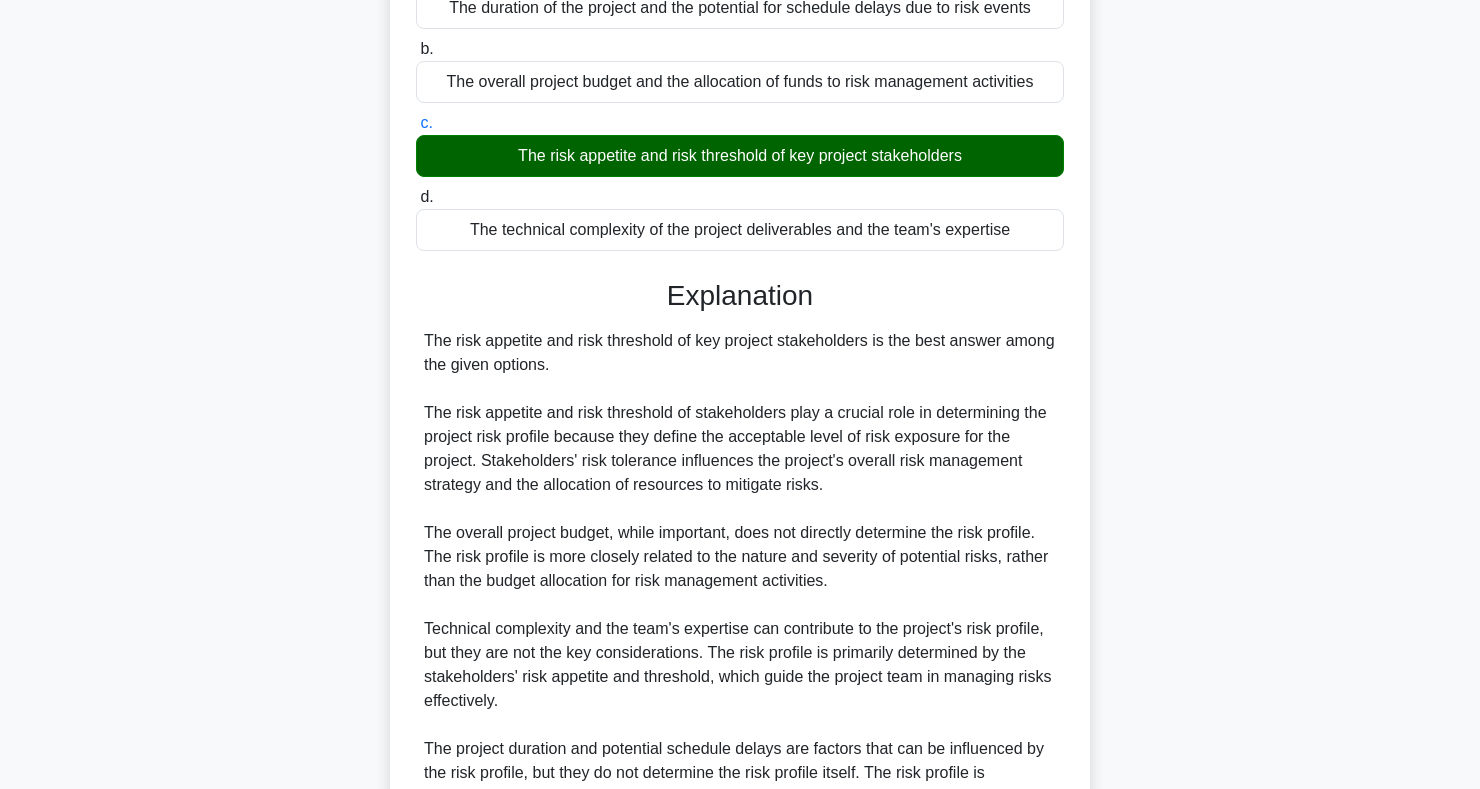 scroll, scrollTop: 467, scrollLeft: 0, axis: vertical 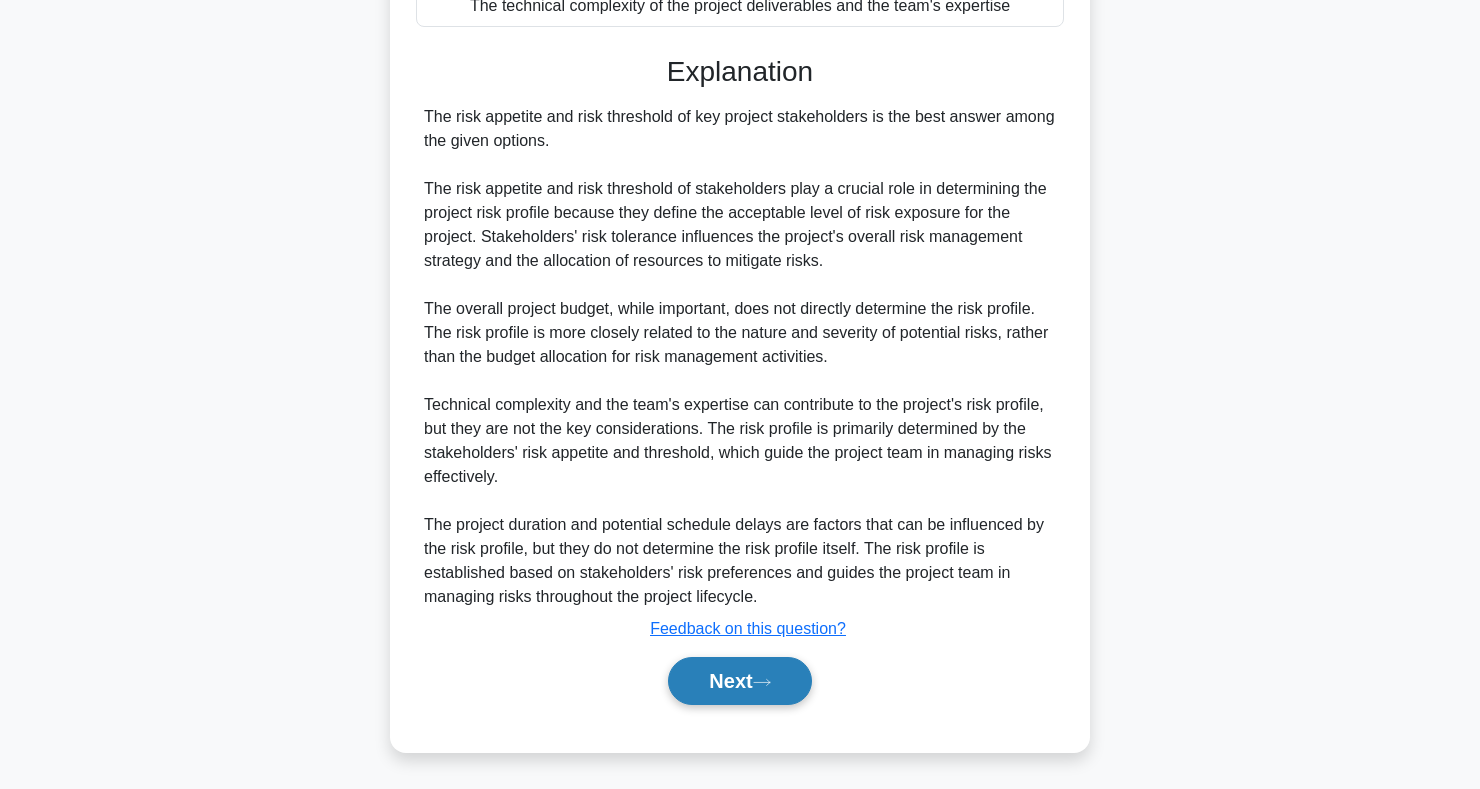 click on "Next" at bounding box center [739, 681] 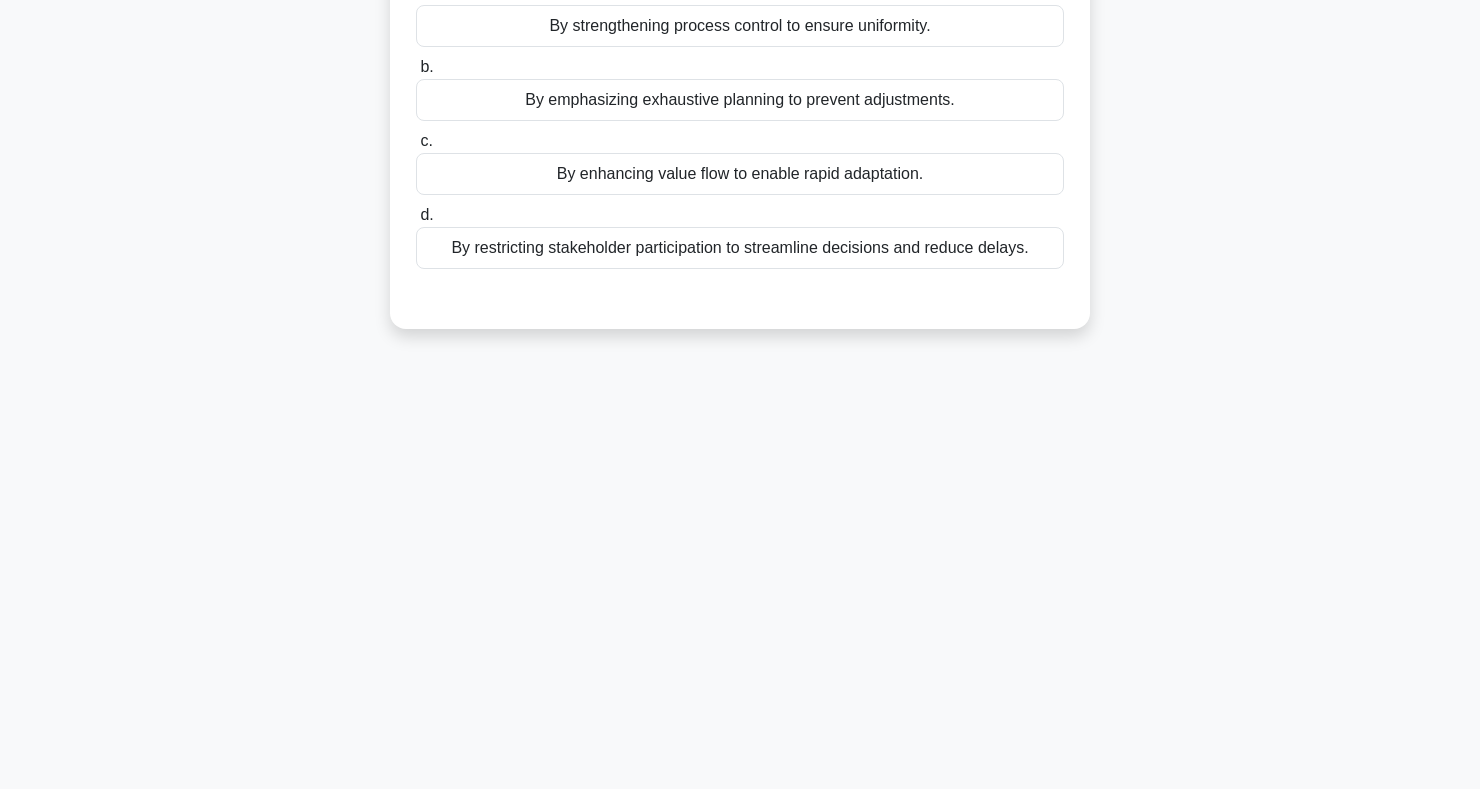 scroll, scrollTop: 0, scrollLeft: 0, axis: both 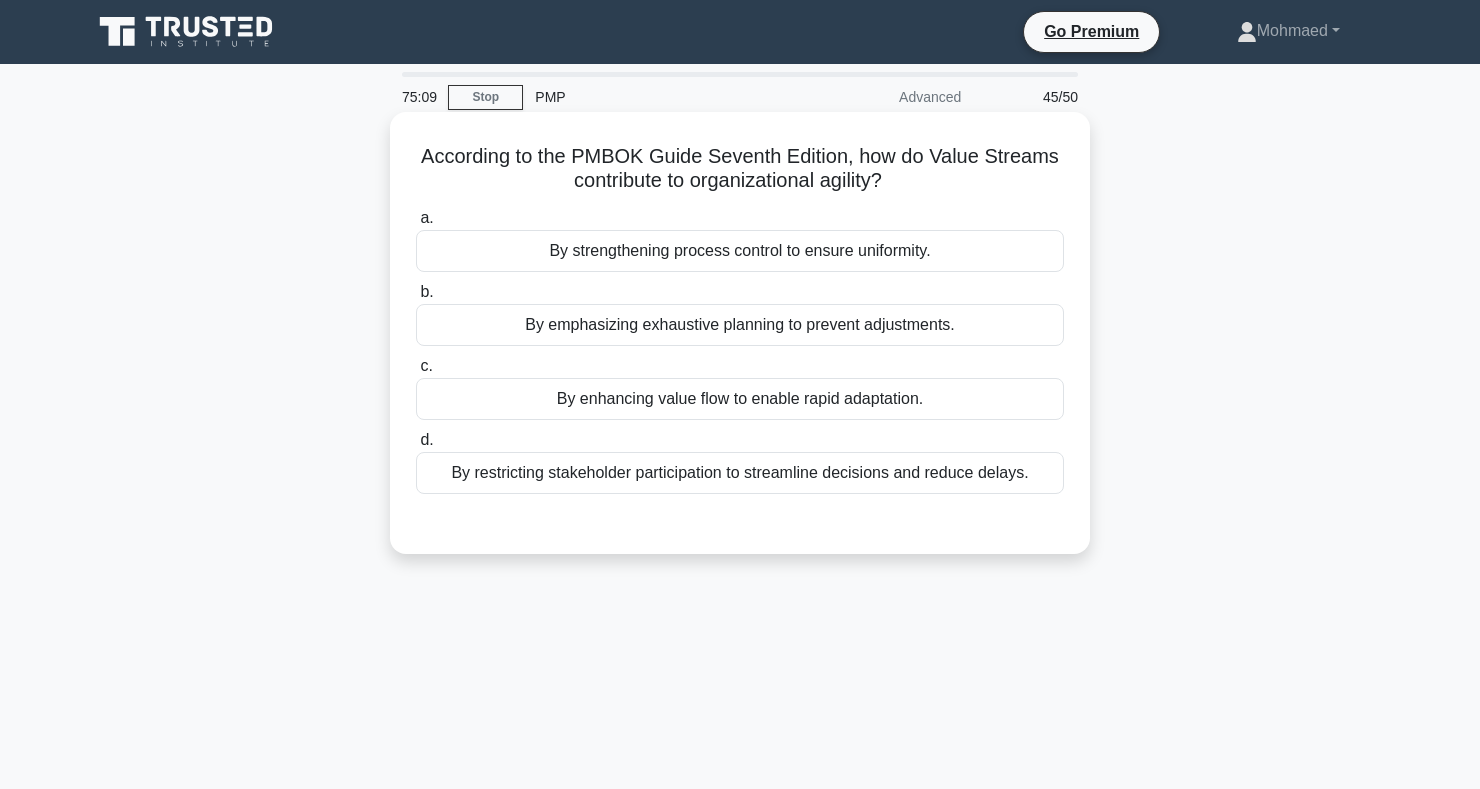click on "By enhancing value flow to enable rapid adaptation." at bounding box center [740, 399] 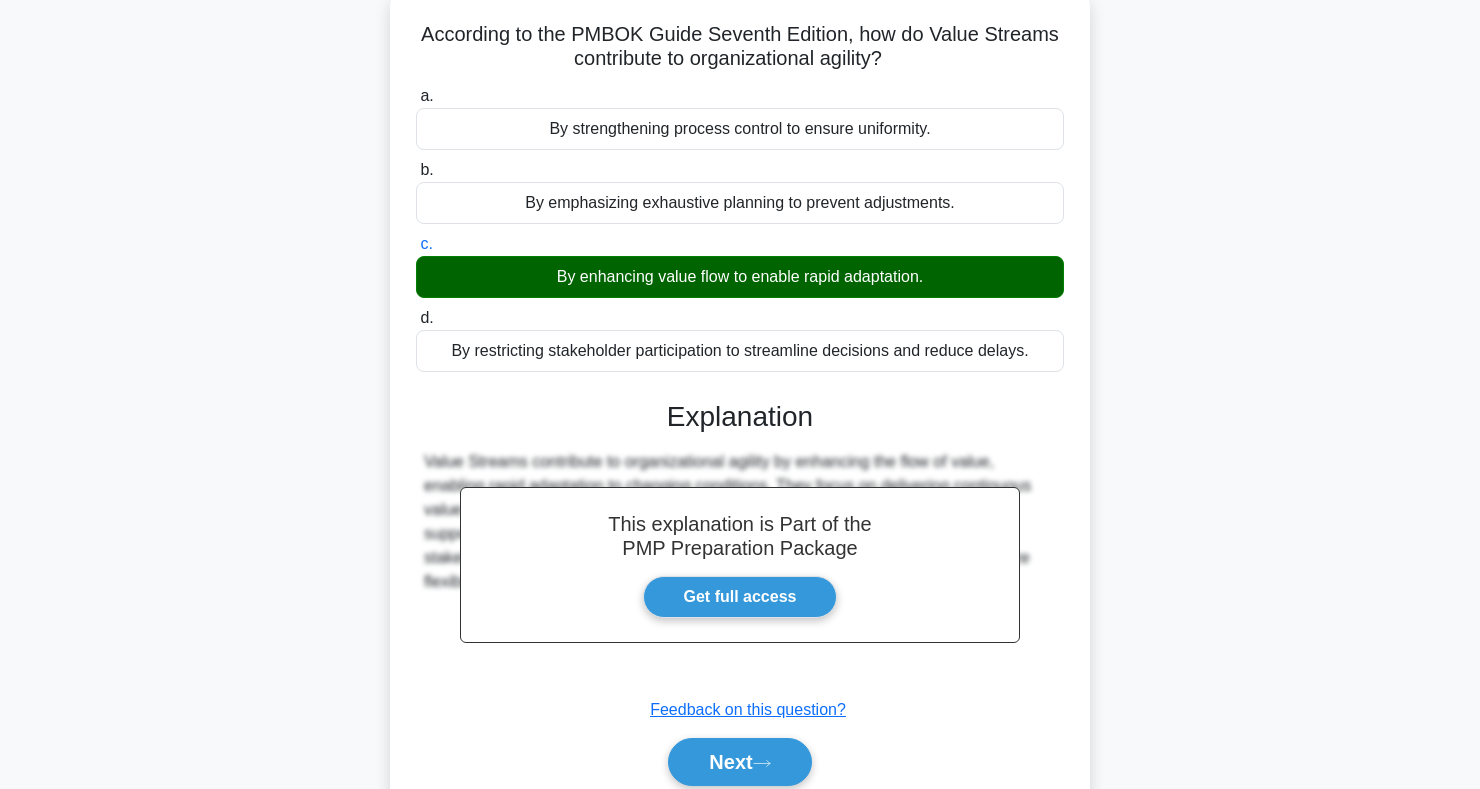 scroll, scrollTop: 291, scrollLeft: 0, axis: vertical 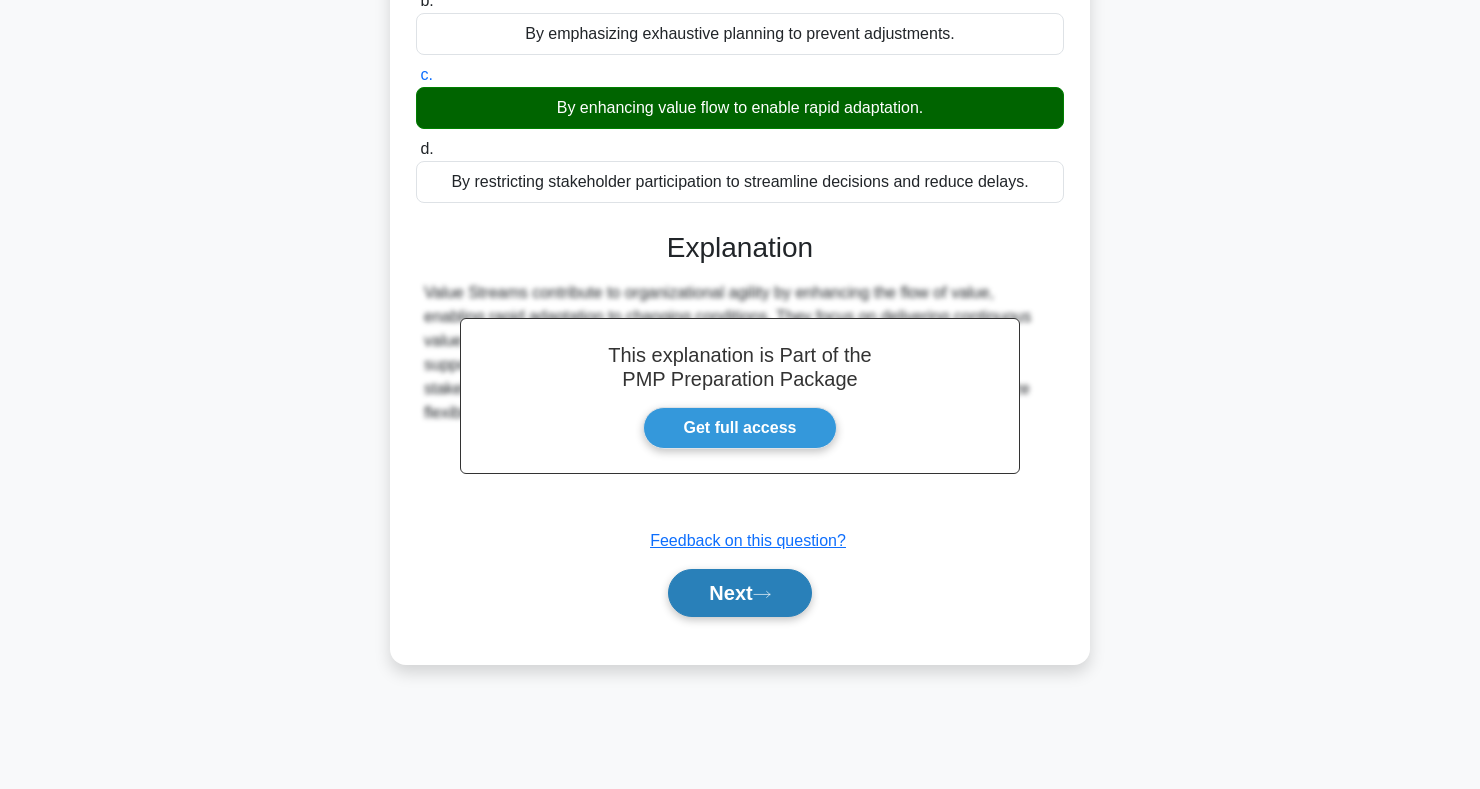 click on "Next" at bounding box center (739, 593) 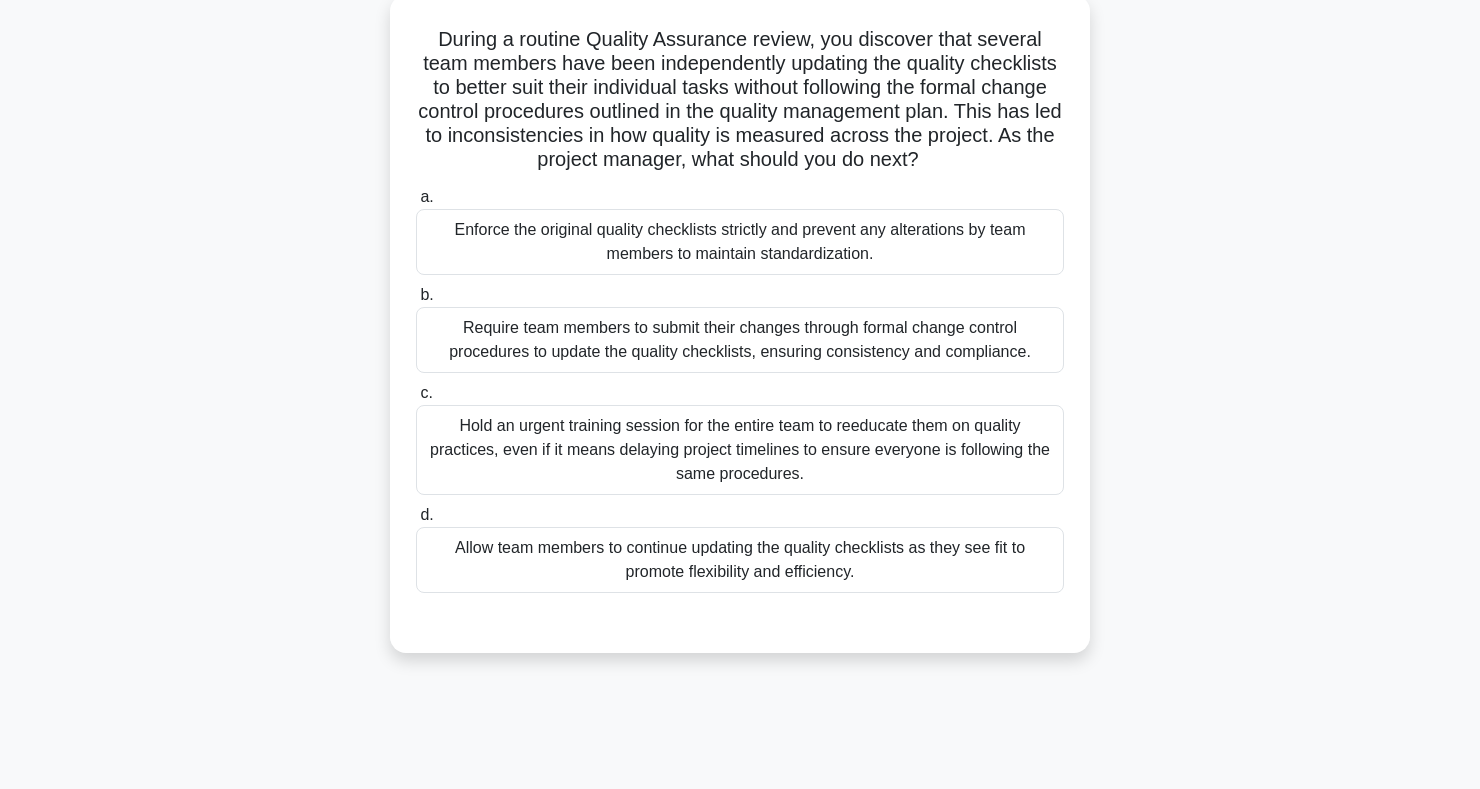 scroll, scrollTop: 124, scrollLeft: 0, axis: vertical 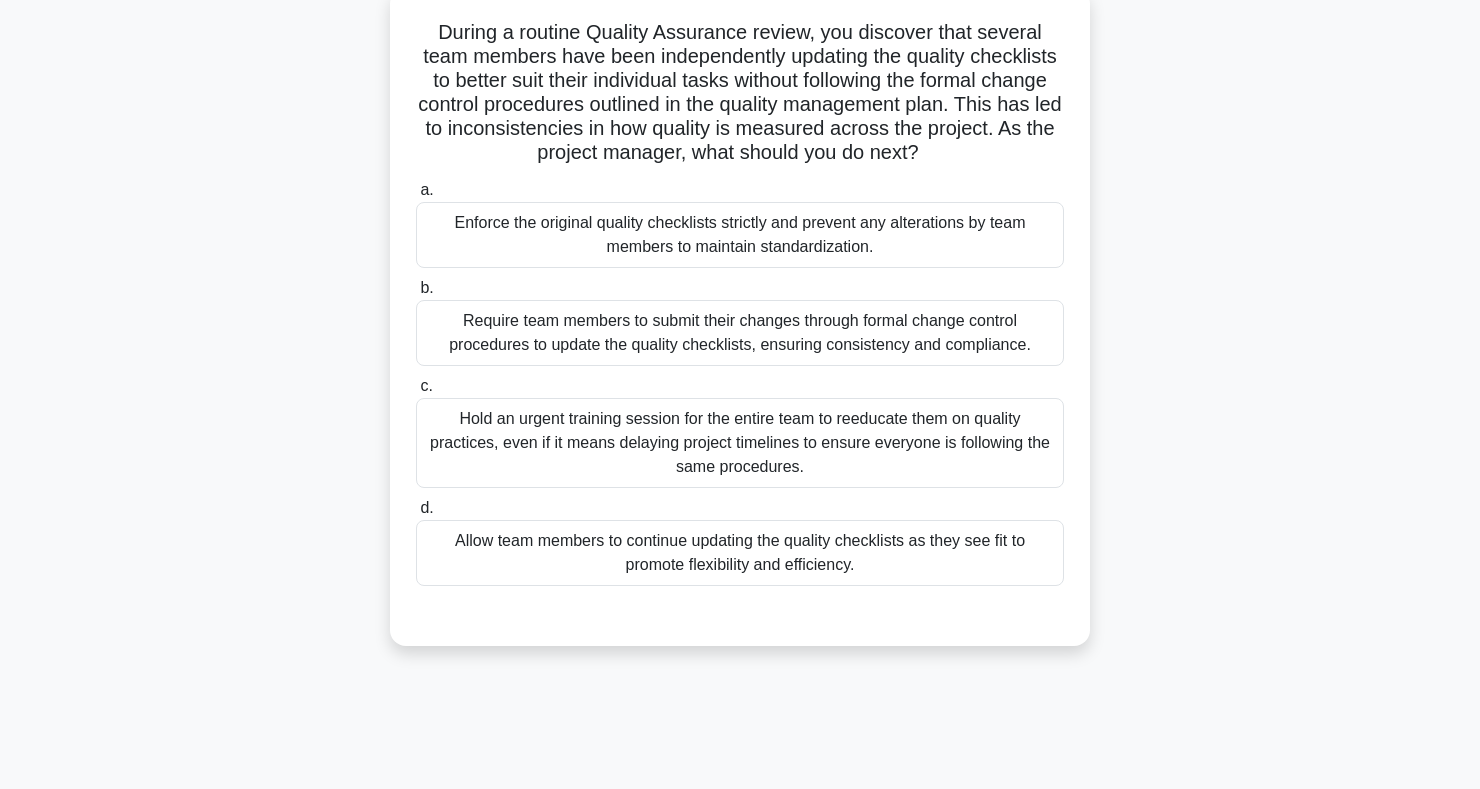 click on "Require team members to submit their changes through formal change control procedures to update the quality checklists, ensuring consistency and compliance." at bounding box center [740, 333] 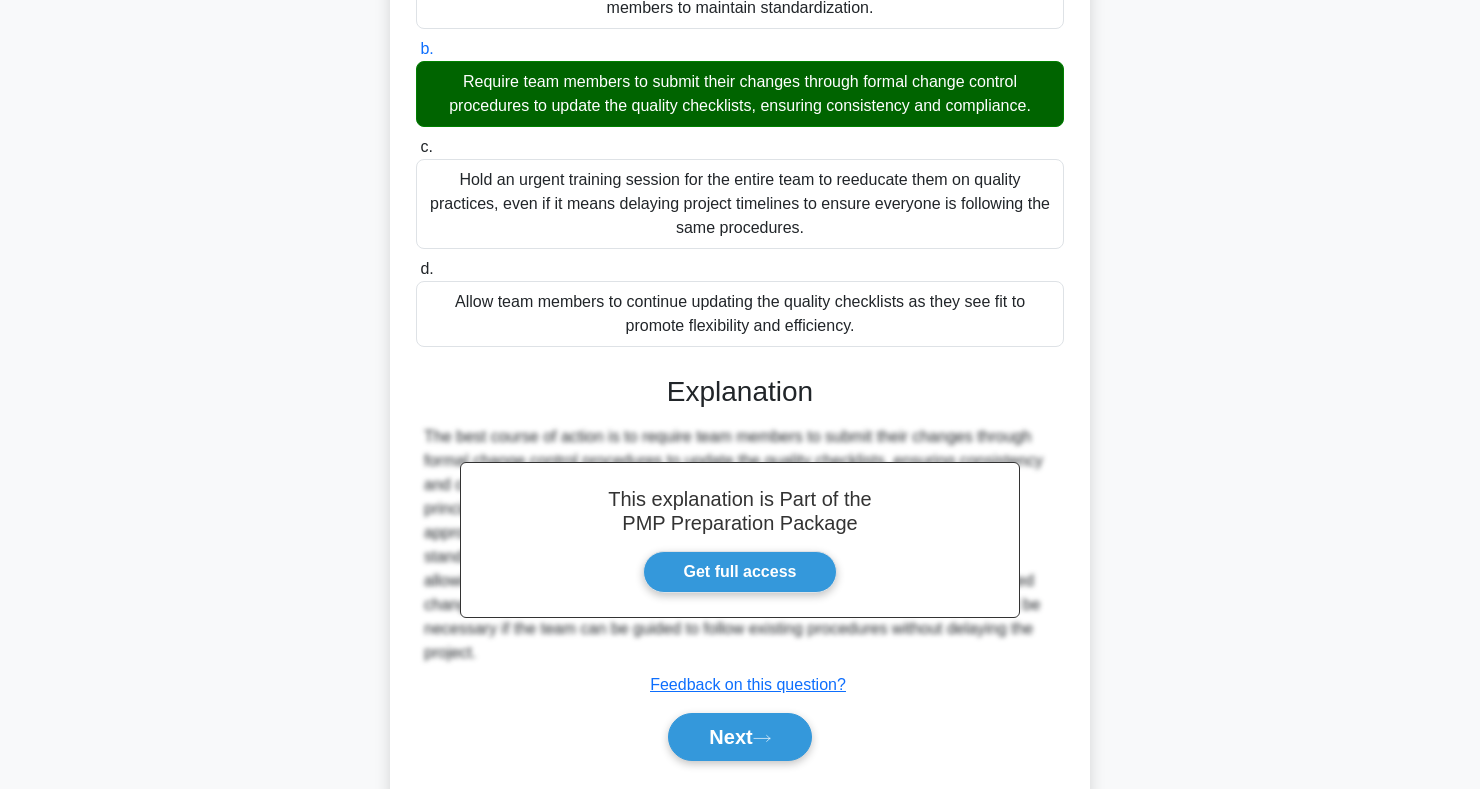 scroll, scrollTop: 419, scrollLeft: 0, axis: vertical 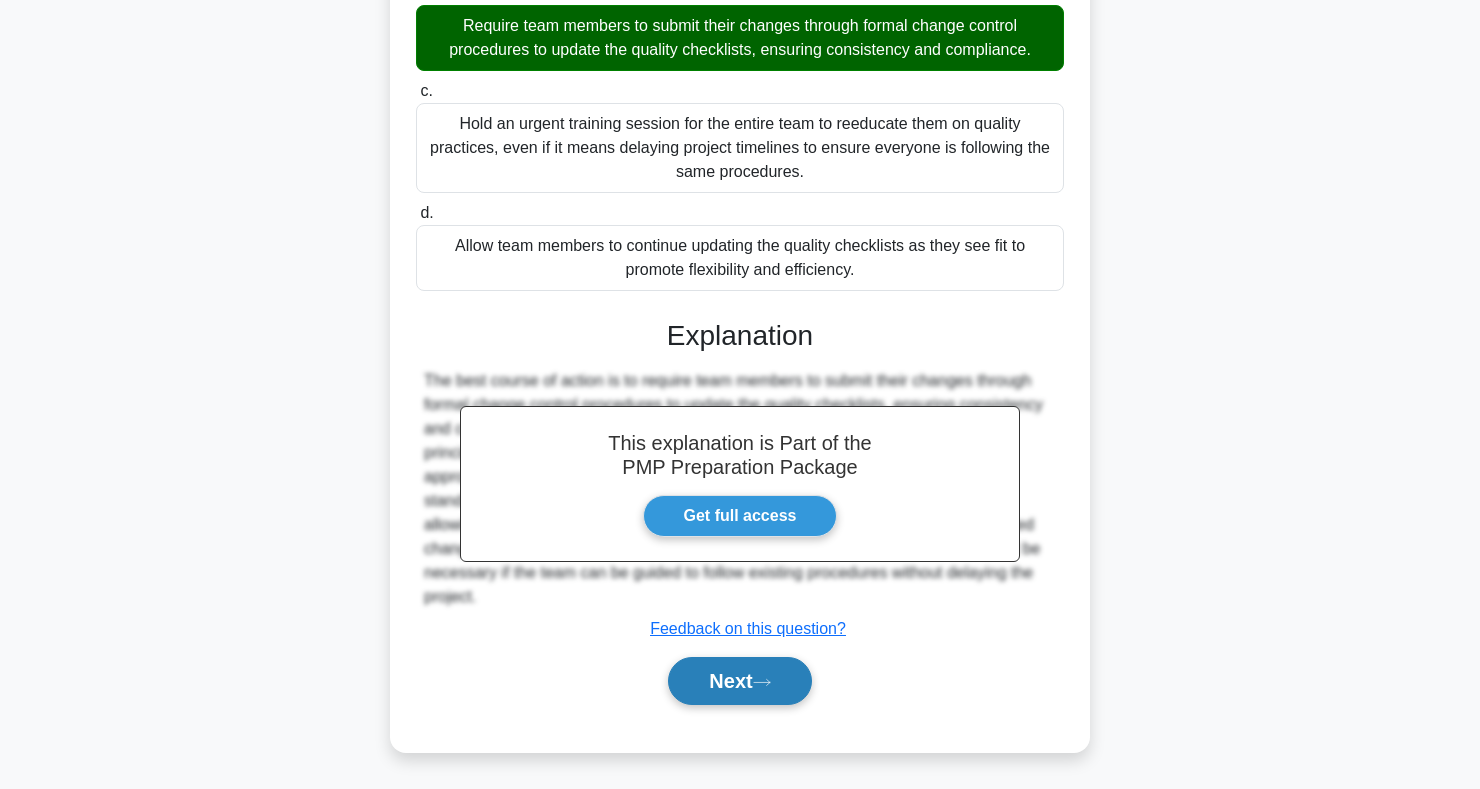 click on "Next" at bounding box center (739, 681) 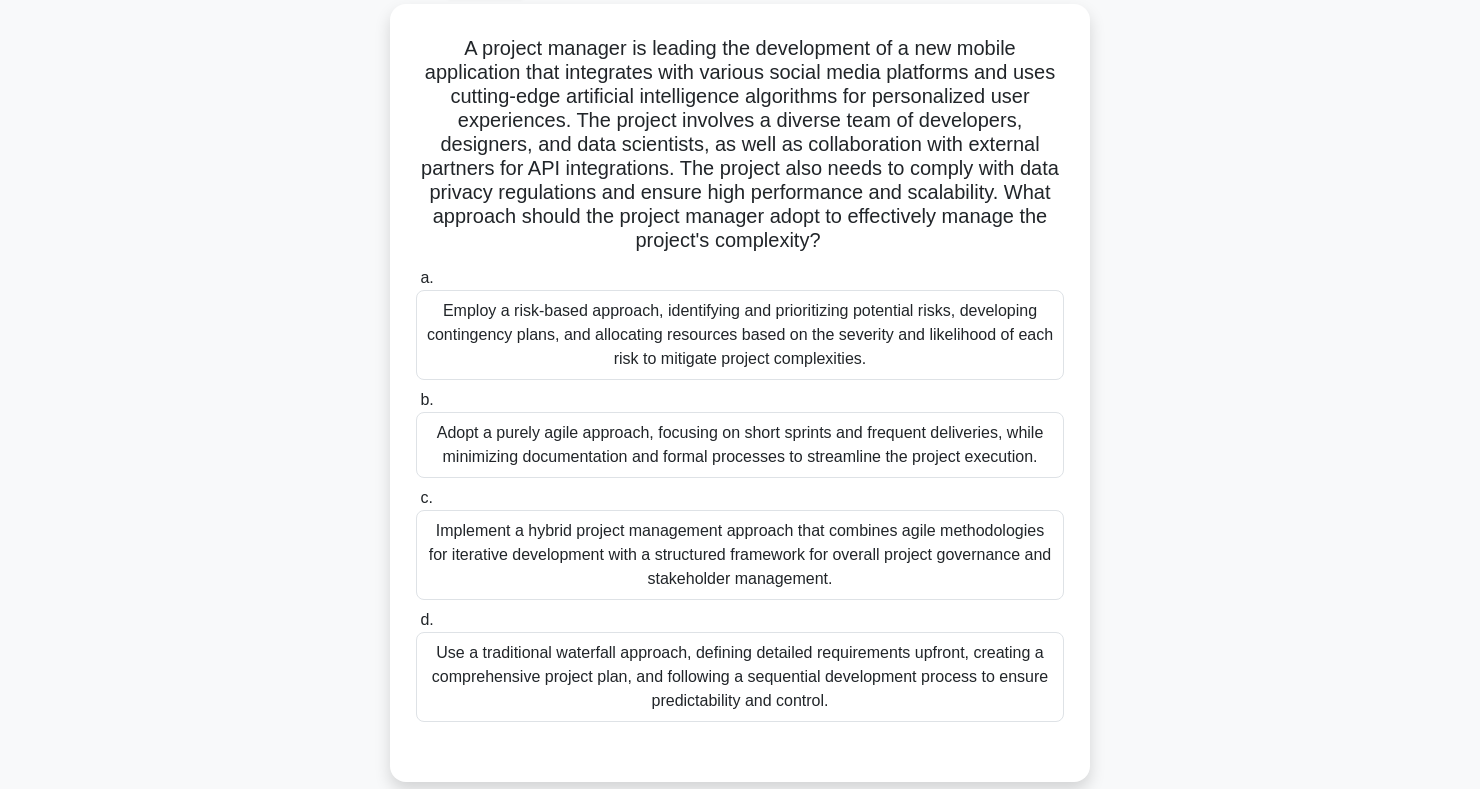 scroll, scrollTop: 113, scrollLeft: 0, axis: vertical 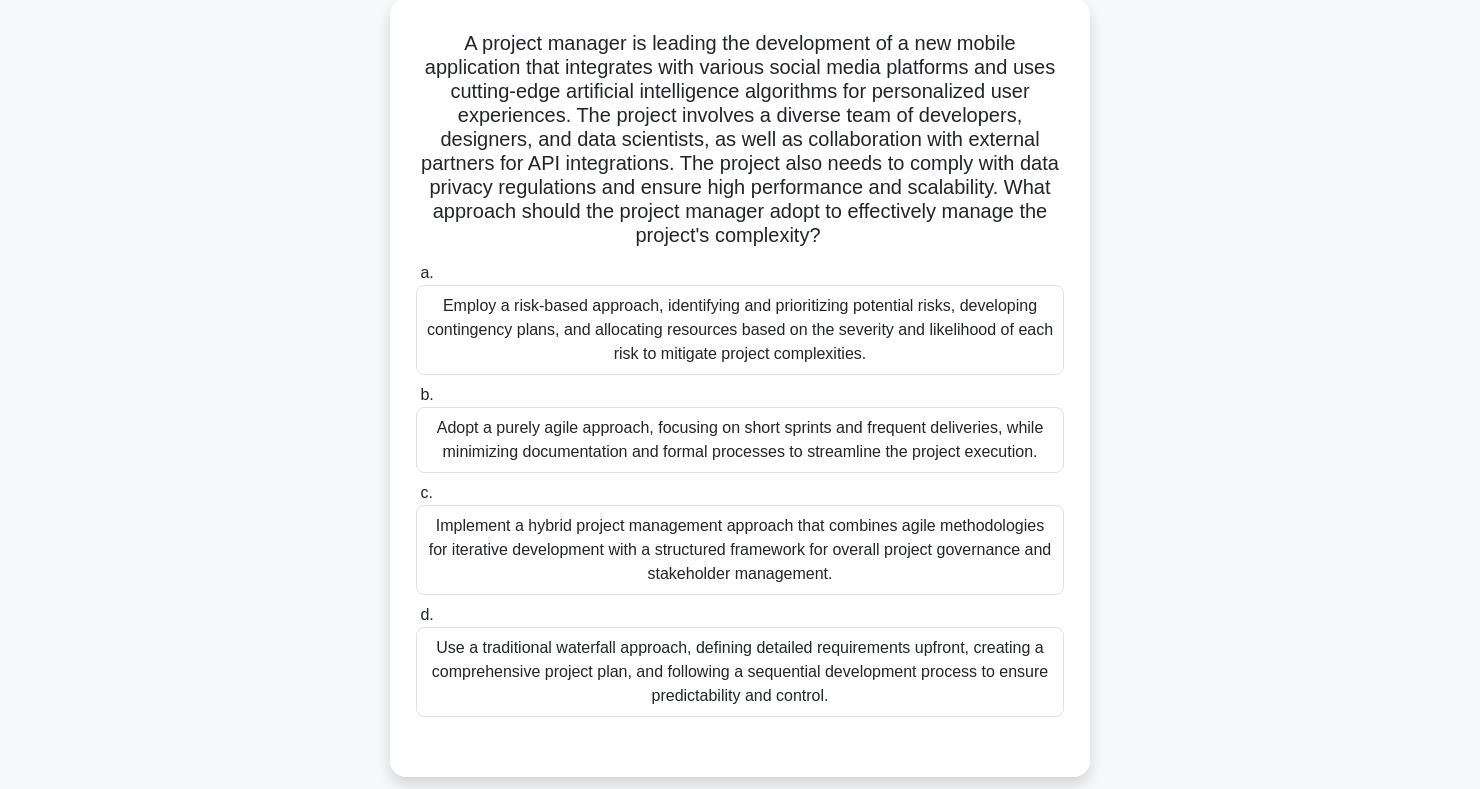 click on "Adopt a purely agile approach, focusing on short sprints and frequent deliveries, while minimizing documentation and formal processes to streamline the project execution." at bounding box center [740, 440] 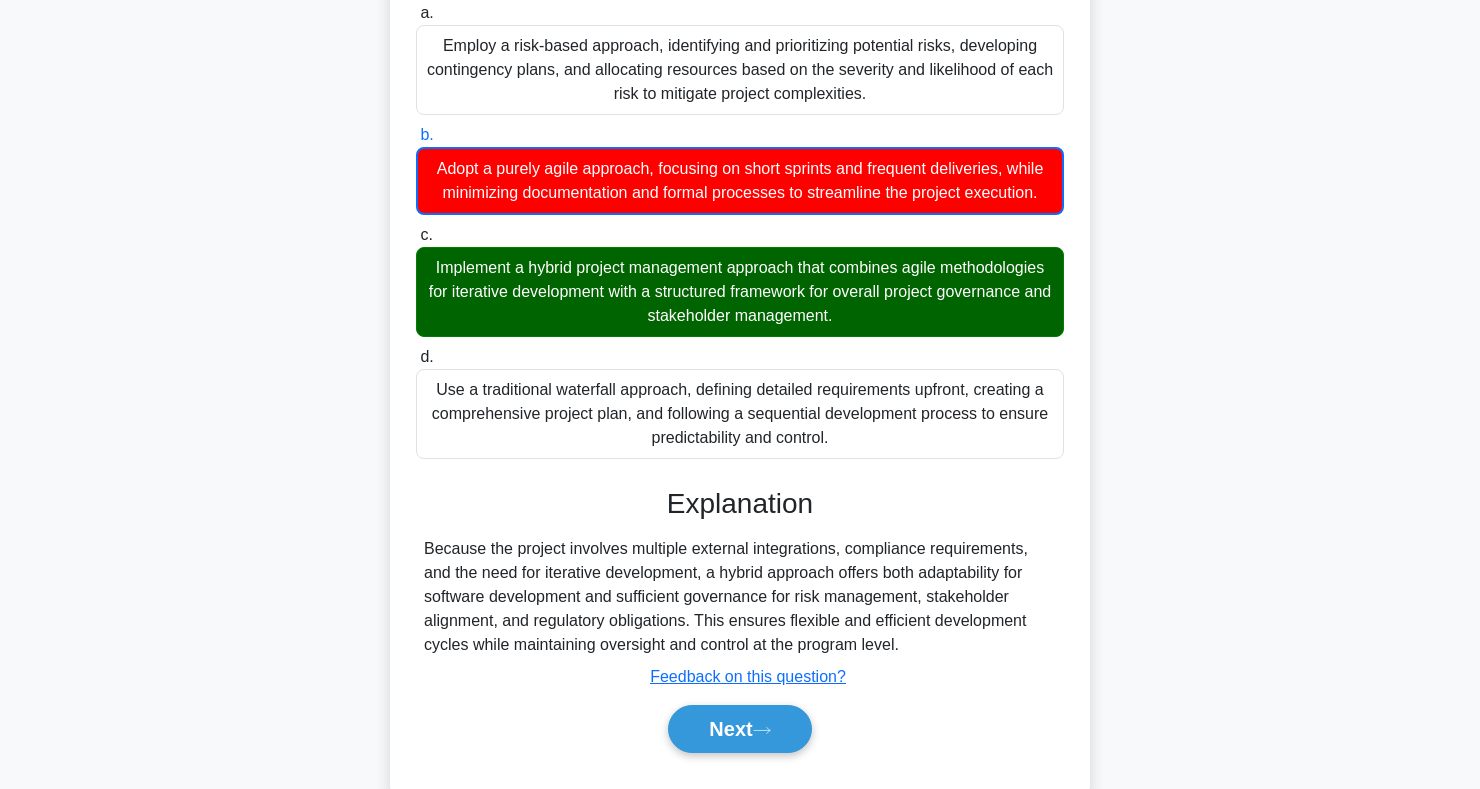 scroll, scrollTop: 421, scrollLeft: 0, axis: vertical 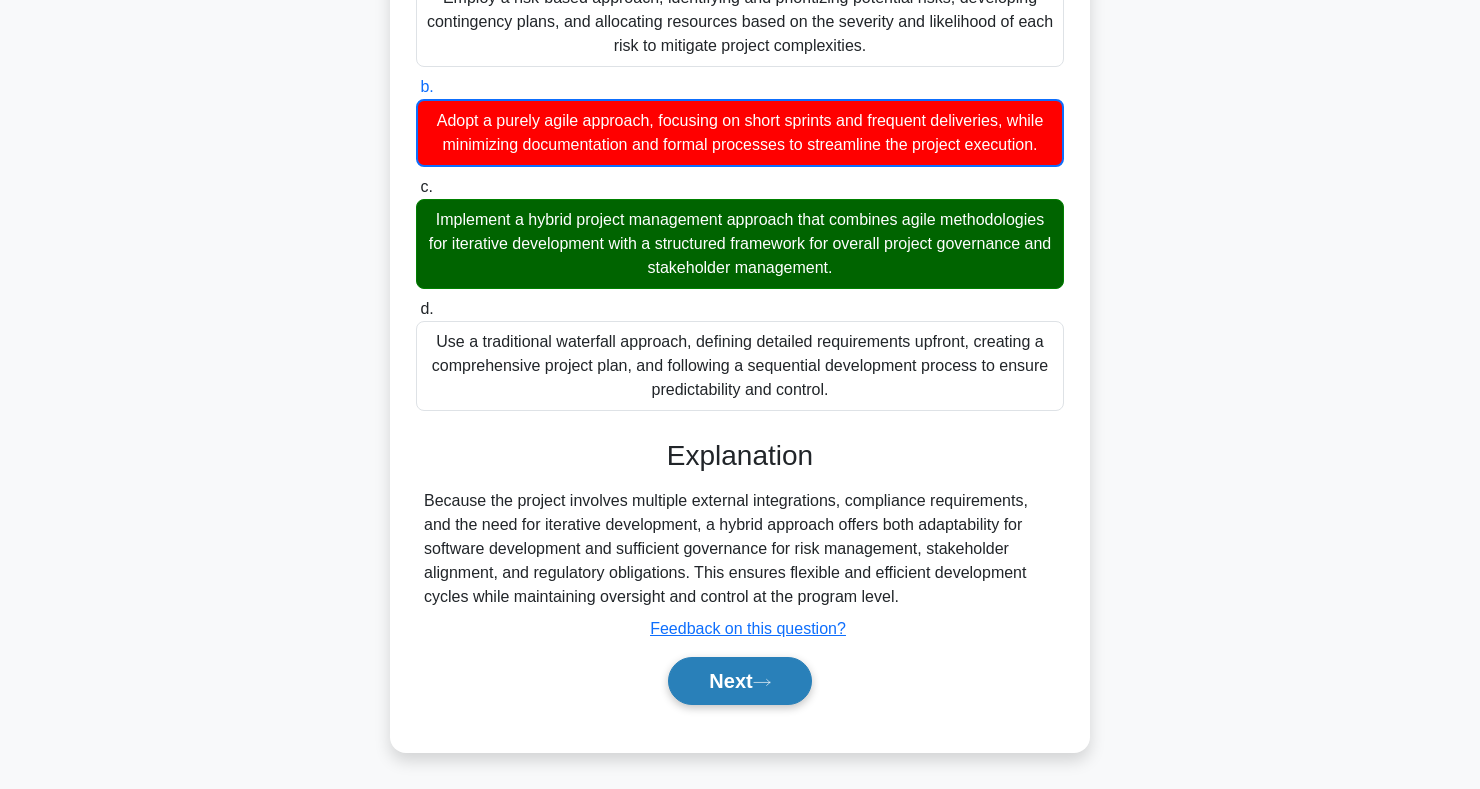 click on "Next" at bounding box center (739, 681) 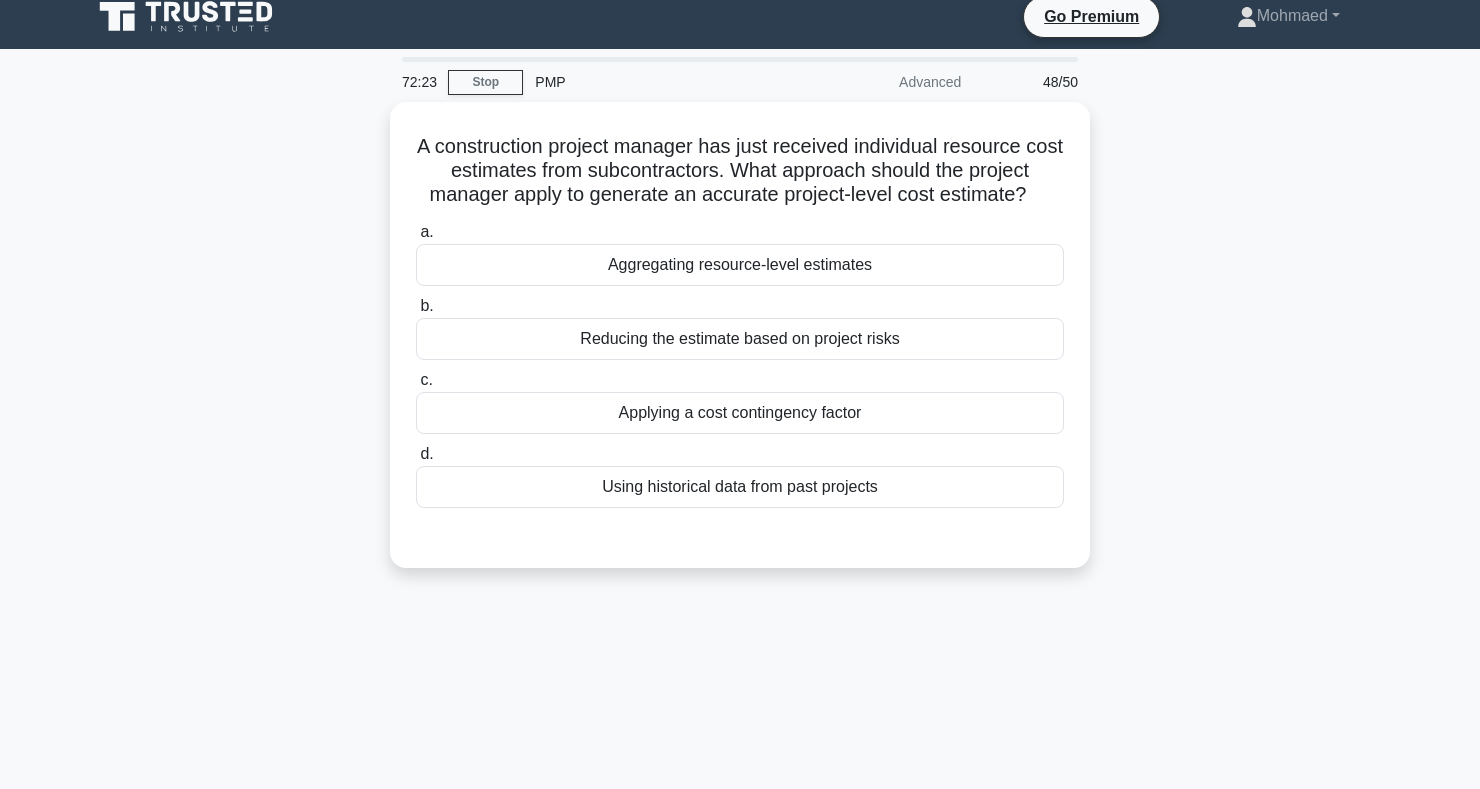 scroll, scrollTop: 12, scrollLeft: 0, axis: vertical 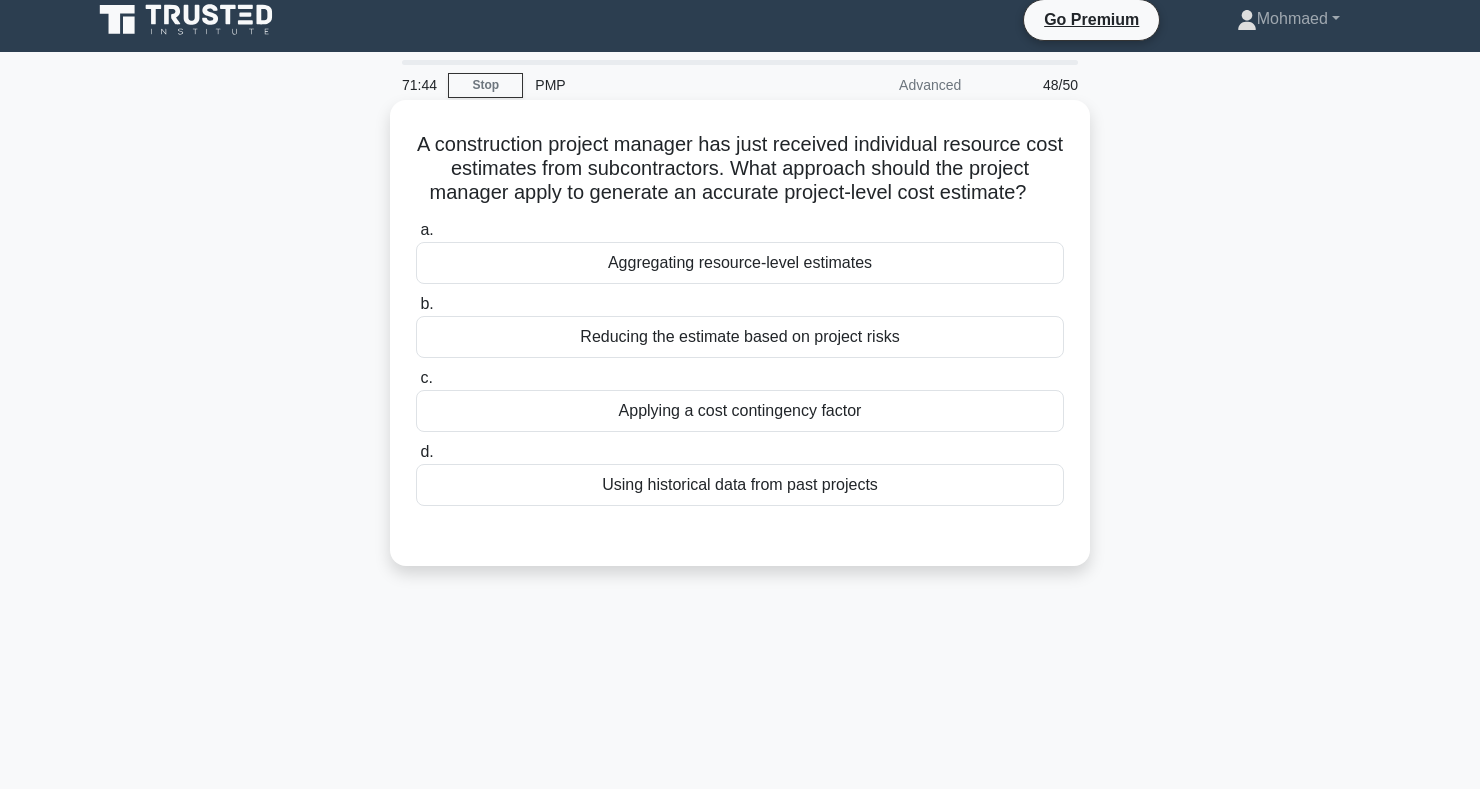 click on "Using historical data from past projects" at bounding box center (740, 485) 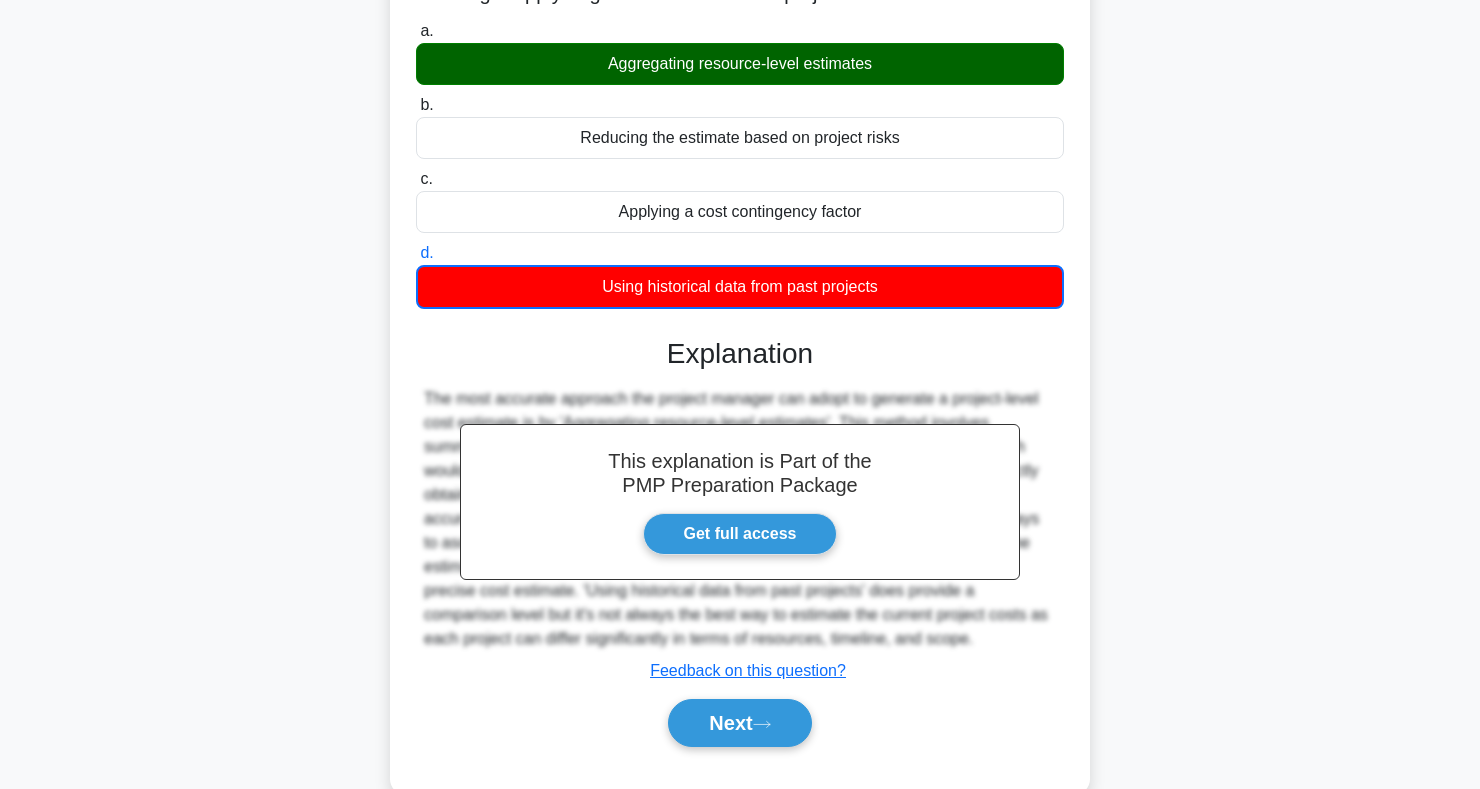 scroll, scrollTop: 291, scrollLeft: 0, axis: vertical 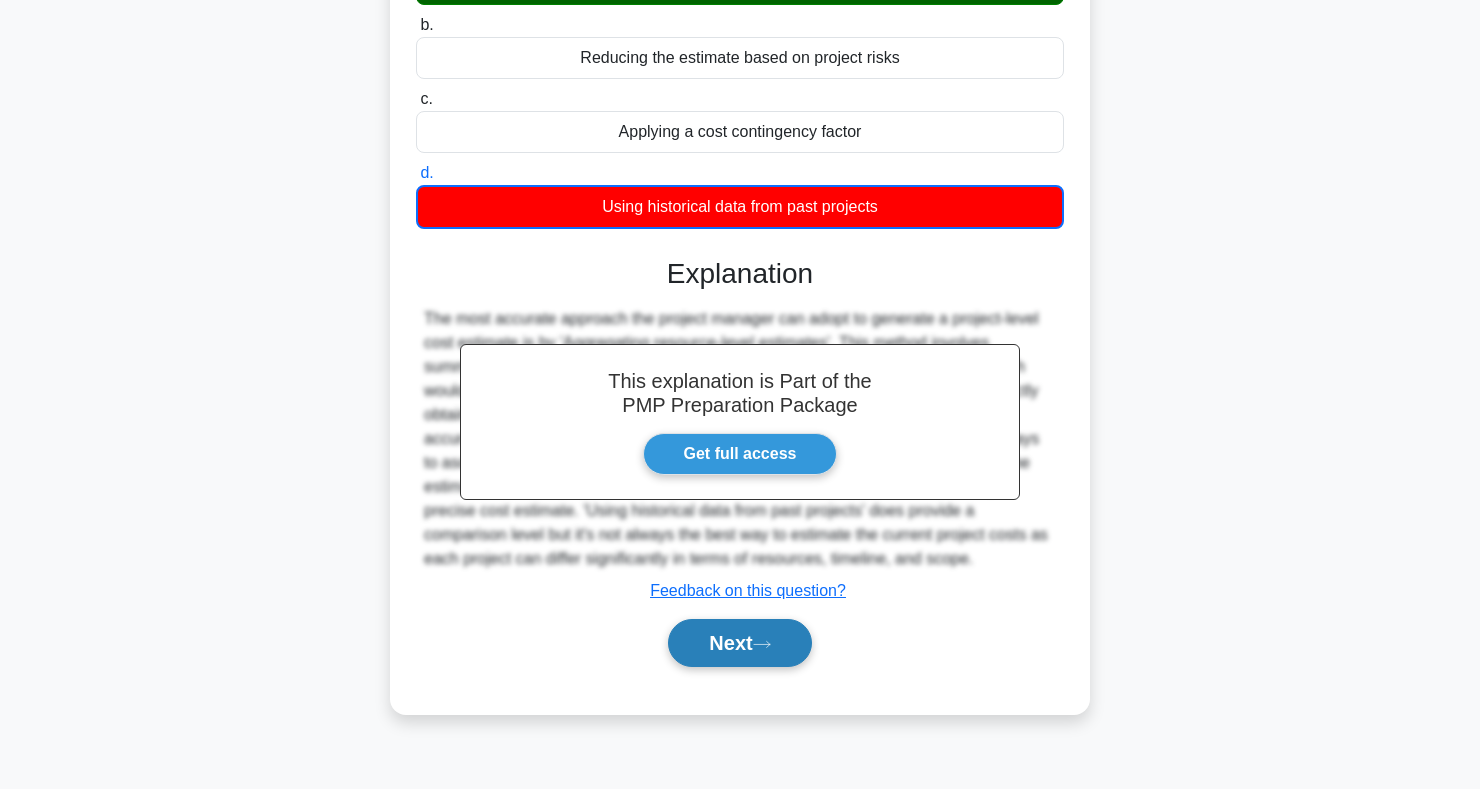 click on "Next" at bounding box center (739, 643) 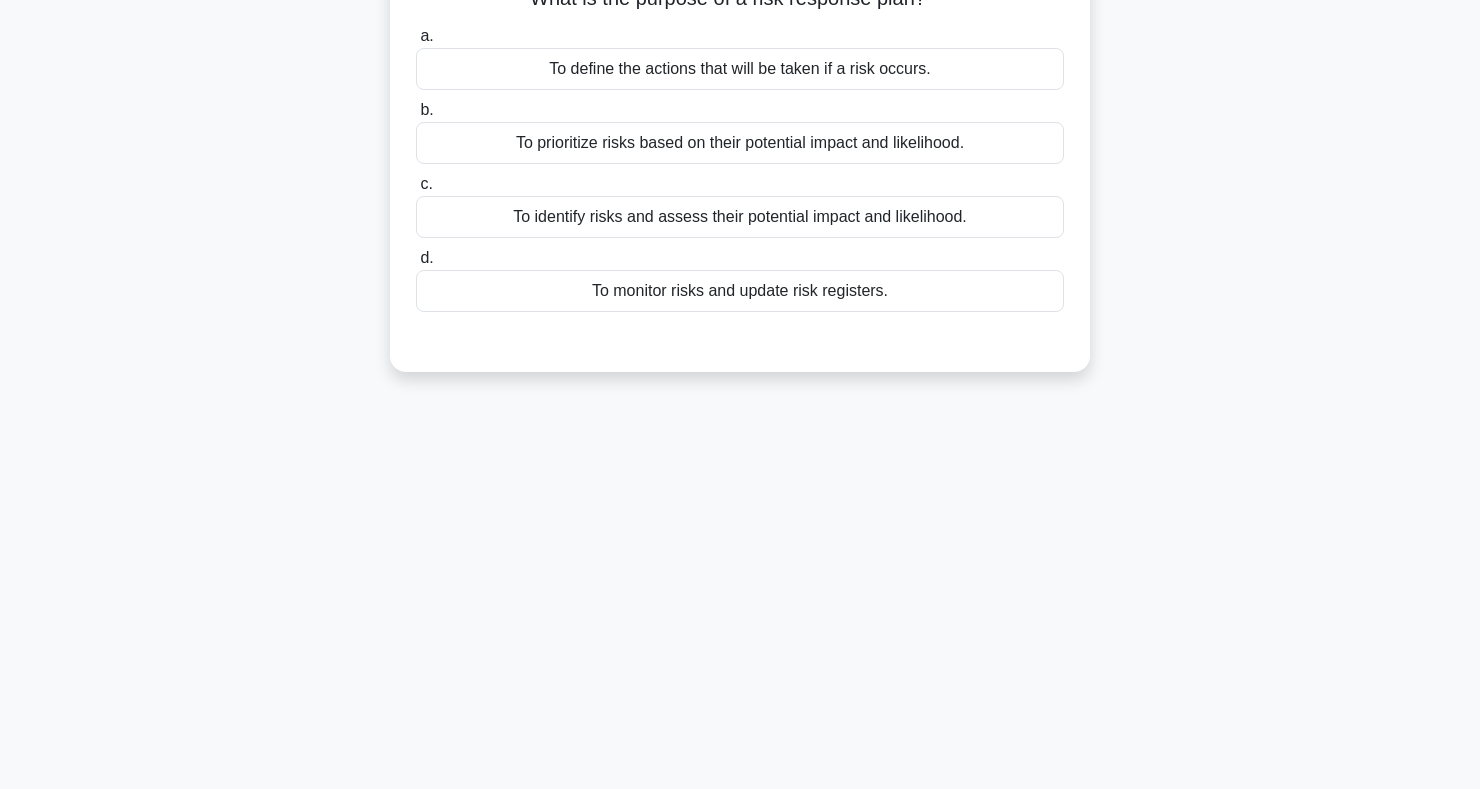 scroll, scrollTop: 0, scrollLeft: 0, axis: both 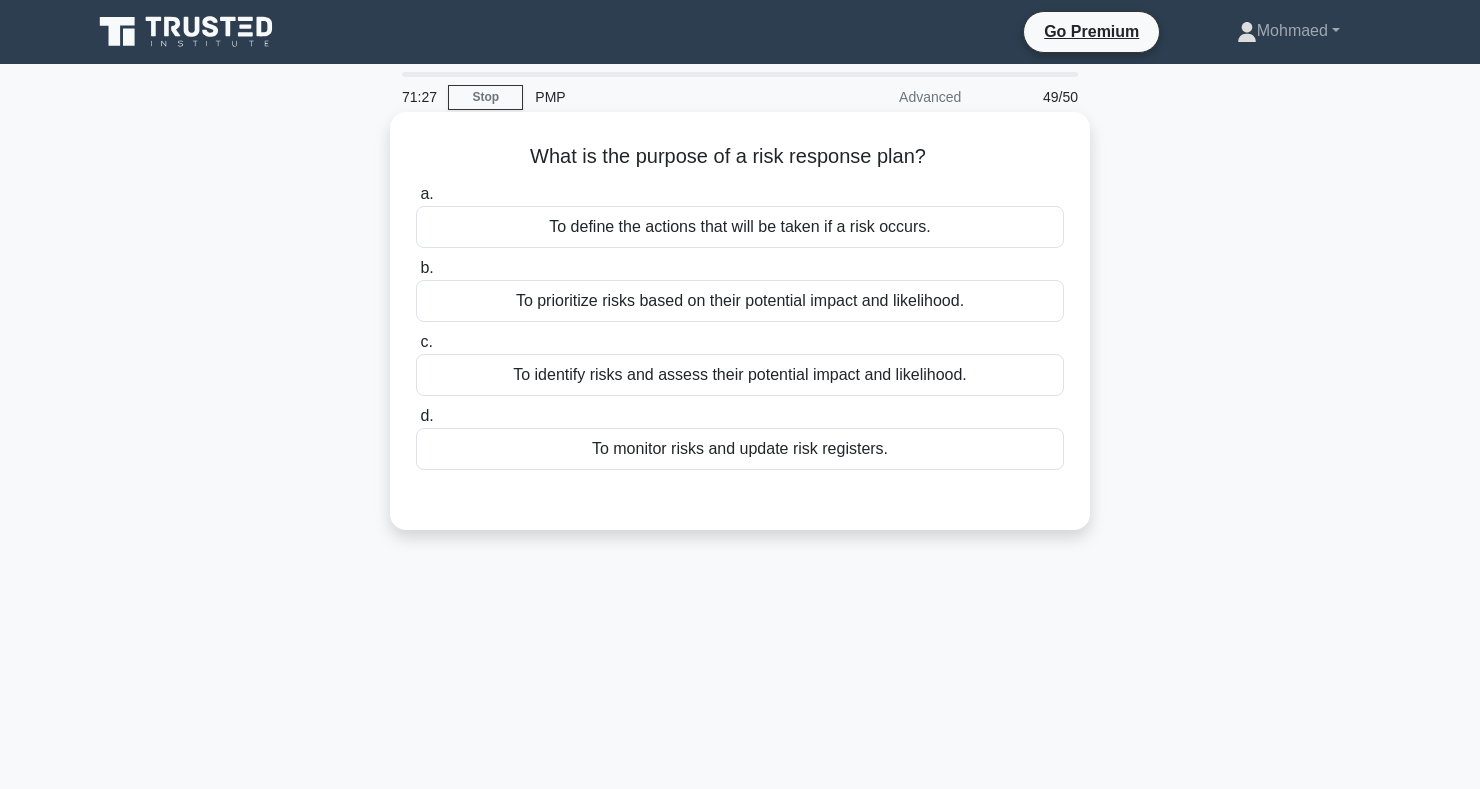 click on "To define the actions that will be taken if a risk occurs." at bounding box center (740, 227) 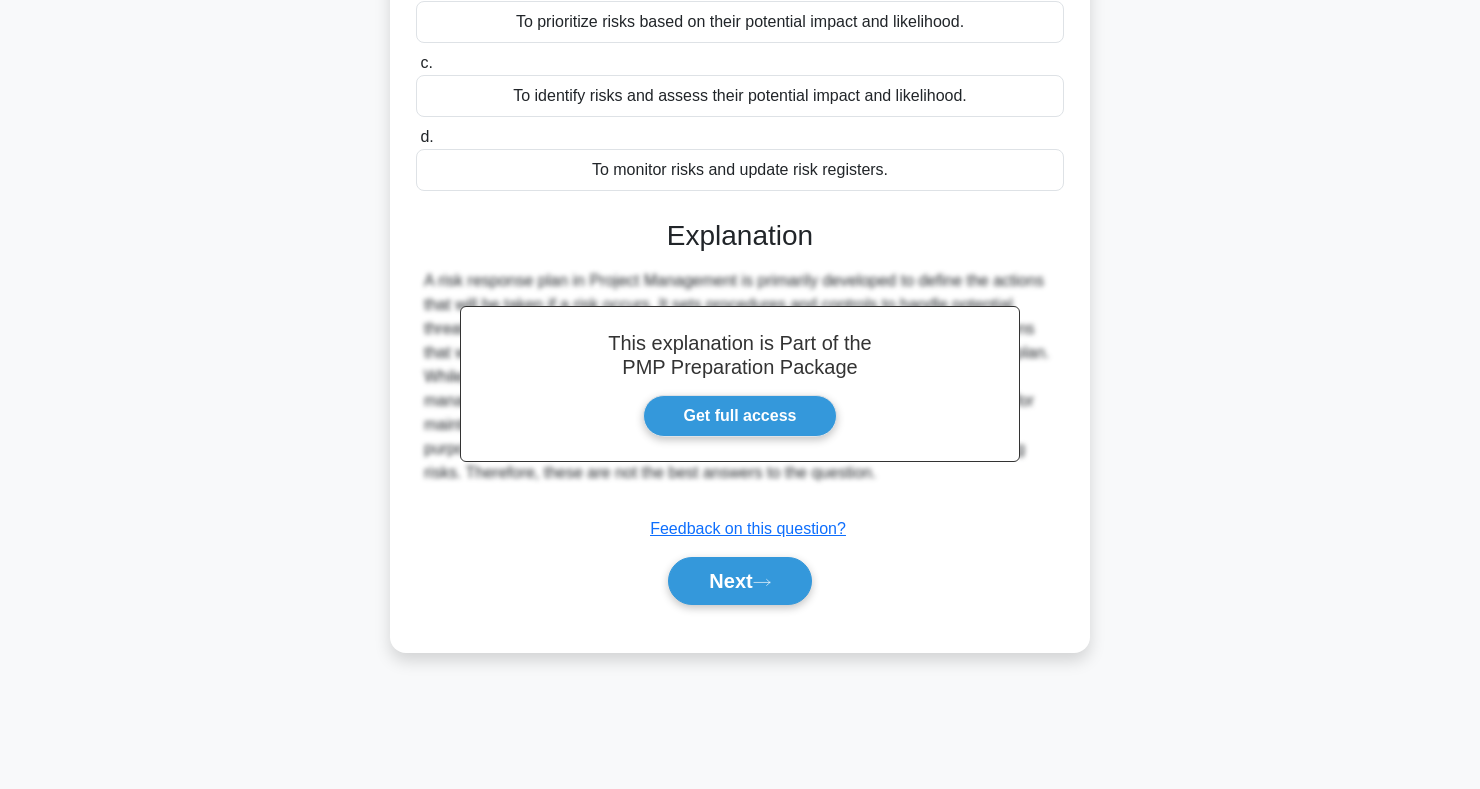 scroll, scrollTop: 291, scrollLeft: 0, axis: vertical 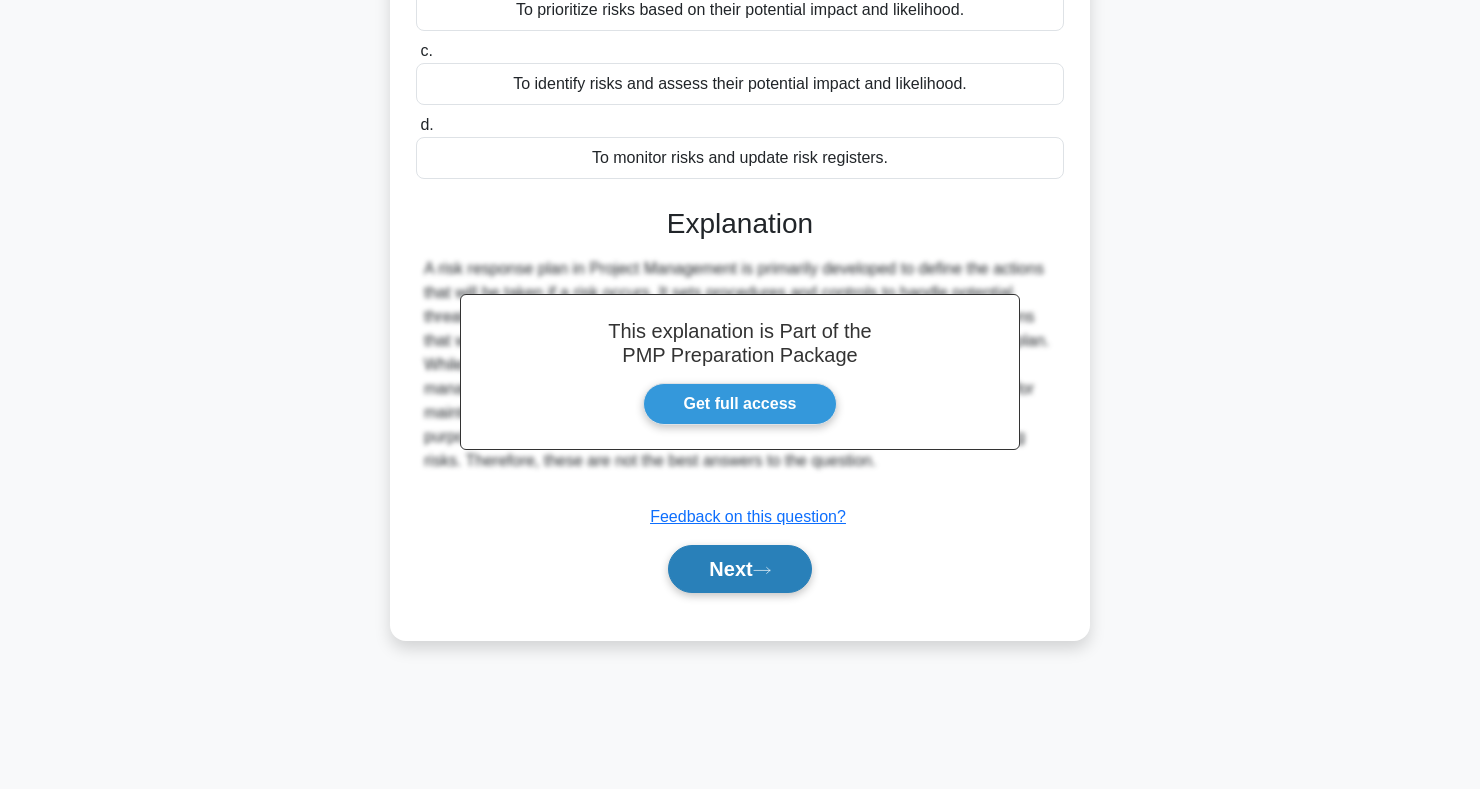 click on "Next" at bounding box center [739, 569] 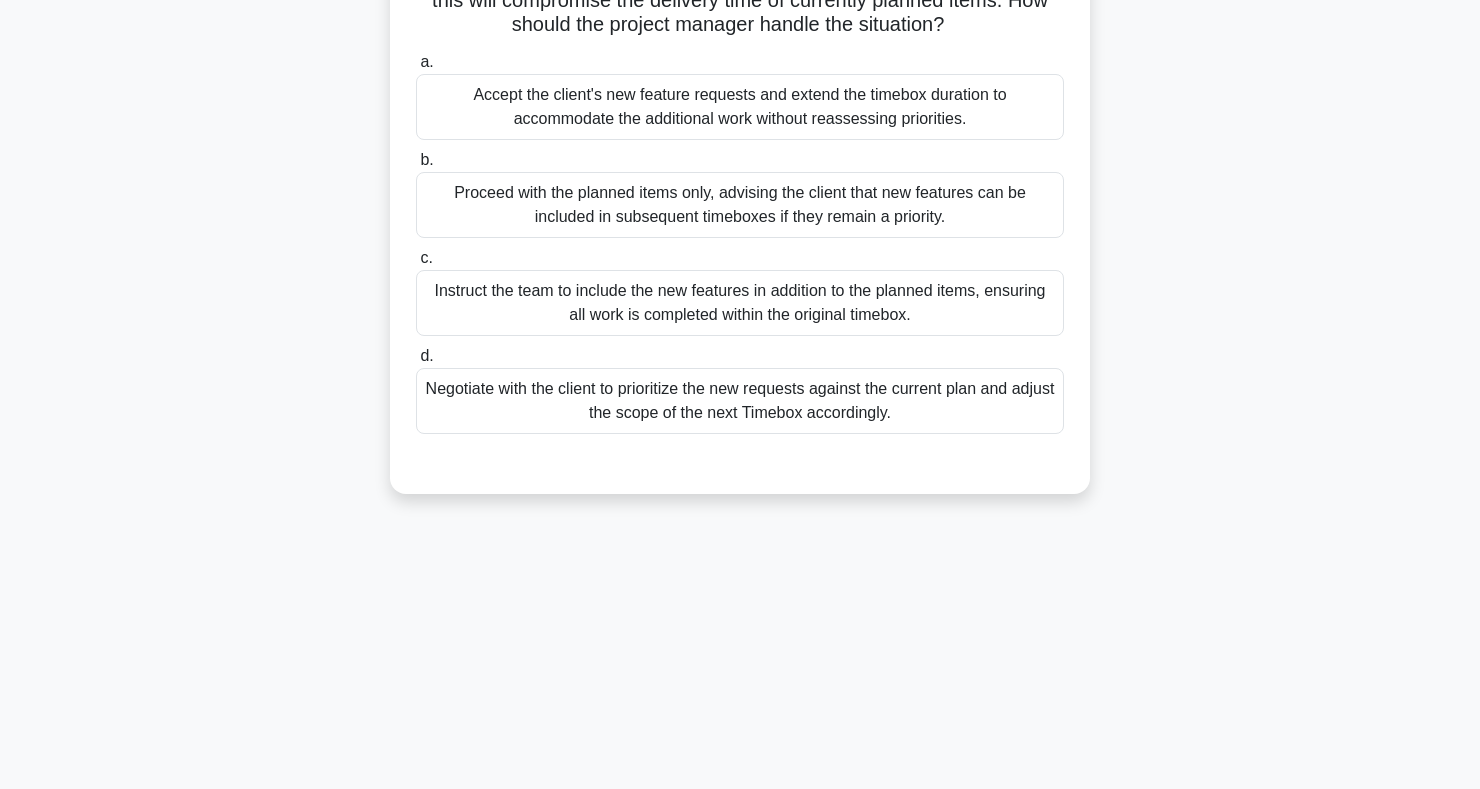 scroll, scrollTop: 0, scrollLeft: 0, axis: both 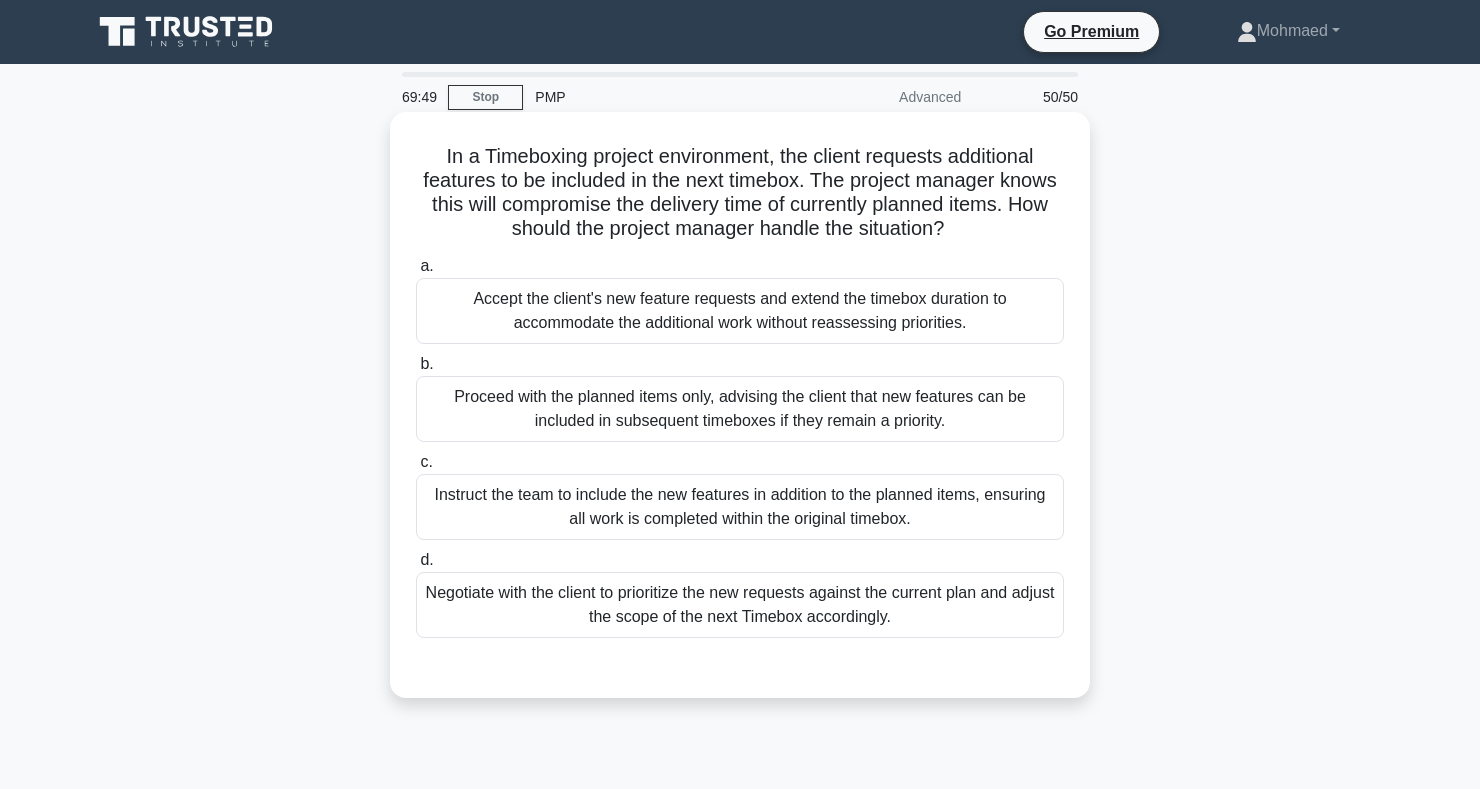 click on "Negotiate with the client to prioritize the new requests against the current plan and adjust the scope of the next Timebox accordingly." at bounding box center (740, 605) 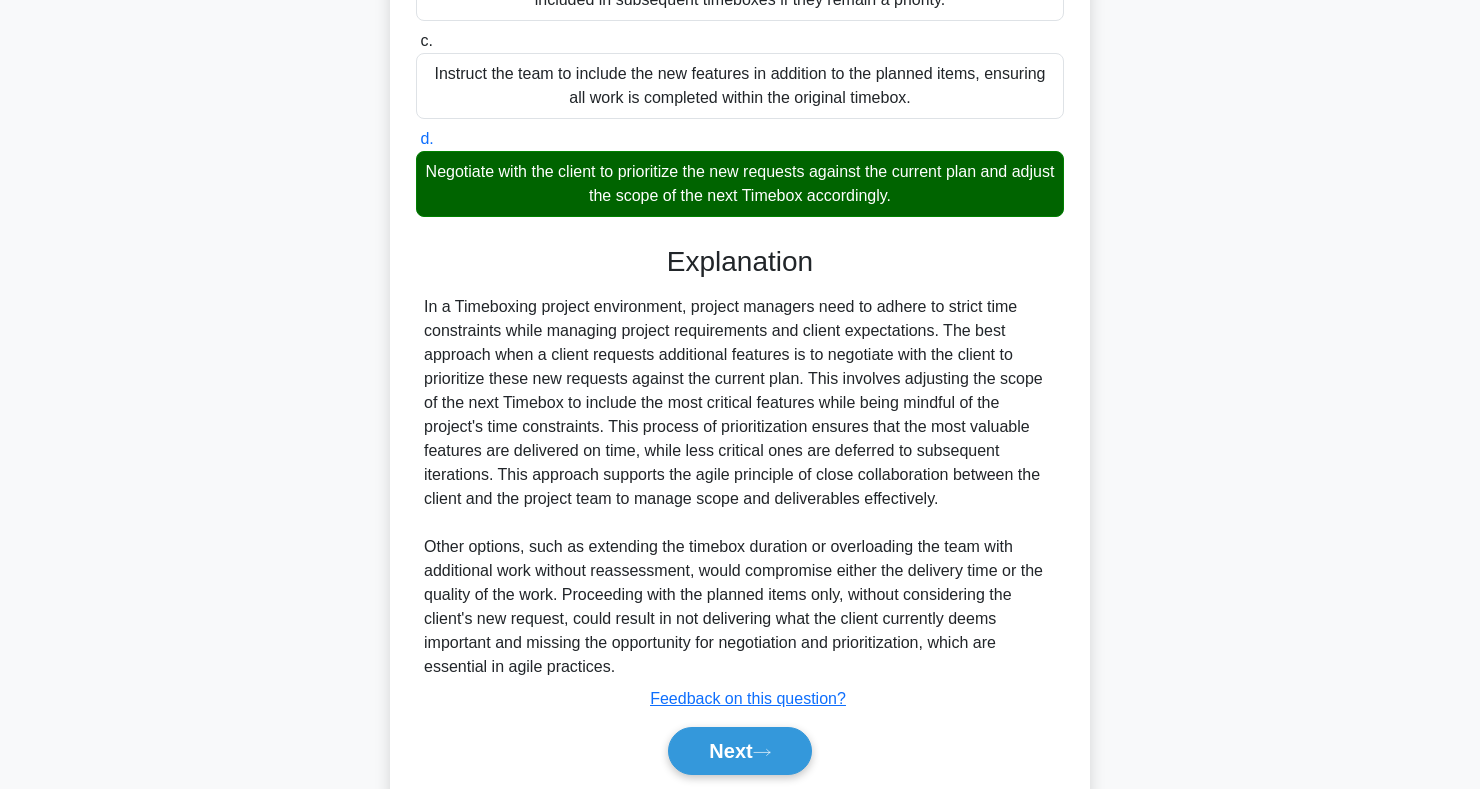 scroll, scrollTop: 491, scrollLeft: 0, axis: vertical 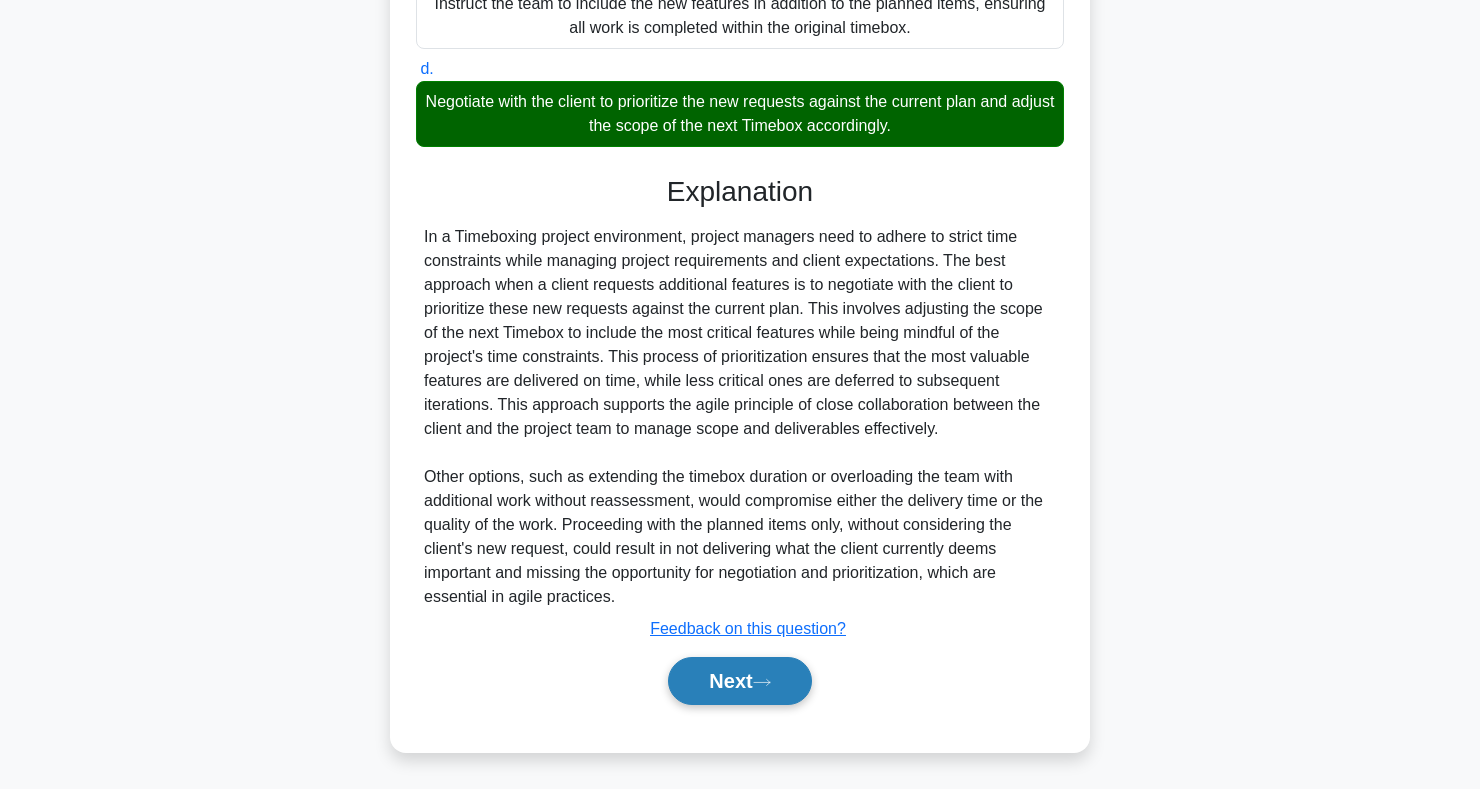 click on "Next" at bounding box center [739, 681] 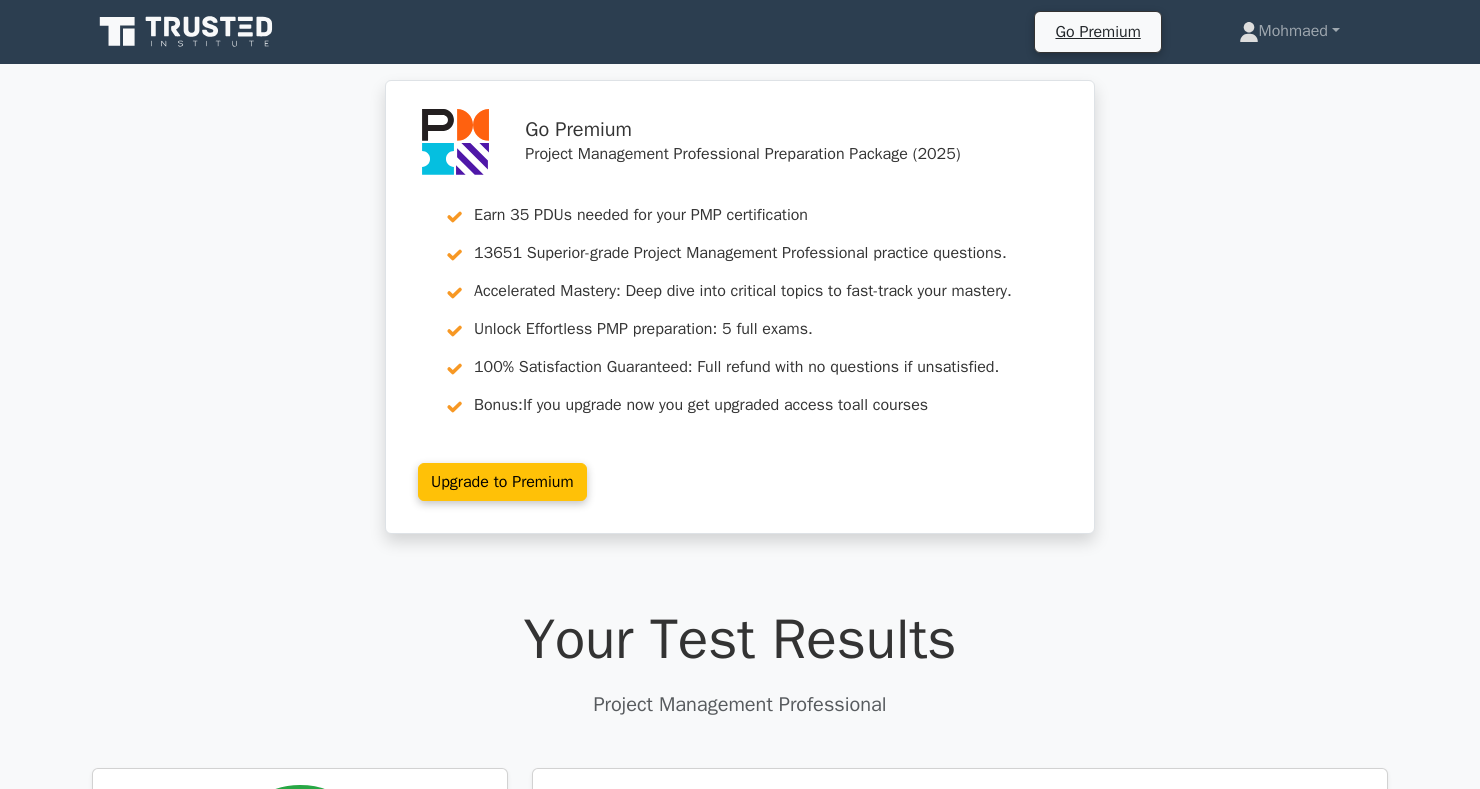 scroll, scrollTop: 34, scrollLeft: 0, axis: vertical 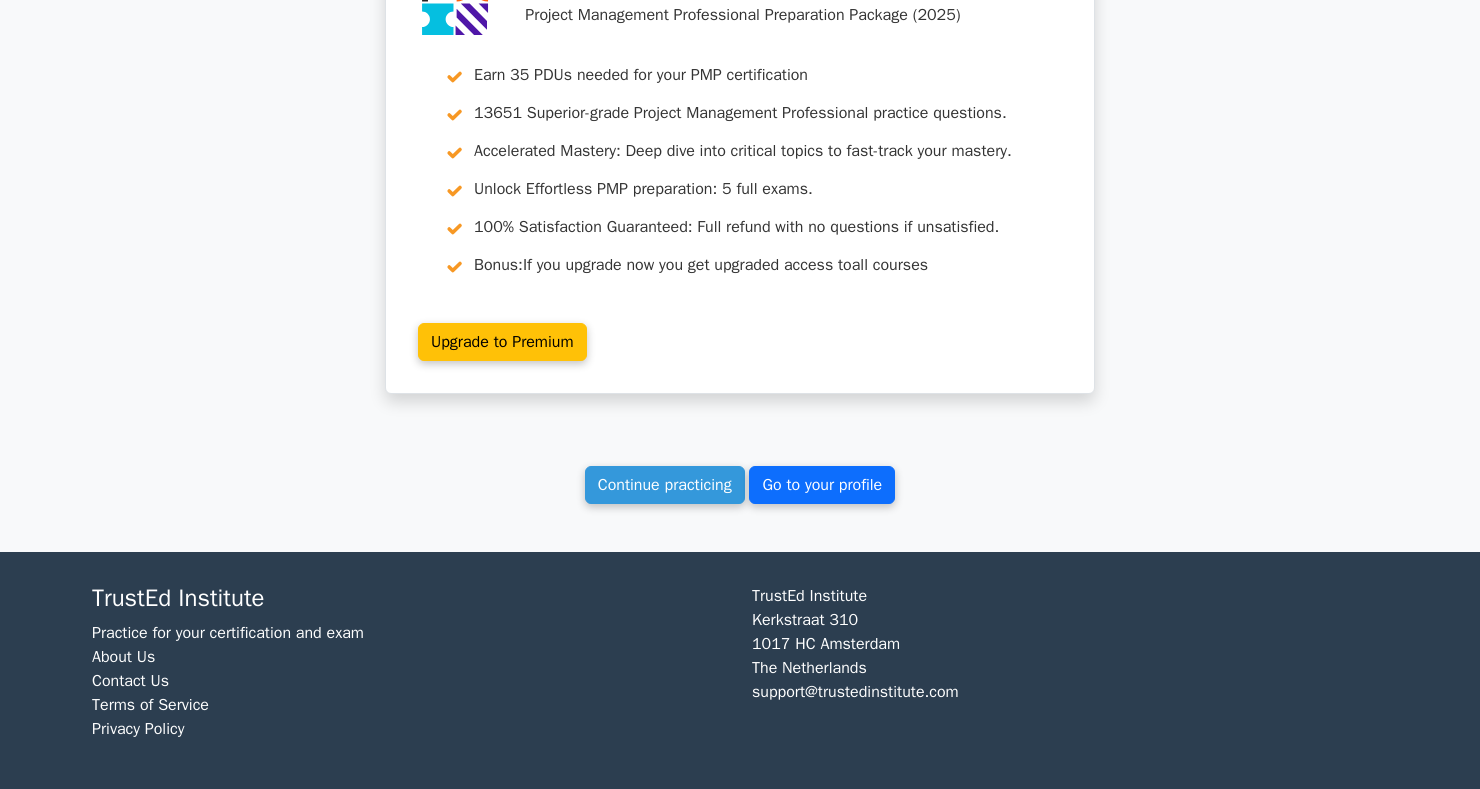 click on "Go to your profile" at bounding box center (822, 485) 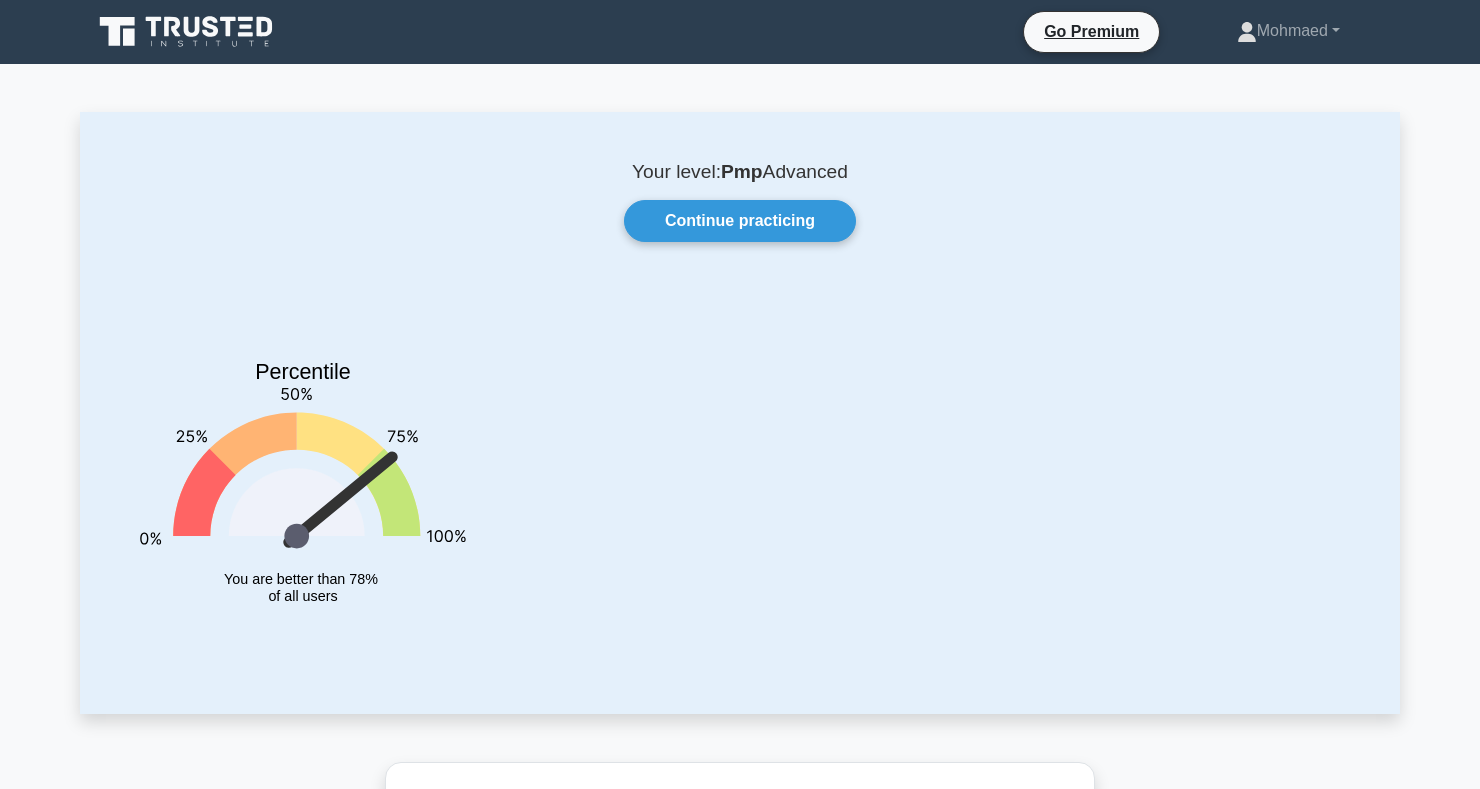 scroll, scrollTop: 0, scrollLeft: 0, axis: both 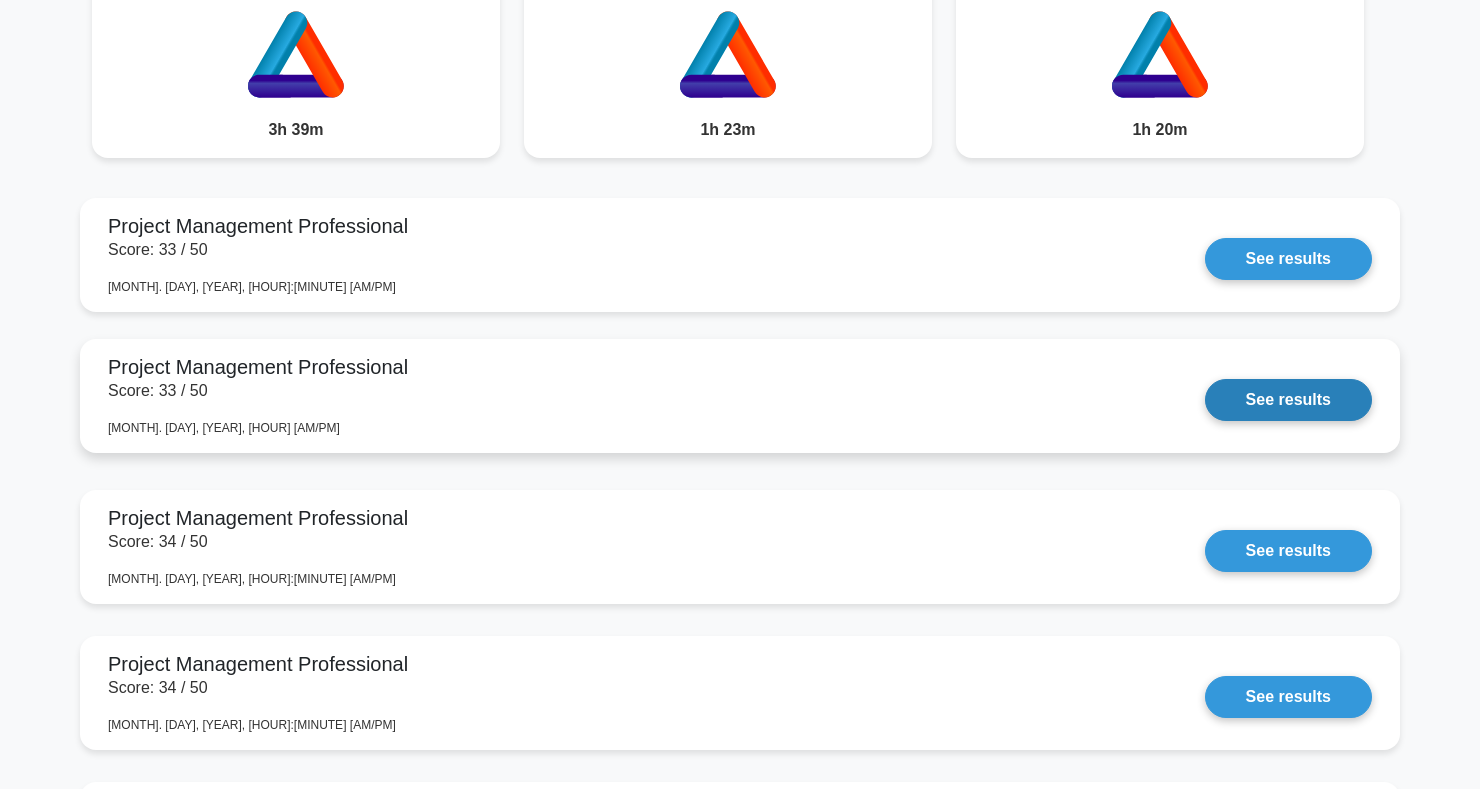 click on "See results" at bounding box center (1288, 400) 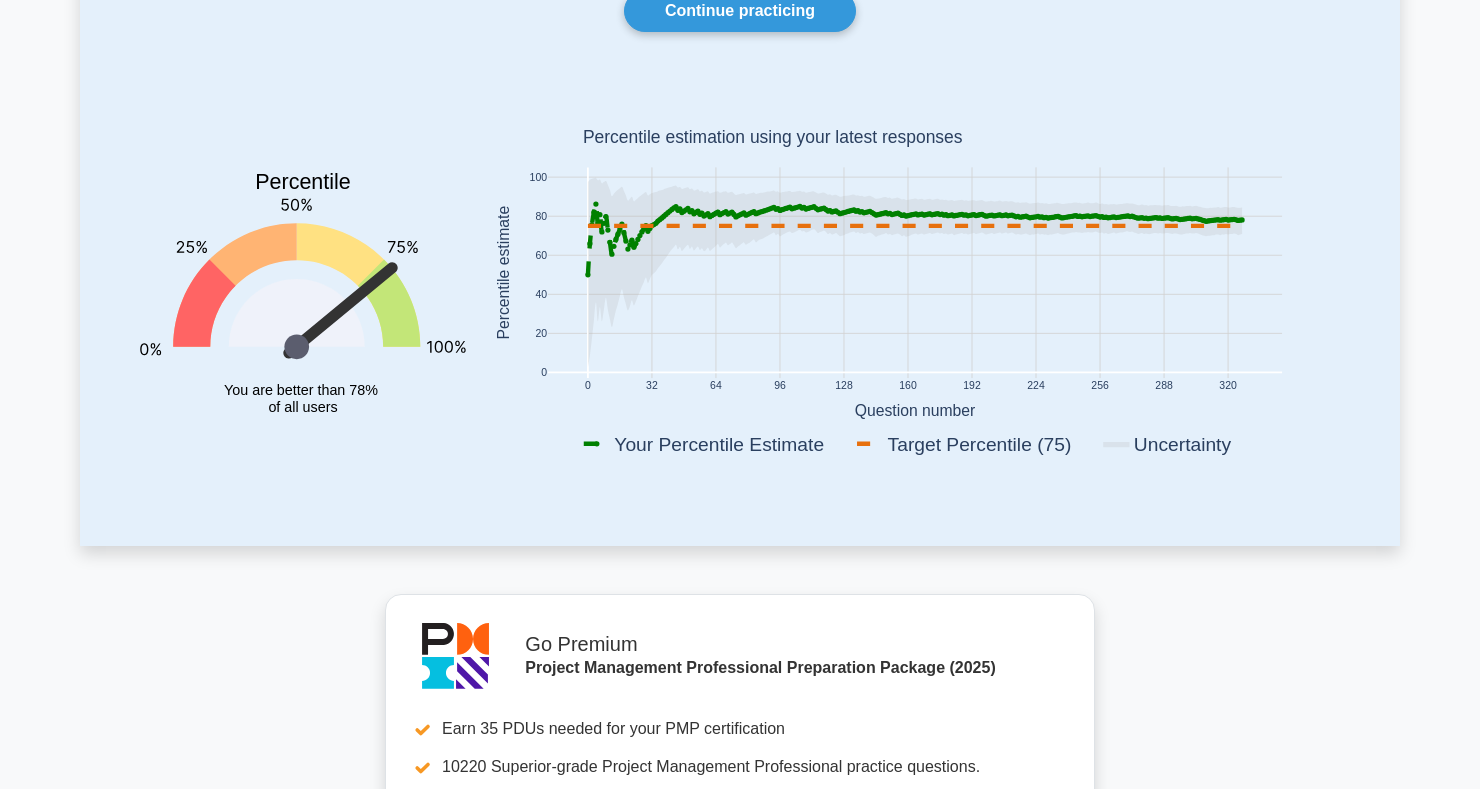 scroll, scrollTop: 0, scrollLeft: 0, axis: both 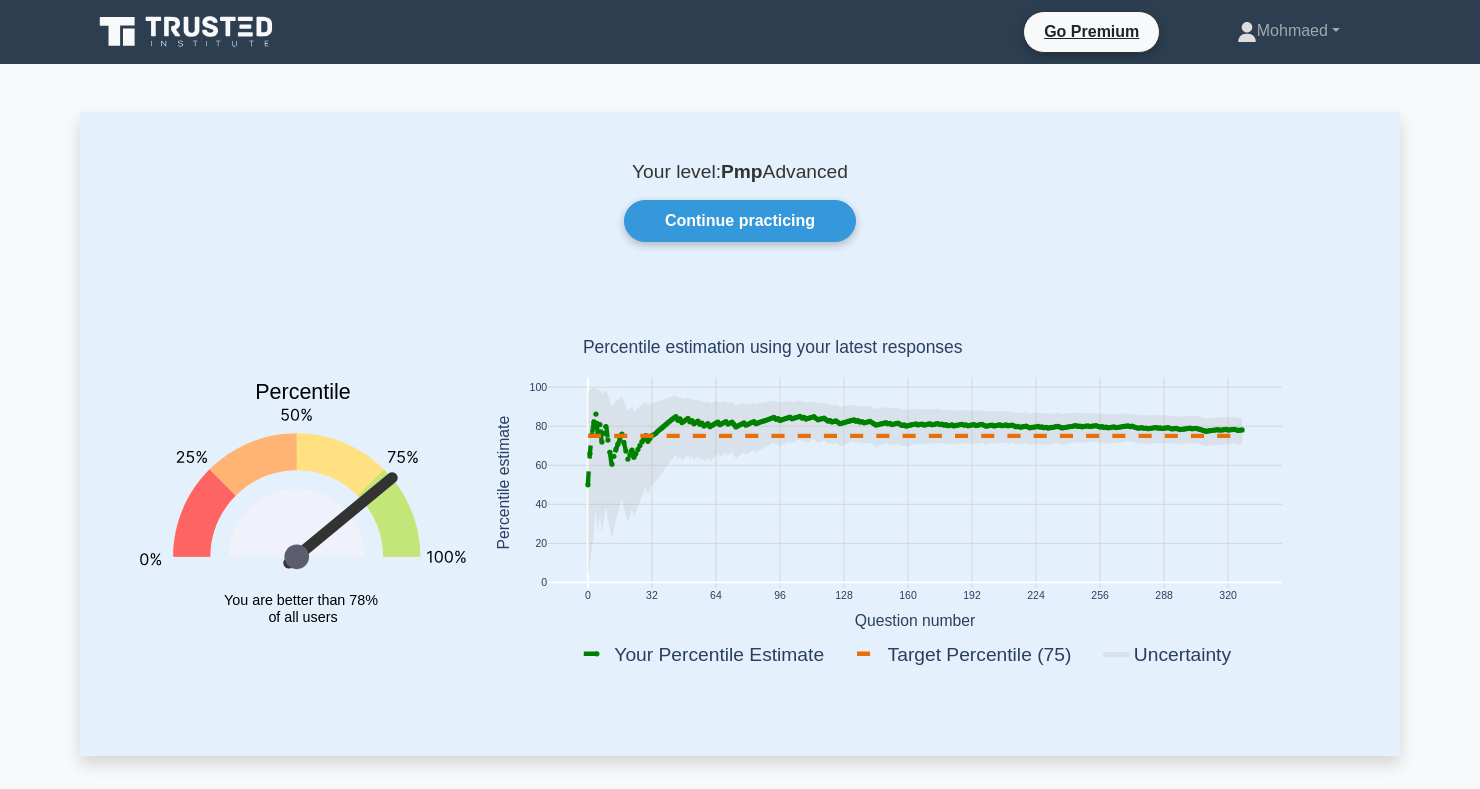 click 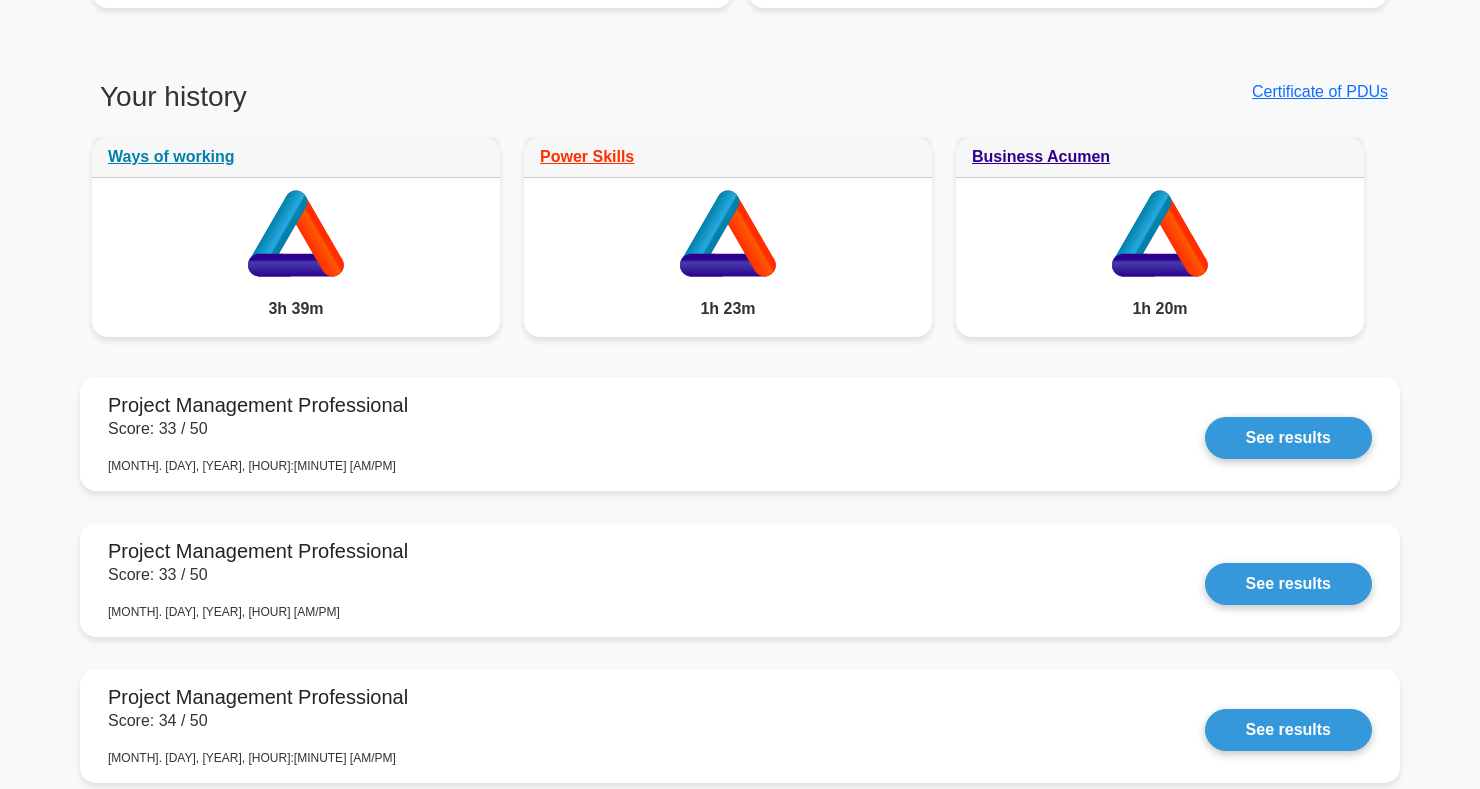 scroll, scrollTop: 1510, scrollLeft: 0, axis: vertical 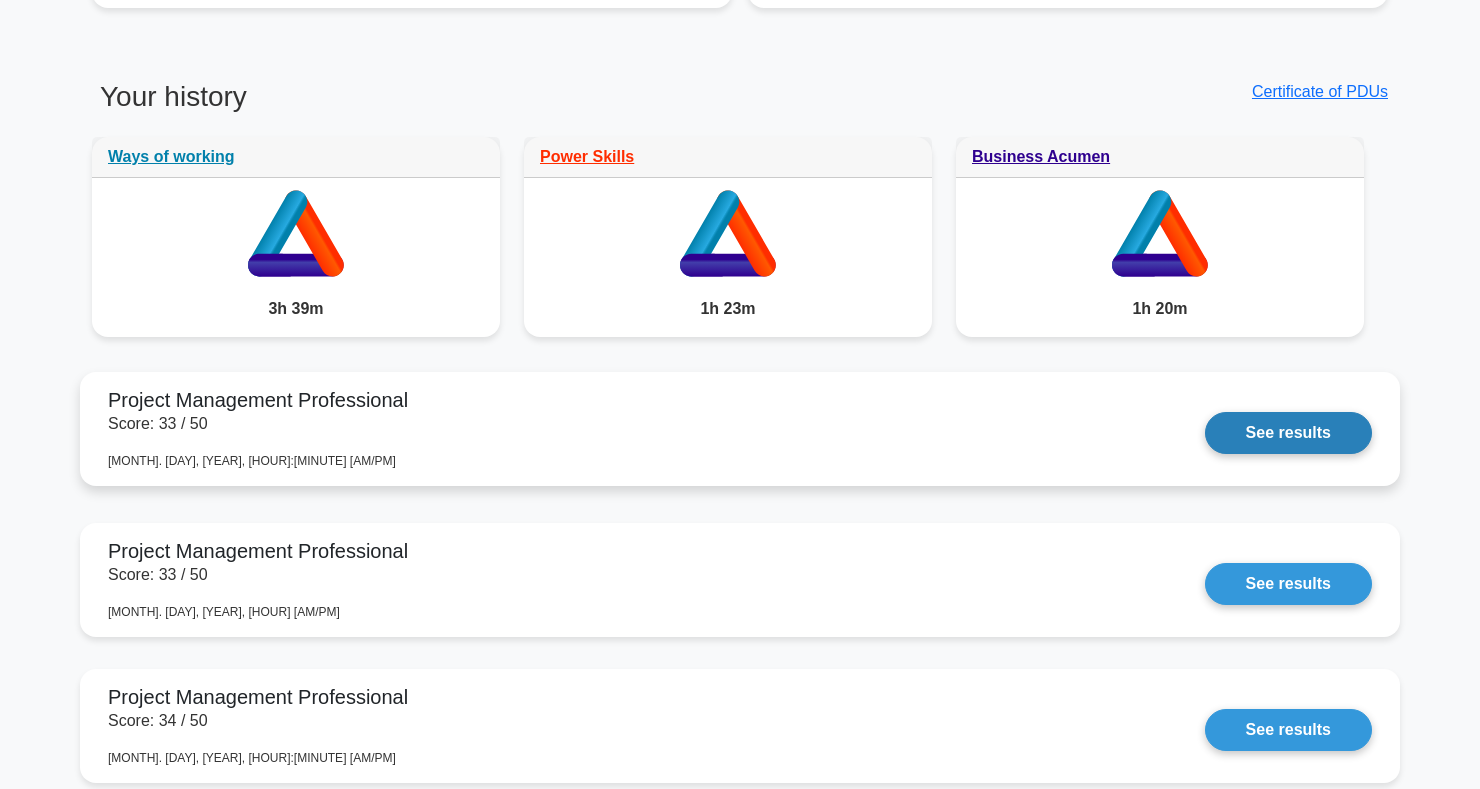 click on "See results" at bounding box center [1288, 433] 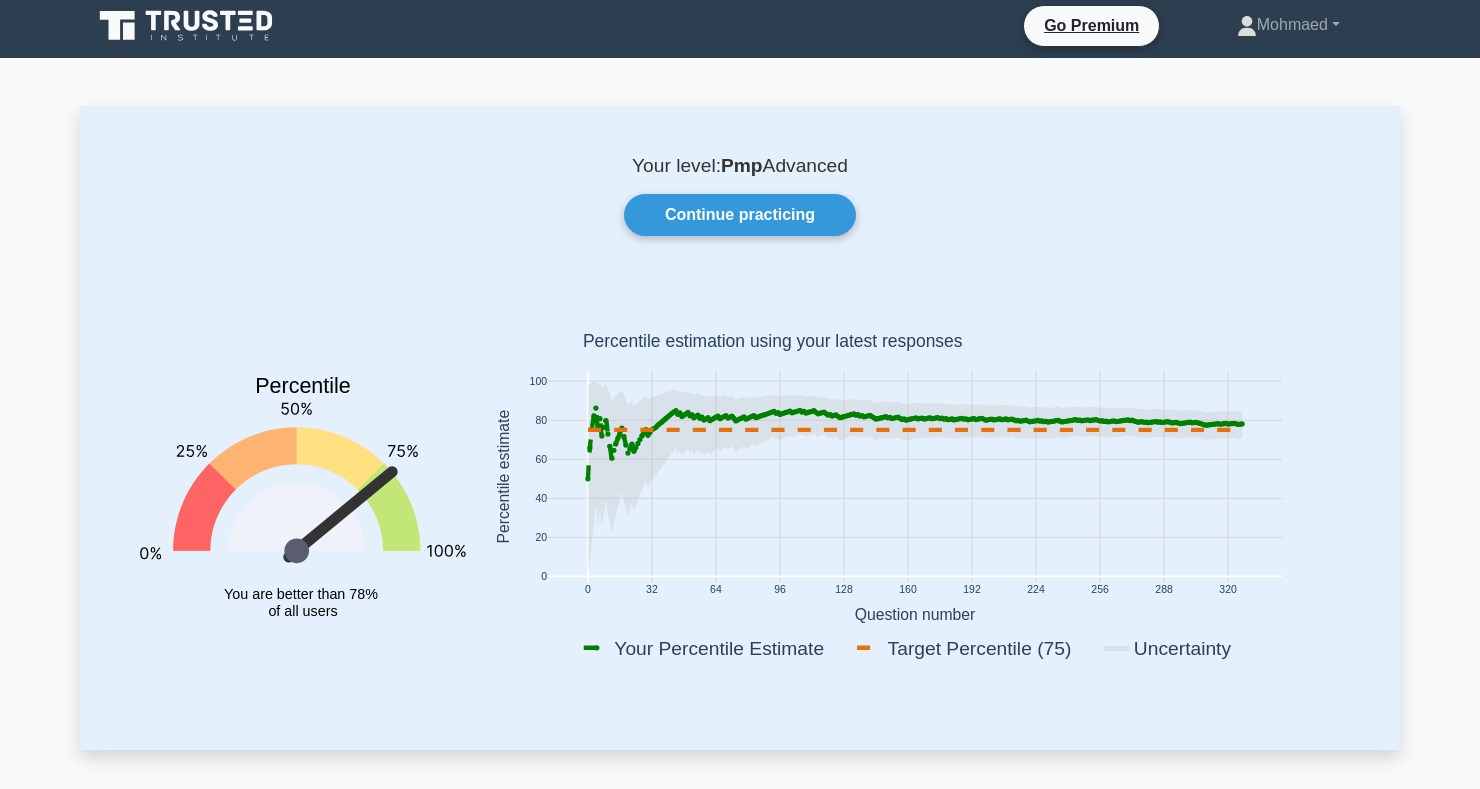 scroll, scrollTop: 0, scrollLeft: 0, axis: both 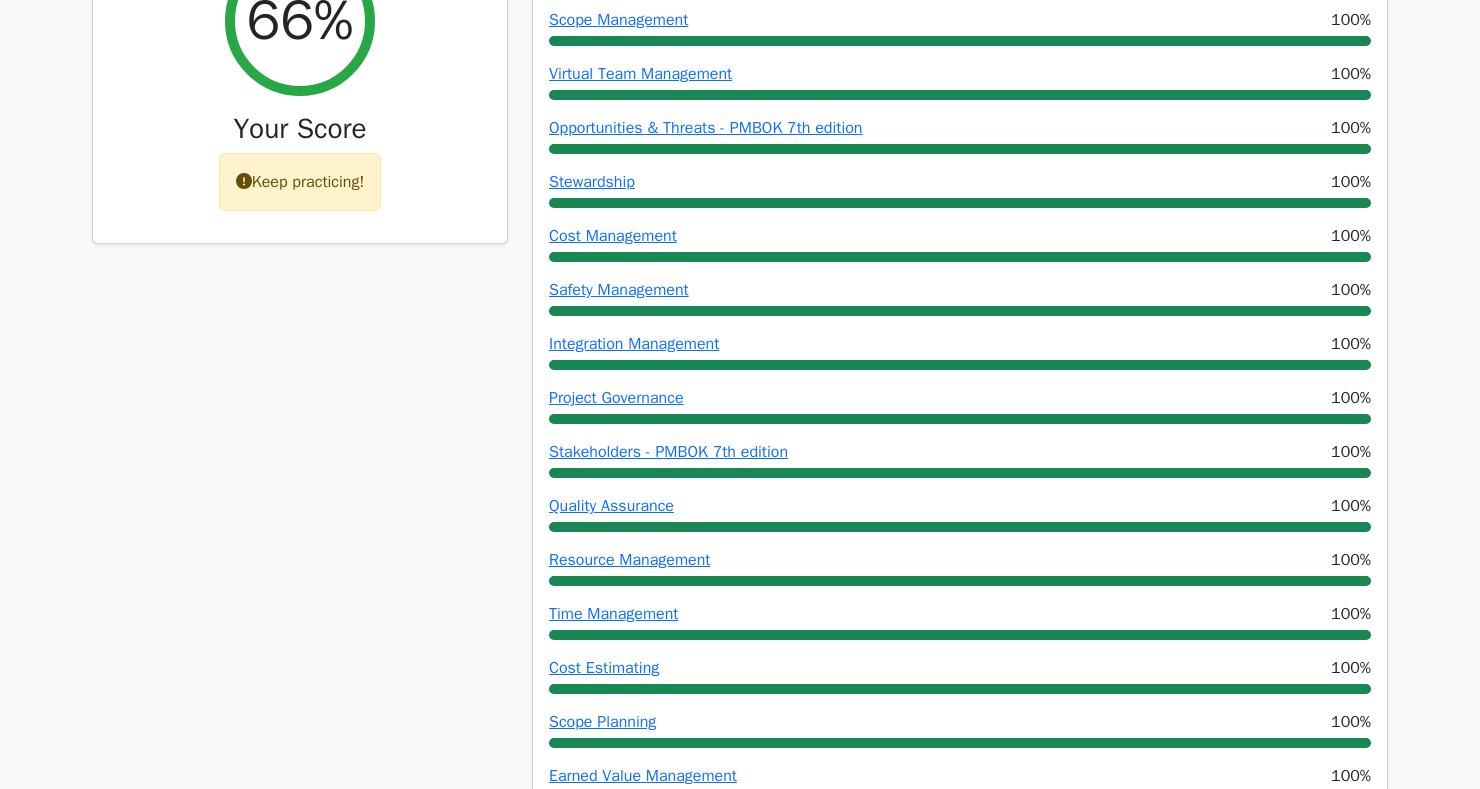 click on "Keep practicing!" at bounding box center [300, 182] 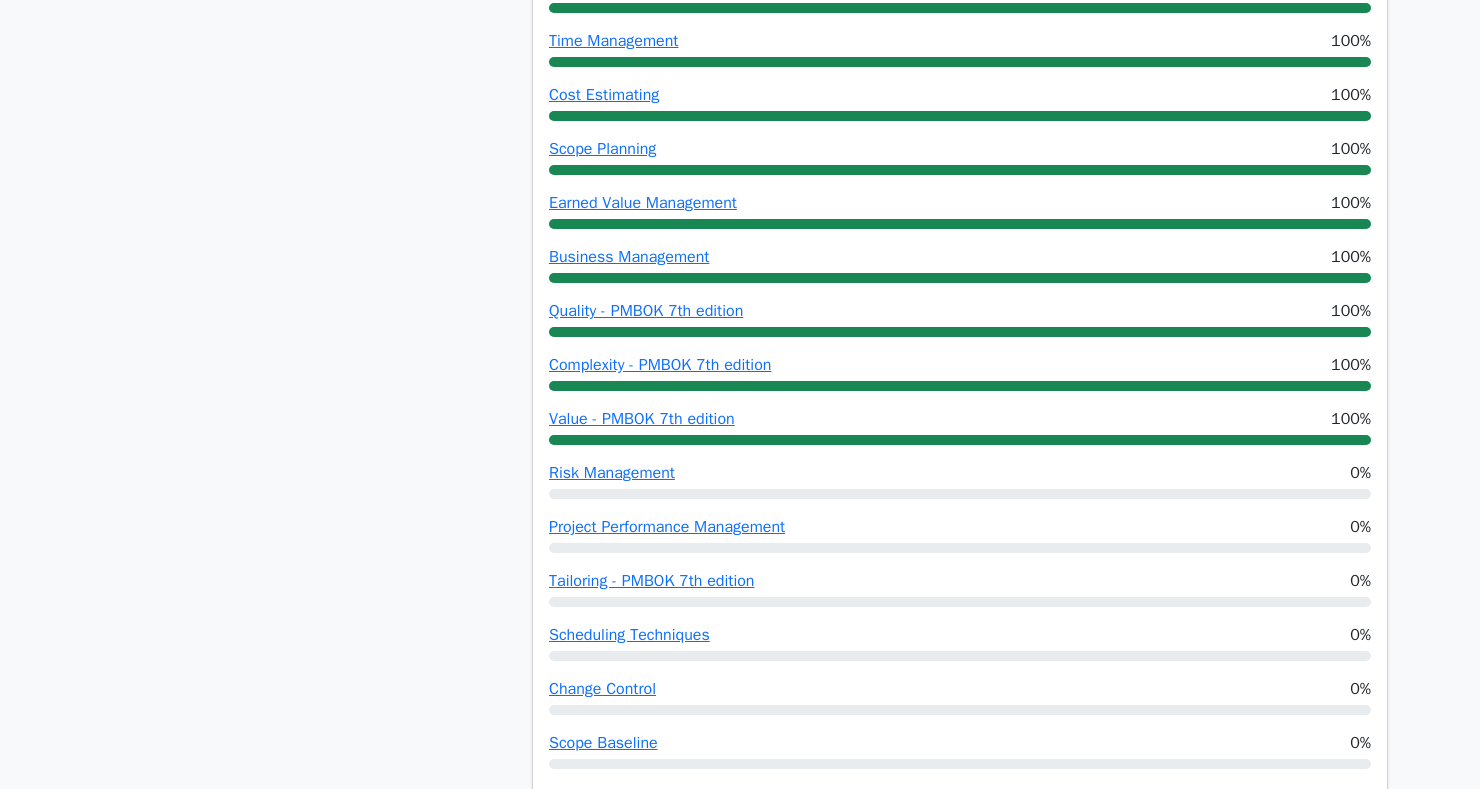 scroll, scrollTop: 1424, scrollLeft: 0, axis: vertical 